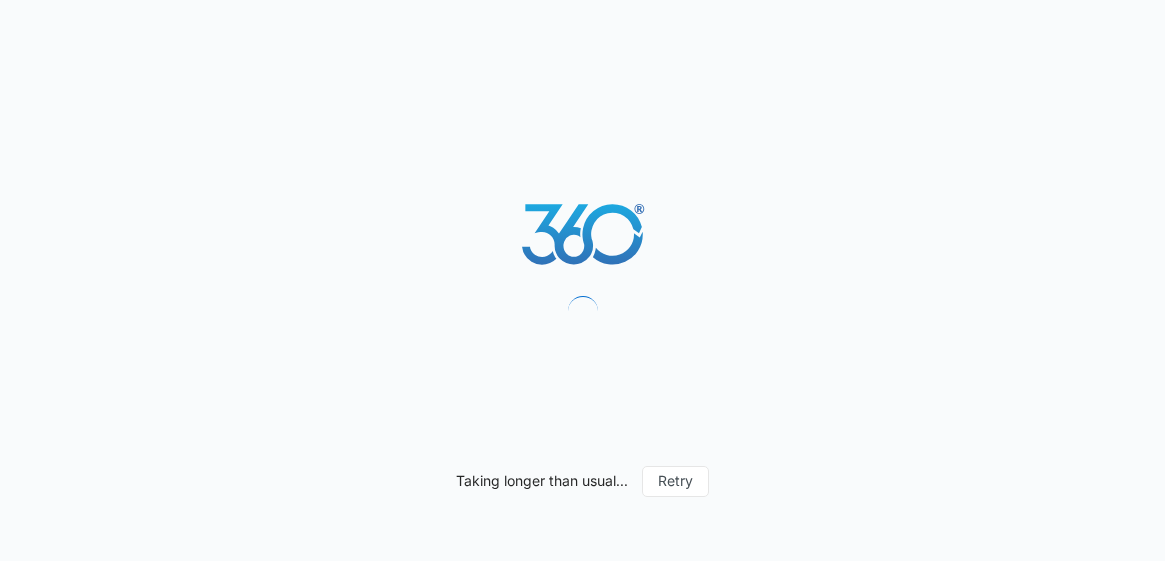 scroll, scrollTop: 0, scrollLeft: 0, axis: both 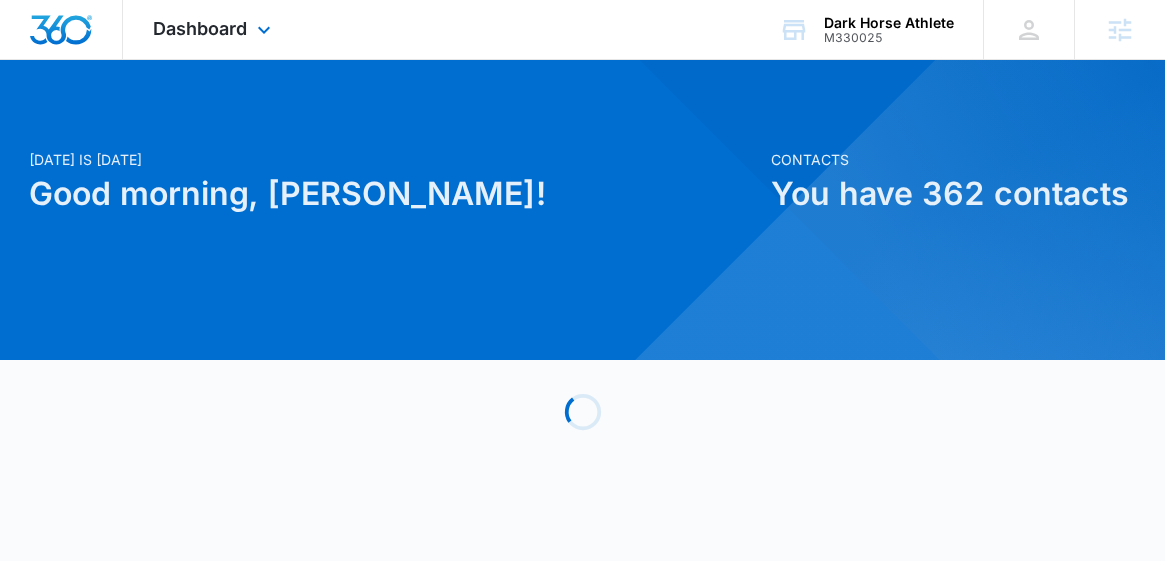 click on "Dashboard Apps Reputation Websites Forms CRM Email Social Shop Payments POS Content Ads Intelligence Files Brand Settings" at bounding box center [214, 29] 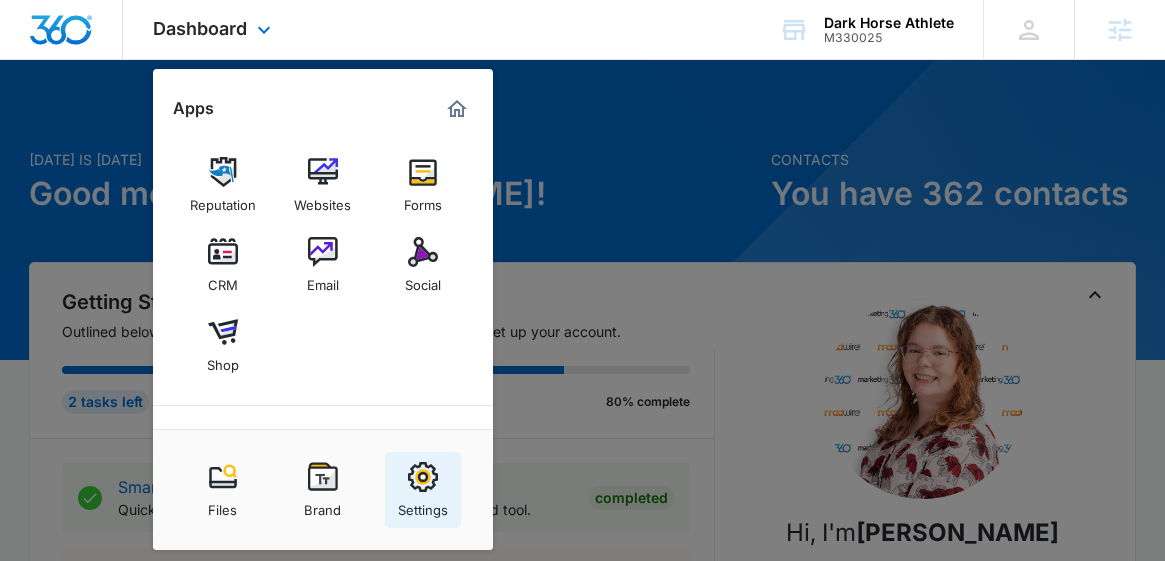 click at bounding box center (423, 477) 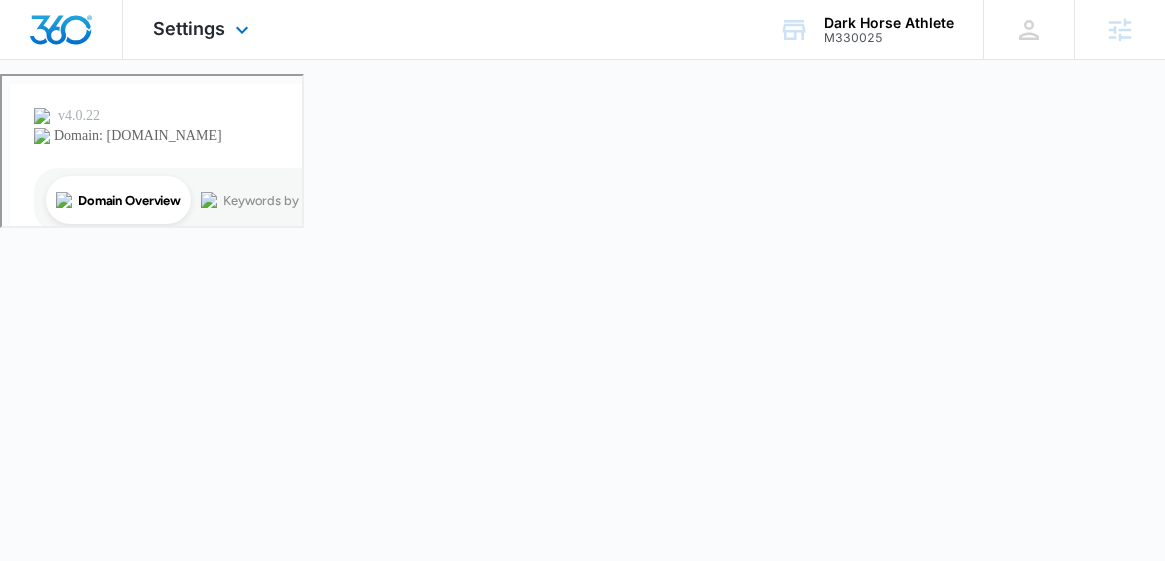 select on "US" 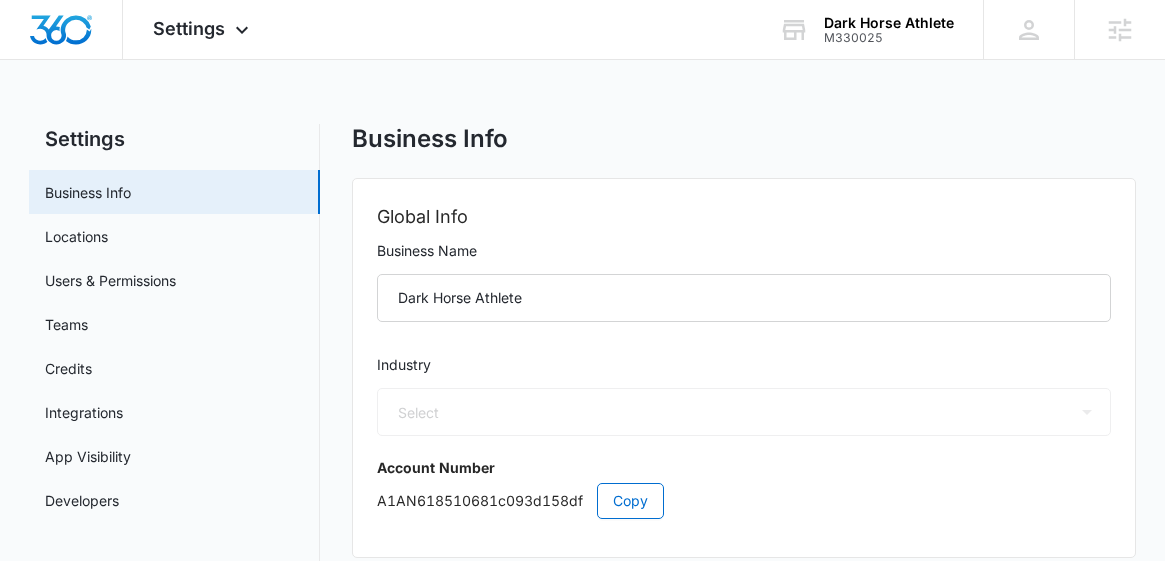 select on "36" 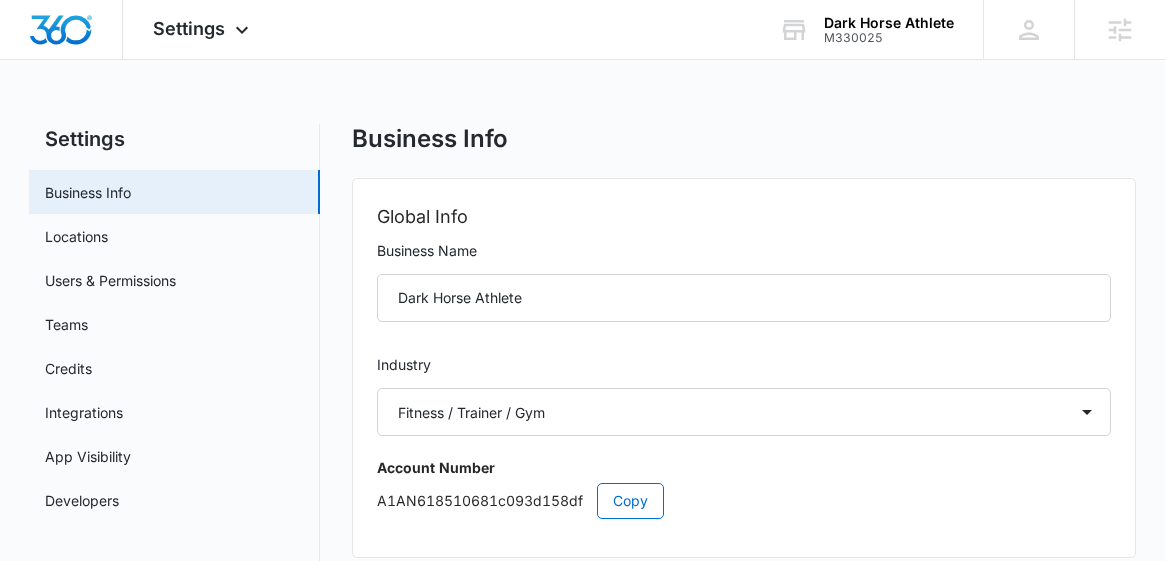 scroll, scrollTop: 7, scrollLeft: 0, axis: vertical 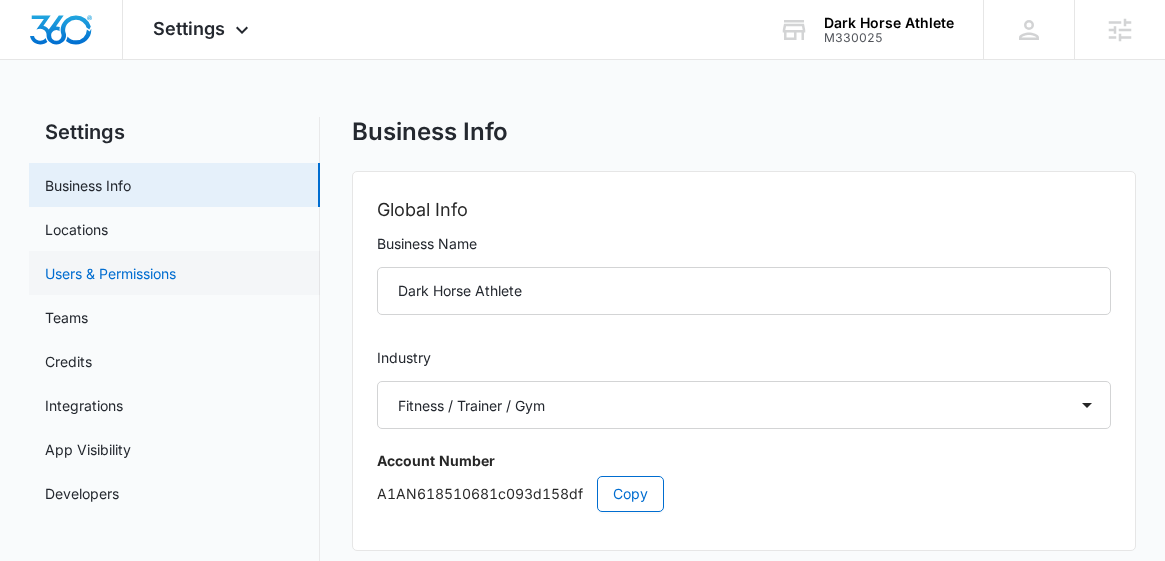 click on "Users & Permissions" at bounding box center (110, 273) 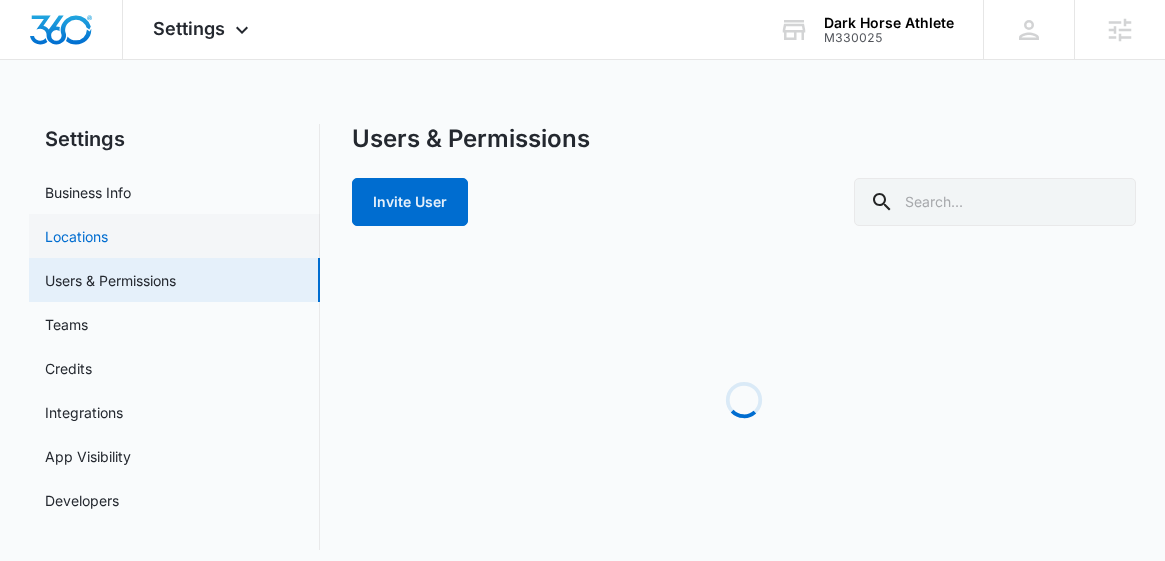 click on "Locations" at bounding box center (76, 236) 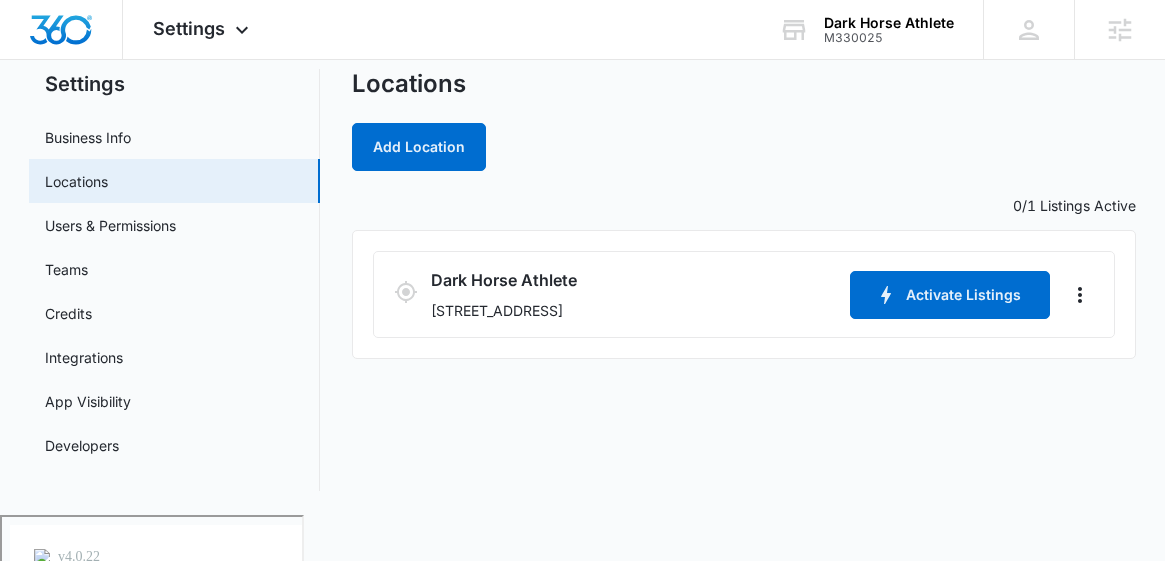 scroll, scrollTop: 9, scrollLeft: 0, axis: vertical 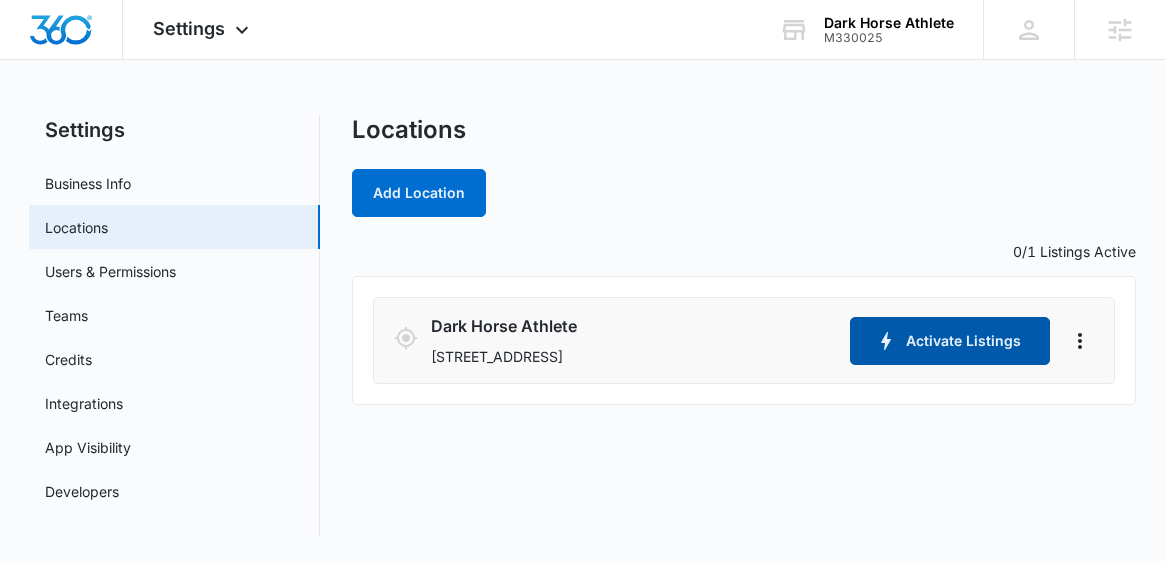 click on "Activate Listings" at bounding box center [950, 341] 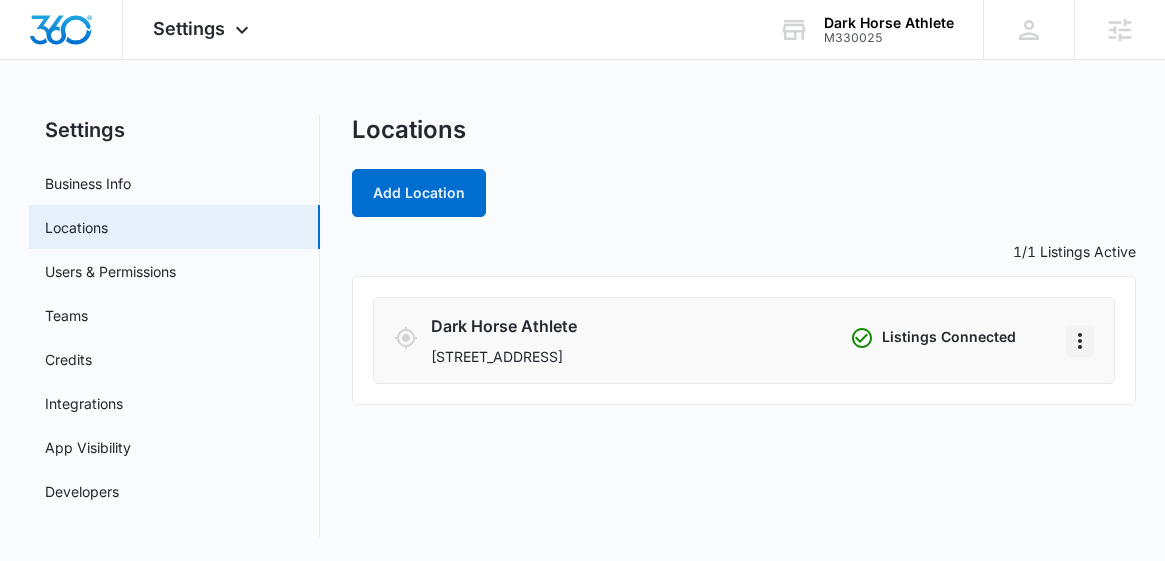 click 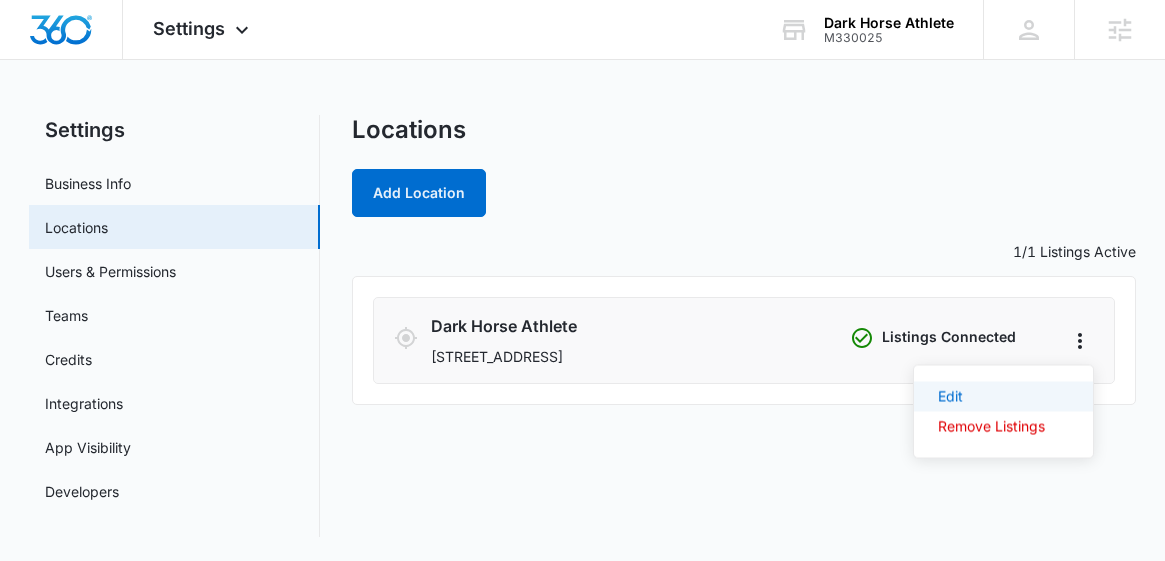 click on "Edit" at bounding box center (950, 396) 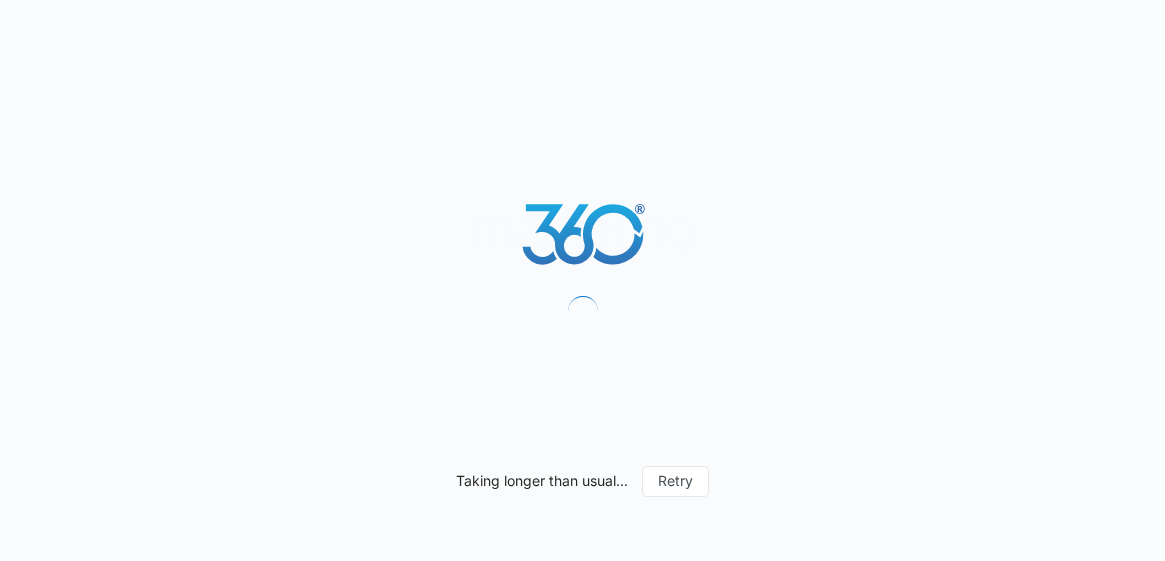 scroll, scrollTop: 0, scrollLeft: 0, axis: both 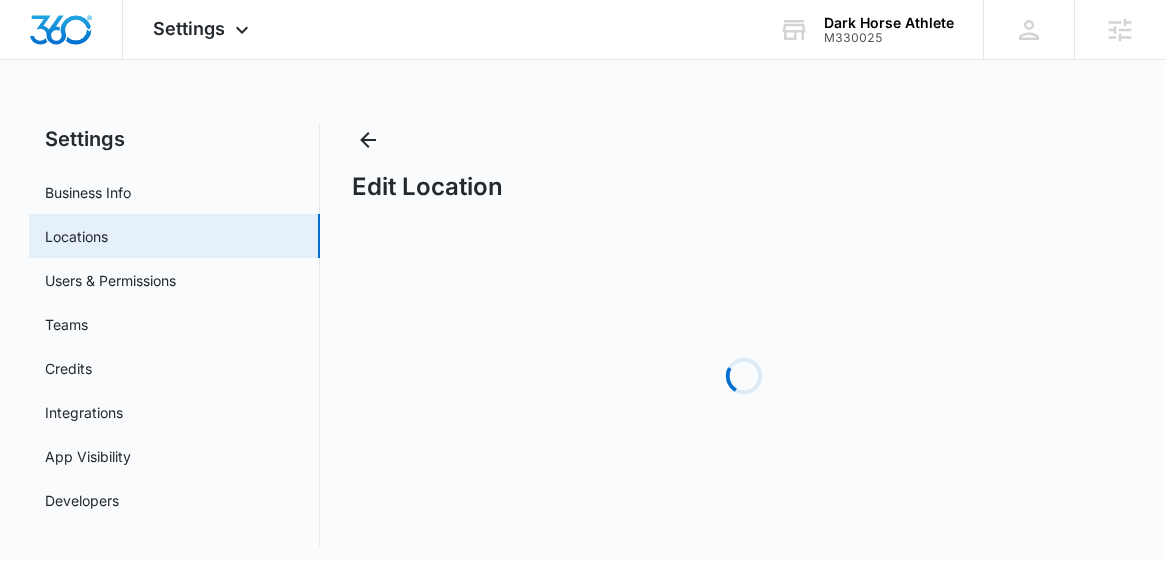 select on "Colorado" 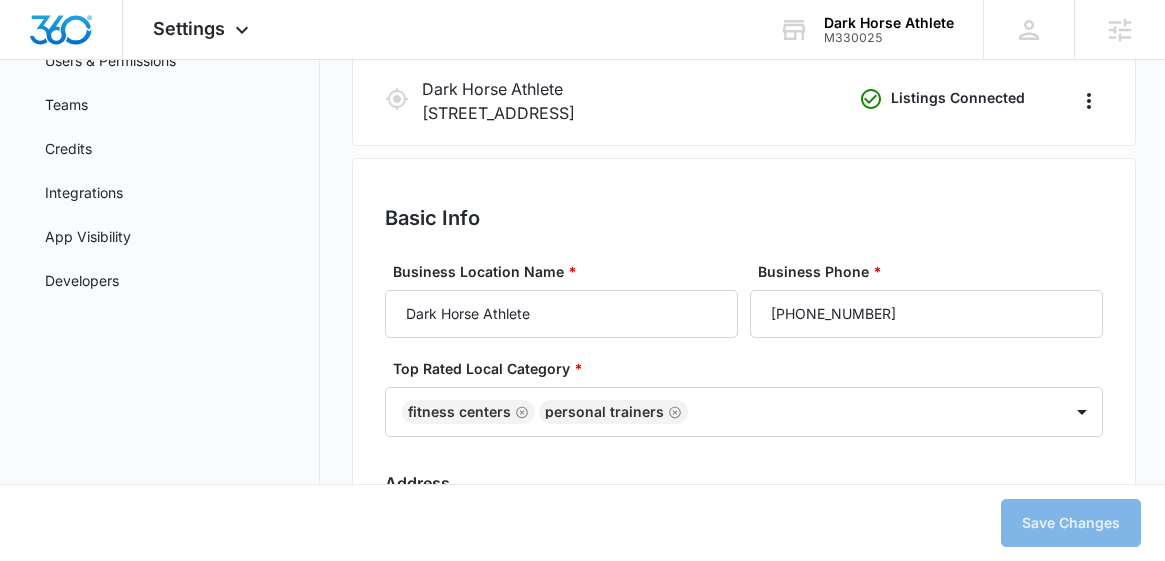 scroll, scrollTop: 1945, scrollLeft: 0, axis: vertical 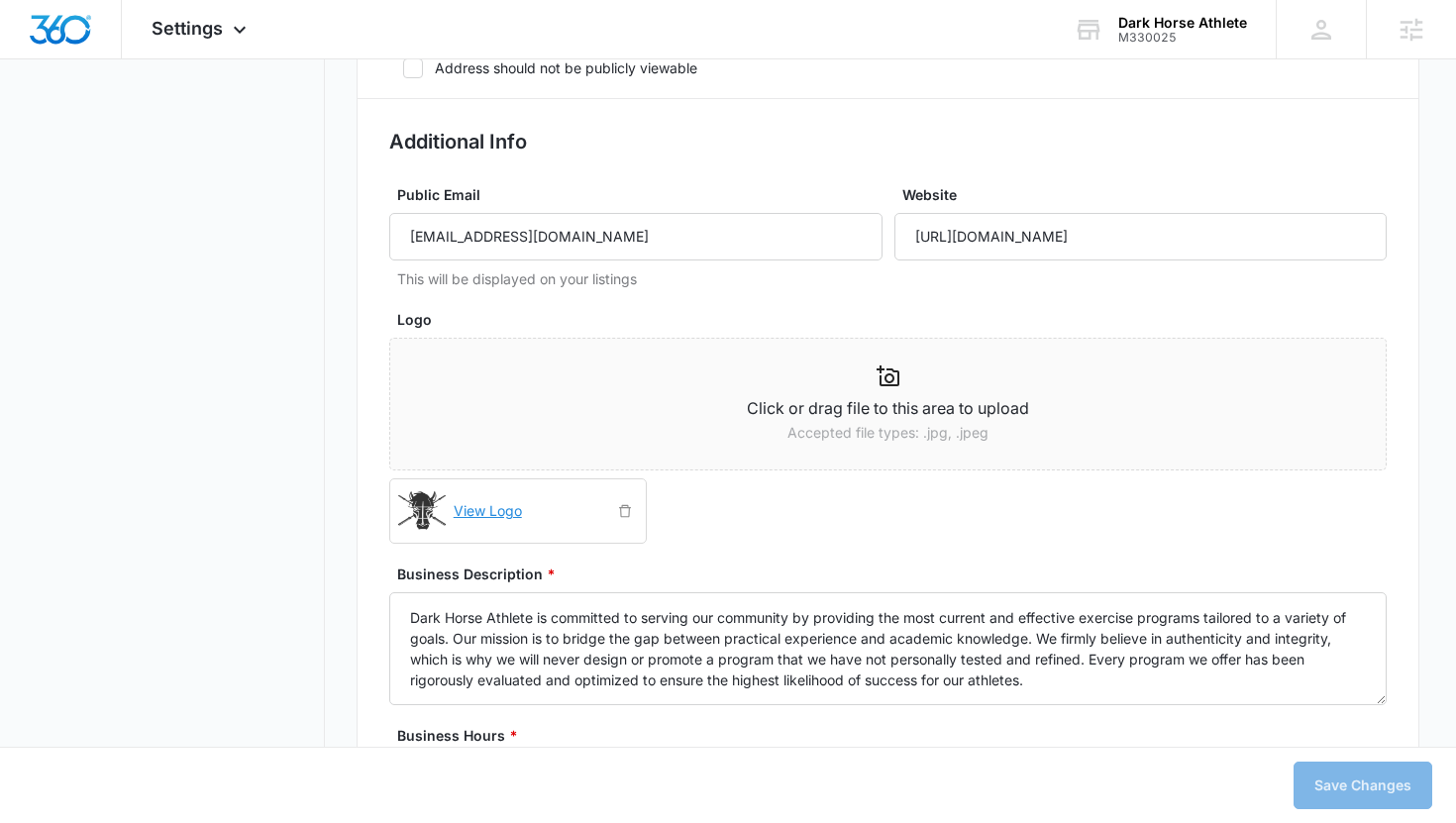 click on "View Logo" at bounding box center (529, 511) 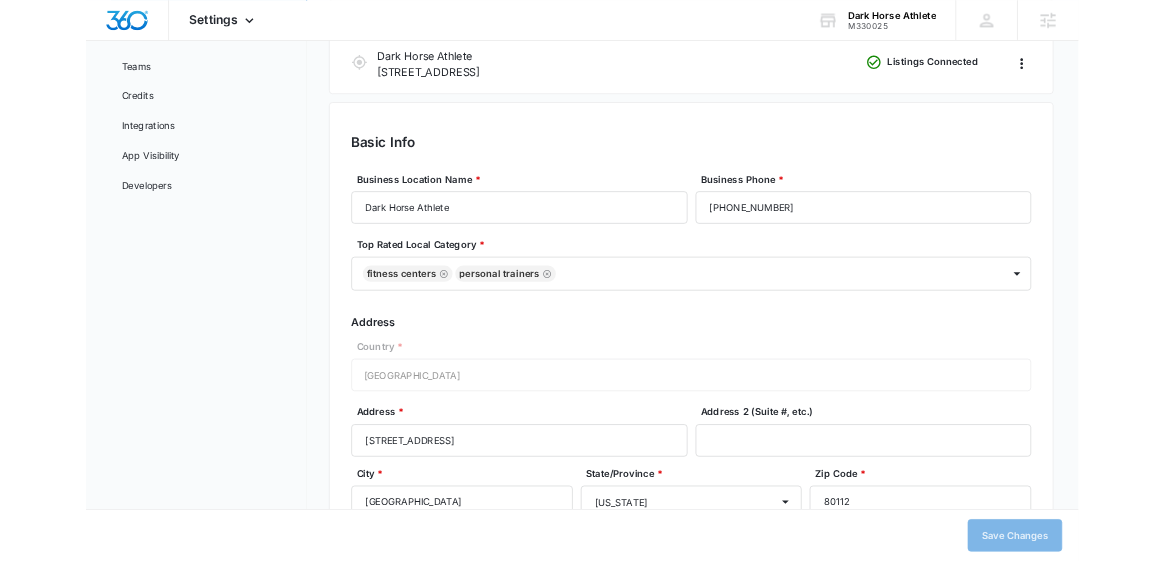 scroll, scrollTop: 220, scrollLeft: 0, axis: vertical 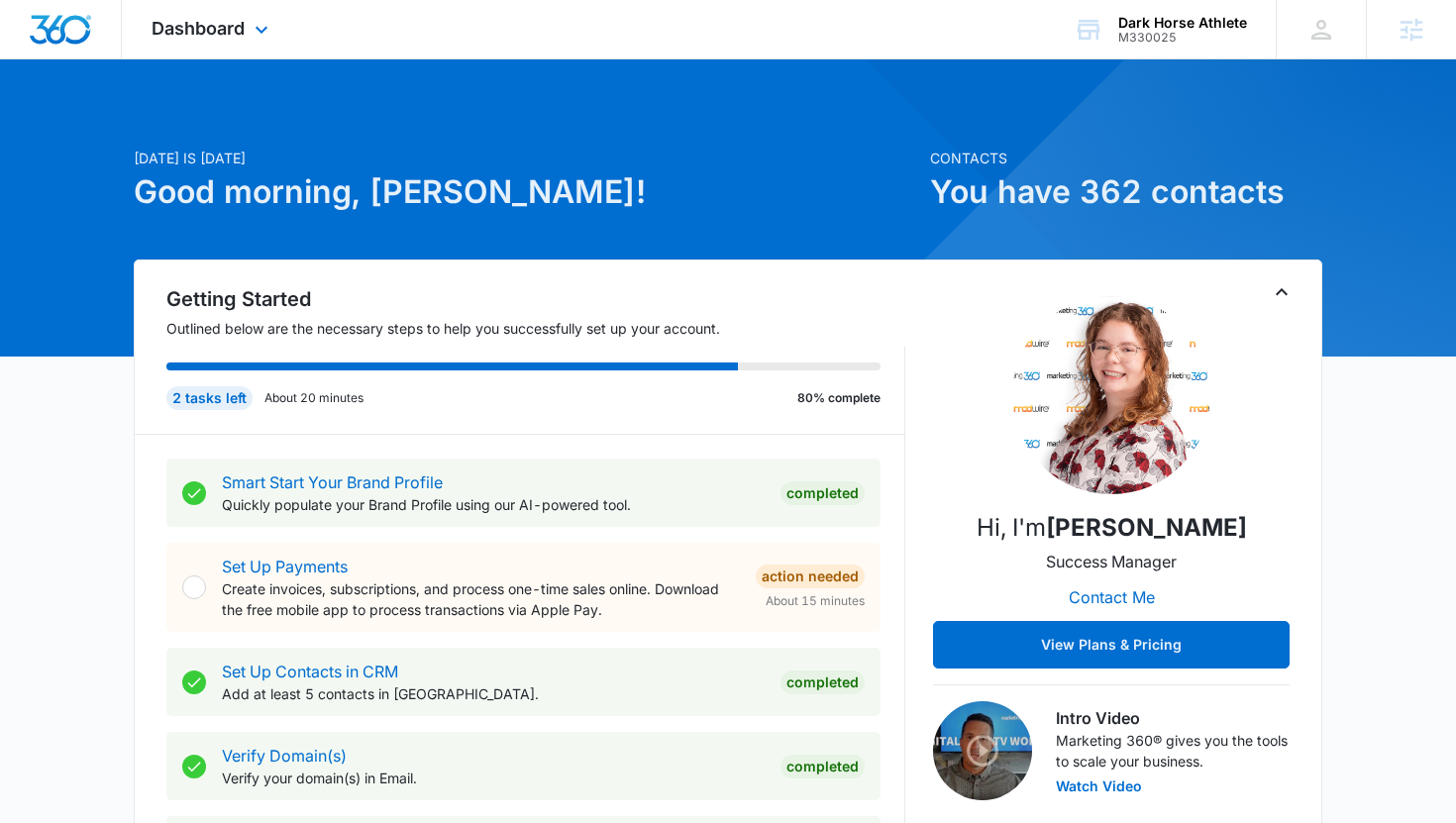 click on "Dashboard Apps Reputation Websites Forms CRM Email Social Shop Payments POS Content Ads Intelligence Files Brand Settings" at bounding box center [212, 29] 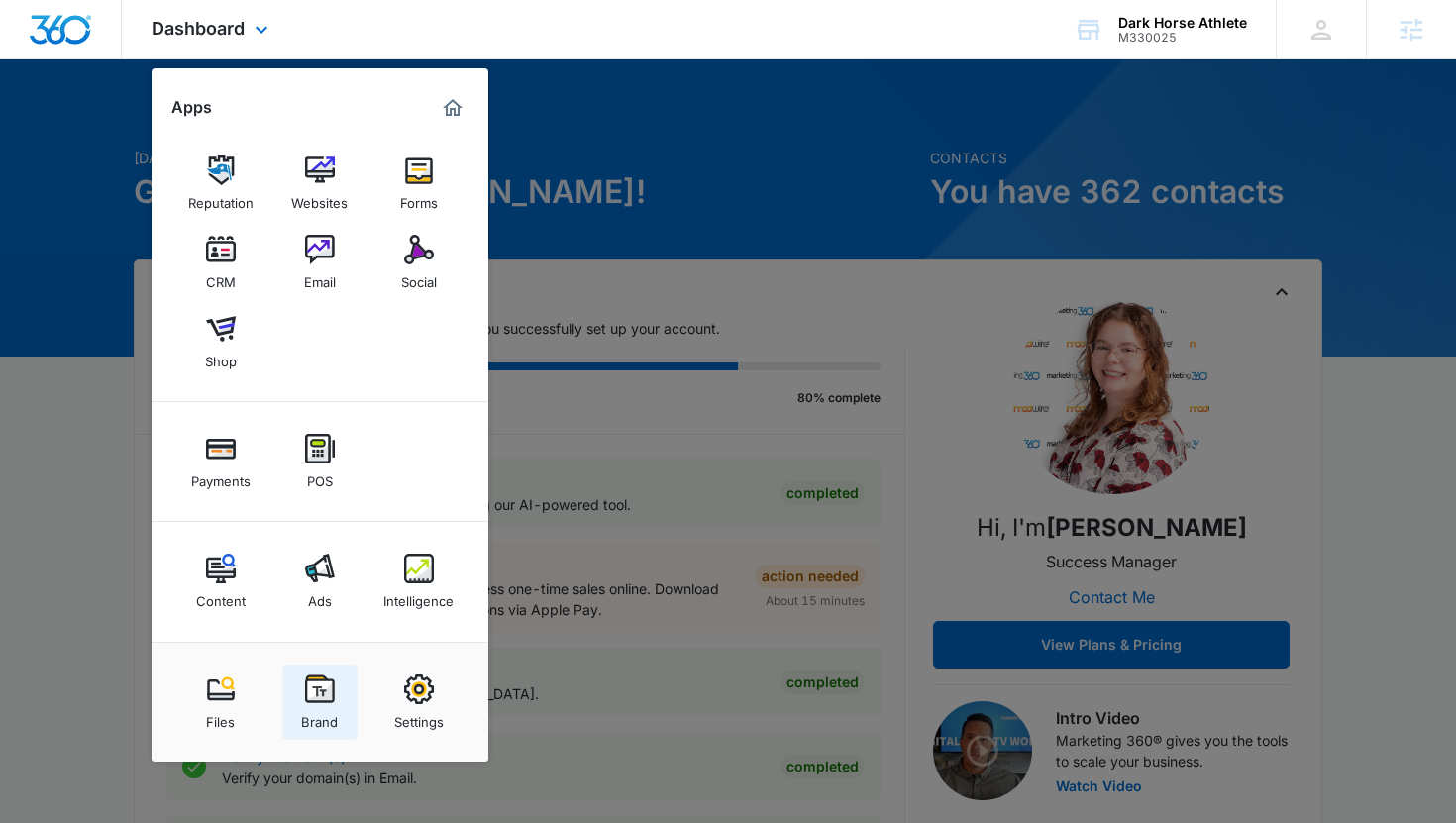 click at bounding box center [320, 689] 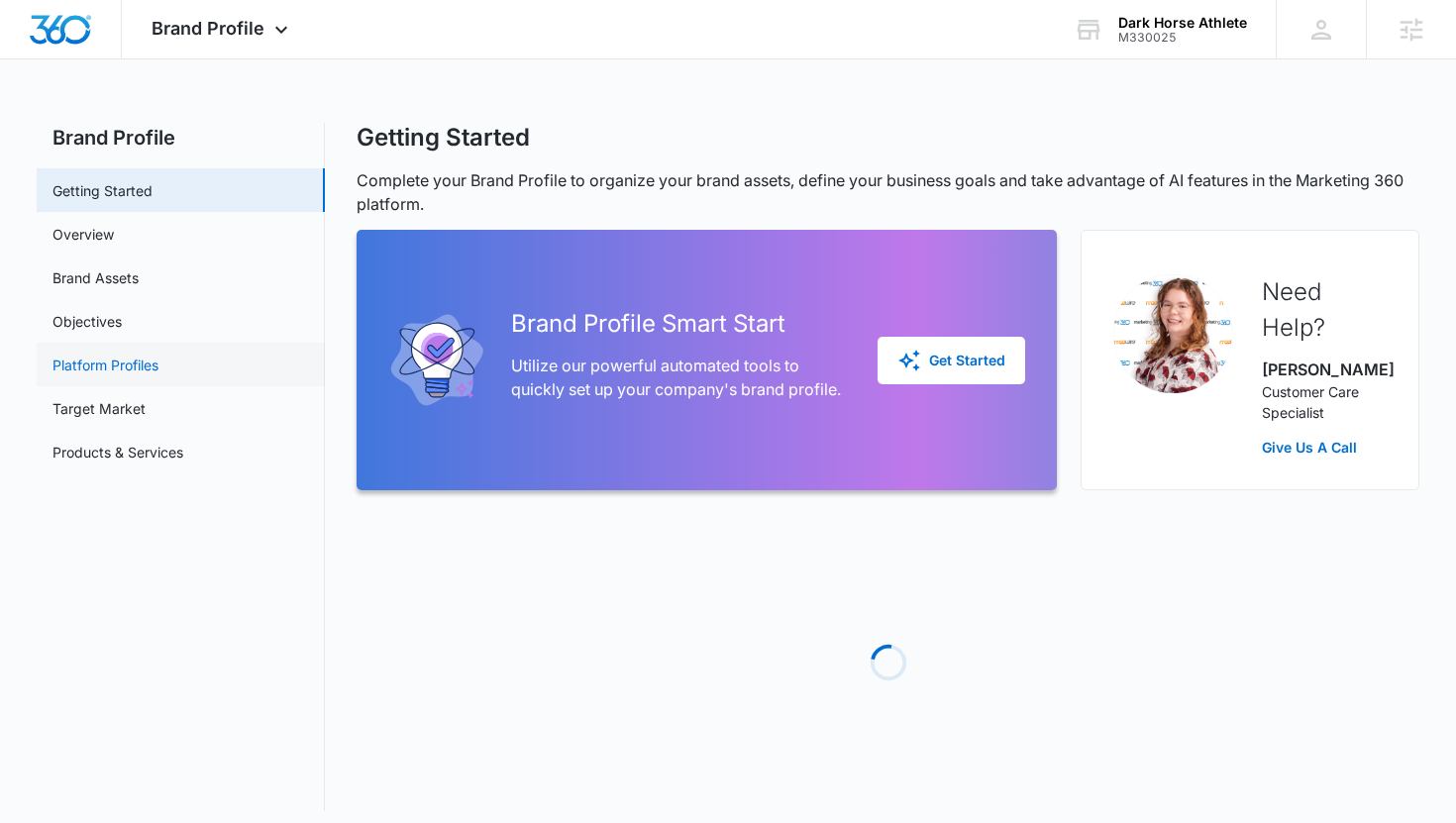 click on "Platform Profiles" at bounding box center [105, 364] 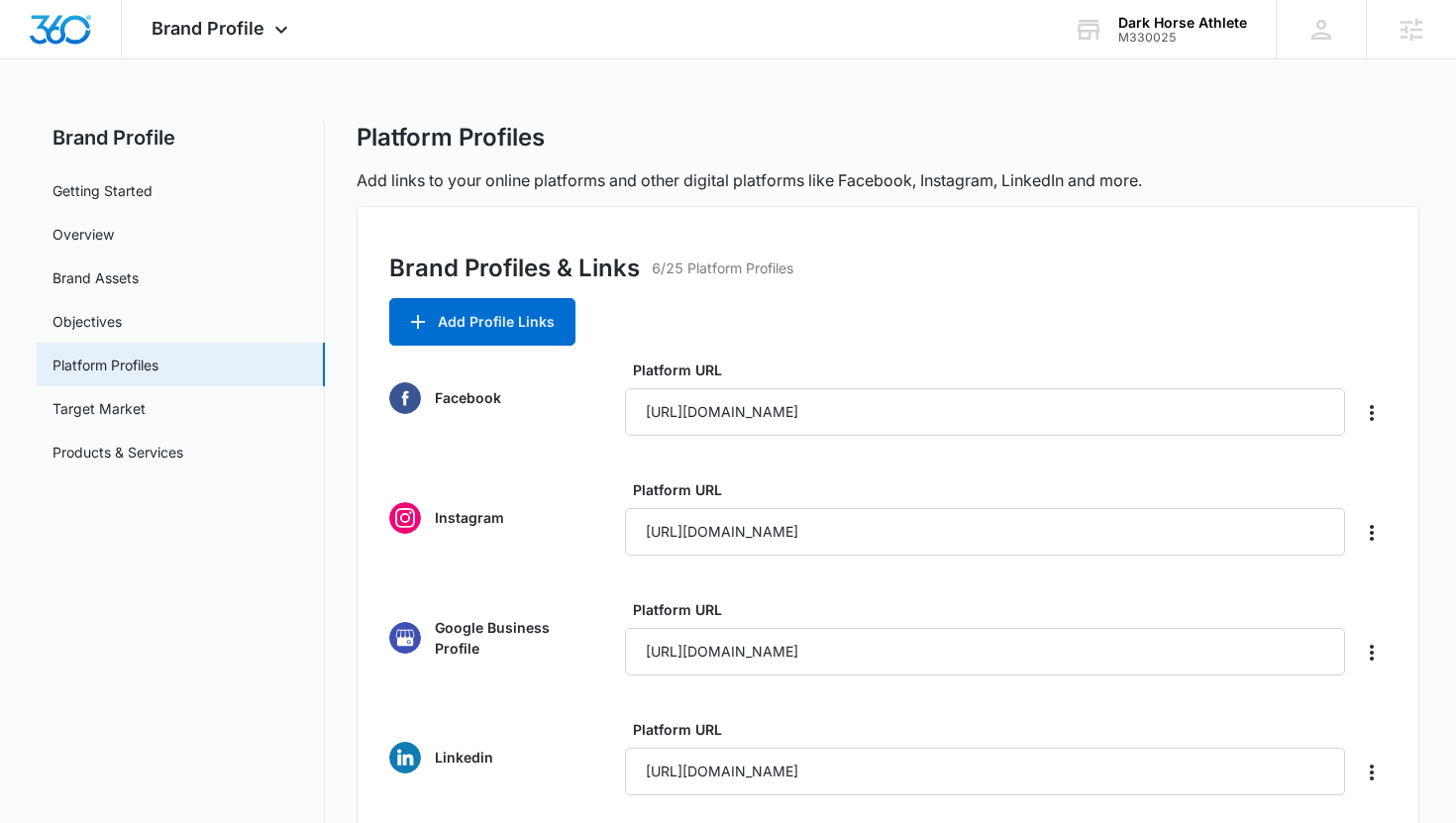 scroll, scrollTop: 50, scrollLeft: 0, axis: vertical 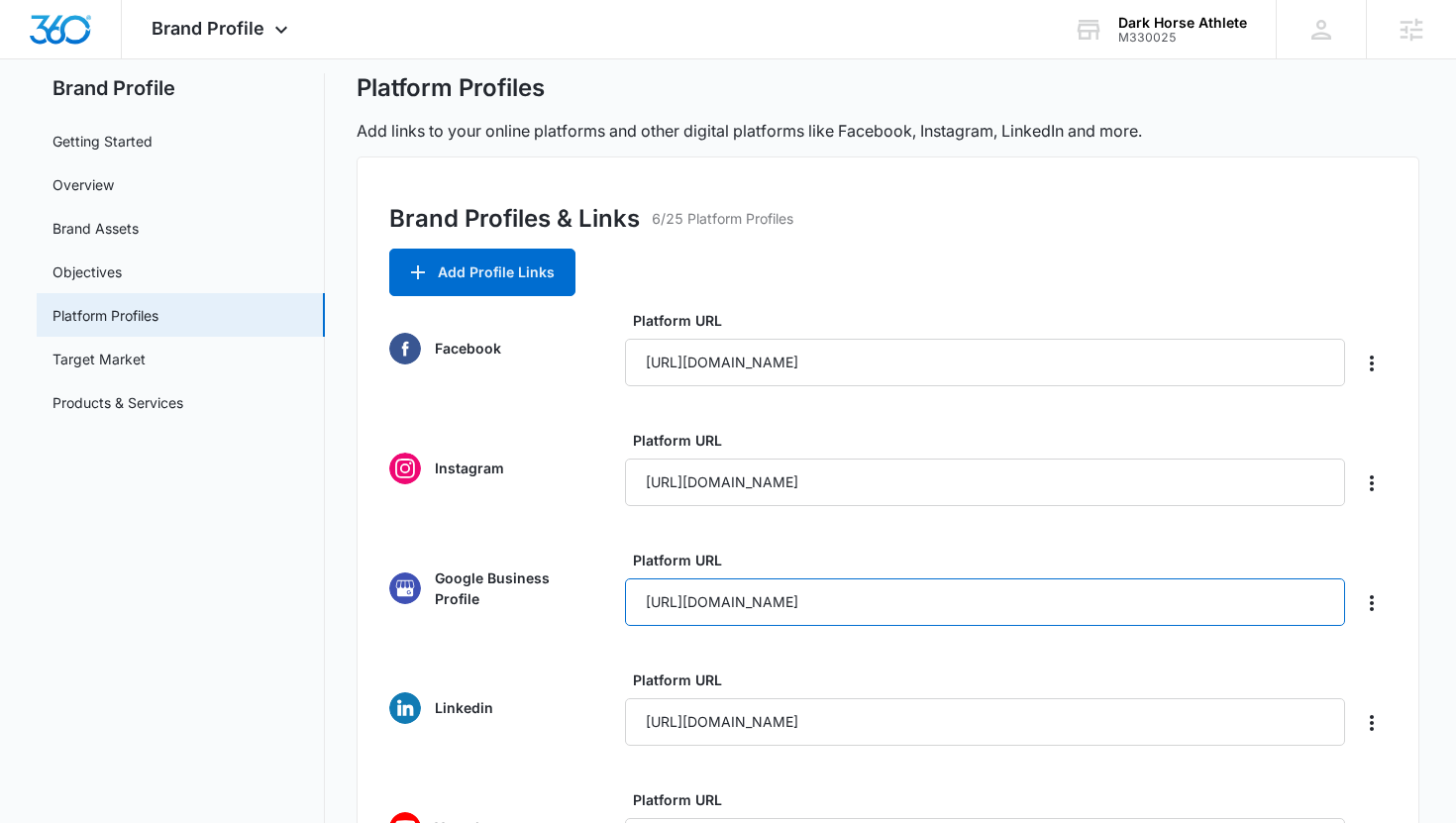click on "https://share.google/XHERZvfH9WfZUqPBj" at bounding box center [985, 602] 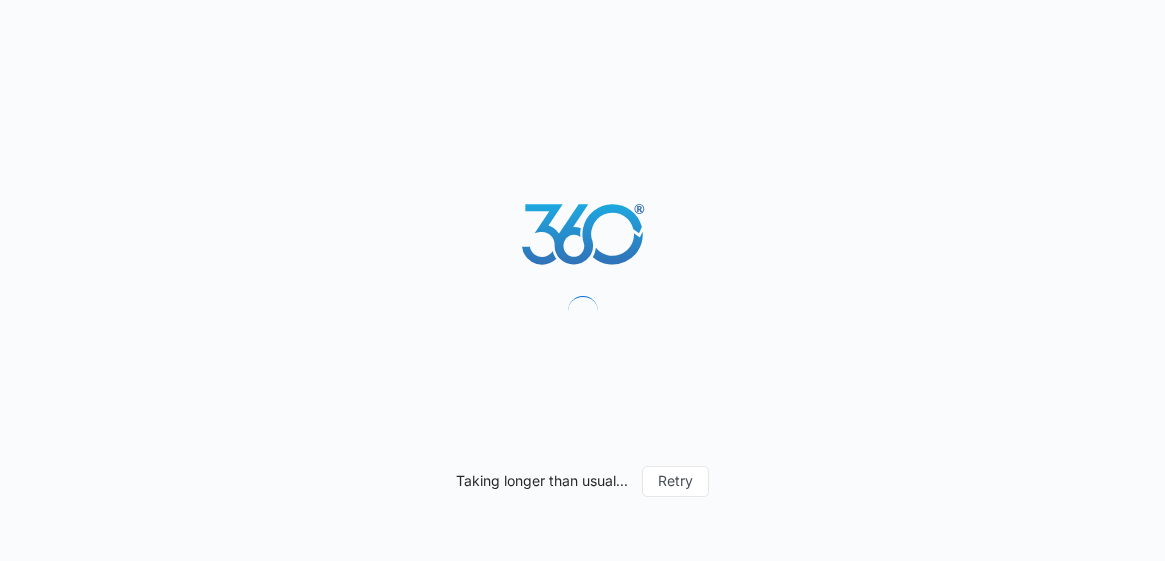 scroll, scrollTop: 0, scrollLeft: 0, axis: both 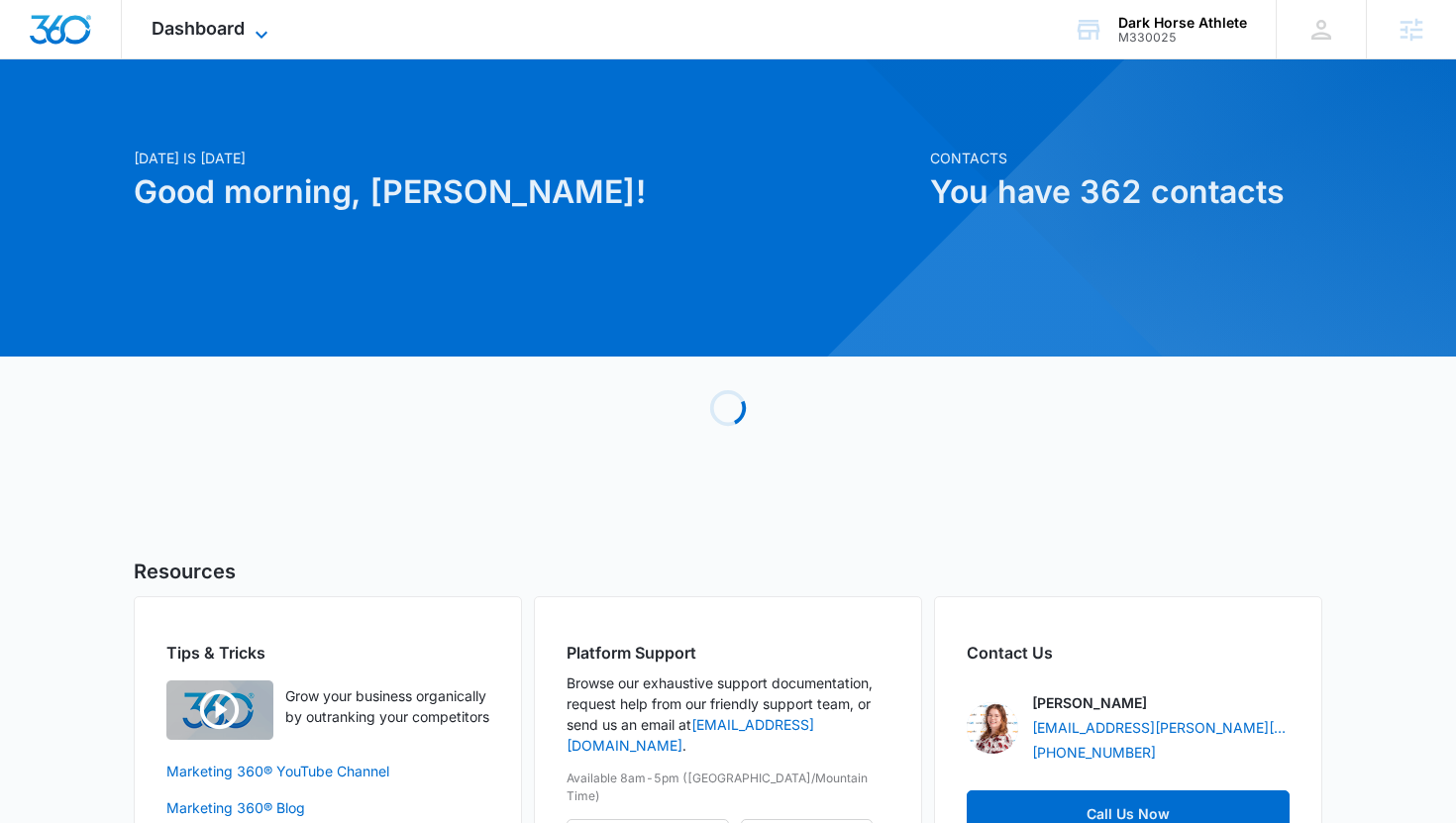 click on "Dashboard" at bounding box center [198, 28] 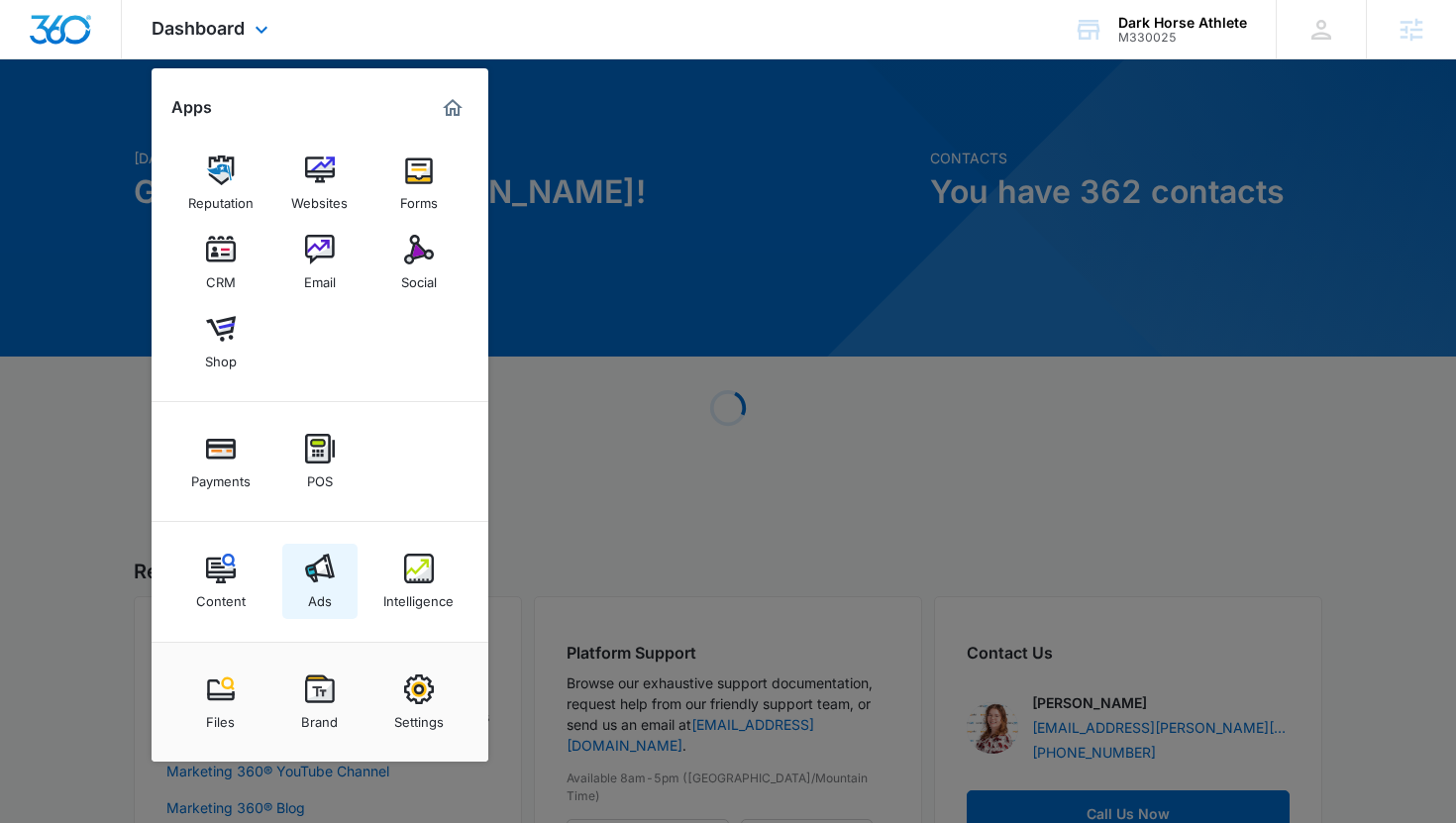 click at bounding box center [320, 568] 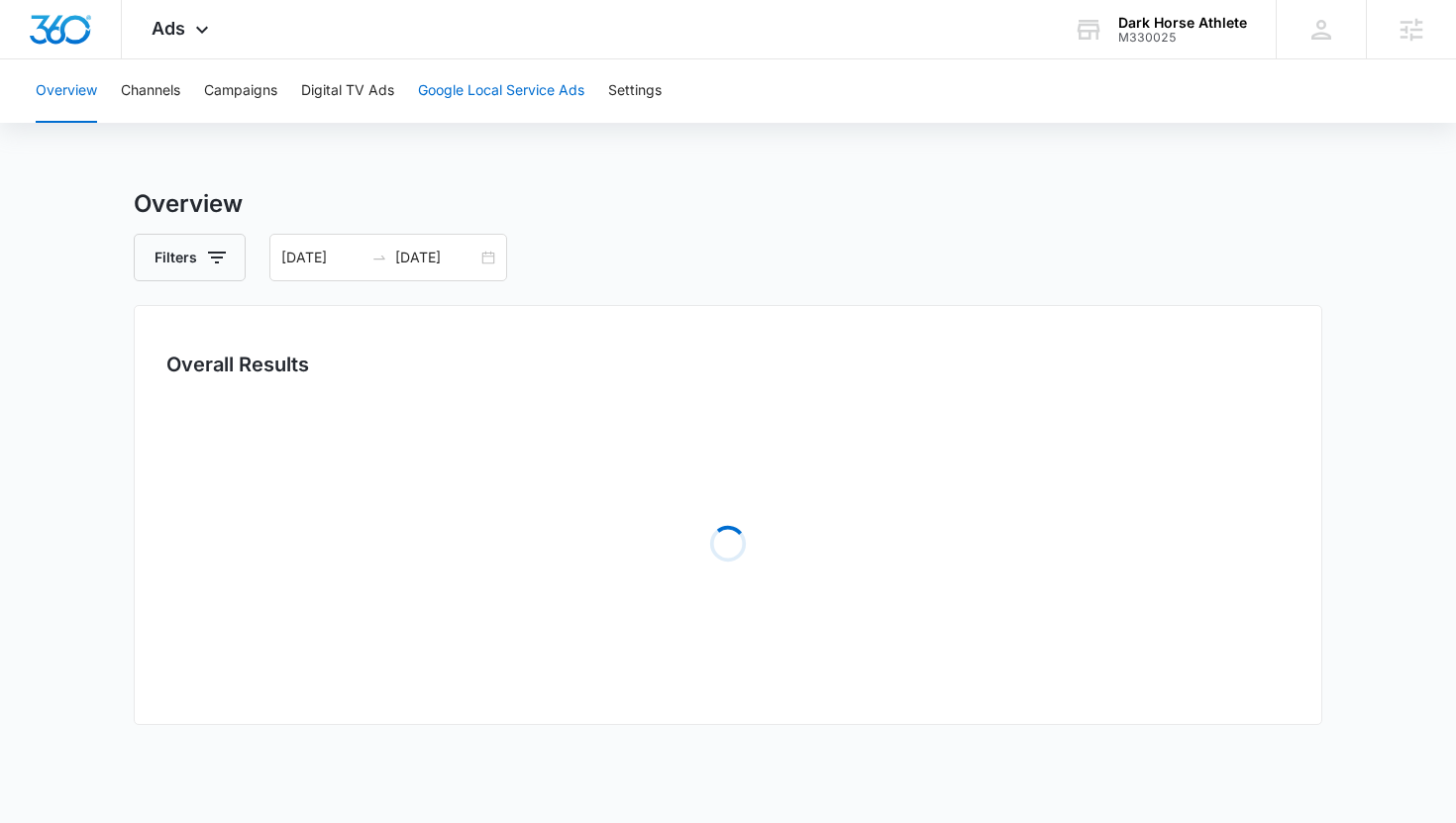 click on "Google Local Service Ads" at bounding box center [501, 91] 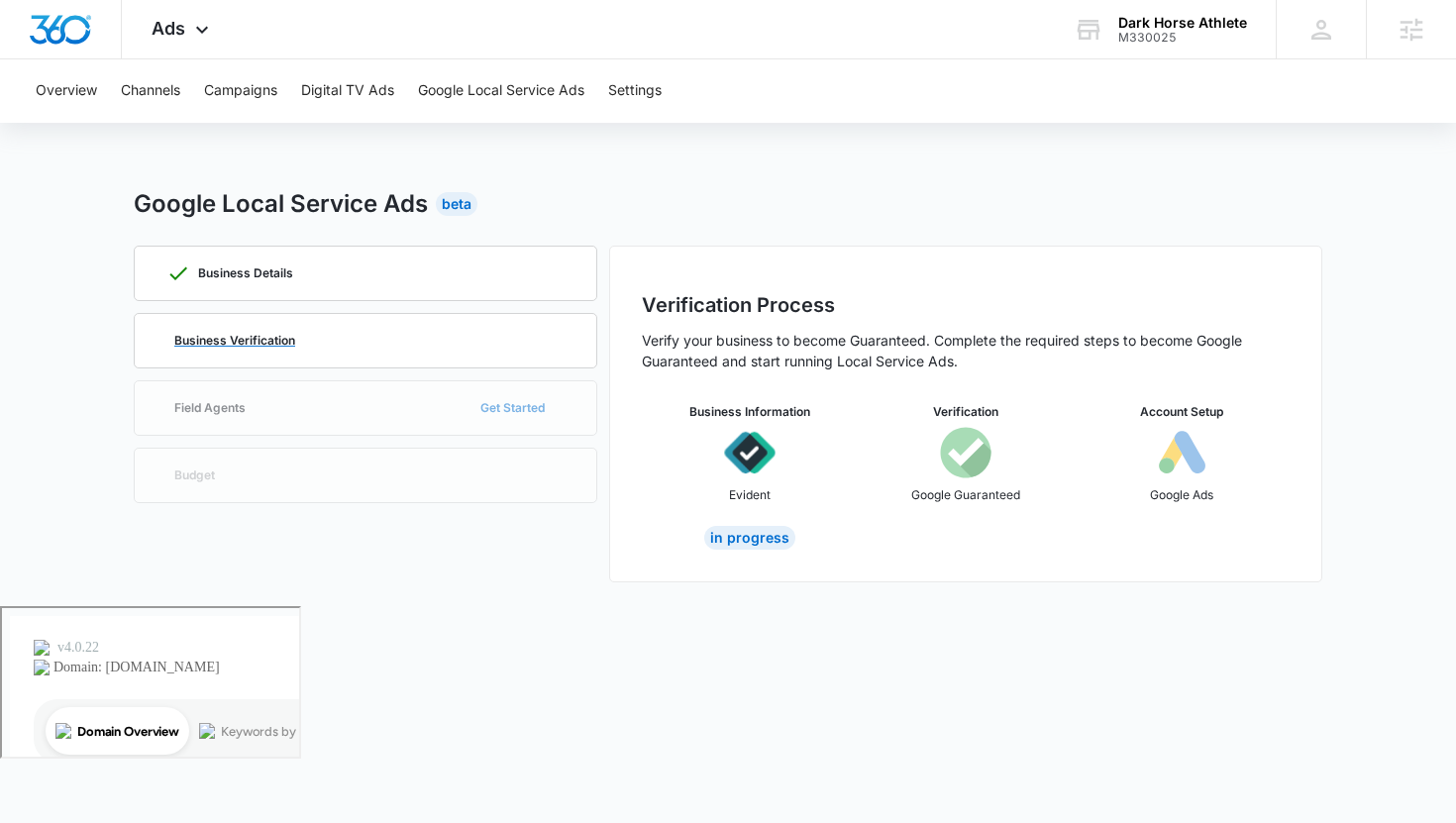 click on "Business Verification" at bounding box center [365, 341] 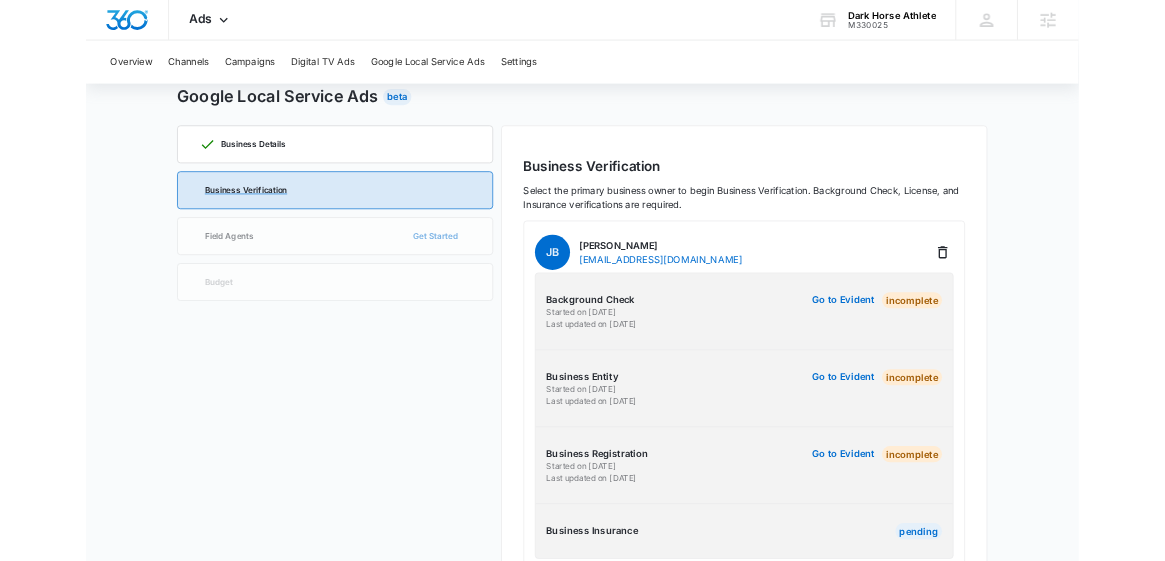 scroll, scrollTop: 59, scrollLeft: 0, axis: vertical 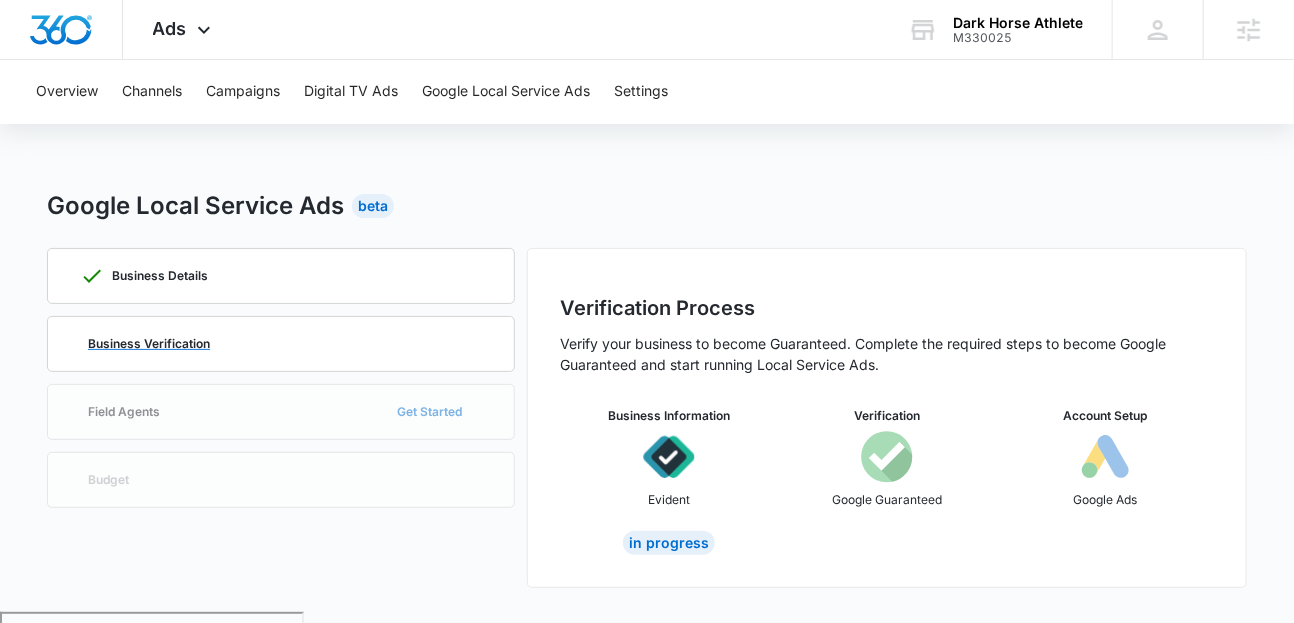 click on "Business Verification" at bounding box center [281, 344] 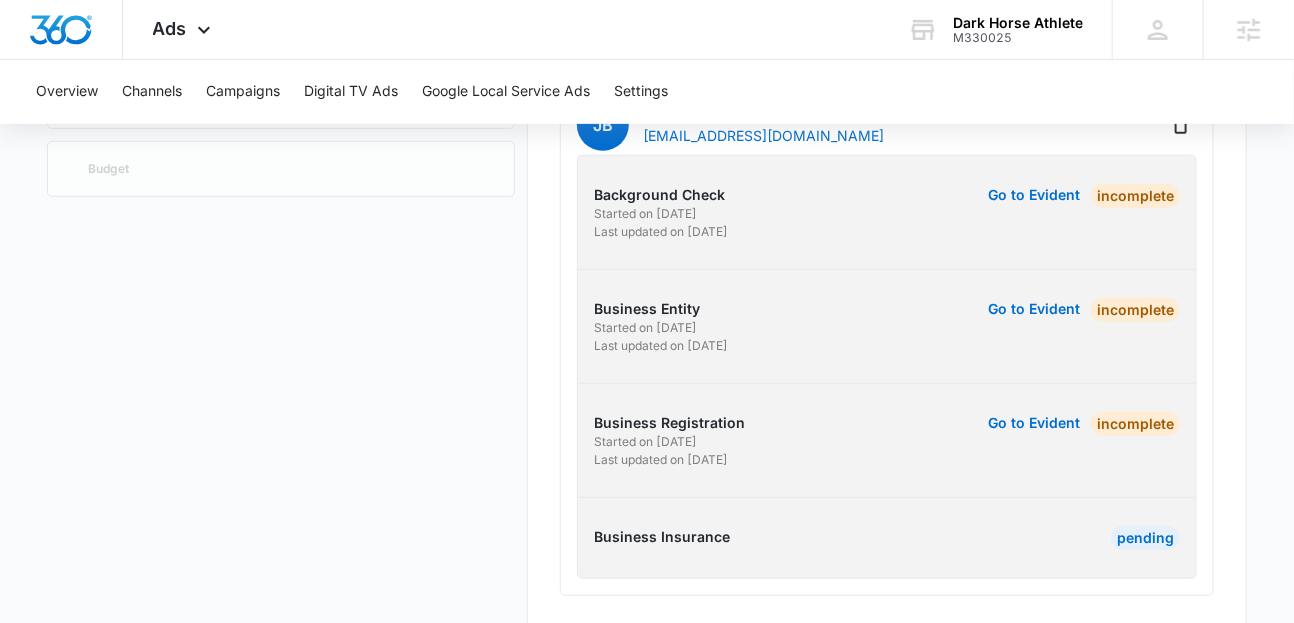 scroll, scrollTop: 336, scrollLeft: 0, axis: vertical 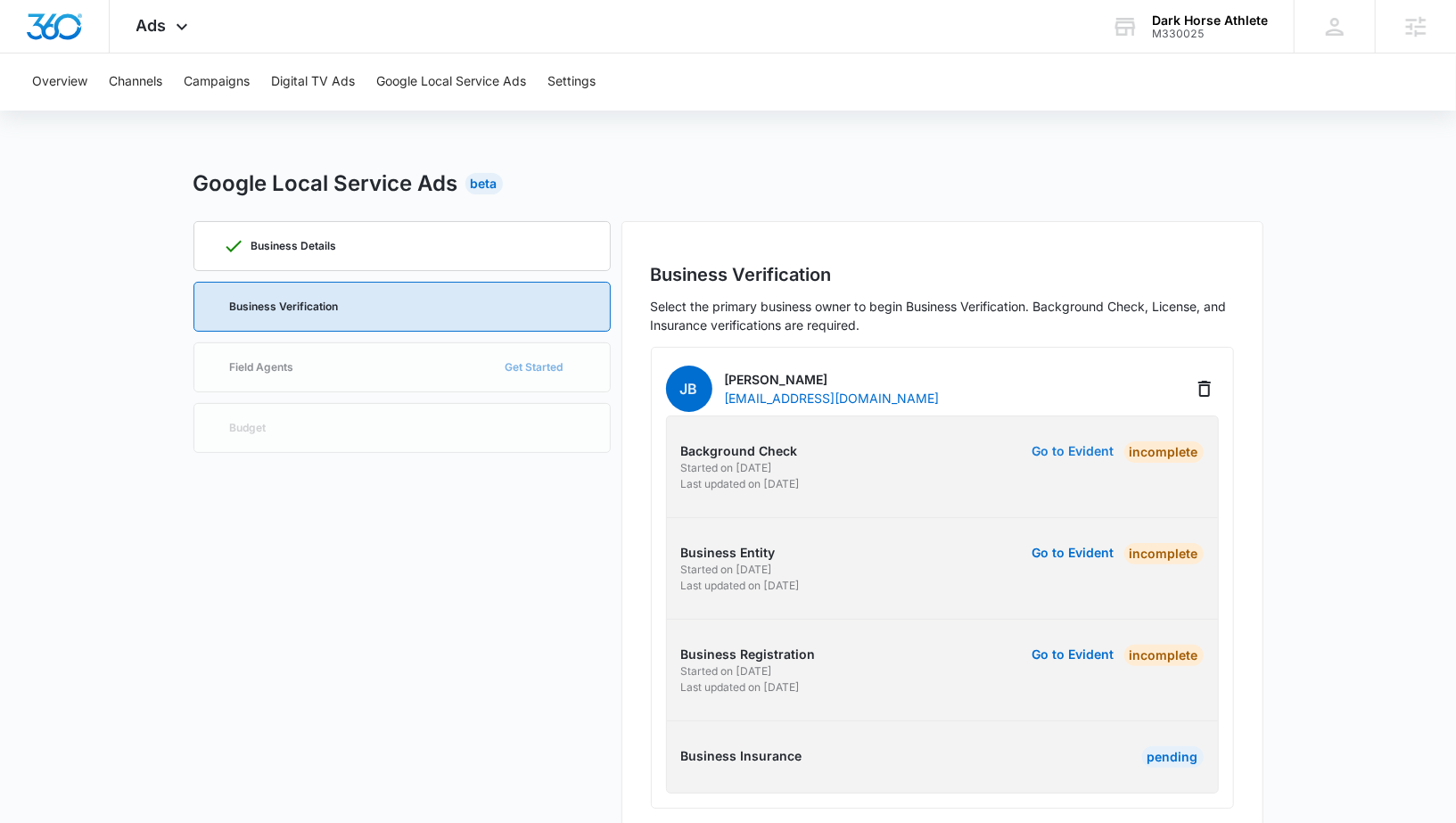 click on "Go to Evident" at bounding box center (1073, 451) 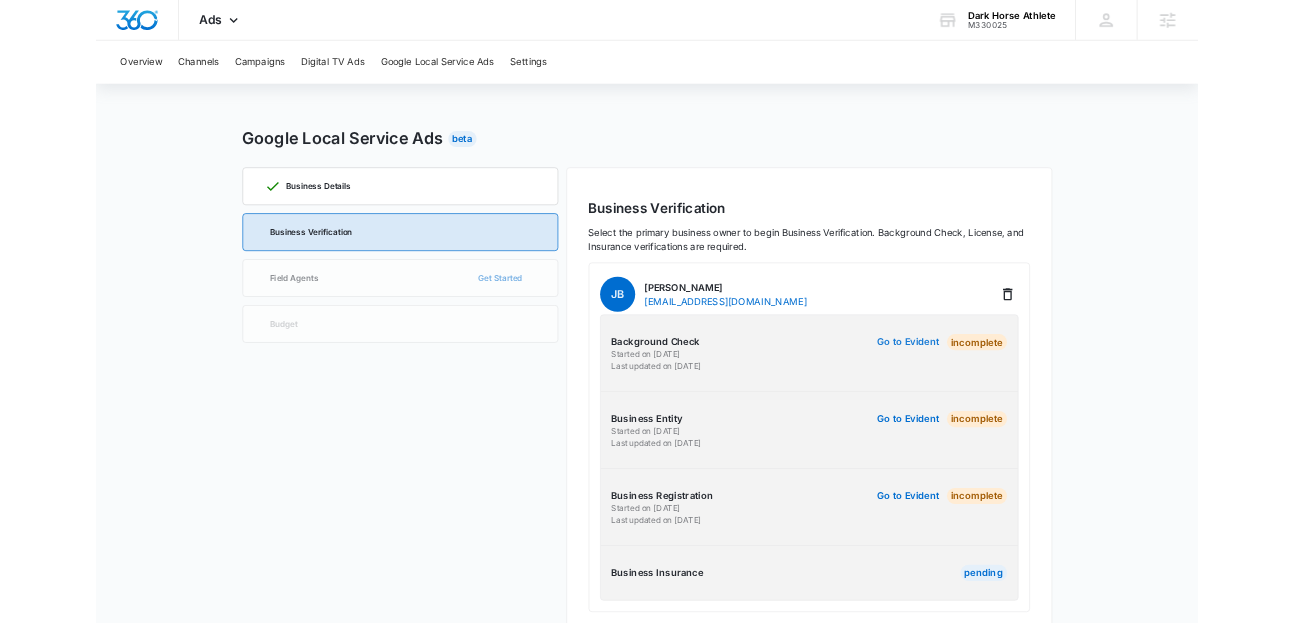 scroll, scrollTop: 36, scrollLeft: 0, axis: vertical 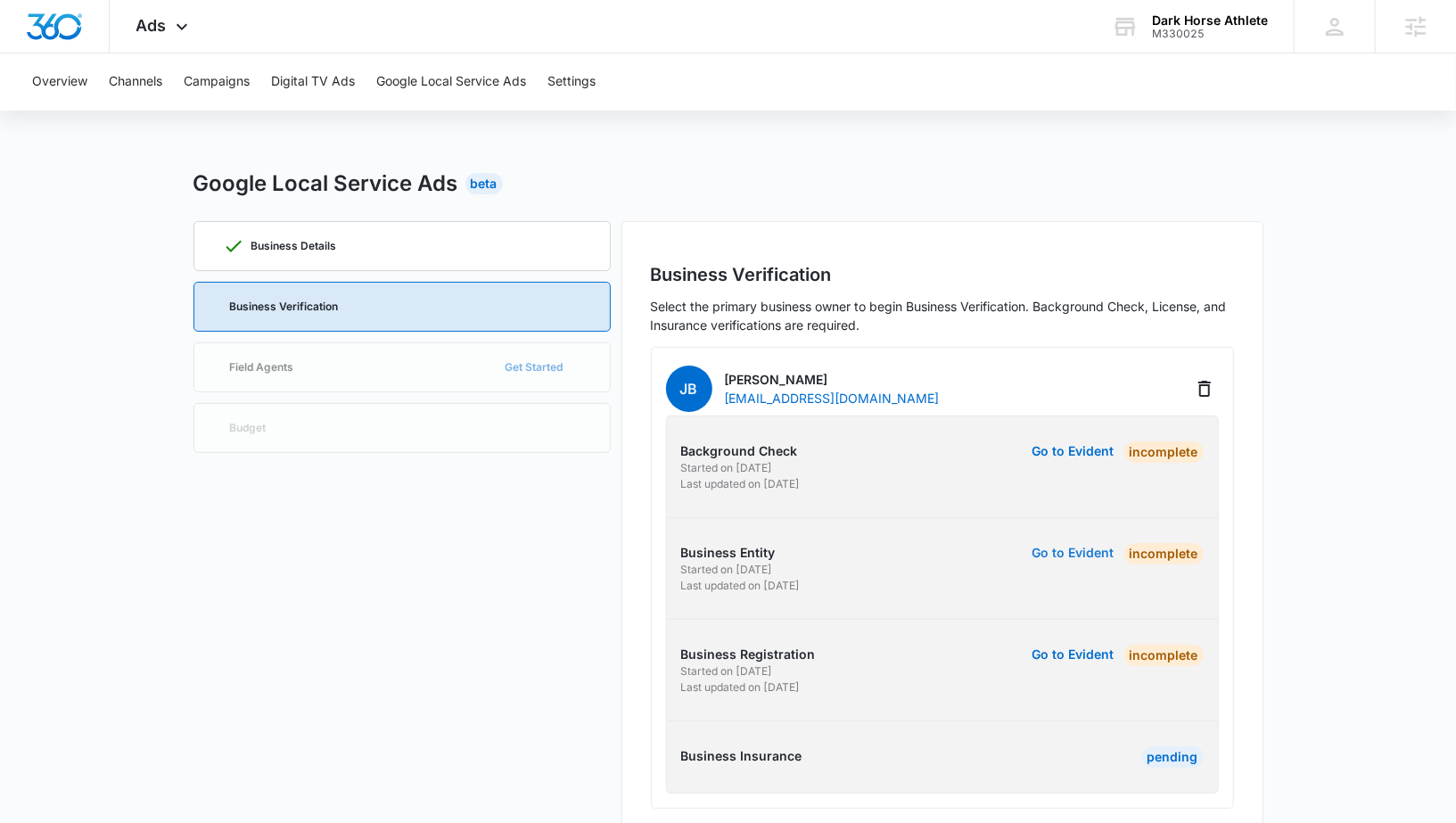 click on "Go to Evident" at bounding box center [1073, 553] 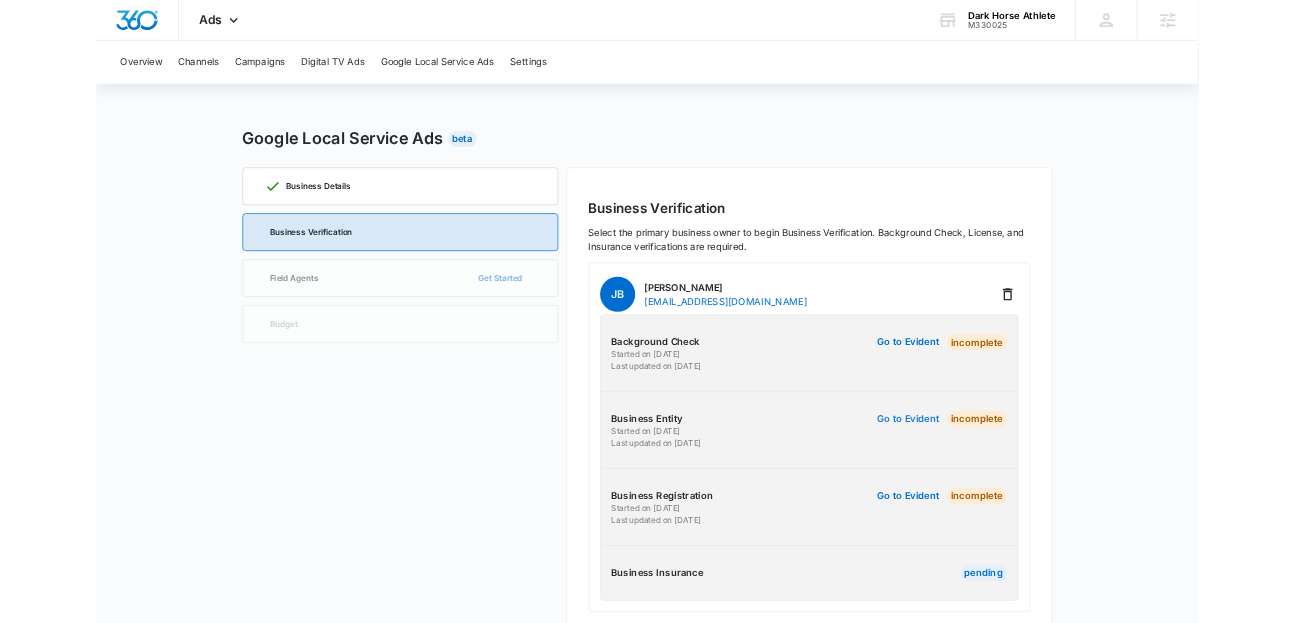 scroll, scrollTop: 36, scrollLeft: 0, axis: vertical 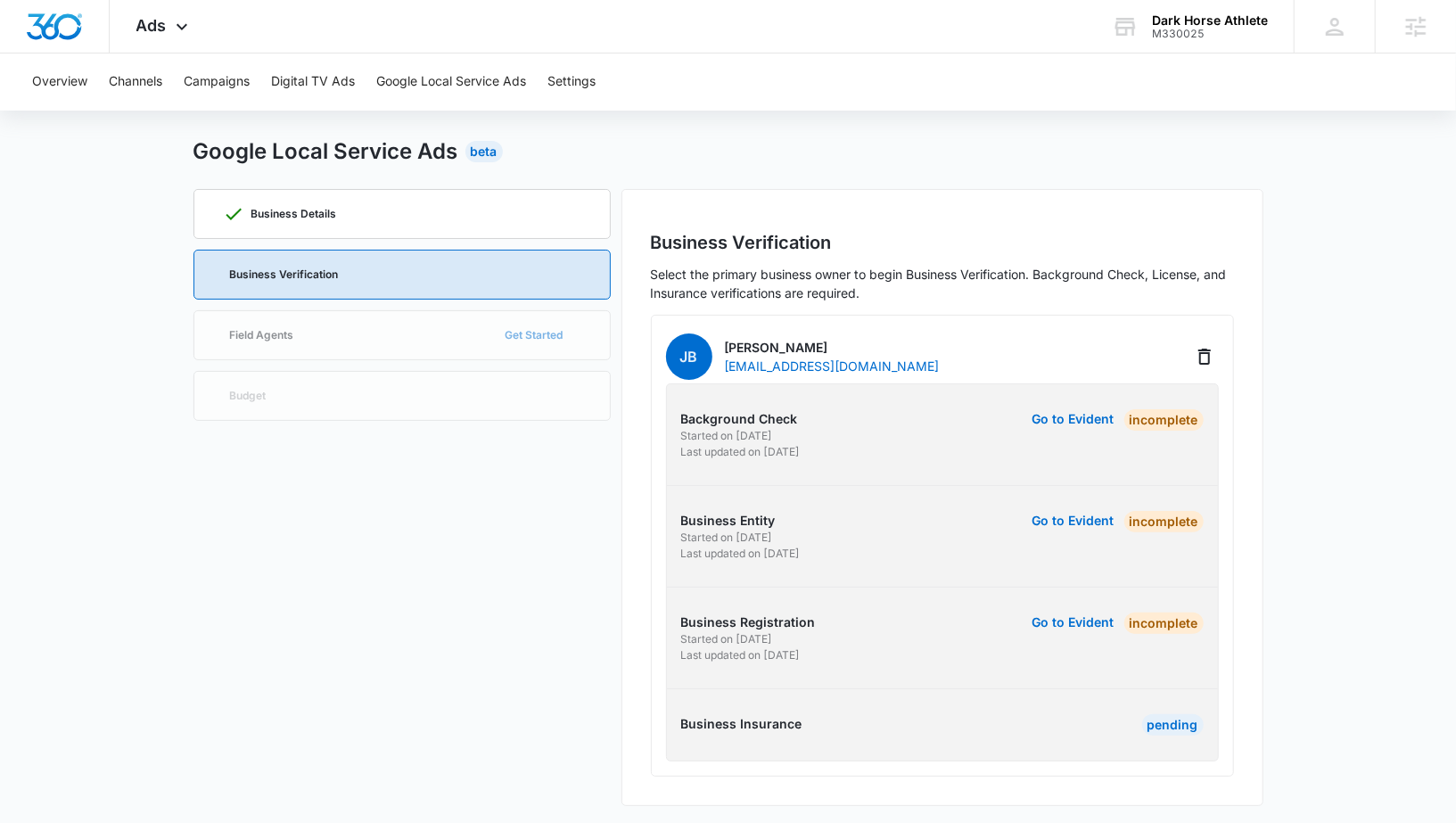 click on "Go to Evident" at bounding box center (1073, 638) 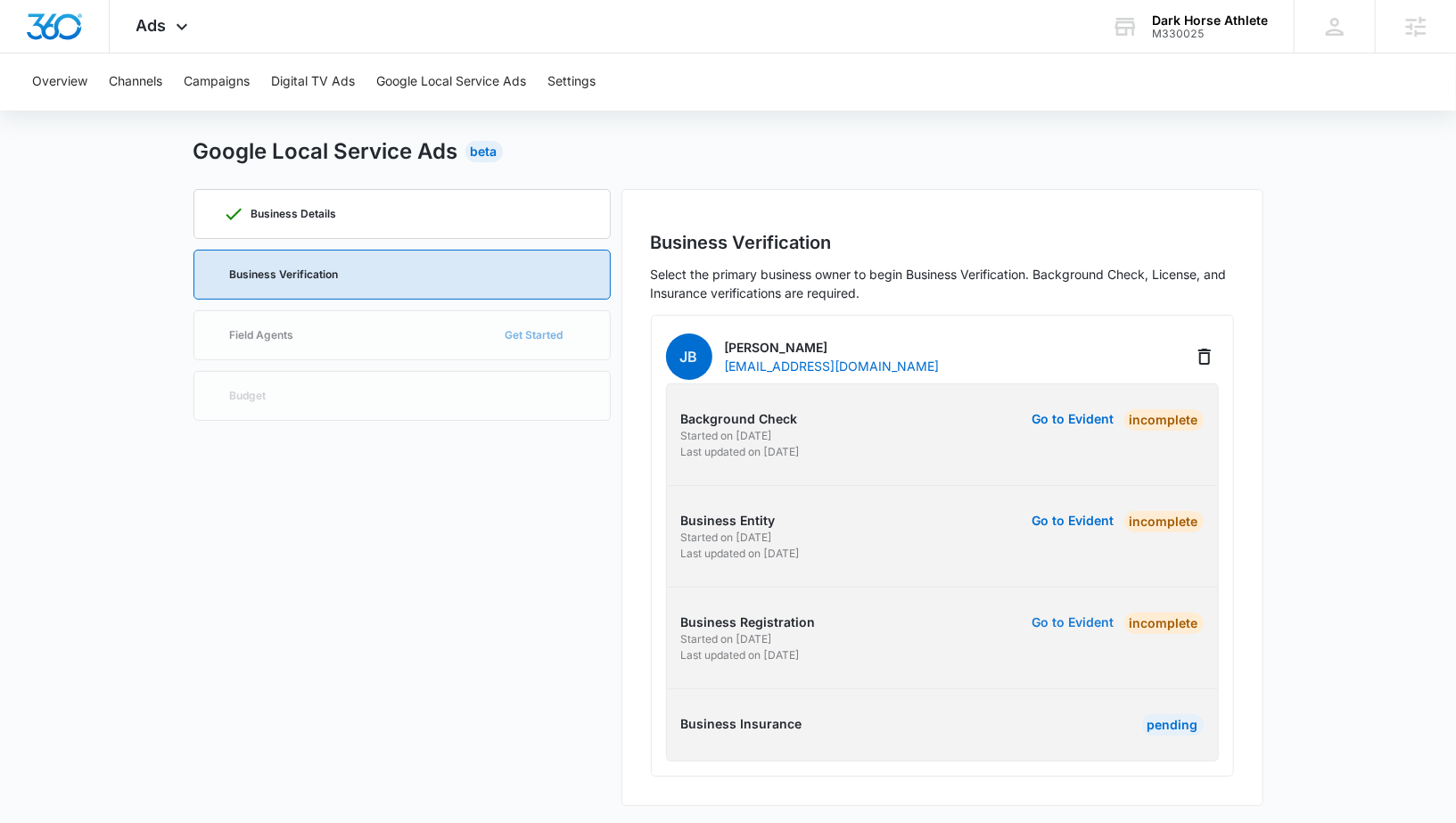 click on "Go to Evident" at bounding box center [1073, 622] 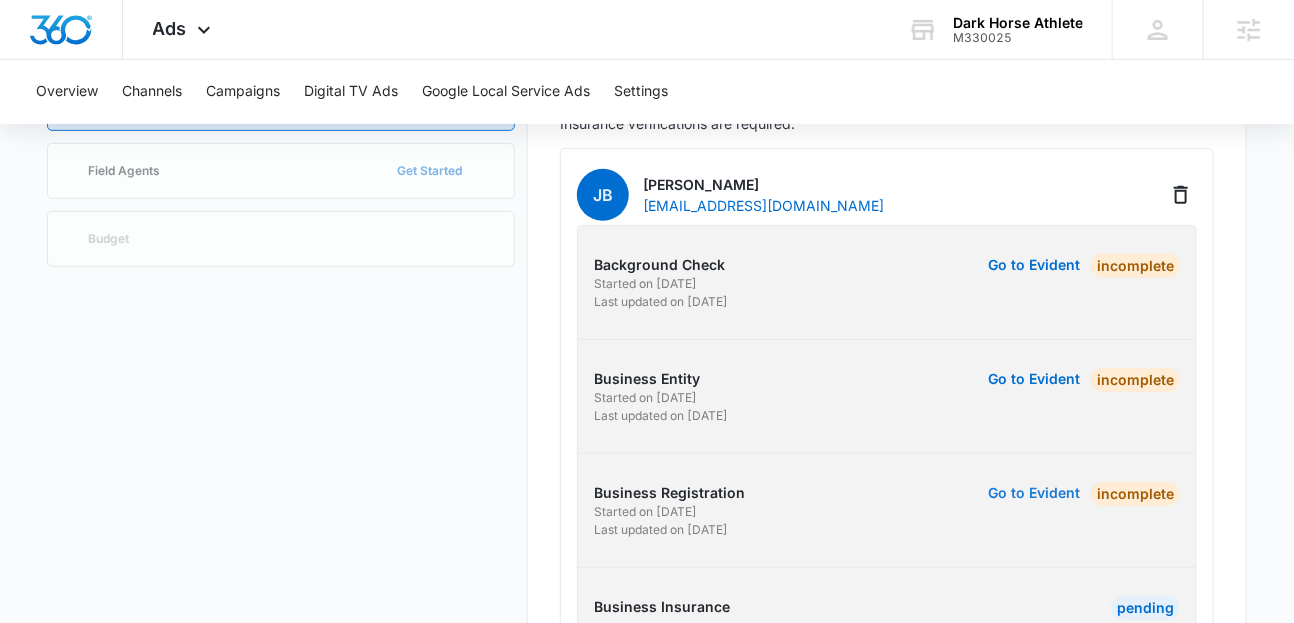 scroll, scrollTop: 336, scrollLeft: 0, axis: vertical 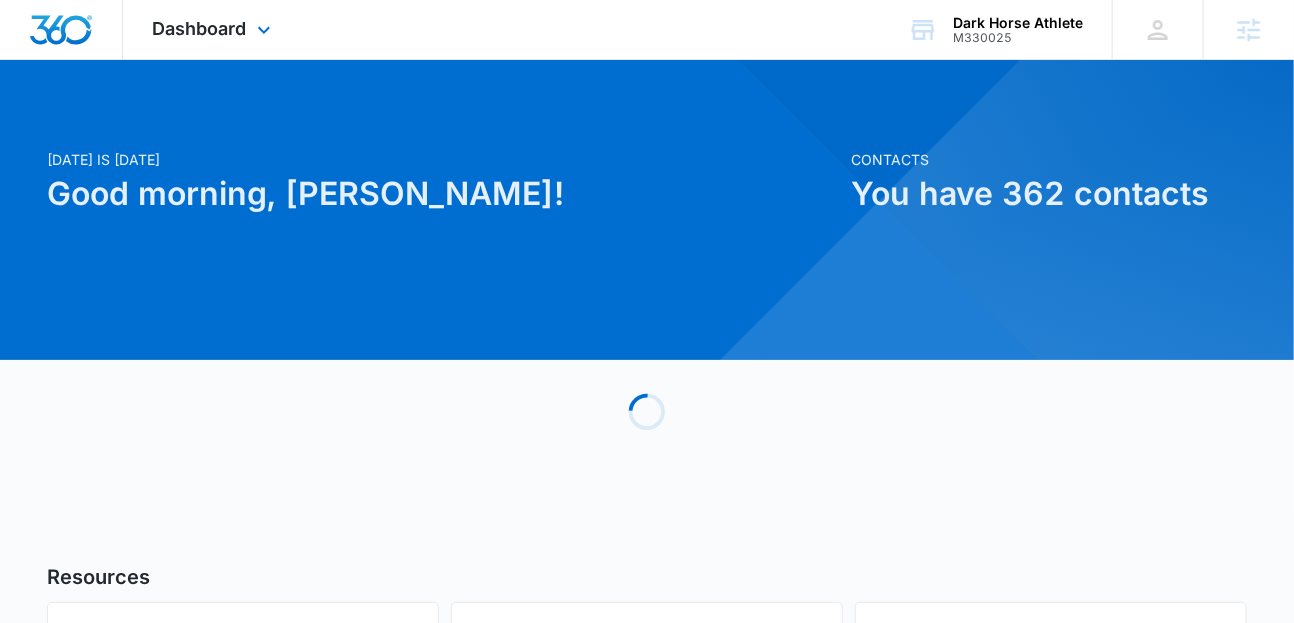 click on "Dashboard Apps Reputation Websites Forms CRM Email Social Shop Payments POS Content Ads Intelligence Files Brand Settings" at bounding box center [214, 29] 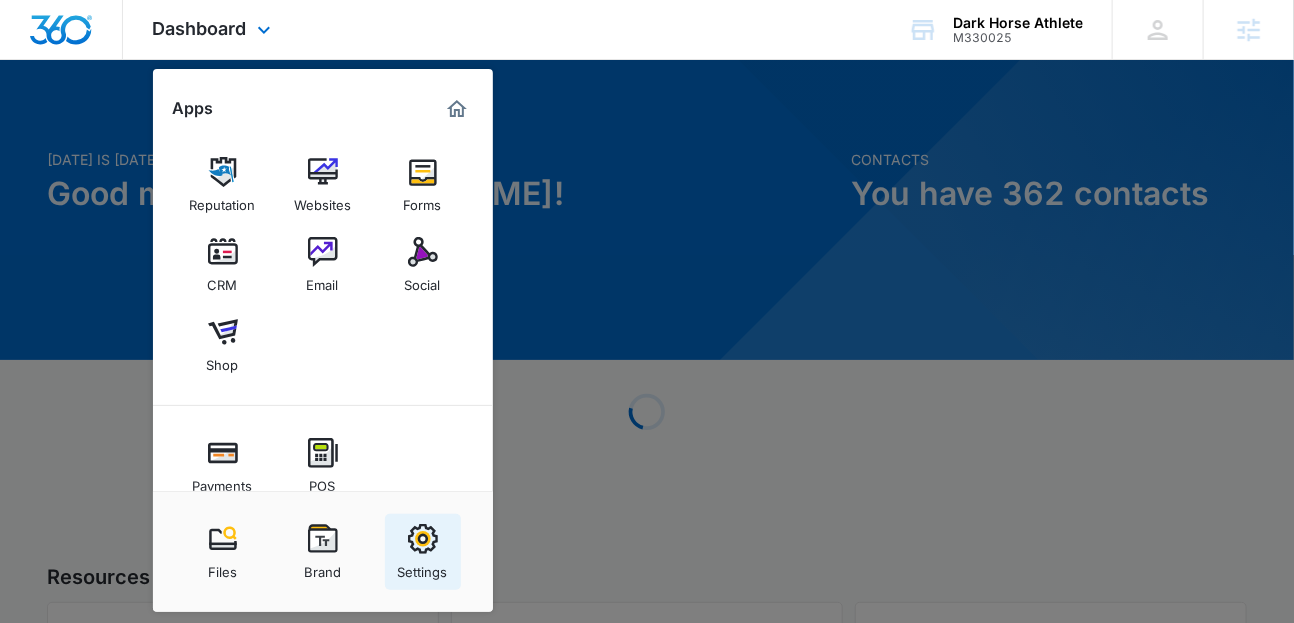 click on "Settings" at bounding box center (423, 552) 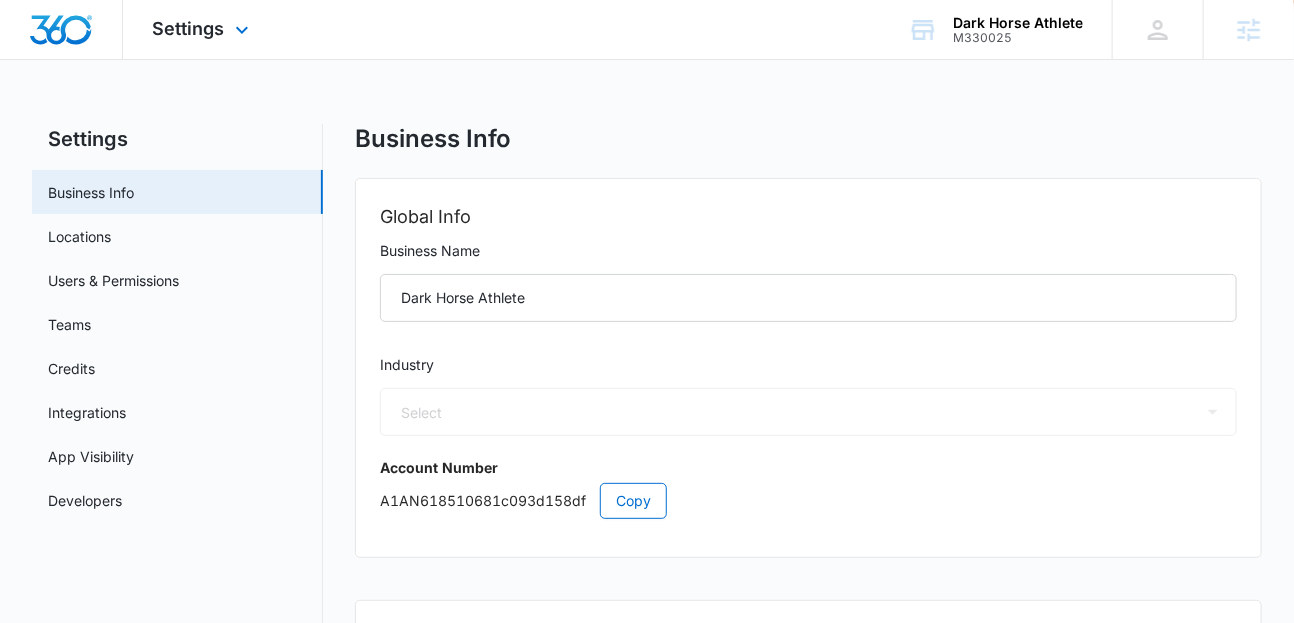 select on "US" 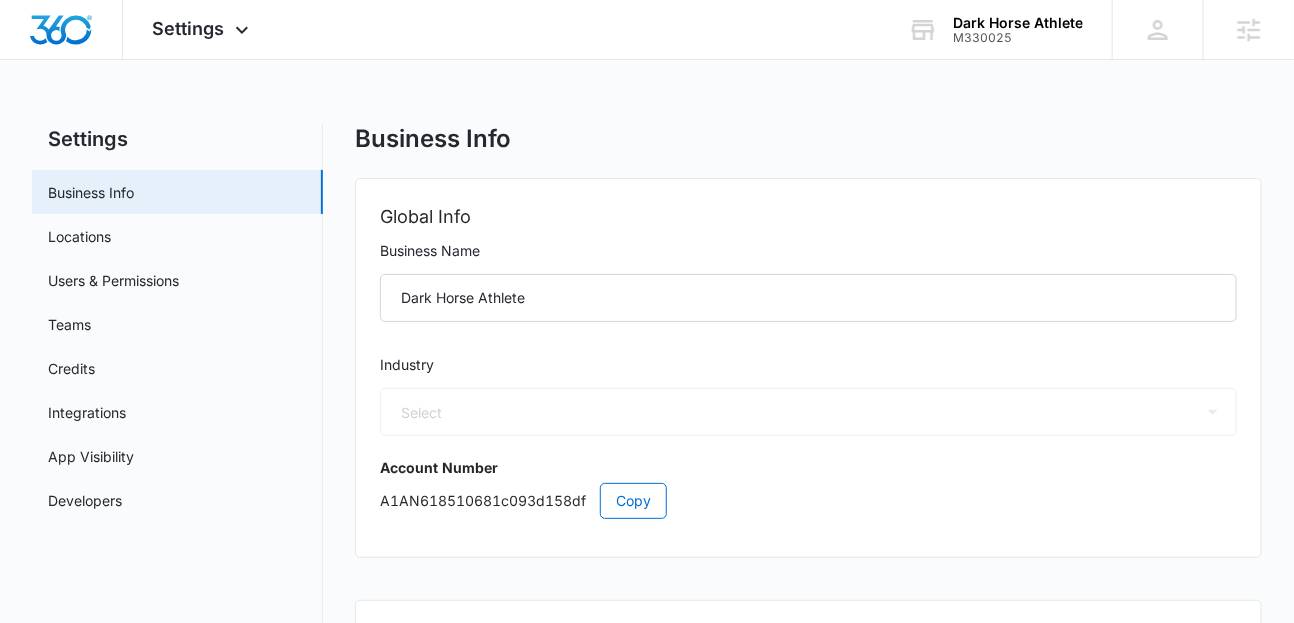 select on "36" 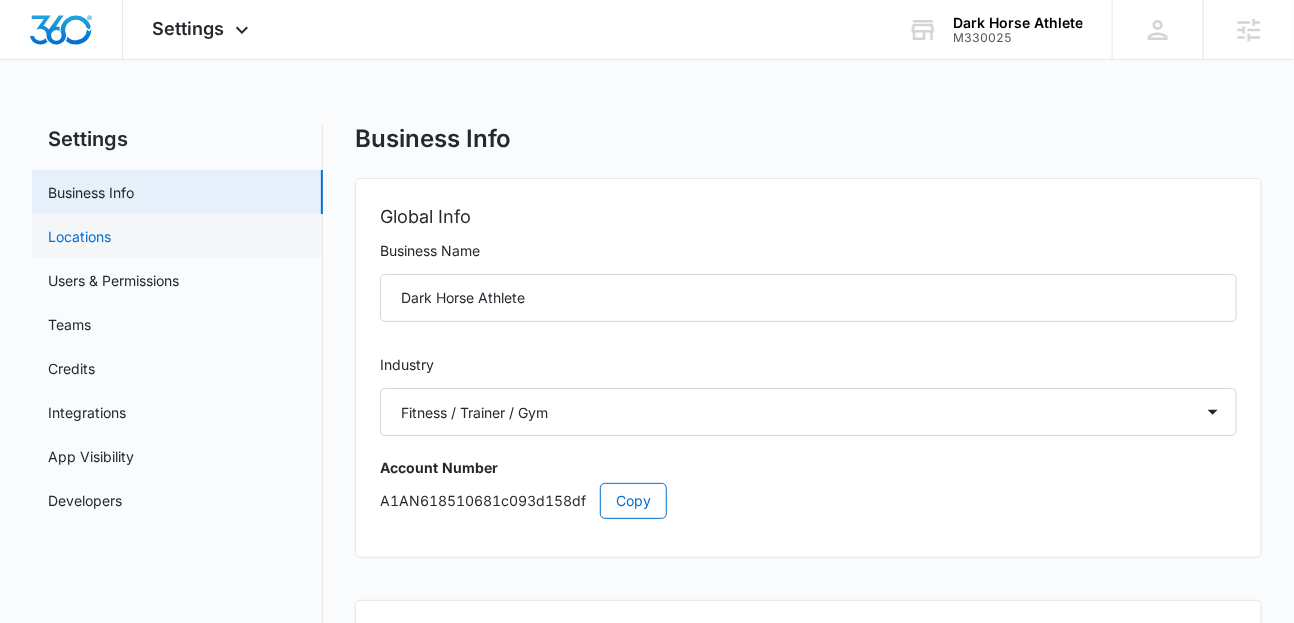 click on "Locations" at bounding box center (79, 236) 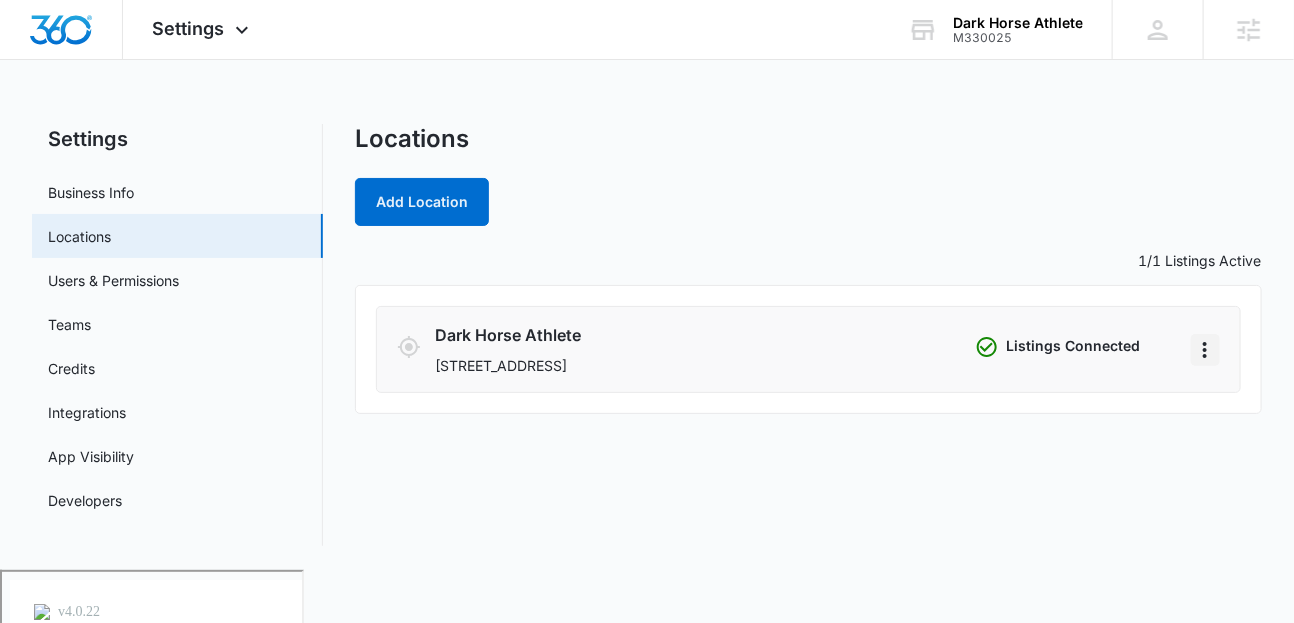 click 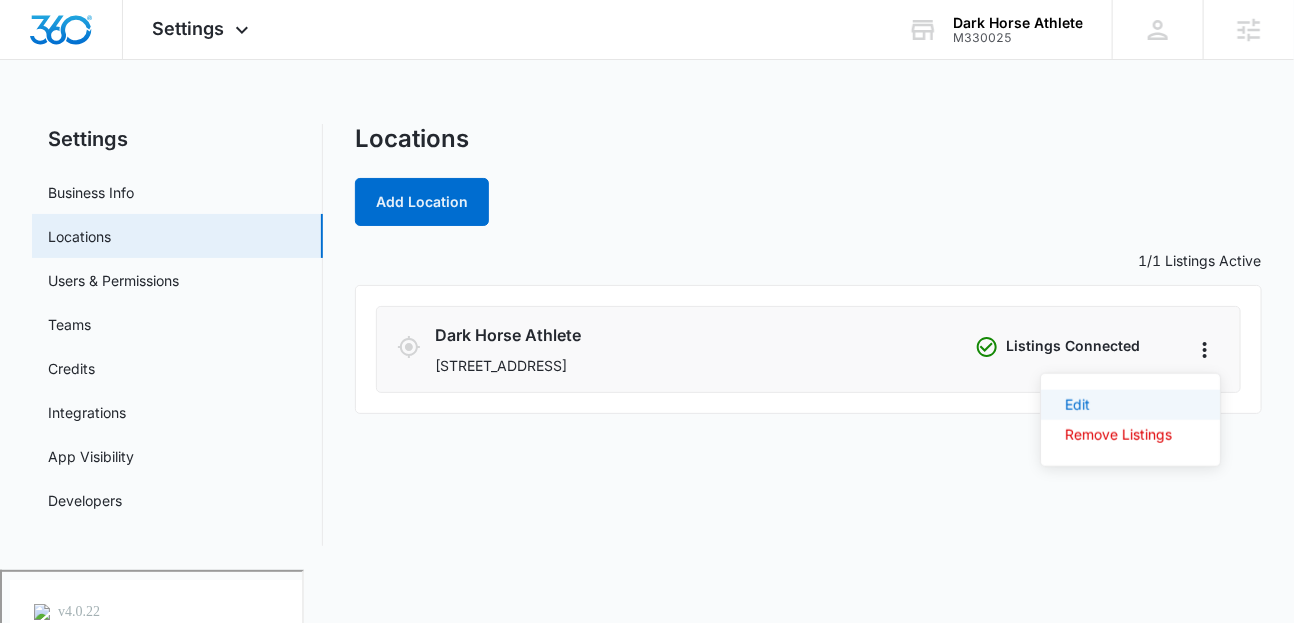 click on "Edit" at bounding box center (1077, 404) 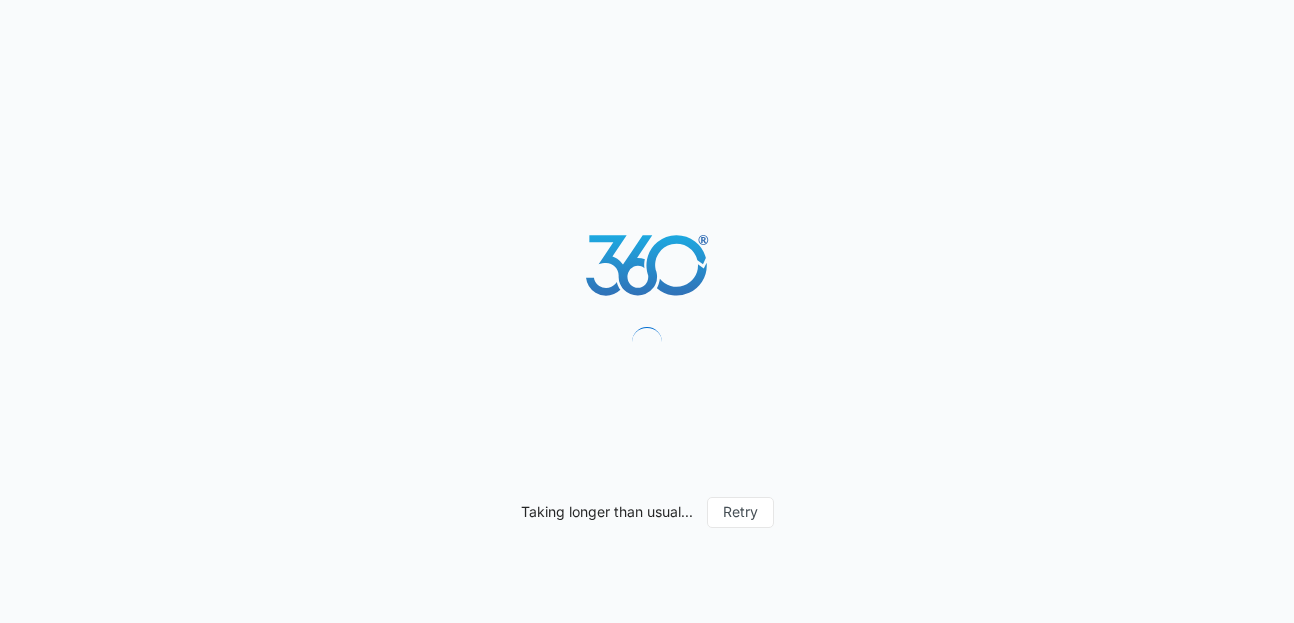 scroll, scrollTop: 0, scrollLeft: 0, axis: both 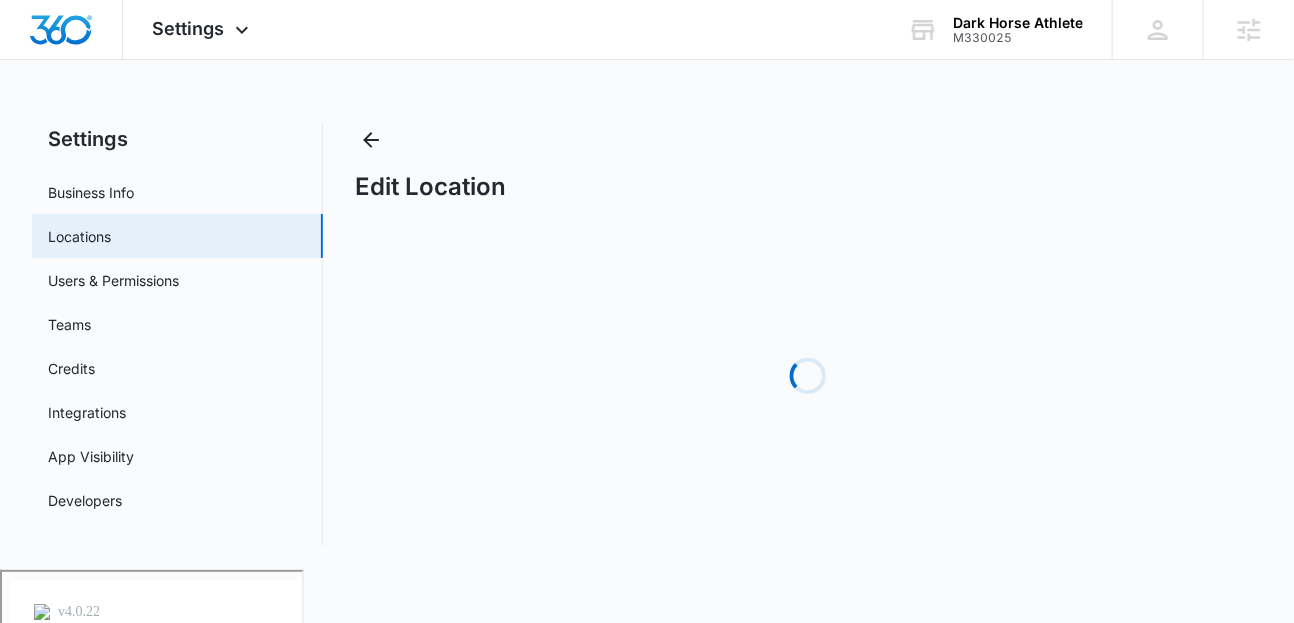 select on "[US_STATE]" 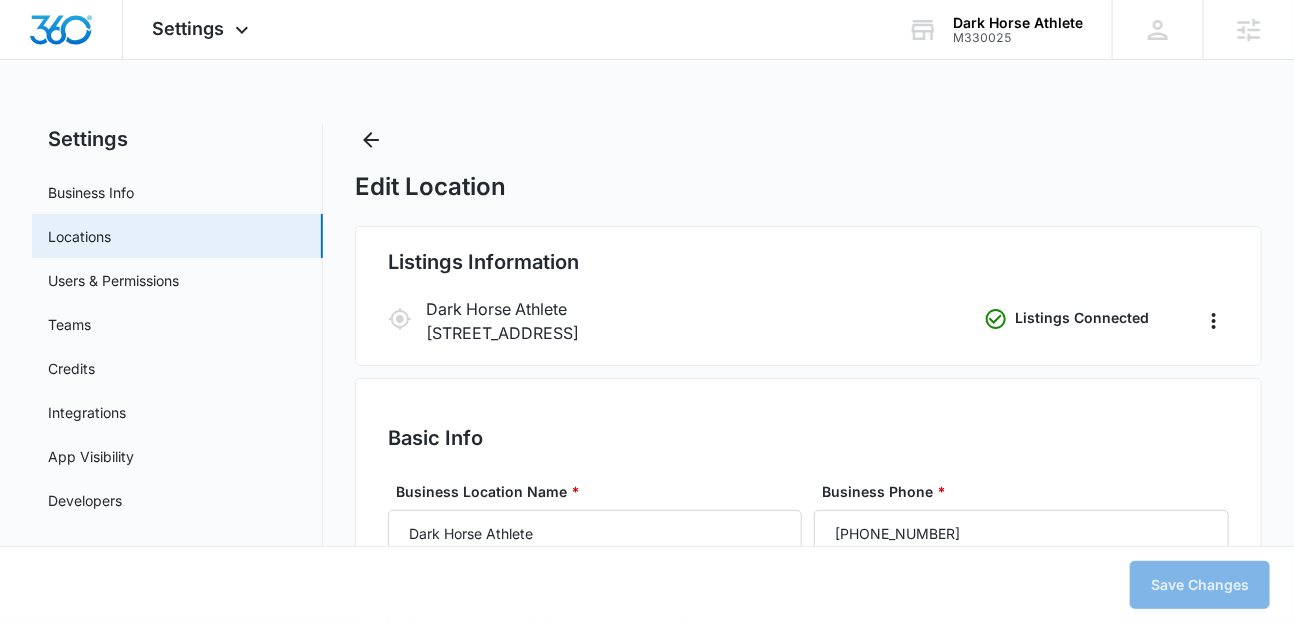 scroll, scrollTop: 542, scrollLeft: 0, axis: vertical 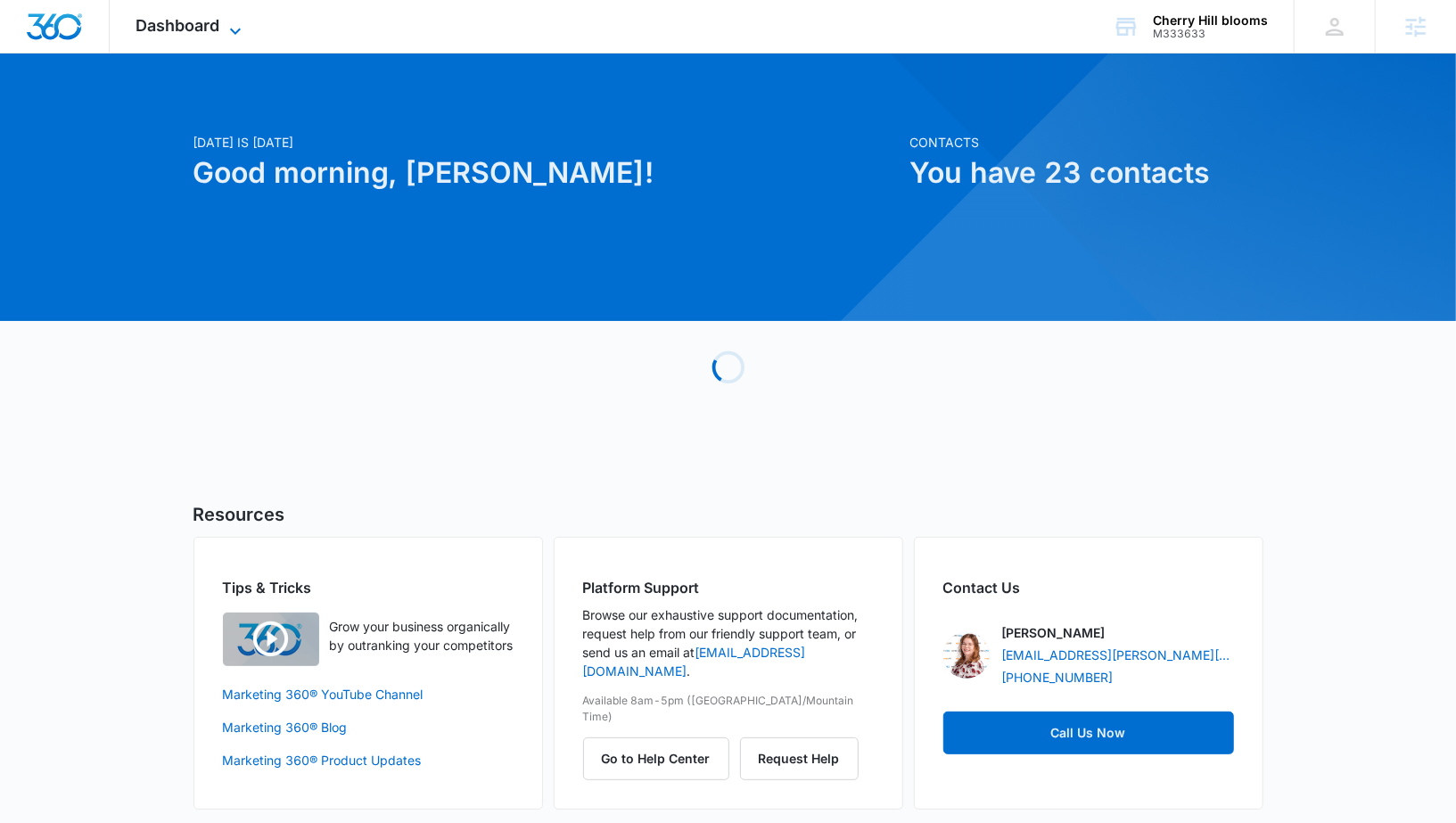 click on "Dashboard Apps Reputation Websites Forms CRM Email Social Payments POS Content Ads Intelligence Files Brand Settings" at bounding box center [191, 26] 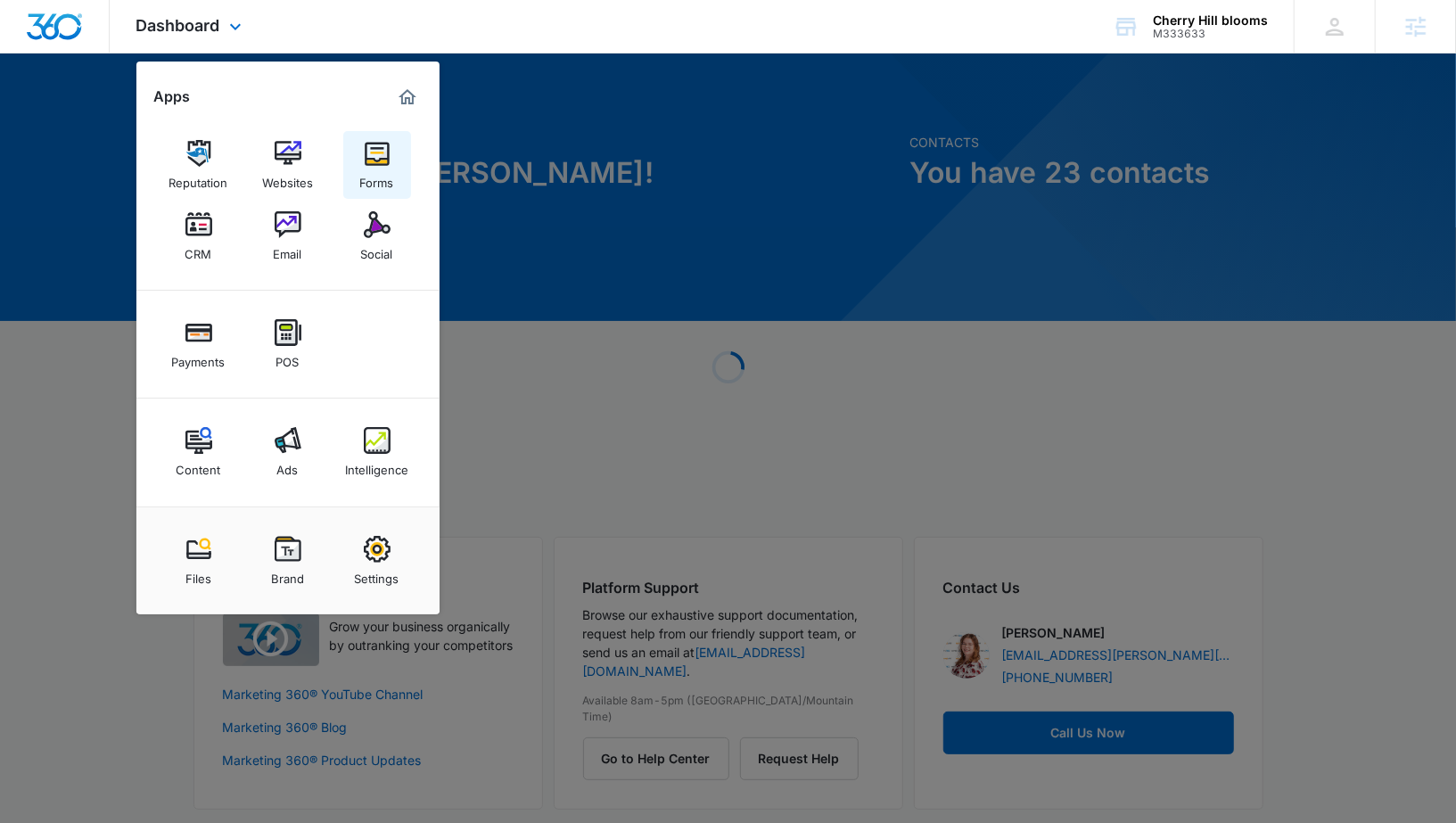 click on "Forms" at bounding box center (377, 165) 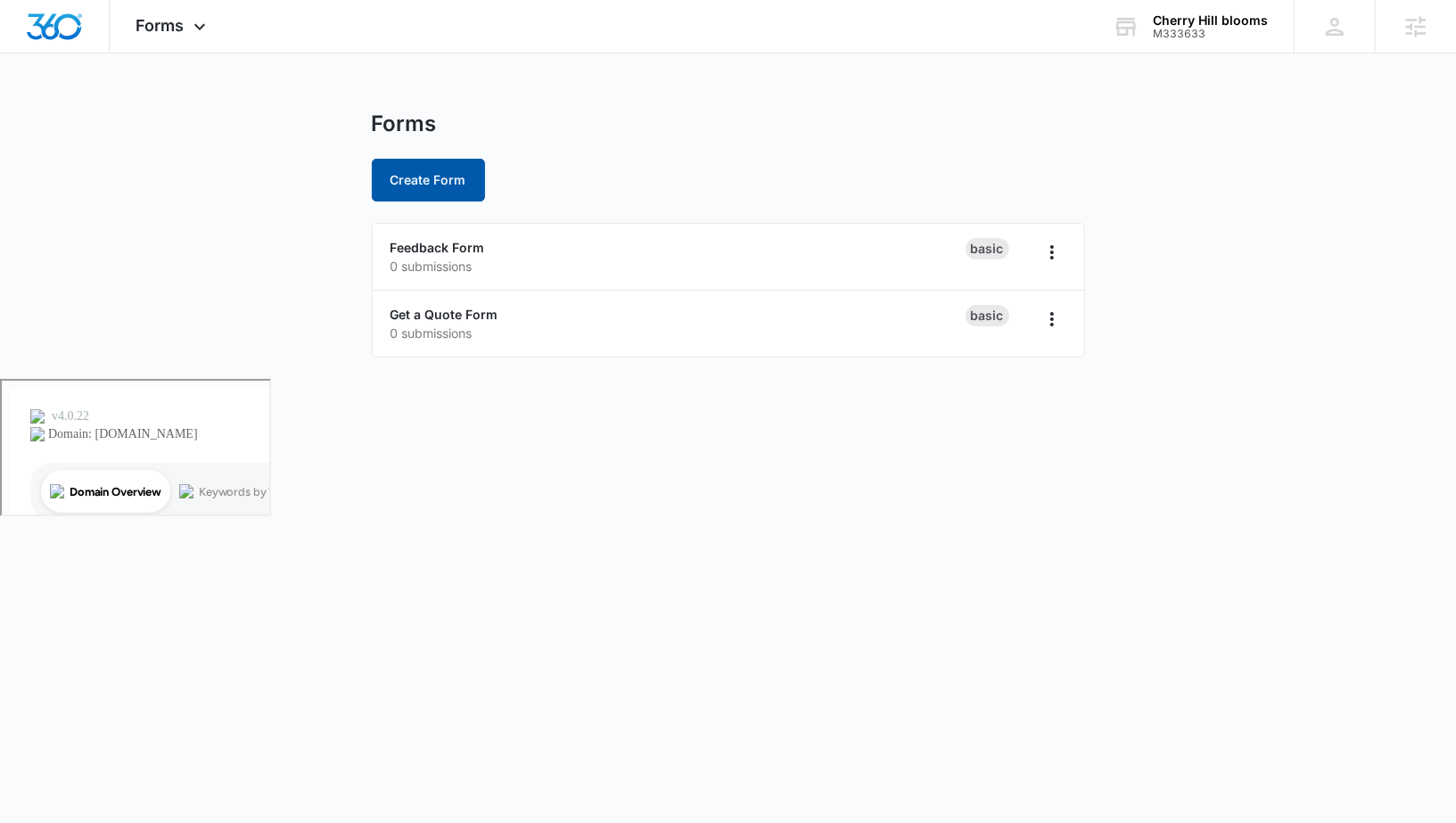 click on "Create Form" at bounding box center [428, 180] 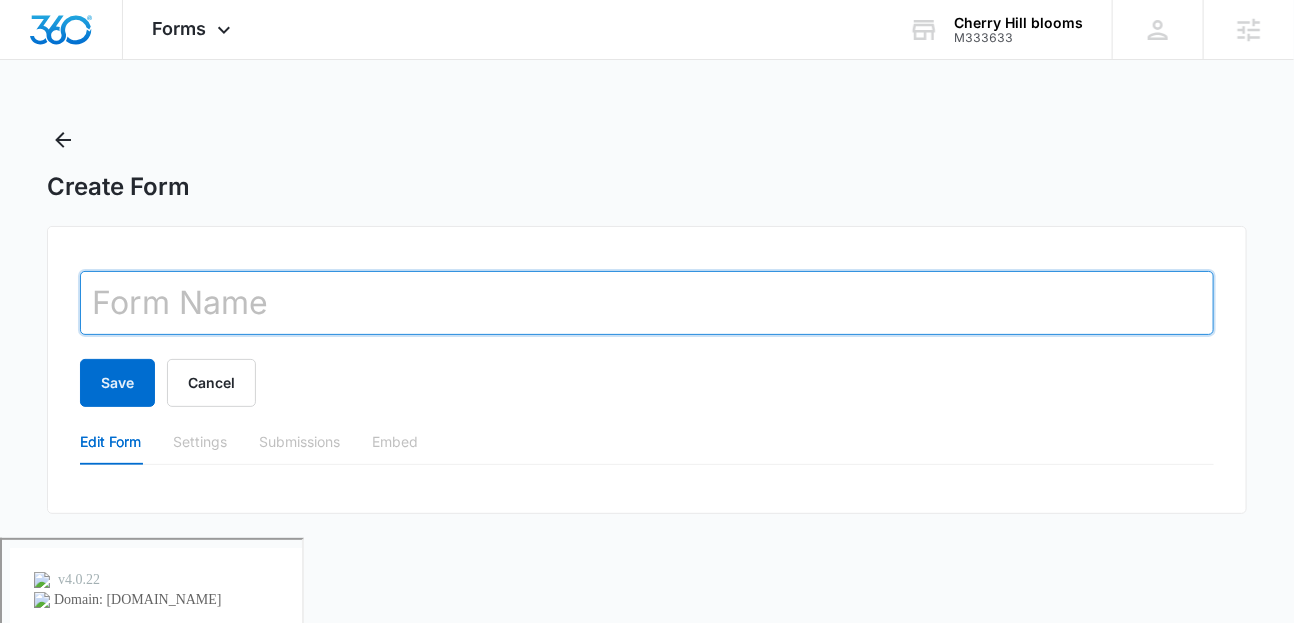 click at bounding box center [647, 303] 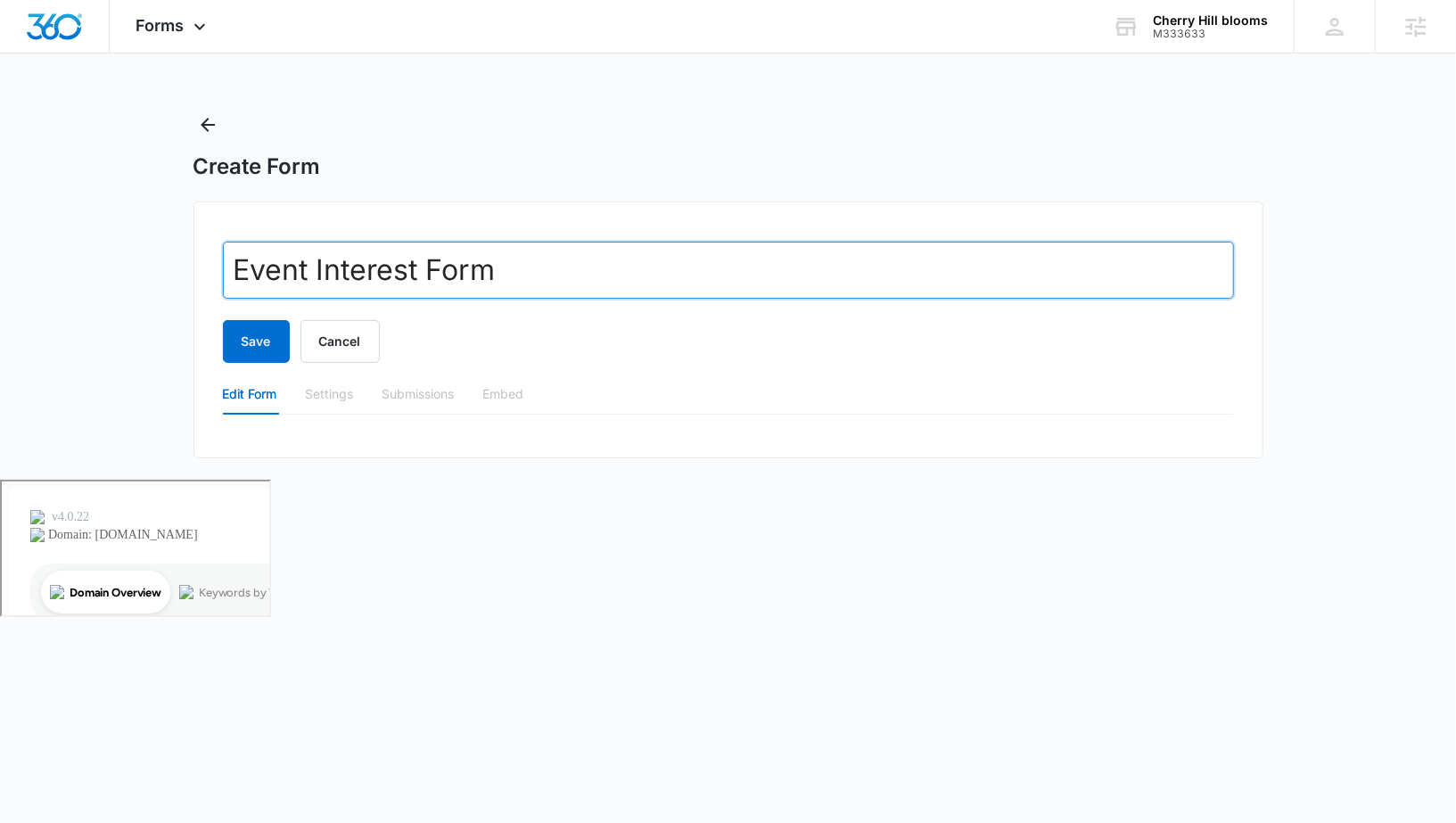 type on "Event Interest Form" 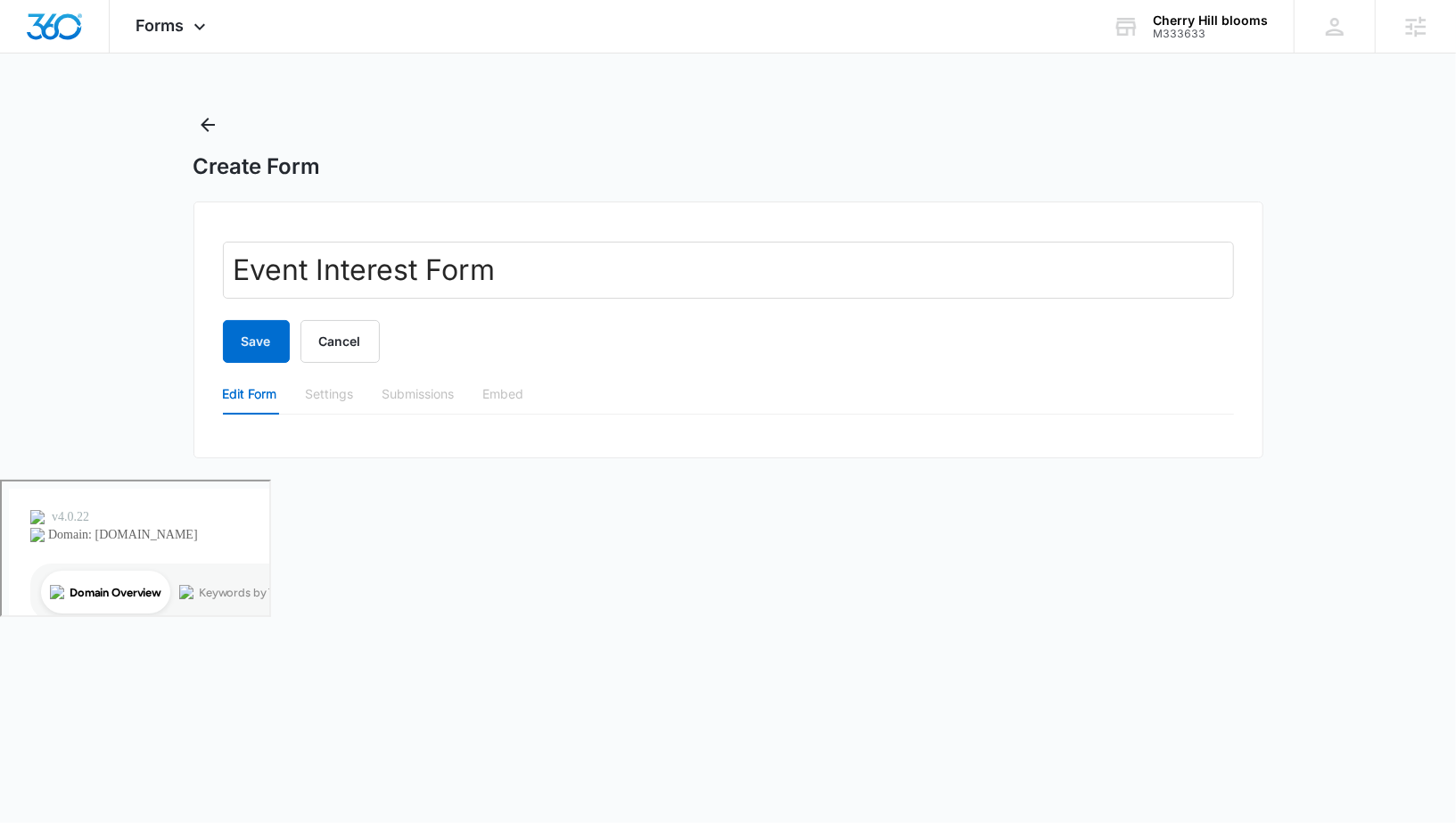 click on "Edit Form" at bounding box center [250, 394] 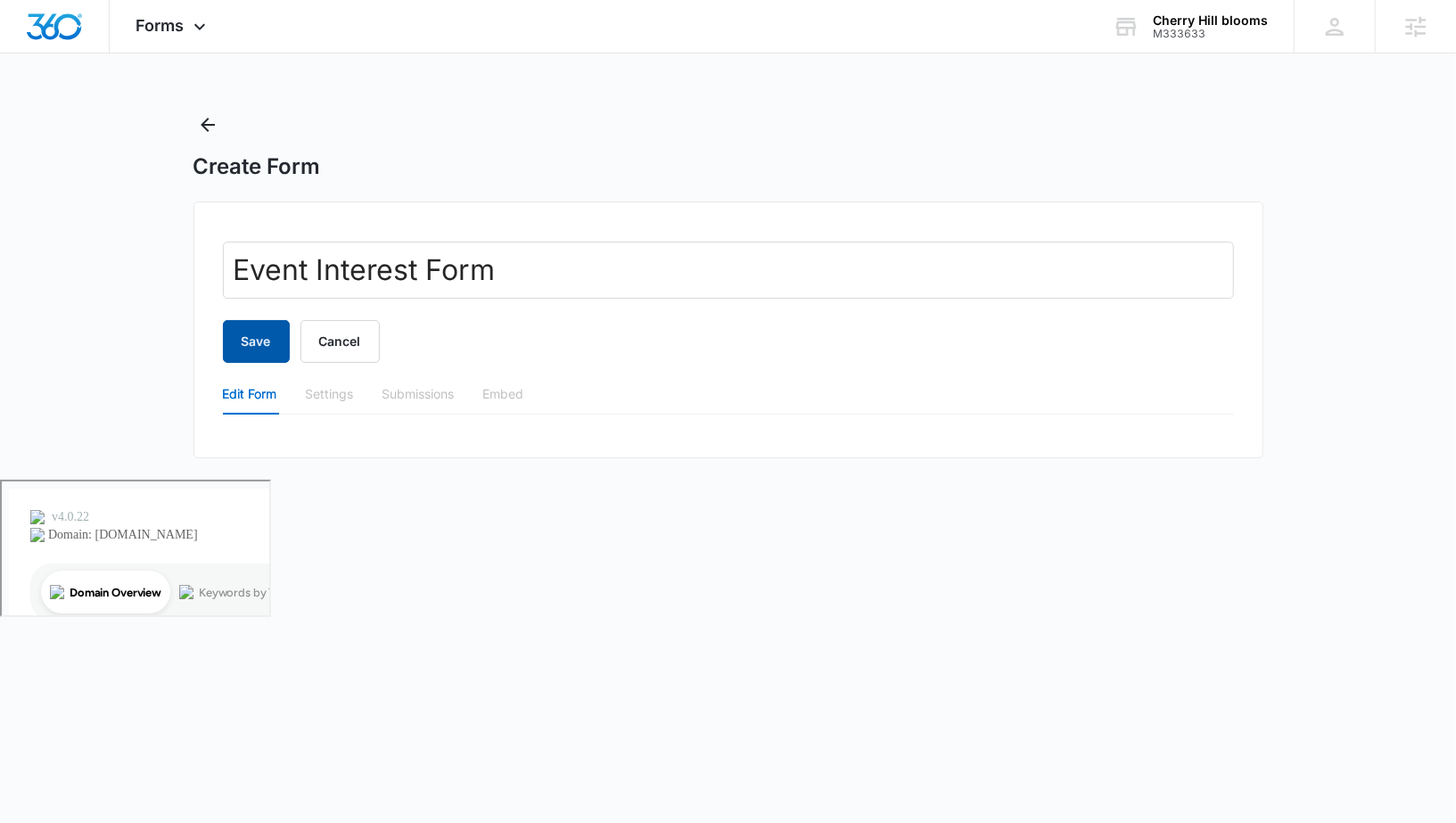 click on "Save" at bounding box center (256, 342) 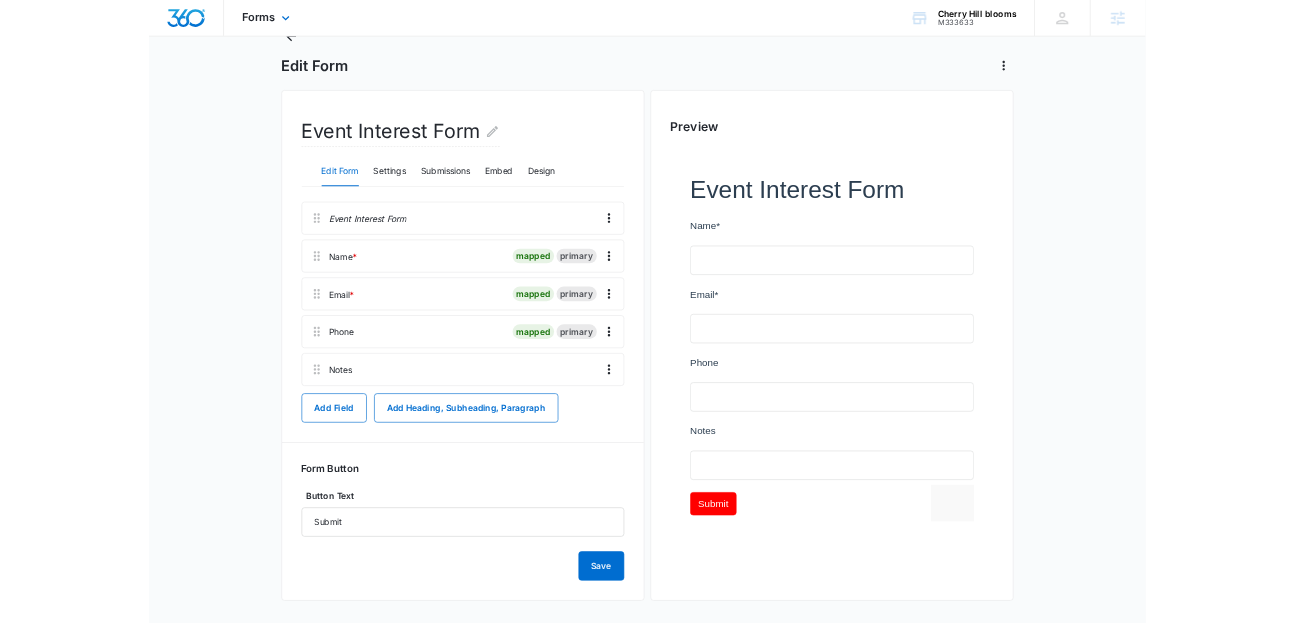 scroll, scrollTop: 174, scrollLeft: 0, axis: vertical 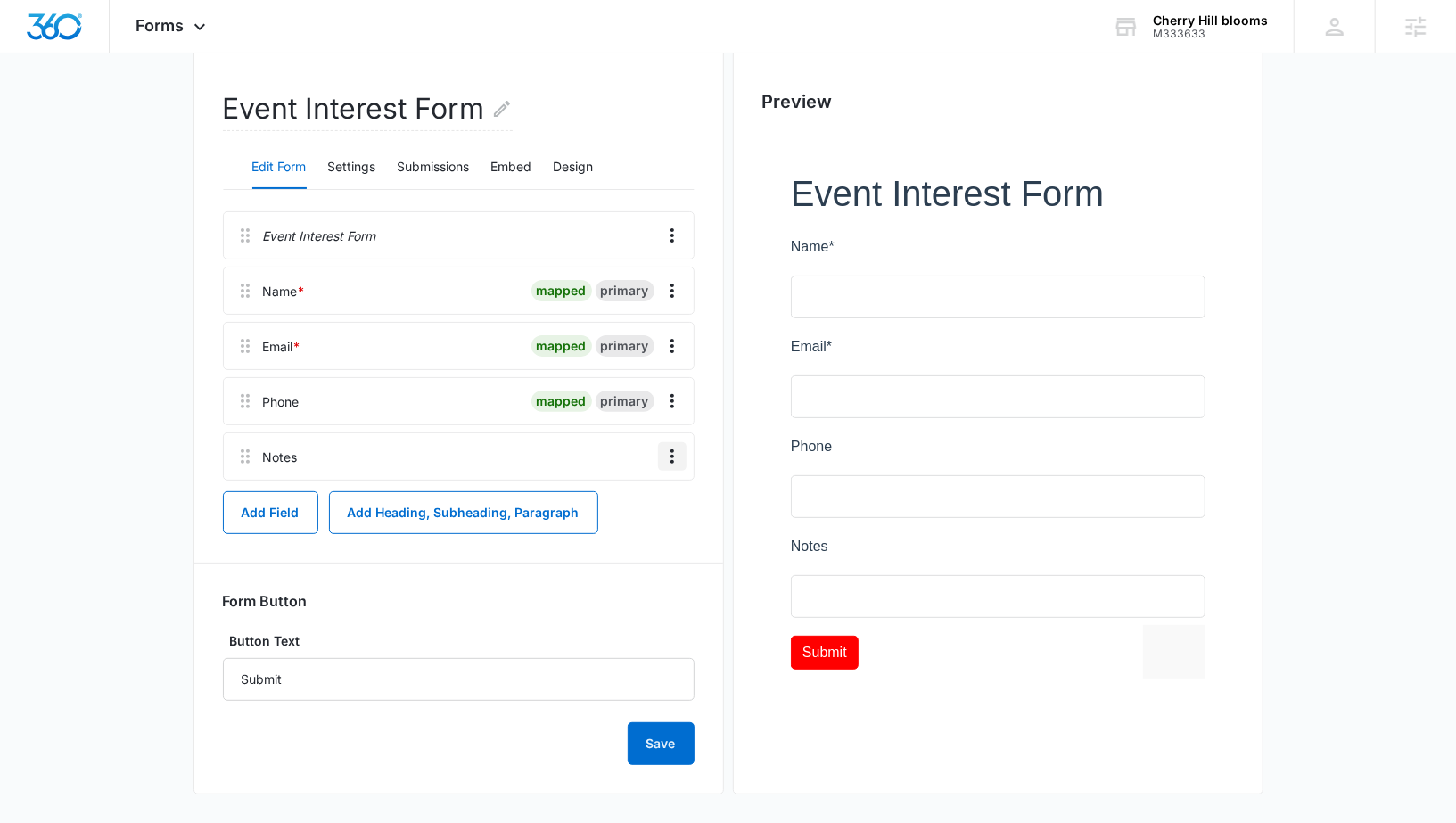 click 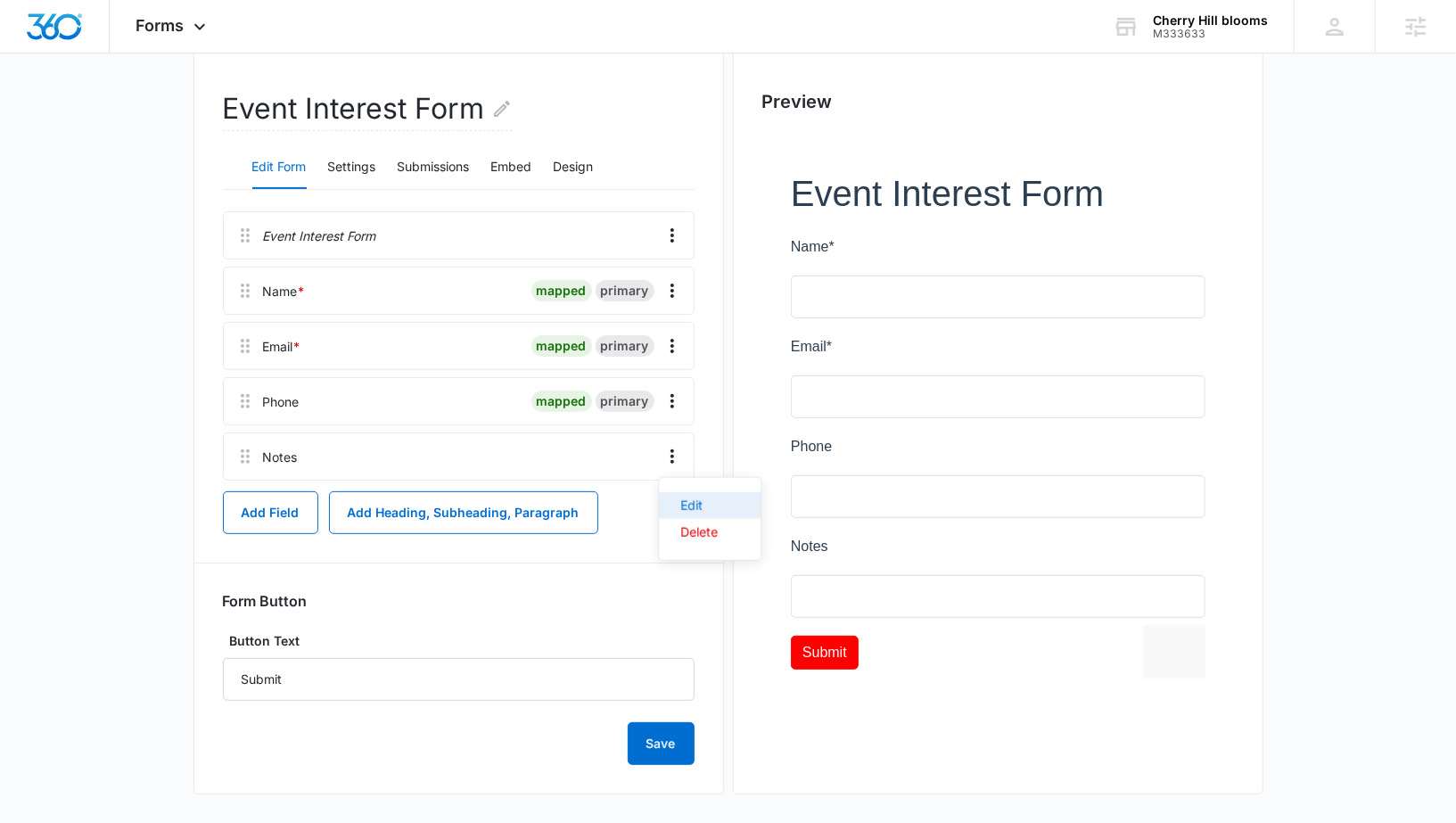 click on "Edit" at bounding box center [699, 506] 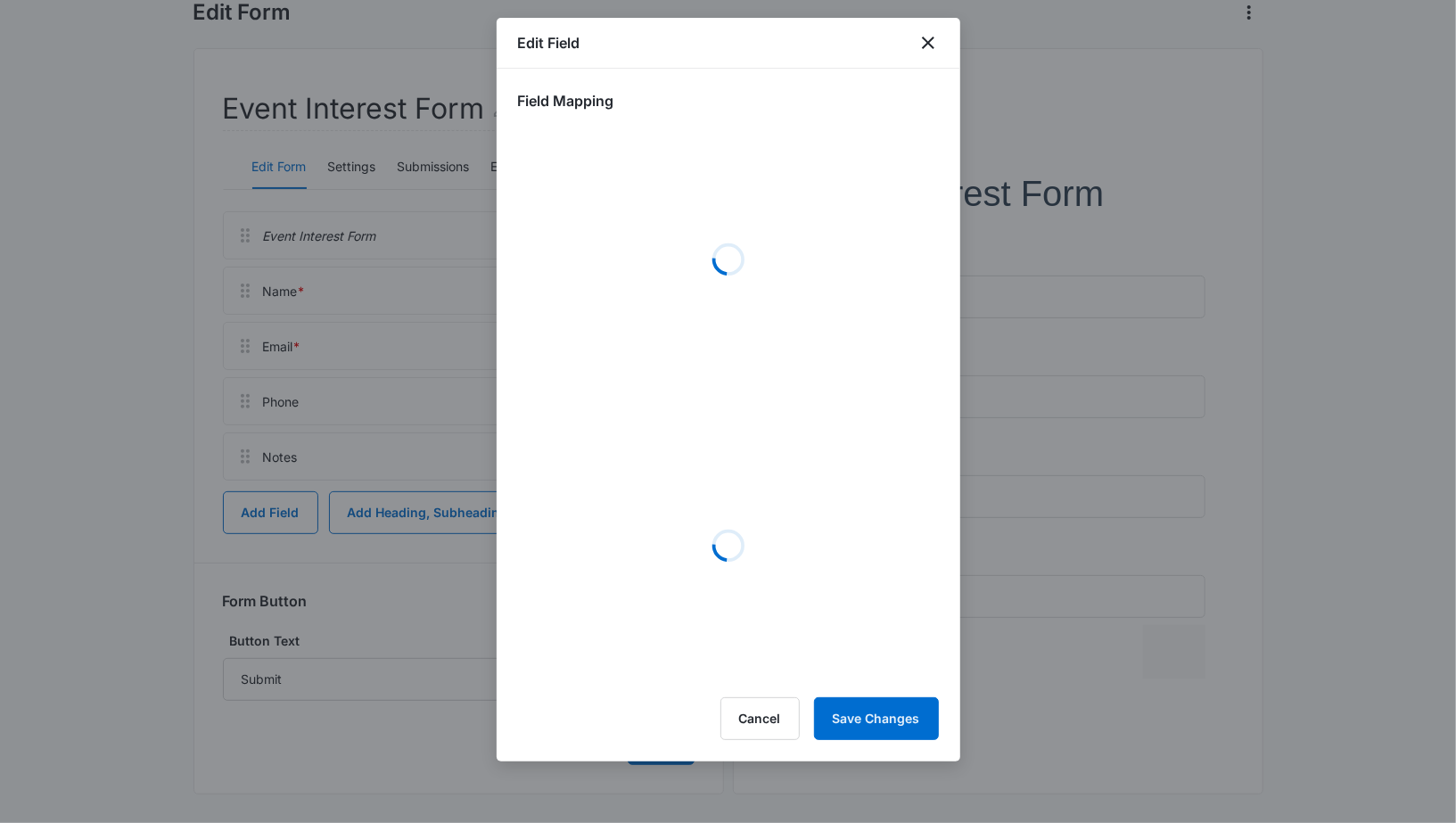 select on "top" 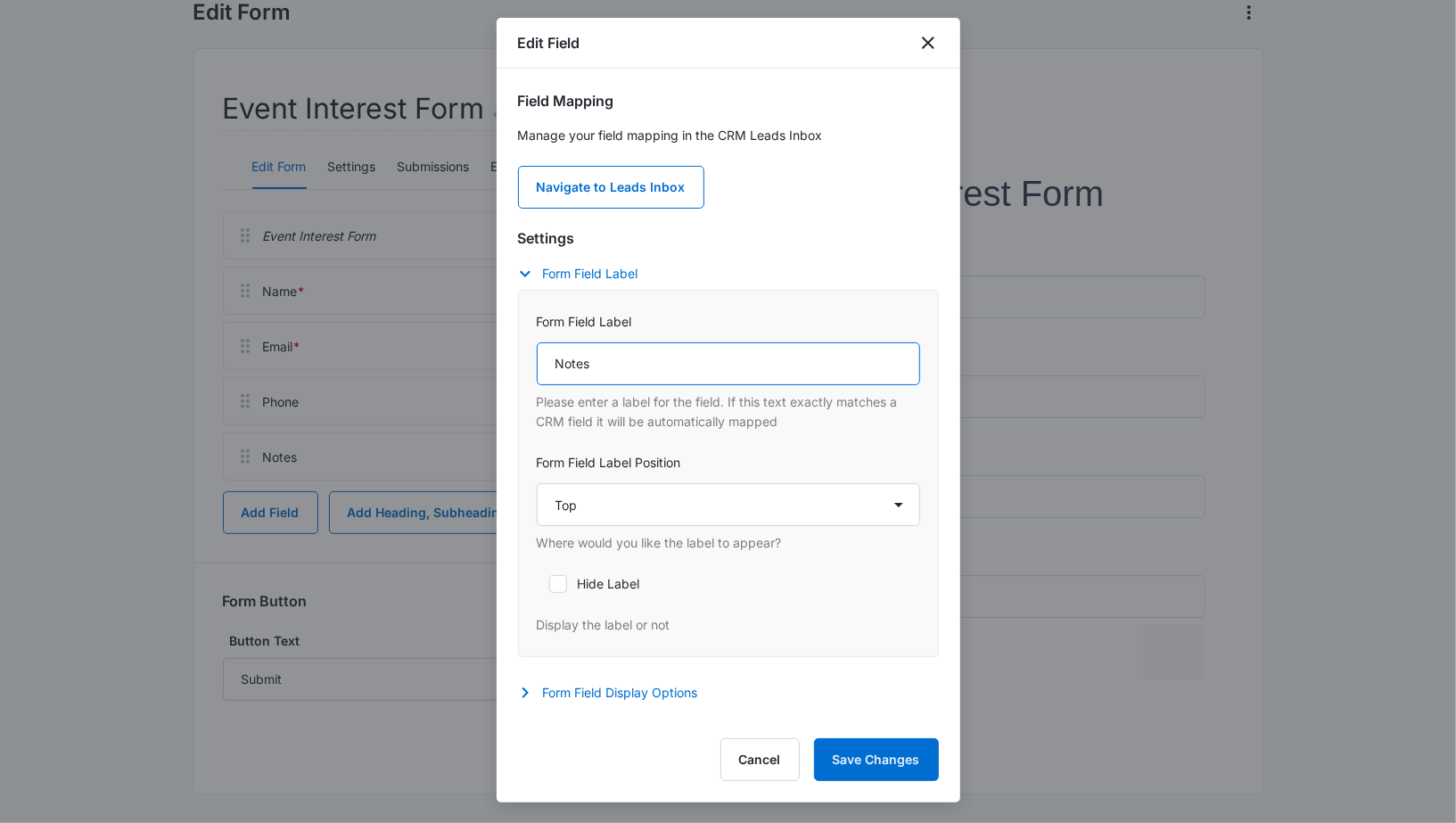 click on "Notes" at bounding box center (728, 364) 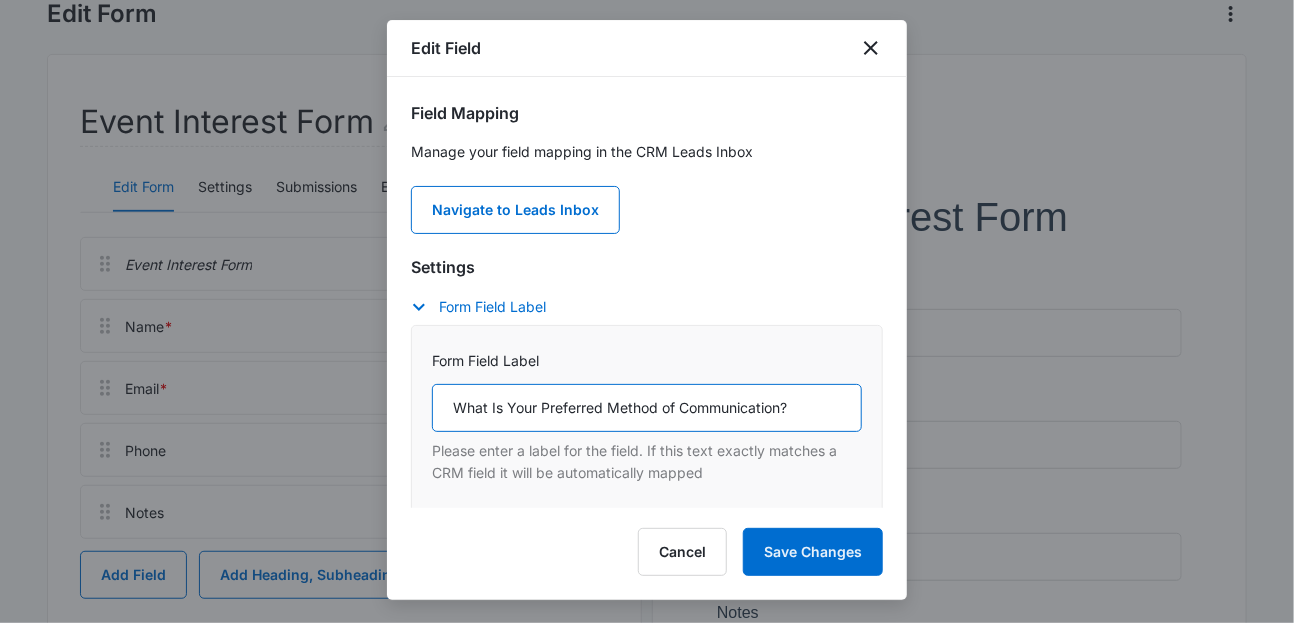 type on "What Is Your Preferred Method of Communication?" 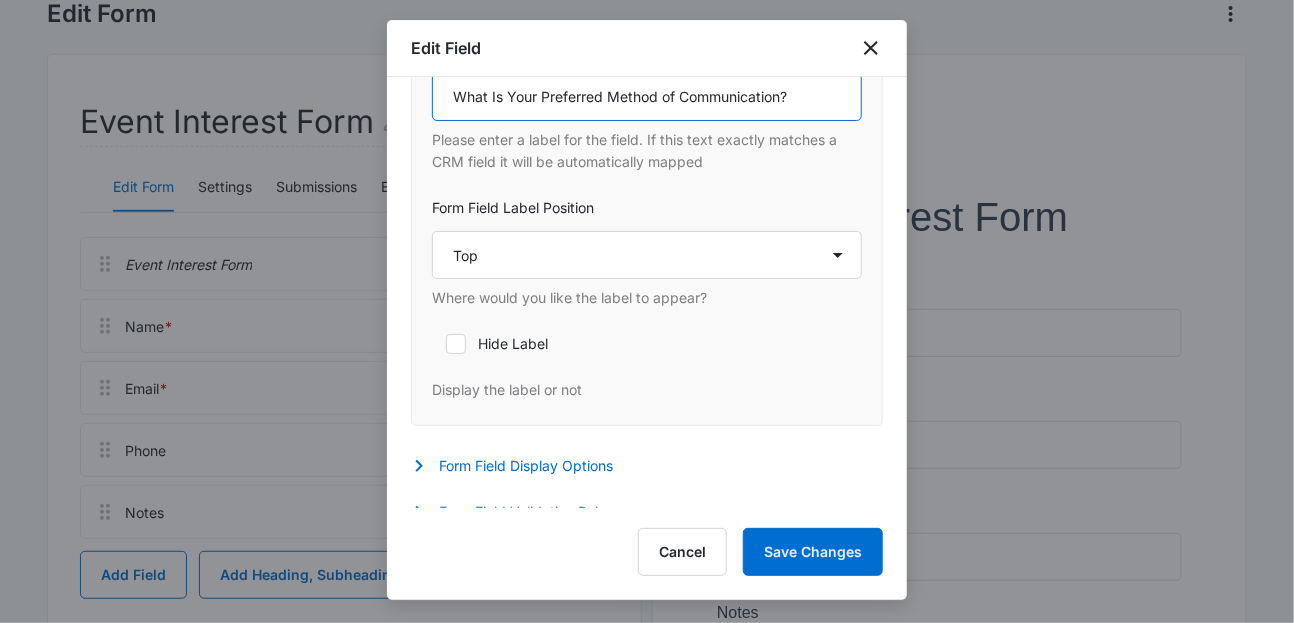 scroll, scrollTop: 332, scrollLeft: 0, axis: vertical 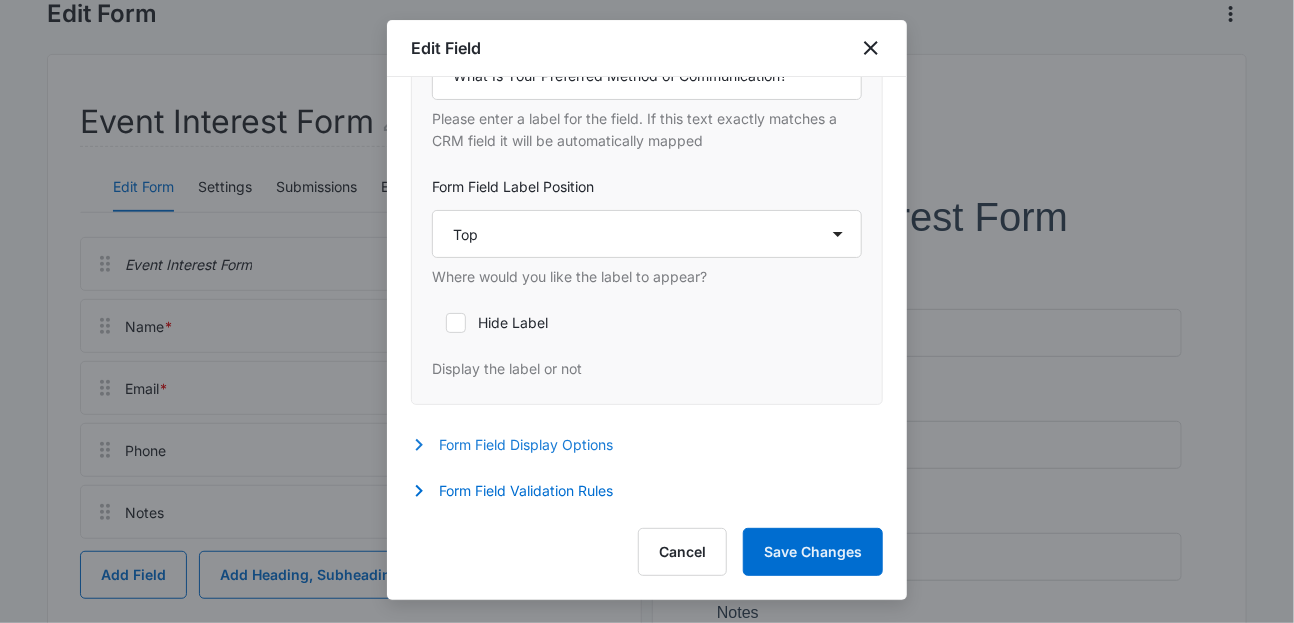 click on "Form Field Display Options" at bounding box center [522, 445] 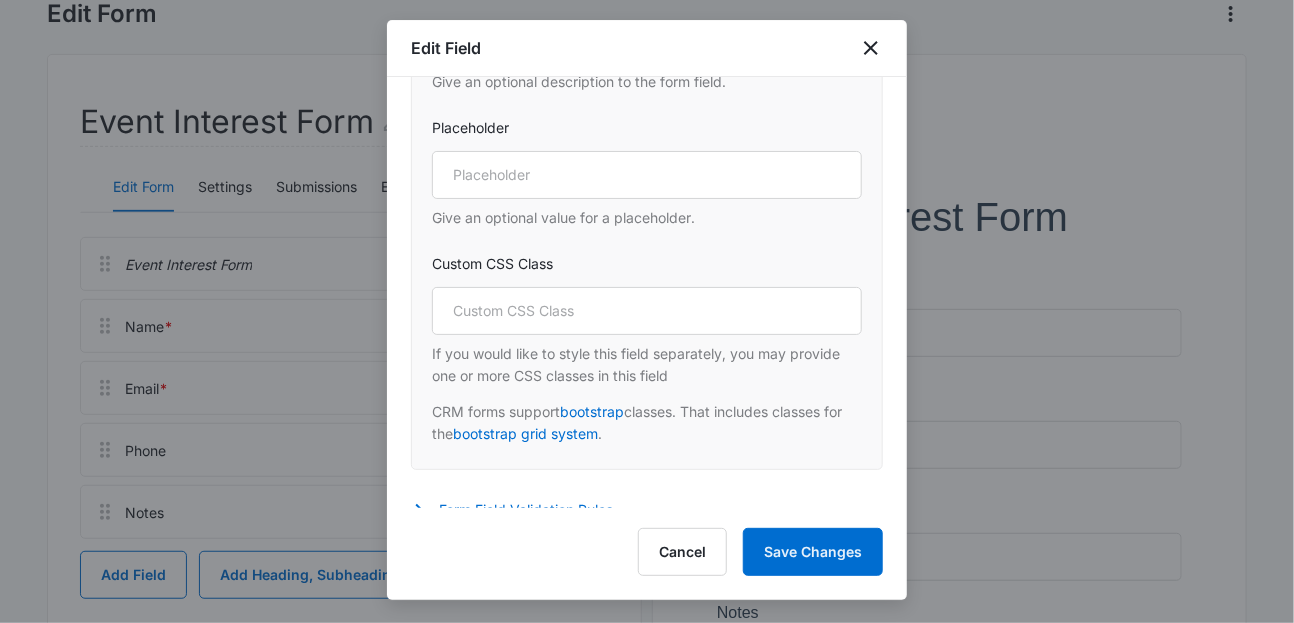 scroll, scrollTop: 857, scrollLeft: 0, axis: vertical 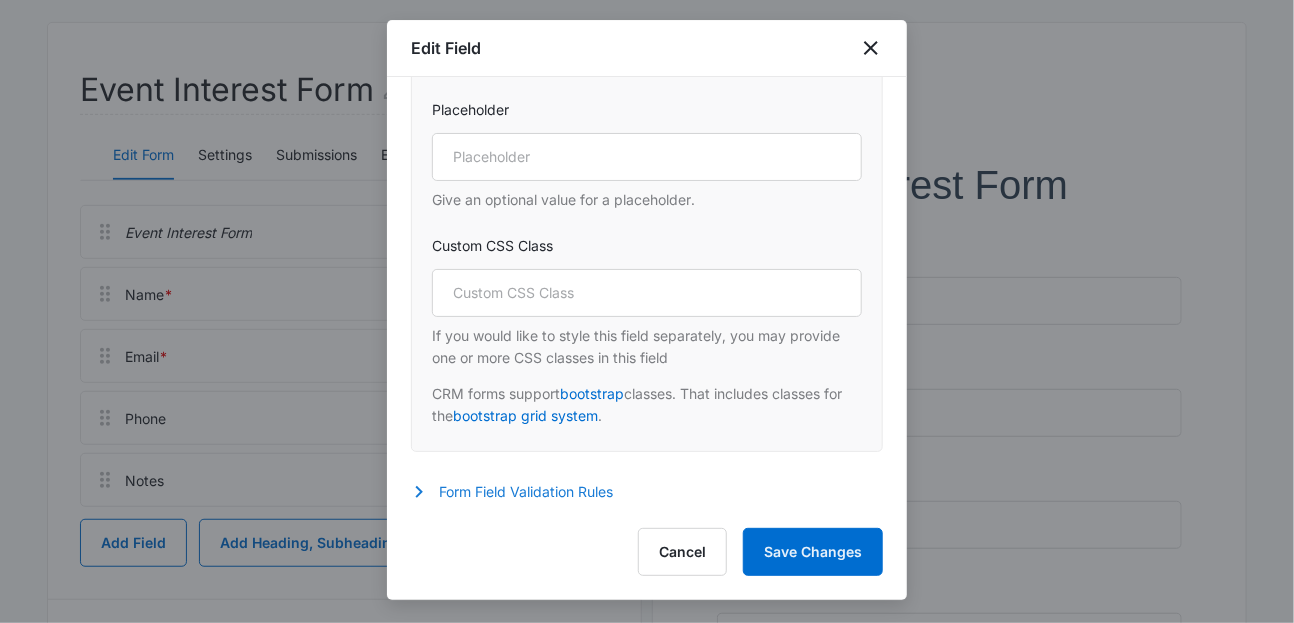 click on "Form Field Validation Rules" at bounding box center (522, 492) 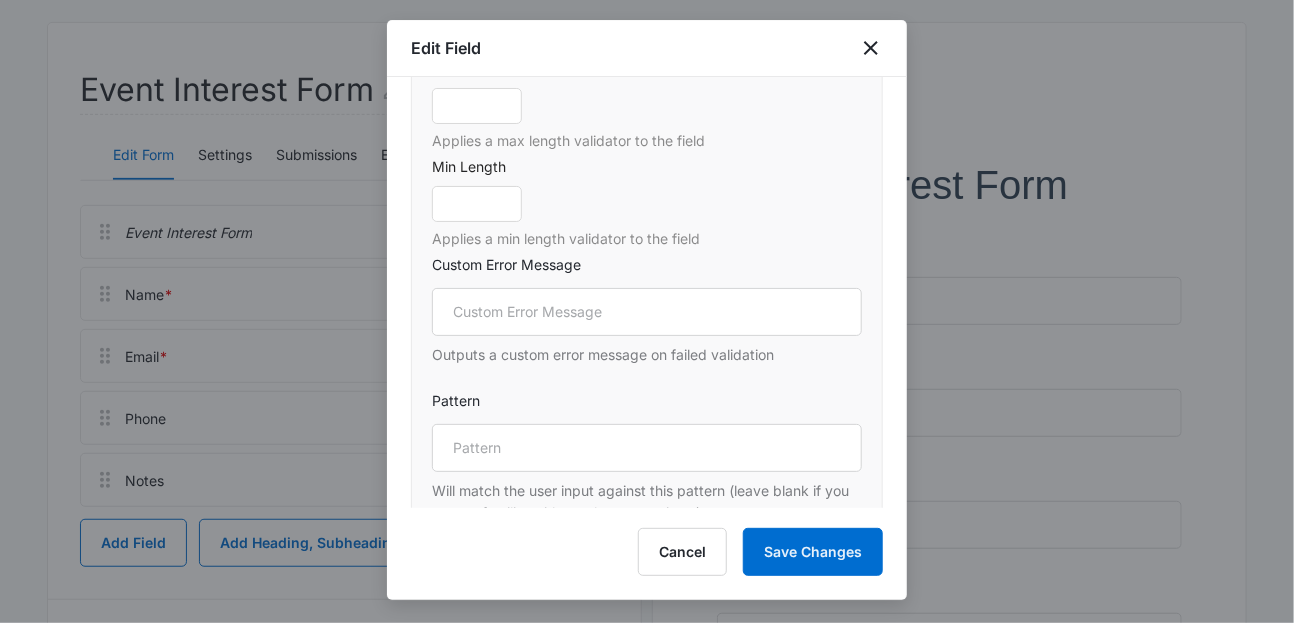 scroll, scrollTop: 1465, scrollLeft: 0, axis: vertical 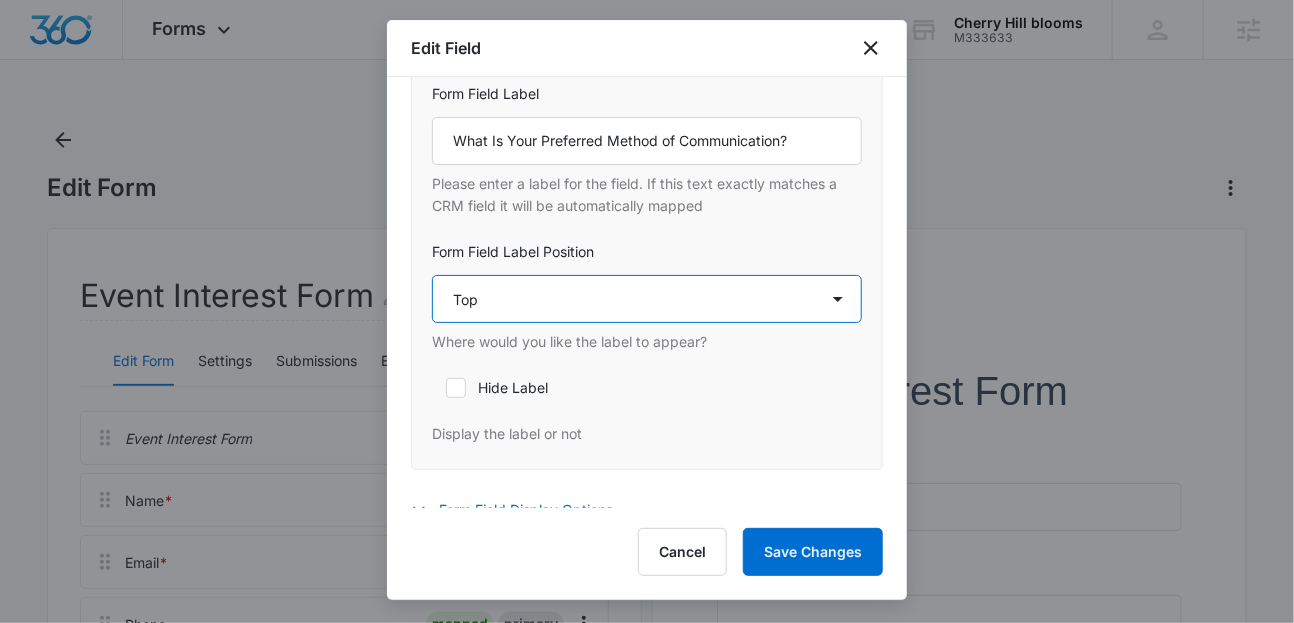 click on "Top Top Left" at bounding box center [647, 299] 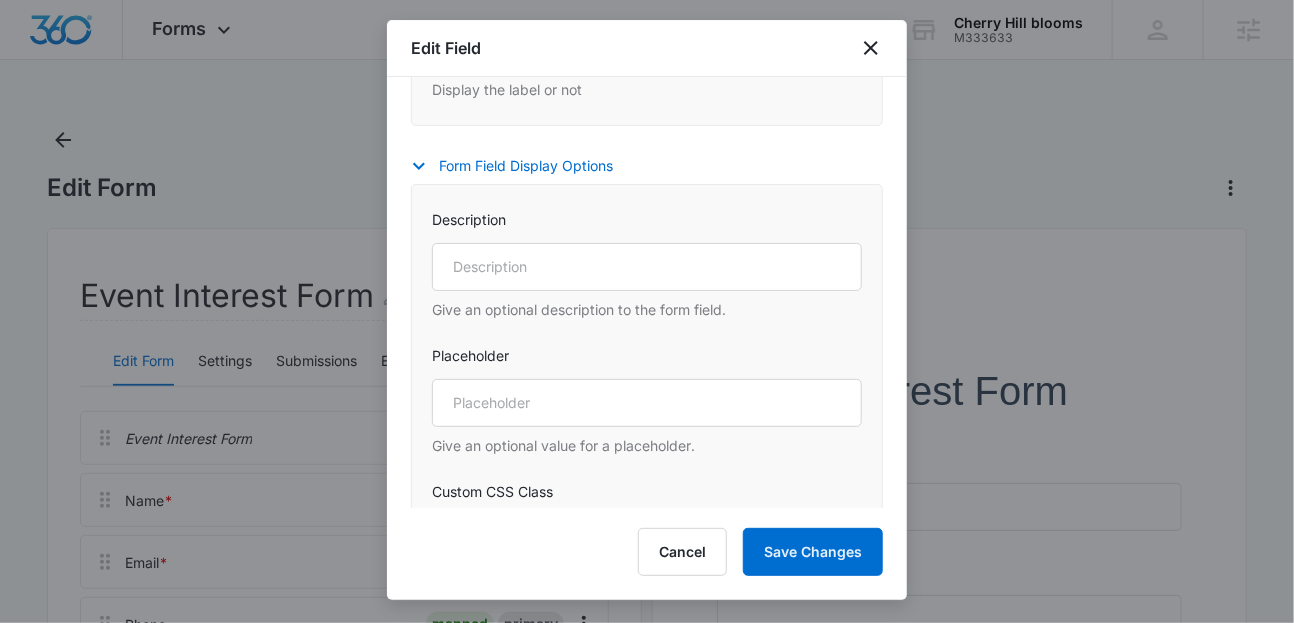 scroll, scrollTop: 641, scrollLeft: 0, axis: vertical 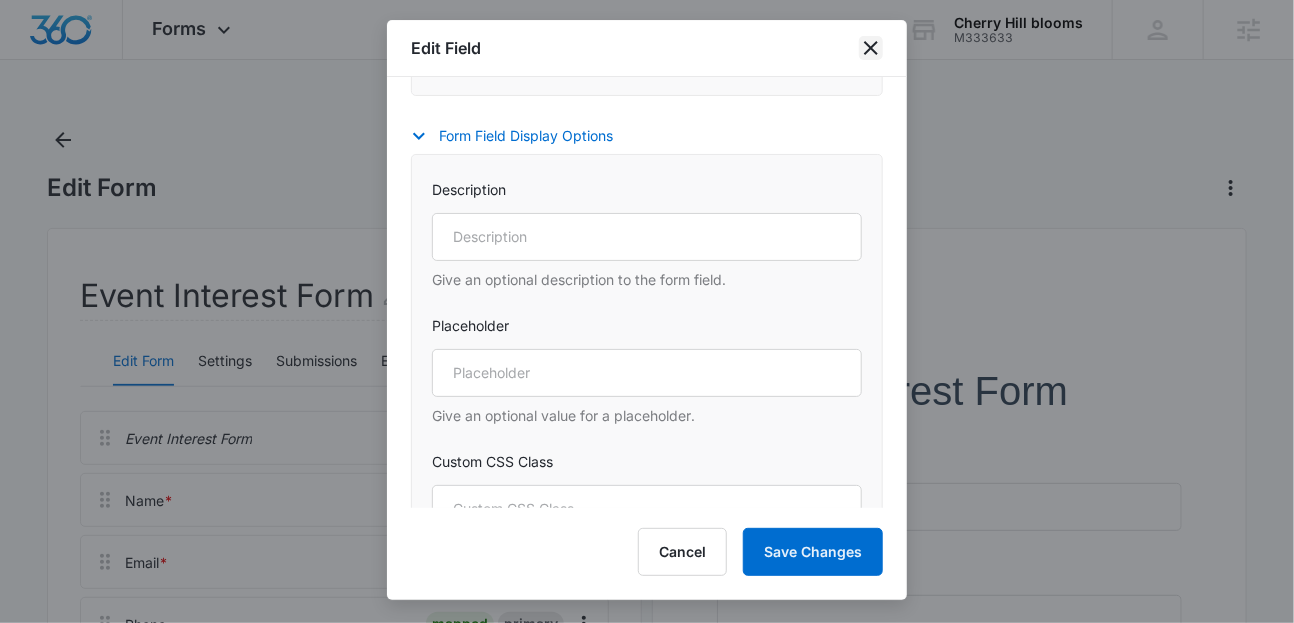 click 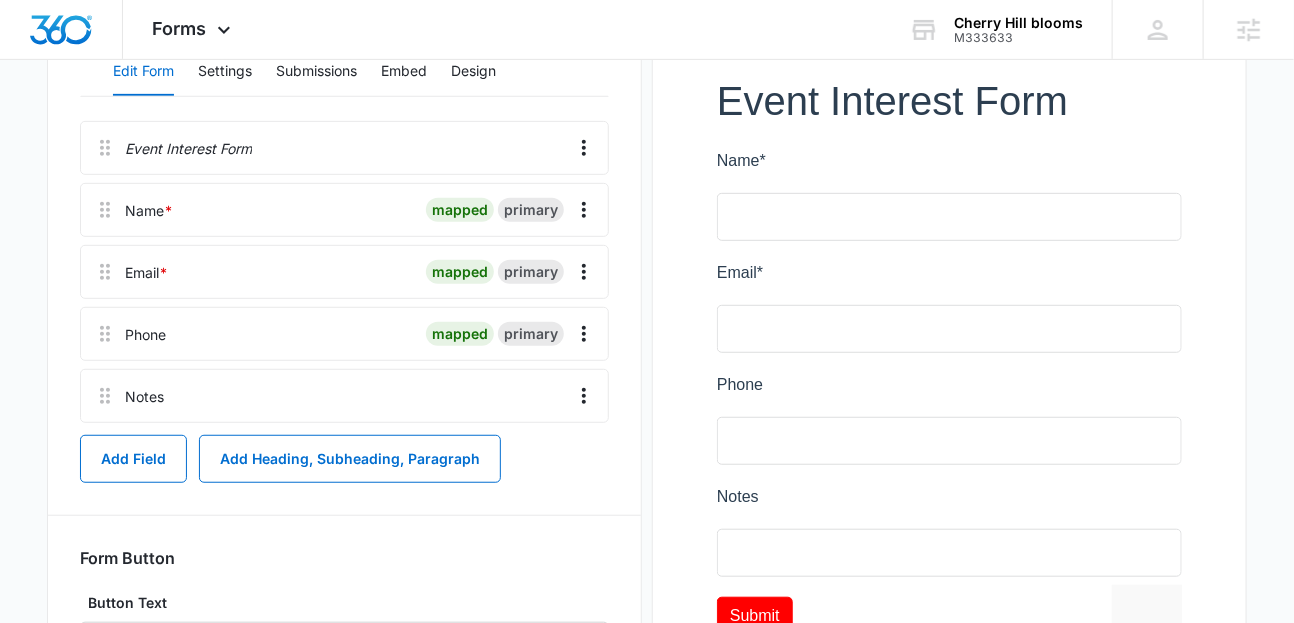 scroll, scrollTop: 310, scrollLeft: 0, axis: vertical 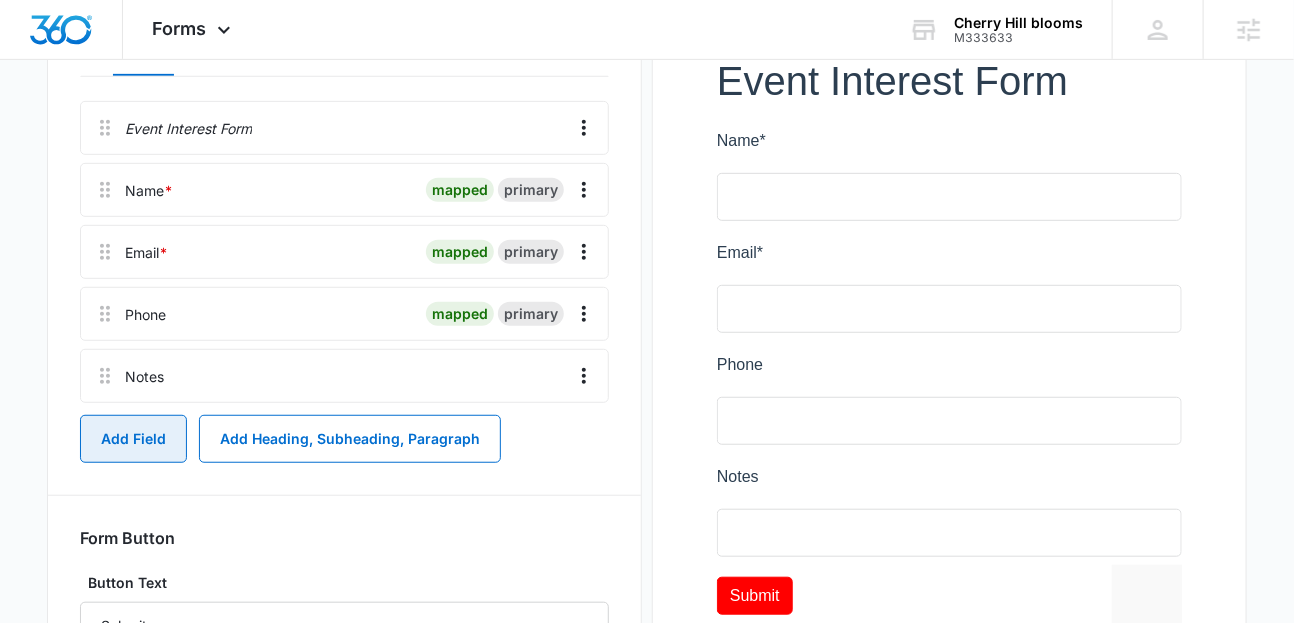 click on "Add Field" at bounding box center [133, 439] 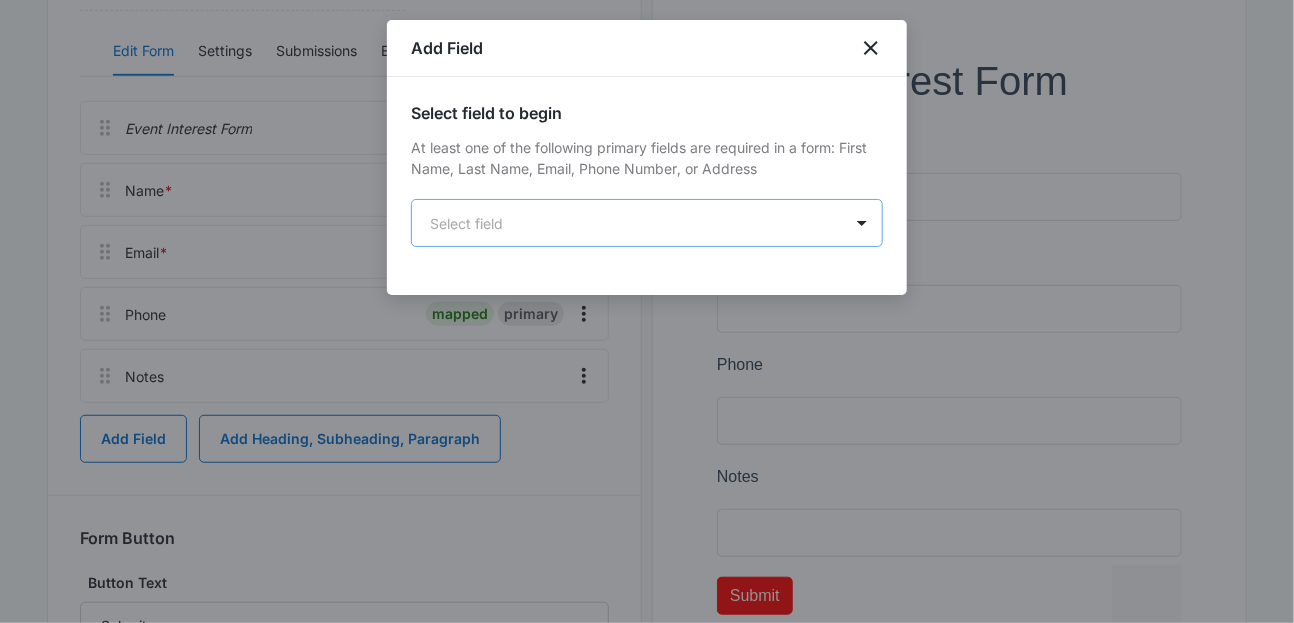 click on "Forms Apps Reputation Websites Forms CRM Email Social Payments POS Content Ads Intelligence Files Brand Settings Cherry Hill blooms M333633 Your Accounts View All Cheyenne von Hoene cheyenne.vonhoene@madwire.com My Profile Notifications Support Logout Terms & Conditions   •   Privacy Policy Agencies Edit Form Event Interest Form   Edit Form Settings Submissions Embed Design Event Interest Form Name * mapped primary Email * mapped primary Phone mapped primary Notes Add Field Add Heading, Subheading, Paragraph Form Button Button Text Submit Save Preview Cherry Hill blooms - Forms - Marketing 360®
Press space bar to start a drag.
When dragging you can use the arrow keys to move the item around and escape to cancel.
Some screen readers may require you to be in focus mode or to use your pass through key
Add Field Select field to begin At least one of the following primary fields are required in a form: First Name, Last Name, Email, Phone Number, or Address Select field" at bounding box center (647, 322) 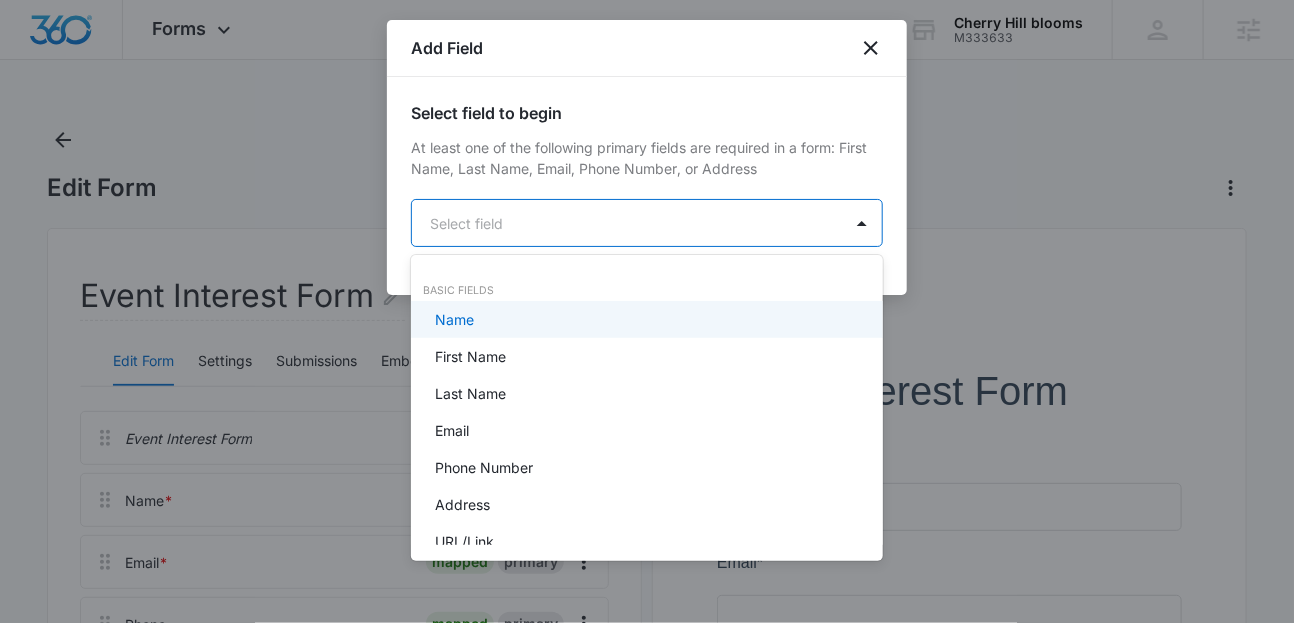 scroll, scrollTop: 0, scrollLeft: 0, axis: both 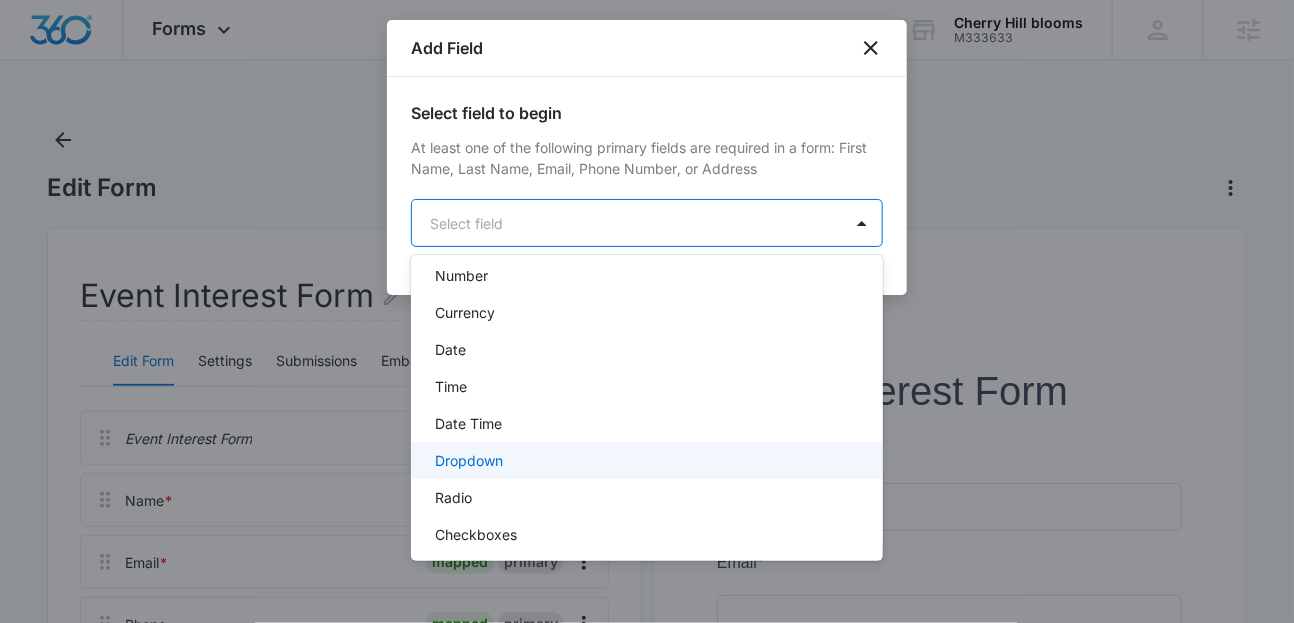 click on "Dropdown" at bounding box center [645, 460] 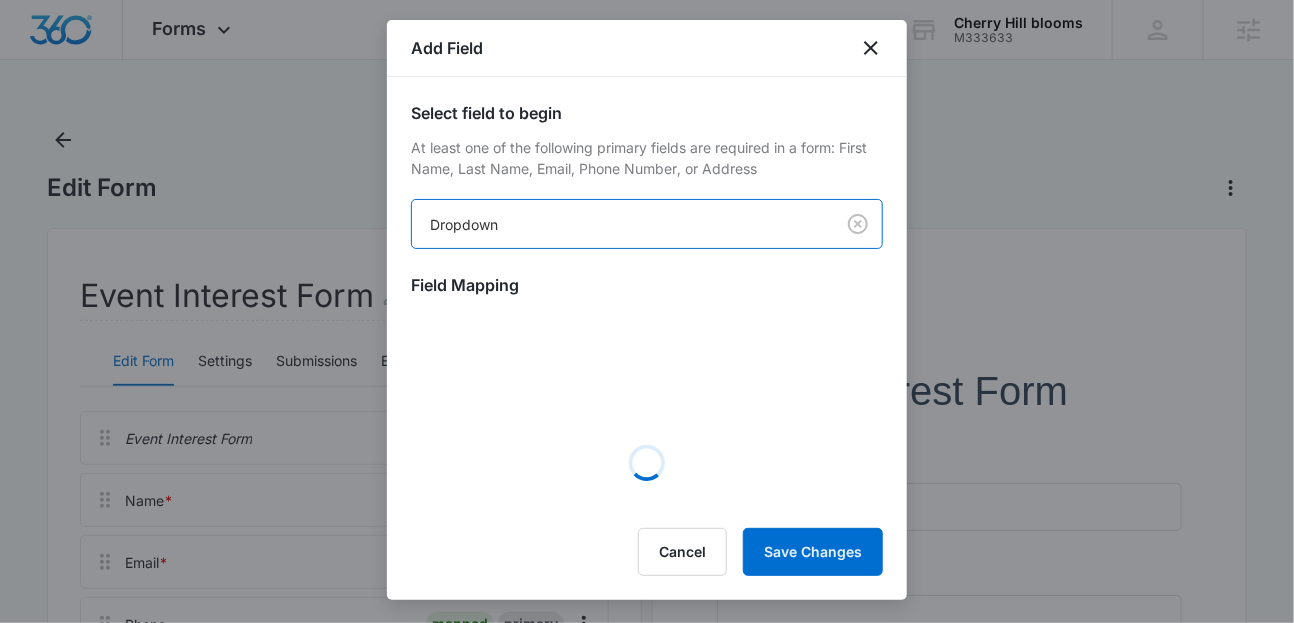 select on "top" 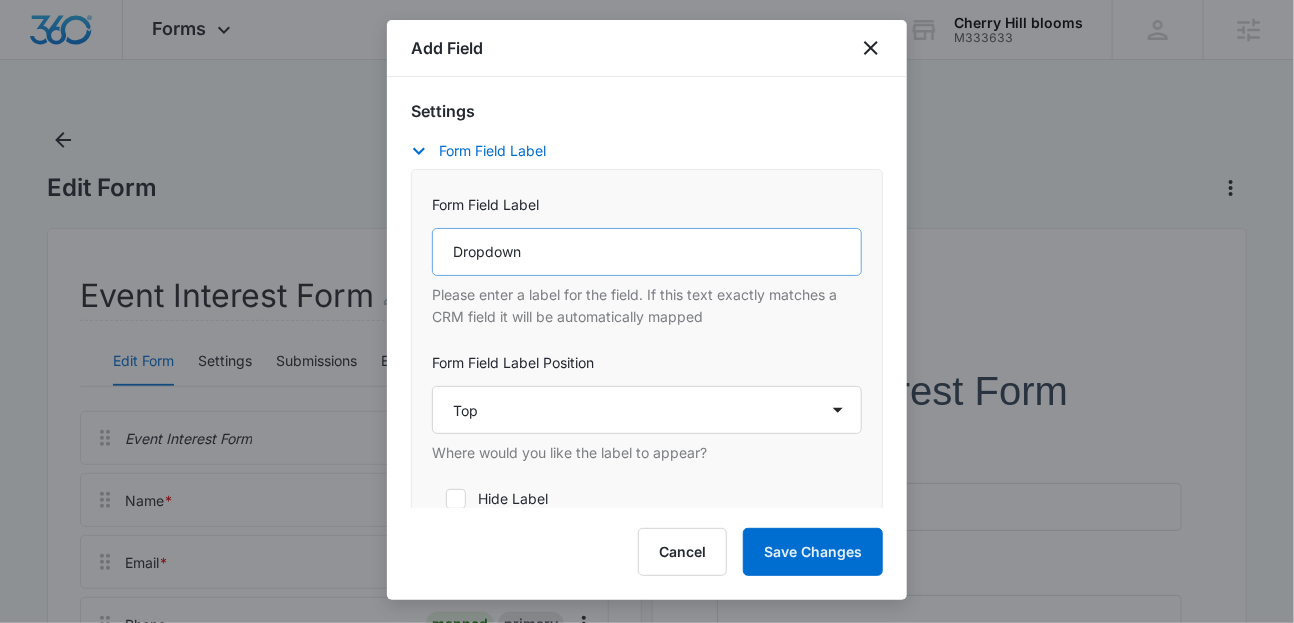 scroll, scrollTop: 380, scrollLeft: 0, axis: vertical 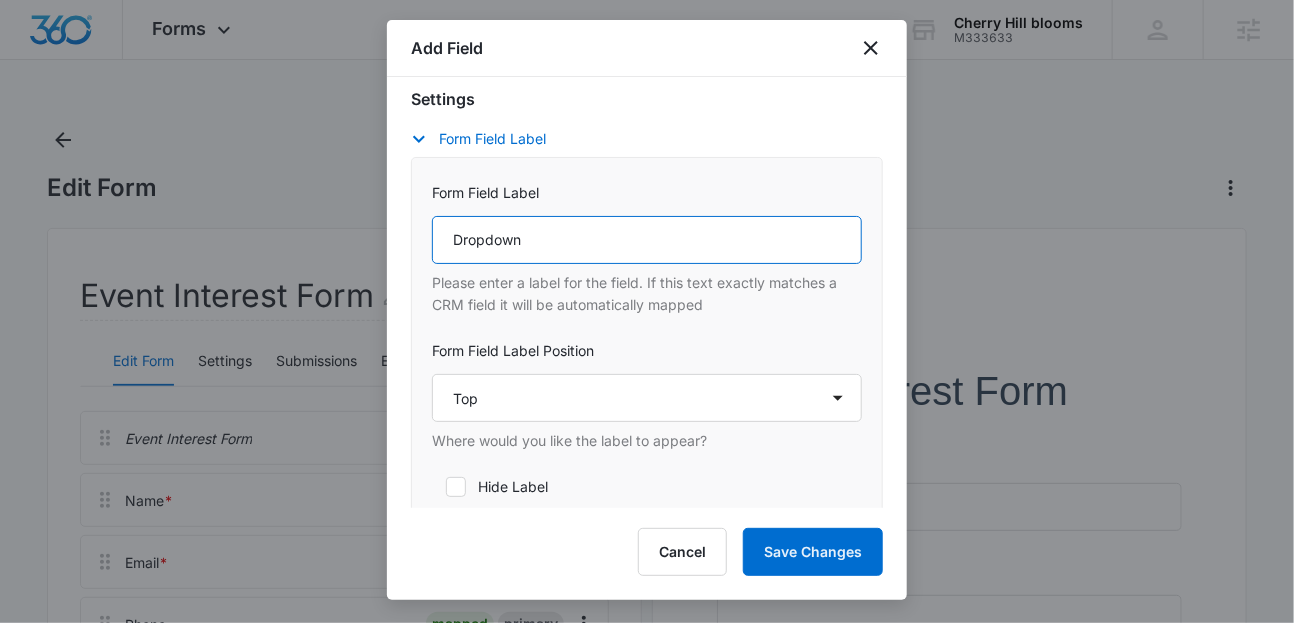 click on "Dropdown" at bounding box center (647, 240) 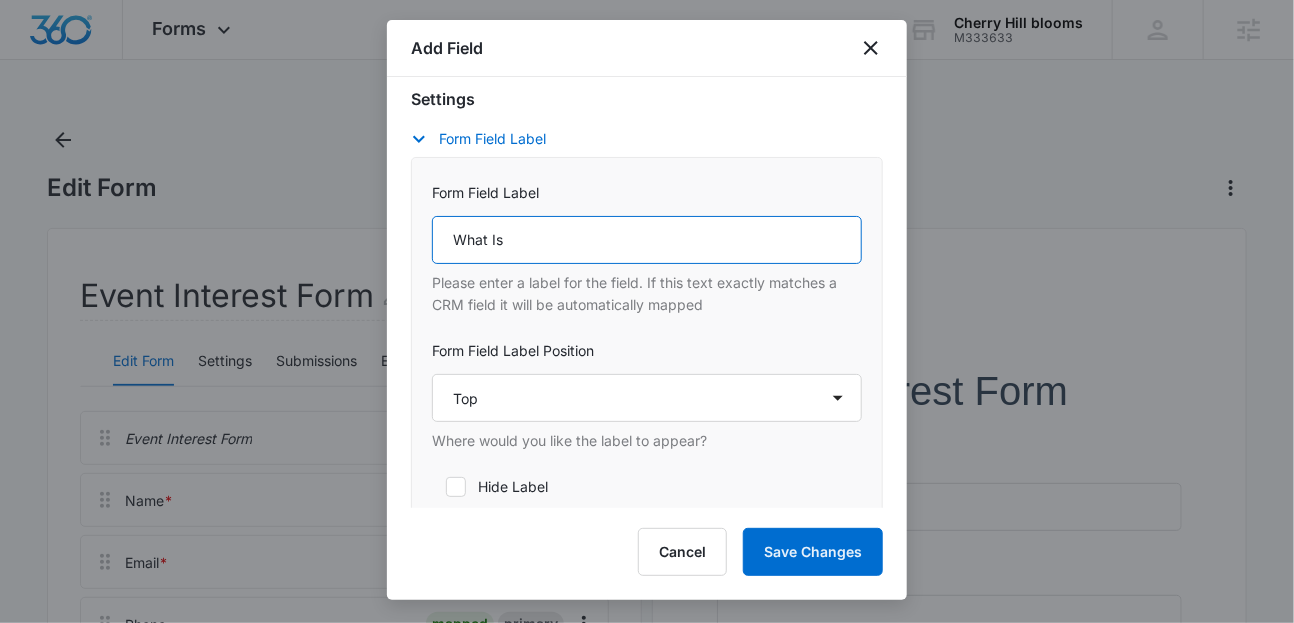 type on "What Is Your Preferred Method of Communication?" 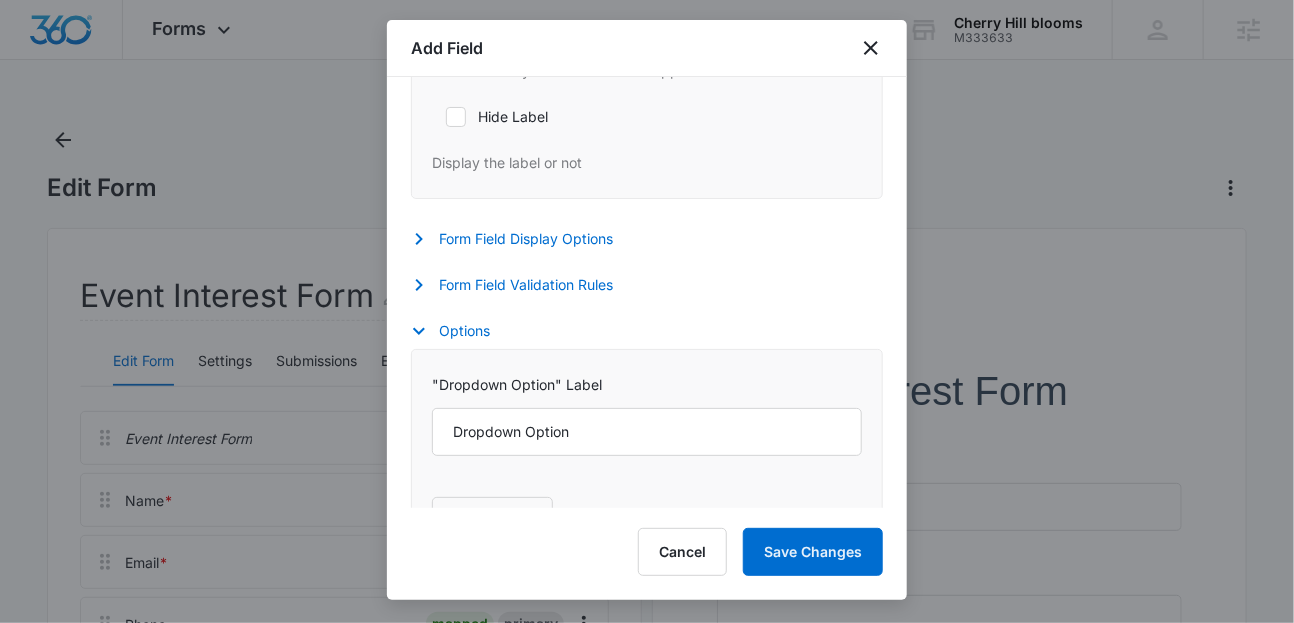 scroll, scrollTop: 758, scrollLeft: 0, axis: vertical 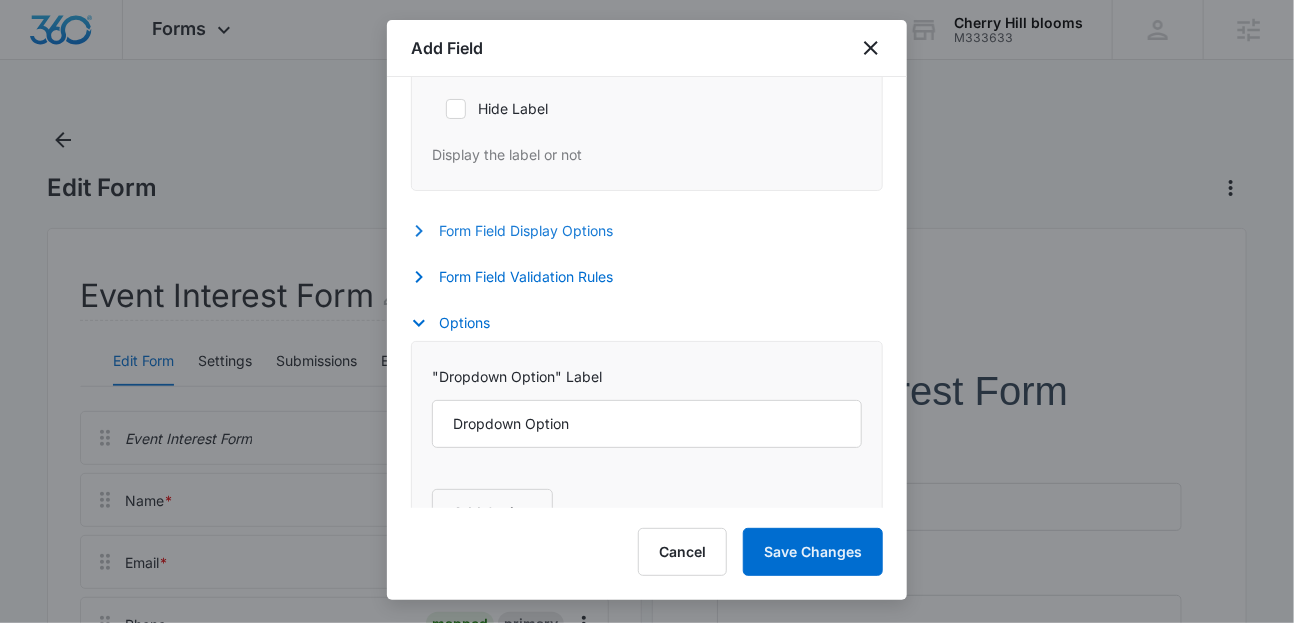 click on "Form Field Display Options" at bounding box center (522, 231) 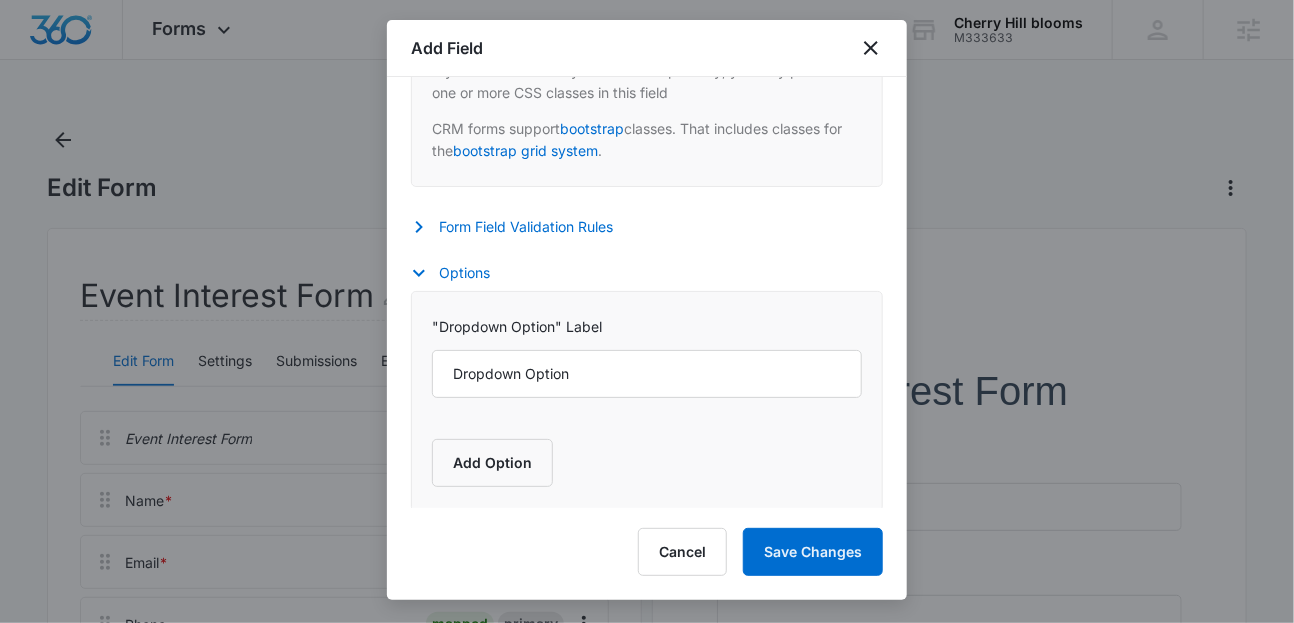 scroll, scrollTop: 1347, scrollLeft: 0, axis: vertical 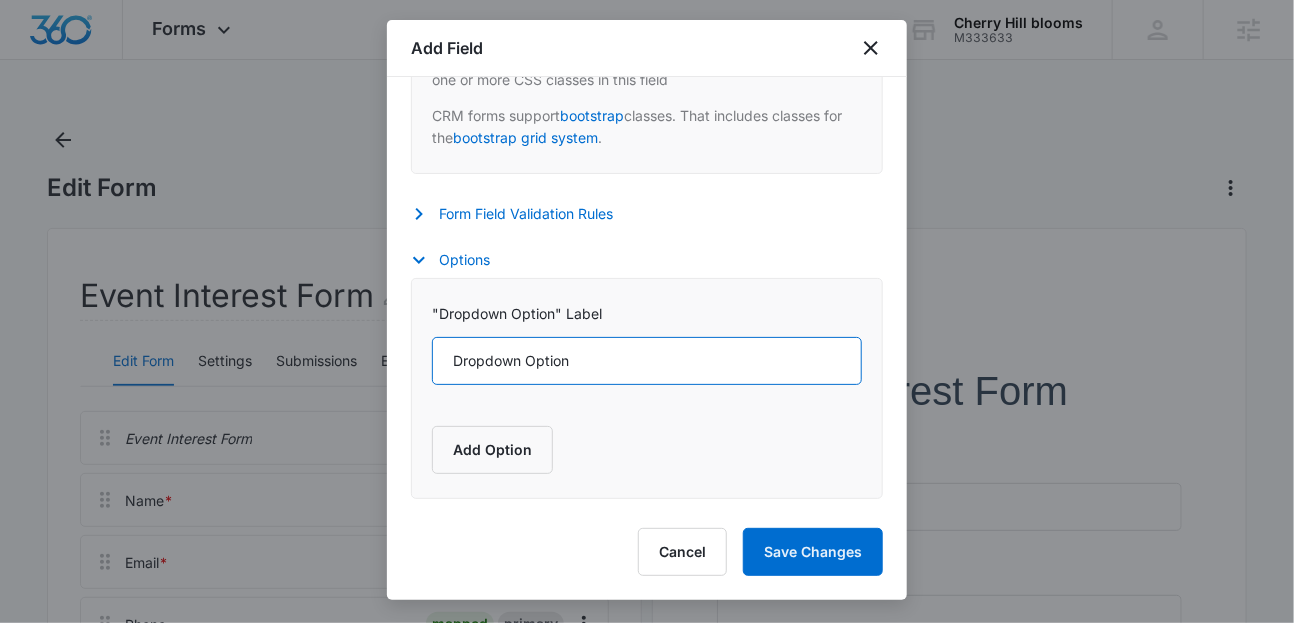 click on "Dropdown Option" at bounding box center (647, 361) 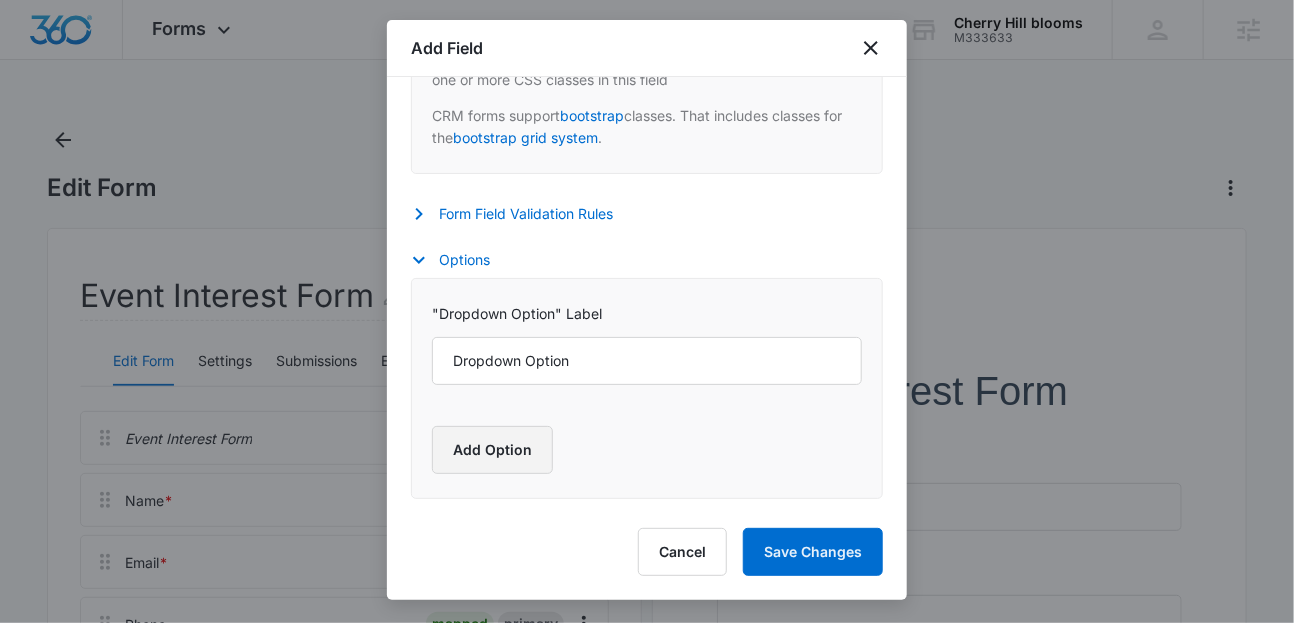 click on "Add Option" at bounding box center (492, 450) 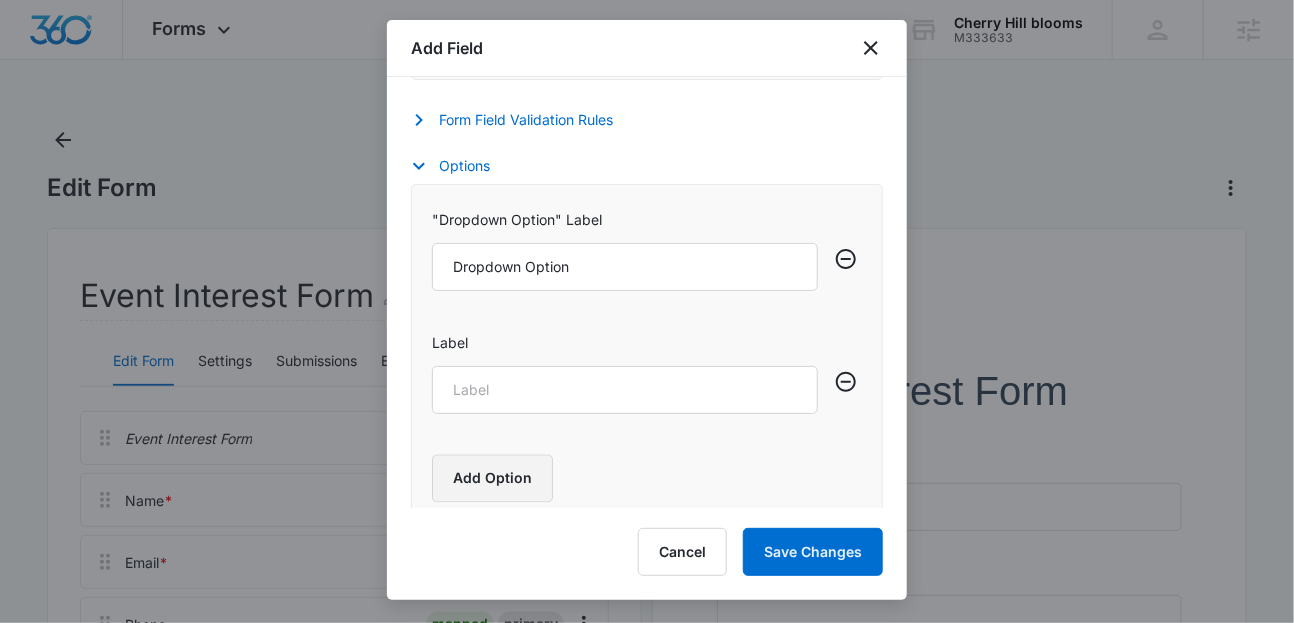 scroll, scrollTop: 1470, scrollLeft: 0, axis: vertical 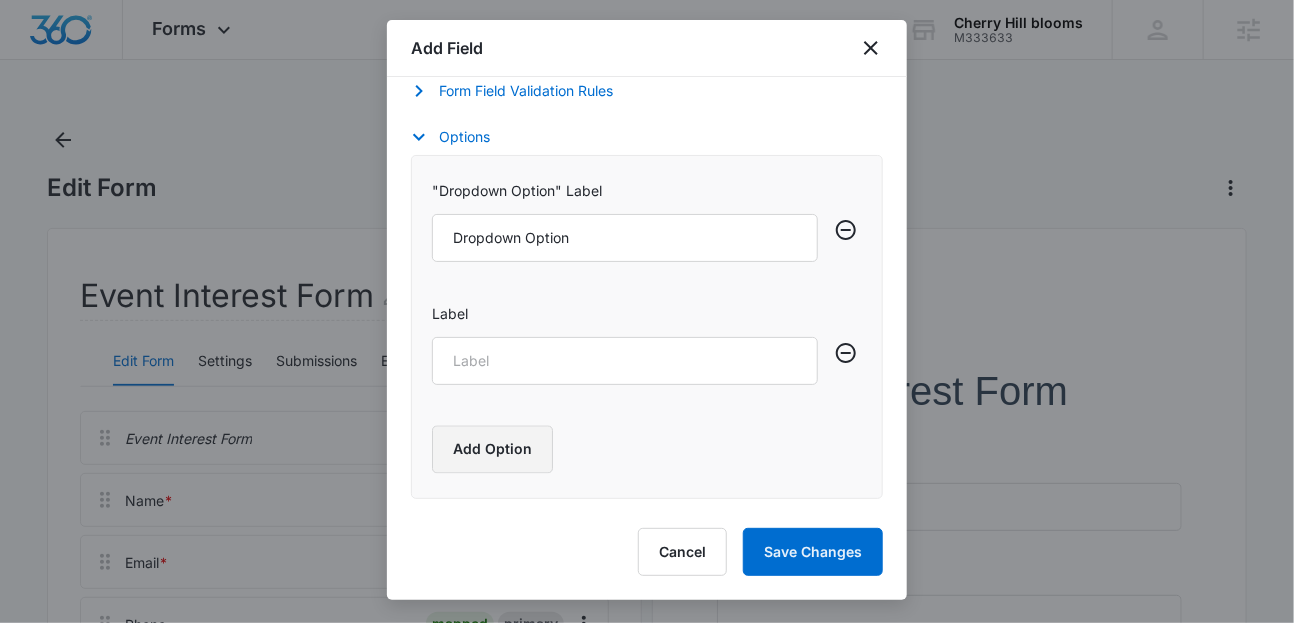 click on "Add Option" at bounding box center (492, 450) 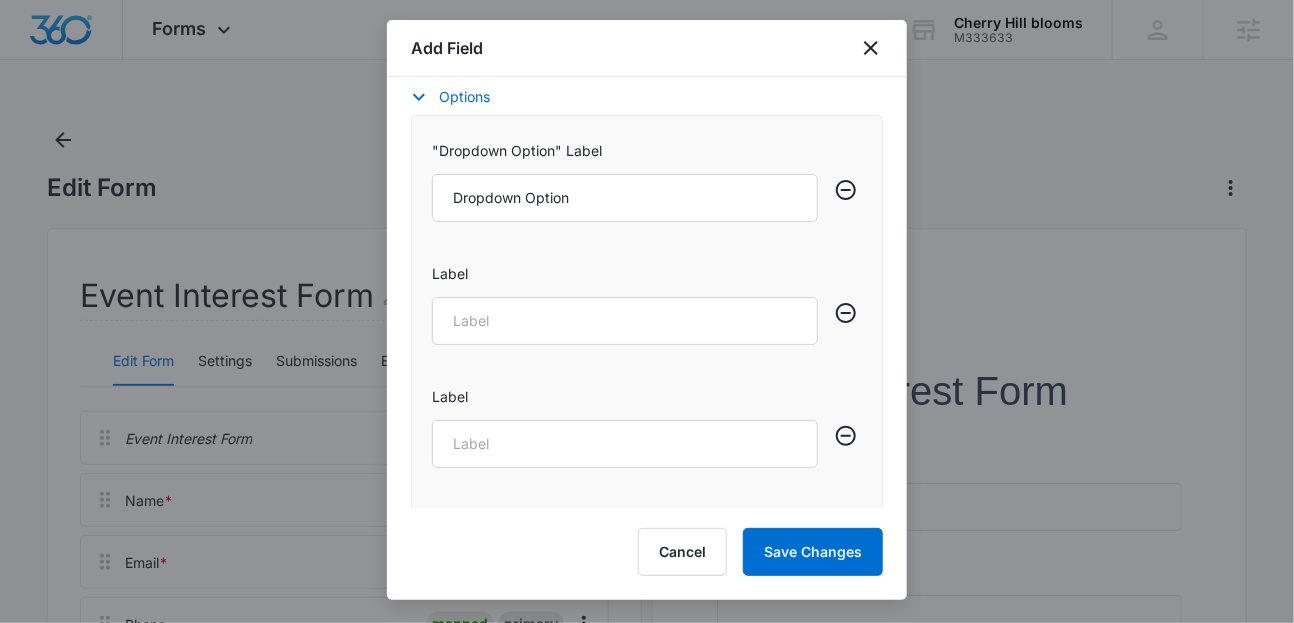 scroll, scrollTop: 1520, scrollLeft: 0, axis: vertical 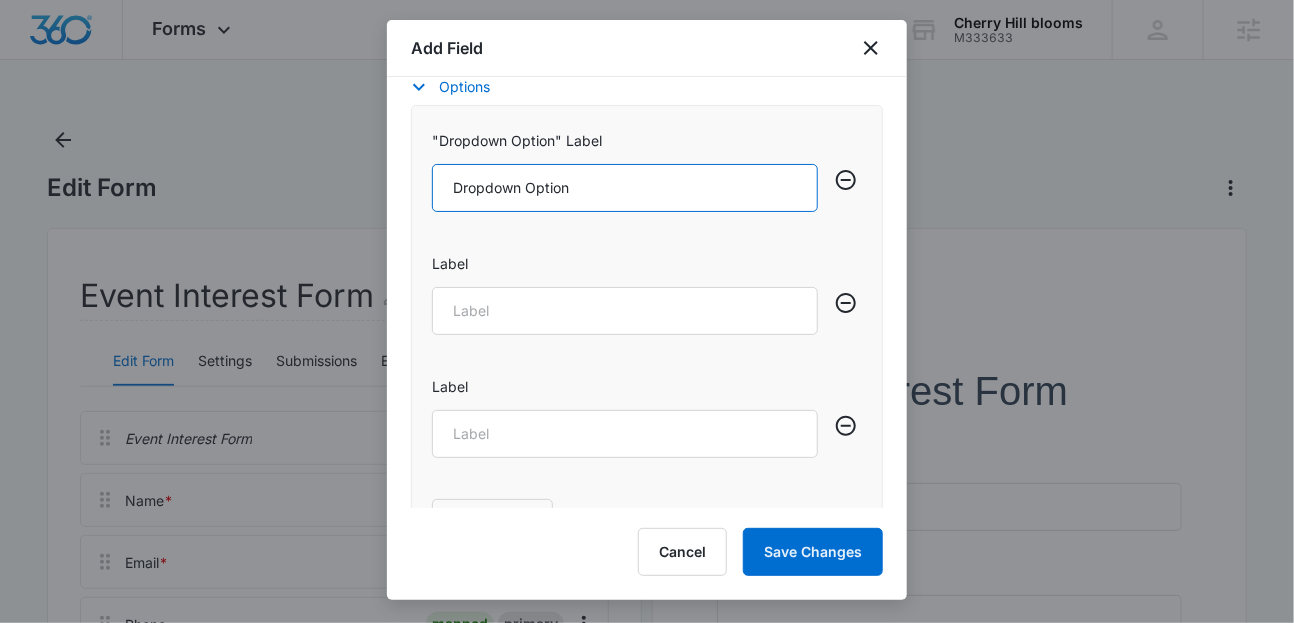 click on "Dropdown Option" at bounding box center (625, 188) 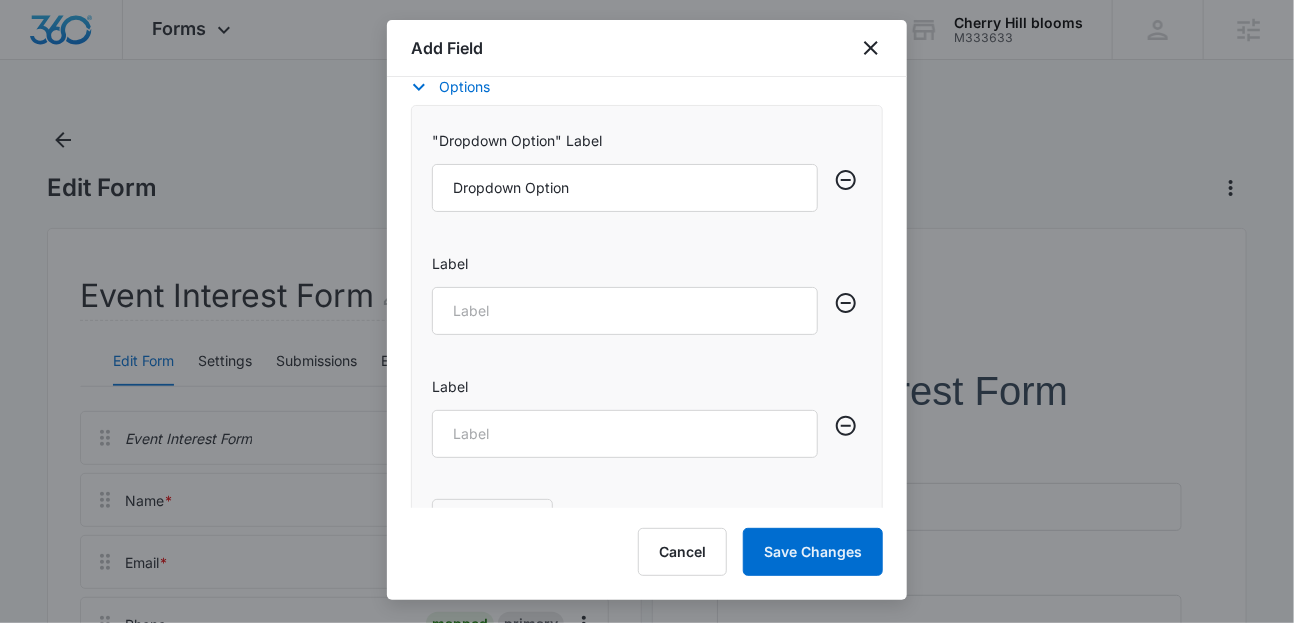 click on ""Dropdown Option" Label Dropdown Option Label Label Add Option" at bounding box center [647, 350] 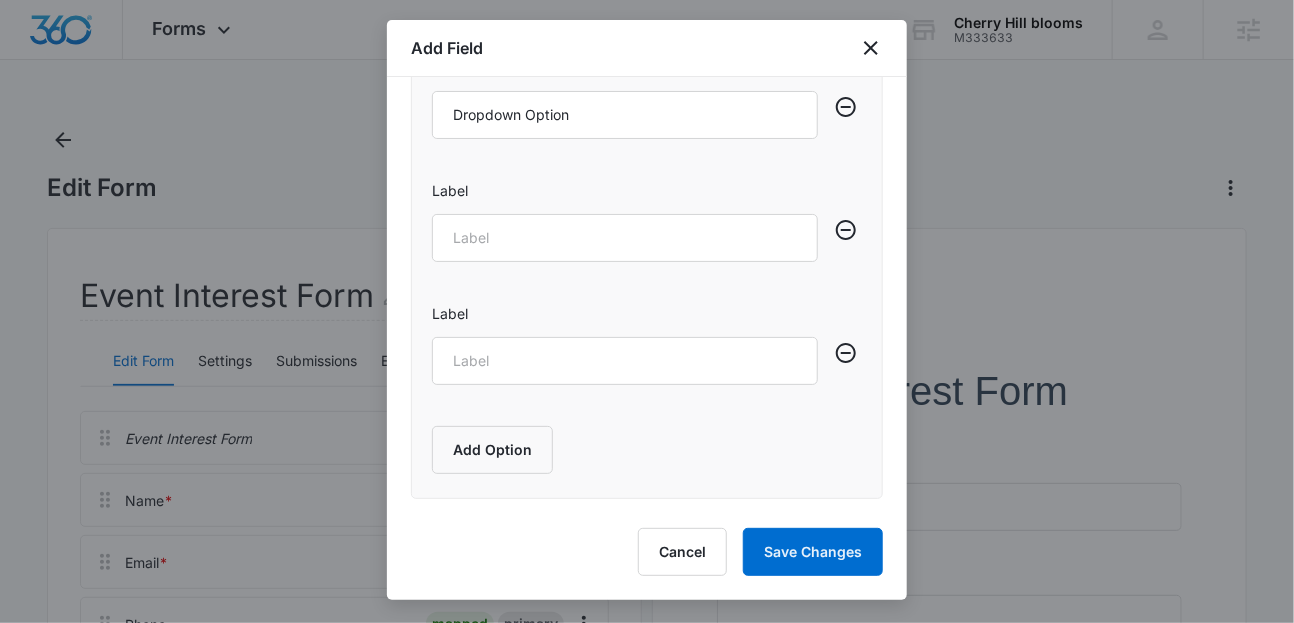 scroll, scrollTop: 1543, scrollLeft: 0, axis: vertical 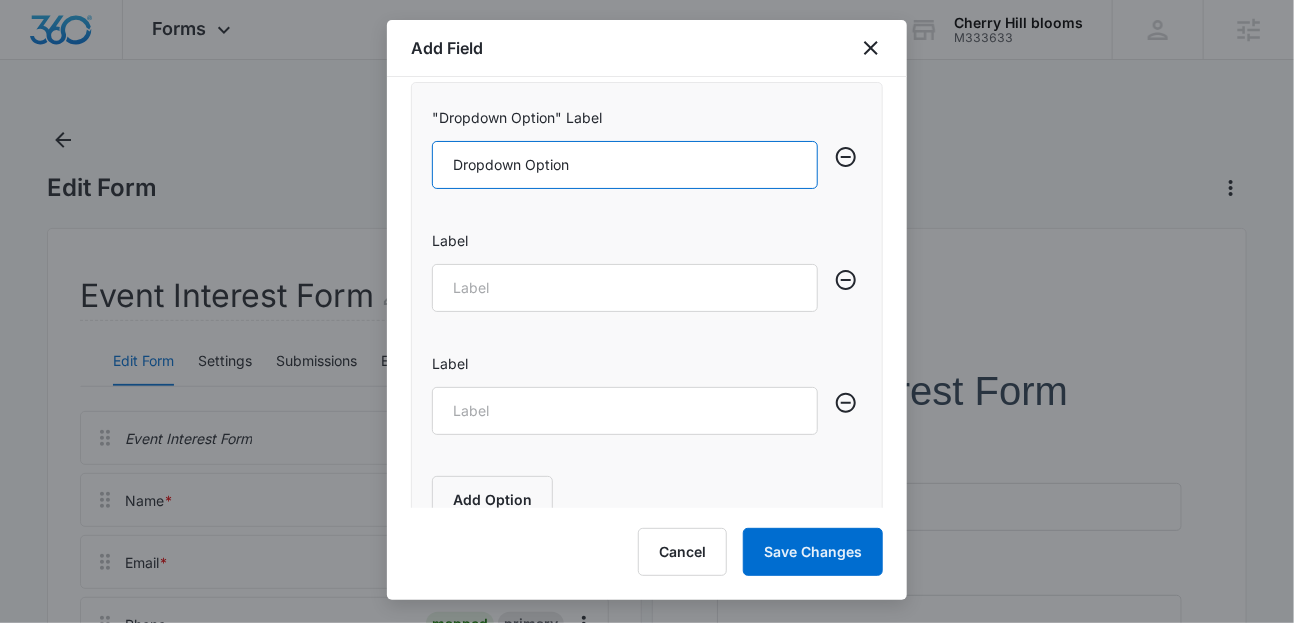 click on "Dropdown Option" at bounding box center [625, 165] 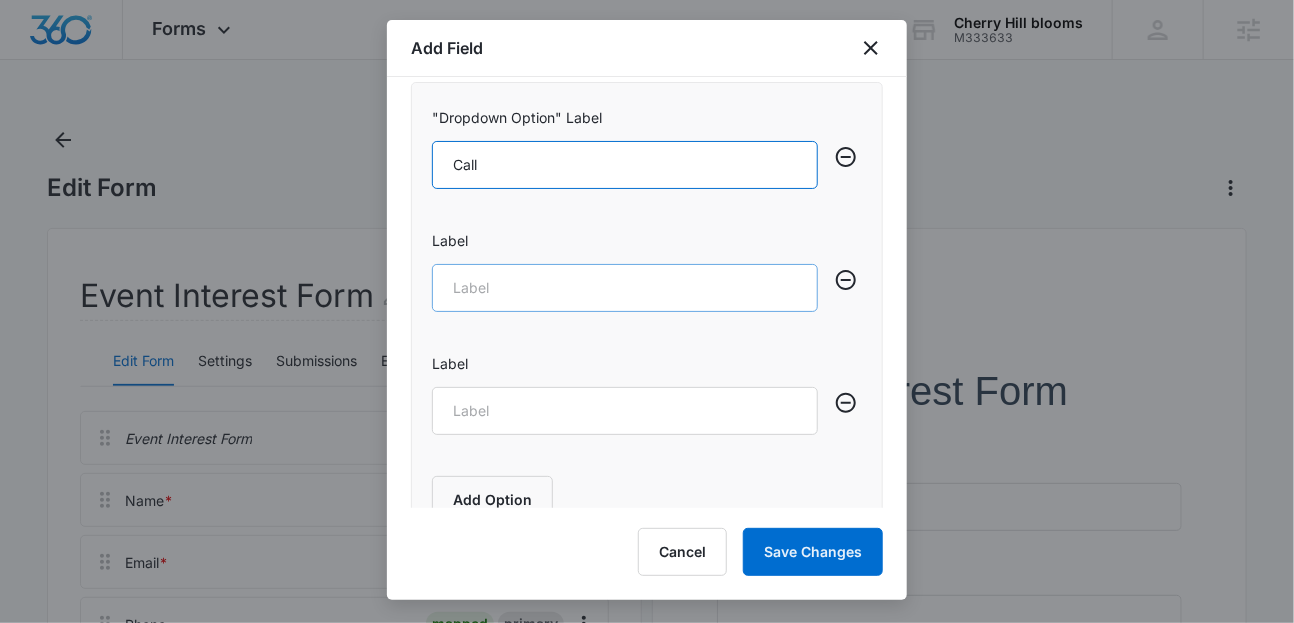 type on "Call" 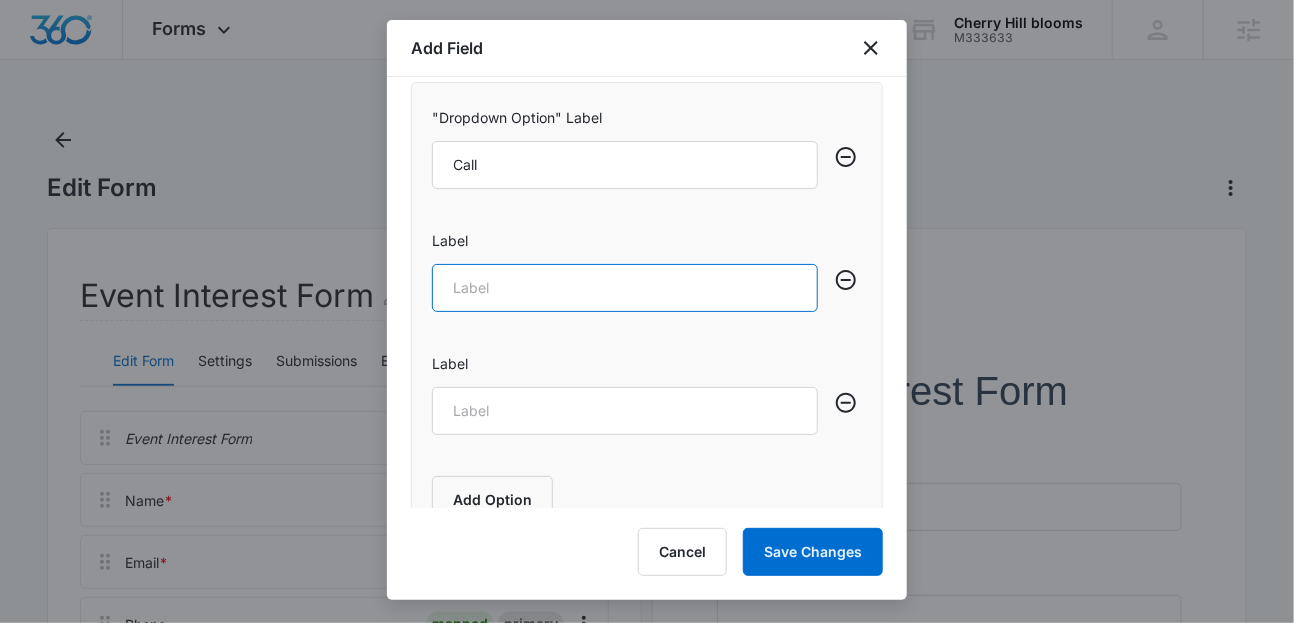 click on "Label" at bounding box center [625, 288] 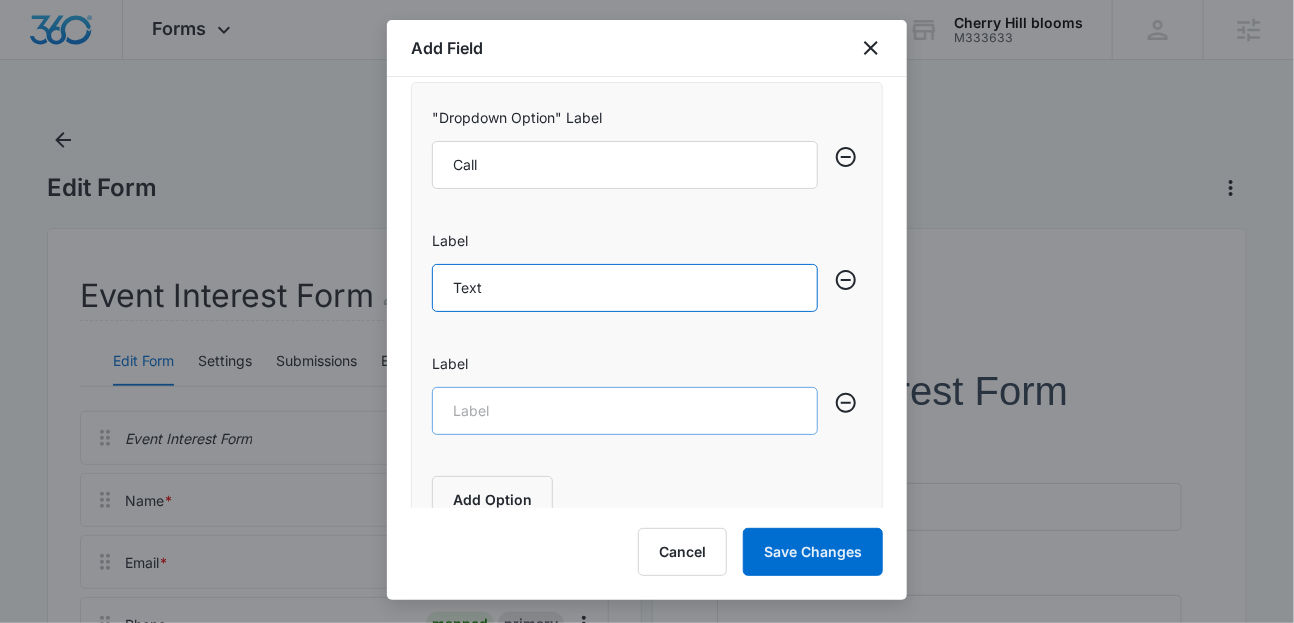 type on "Text" 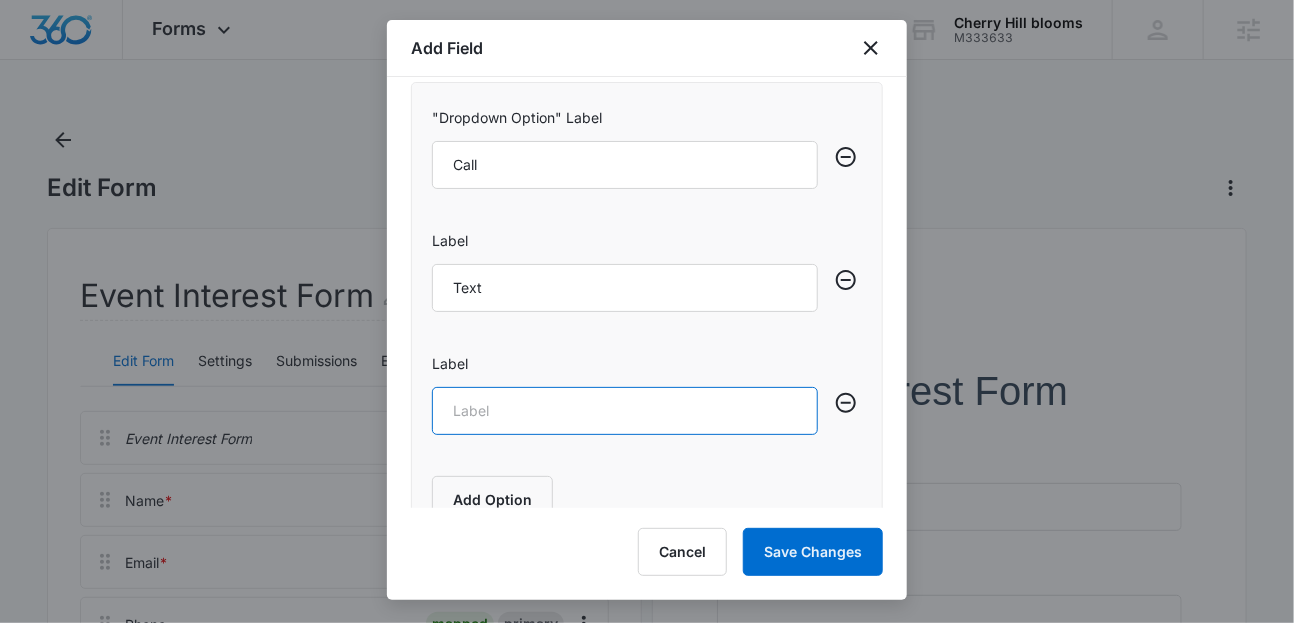 click on "Label" at bounding box center (625, 411) 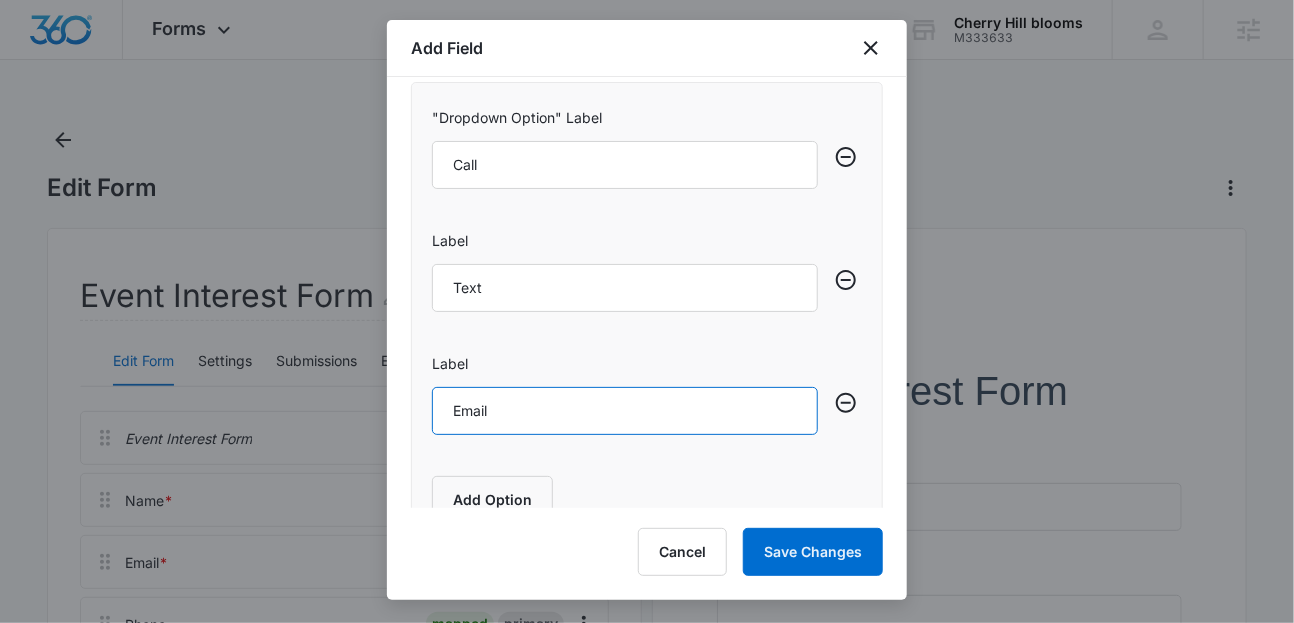 scroll, scrollTop: 1593, scrollLeft: 0, axis: vertical 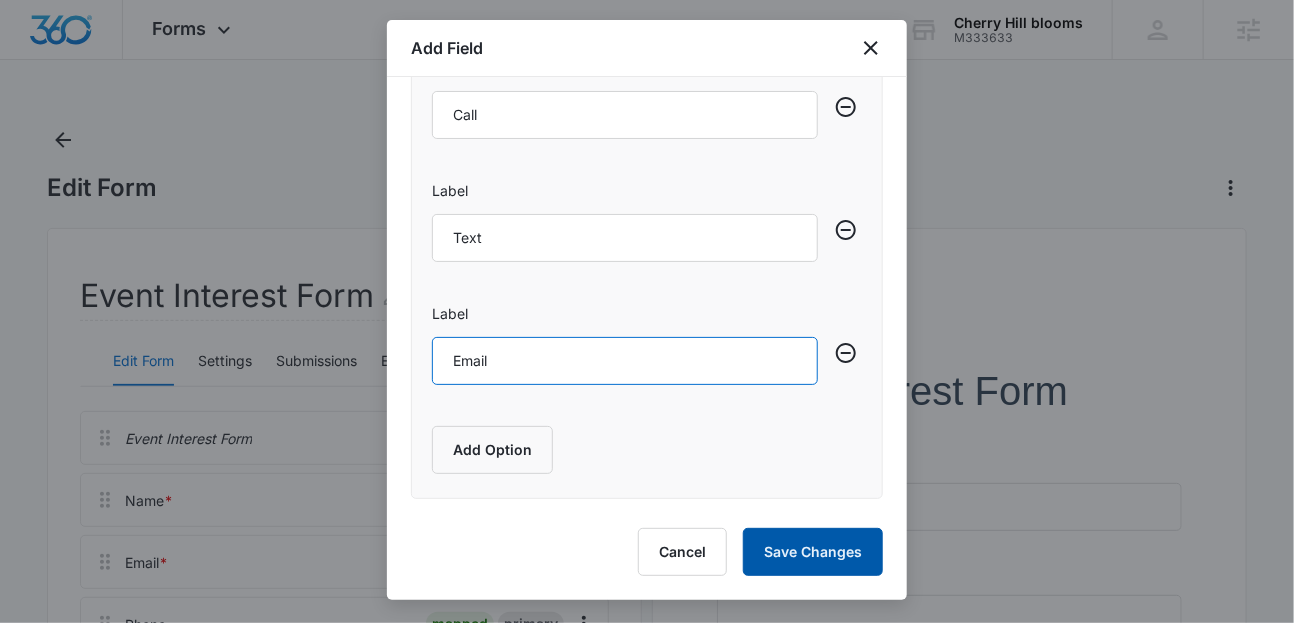 type on "Email" 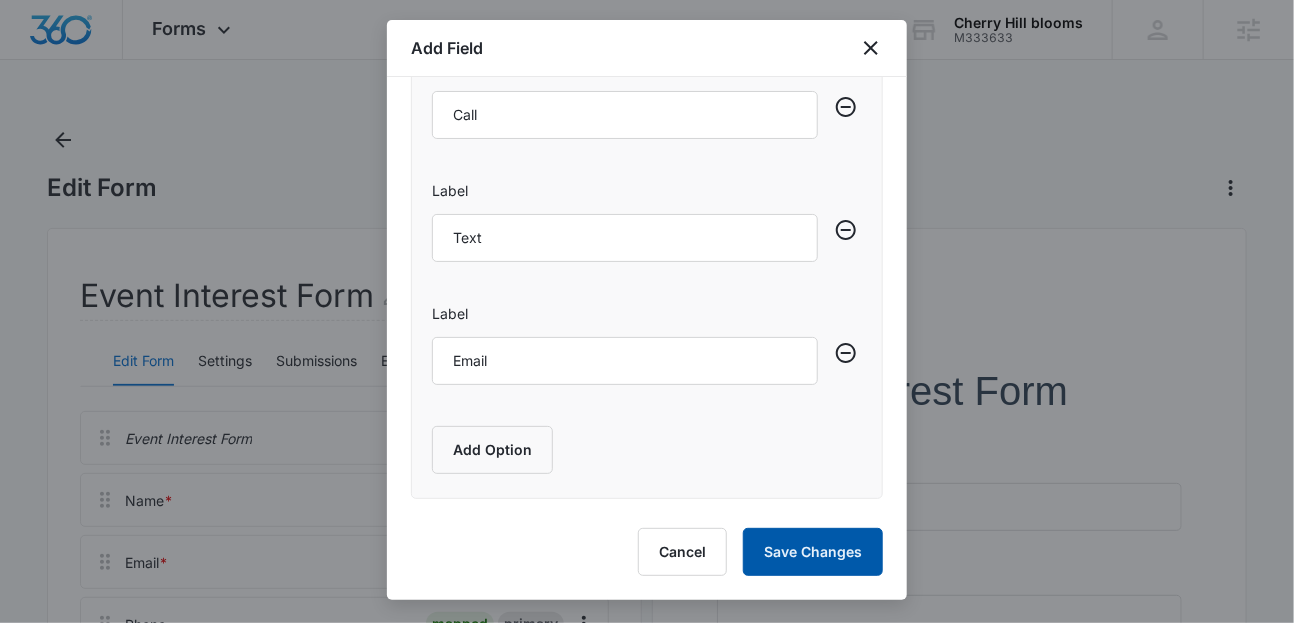 click on "Save Changes" at bounding box center [813, 552] 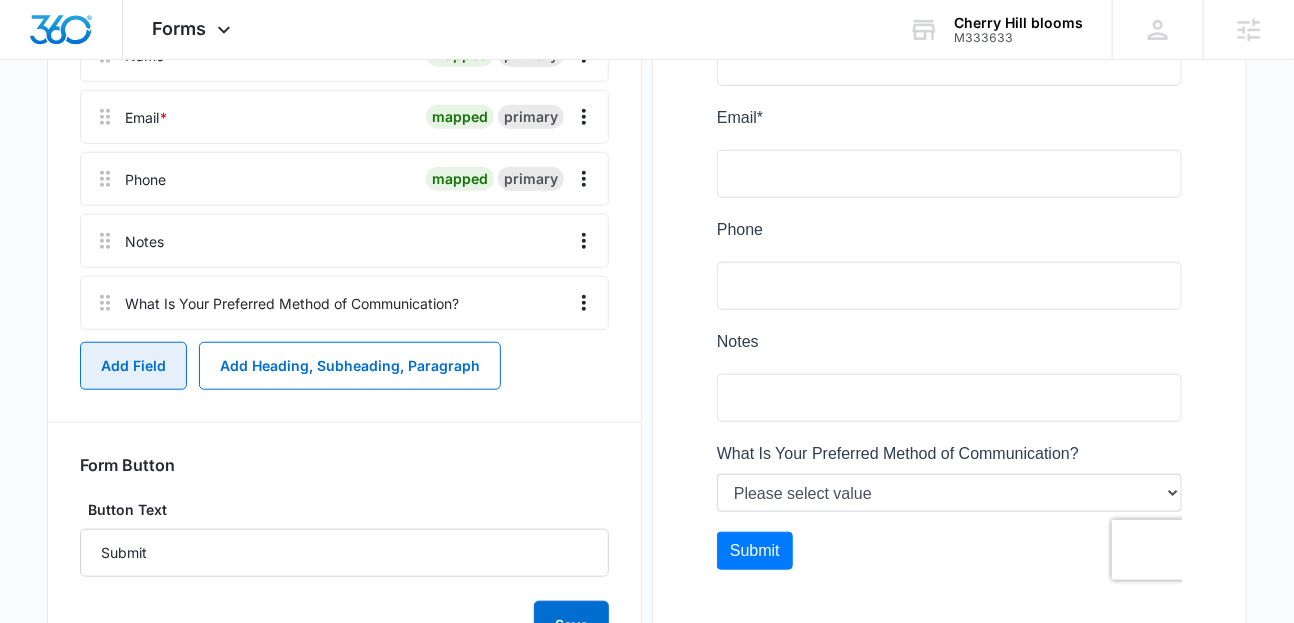 scroll, scrollTop: 446, scrollLeft: 0, axis: vertical 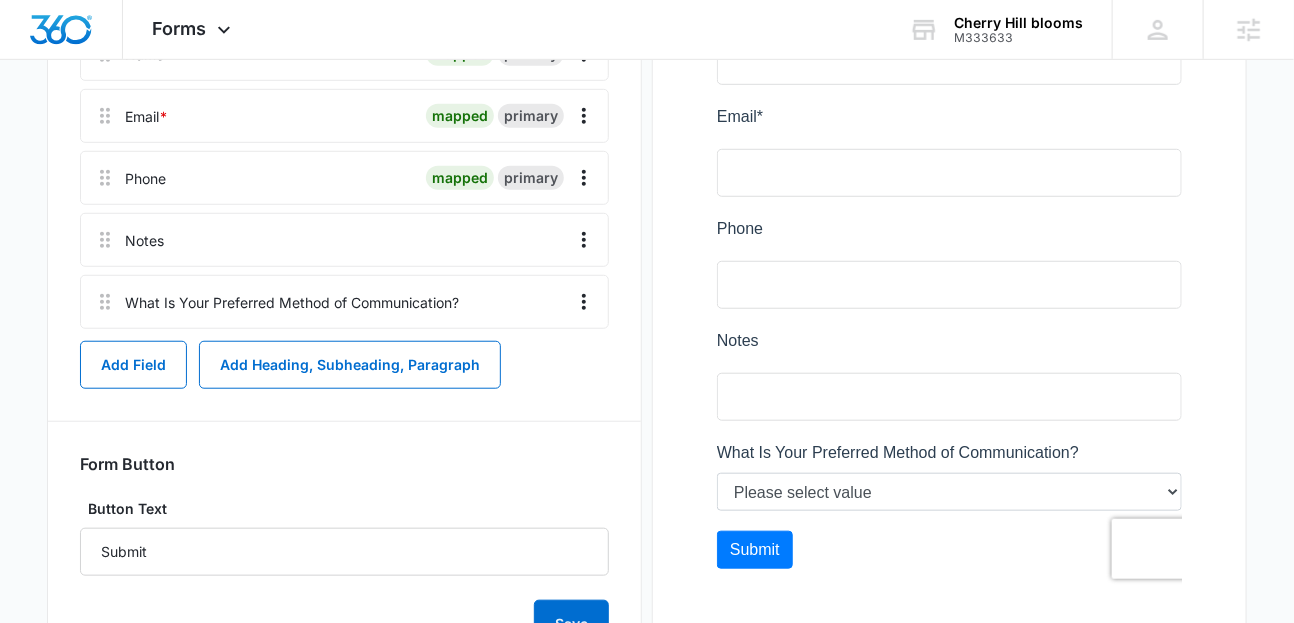click at bounding box center (949, 253) 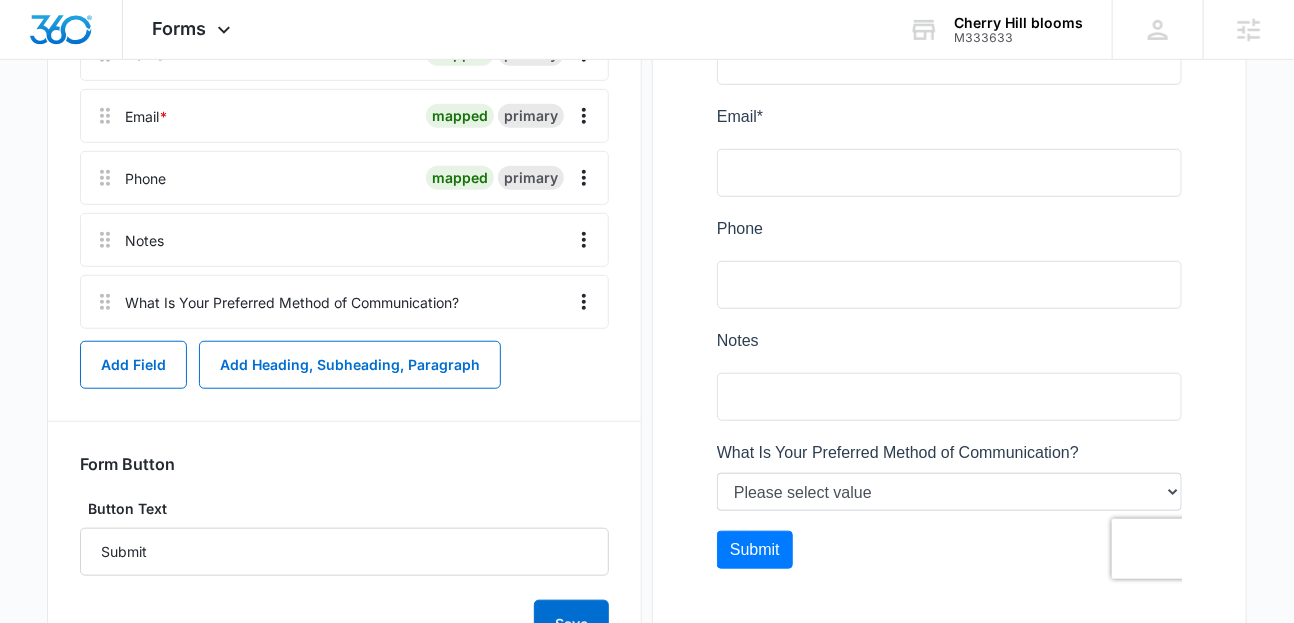 click at bounding box center [949, 253] 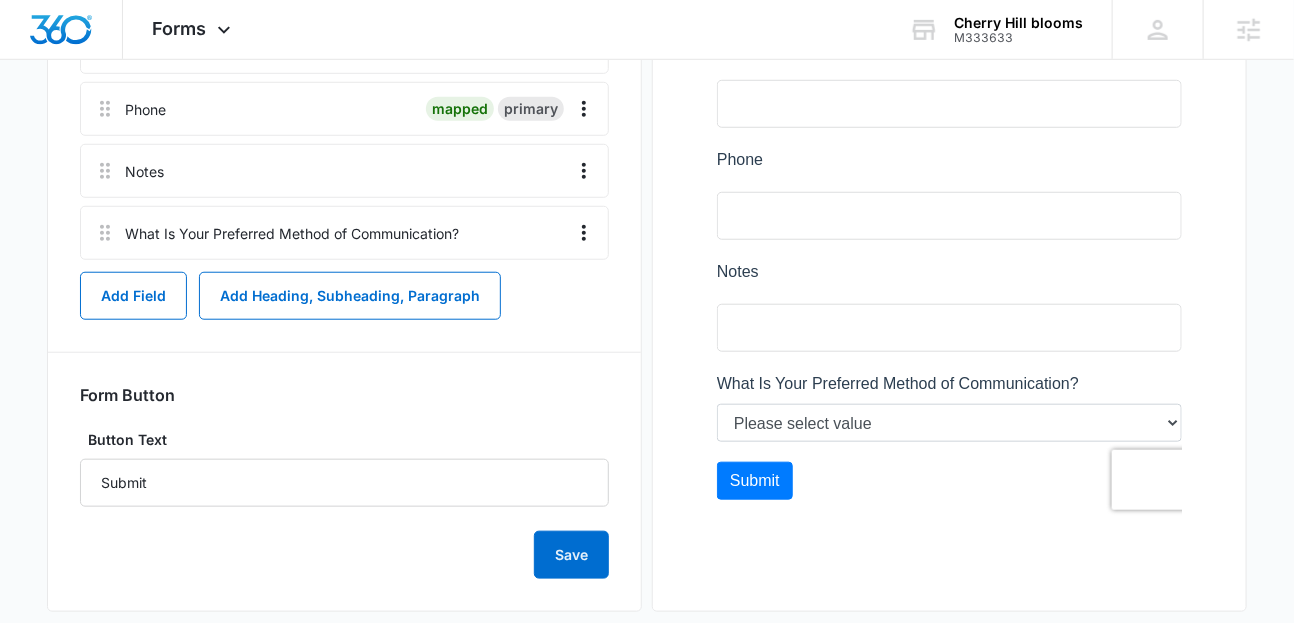 scroll, scrollTop: 511, scrollLeft: 0, axis: vertical 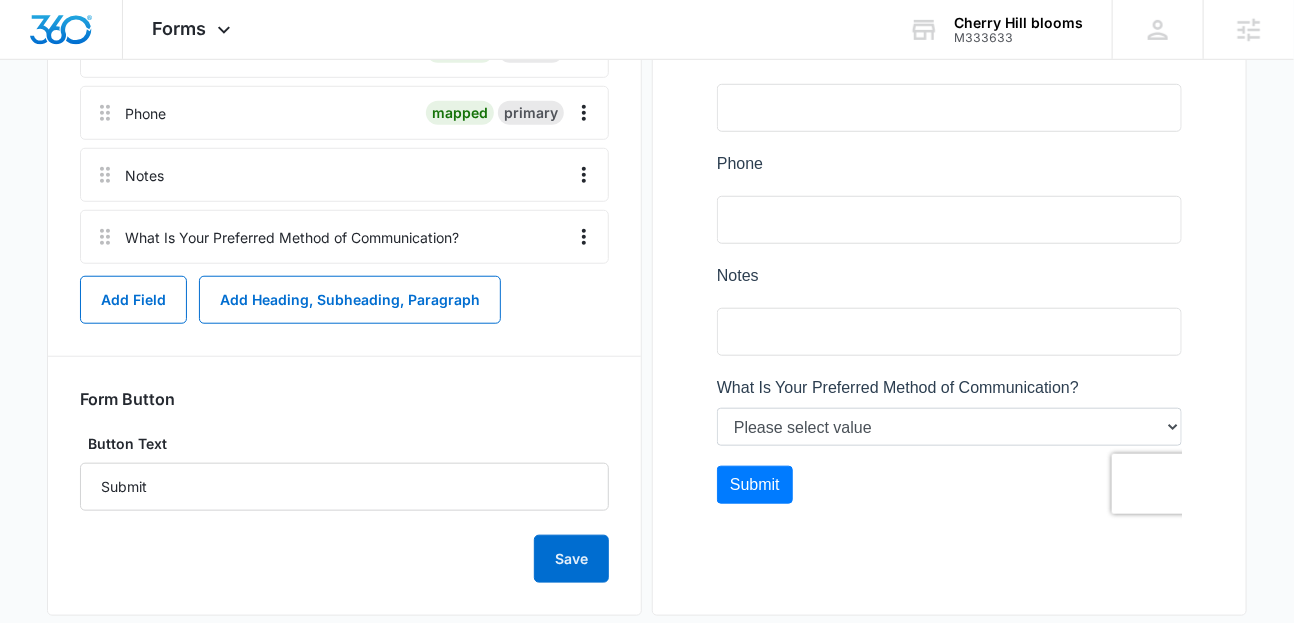click at bounding box center [949, 188] 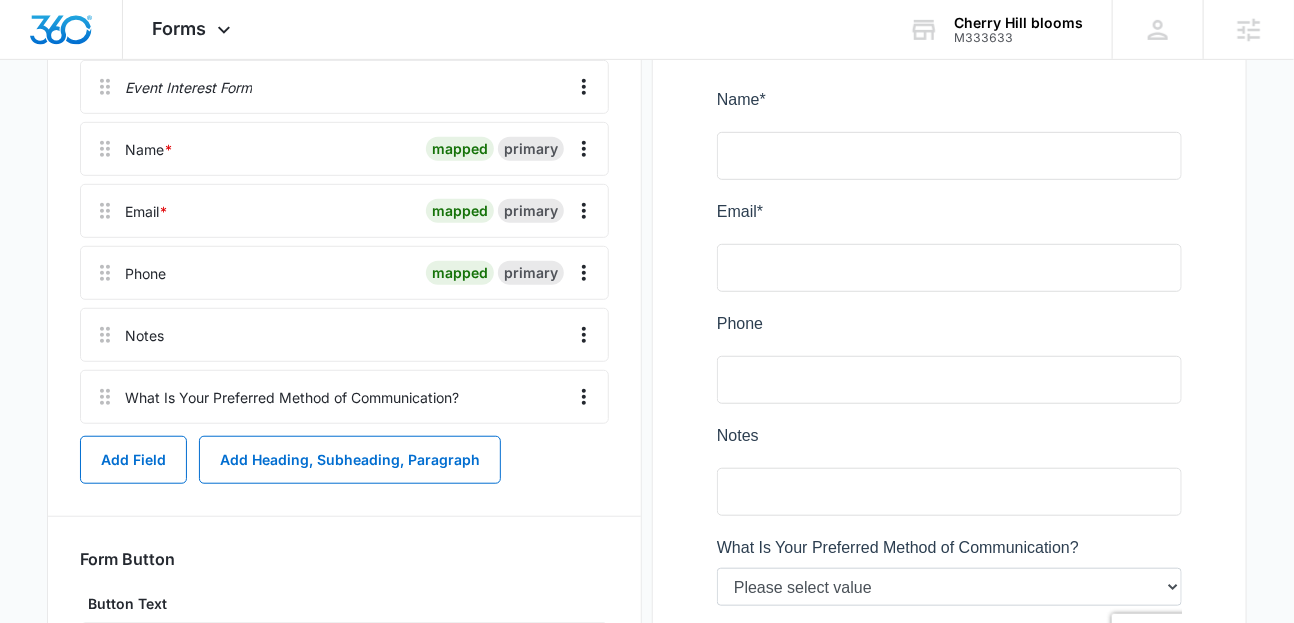 scroll, scrollTop: 356, scrollLeft: 0, axis: vertical 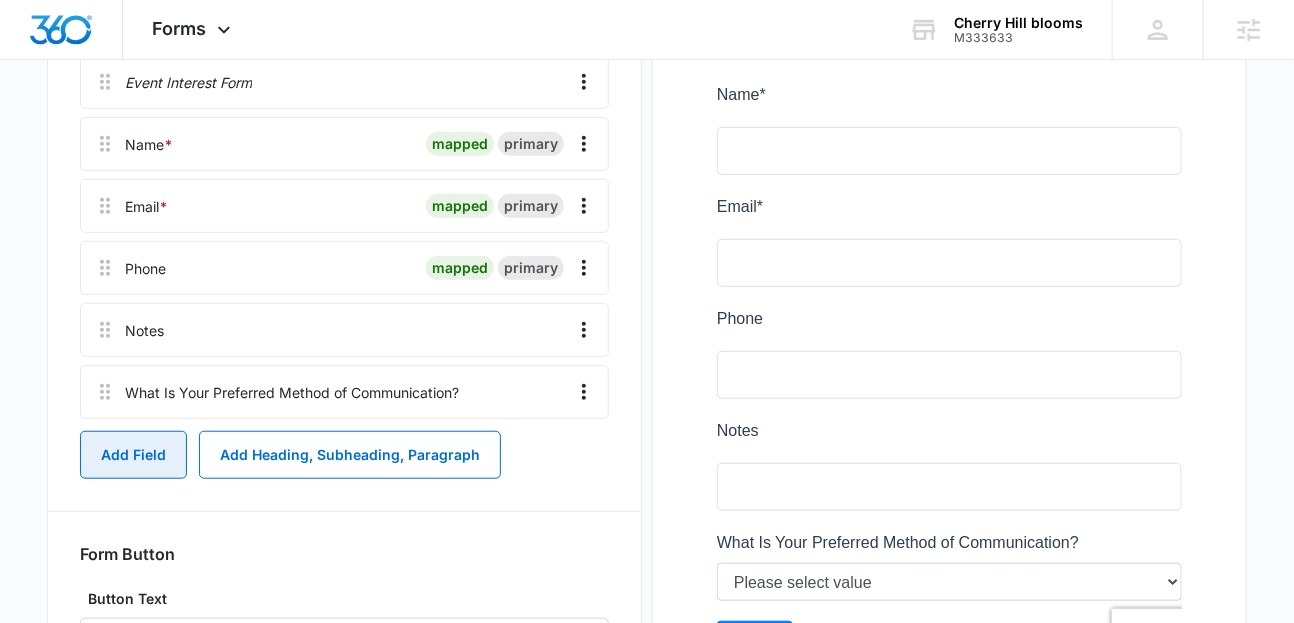 click on "Add Field" at bounding box center (133, 455) 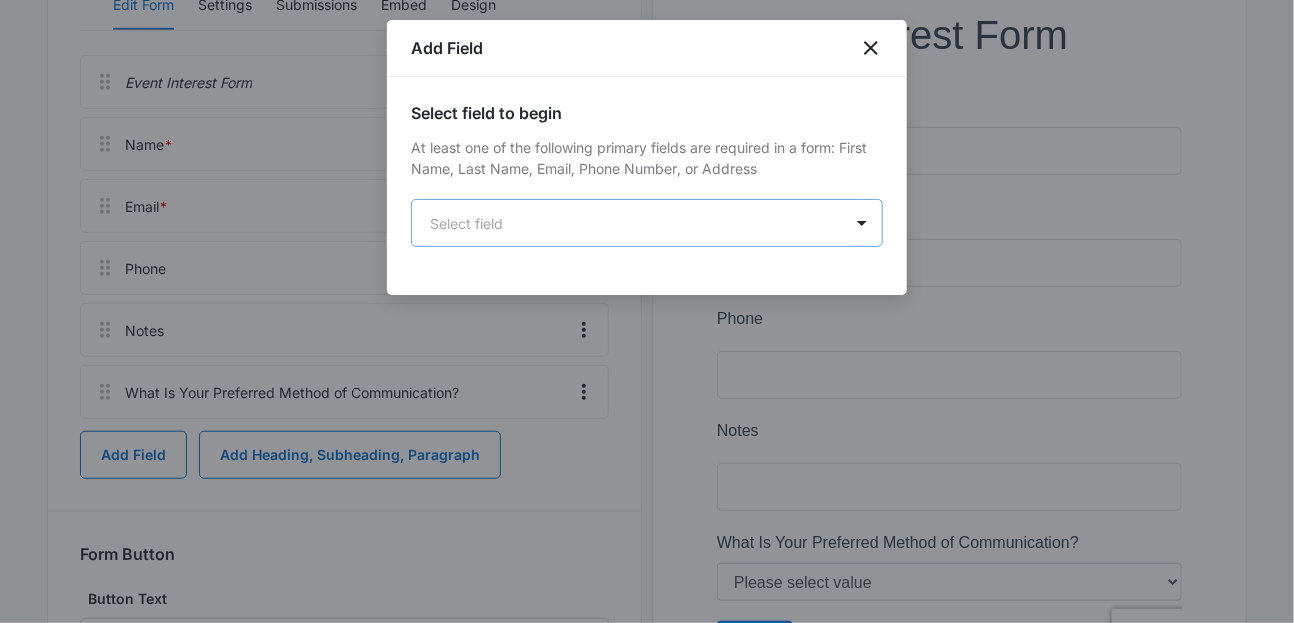 click on "Forms Apps Reputation Websites Forms CRM Email Social Payments POS Content Ads Intelligence Files Brand Settings Cherry Hill blooms M333633 Your Accounts View All Cheyenne von Hoene cheyenne.vonhoene@madwire.com My Profile Notifications Support Logout Terms & Conditions   •   Privacy Policy Agencies Edit Form Event Interest Form   Edit Form Settings Submissions Embed Design Event Interest Form Name * mapped primary Email * mapped primary Phone mapped primary Notes What Is Your Preferred Method of Communication? Add Field Add Heading, Subheading, Paragraph Form Button Button Text Submit Save Preview Cherry Hill blooms - Forms - Marketing 360®
Press space bar to start a drag.
When dragging you can use the arrow keys to move the item around and escape to cancel.
Some screen readers may require you to be in focus mode or to use your pass through key
Add Field Select field to begin Select field" at bounding box center [647, 307] 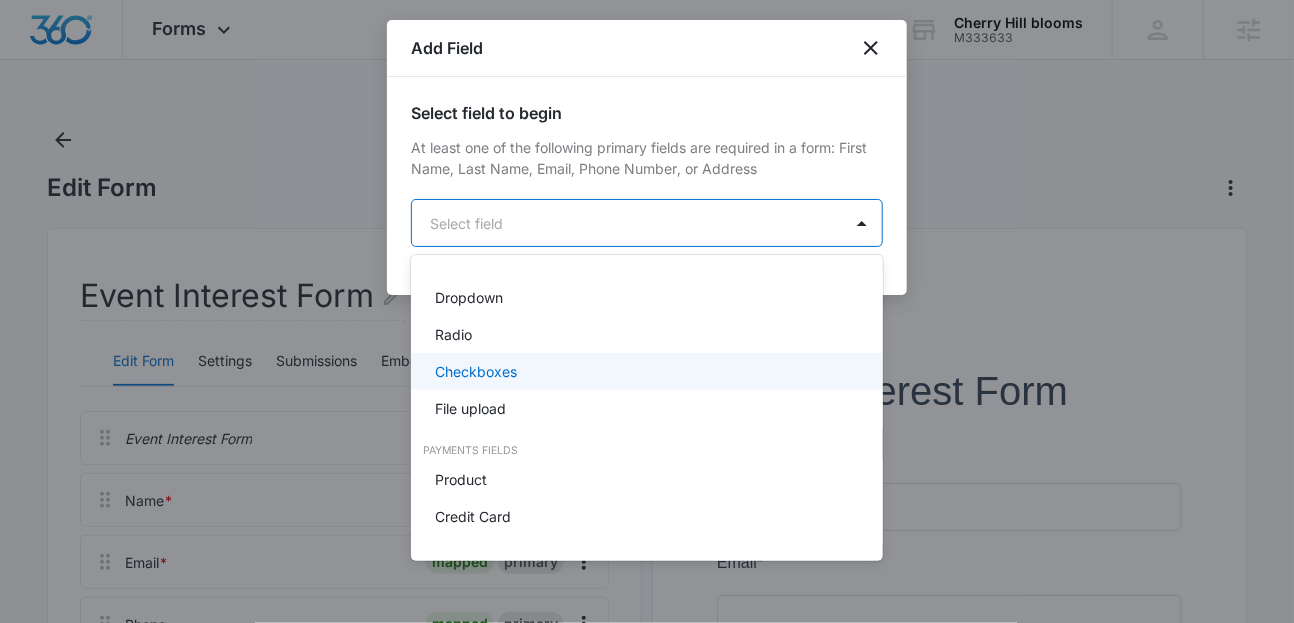 scroll, scrollTop: 532, scrollLeft: 0, axis: vertical 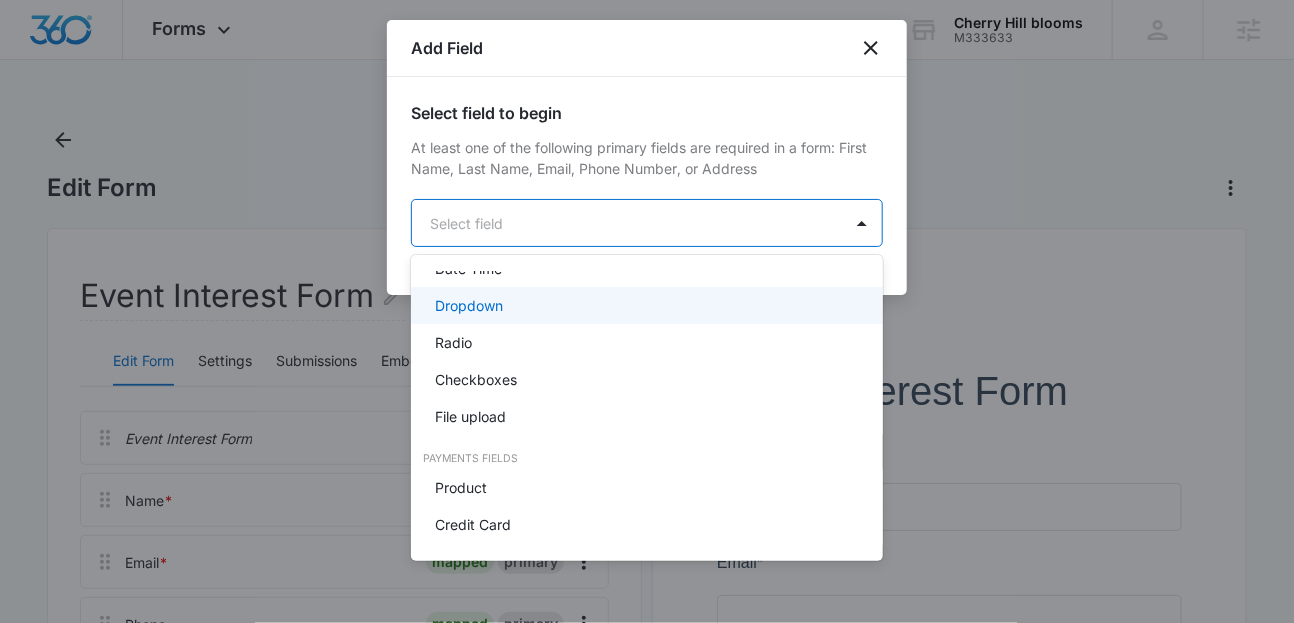 click on "Dropdown" at bounding box center (469, 305) 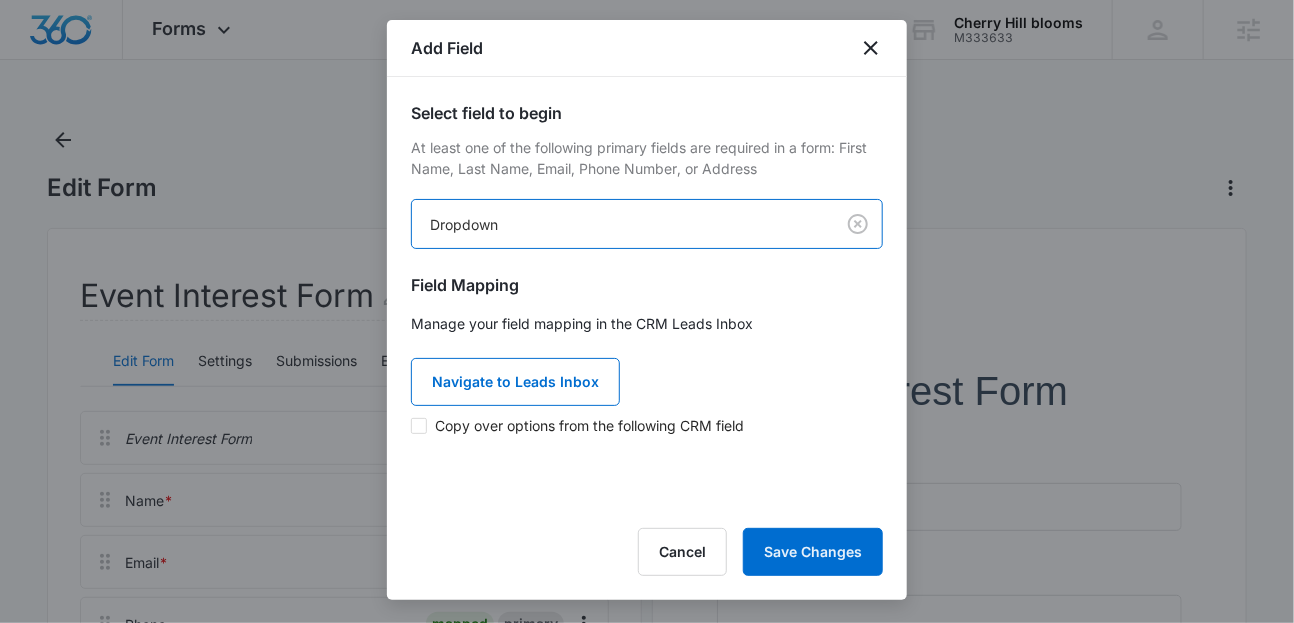 select on "top" 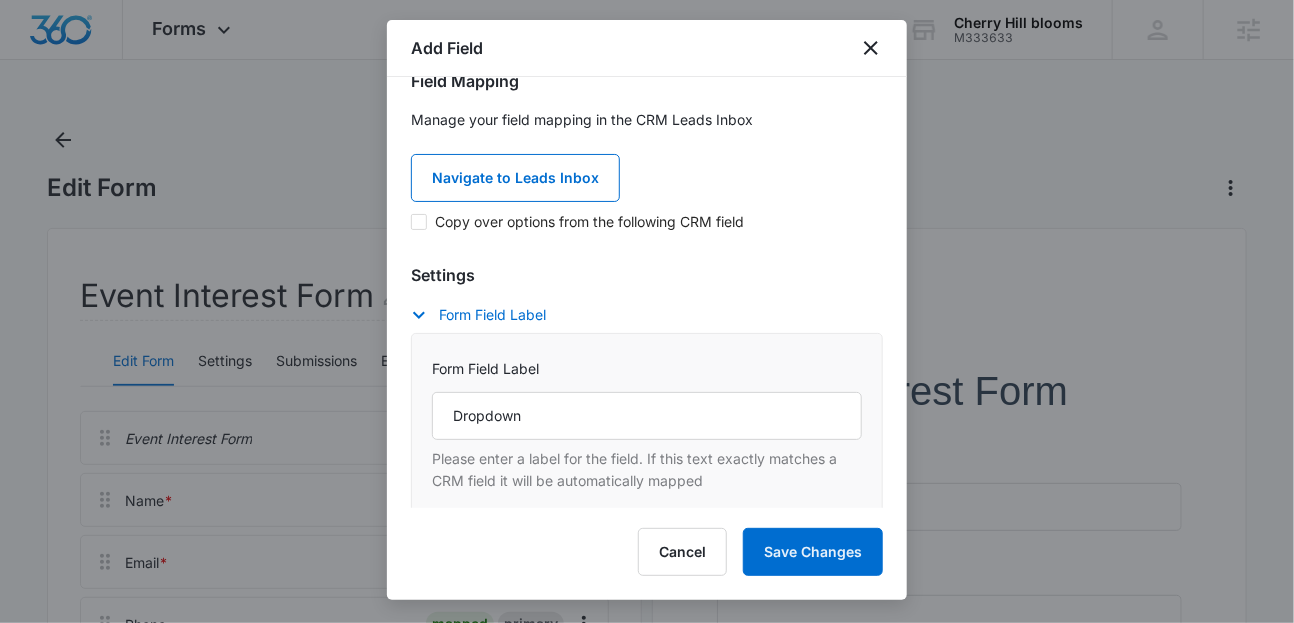 scroll, scrollTop: 210, scrollLeft: 0, axis: vertical 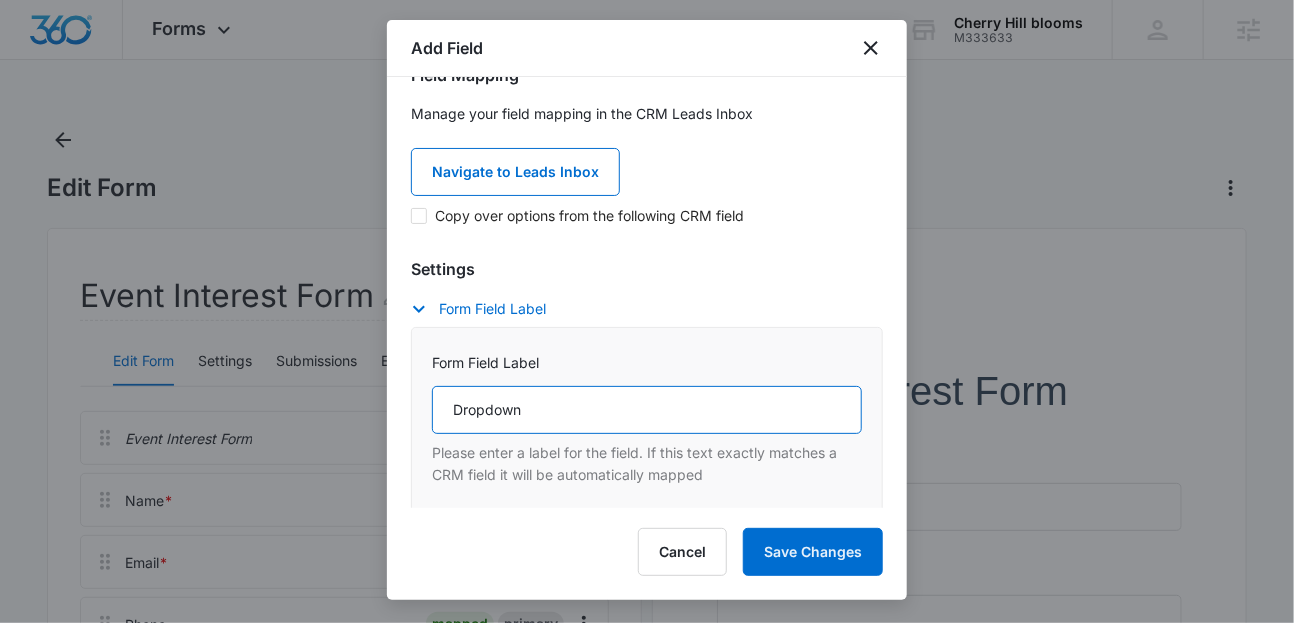 click on "Dropdown" at bounding box center (647, 410) 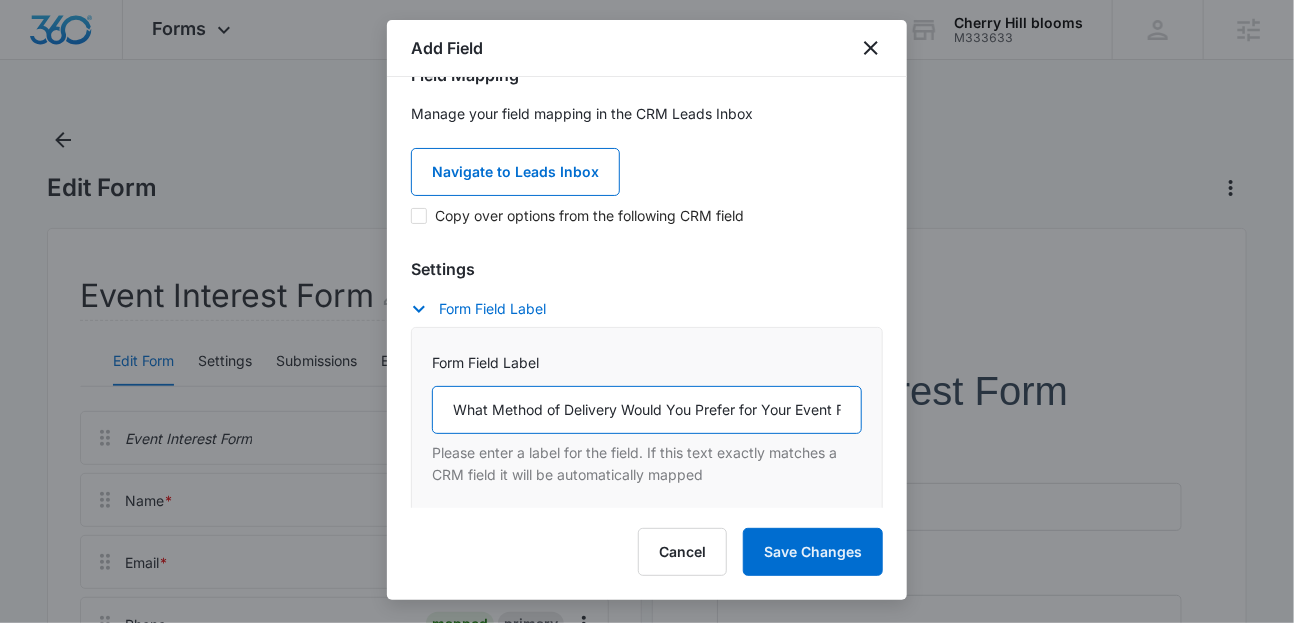 scroll, scrollTop: 0, scrollLeft: 838, axis: horizontal 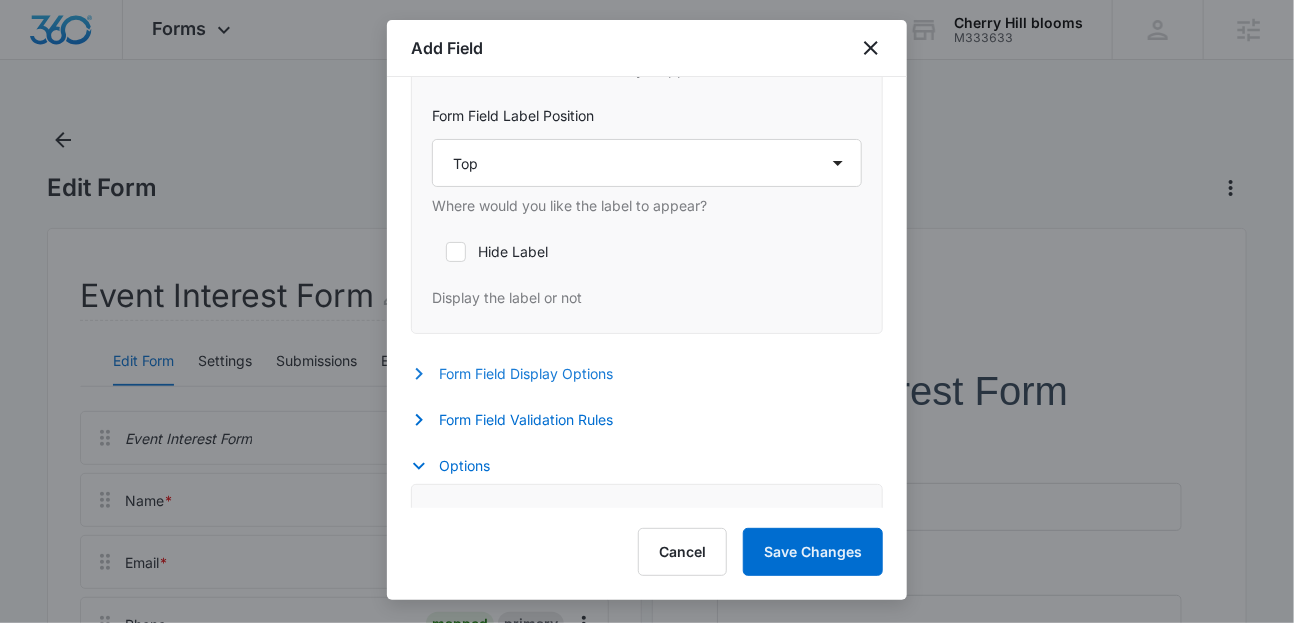click on "Form Field Display Options" at bounding box center [522, 374] 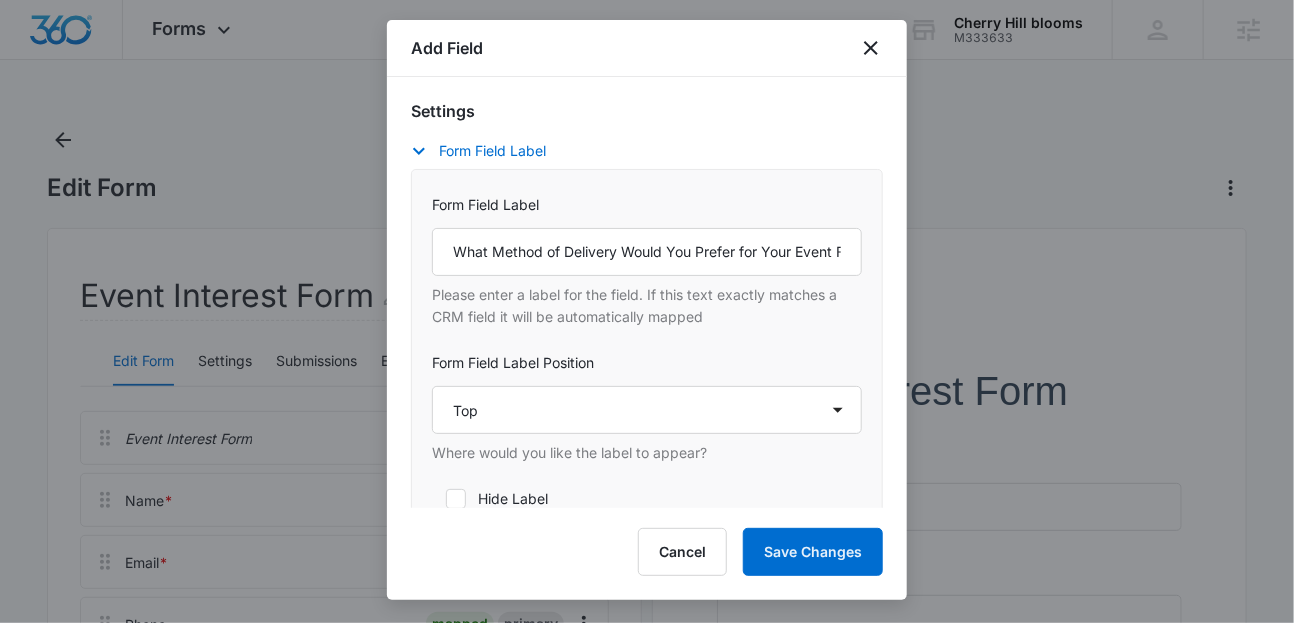scroll, scrollTop: 334, scrollLeft: 0, axis: vertical 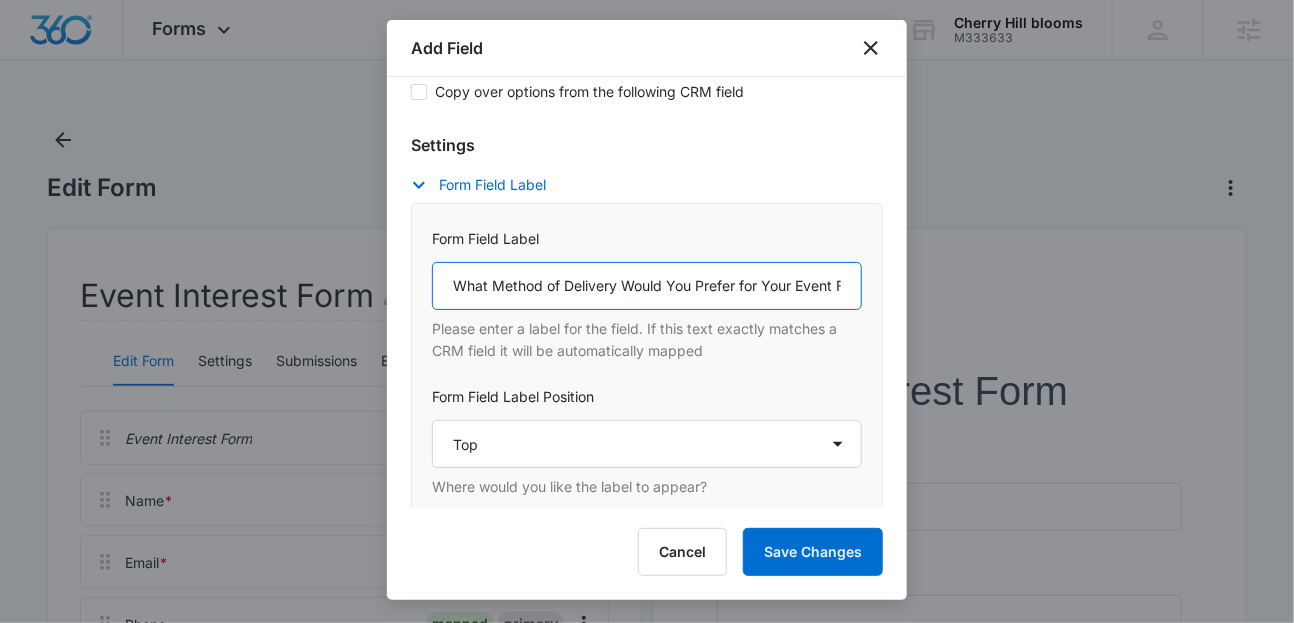 click on "What Method of Delivery Would You Prefer for Your Event Florals? *Please note we offer delivery within 15 miles of Brighton, CO. Additional milage may be approved at florist’s discretion." at bounding box center (647, 286) 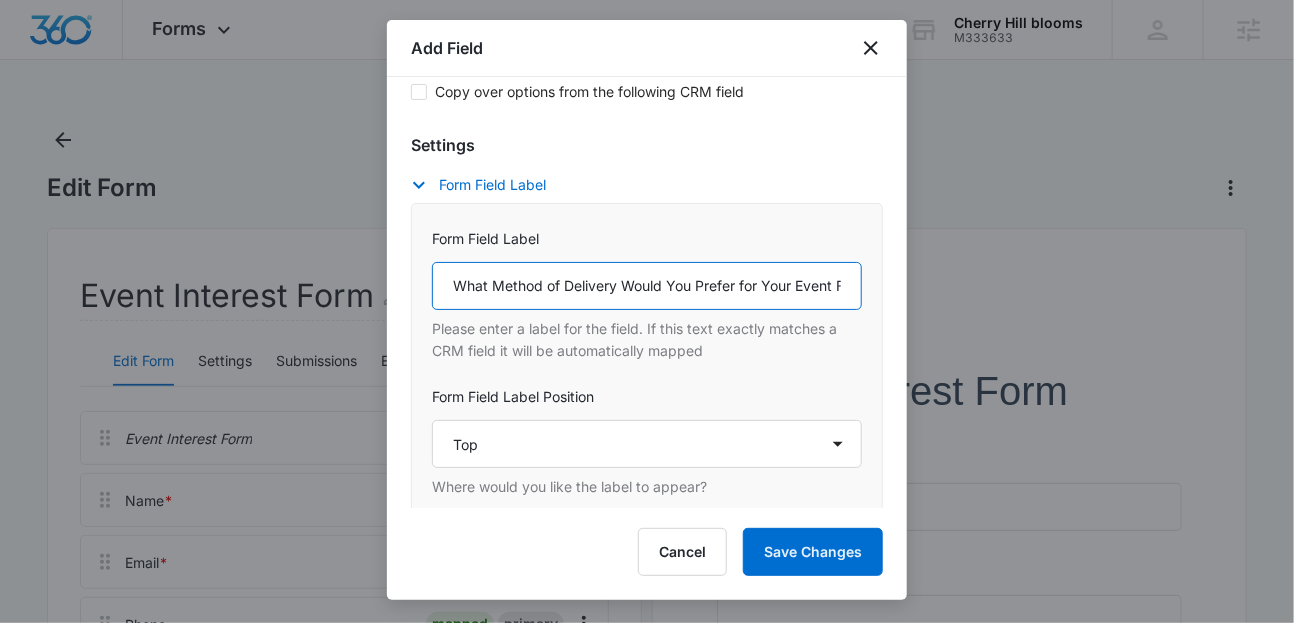 click on "What Method of Delivery Would You Prefer for Your Event Florals? *Please note we offer delivery within 15 miles of Brighton, CO. Additional milage may be approved at florist’s discretion." at bounding box center [647, 286] 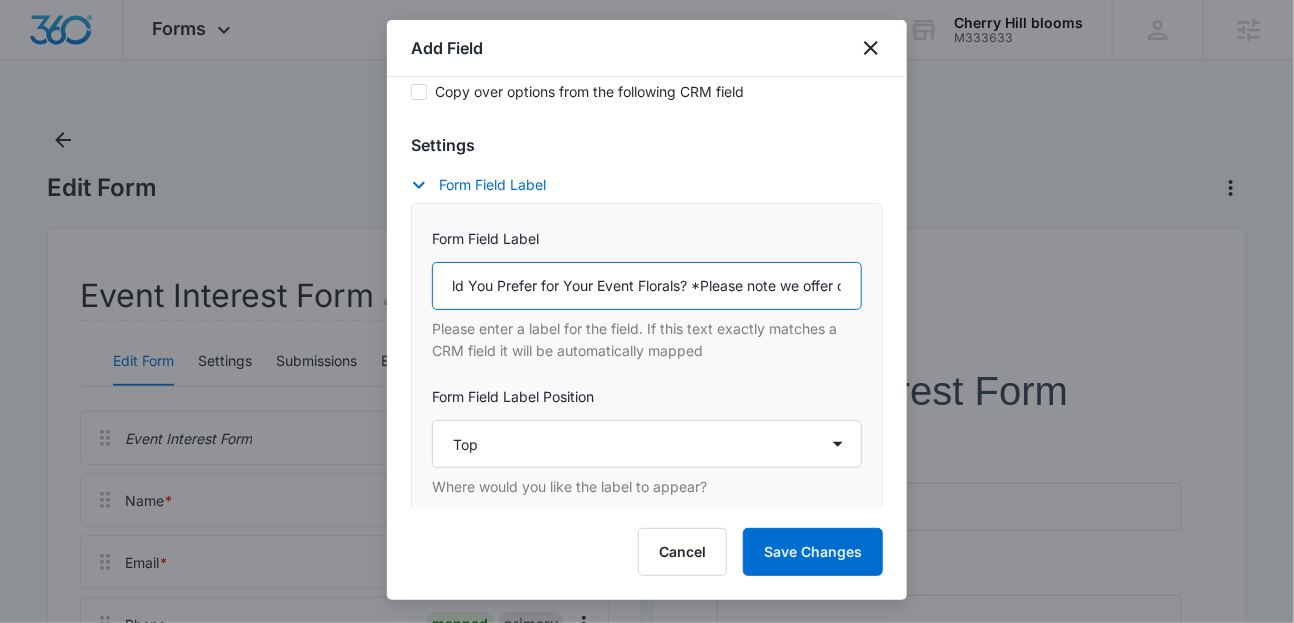 scroll, scrollTop: 0, scrollLeft: 838, axis: horizontal 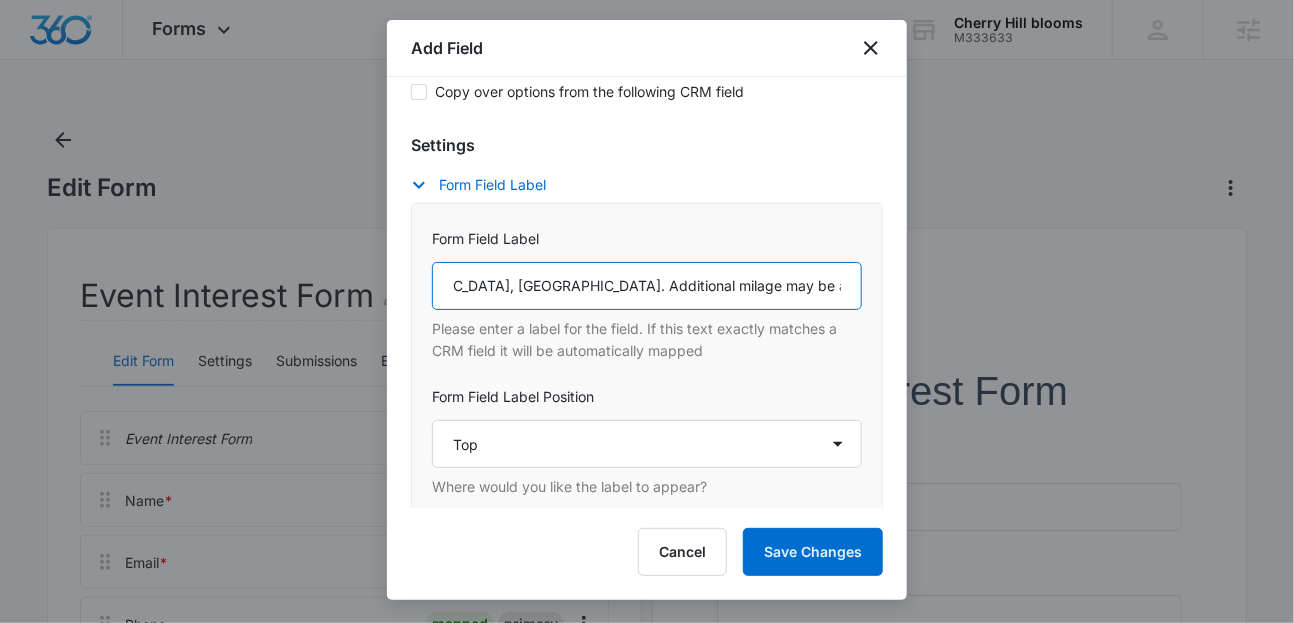 drag, startPoint x: 695, startPoint y: 284, endPoint x: 855, endPoint y: 285, distance: 160.00313 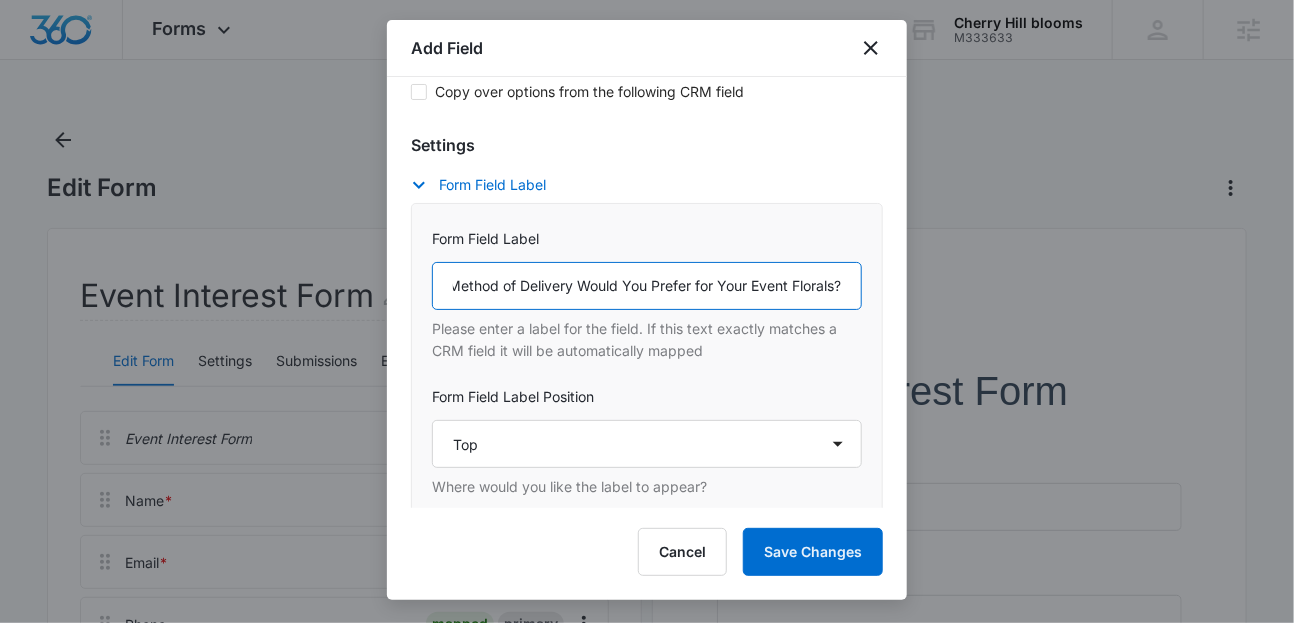 scroll, scrollTop: 0, scrollLeft: 46, axis: horizontal 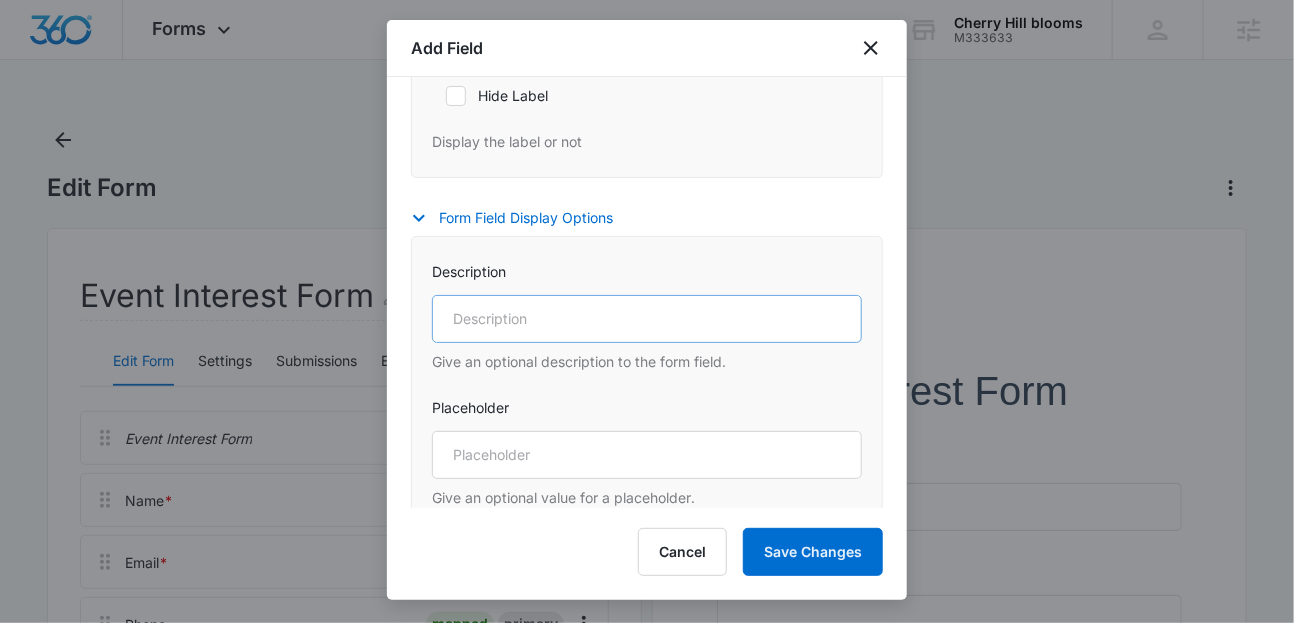 type on "What Method of Delivery Would You Prefer for Your Event Florals?" 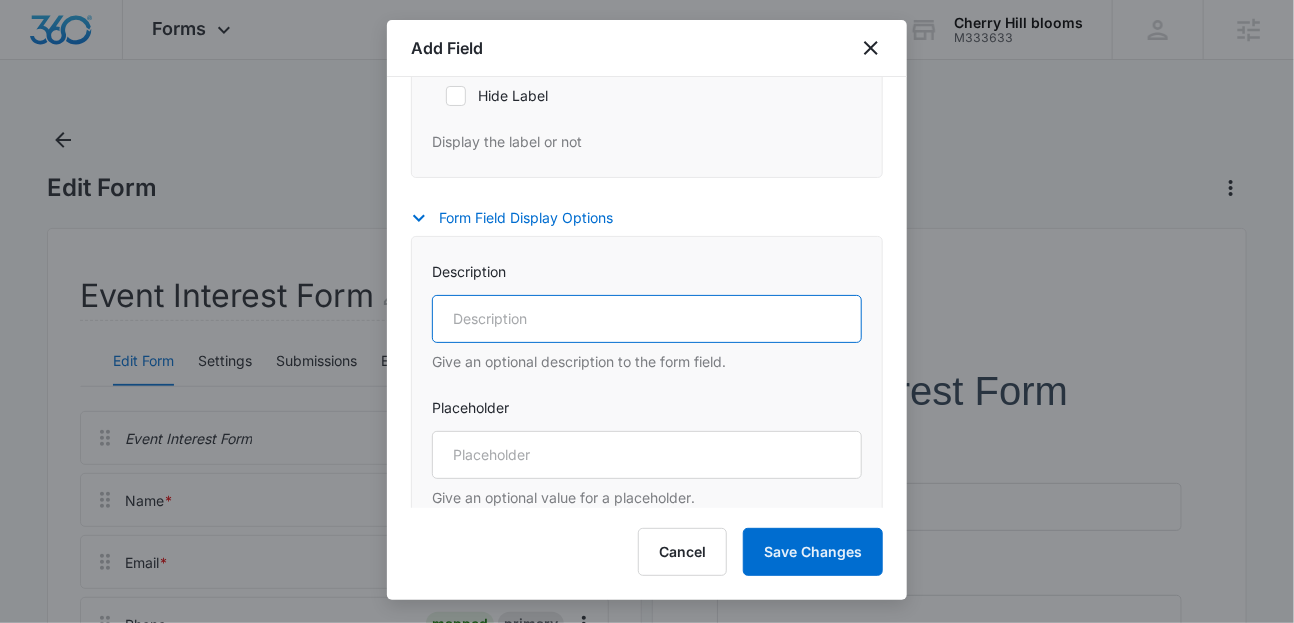 click on "Description" at bounding box center (647, 319) 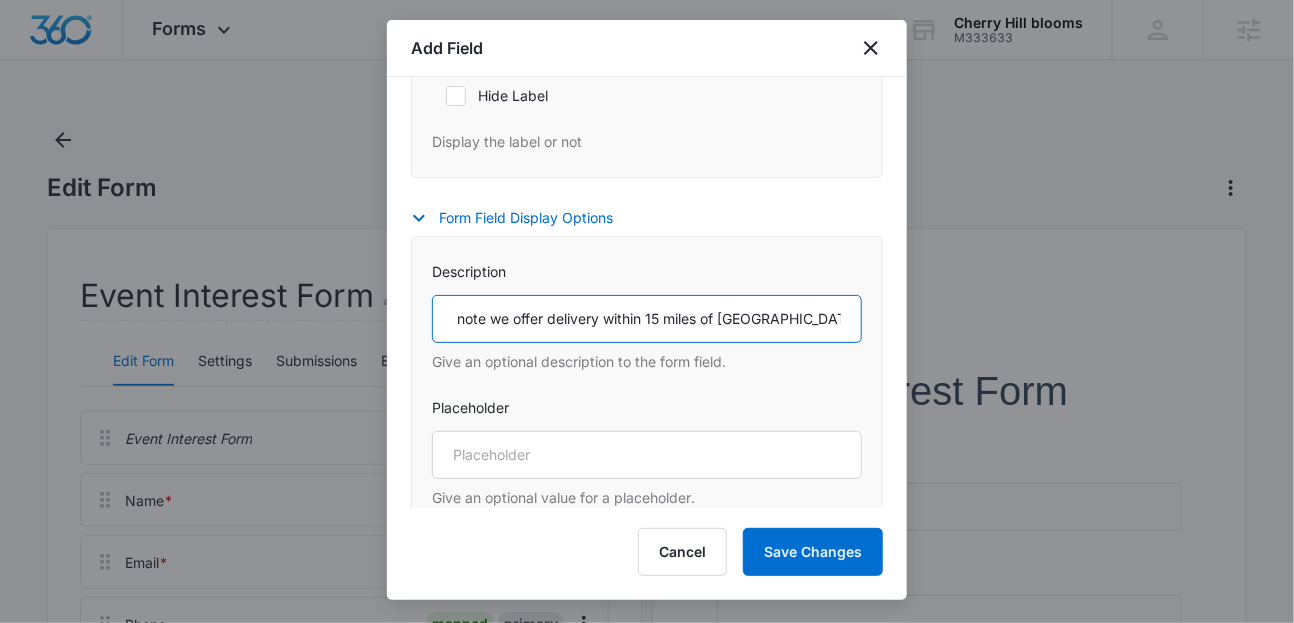 scroll, scrollTop: 0, scrollLeft: 0, axis: both 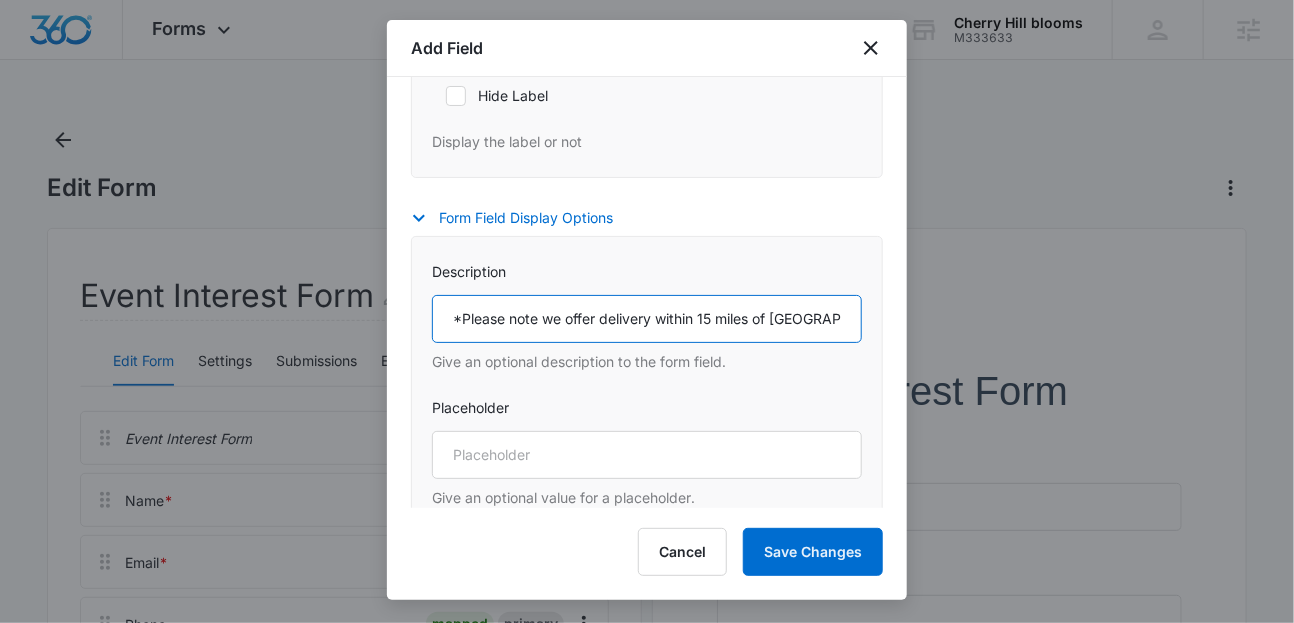 click on "*Please note we offer delivery within 15 miles of Brighton, CO. Additional milage may be approved at florist’s discretion." at bounding box center [647, 319] 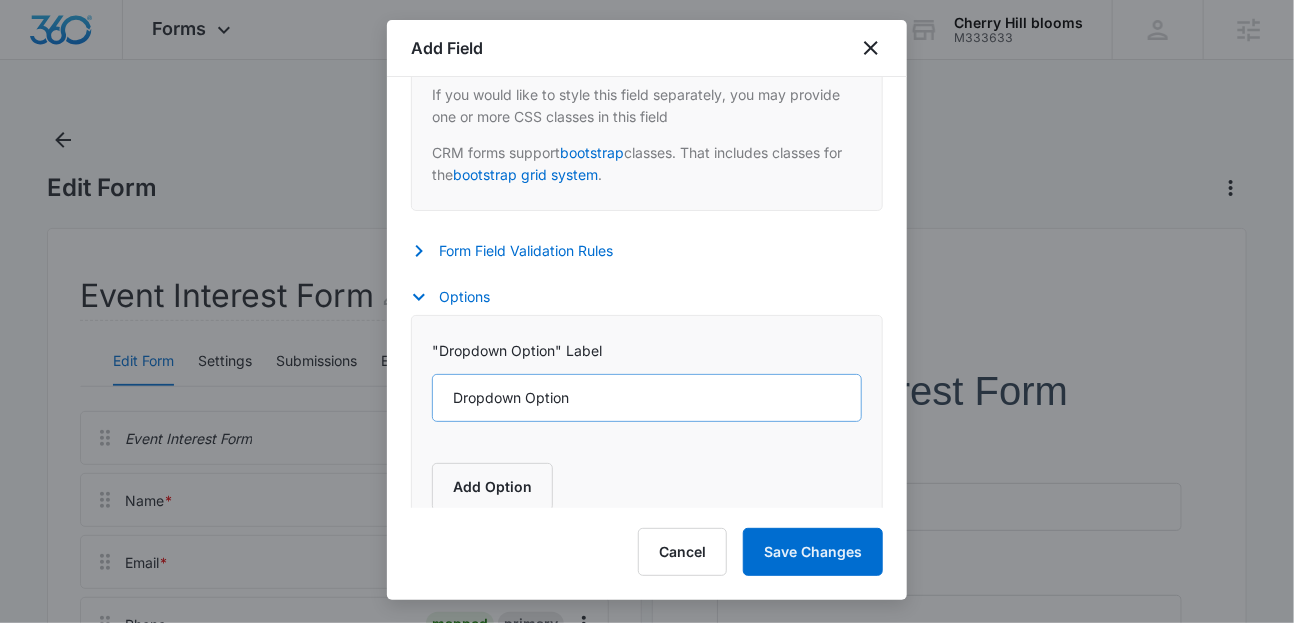 scroll, scrollTop: 1347, scrollLeft: 0, axis: vertical 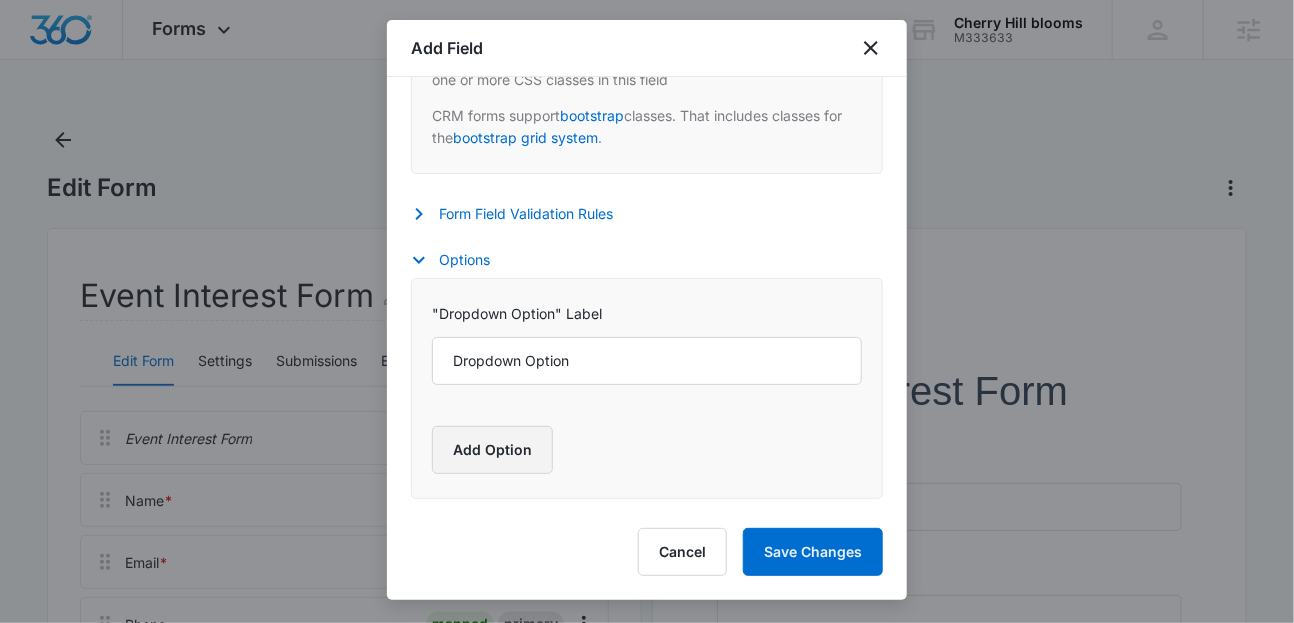 type on "Please note we offer delivery within 15 miles of Brighton, CO. Additional milage may be approved at florist’s discretion." 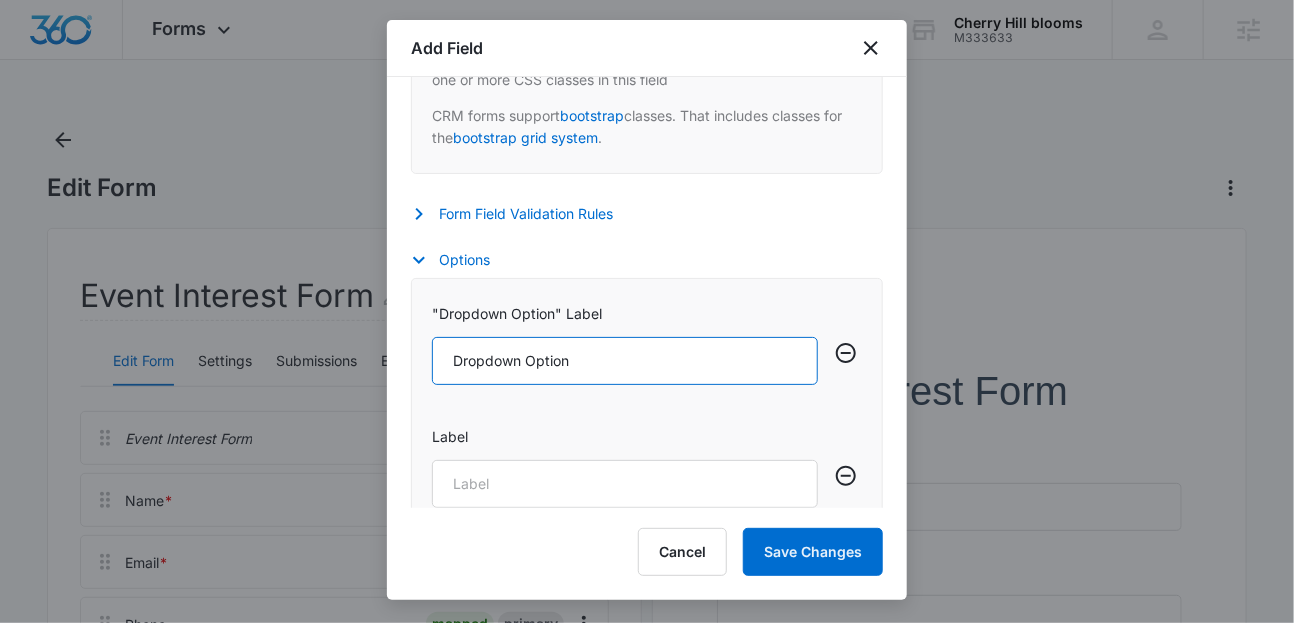 click on "Dropdown Option" at bounding box center (625, 361) 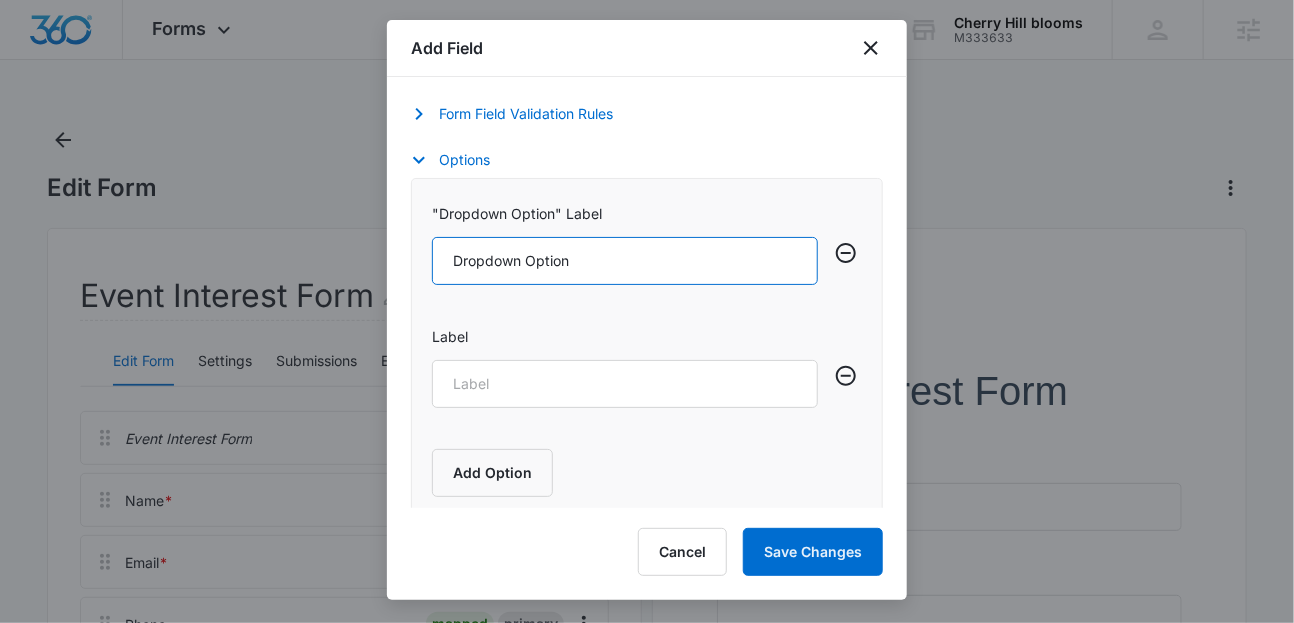 scroll, scrollTop: 1470, scrollLeft: 0, axis: vertical 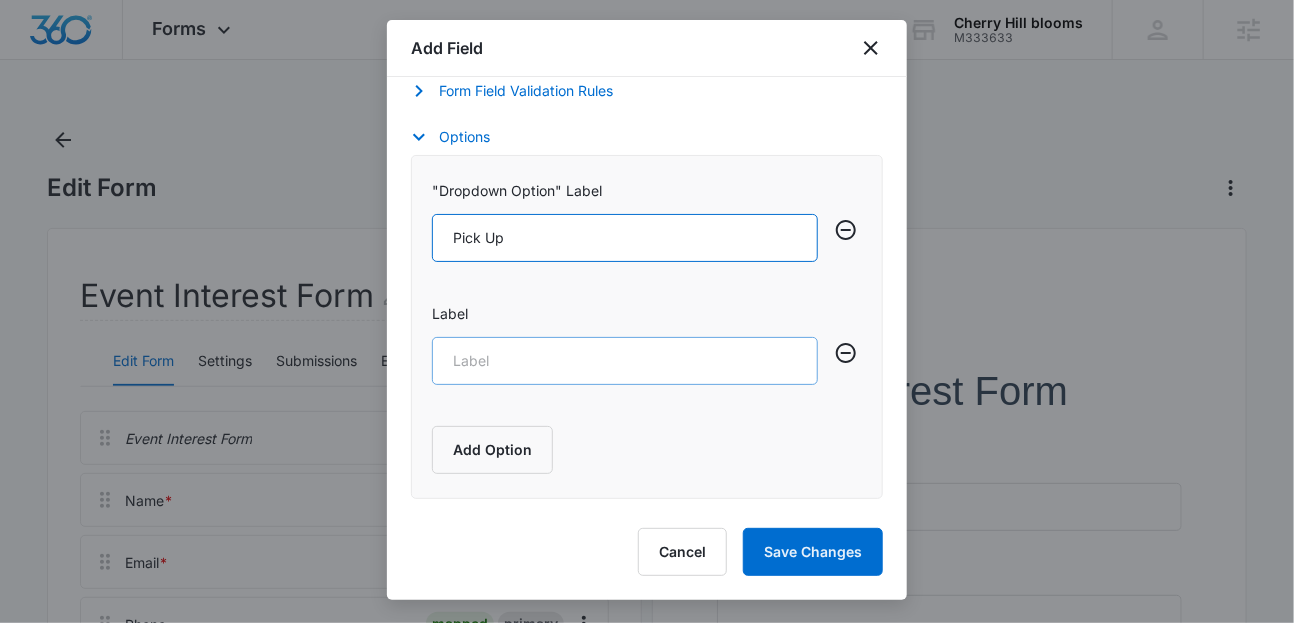 type on "Pick Up" 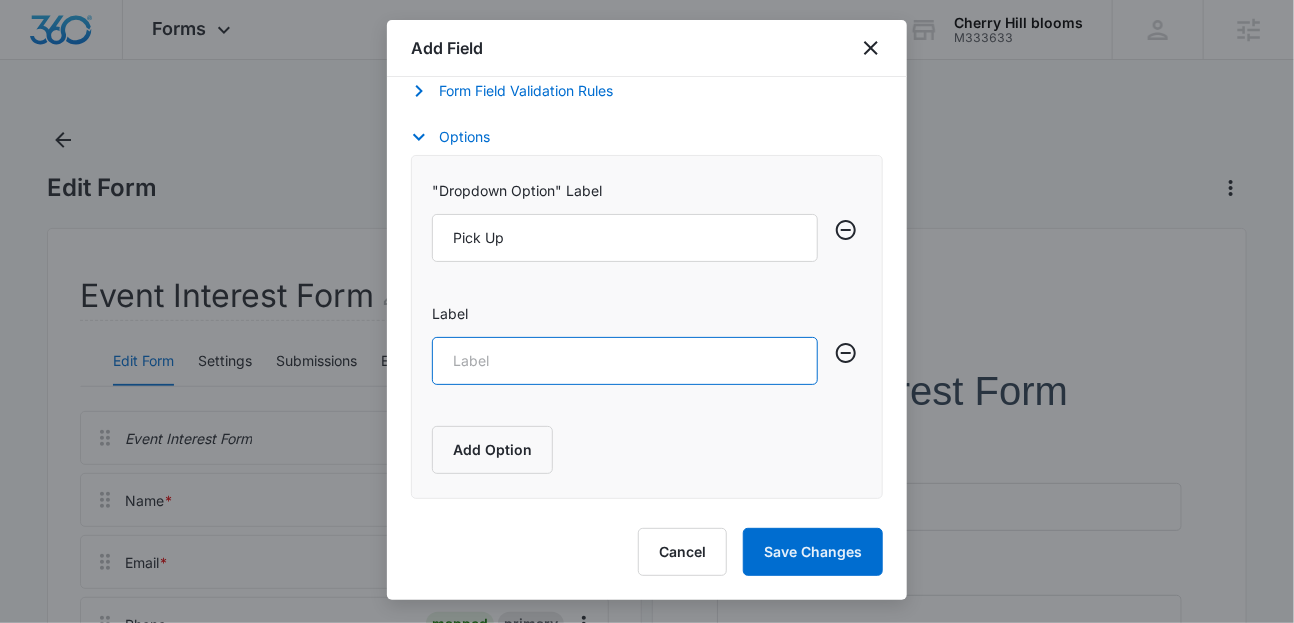 click on "Label" at bounding box center [625, 361] 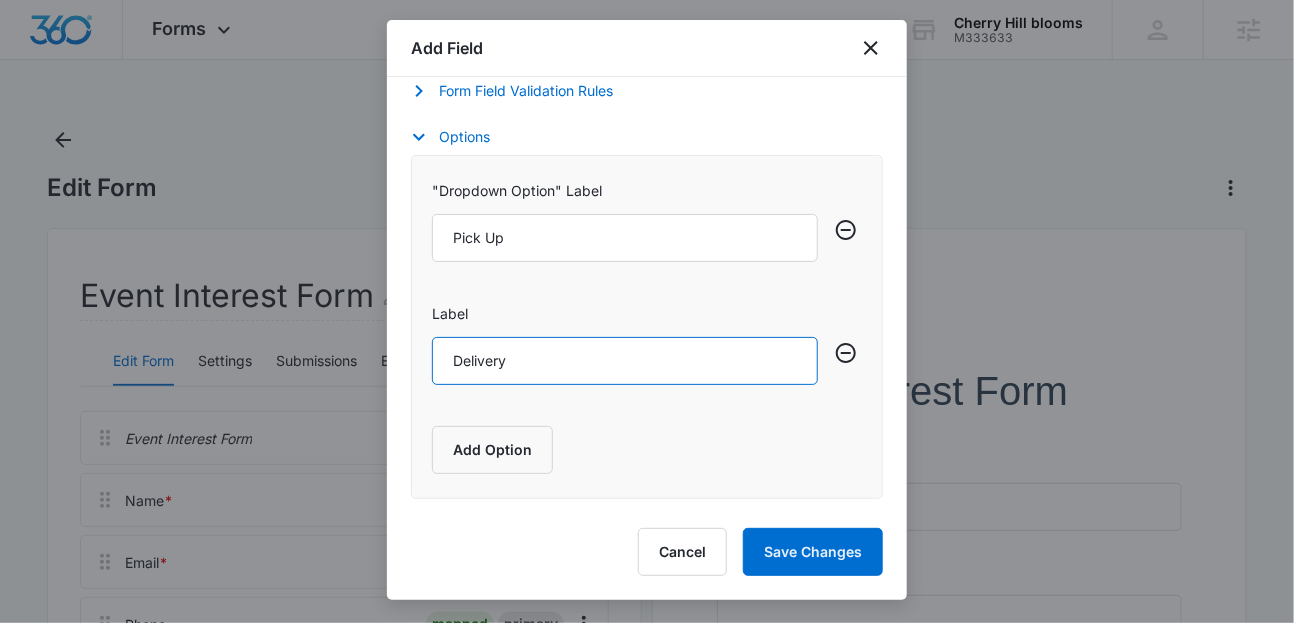 scroll, scrollTop: 42, scrollLeft: 0, axis: vertical 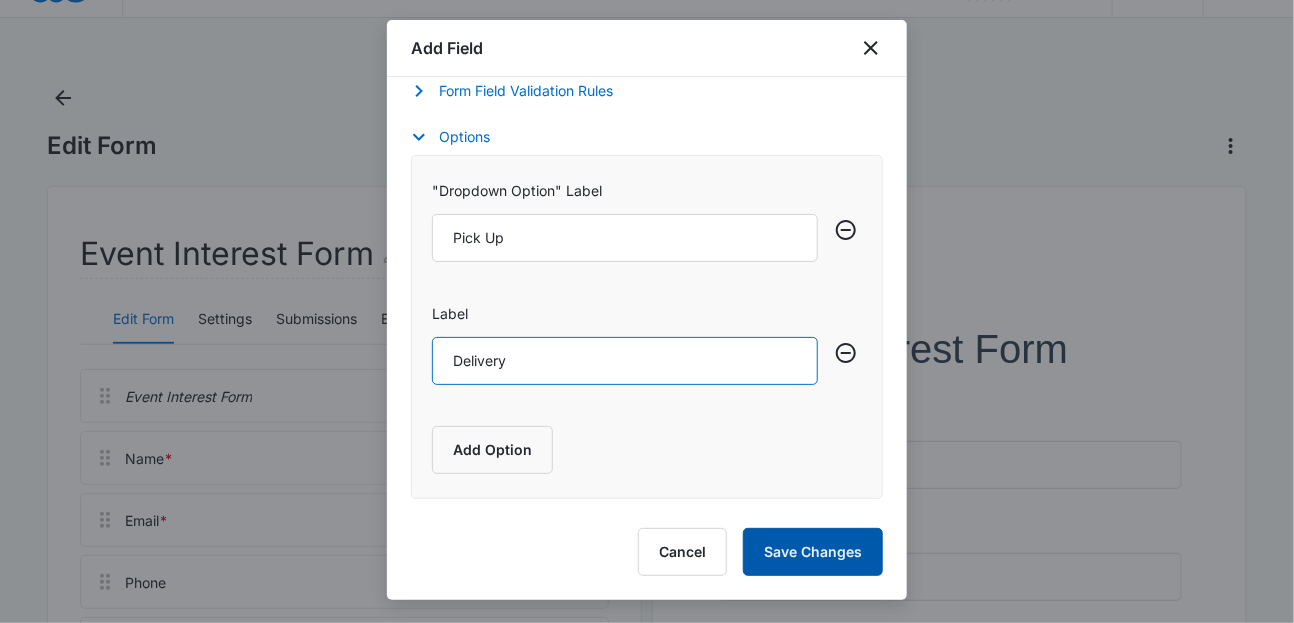 type on "Delivery" 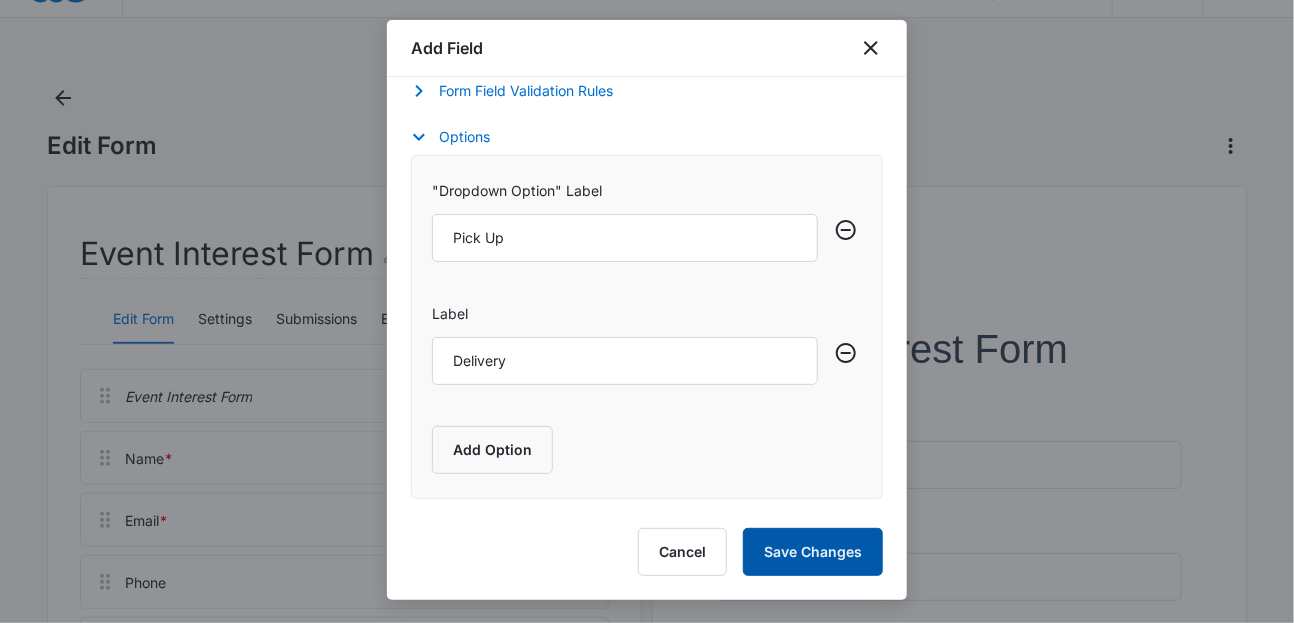 click on "Save Changes" at bounding box center [813, 552] 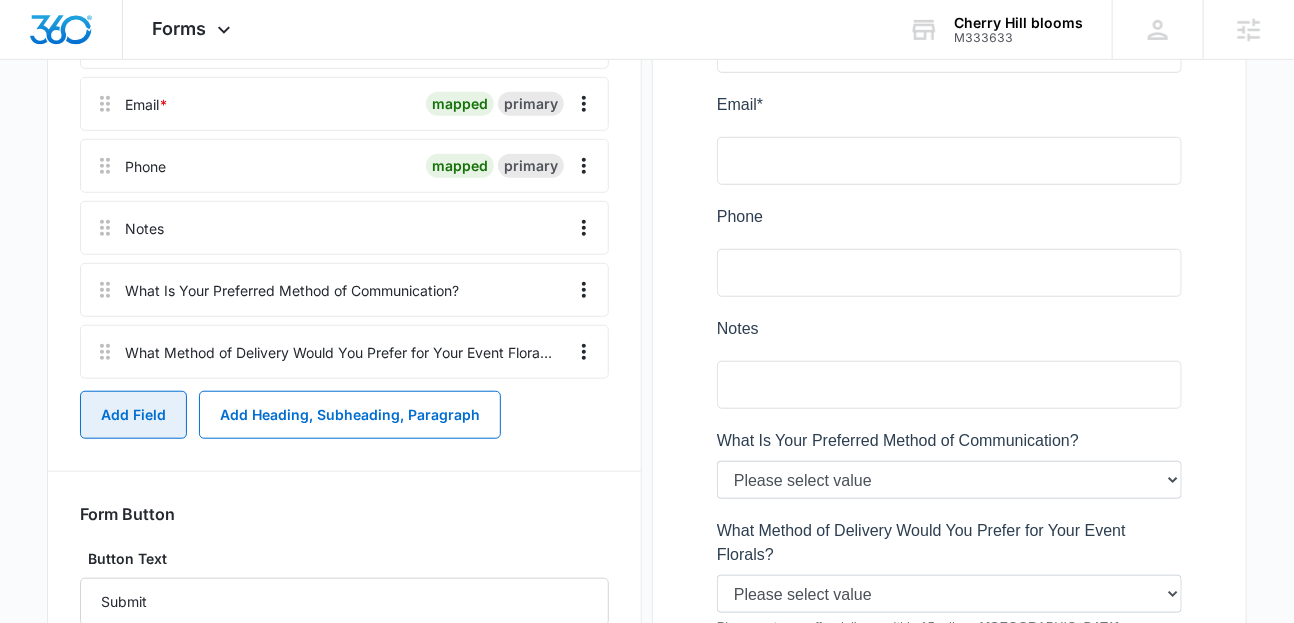 scroll, scrollTop: 456, scrollLeft: 0, axis: vertical 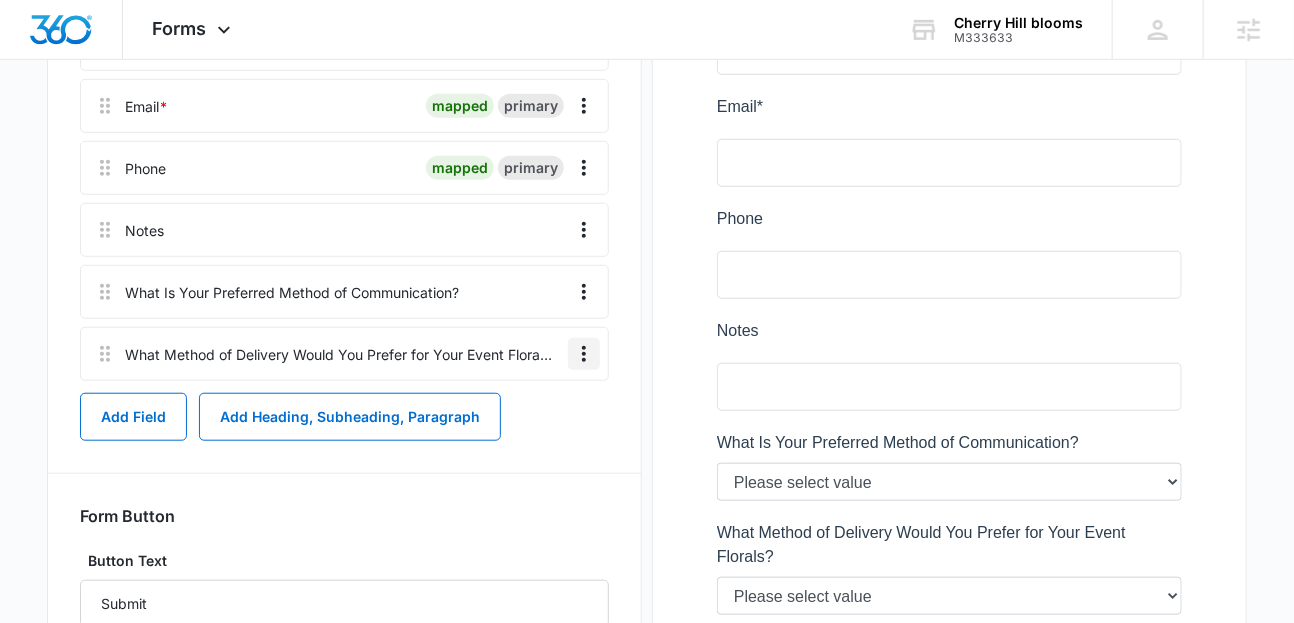 click 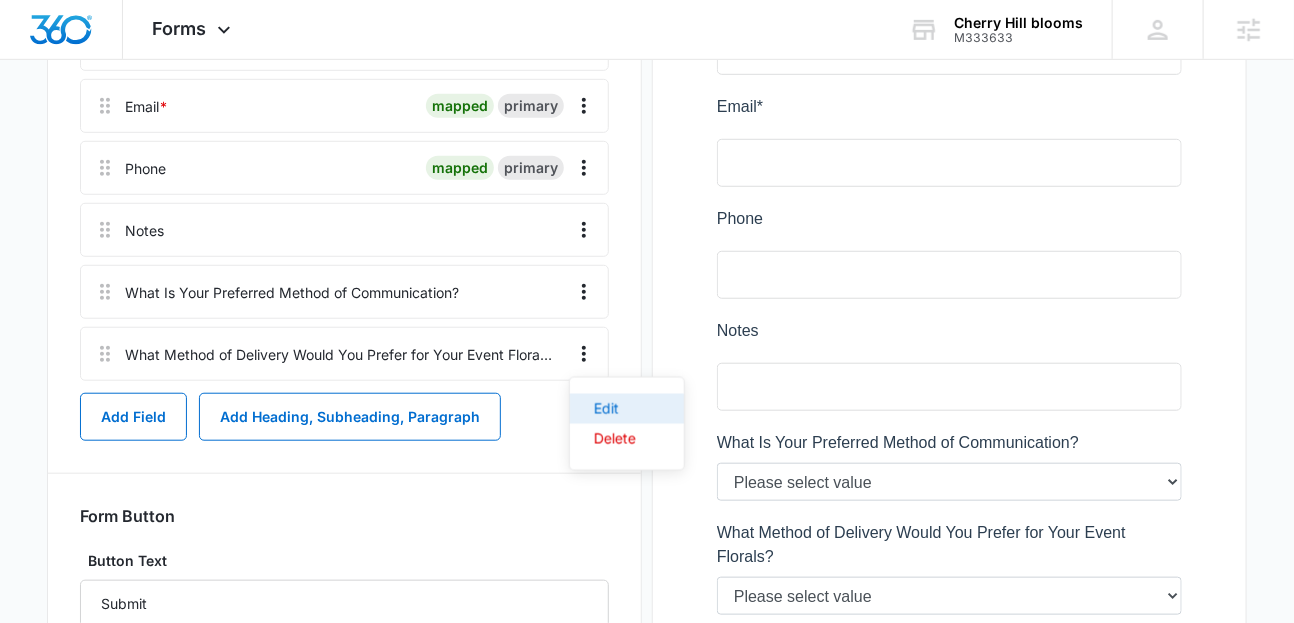 click on "Edit" at bounding box center (627, 409) 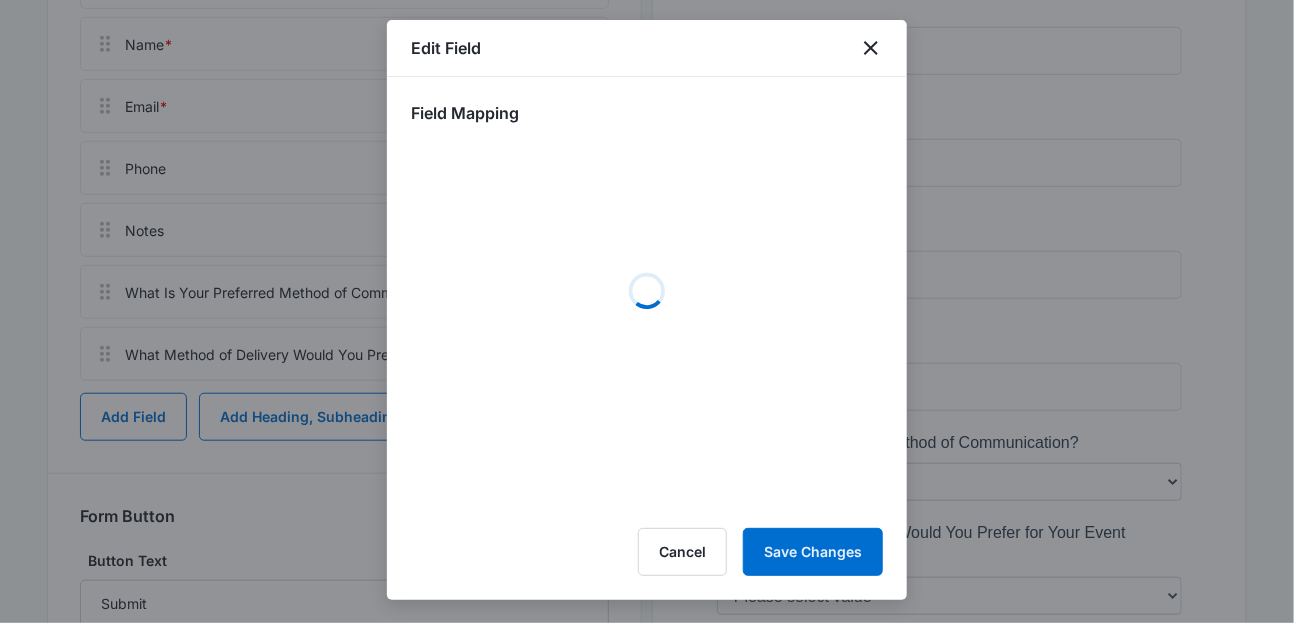 select on "top" 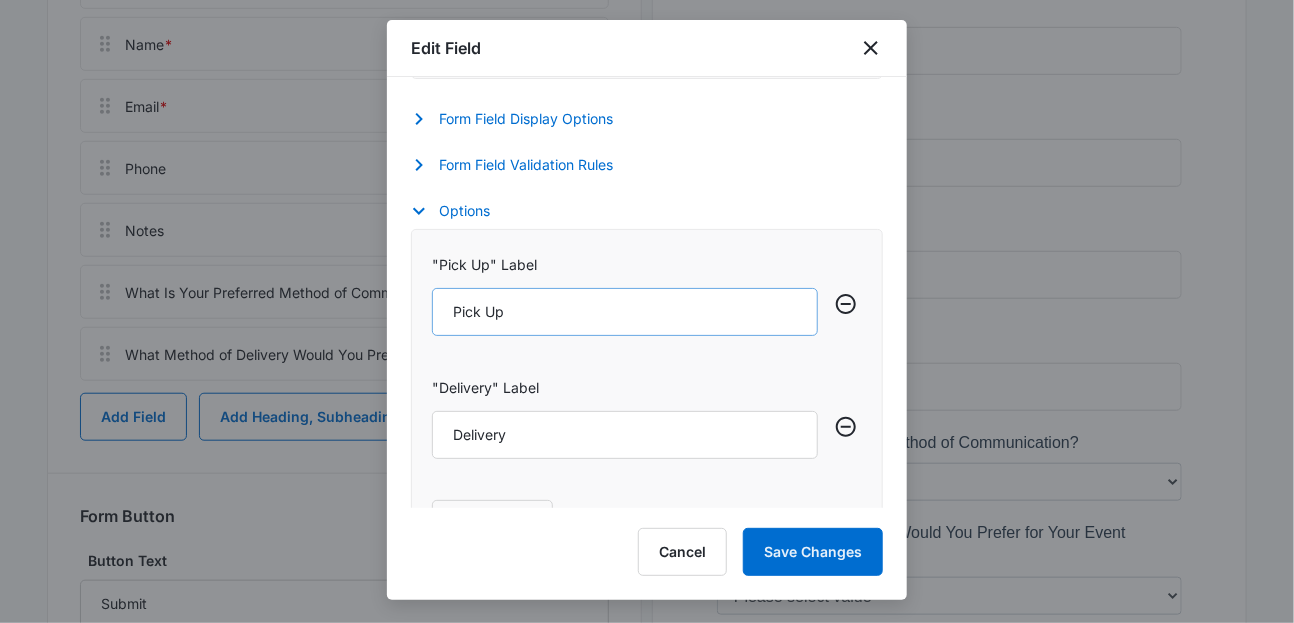 scroll, scrollTop: 691, scrollLeft: 0, axis: vertical 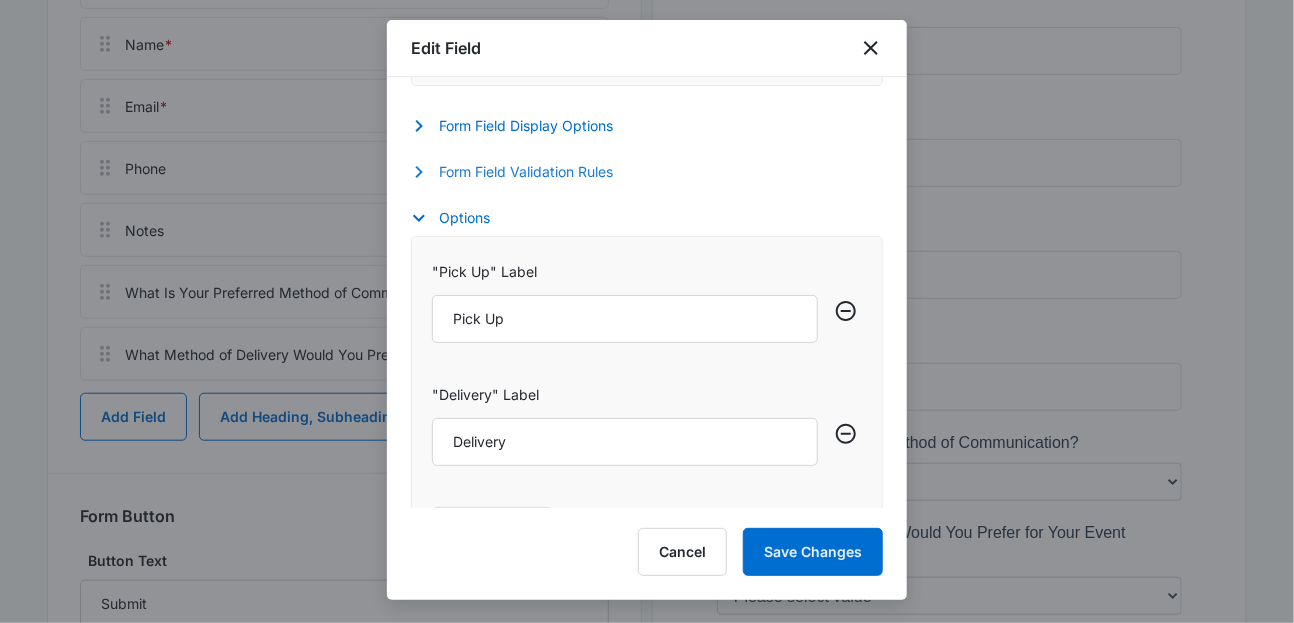 click on "Form Field Validation Rules" at bounding box center (522, 172) 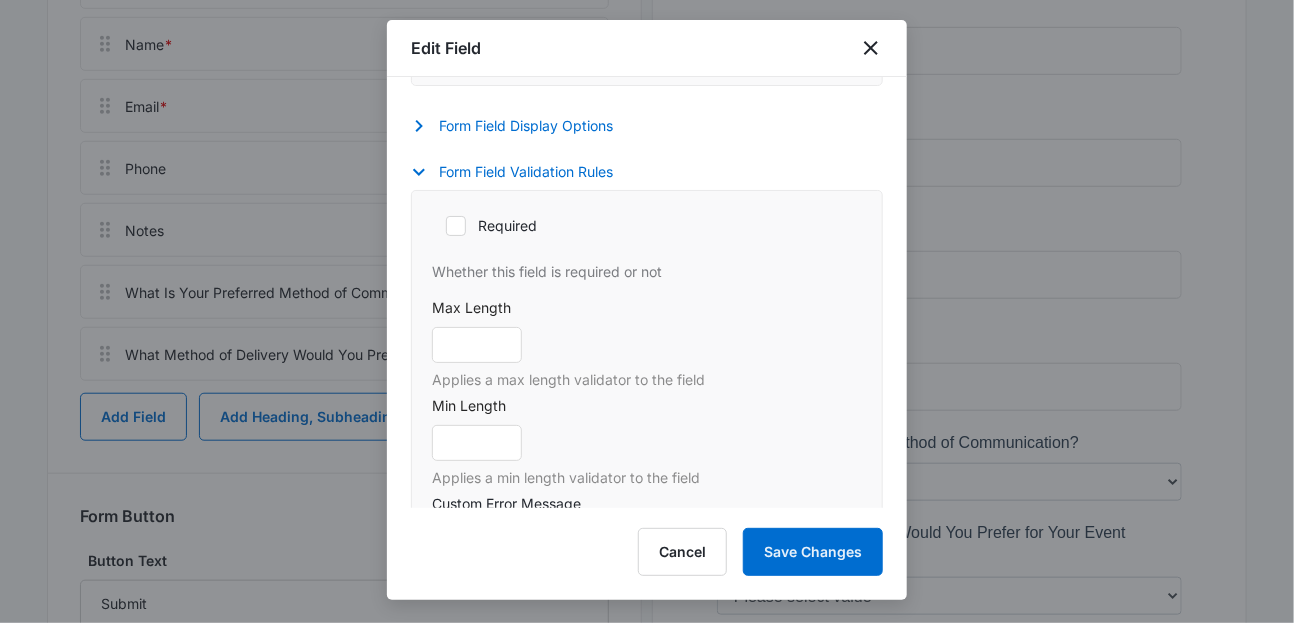 click on "Required" at bounding box center [647, 226] 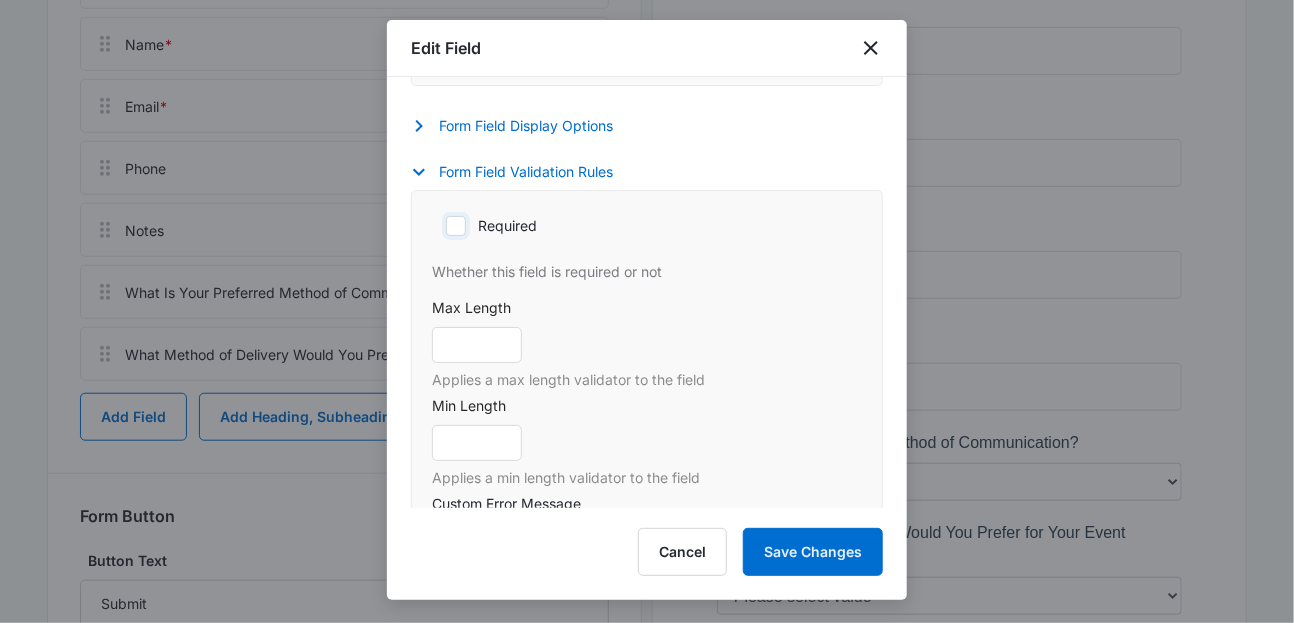click on "Required" at bounding box center (439, 226) 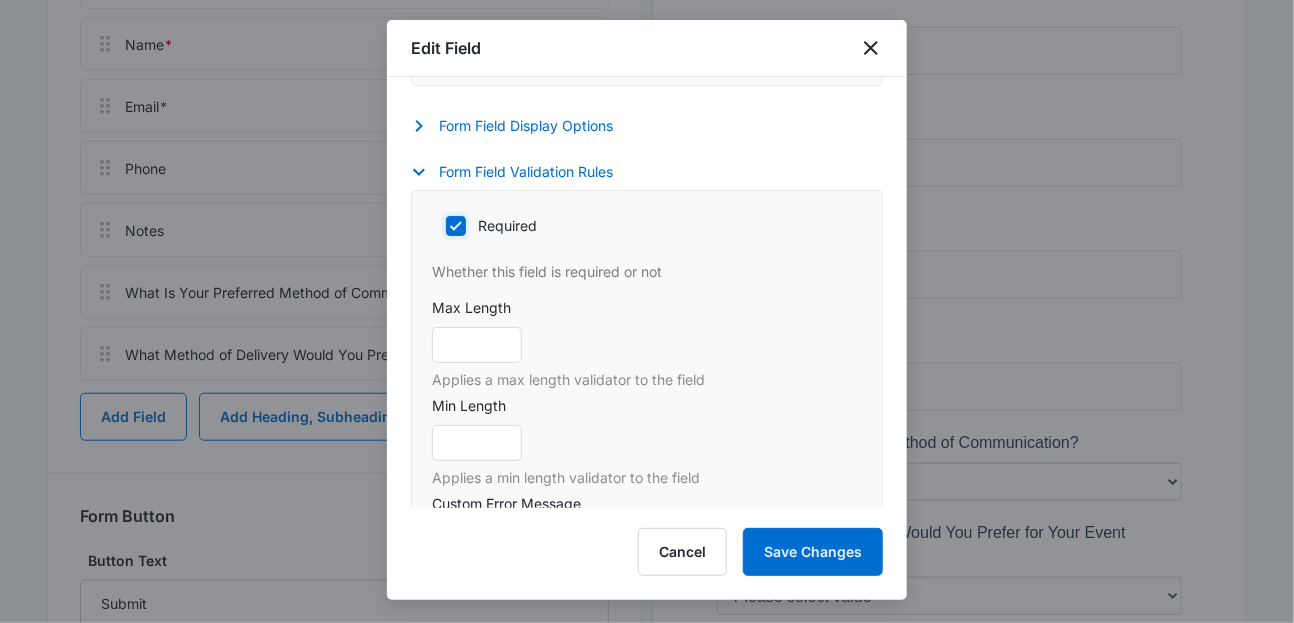 checkbox on "true" 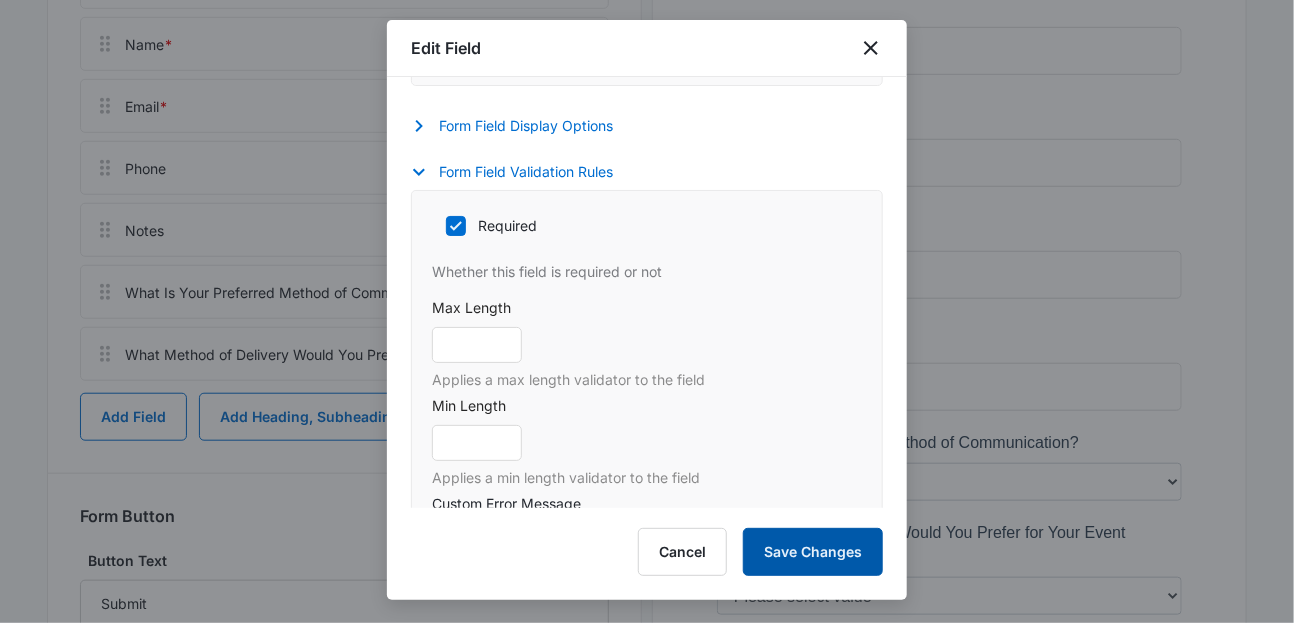 click on "Save Changes" at bounding box center [813, 552] 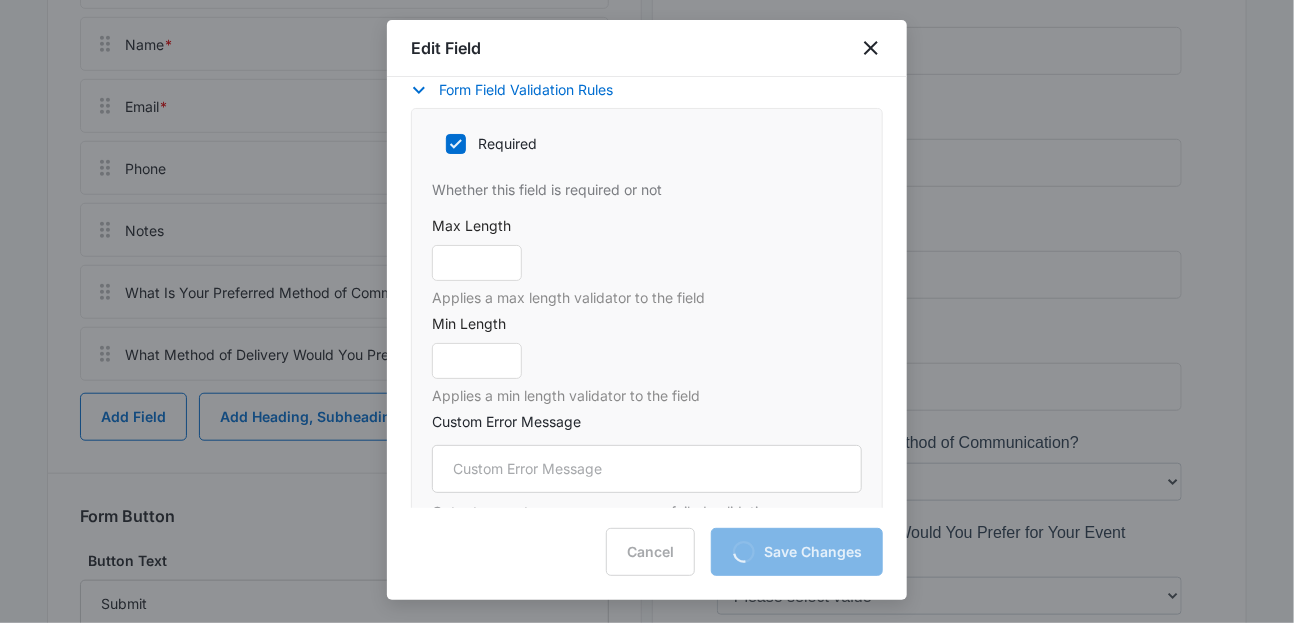 scroll, scrollTop: 795, scrollLeft: 0, axis: vertical 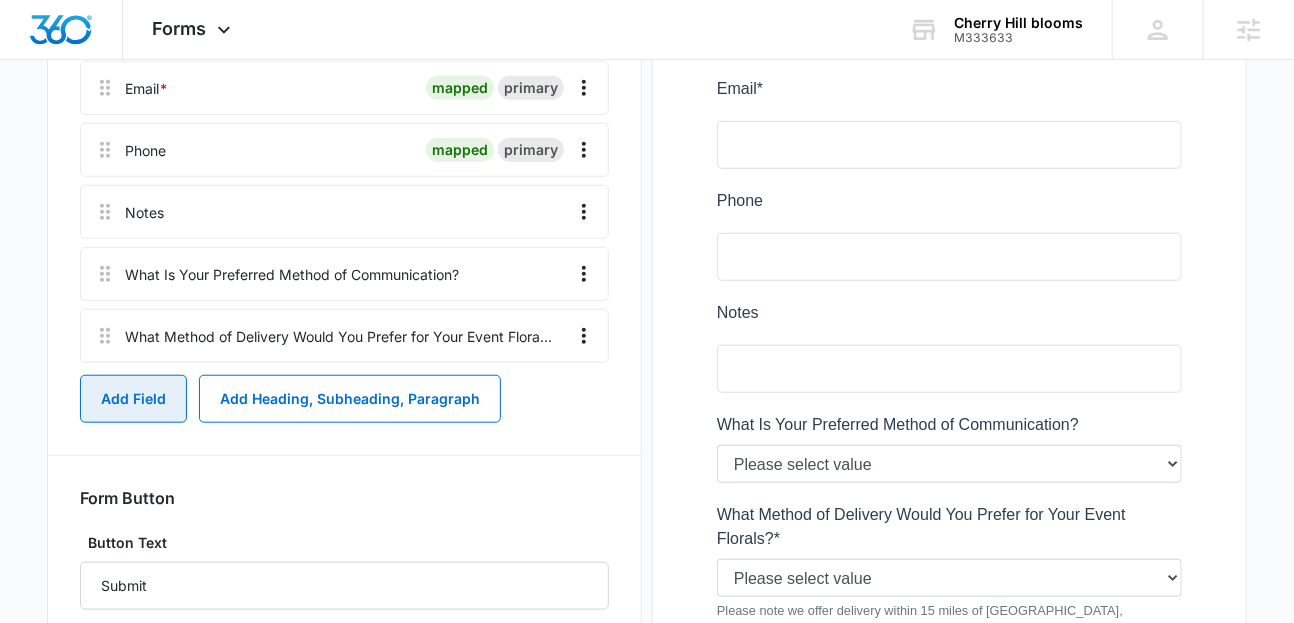 click on "Add Field" at bounding box center [133, 399] 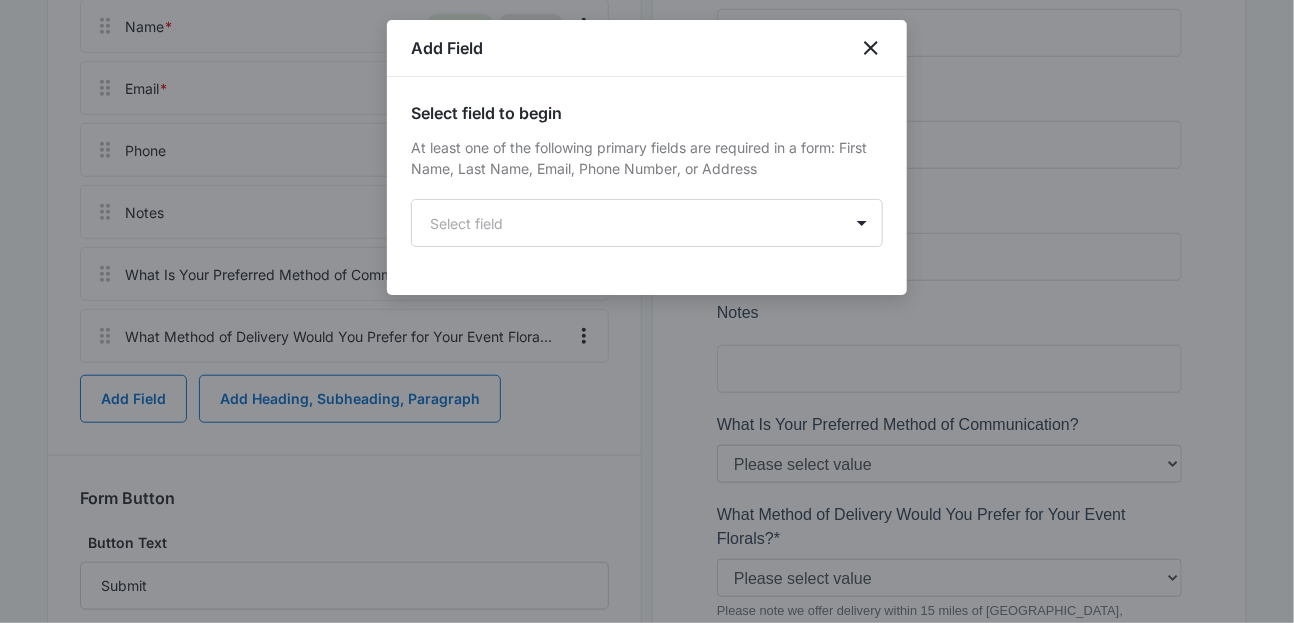 click on "Select field to begin At least one of the following primary fields are required in a form: First Name, Last Name, Email, Phone Number, or Address Select field" at bounding box center [647, 174] 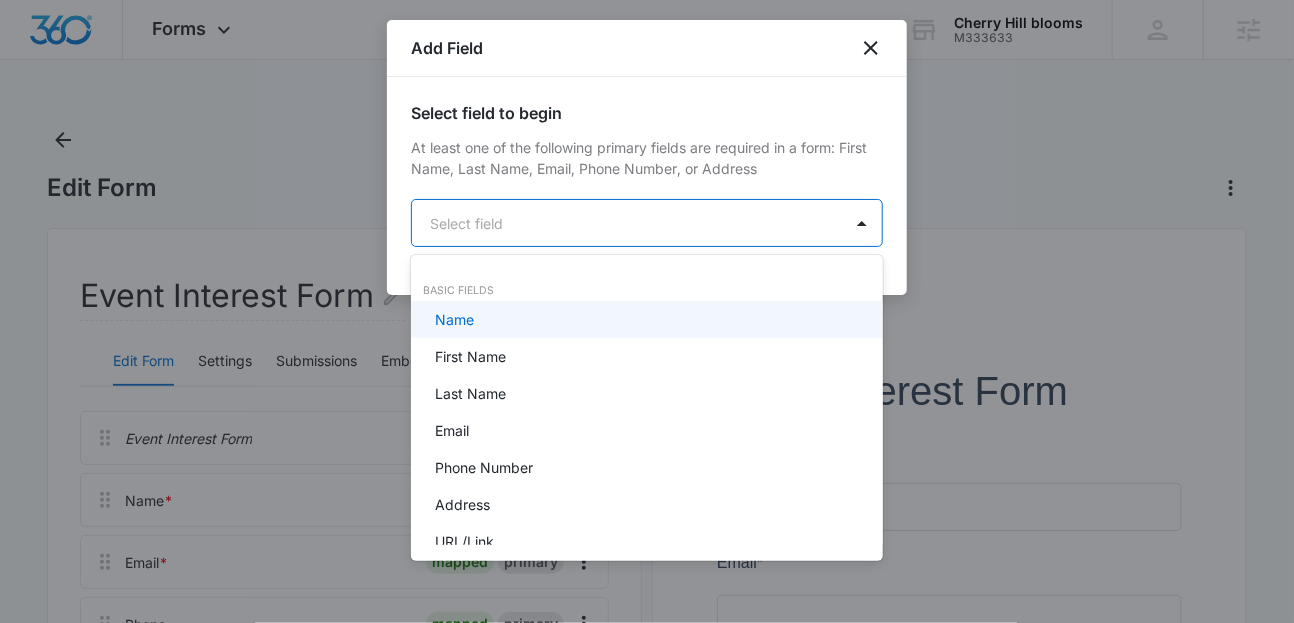 scroll, scrollTop: 0, scrollLeft: 0, axis: both 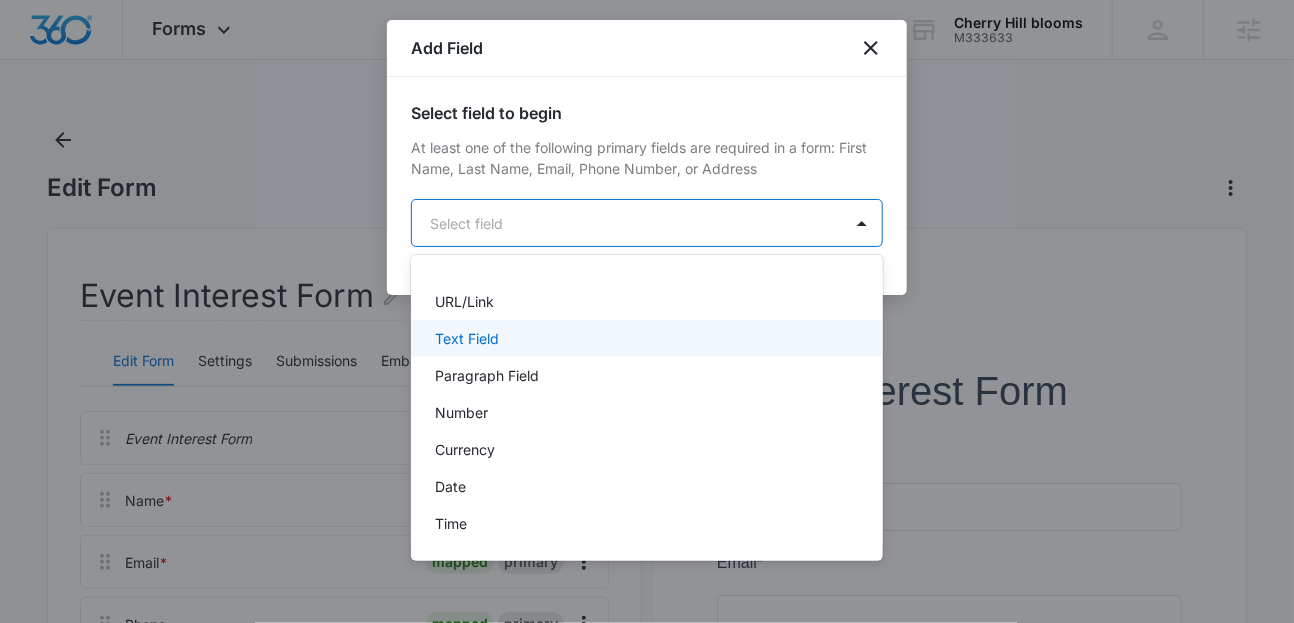 click on "Text Field" at bounding box center [645, 338] 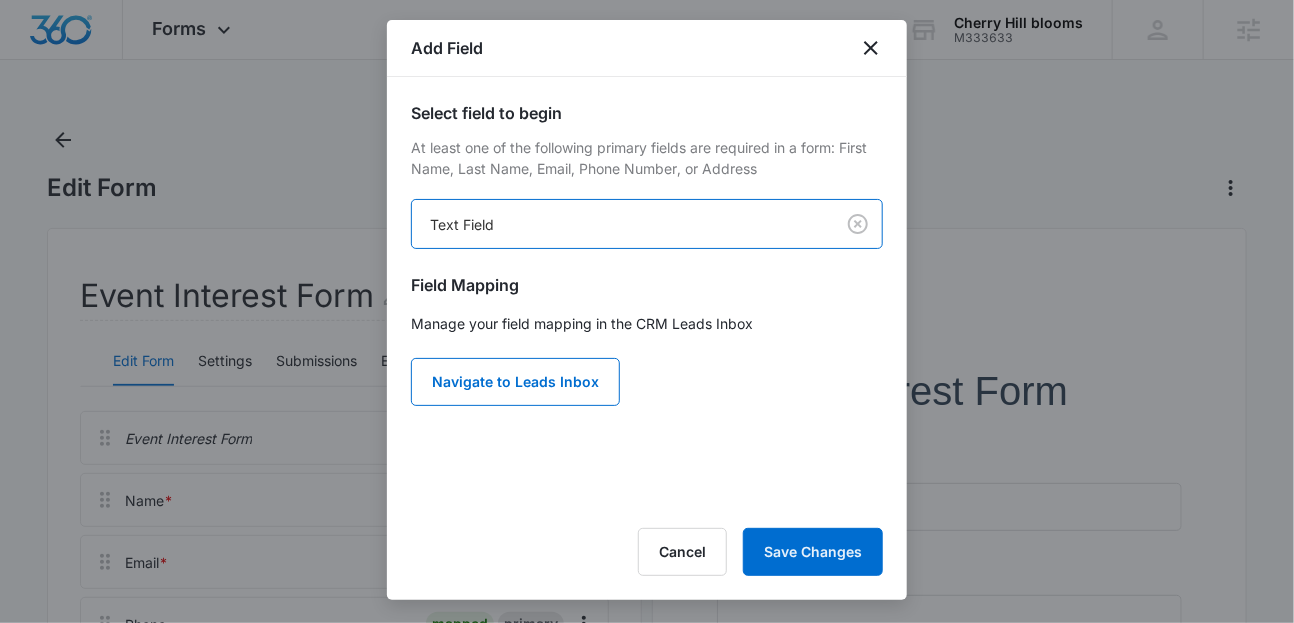 select on "top" 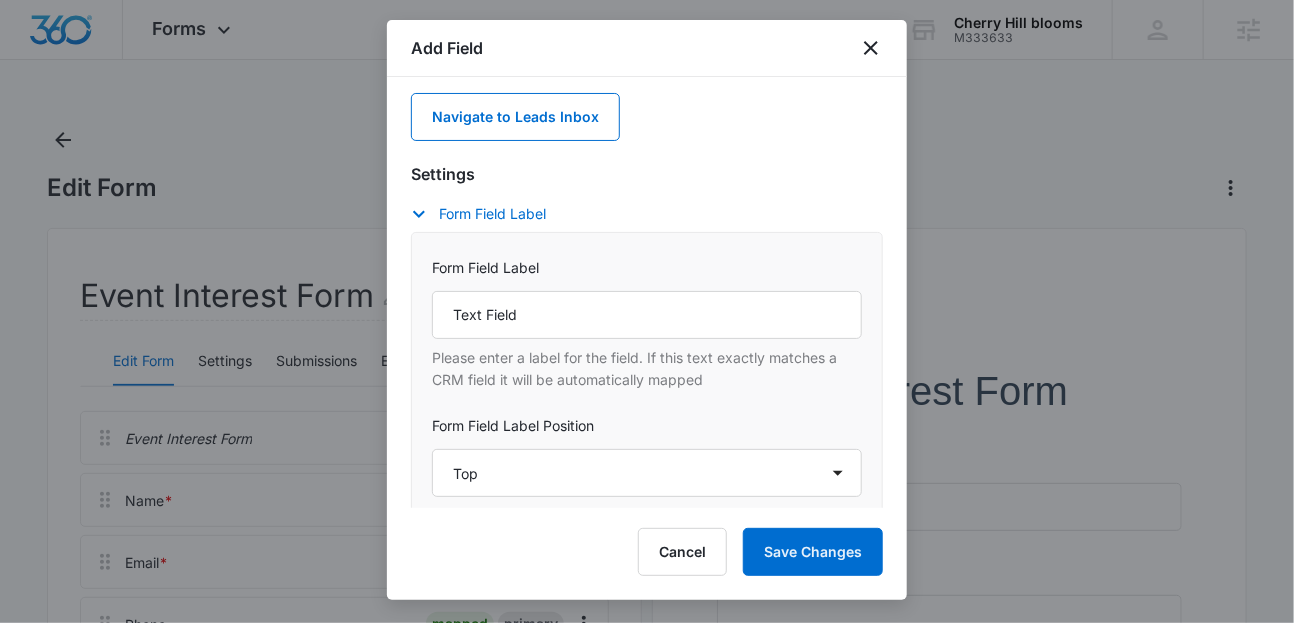 scroll, scrollTop: 290, scrollLeft: 0, axis: vertical 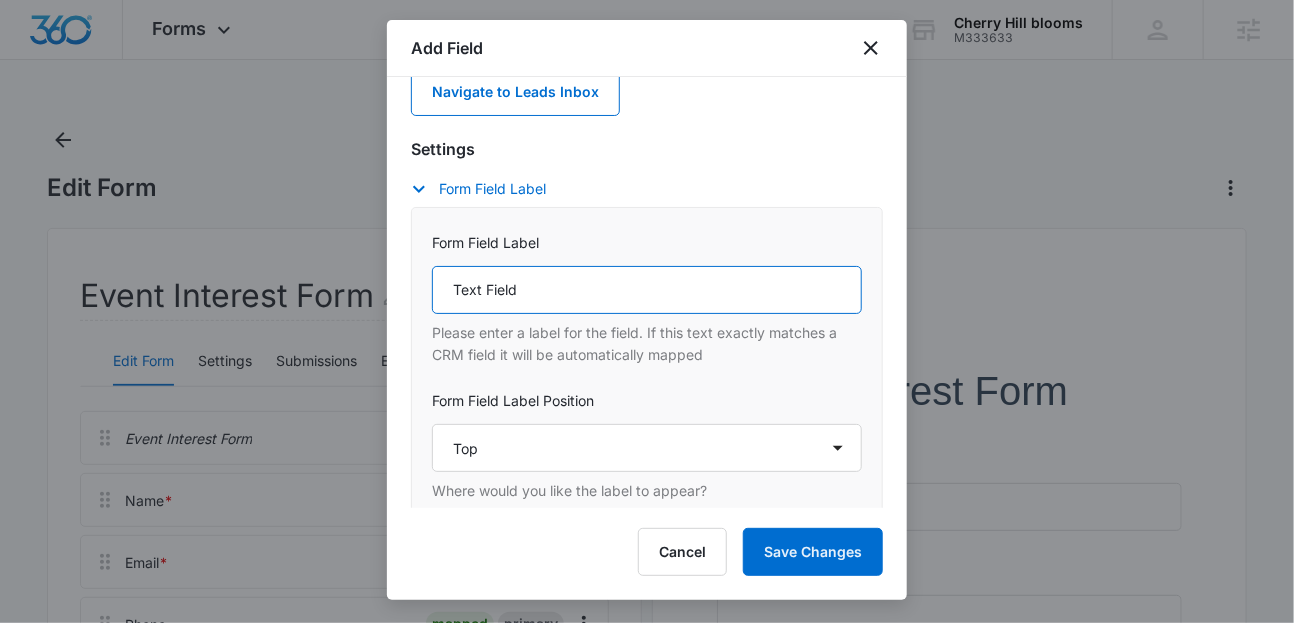 click on "Text Field" at bounding box center [647, 290] 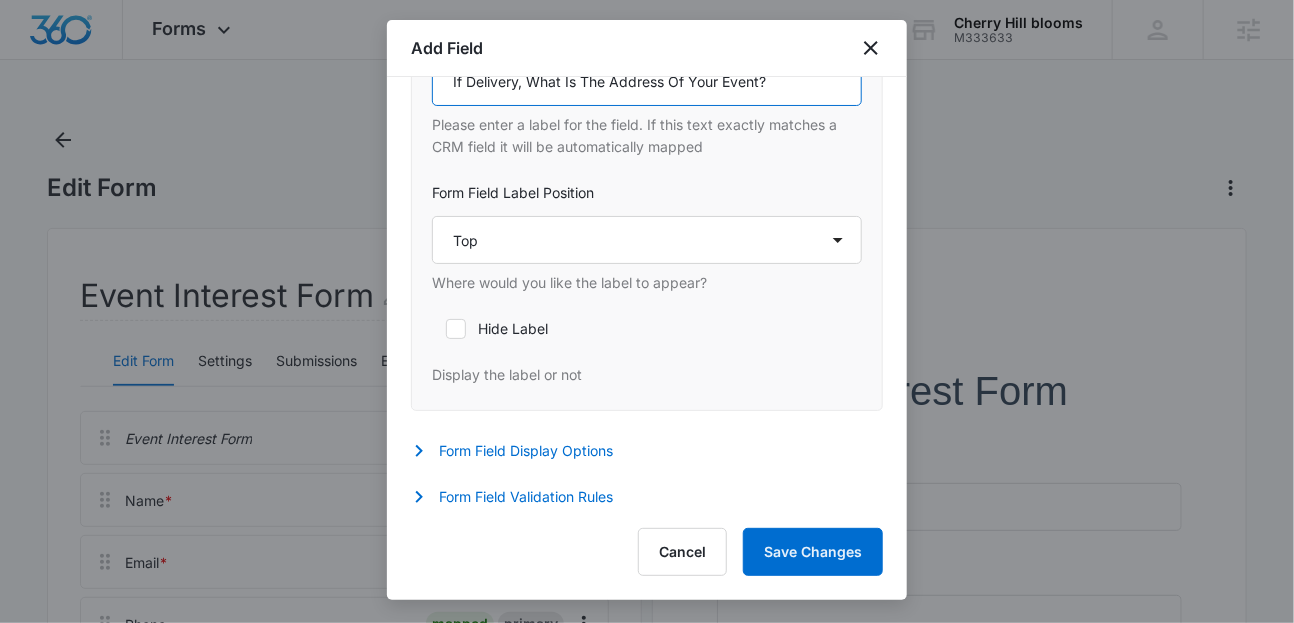 scroll, scrollTop: 503, scrollLeft: 0, axis: vertical 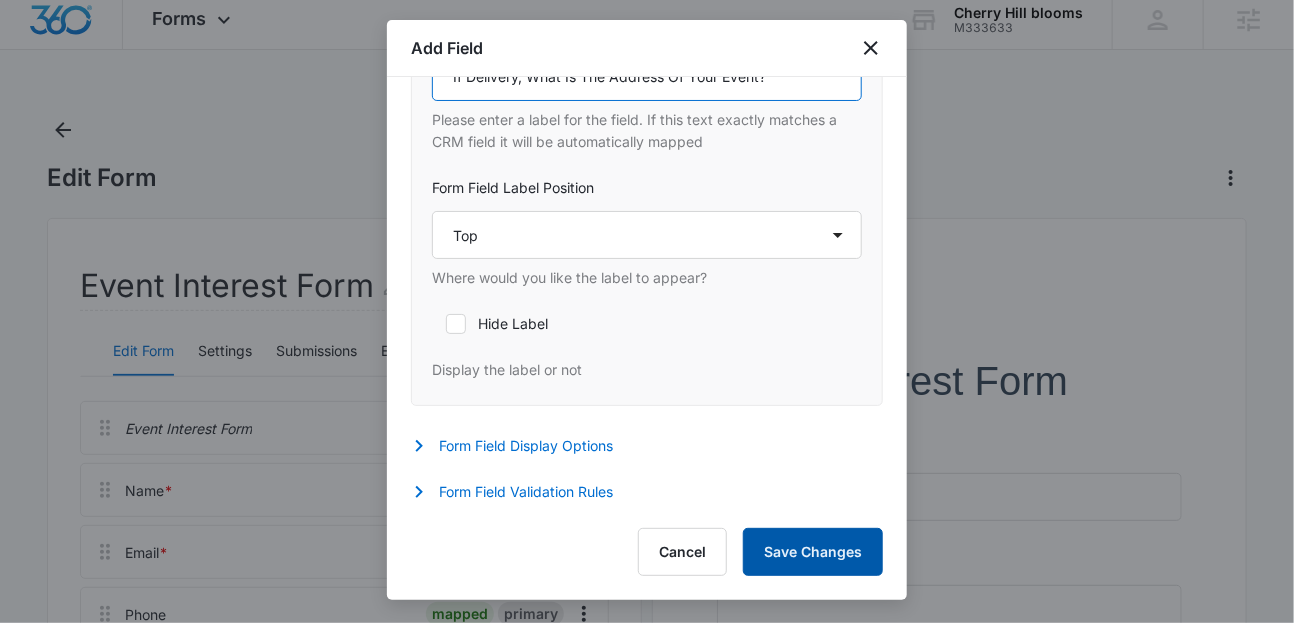 type on "If Delivery, What Is The Address Of Your Event?" 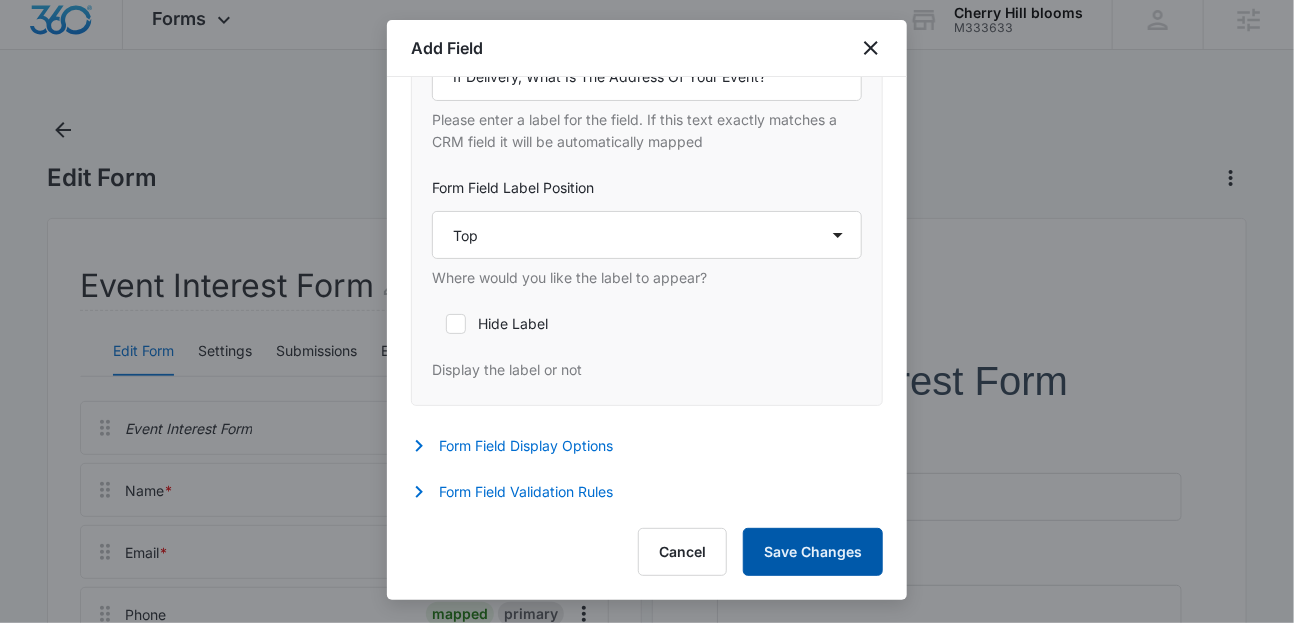 click on "Save Changes" at bounding box center [813, 552] 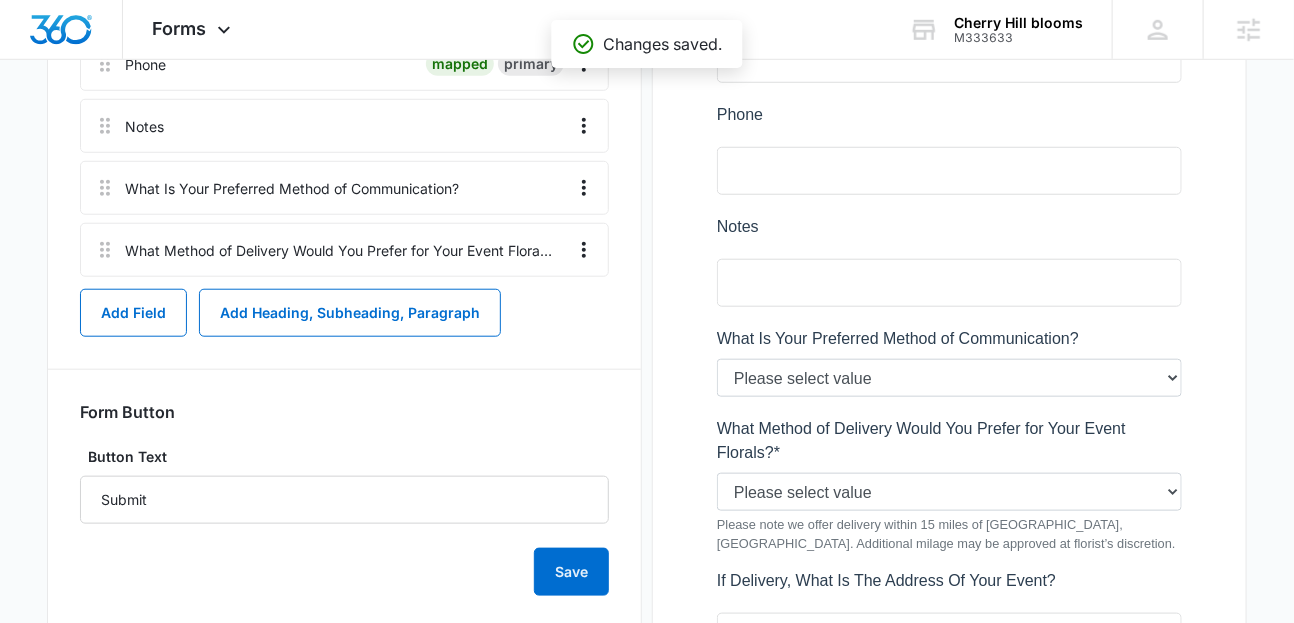 scroll, scrollTop: 622, scrollLeft: 0, axis: vertical 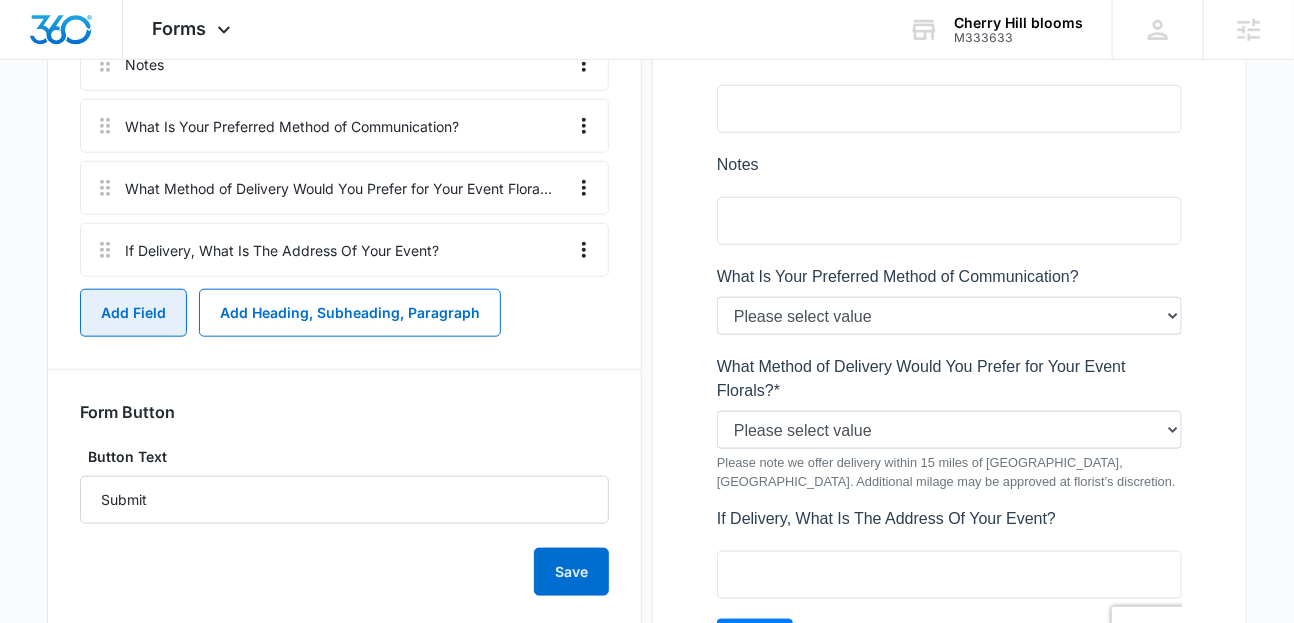 click on "Add Field" at bounding box center [133, 313] 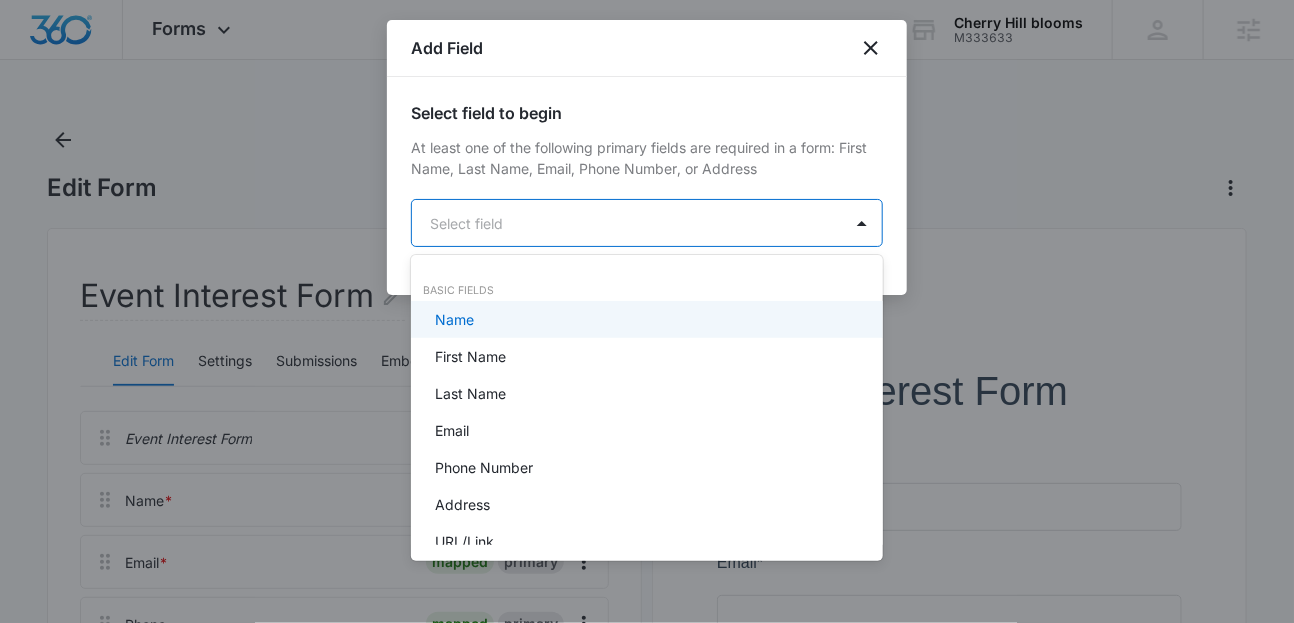 scroll, scrollTop: 0, scrollLeft: 0, axis: both 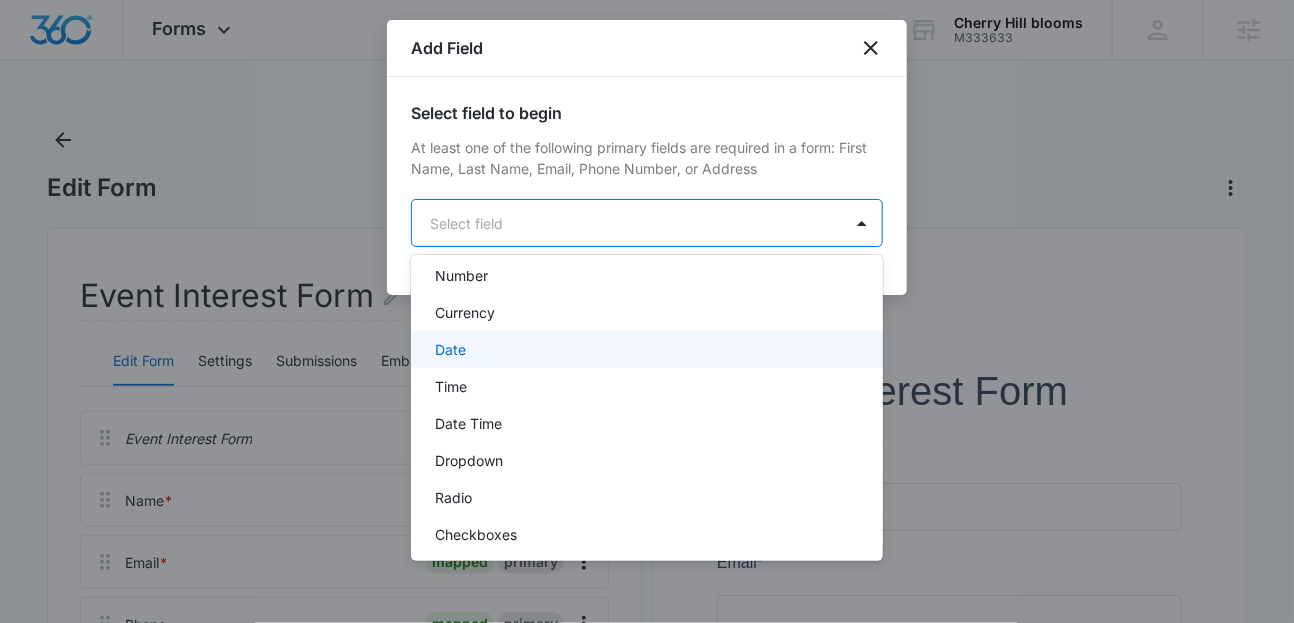 click on "Date" at bounding box center [450, 349] 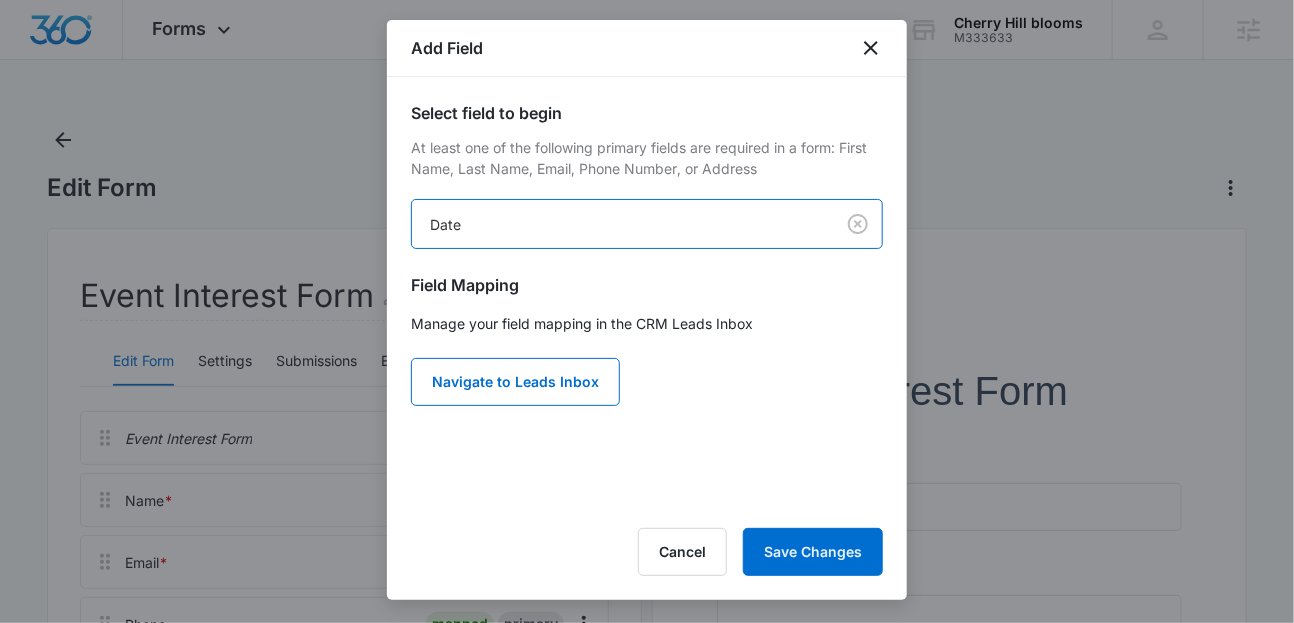 select on "top" 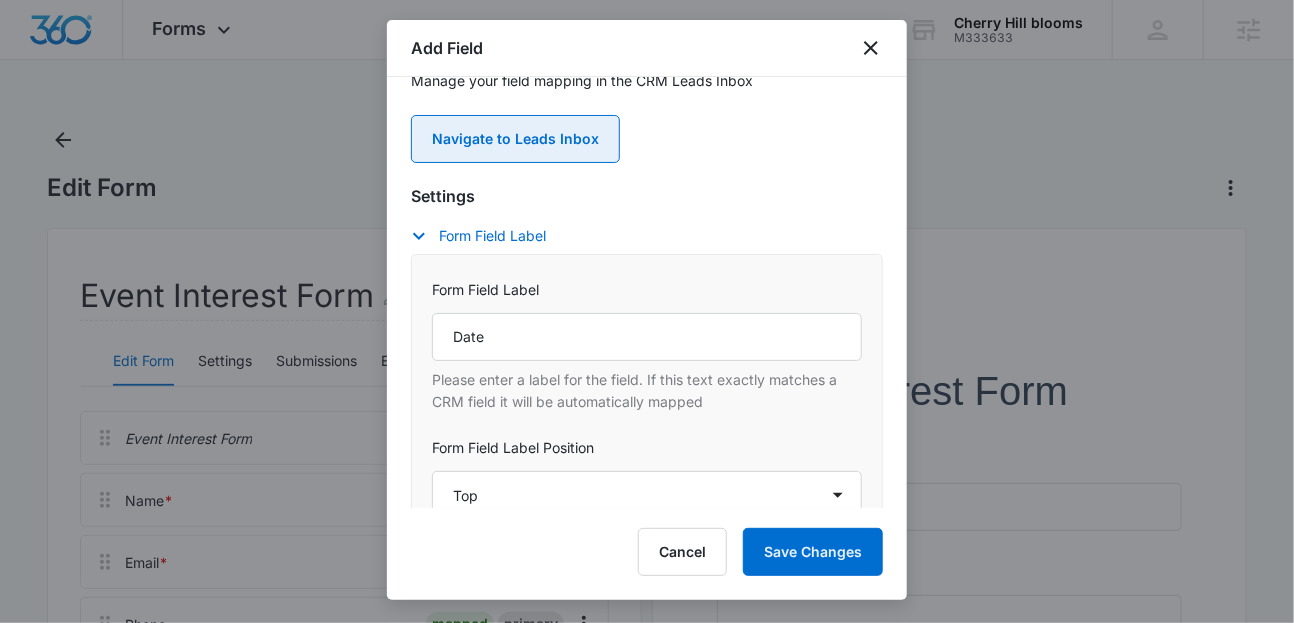 scroll, scrollTop: 0, scrollLeft: 0, axis: both 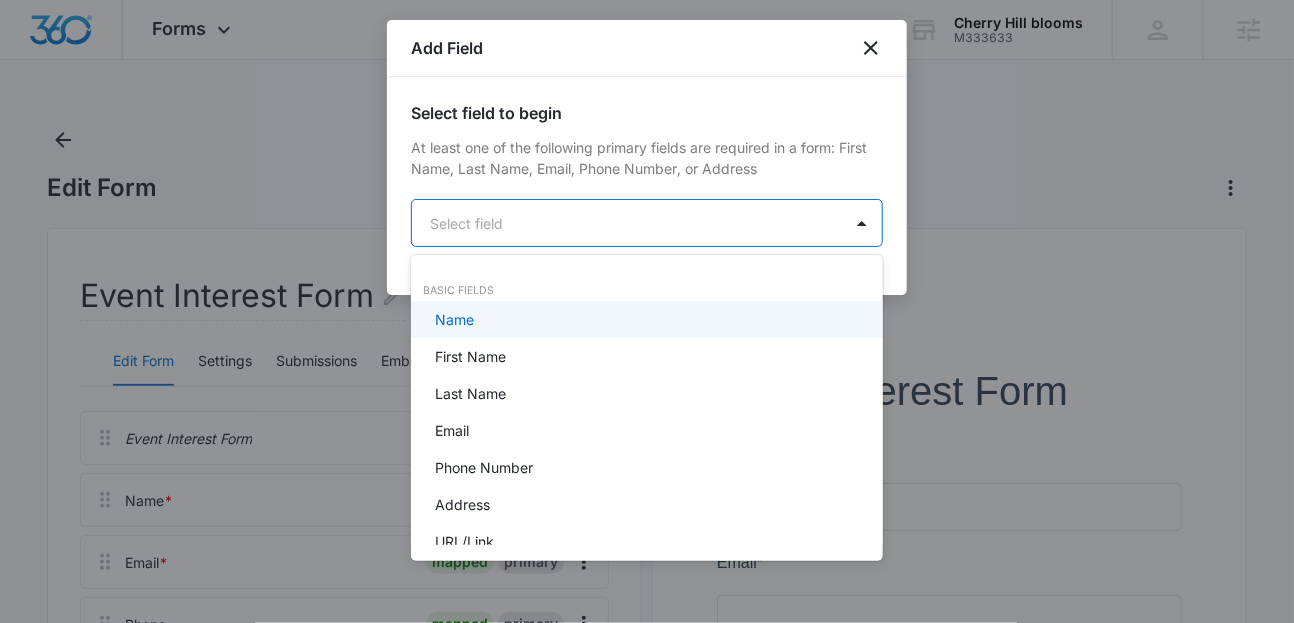 click on "Forms Apps Reputation Websites Forms CRM Email Social Payments POS Content Ads Intelligence Files Brand Settings Cherry Hill blooms M333633 Your Accounts View All Cheyenne von Hoene cheyenne.vonhoene@madwire.com My Profile Notifications Support Logout Terms & Conditions   •   Privacy Policy Agencies Edit Form Event Interest Form   Edit Form Settings Submissions Embed Design Event Interest Form Name * mapped primary Email * mapped primary Phone mapped primary Notes What Is Your Preferred Method of Communication? What Method of Delivery Would You Prefer for Your Event Florals? * If Delivery, What Is The Address Of Your Event? Add Field Add Heading, Subheading, Paragraph Form Button Button Text Submit Save Preview Cherry Hill blooms - Forms - Marketing 360®
Press space bar to start a drag.
When dragging you can use the arrow keys to move the item around and escape to cancel.
Some screen readers may require you to be in focus mode or to use your pass through key
Add Field Select field to begin" at bounding box center (647, 311) 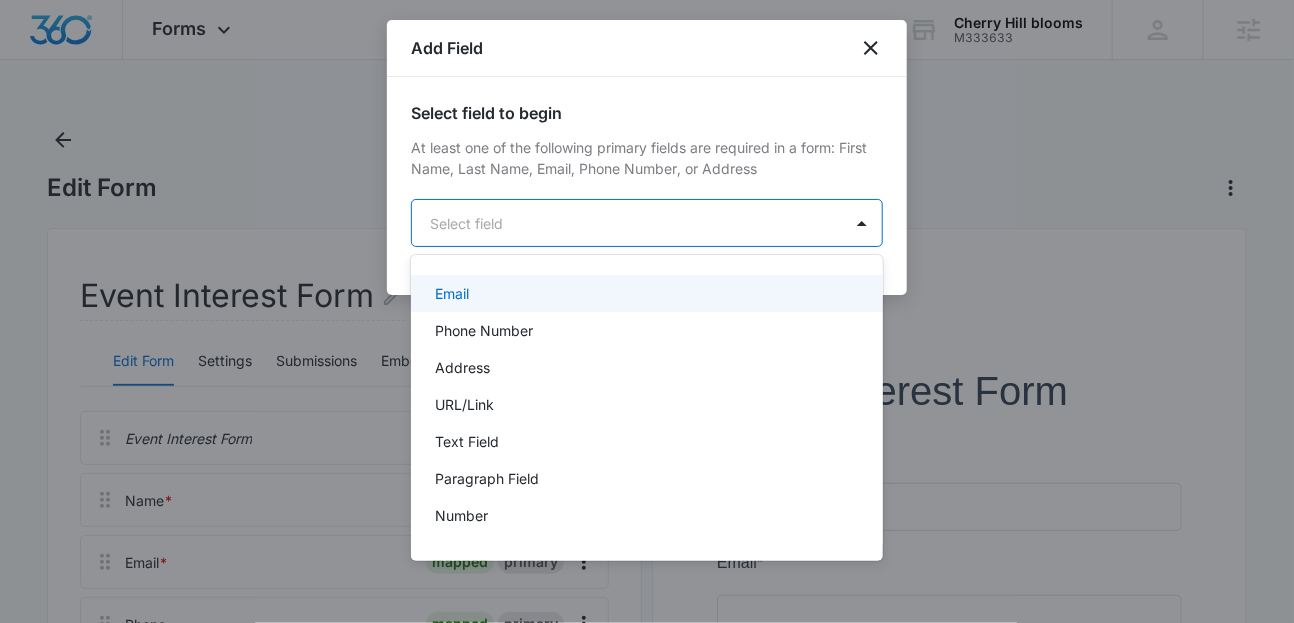 scroll, scrollTop: 152, scrollLeft: 0, axis: vertical 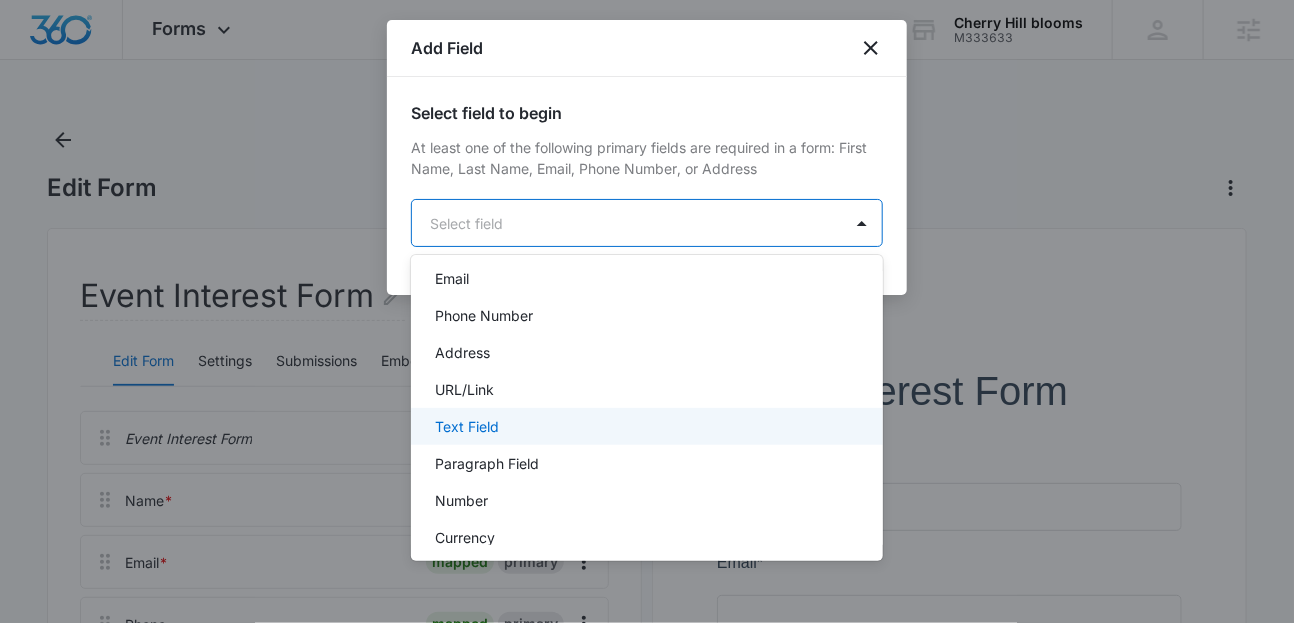 click on "Text Field" at bounding box center [645, 426] 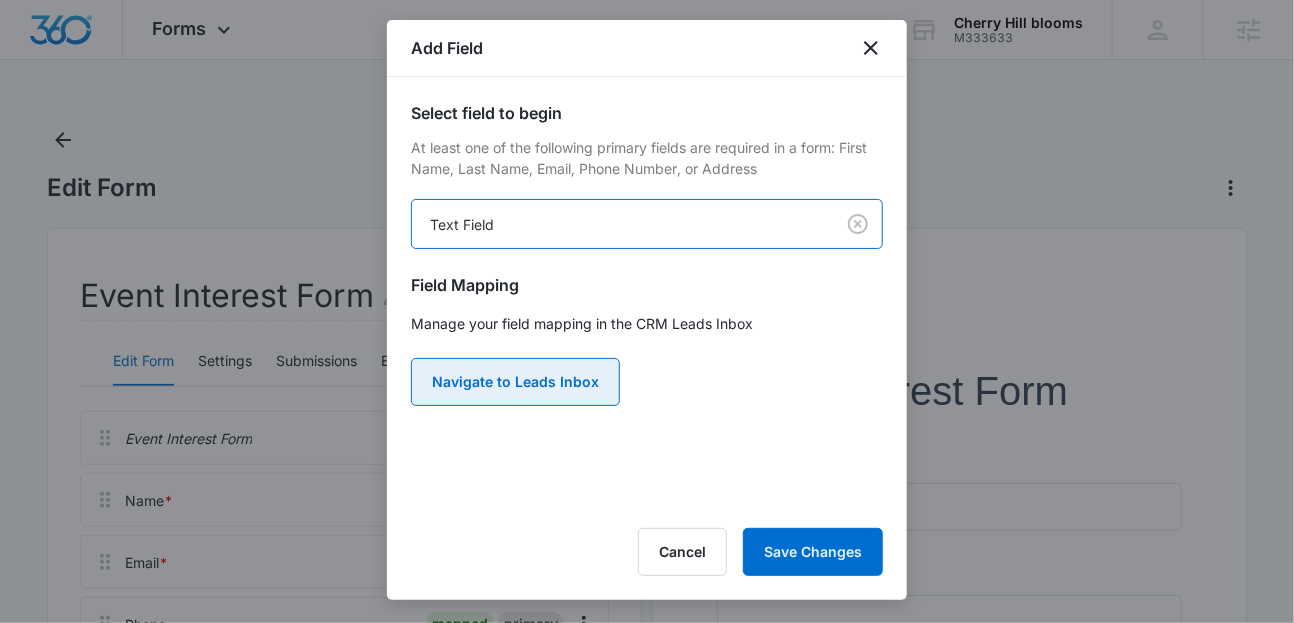 select on "top" 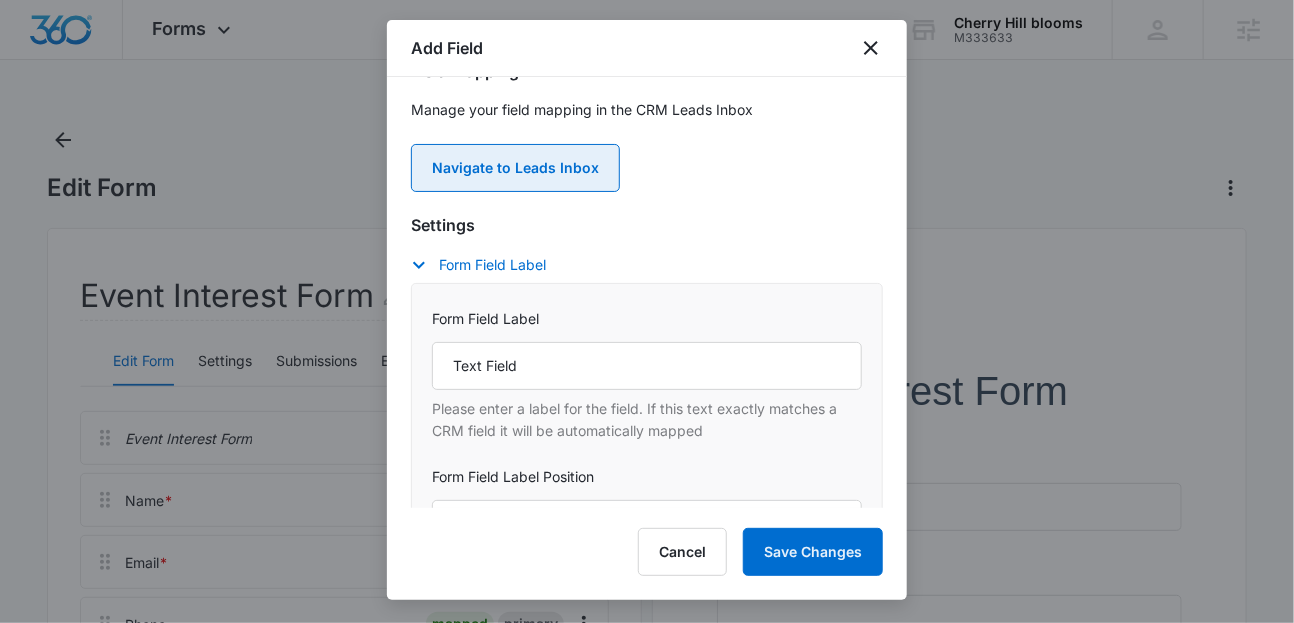 scroll, scrollTop: 228, scrollLeft: 0, axis: vertical 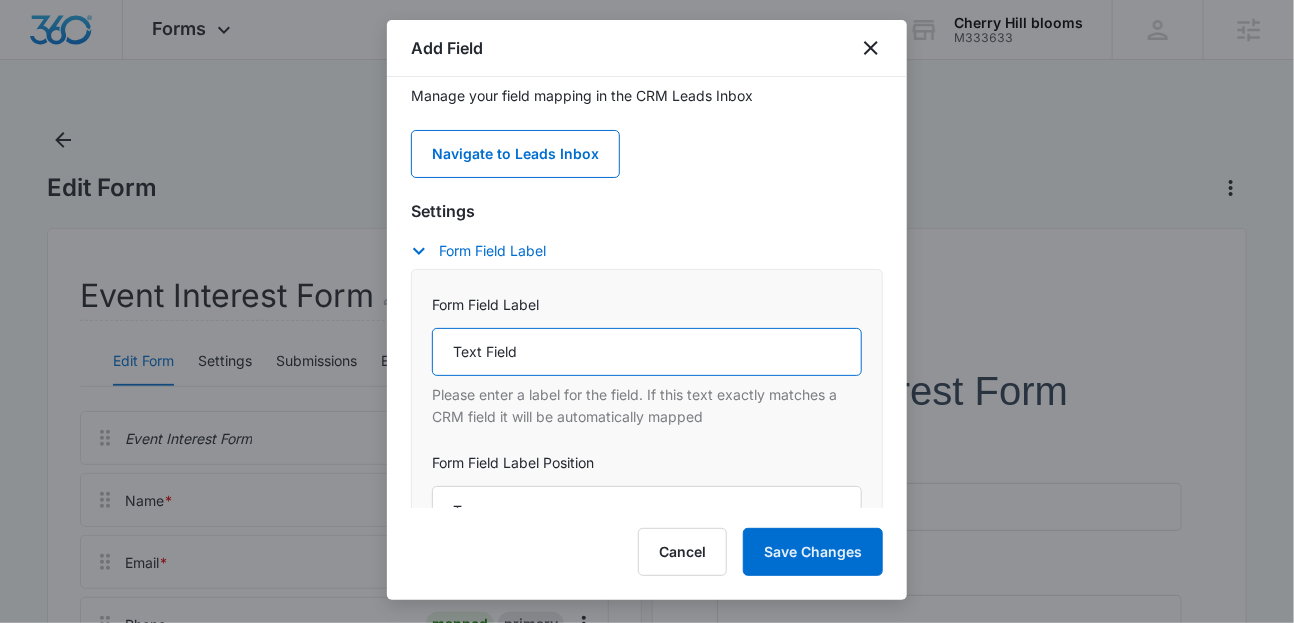 click on "Text Field" at bounding box center [647, 352] 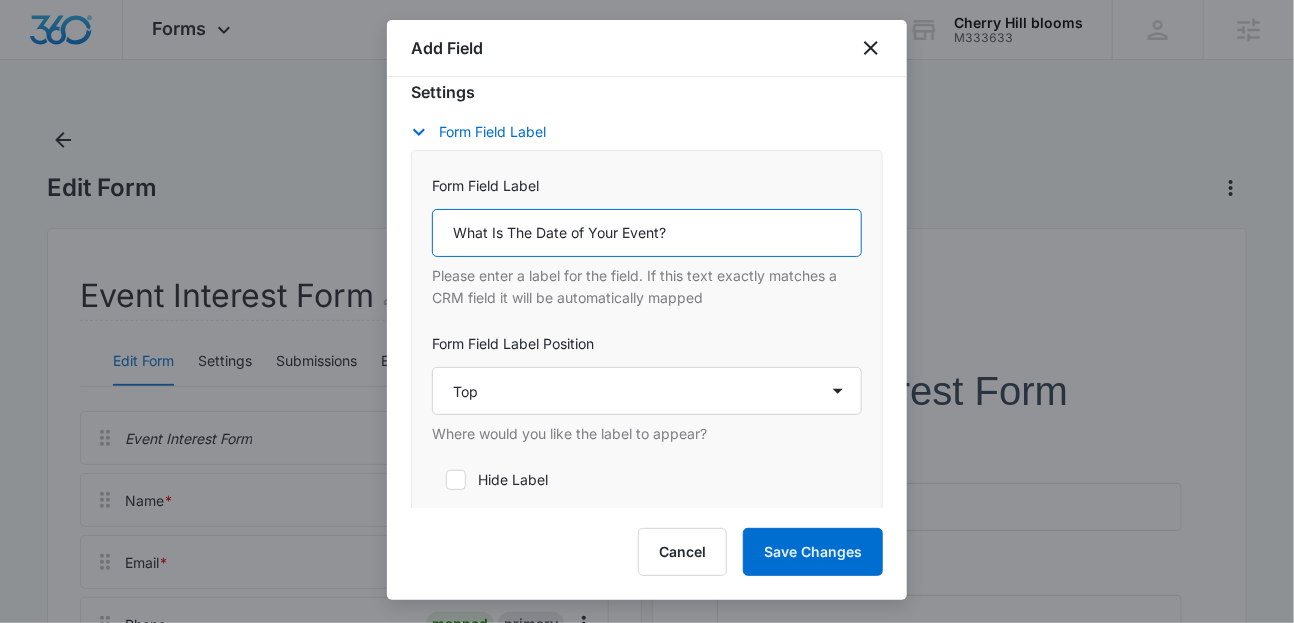 scroll, scrollTop: 503, scrollLeft: 0, axis: vertical 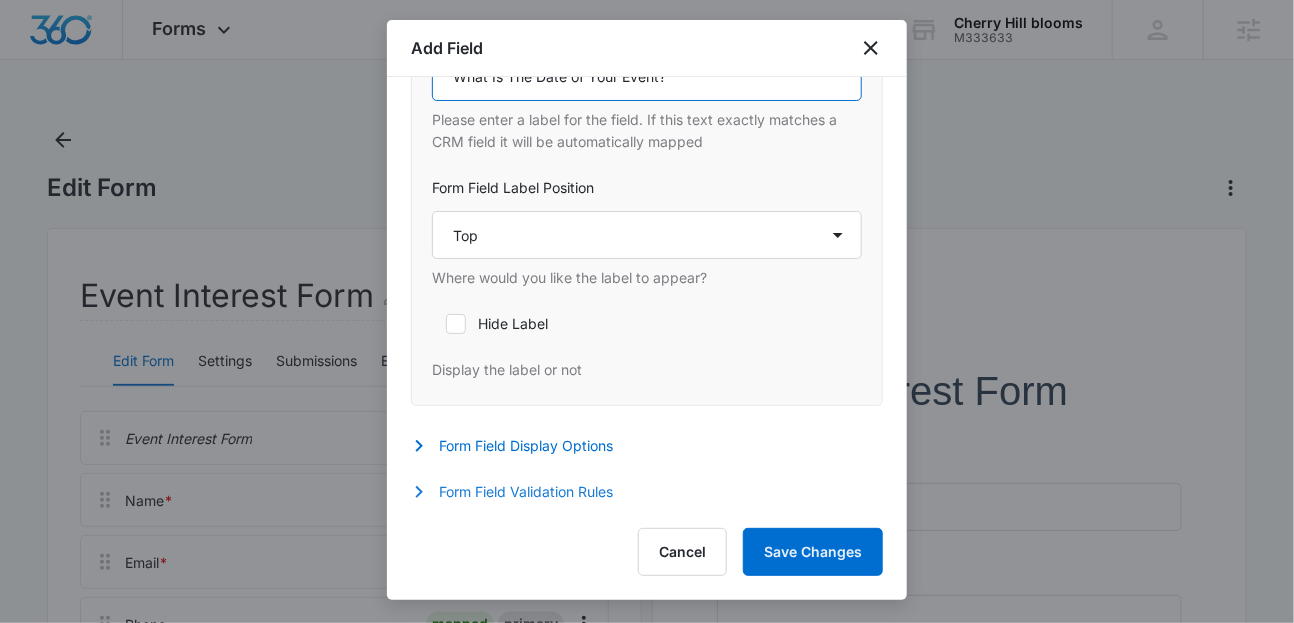 type on "What Is The Date of Your Event?" 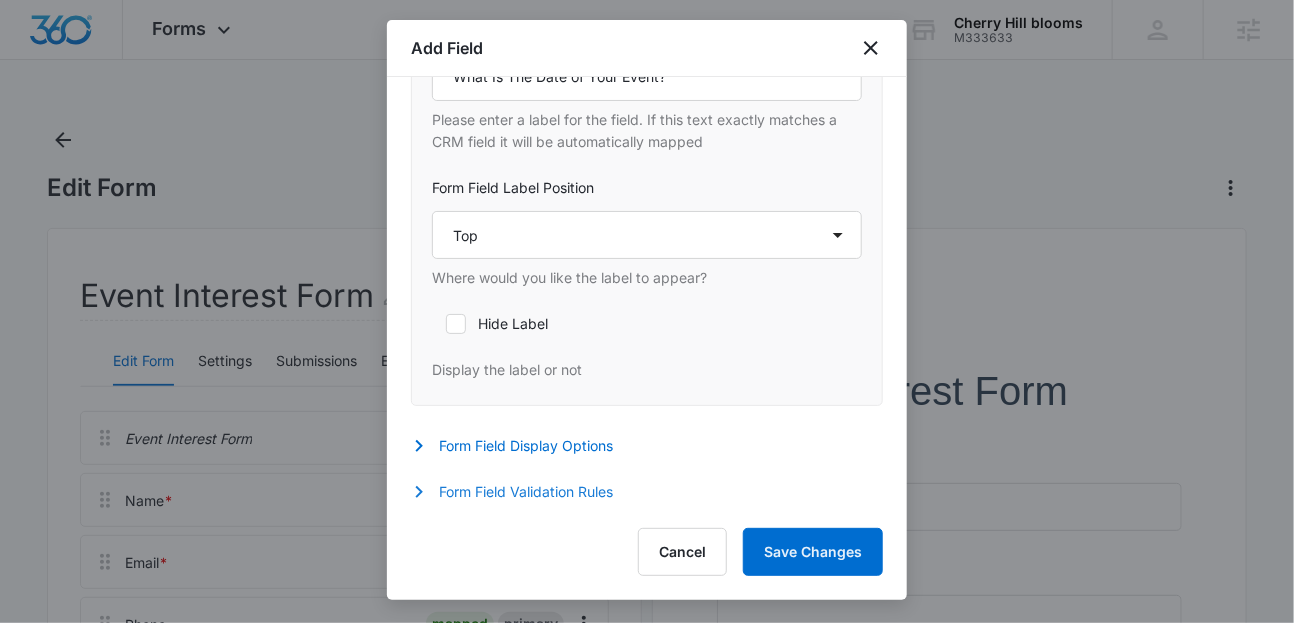 click on "Form Field Validation Rules" at bounding box center [522, 492] 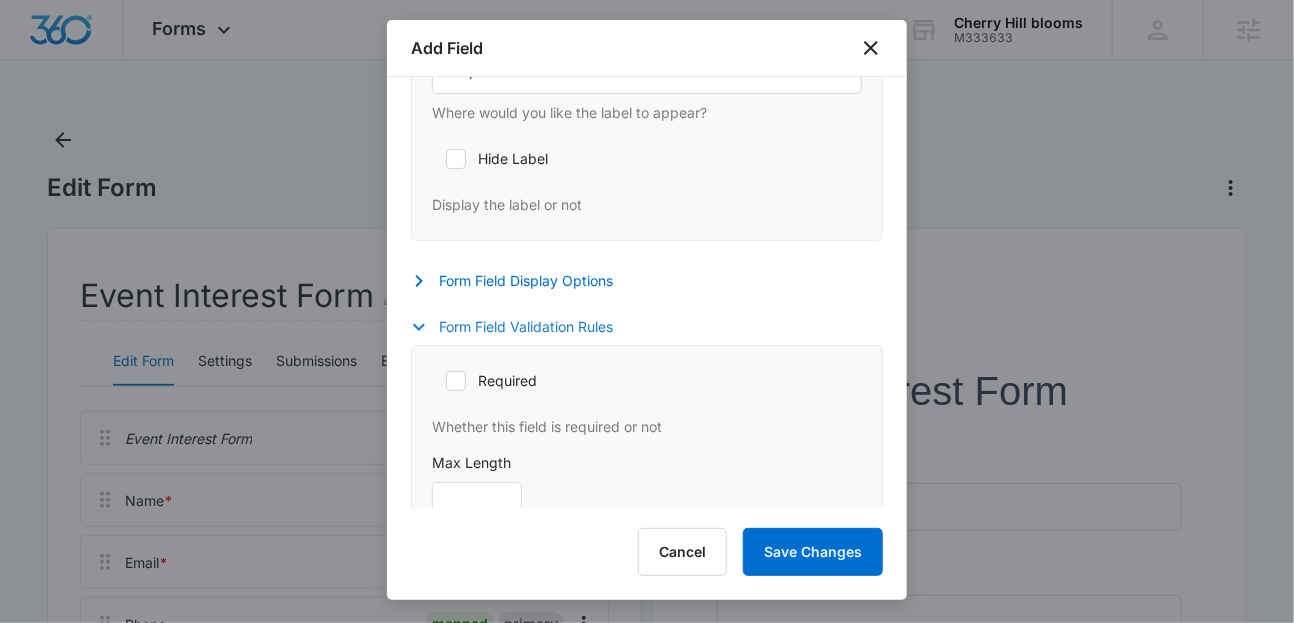 scroll, scrollTop: 695, scrollLeft: 0, axis: vertical 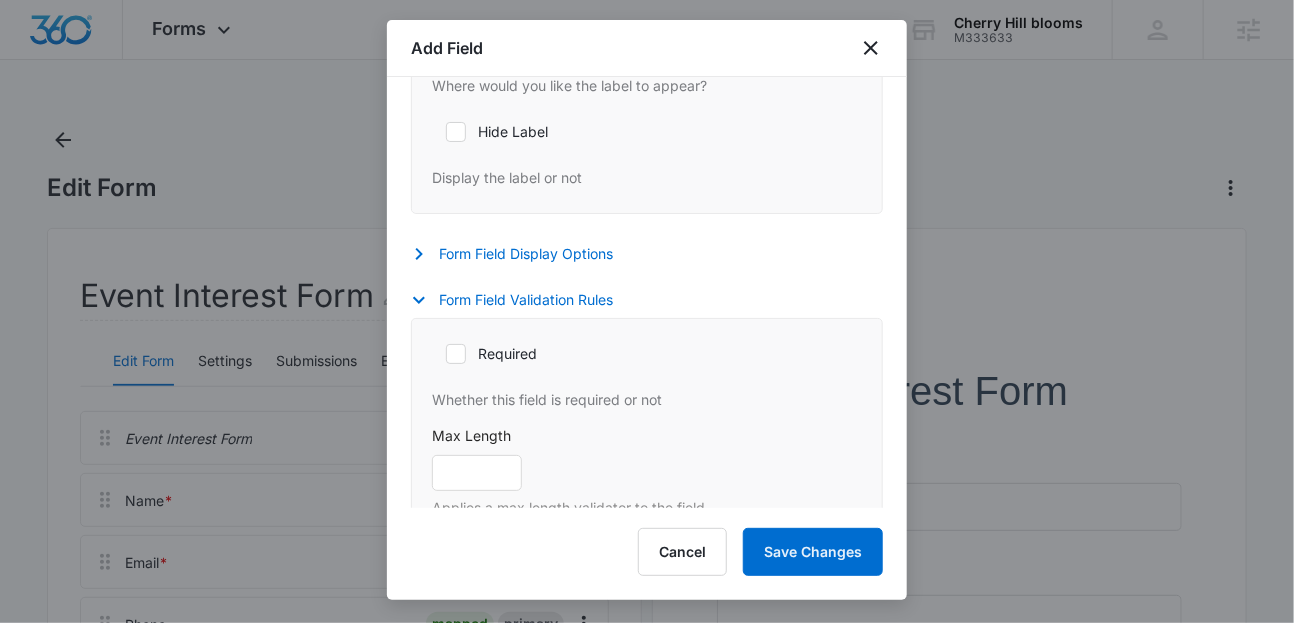 click on "Required" at bounding box center (647, 354) 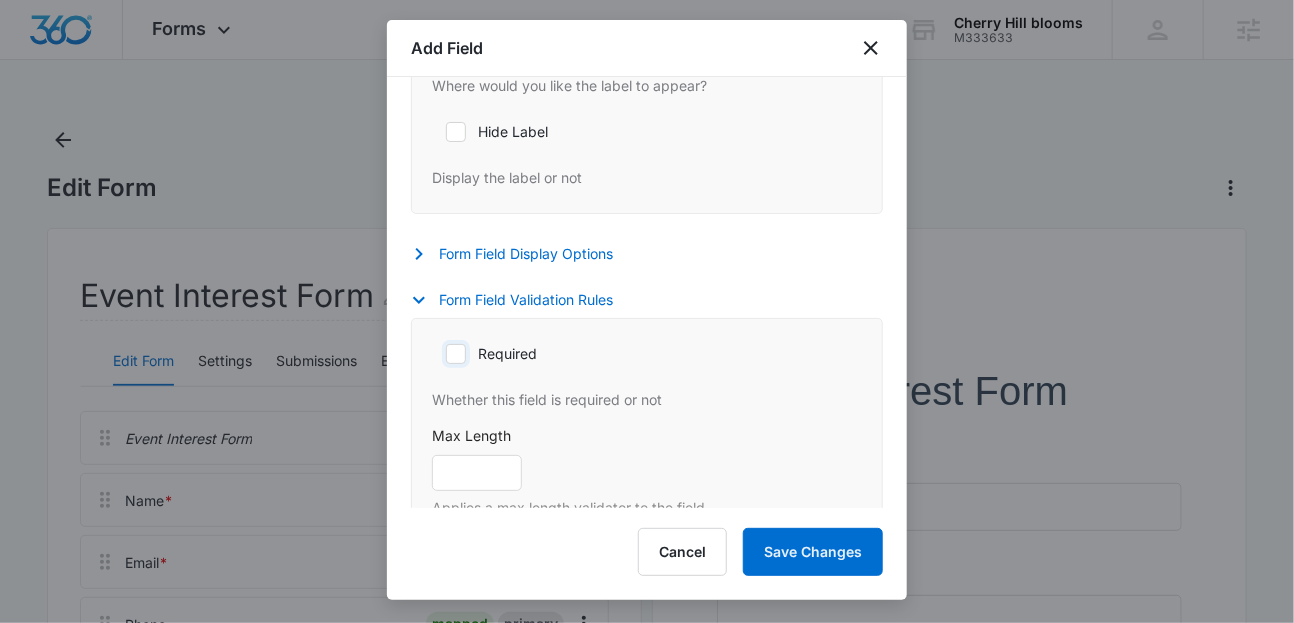 click on "Required" at bounding box center (439, 354) 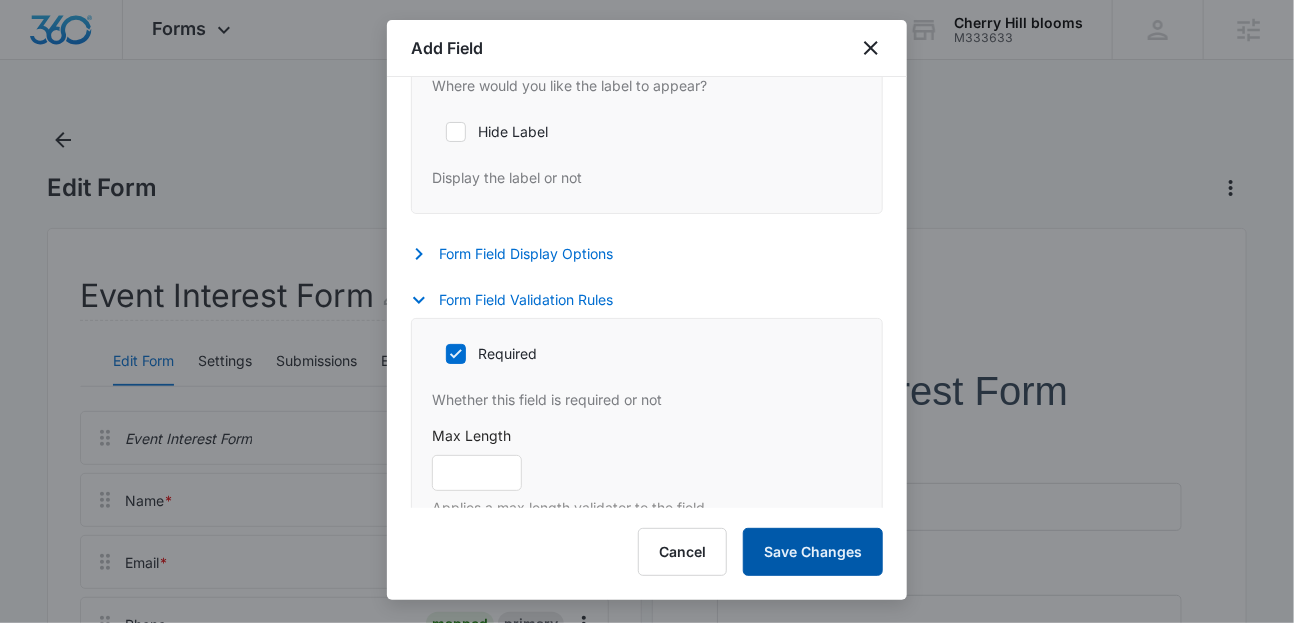 click on "Save Changes" at bounding box center [813, 552] 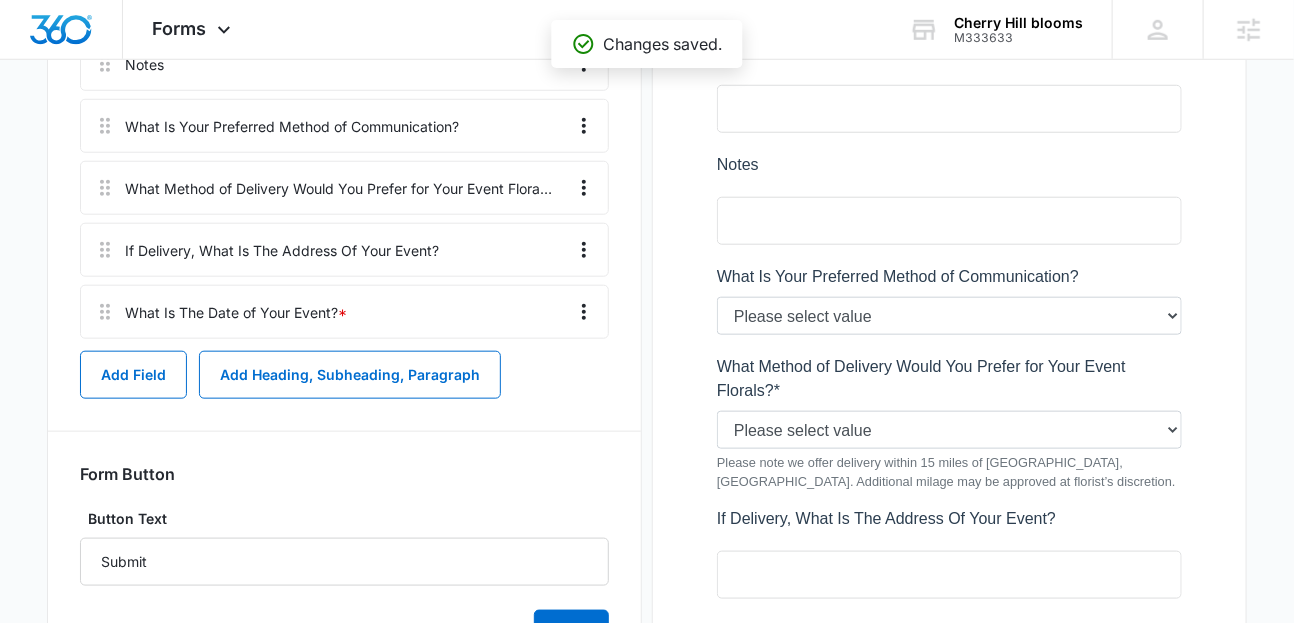 scroll, scrollTop: 683, scrollLeft: 0, axis: vertical 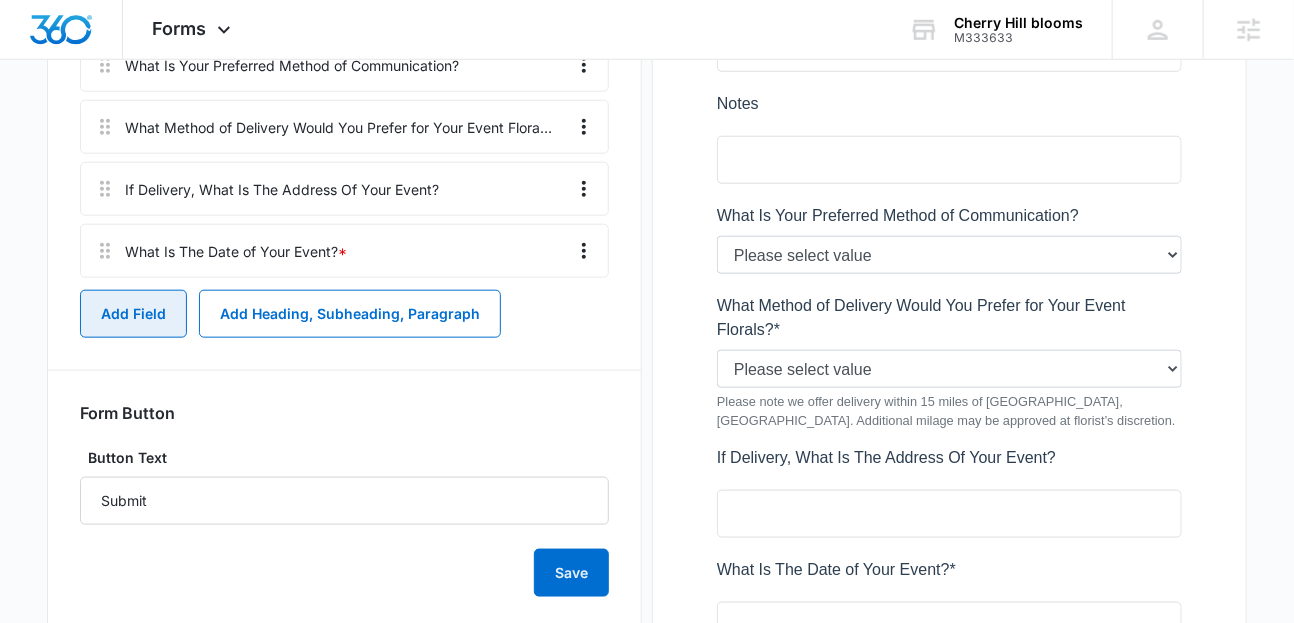 click on "Add Field" at bounding box center (133, 314) 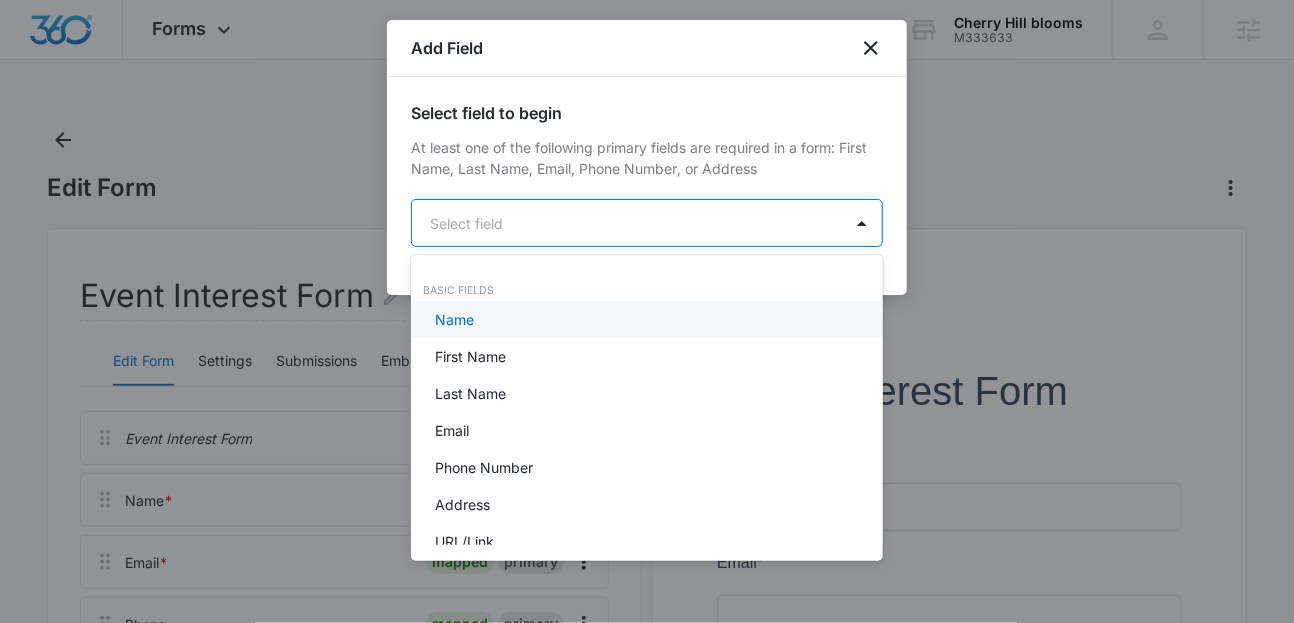 click on "Forms Apps Reputation Websites Forms CRM Email Social Payments POS Content Ads Intelligence Files Brand Settings Cherry Hill blooms M333633 Your Accounts View All Cheyenne von Hoene cheyenne.vonhoene@madwire.com My Profile Notifications Support Logout Terms & Conditions   •   Privacy Policy Agencies Edit Form Event Interest Form   Edit Form Settings Submissions Embed Design Event Interest Form Name * mapped primary Email * mapped primary Phone mapped primary Notes What Is Your Preferred Method of Communication? What Method of Delivery Would You Prefer for Your Event Florals? * If Delivery, What Is The Address Of Your Event? What Is The Date of Your Event? * Add Field Add Heading, Subheading, Paragraph Form Button Button Text Submit Save Preview Cherry Hill blooms - Forms - Marketing 360®
Add Field Select field to begin At least one of the following primary fields are required in a form: First Name, Last Name, Email, Phone Number, or Address Name, 1 of 21. 21 results available. Select field Name" at bounding box center (647, 311) 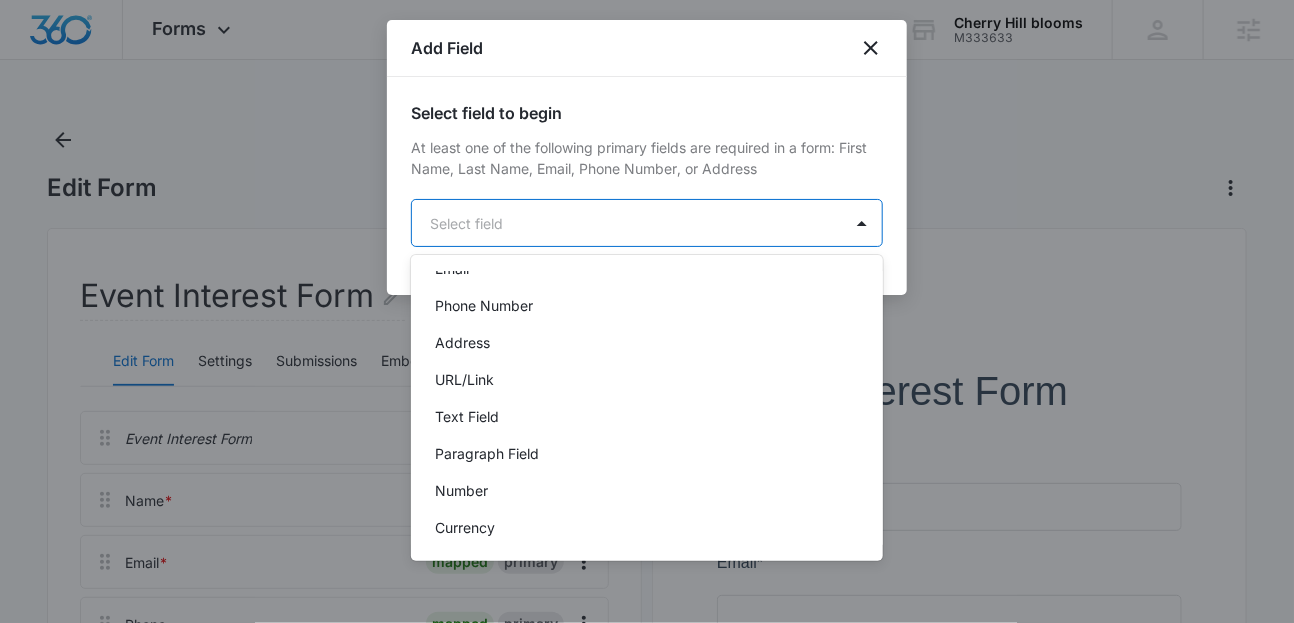 scroll, scrollTop: 185, scrollLeft: 0, axis: vertical 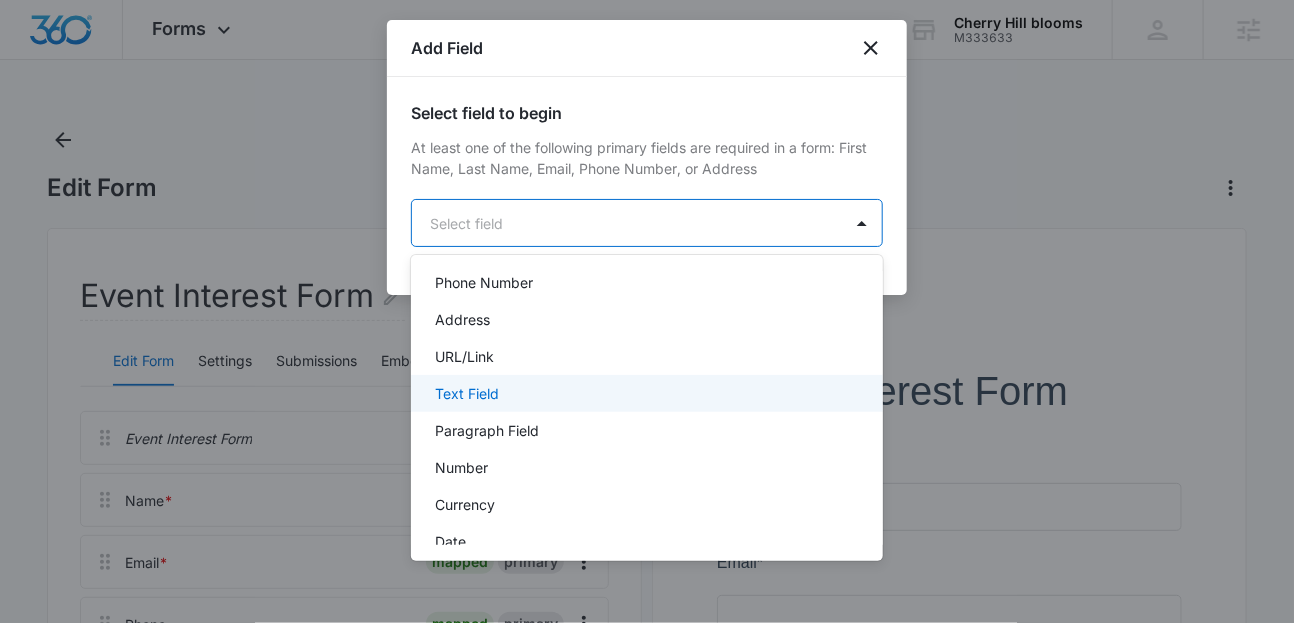 click on "Text Field" at bounding box center [647, 393] 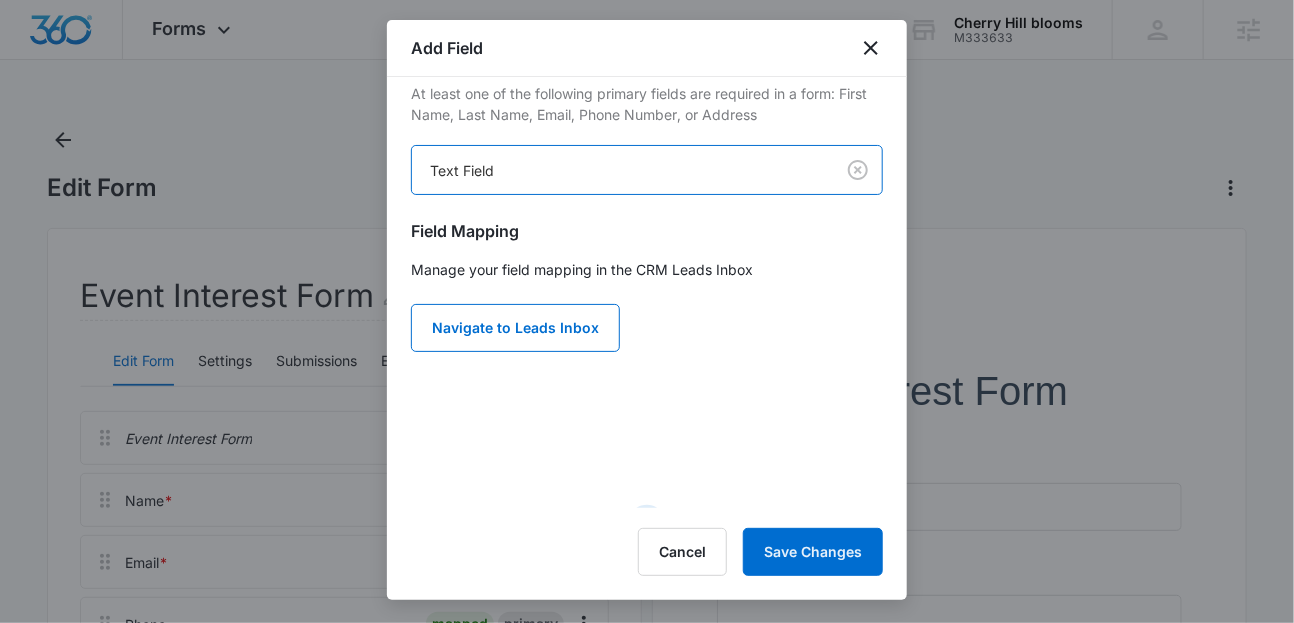 select on "top" 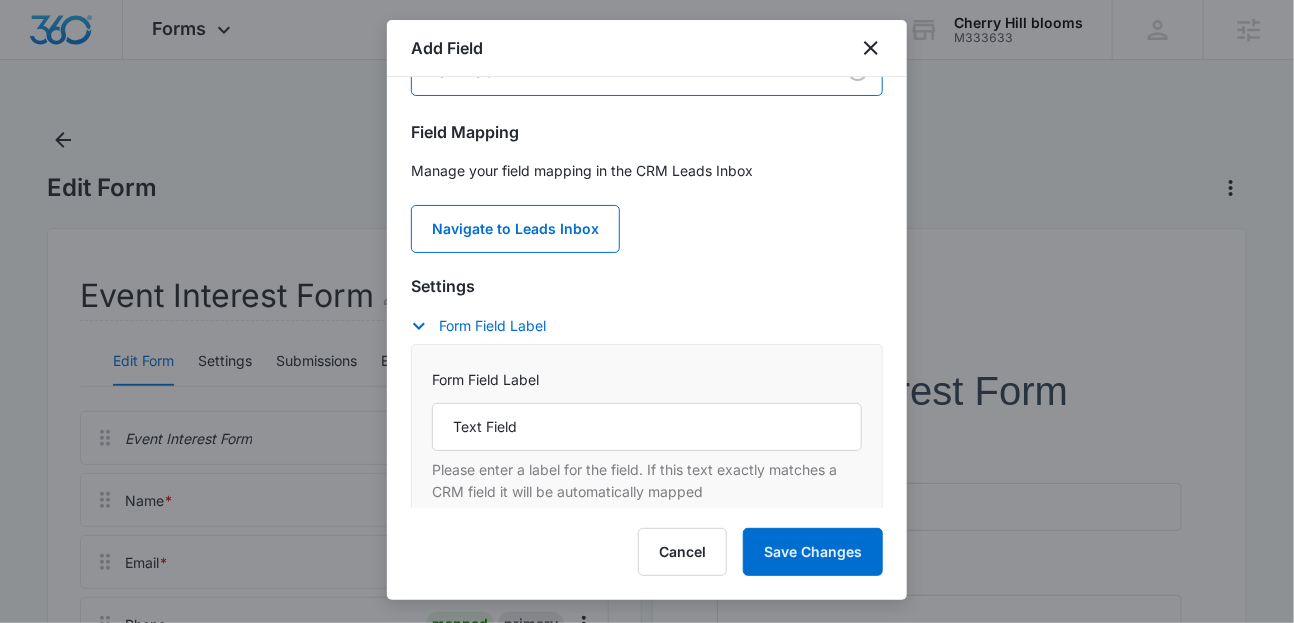 scroll, scrollTop: 151, scrollLeft: 0, axis: vertical 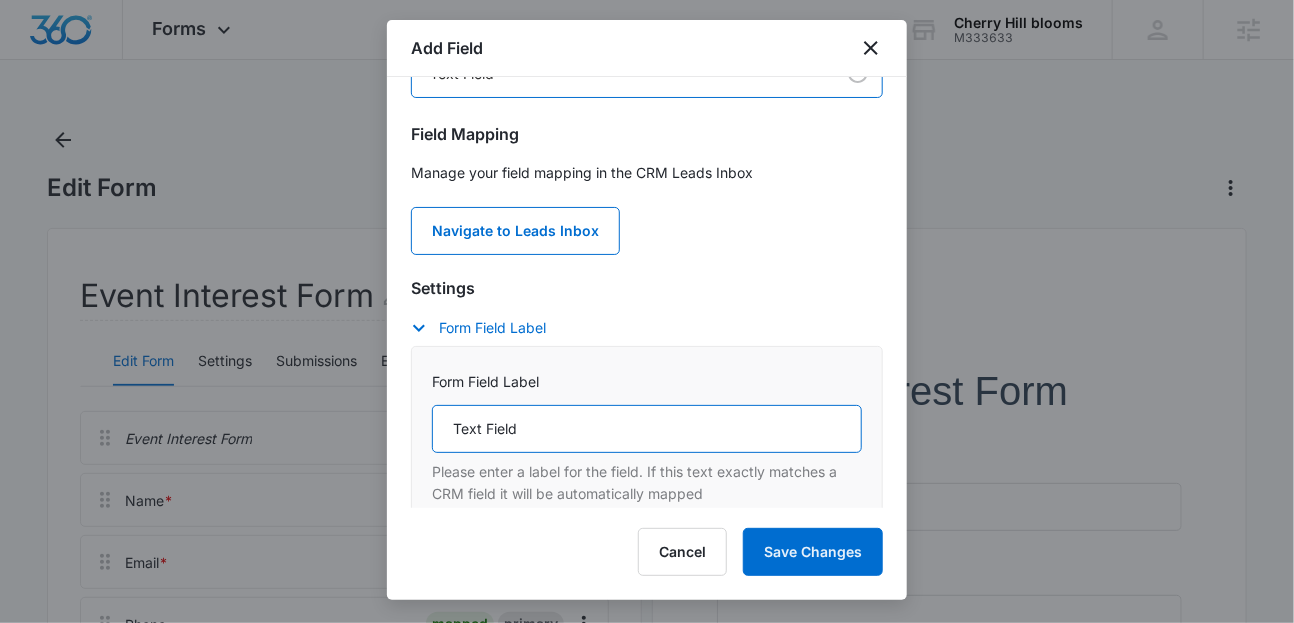 click on "Text Field" at bounding box center [647, 429] 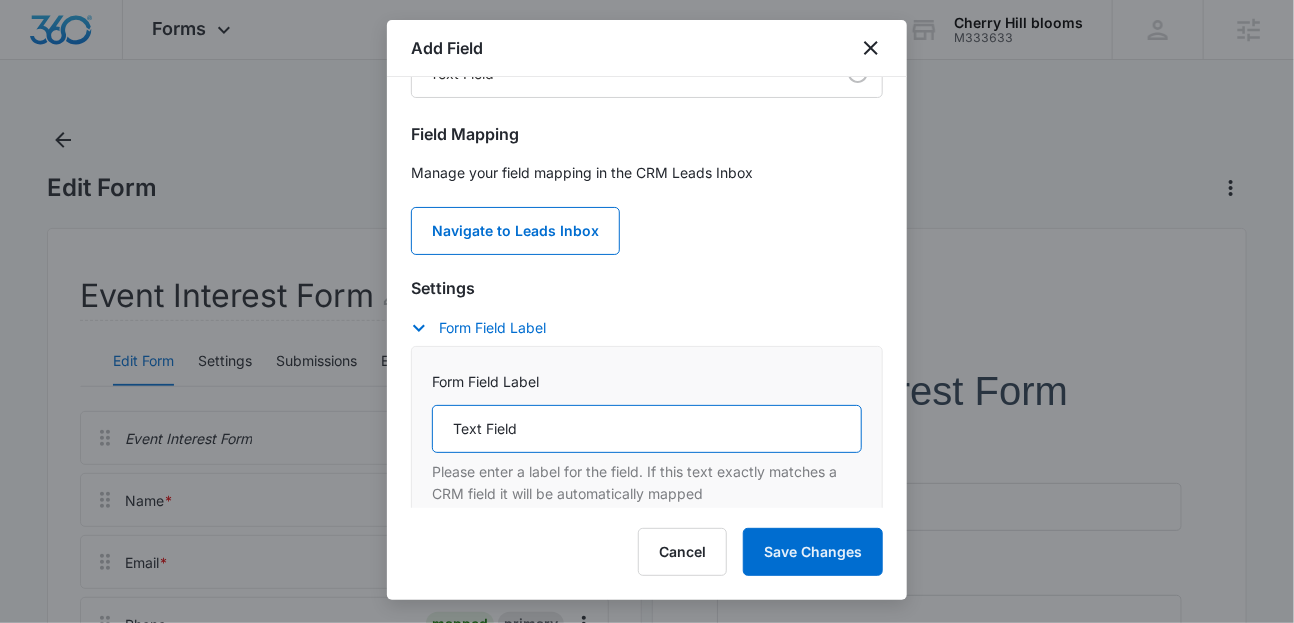 click on "Text Field" at bounding box center [647, 429] 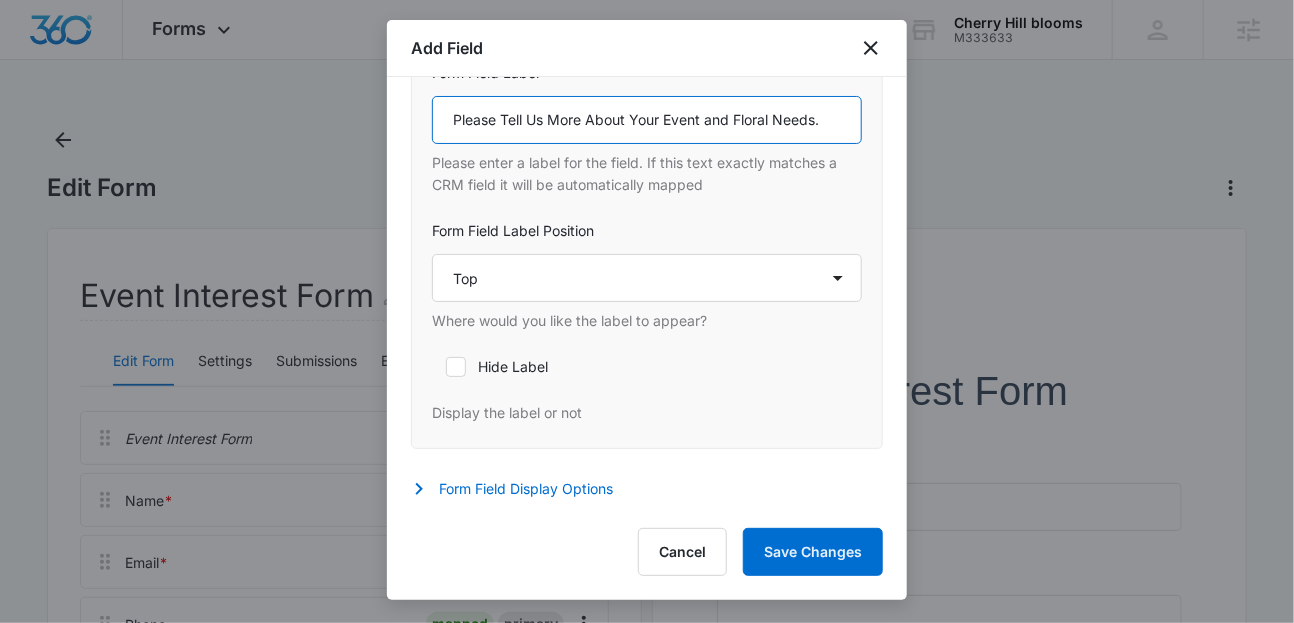 scroll, scrollTop: 503, scrollLeft: 0, axis: vertical 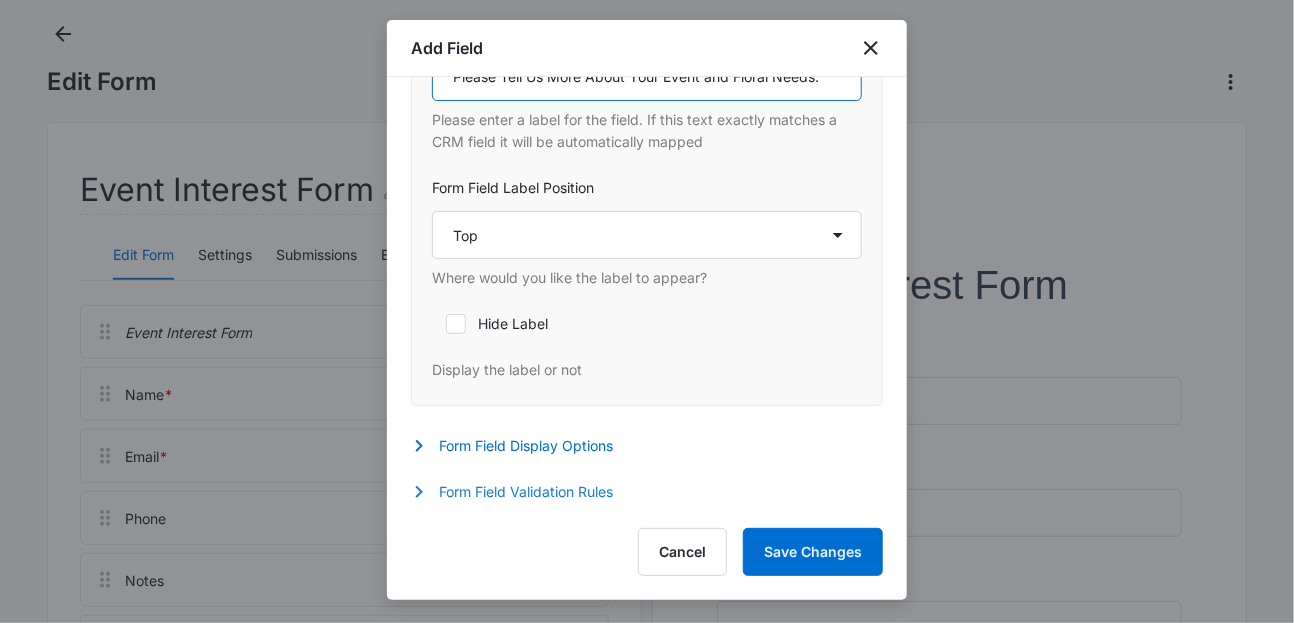 type on "Please Tell Us More About Your Event and Floral Needs." 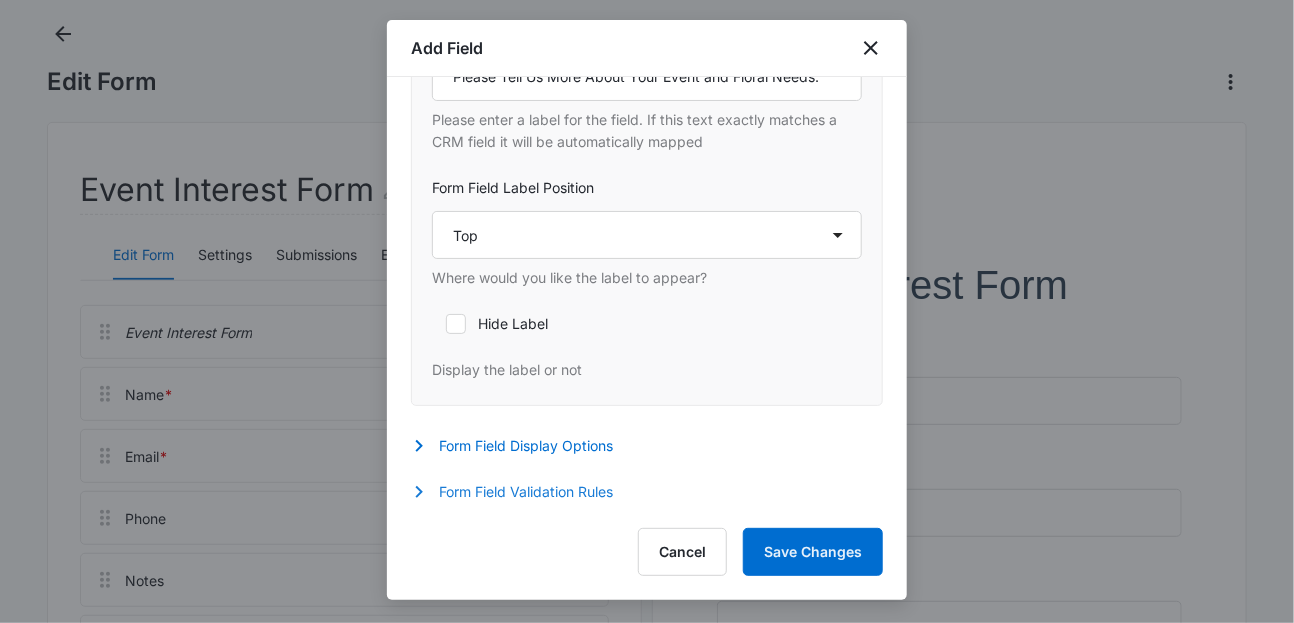 click on "Form Field Validation Rules" at bounding box center (522, 492) 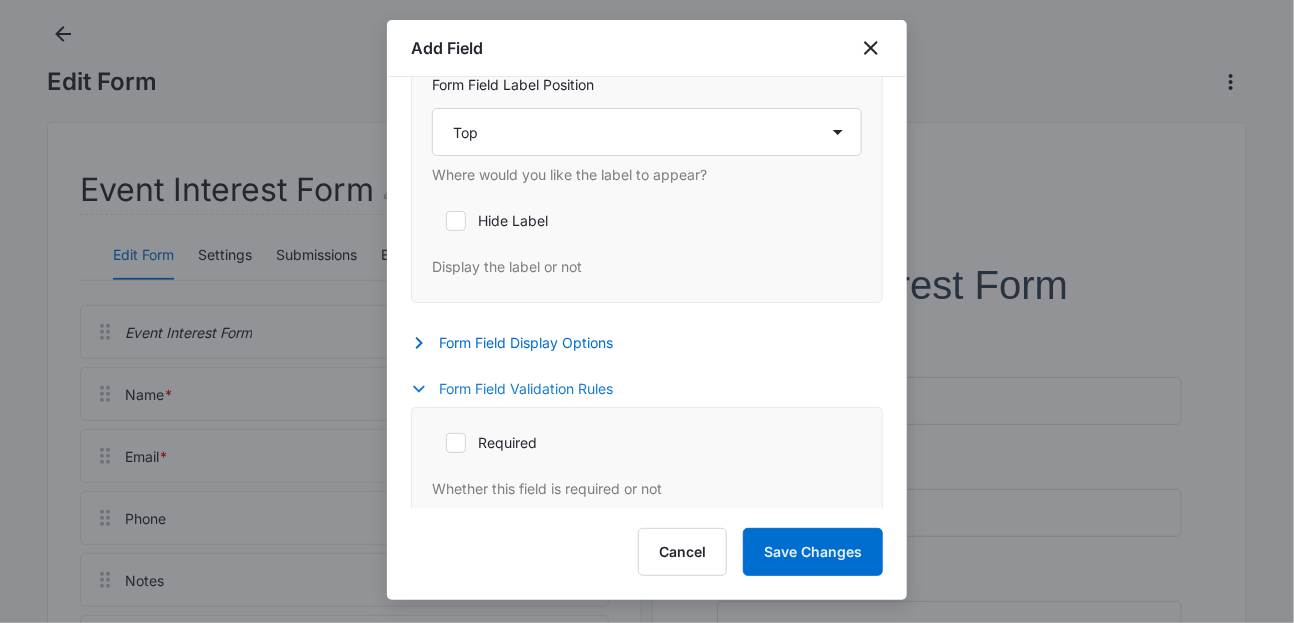 scroll, scrollTop: 608, scrollLeft: 0, axis: vertical 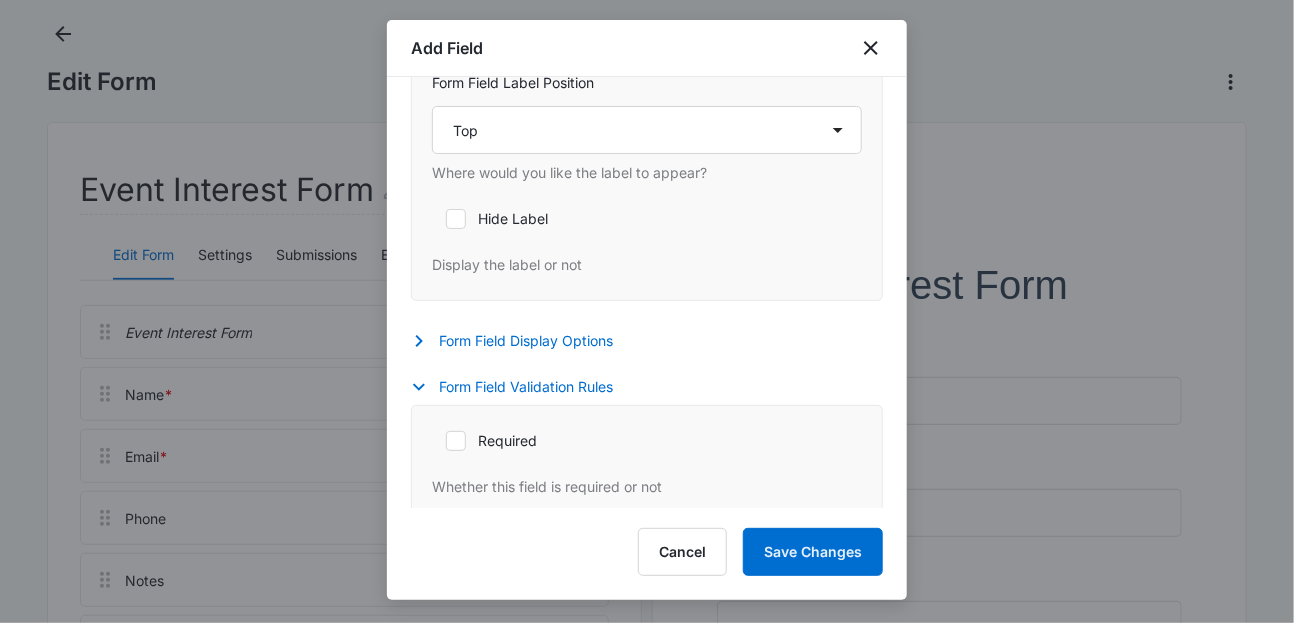 click on "Required" at bounding box center [647, 441] 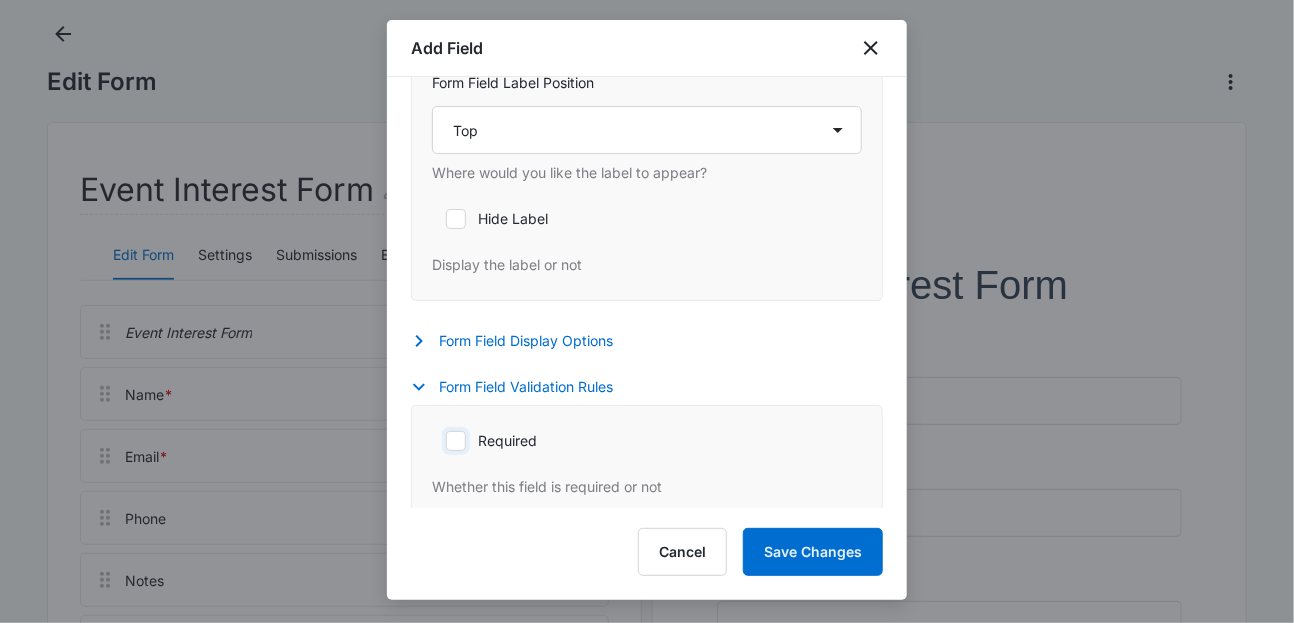 click on "Required" at bounding box center (439, 441) 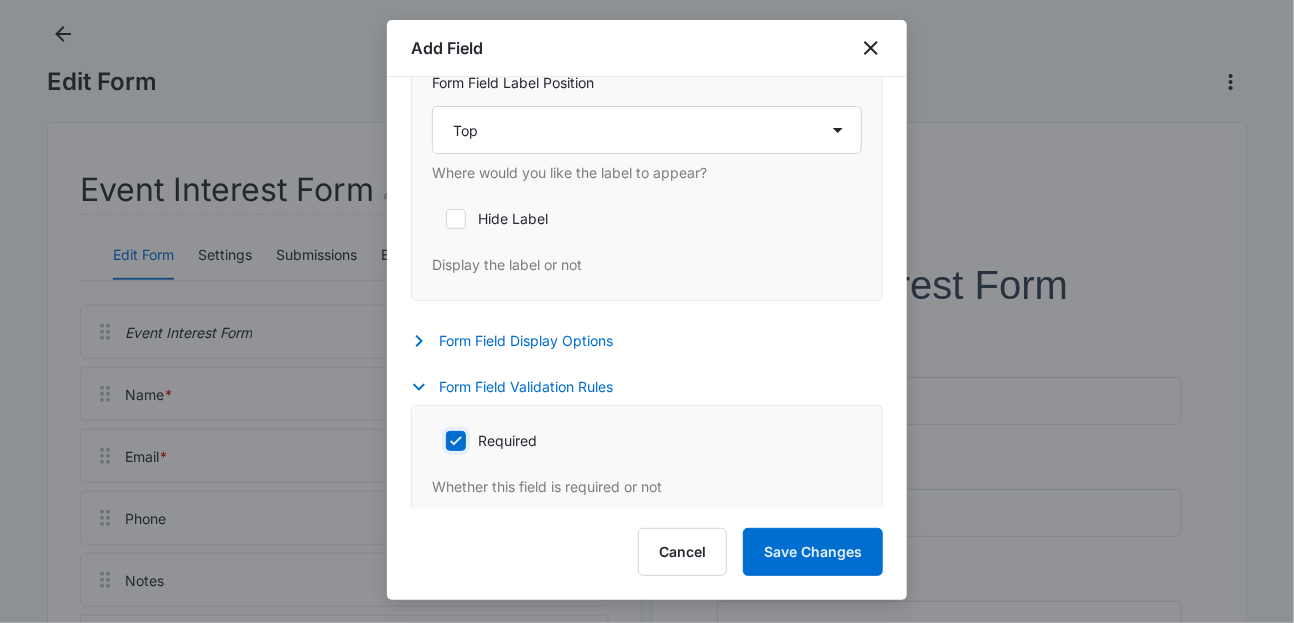 checkbox on "true" 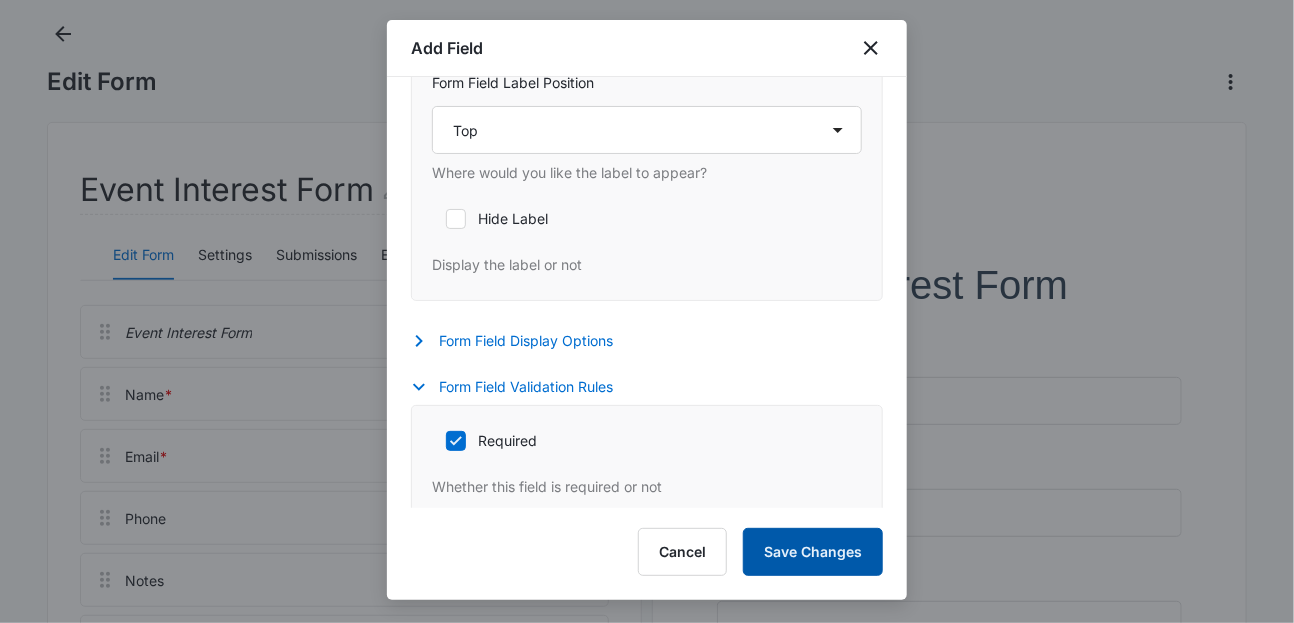 click on "Save Changes" at bounding box center (813, 552) 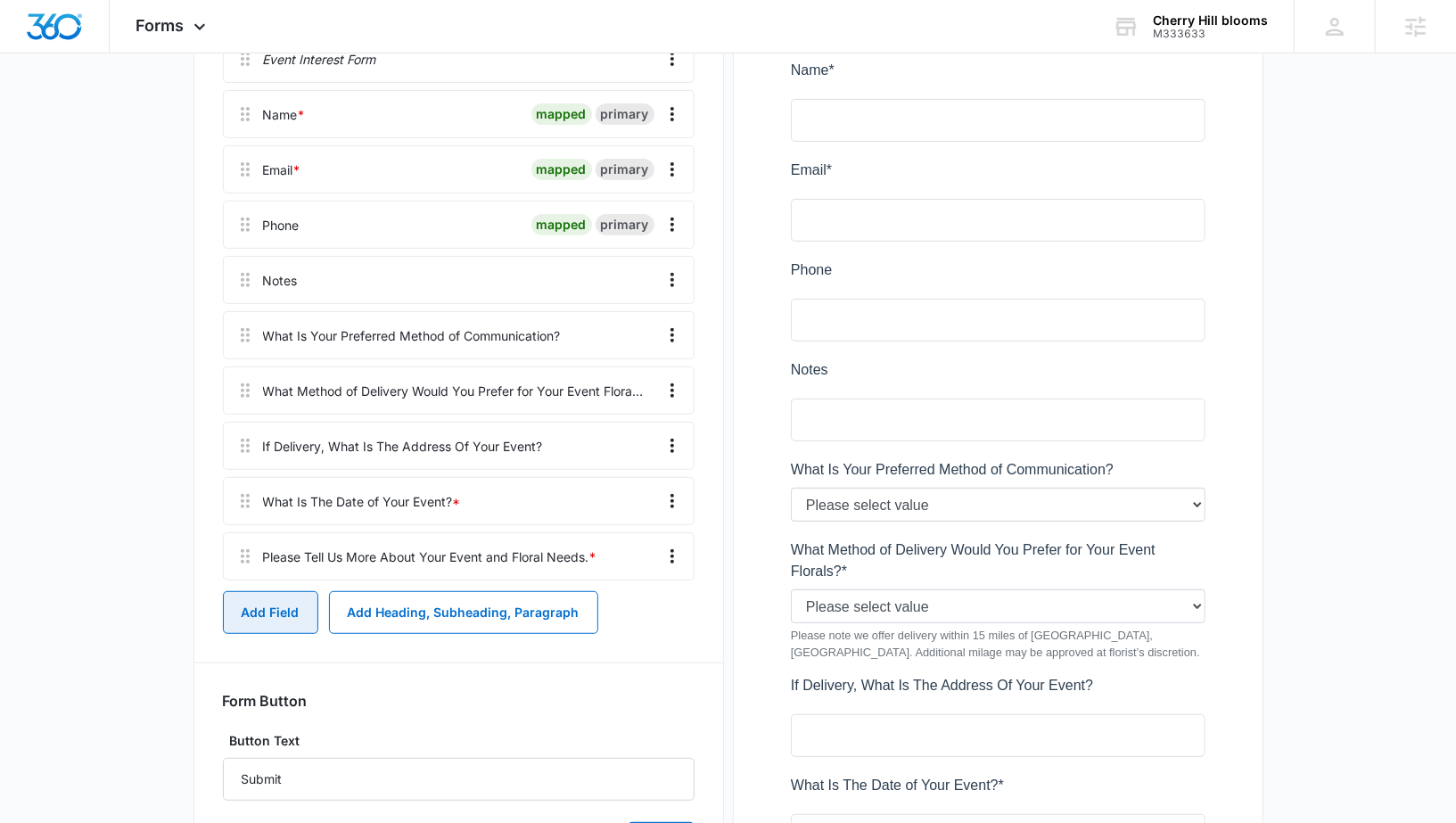 scroll, scrollTop: 325, scrollLeft: 0, axis: vertical 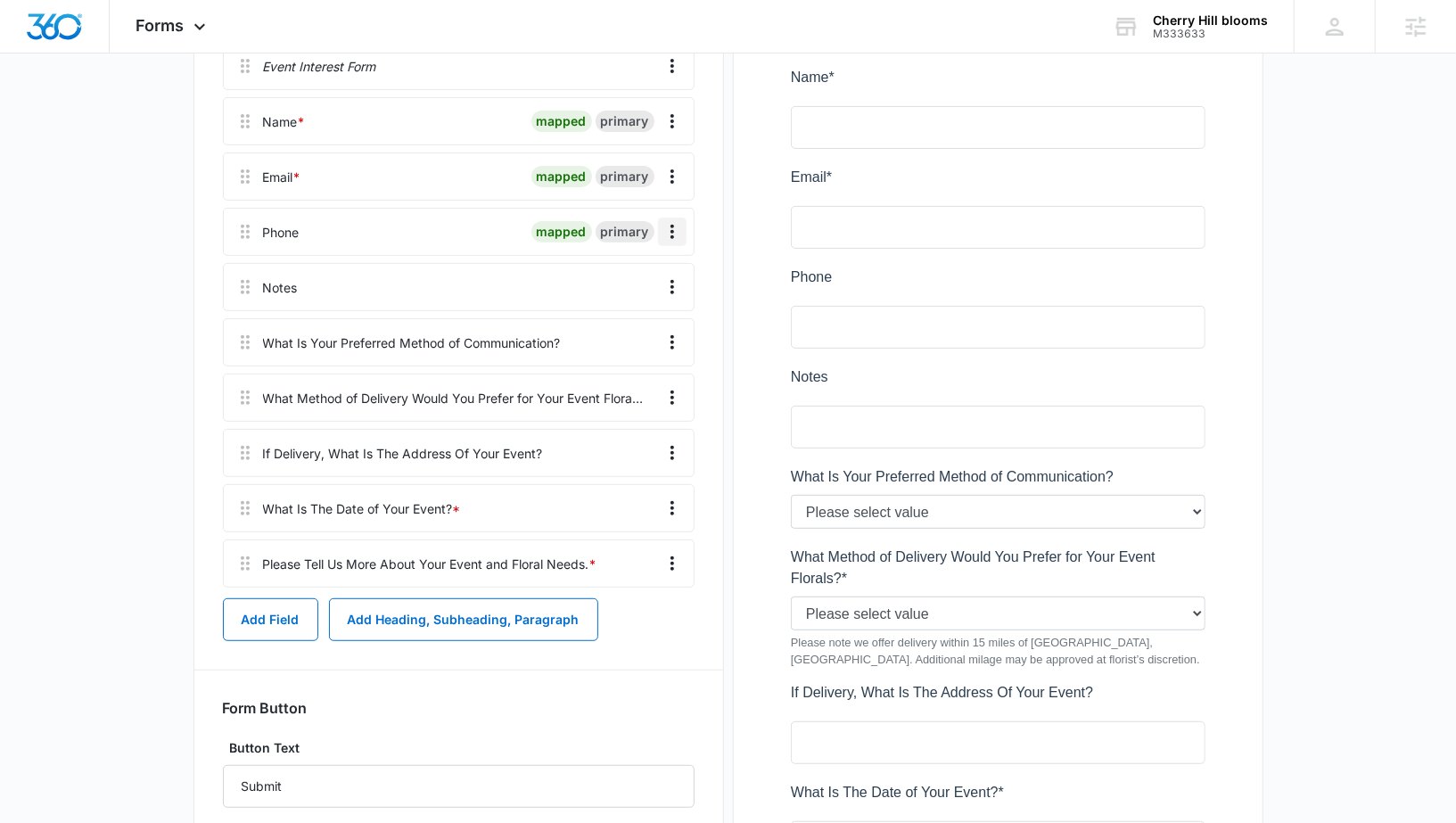 click 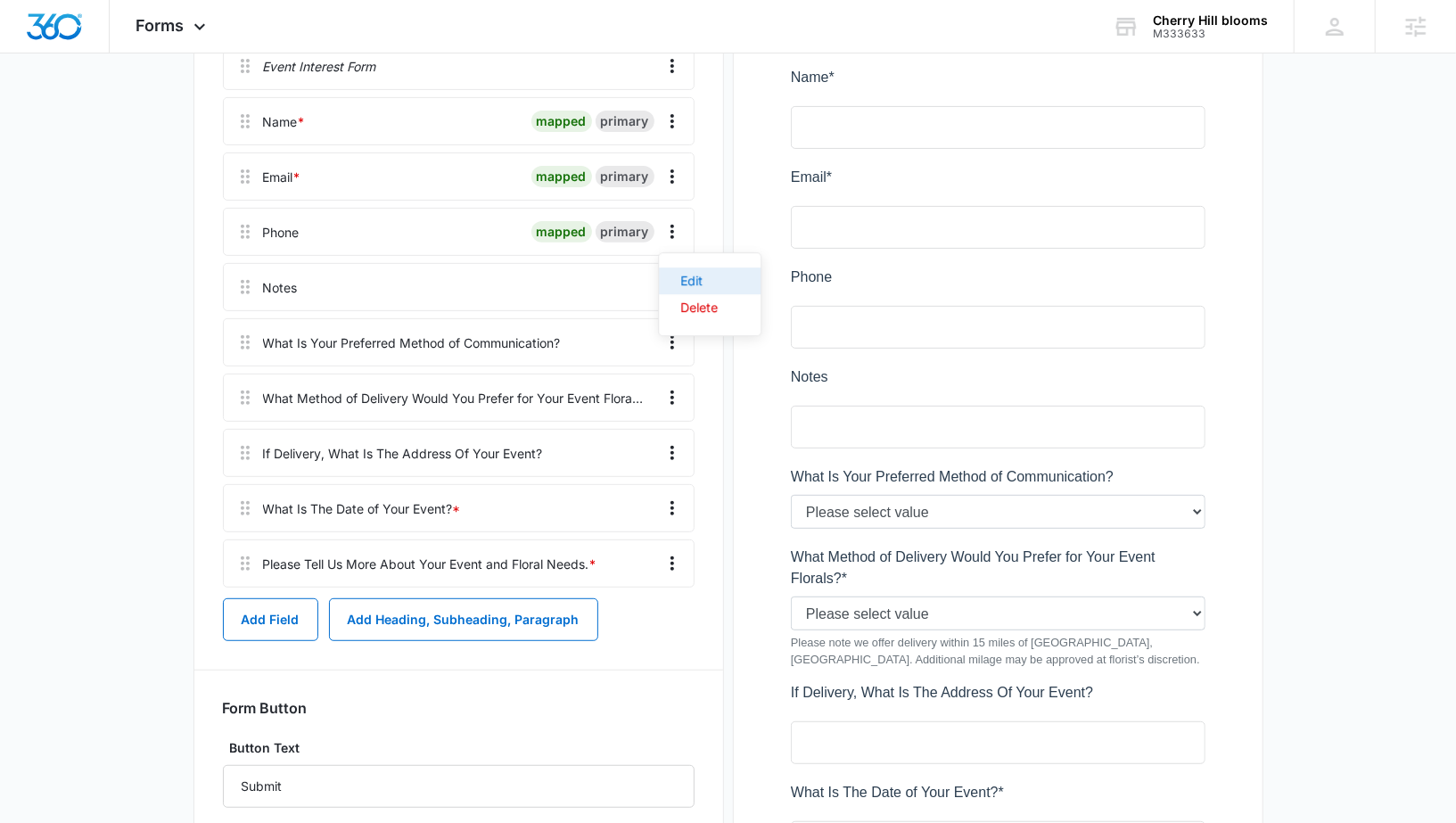 click on "Edit" at bounding box center (699, 281) 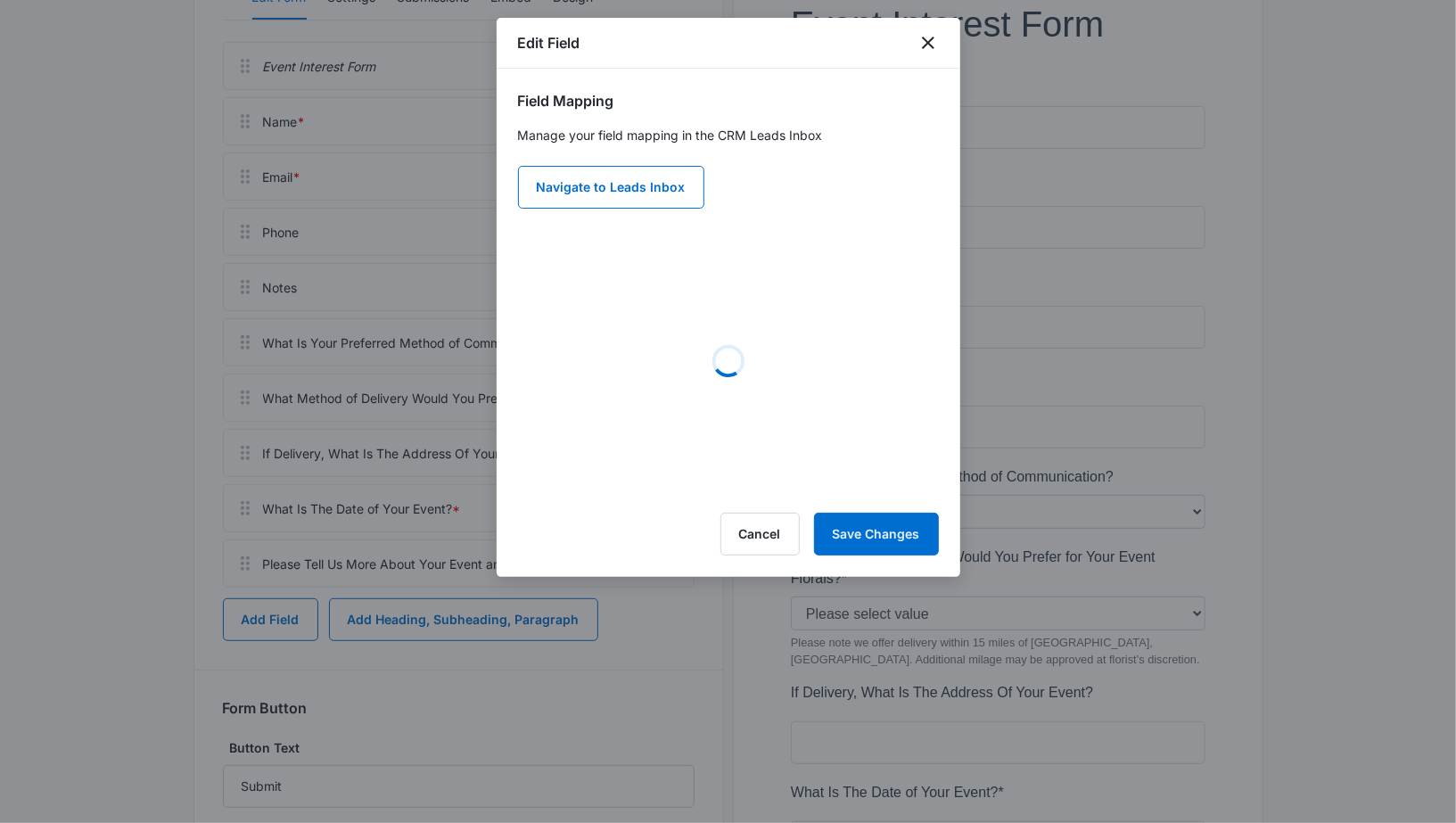 select on "top" 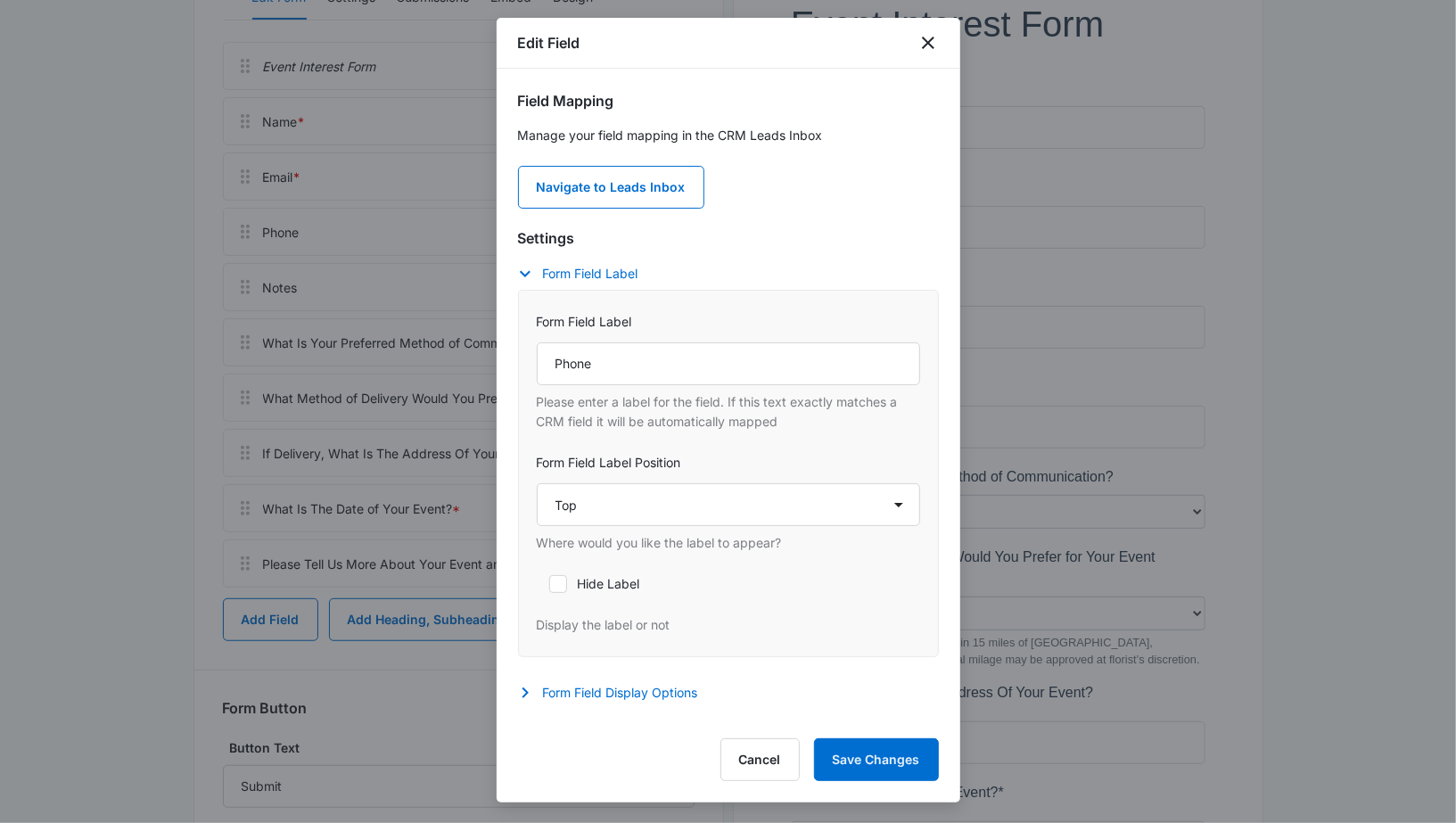 scroll, scrollTop: 29, scrollLeft: 0, axis: vertical 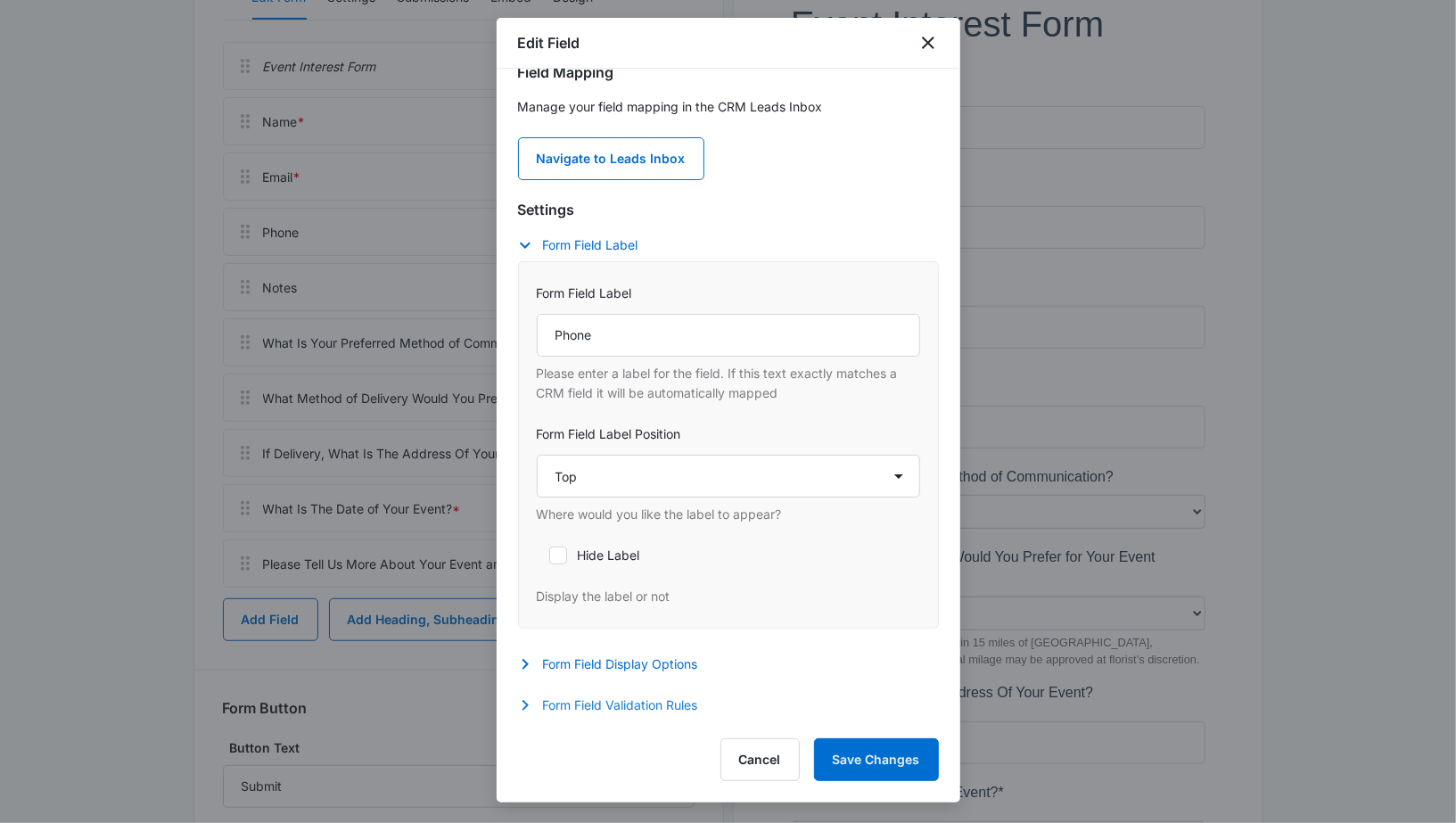 click on "Form Field Validation Rules" at bounding box center [617, 705] 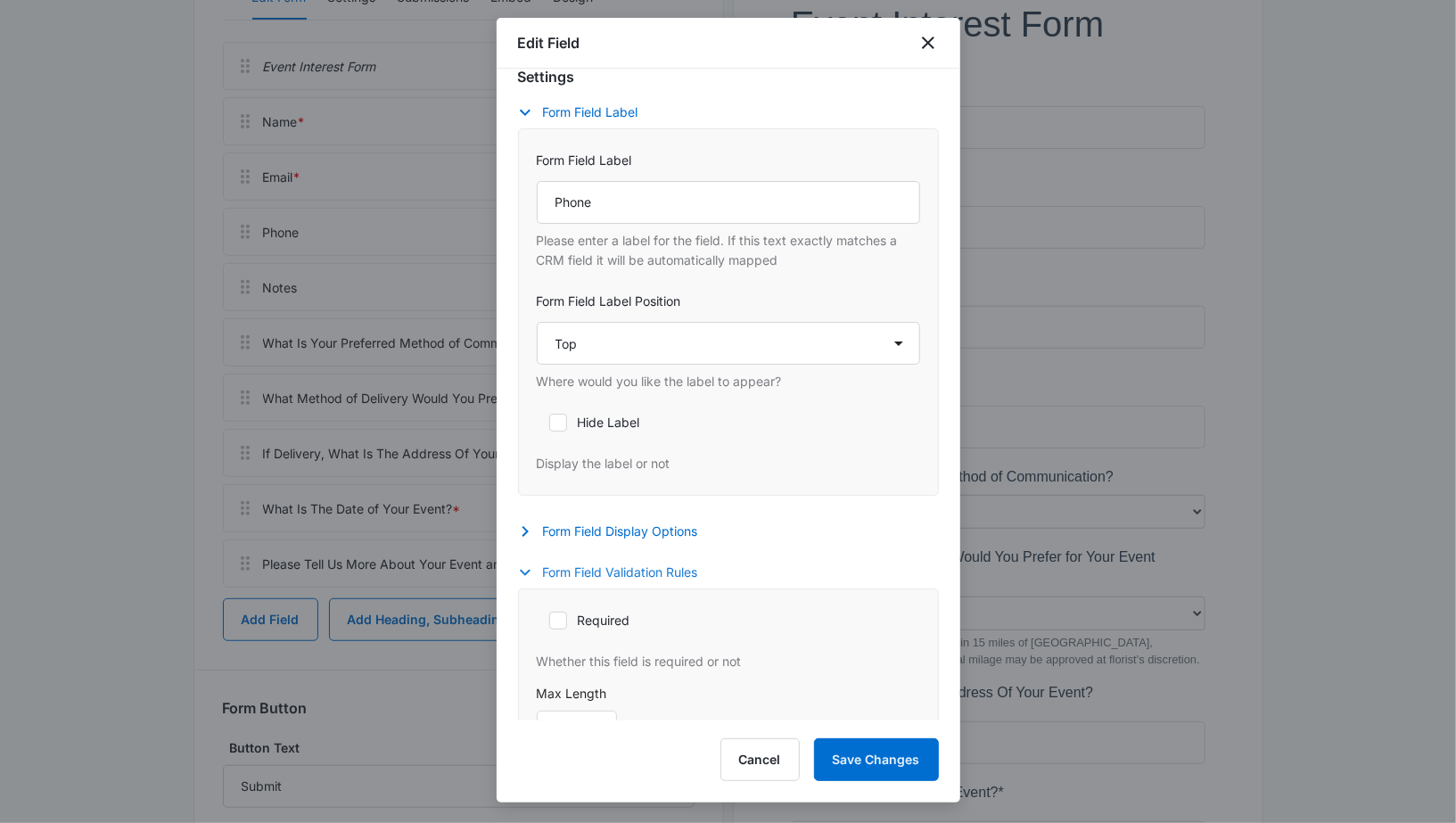 scroll, scrollTop: 184, scrollLeft: 0, axis: vertical 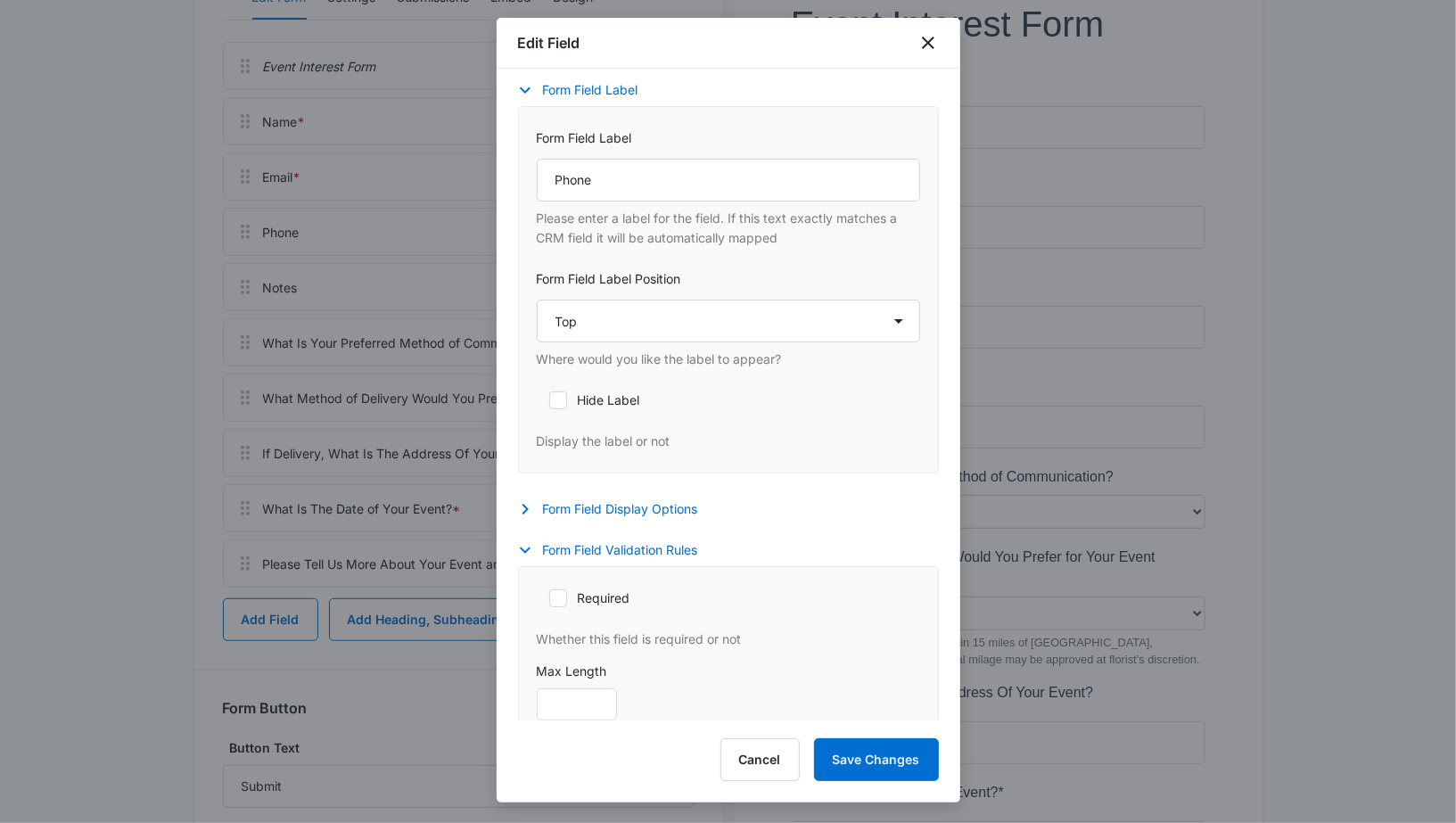 click on "Required" at bounding box center (728, 598) 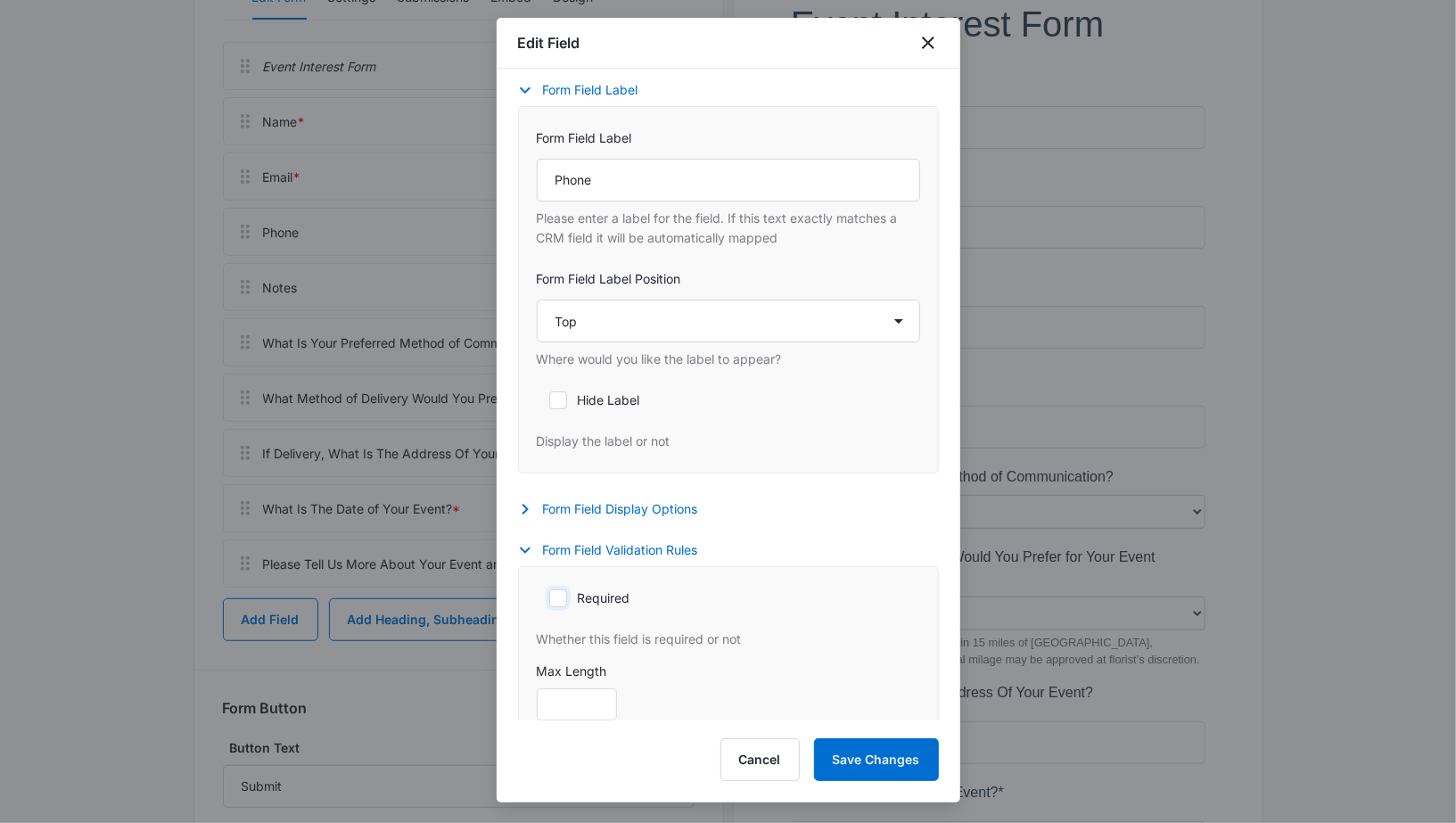click on "Required" at bounding box center [543, 598] 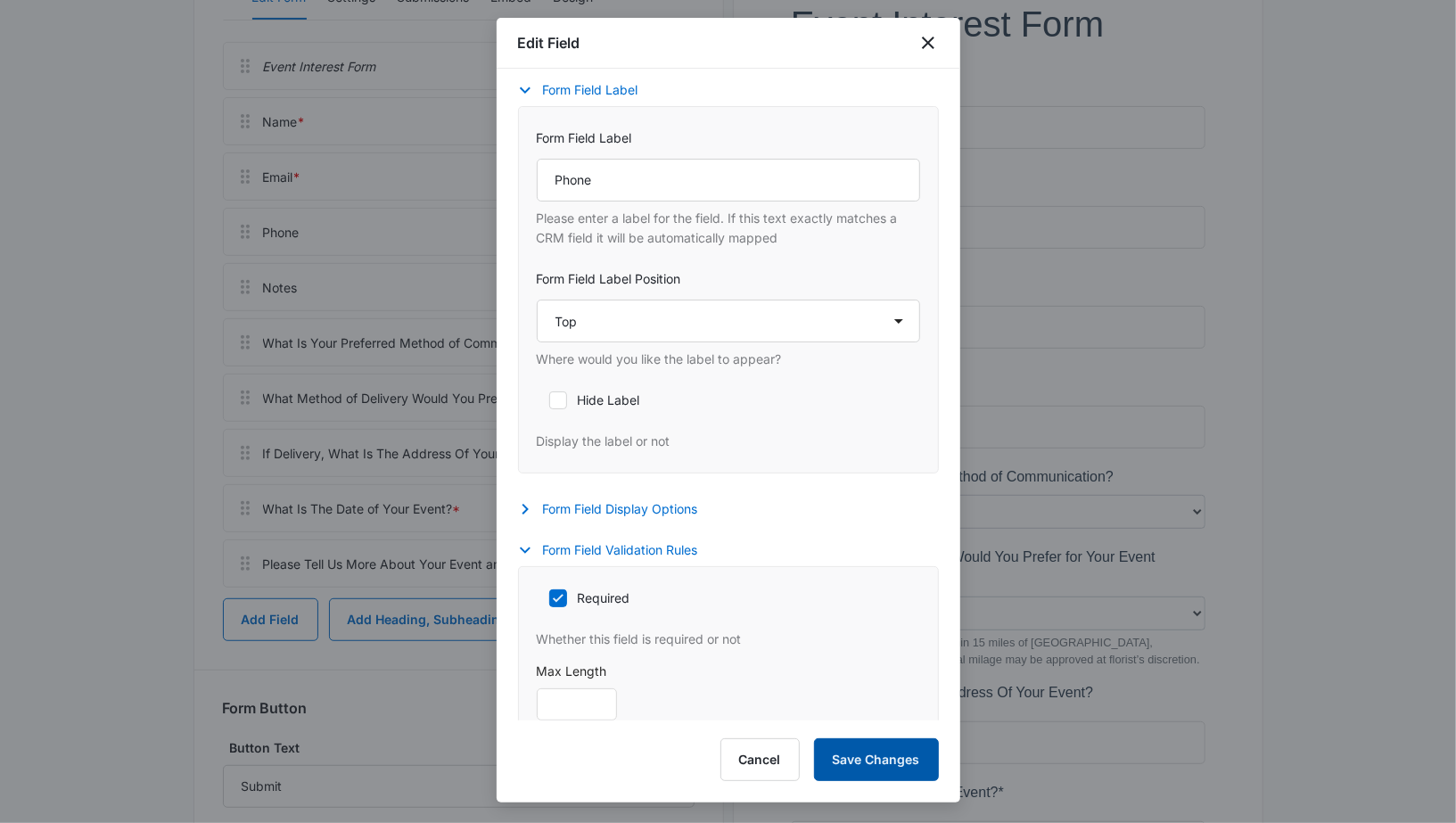click on "Save Changes" at bounding box center (876, 760) 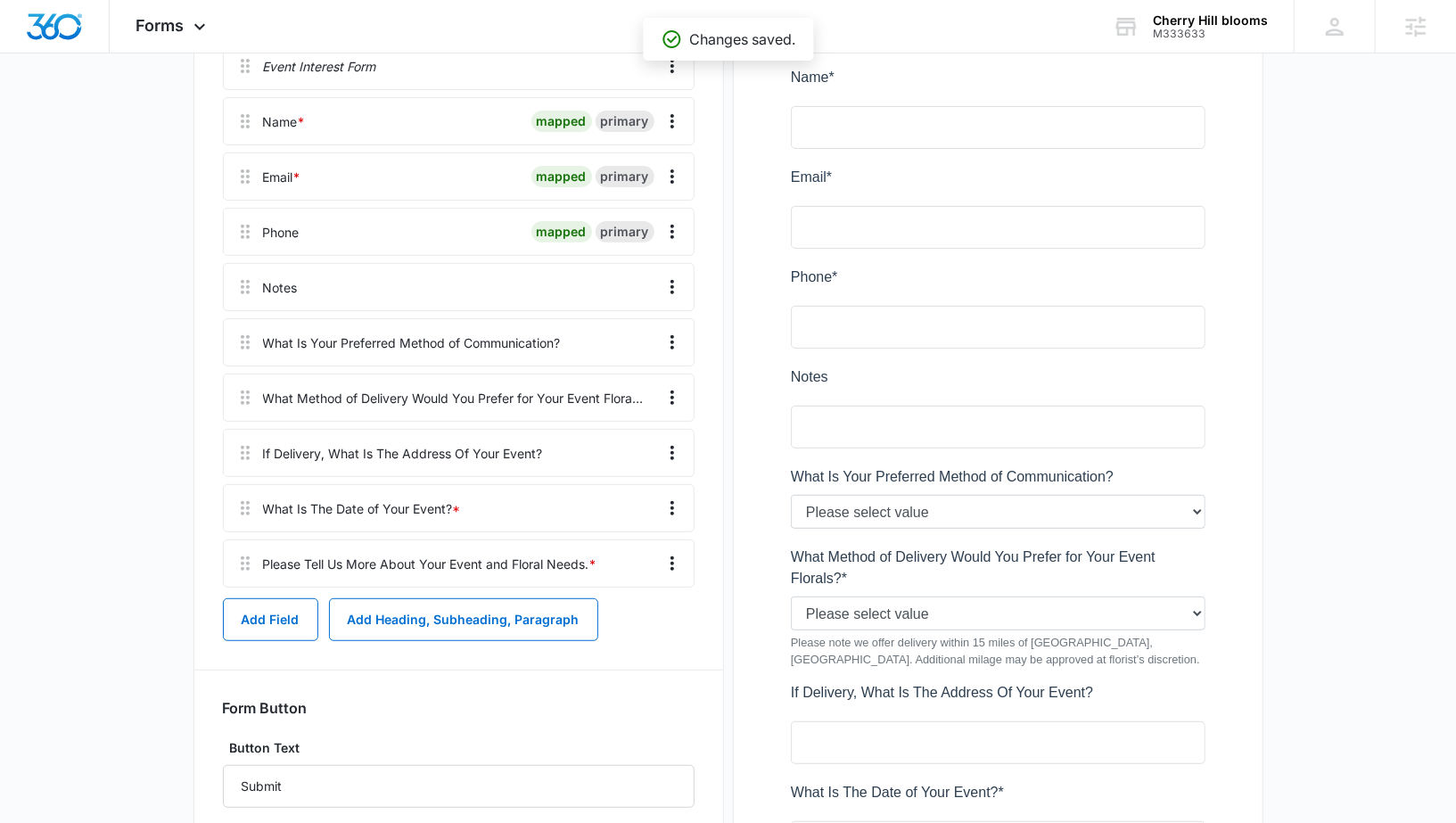 scroll, scrollTop: 300, scrollLeft: 0, axis: vertical 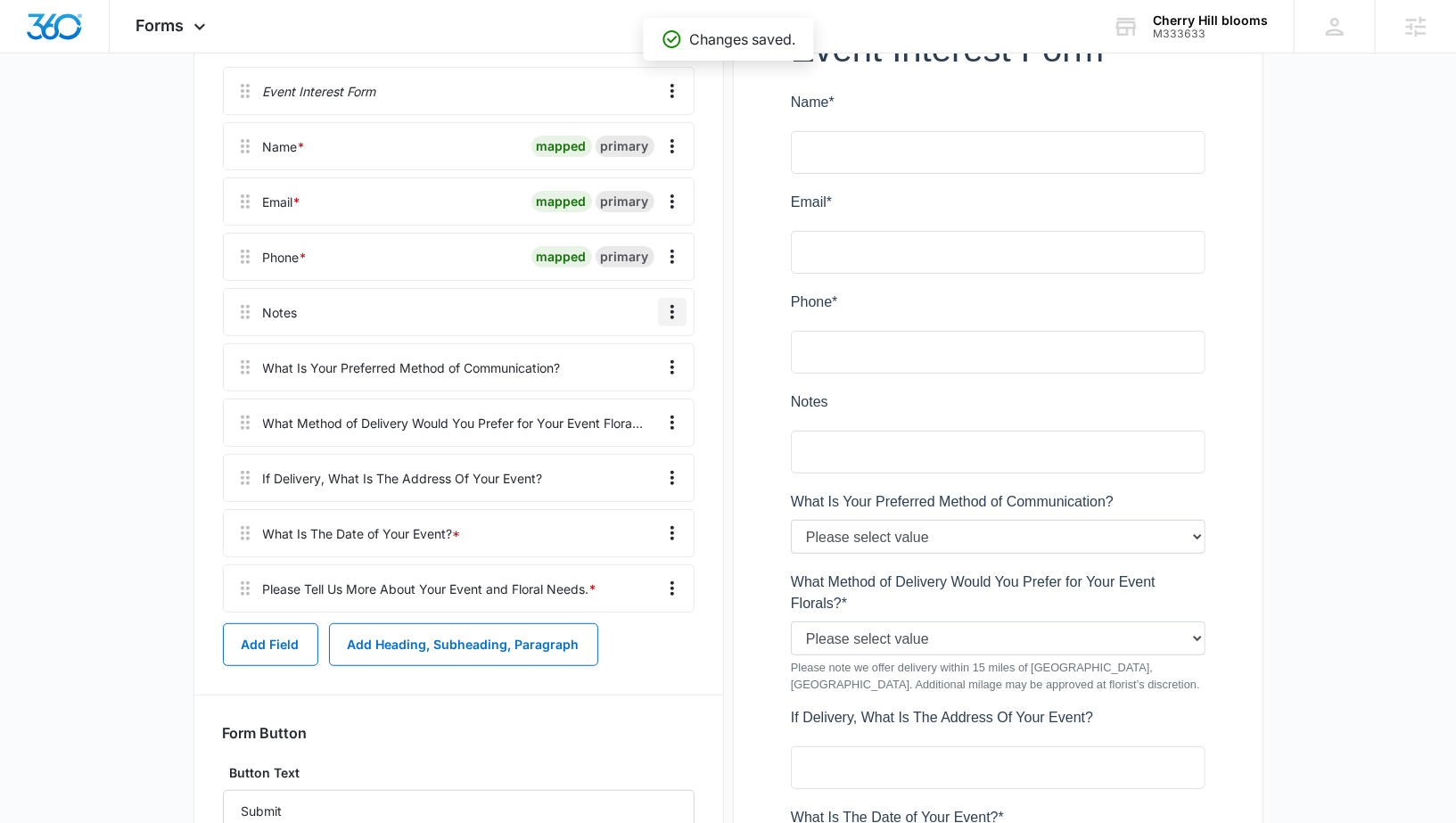 click at bounding box center (672, 312) 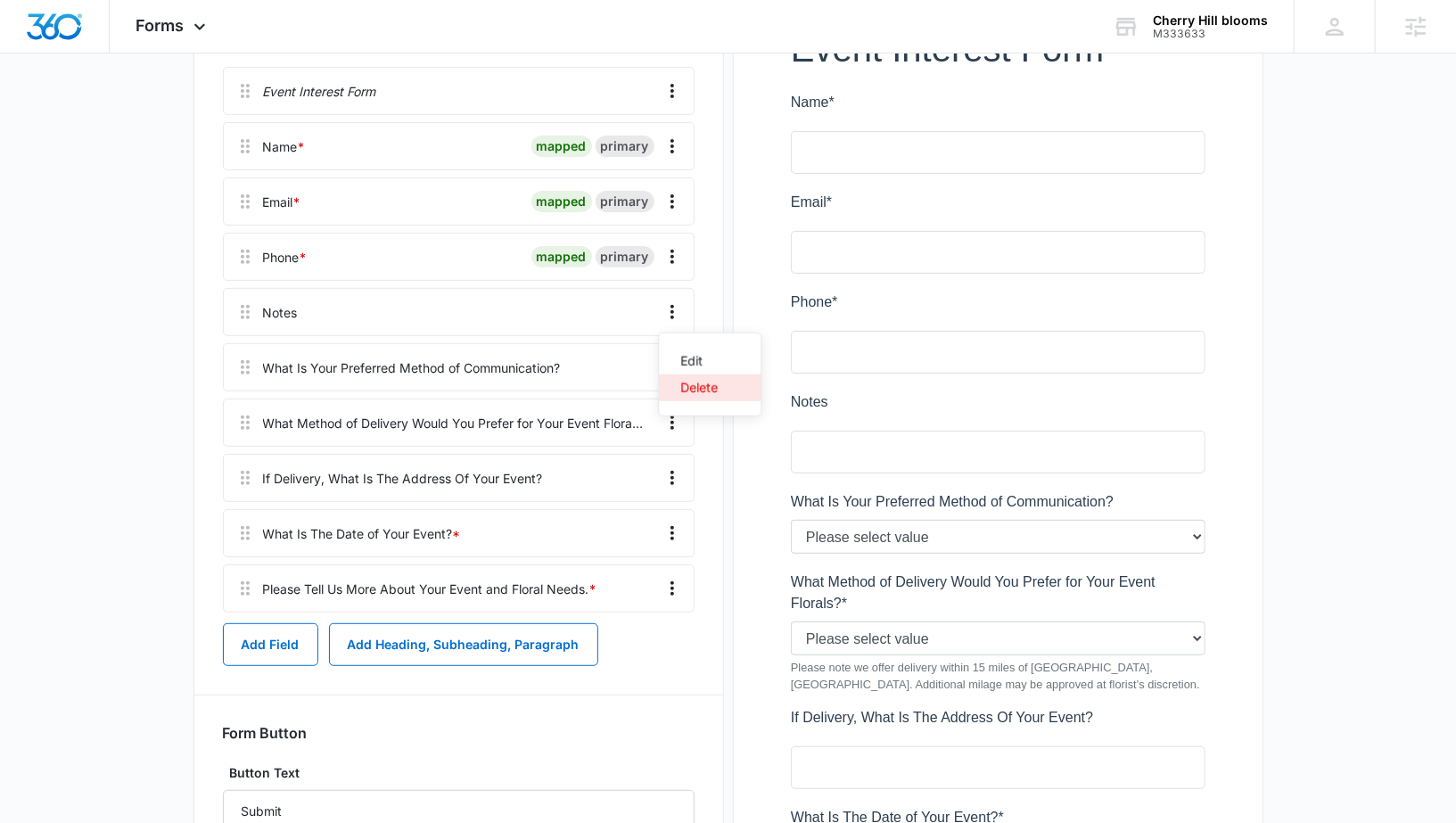 click on "Delete" at bounding box center [699, 388] 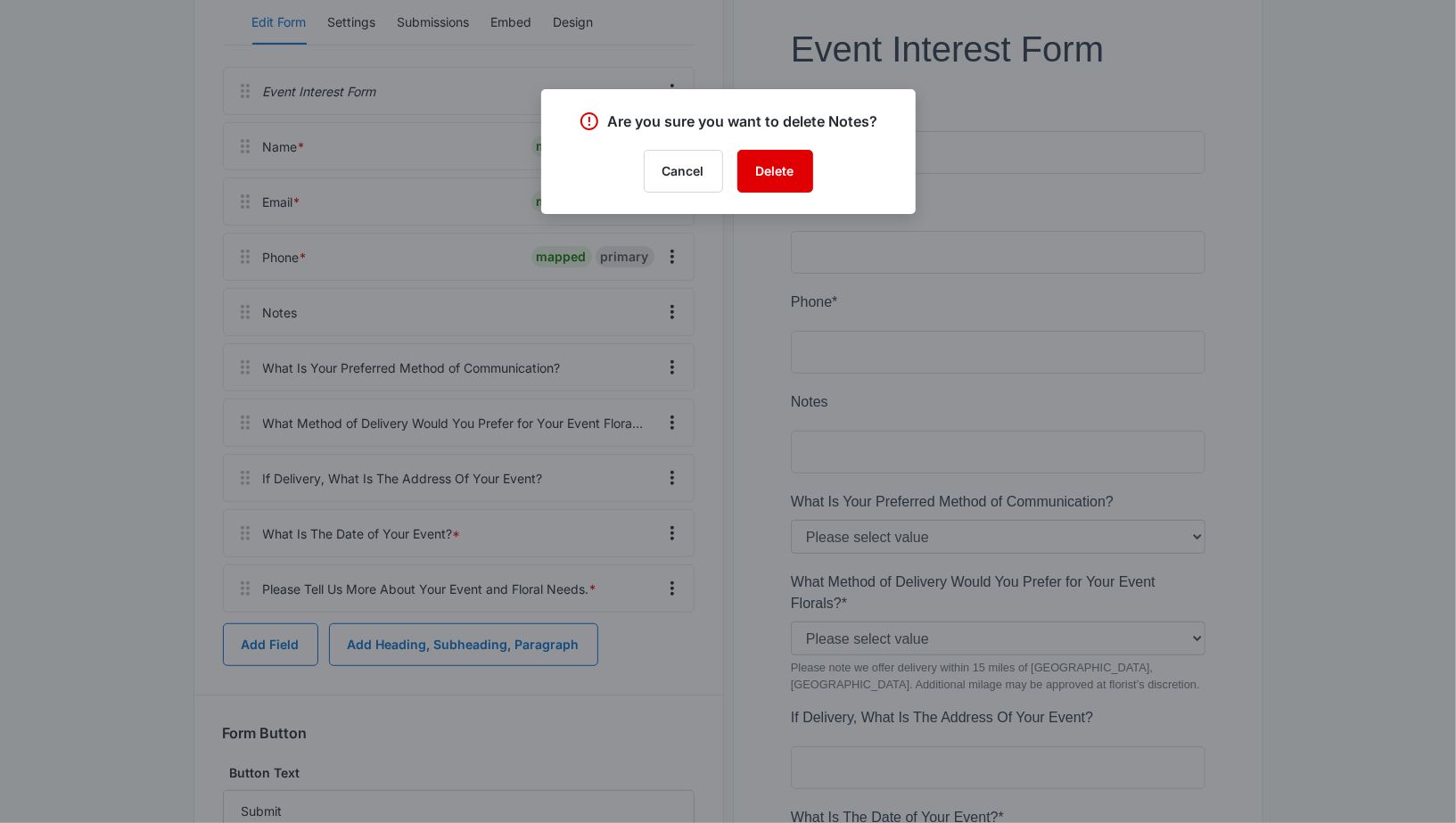 click on "Delete" at bounding box center (775, 171) 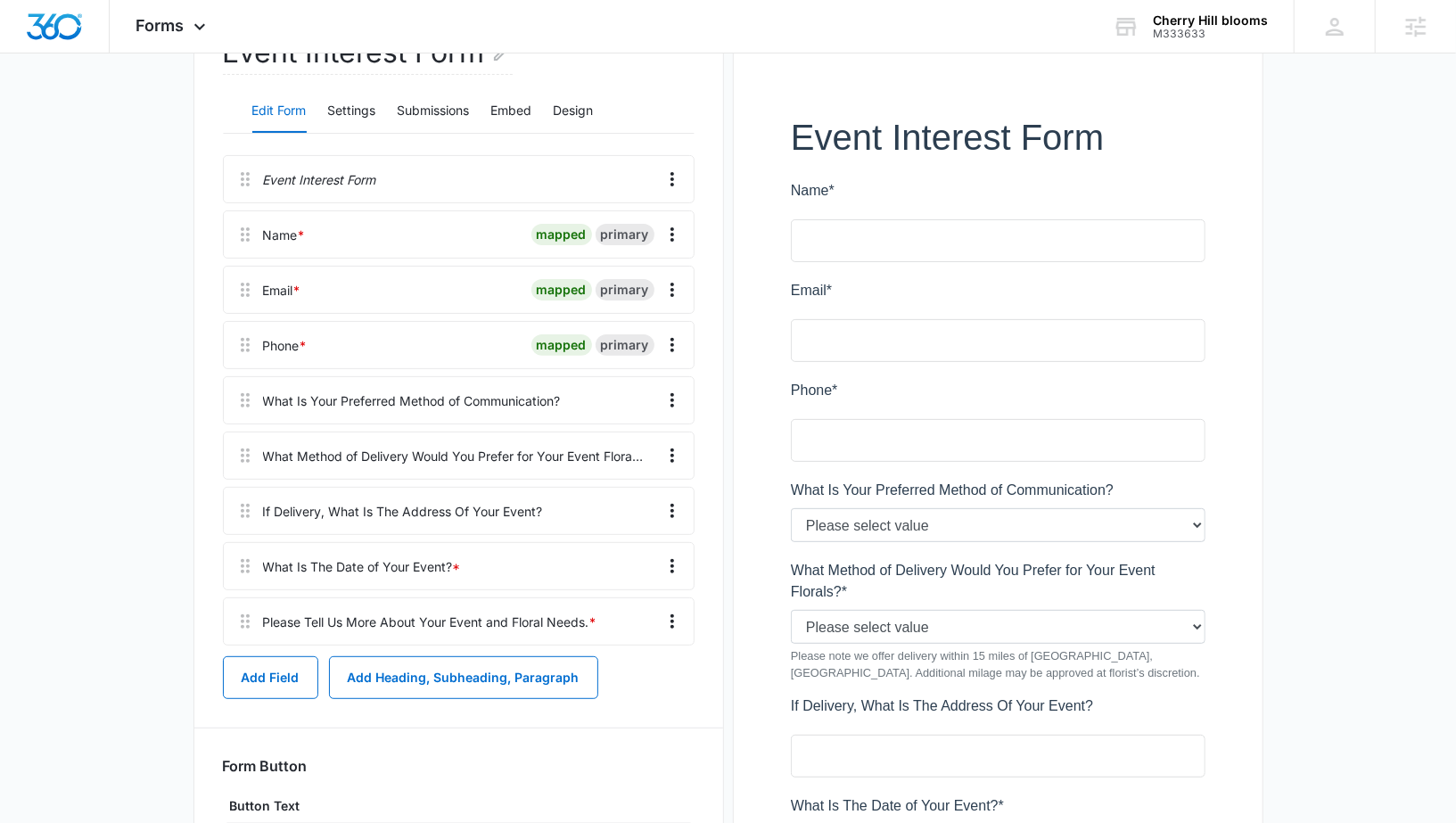 scroll, scrollTop: 0, scrollLeft: 0, axis: both 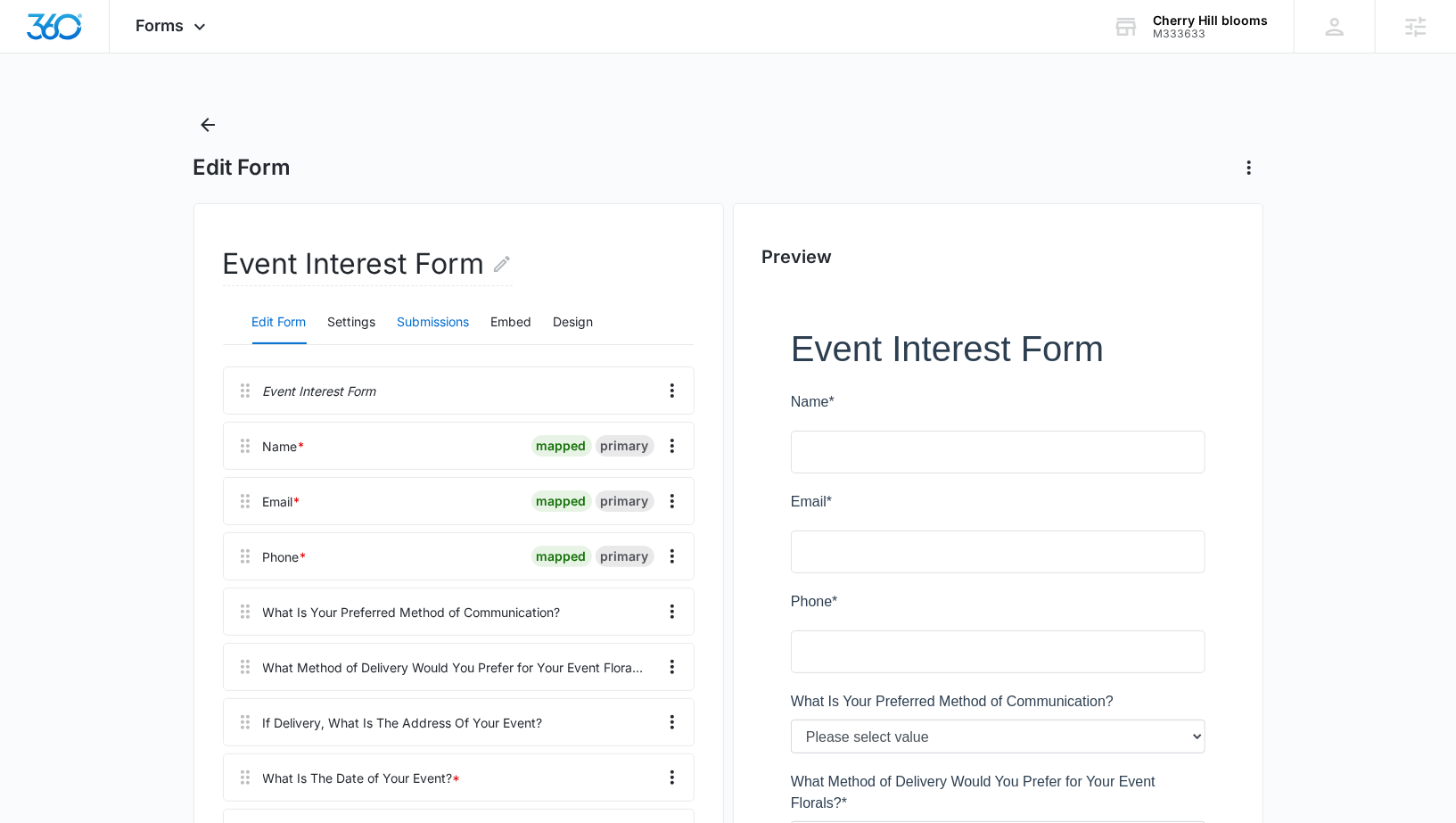 click on "Submissions" at bounding box center (433, 323) 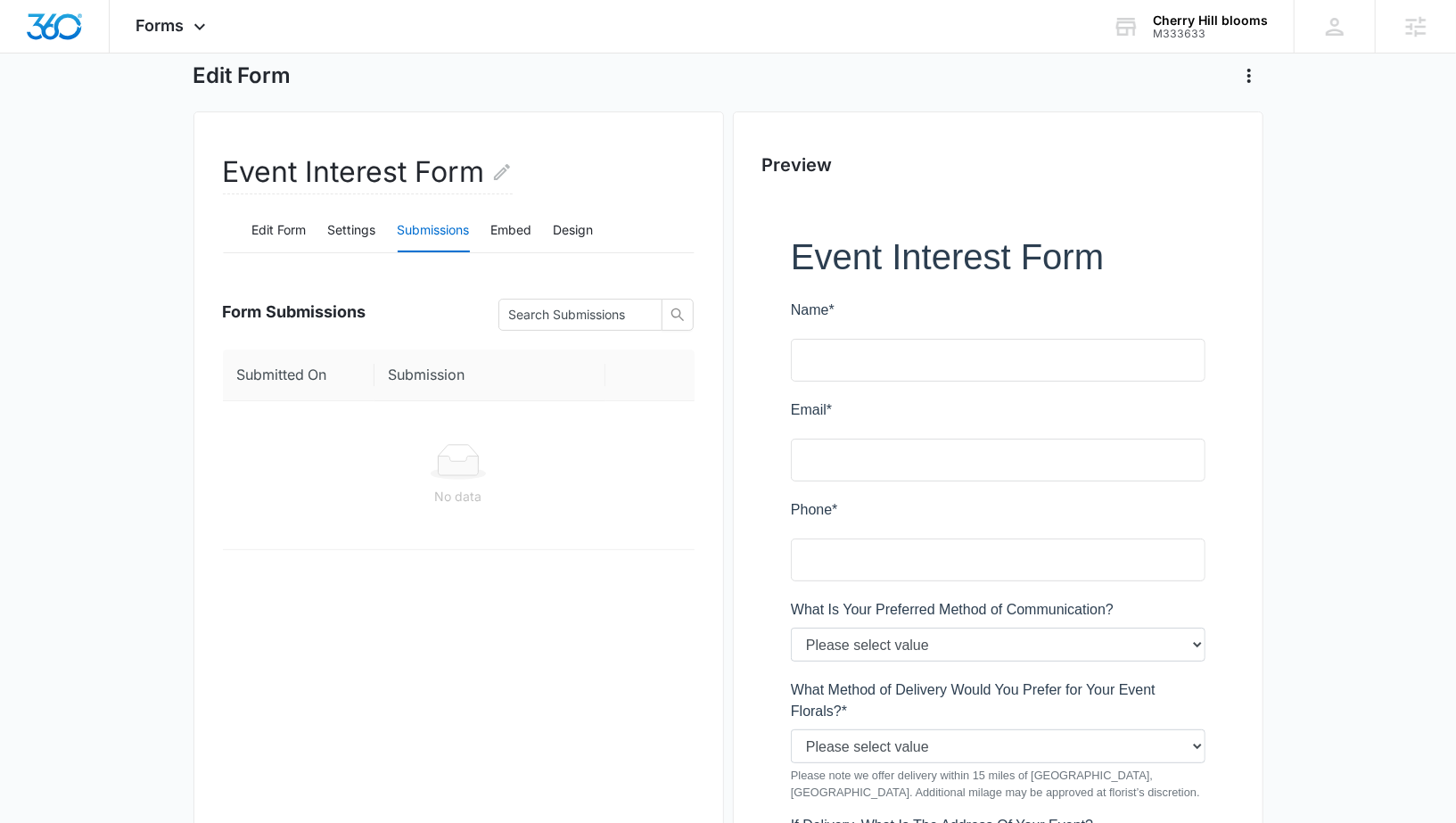 scroll, scrollTop: 112, scrollLeft: 0, axis: vertical 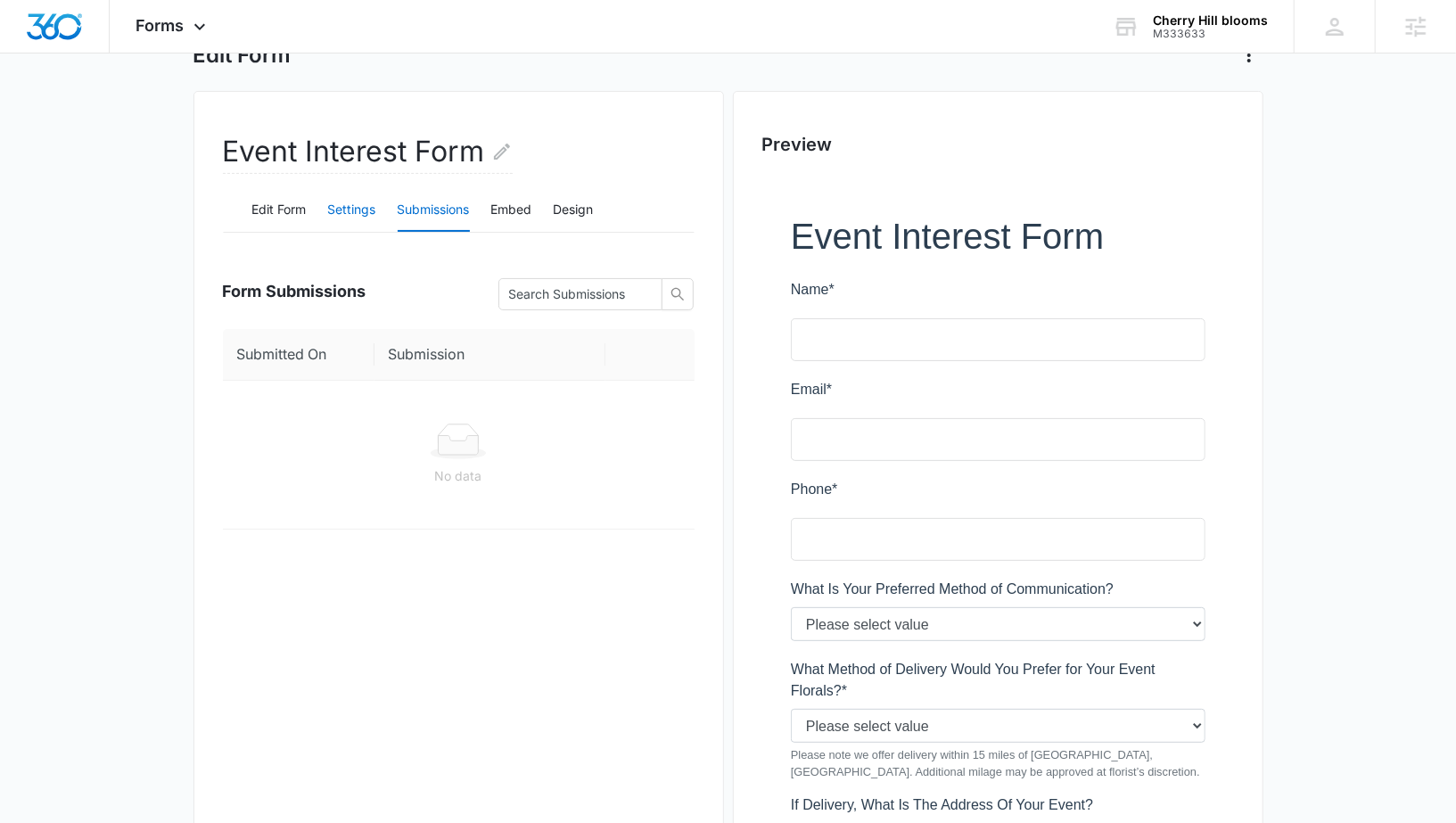 click on "Settings" at bounding box center (352, 210) 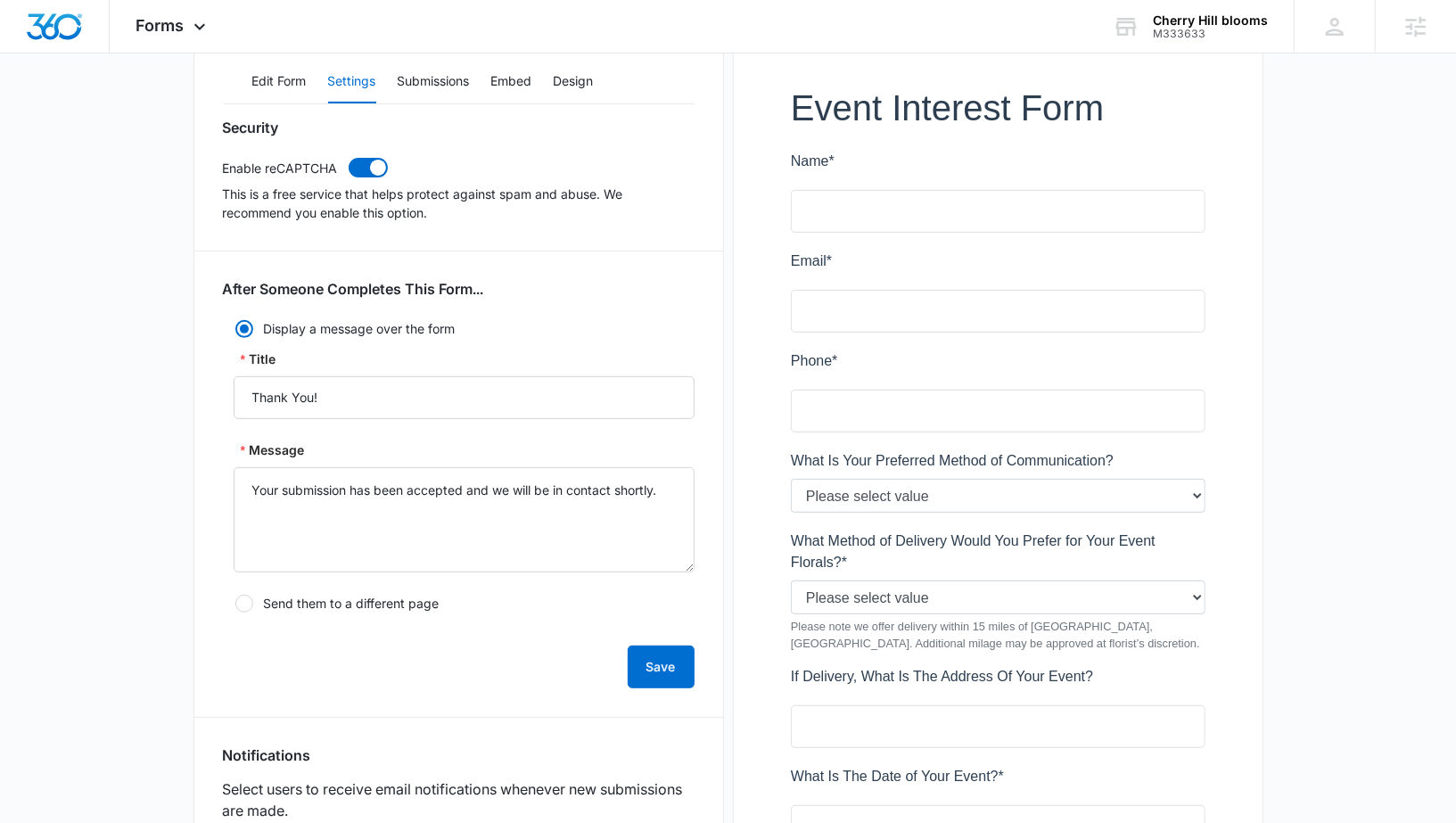 scroll, scrollTop: 242, scrollLeft: 0, axis: vertical 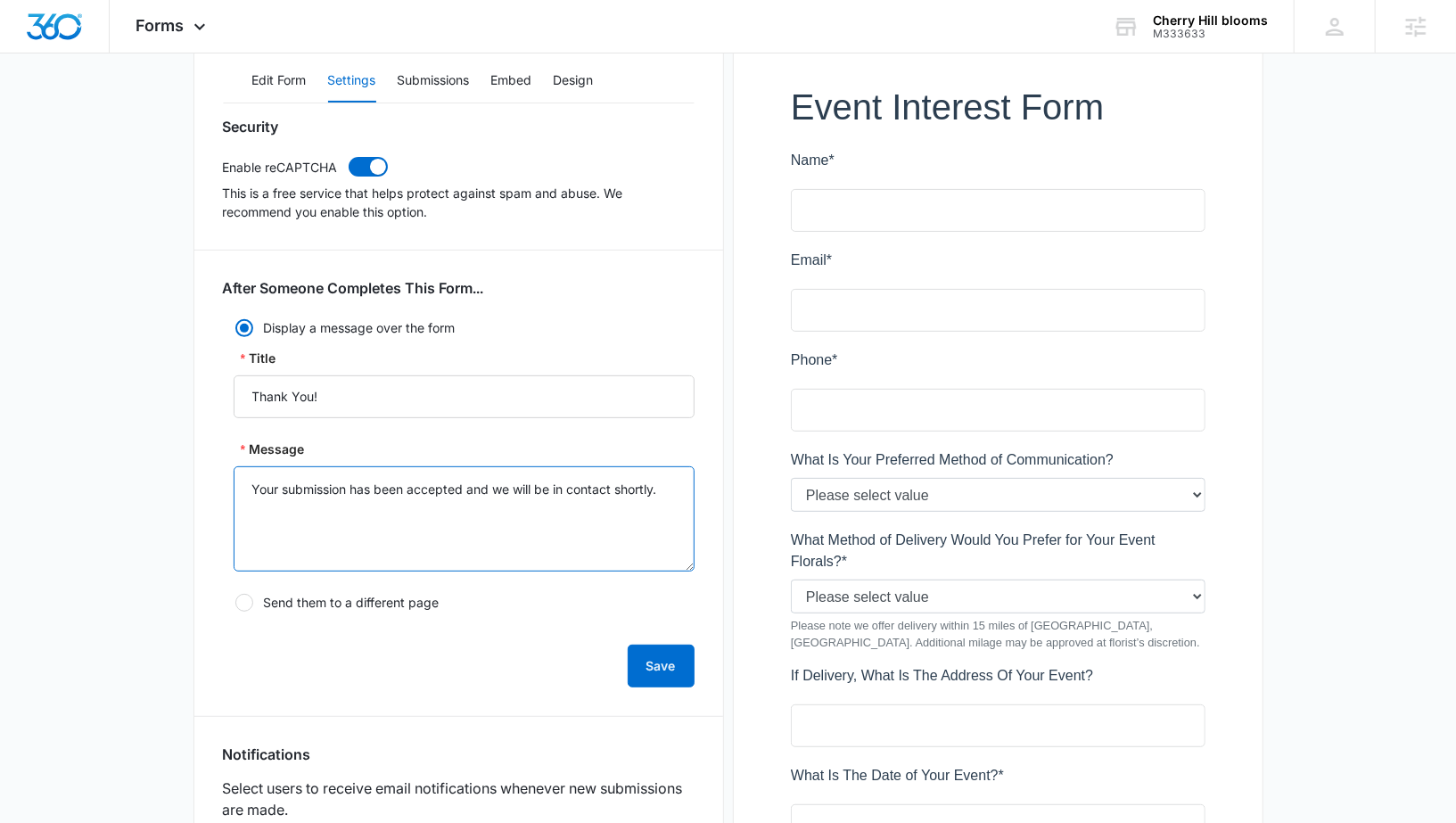click on "Your submission has been accepted and we will be in contact shortly." at bounding box center (464, 519) 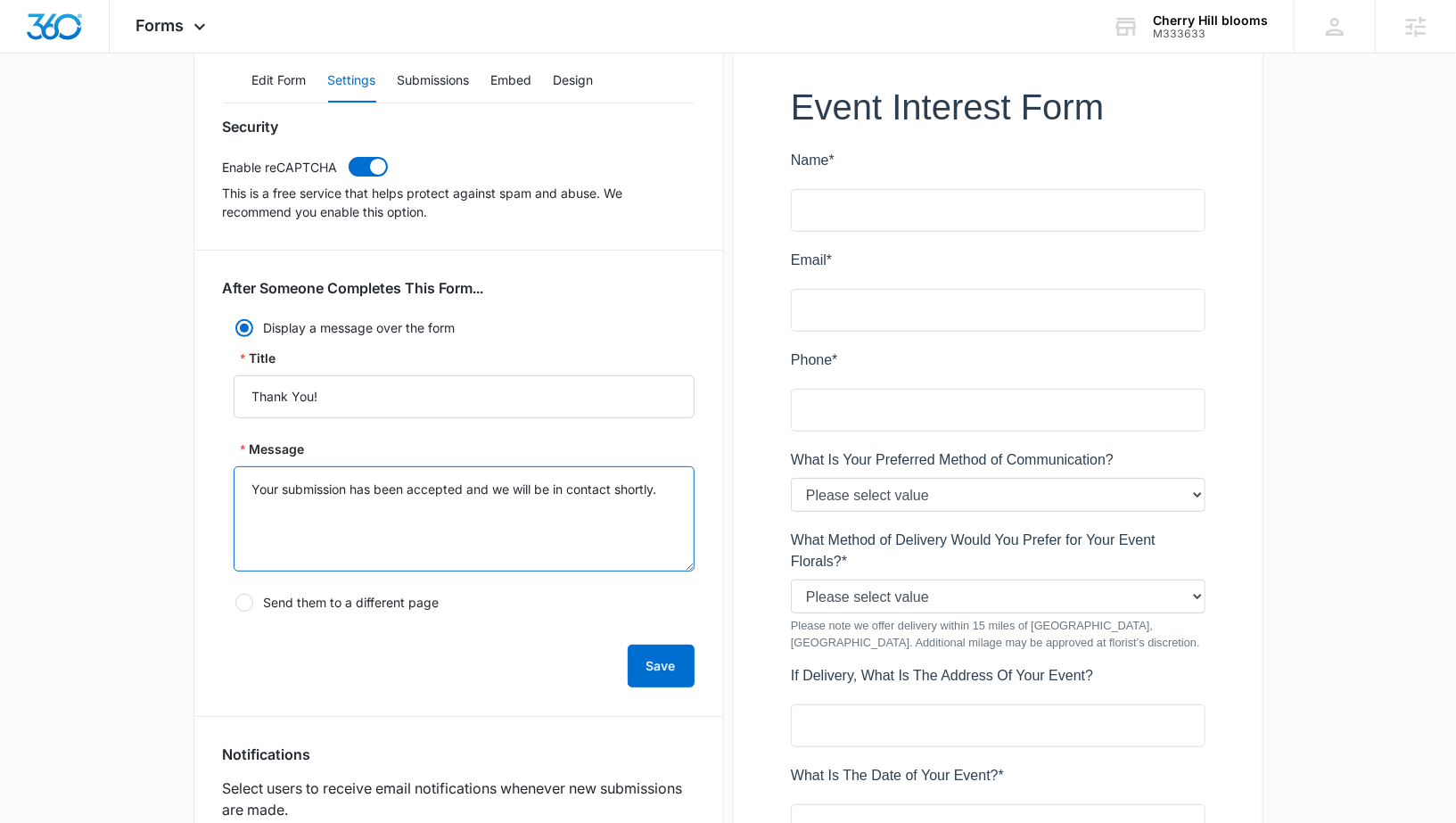 paste on "Thank you for your interest! We will be in touch with you shortly. Please note it may take up to 3 business days for us to follow up with your inquir" 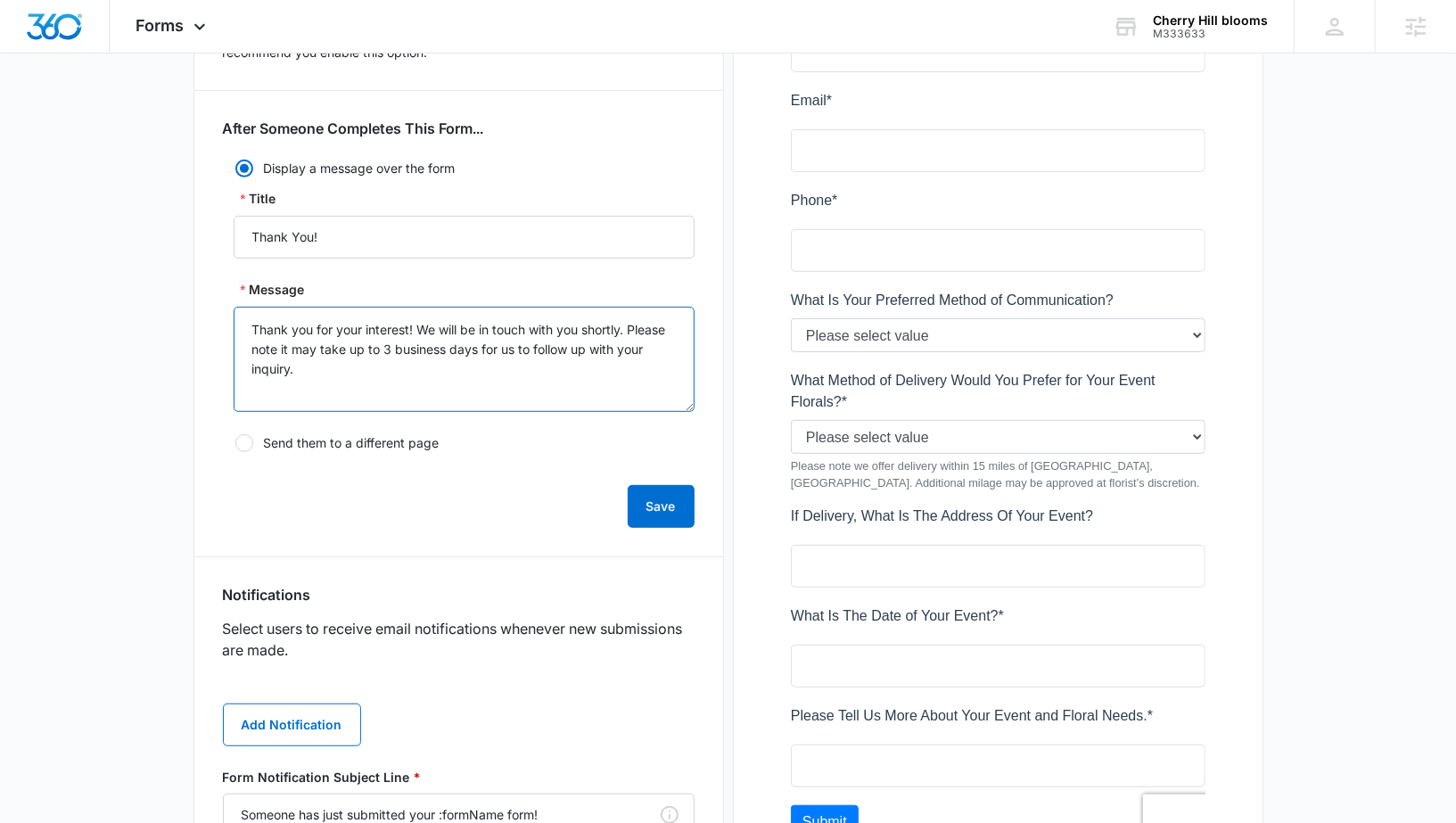scroll, scrollTop: 411, scrollLeft: 0, axis: vertical 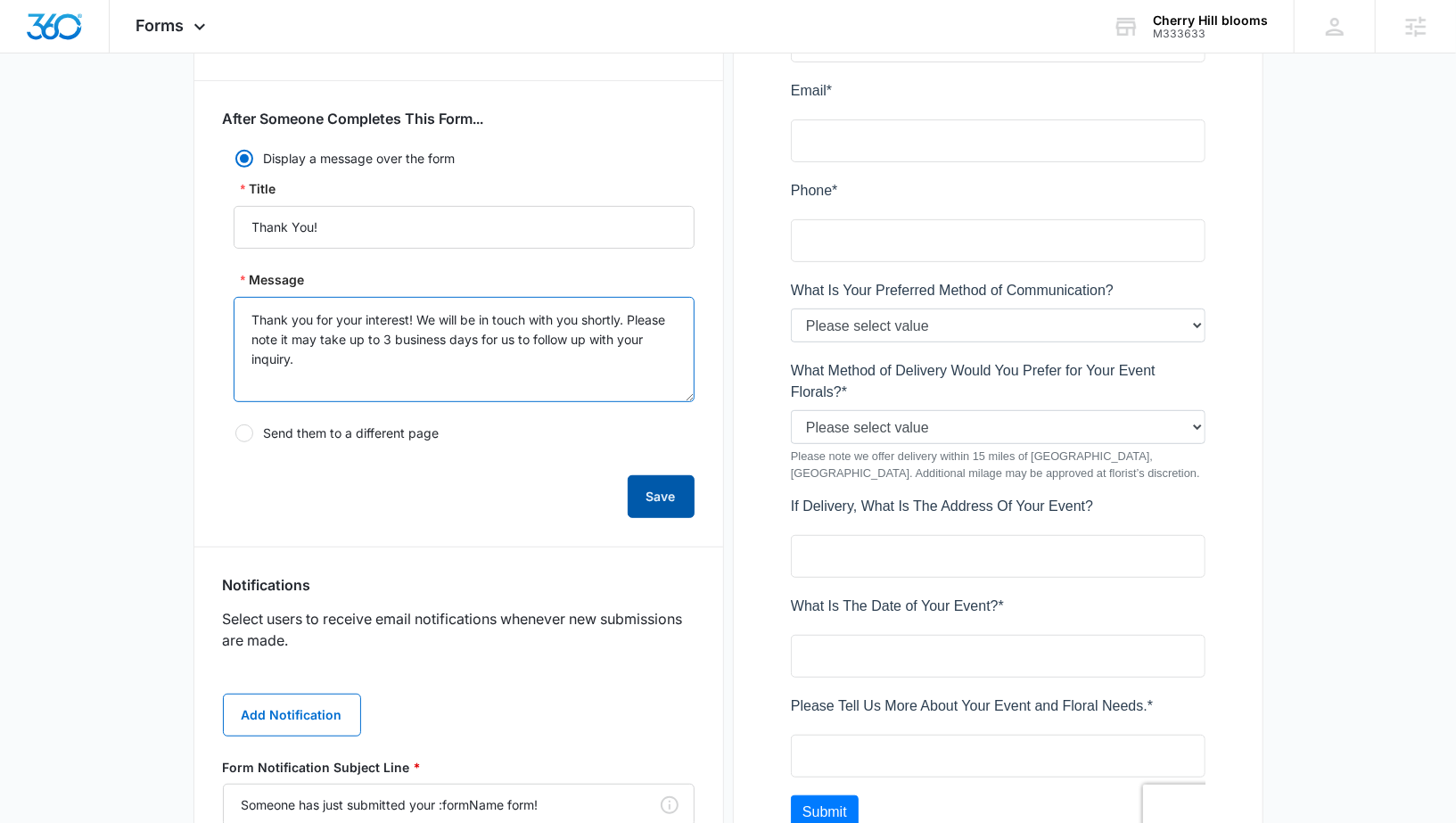 type on "Thank you for your interest! We will be in touch with you shortly. Please note it may take up to 3 business days for us to follow up with your inquiry." 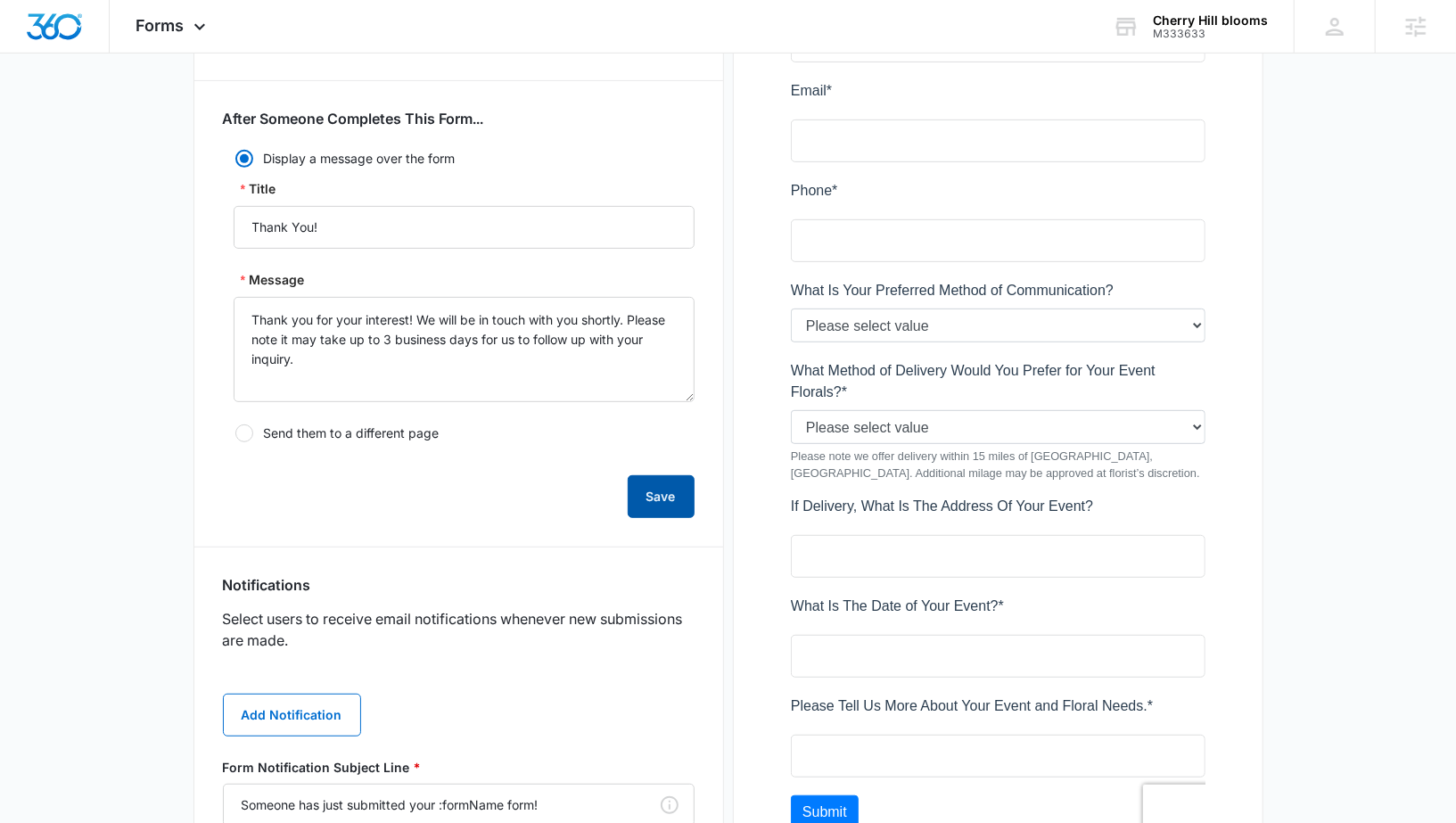 click on "Save" at bounding box center [661, 497] 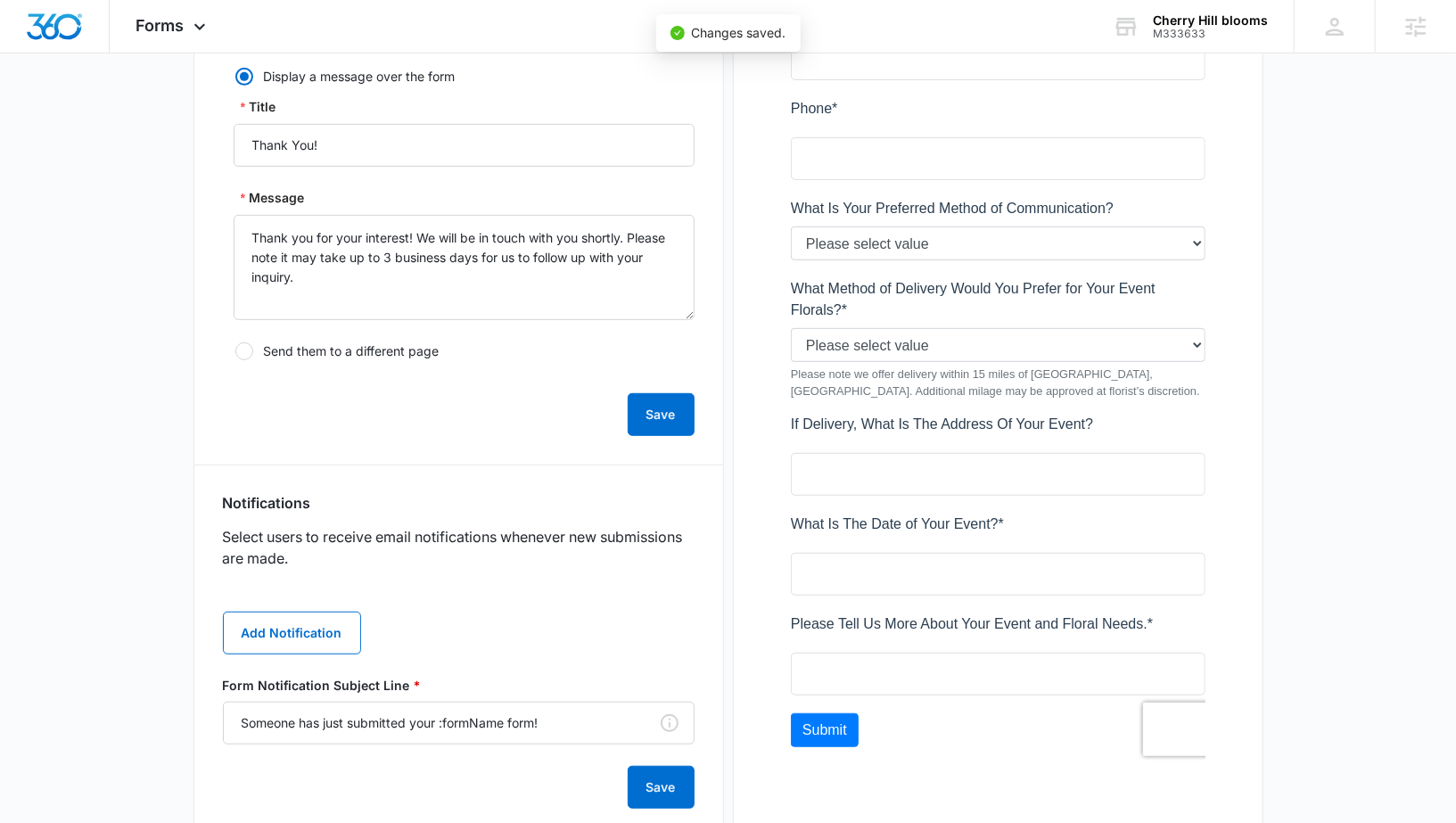 scroll, scrollTop: 491, scrollLeft: 0, axis: vertical 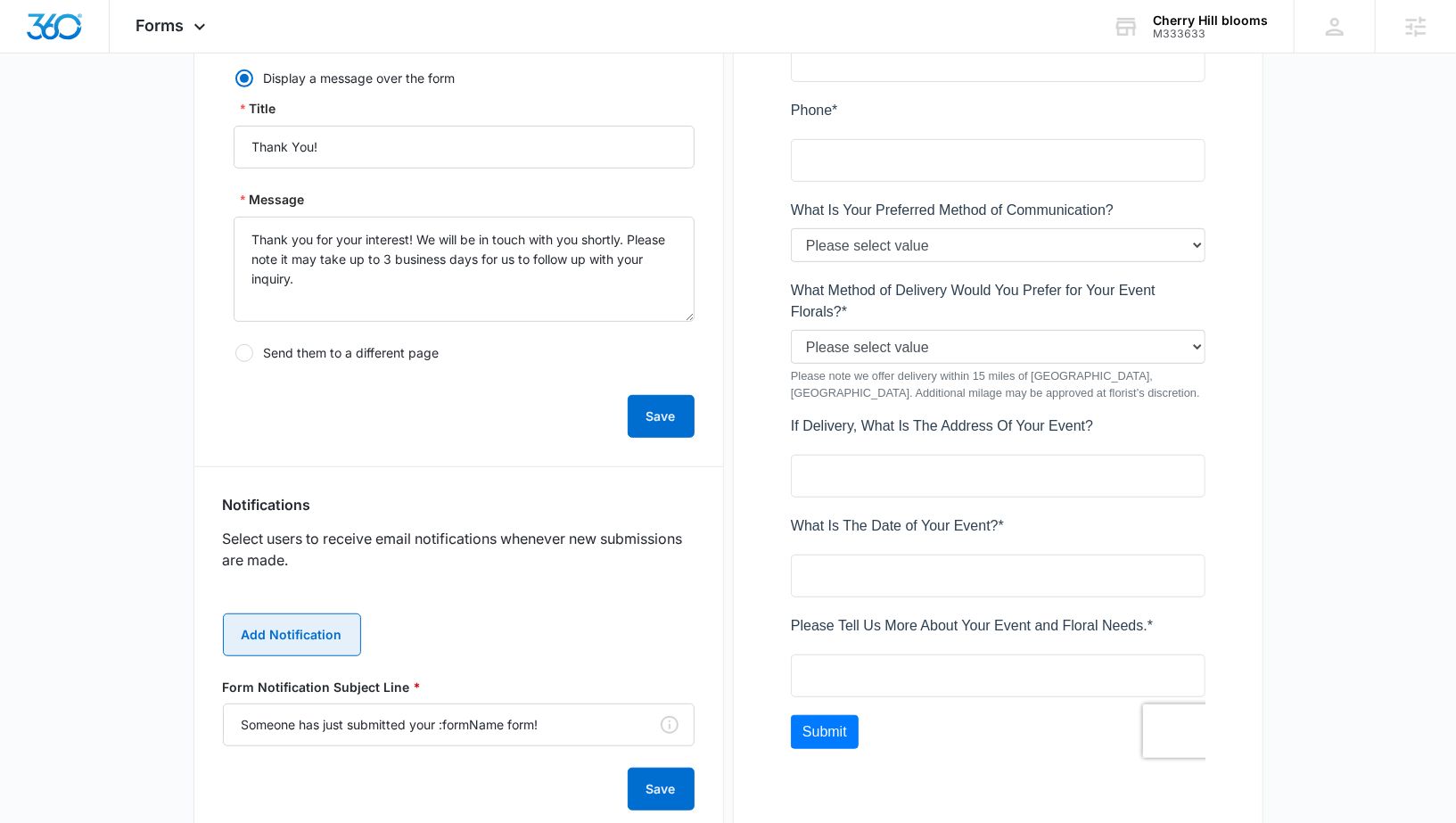 click on "Add Notification" at bounding box center [292, 635] 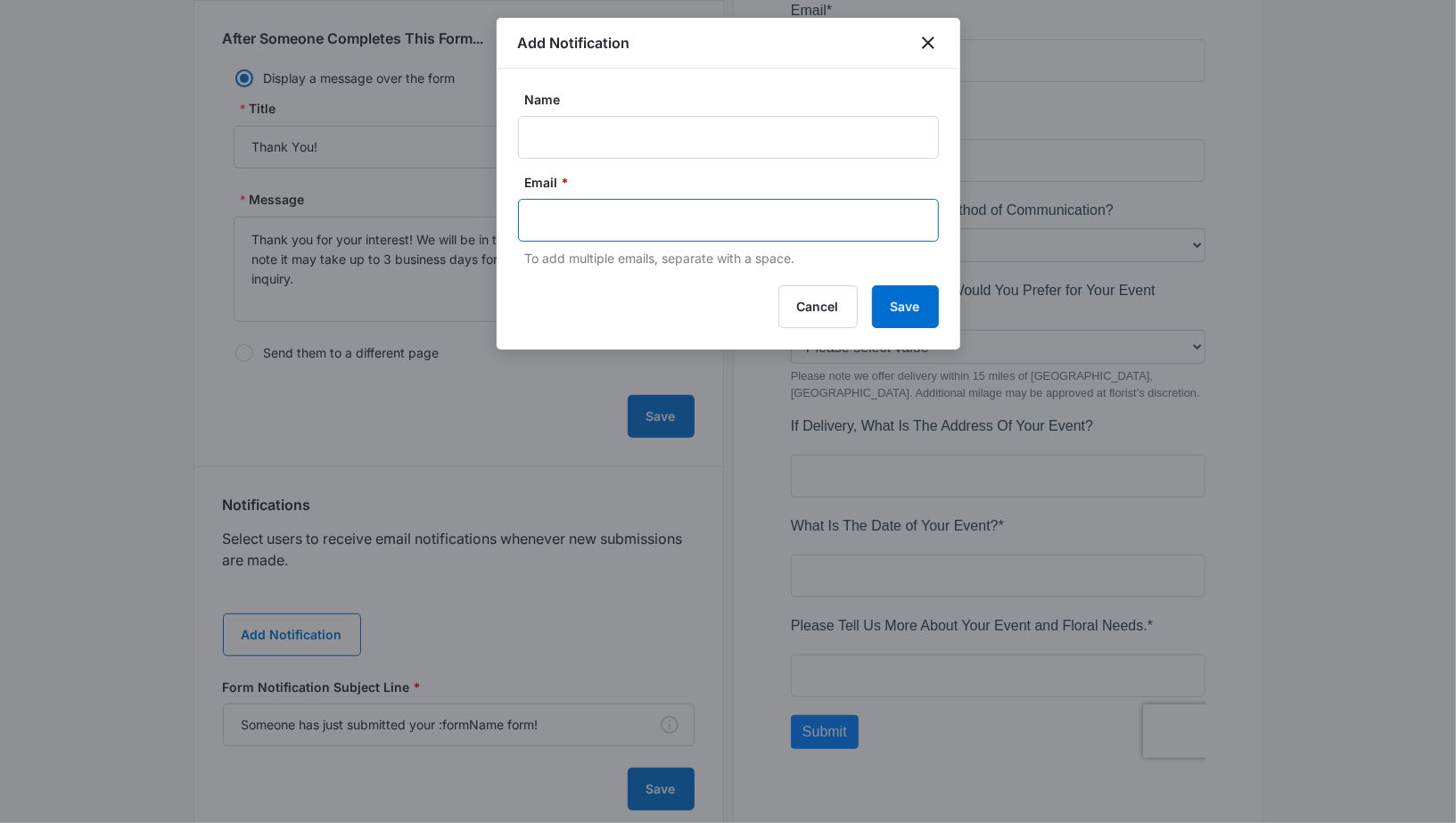 click at bounding box center [730, 220] 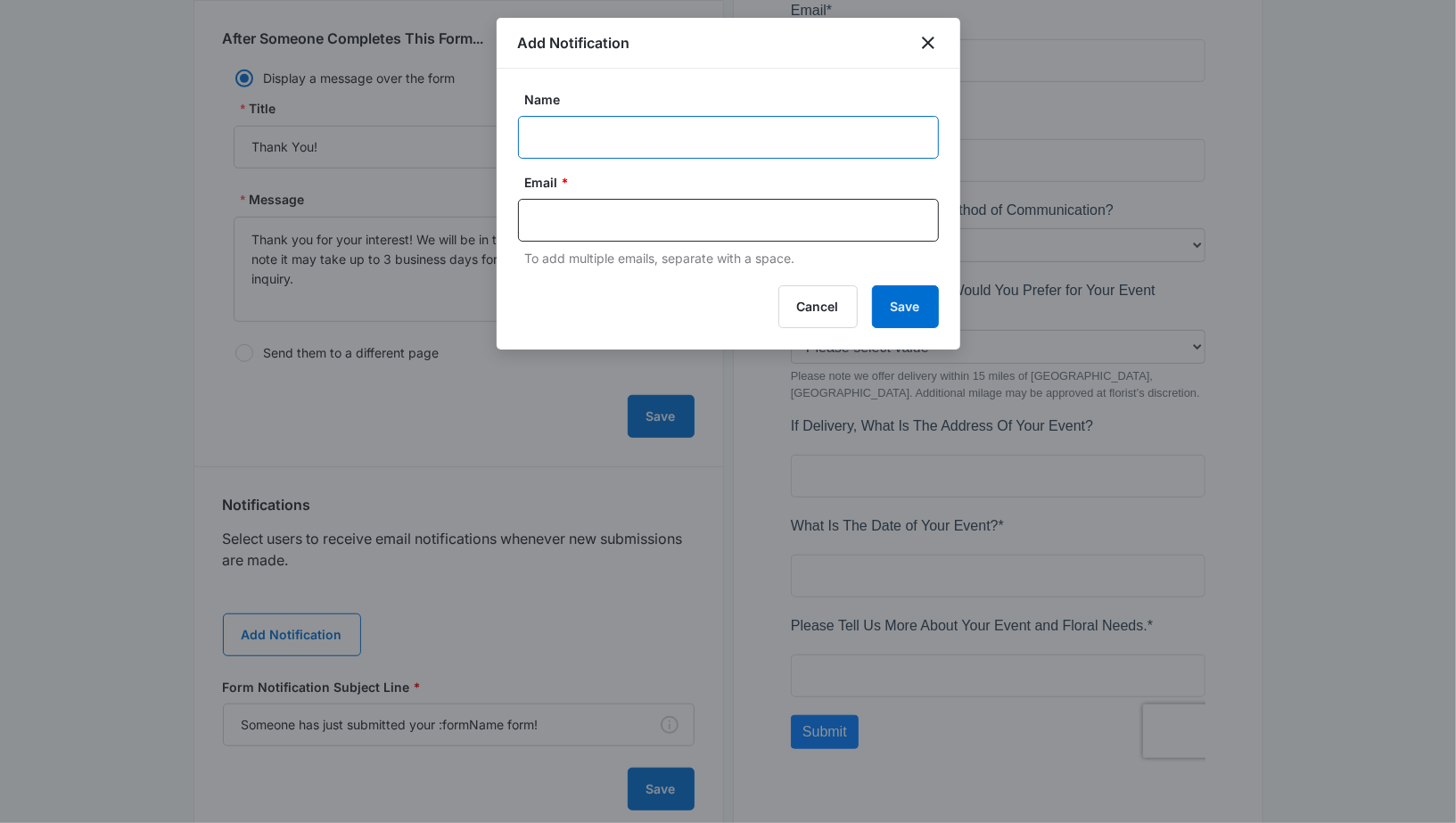 click on "Name" at bounding box center (728, 137) 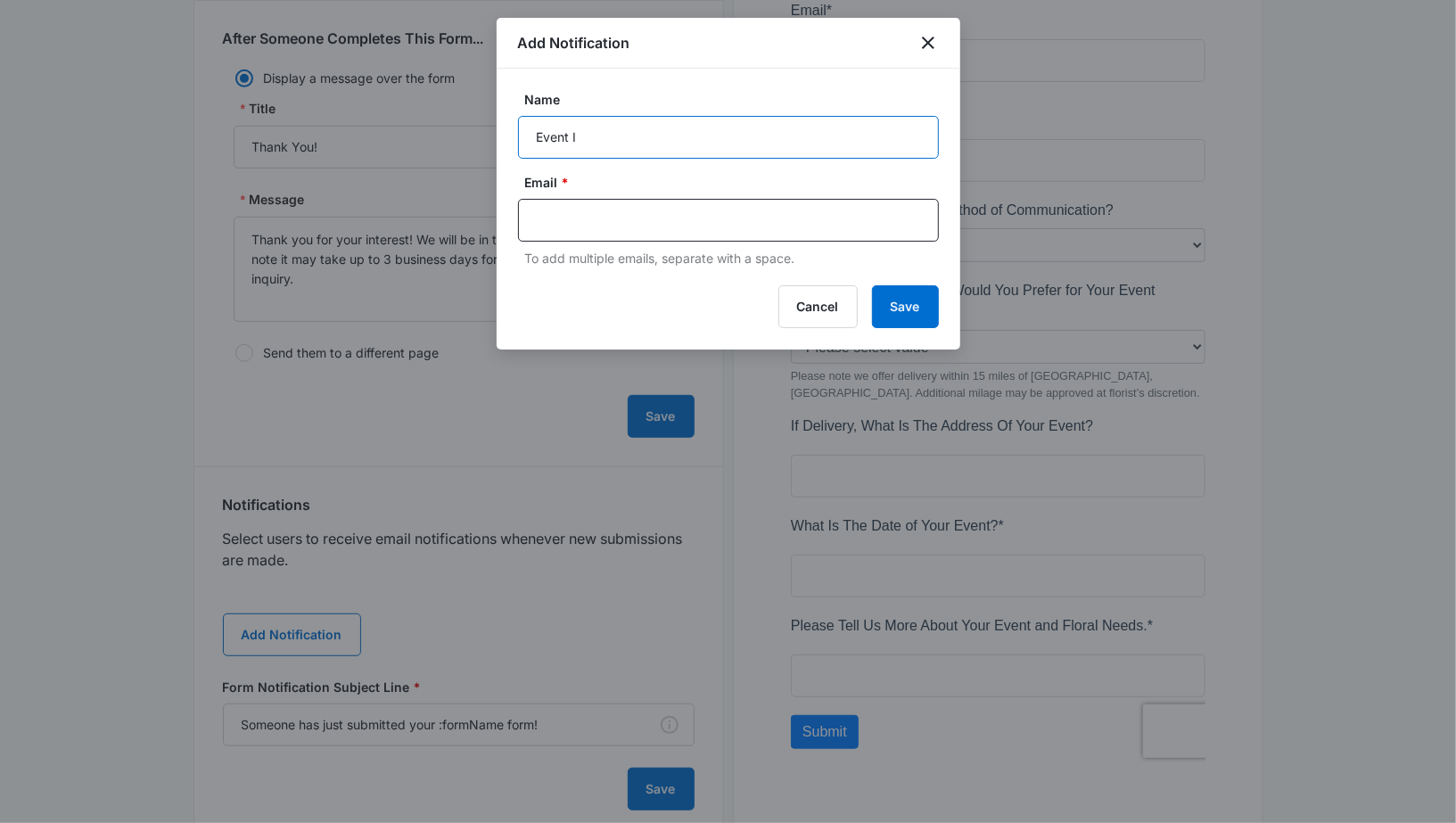 type on "Event Interest Form" 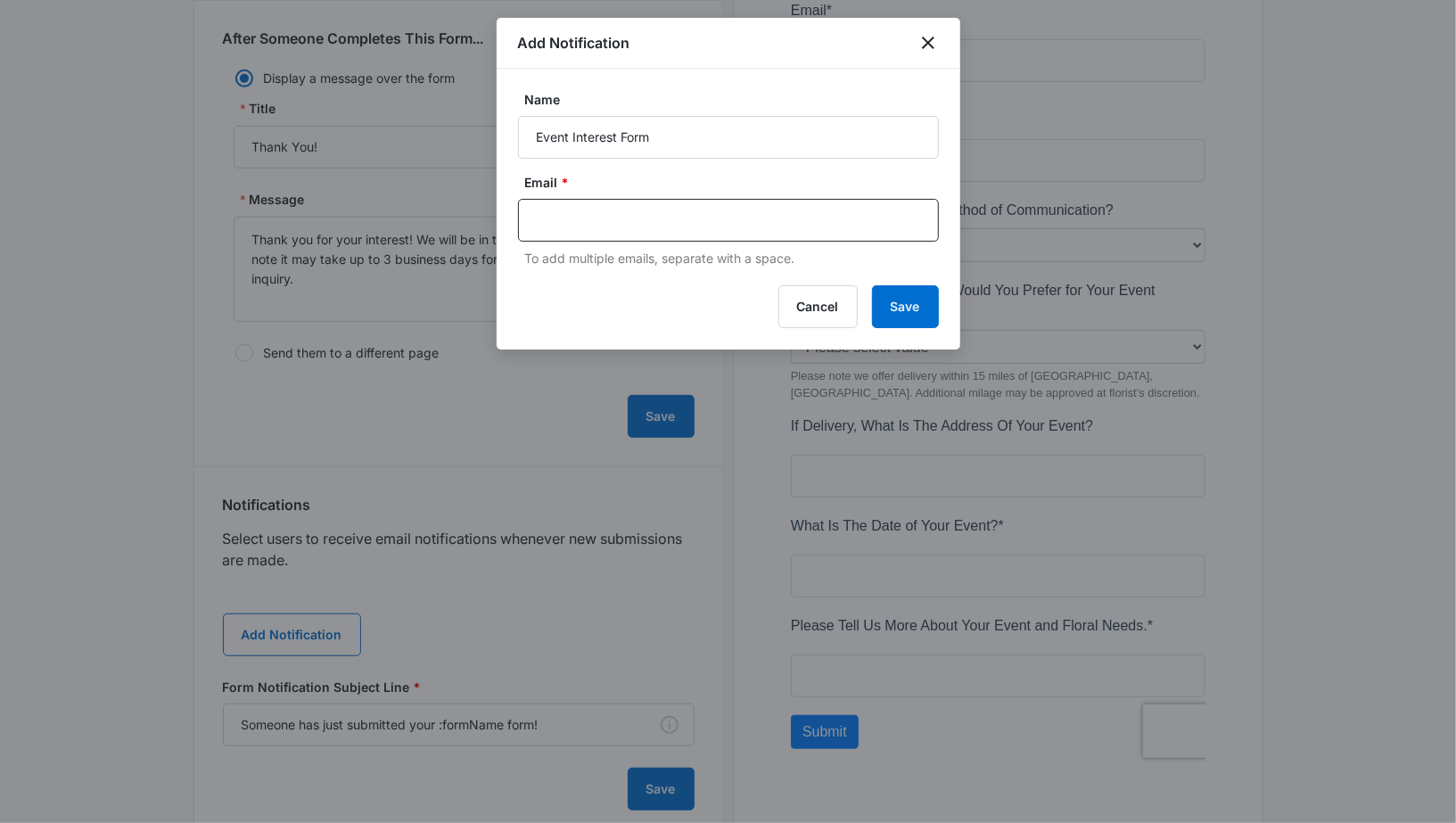 click on "Name Event Interest Form Email * To add multiple emails, separate with a space." at bounding box center (728, 178) 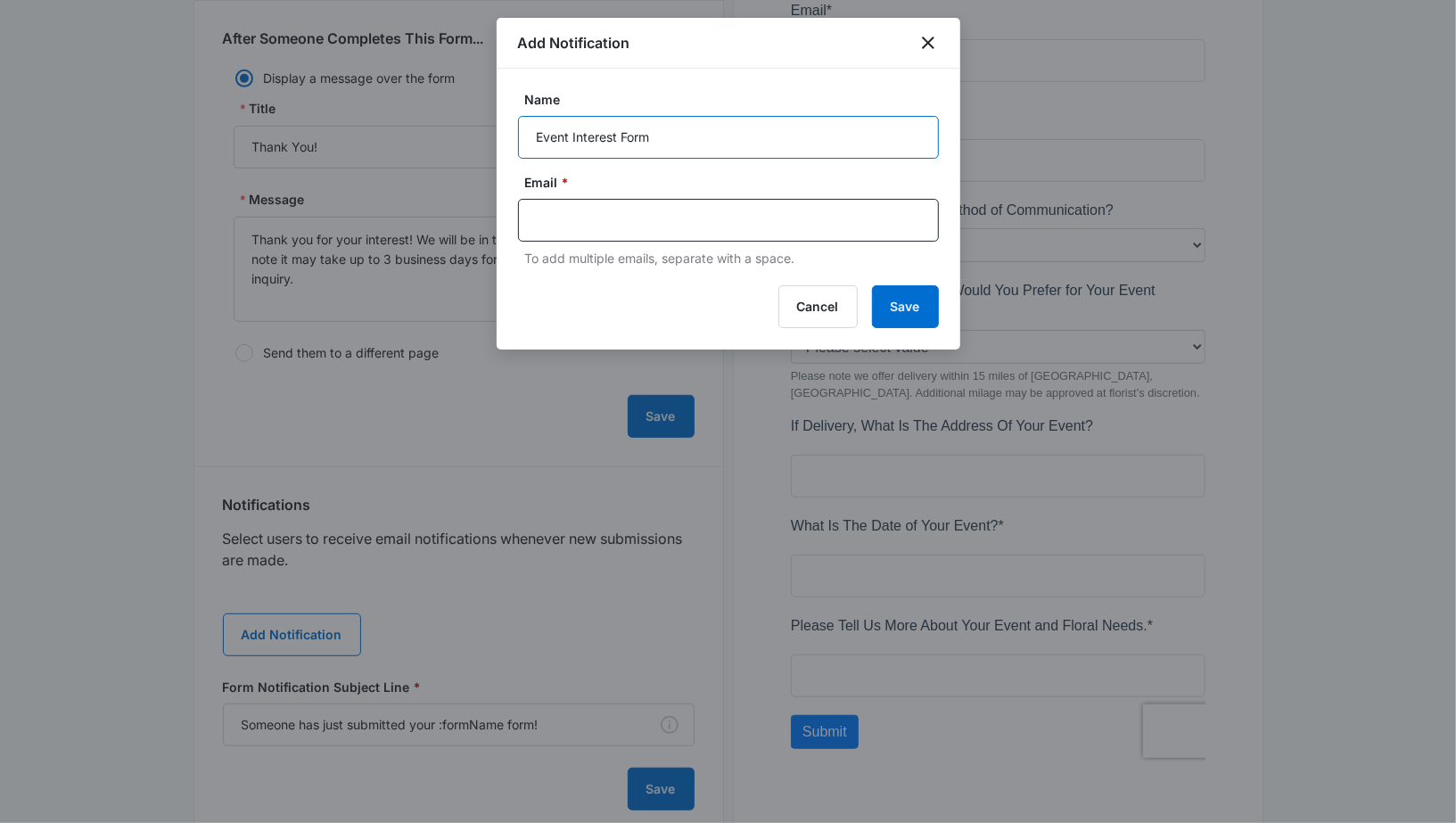 click on "Event Interest Form" at bounding box center (728, 137) 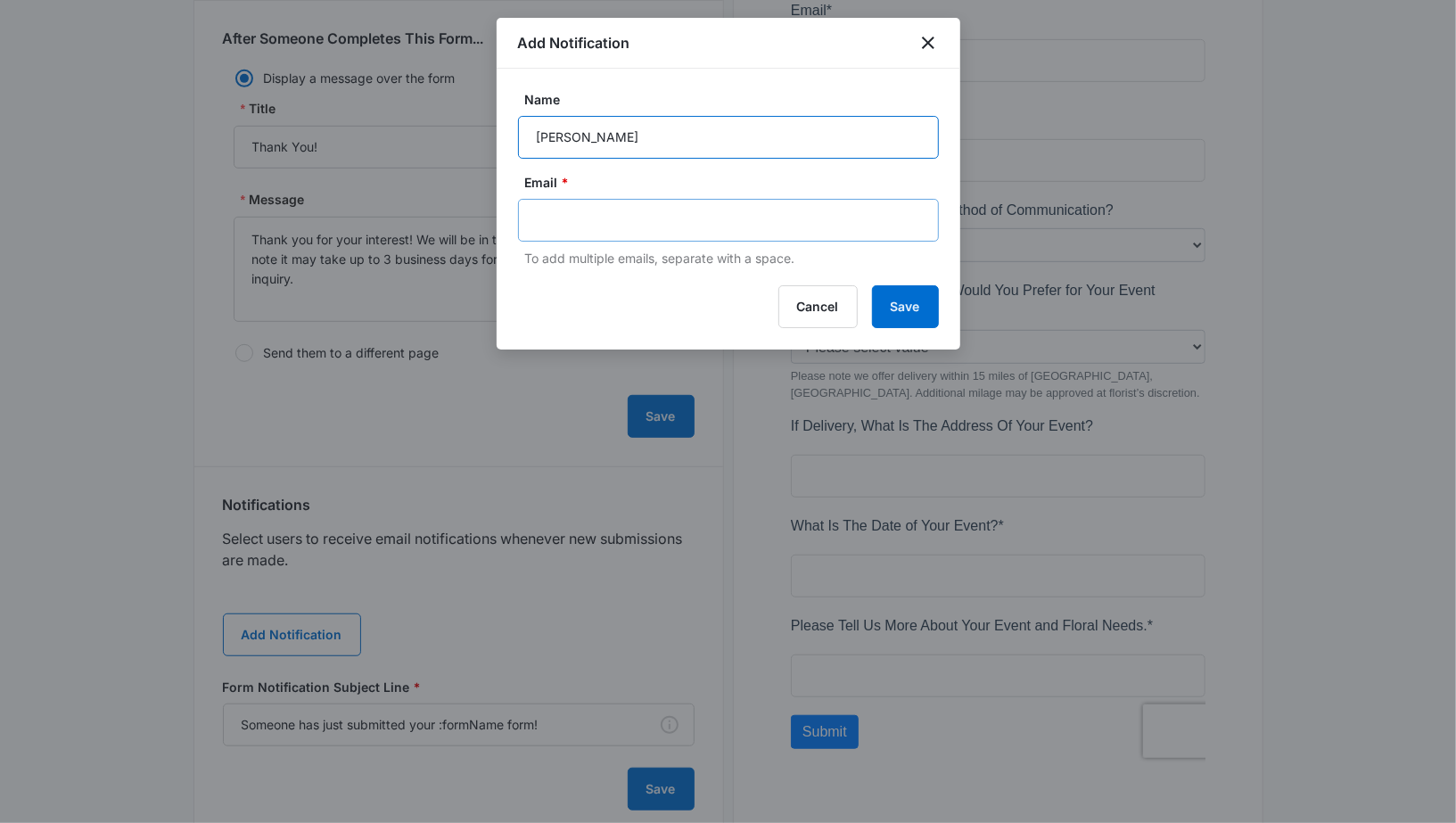 type on "Briana" 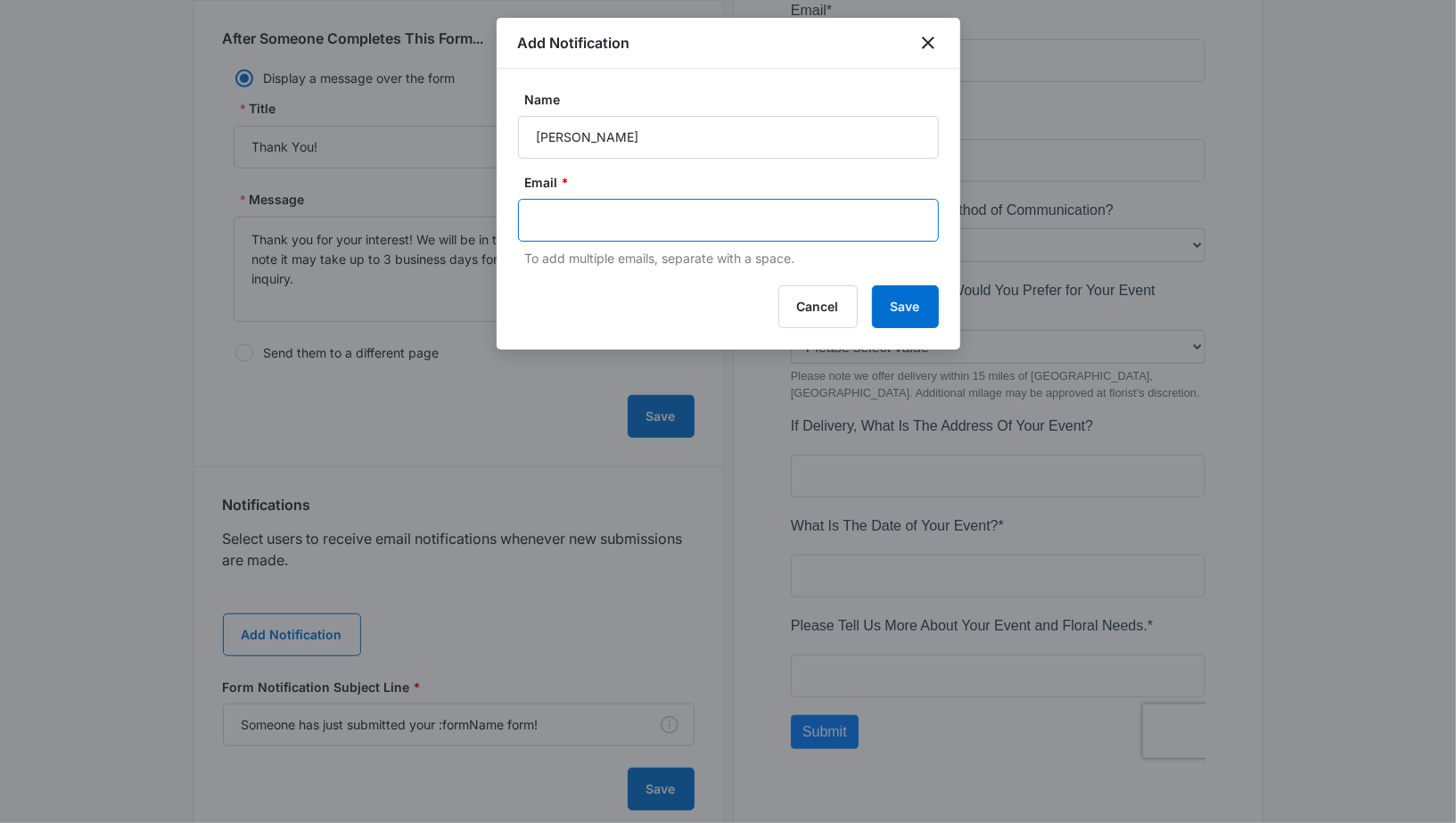 click at bounding box center (730, 220) 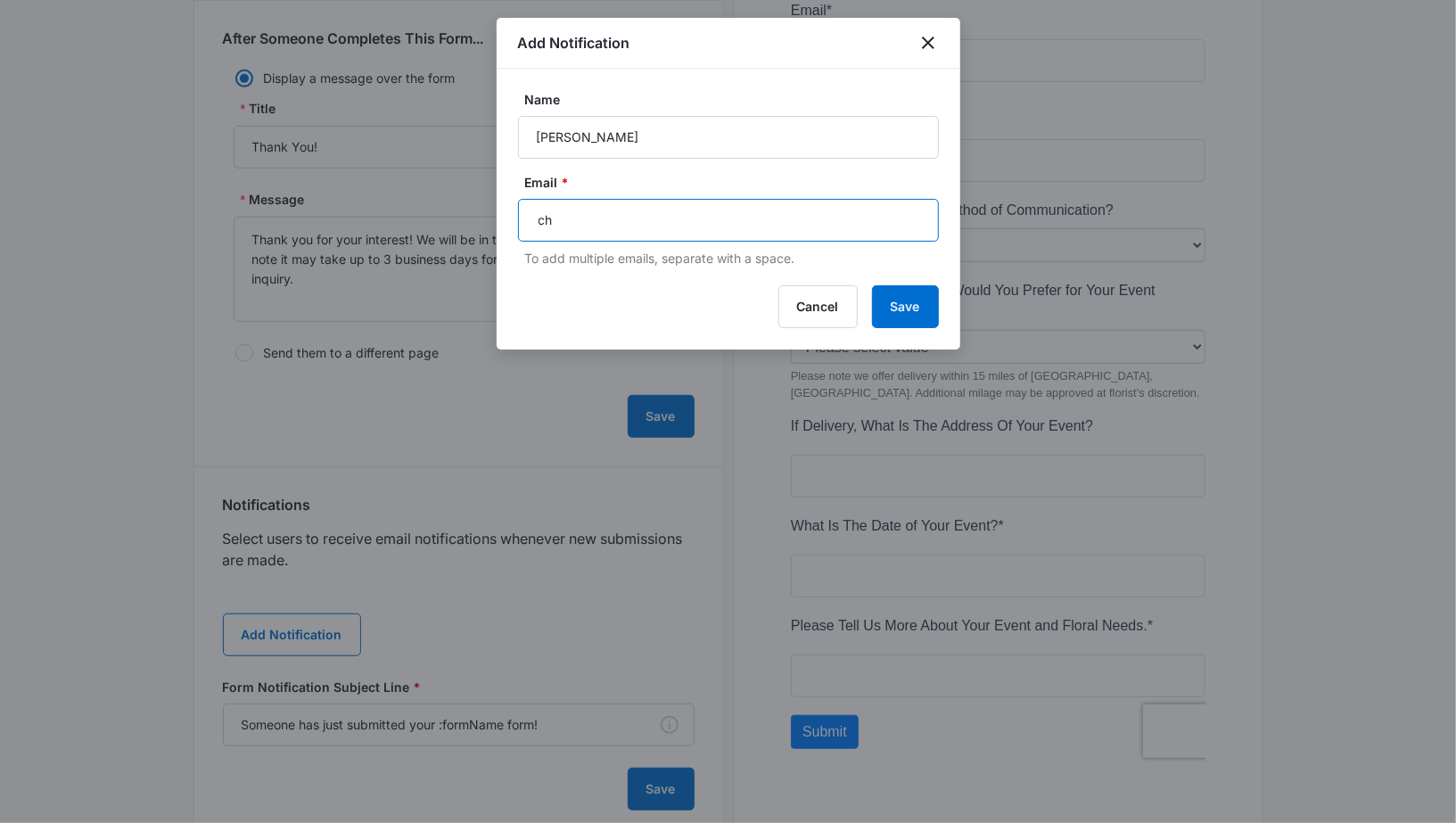 type on "ch" 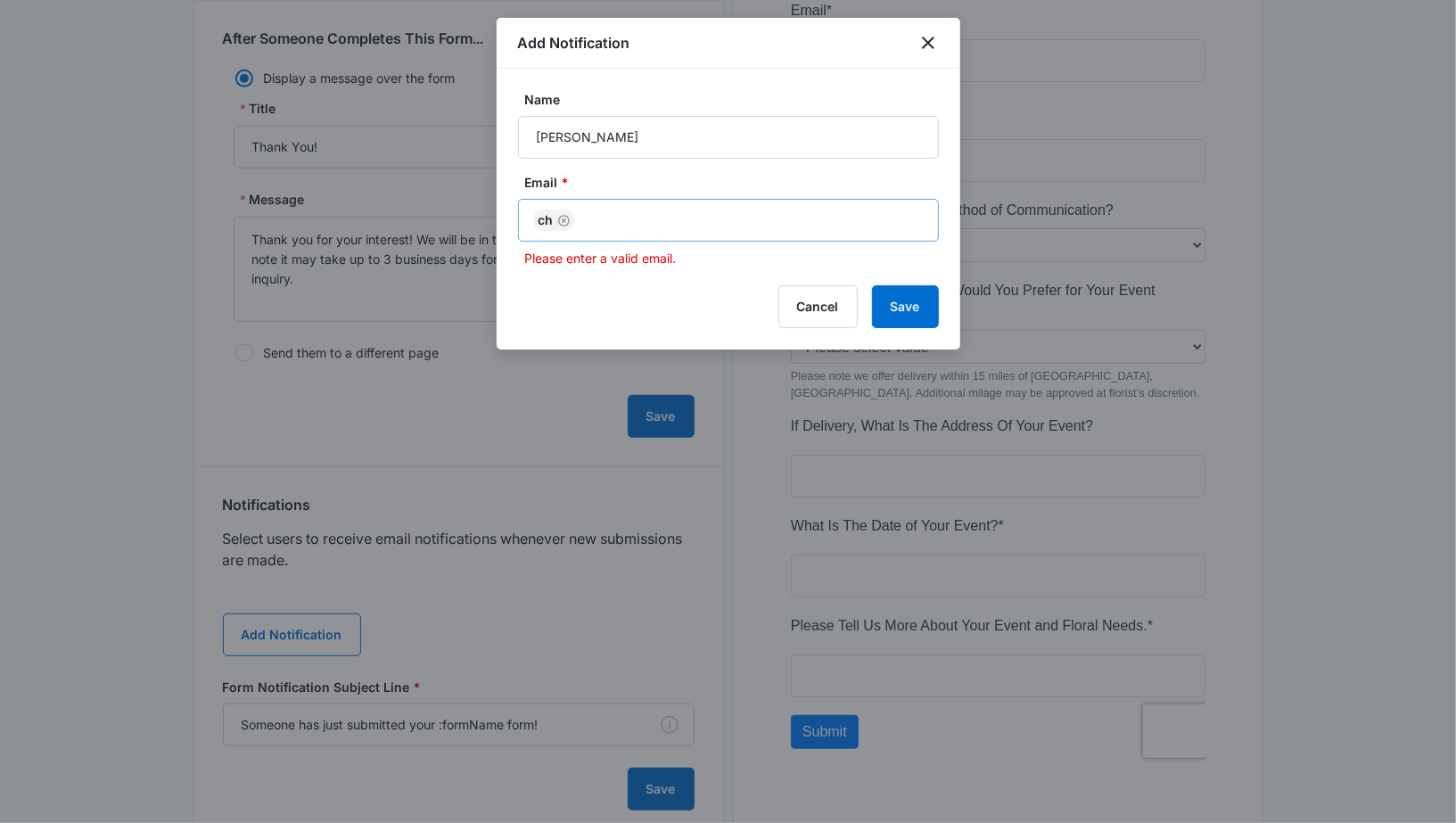 click on "ch" at bounding box center [554, 220] 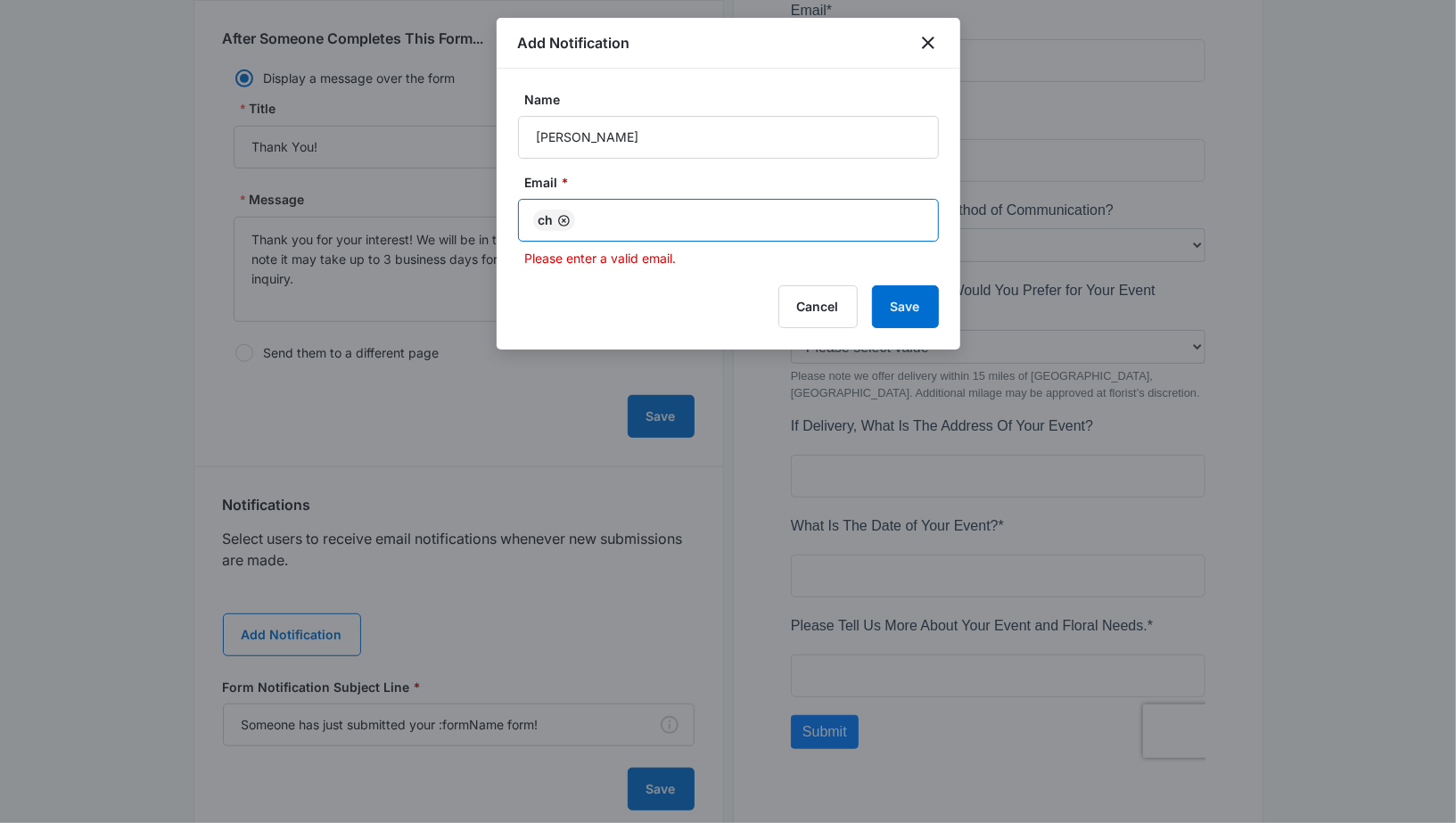 click 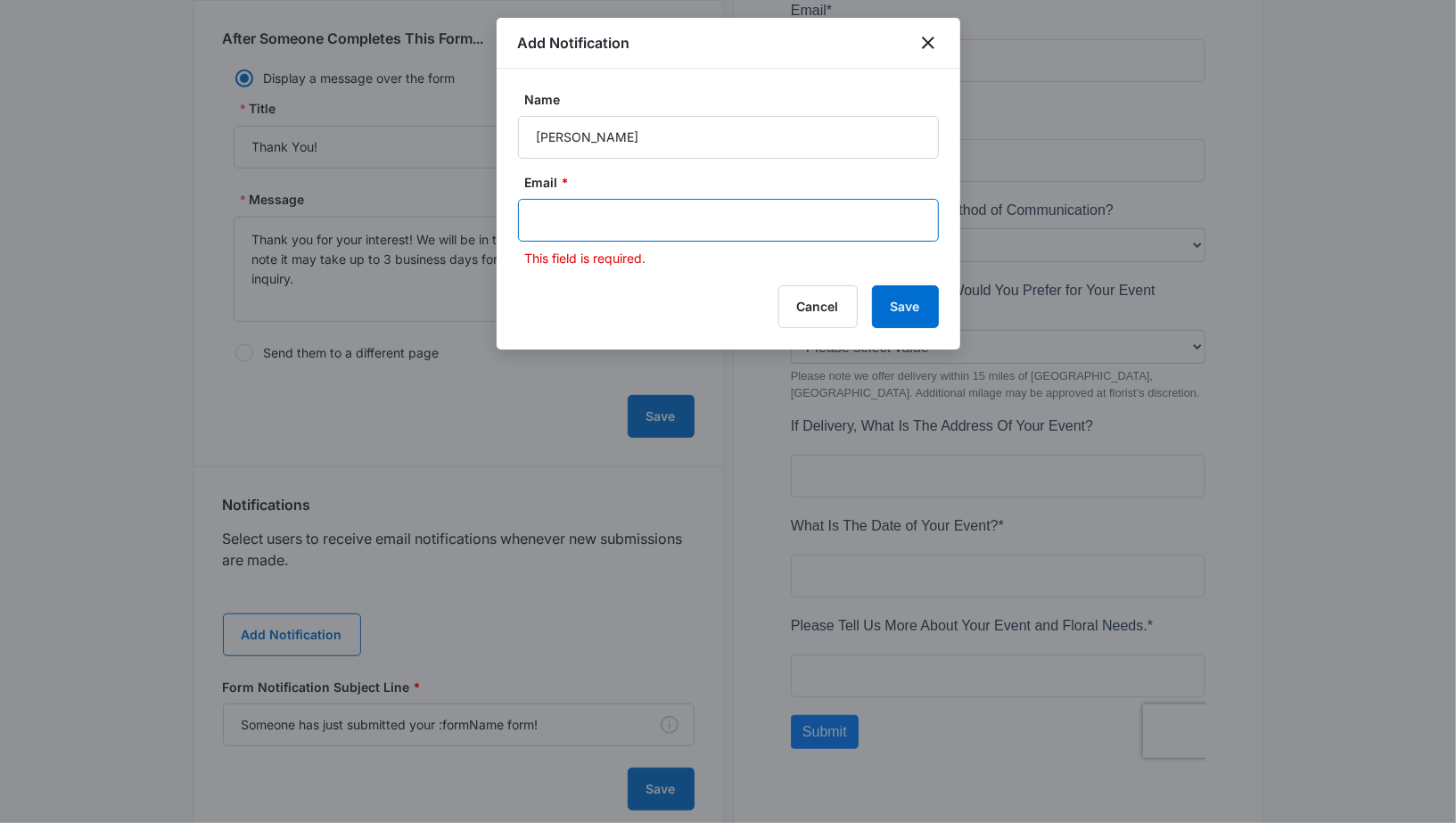 click at bounding box center [730, 220] 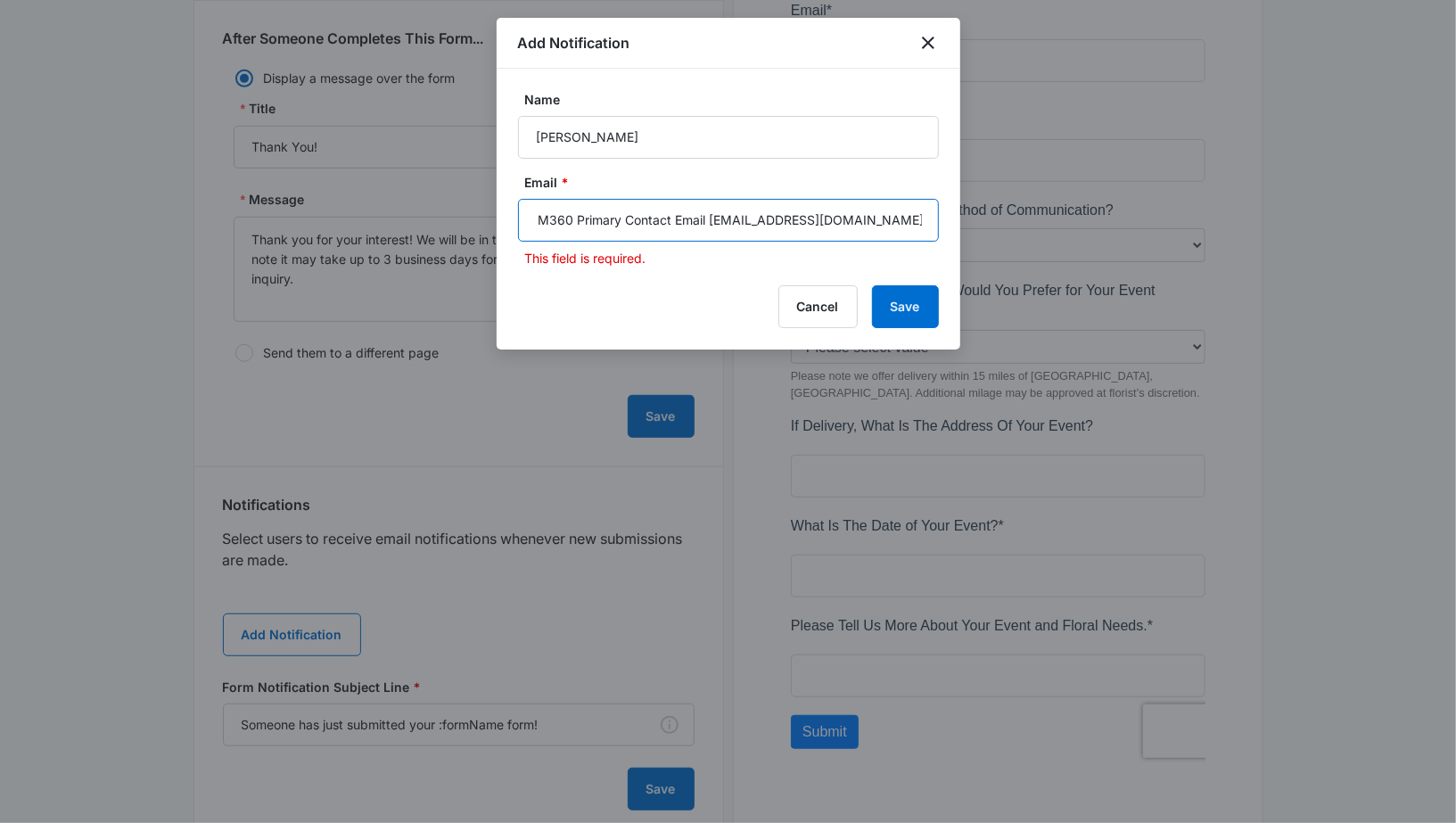 drag, startPoint x: 712, startPoint y: 222, endPoint x: 485, endPoint y: 203, distance: 227.79377 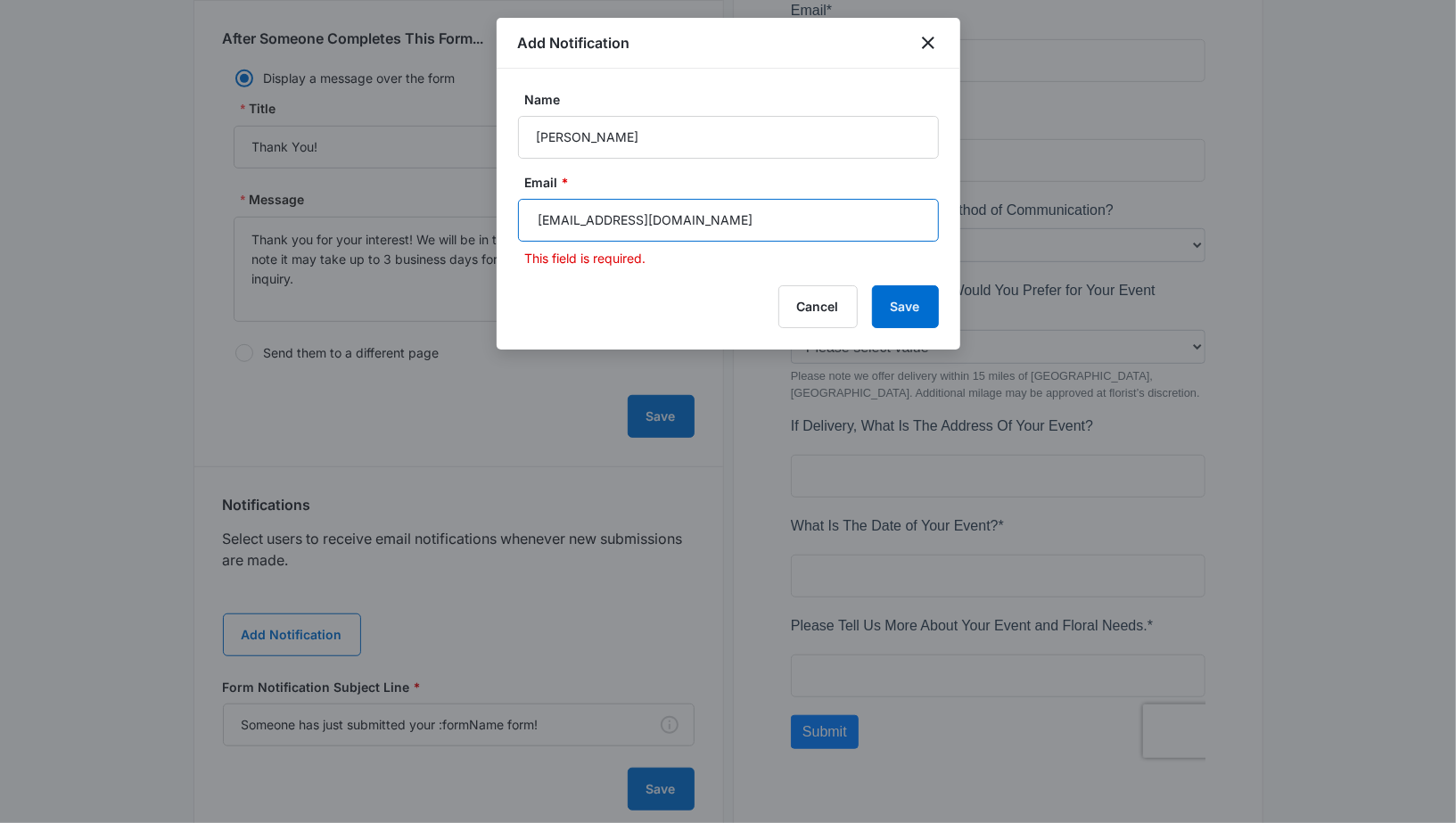 click on "cherryhillbloomss@gmail.com" at bounding box center (730, 220) 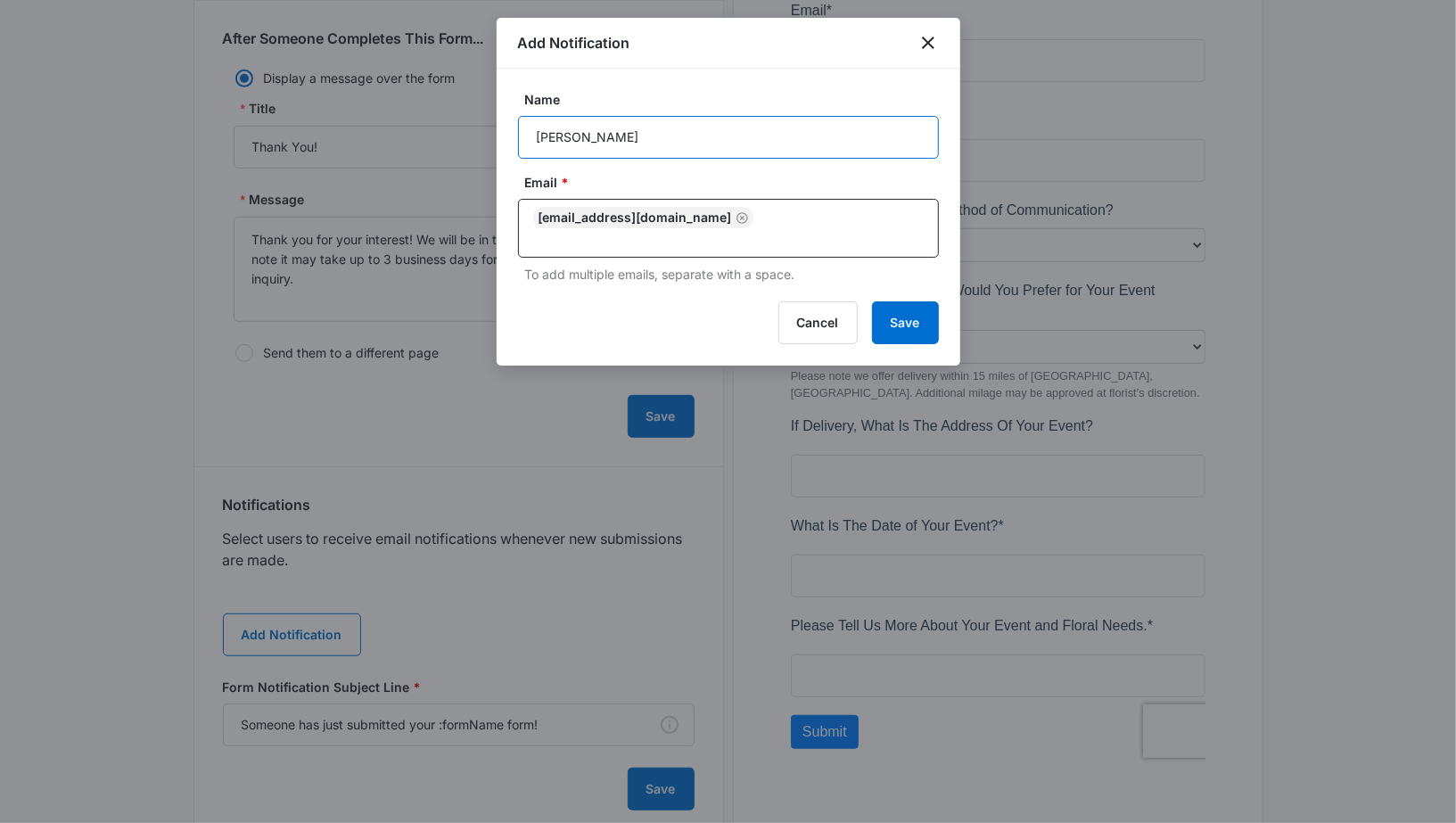 click on "Briana" at bounding box center (728, 137) 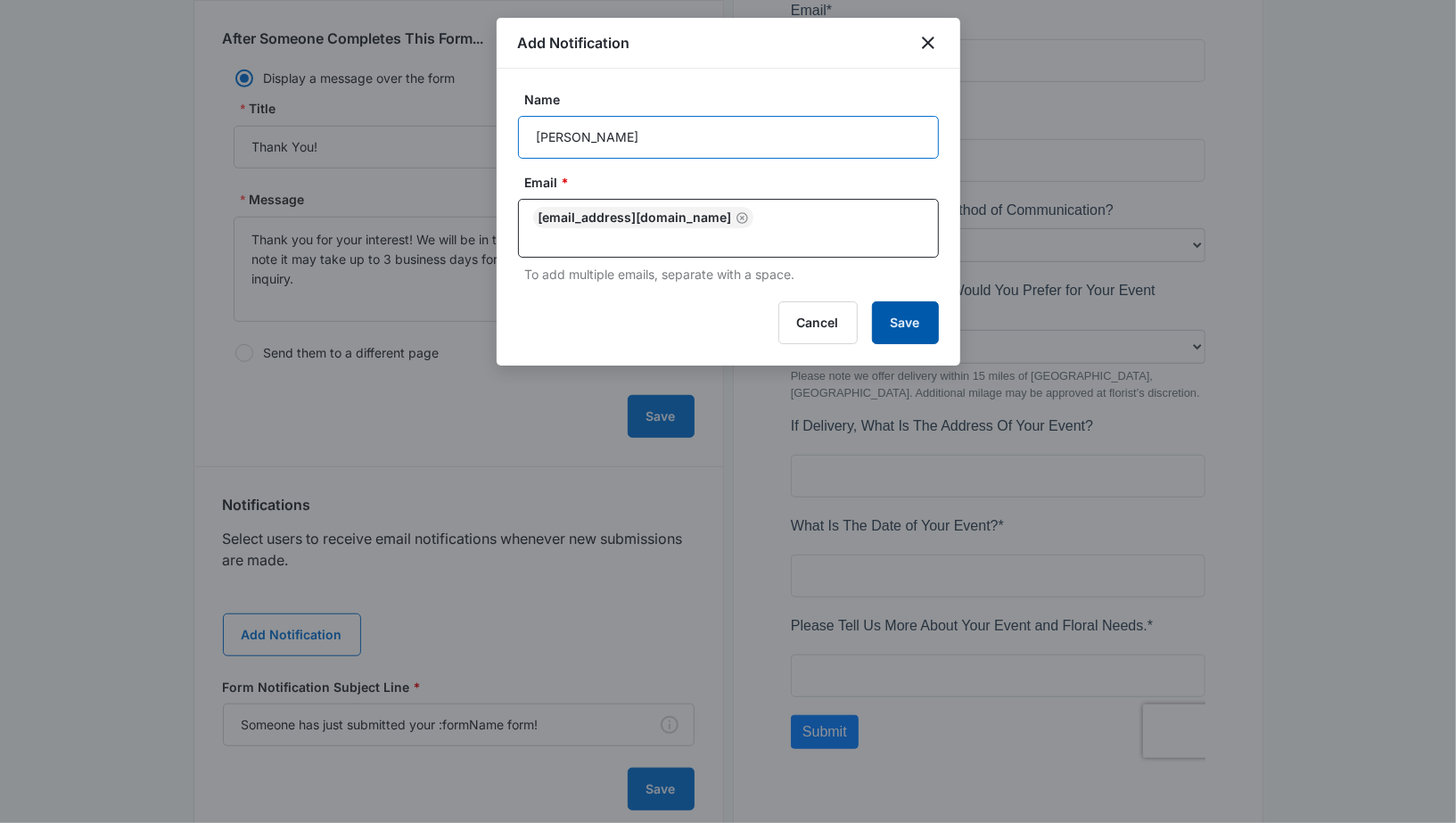 type on "Briana Sanchez" 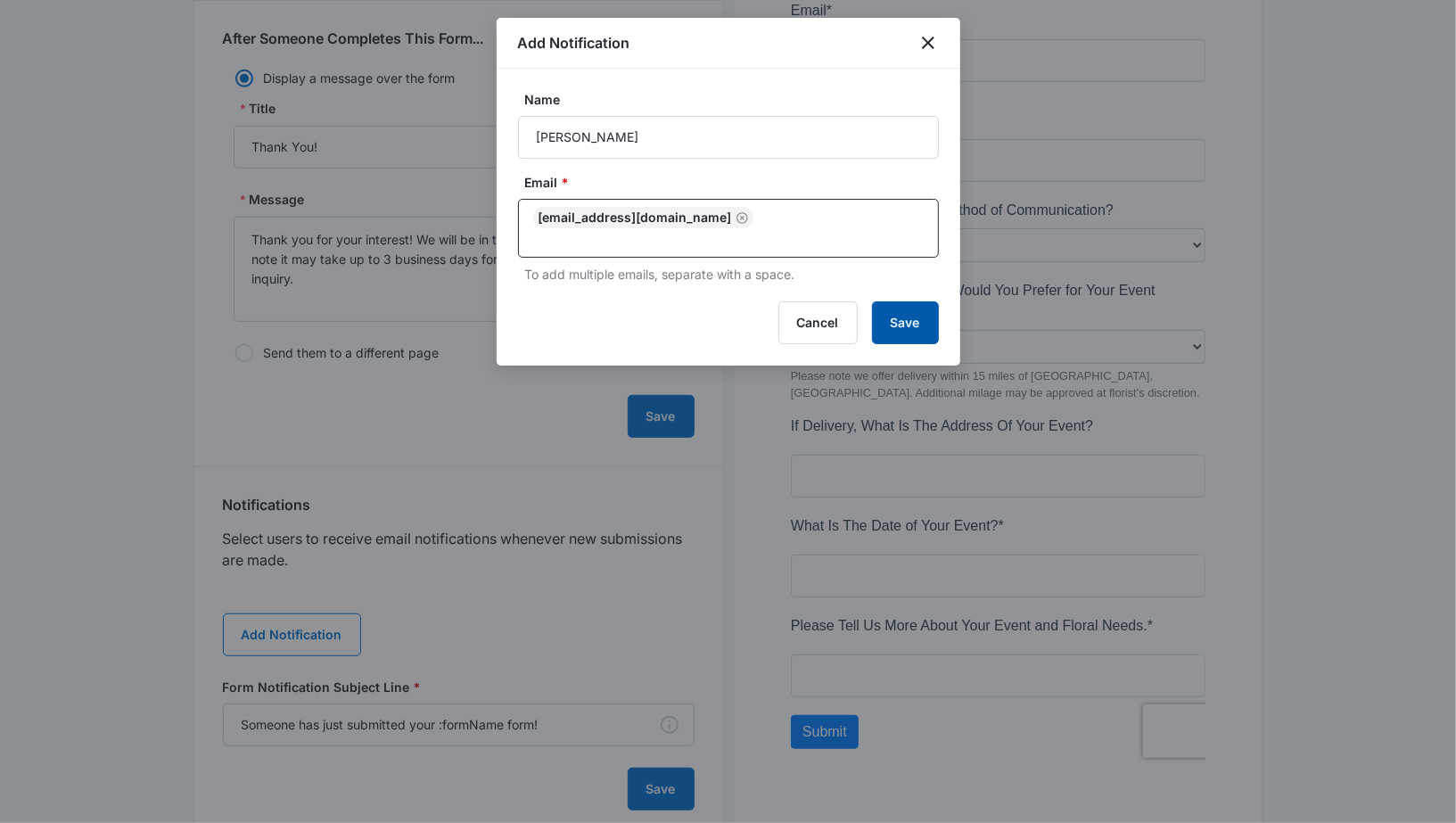 click on "Save" at bounding box center (905, 323) 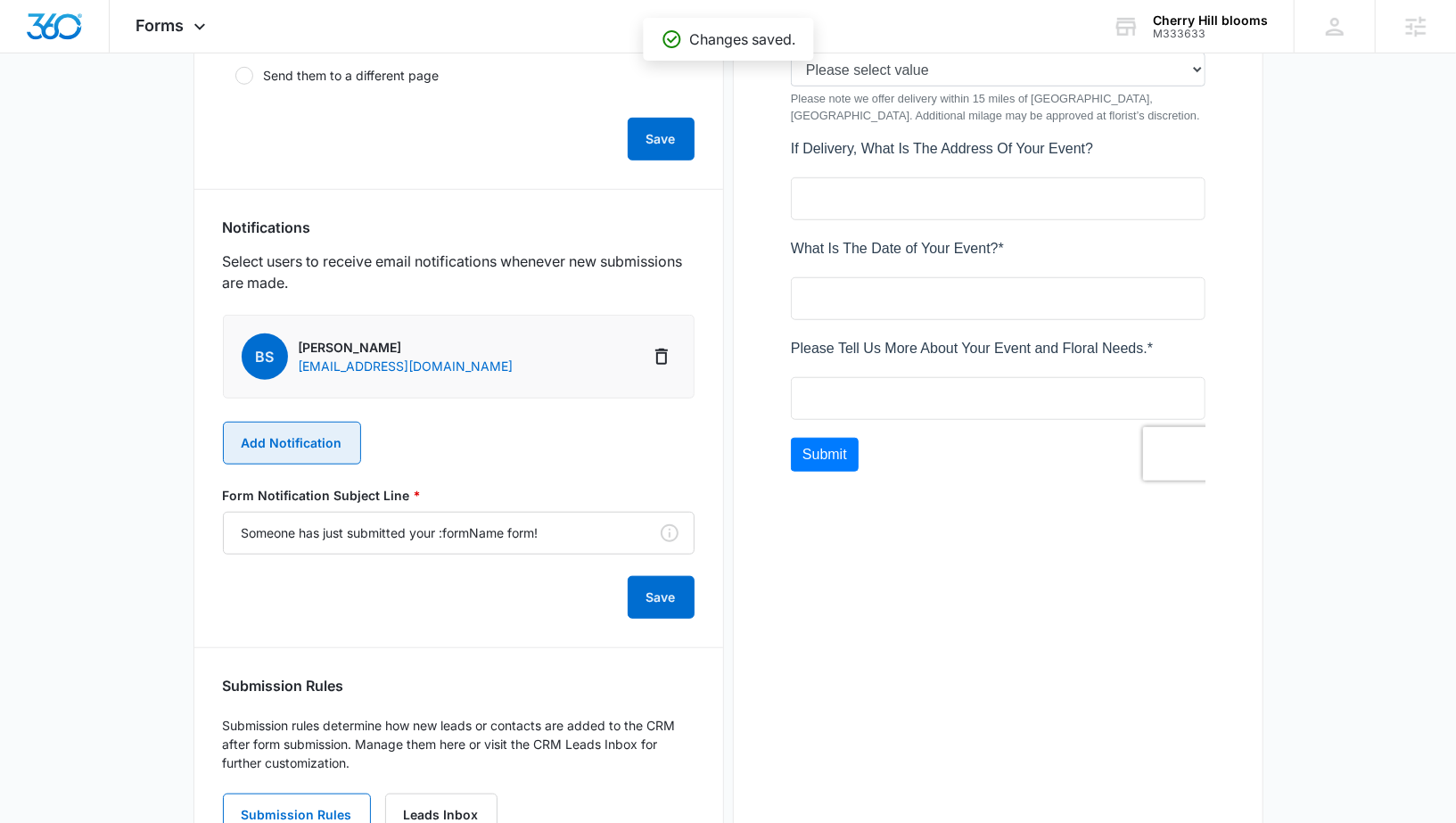 scroll, scrollTop: 786, scrollLeft: 0, axis: vertical 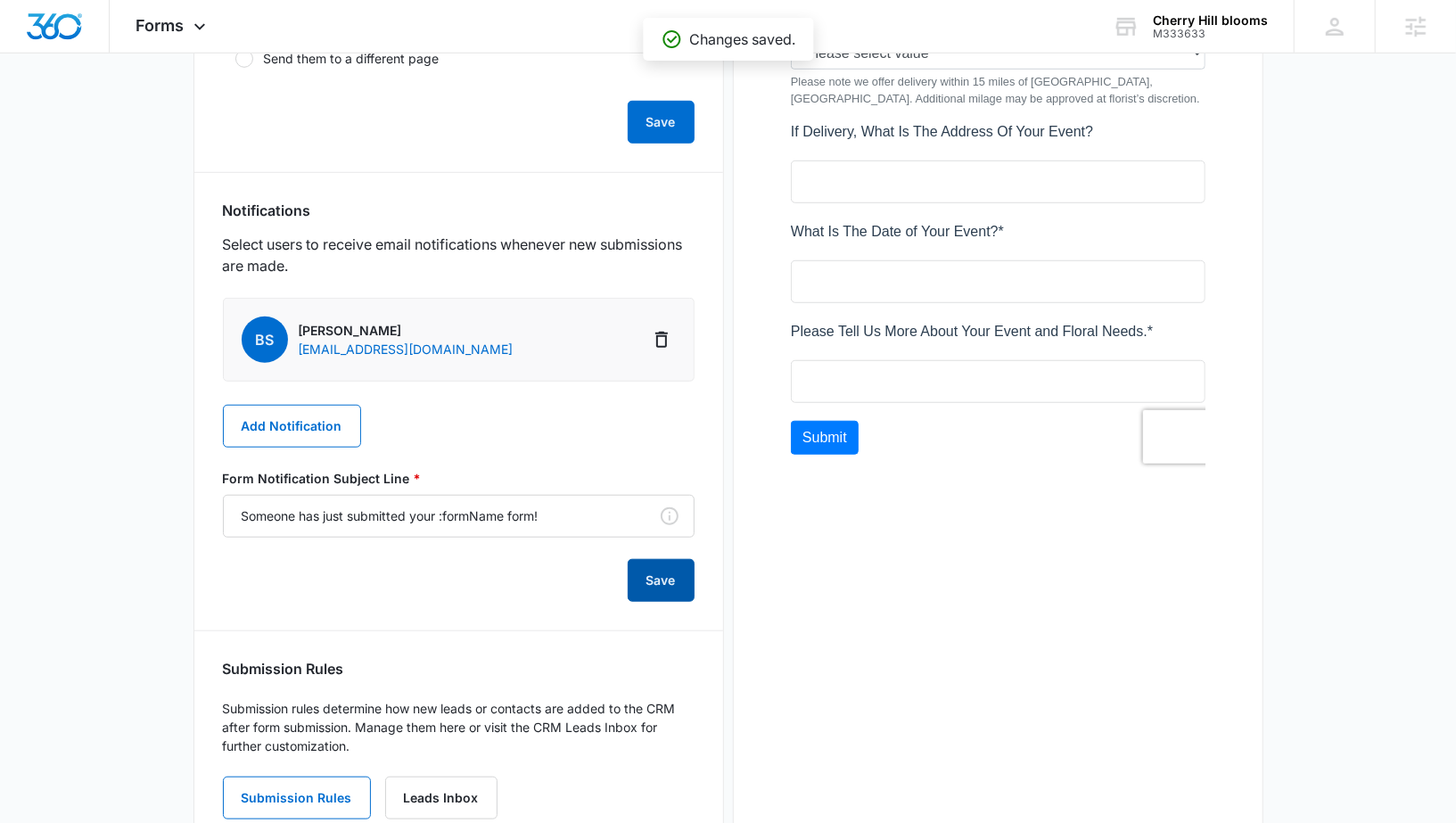 click on "Save" at bounding box center [661, 580] 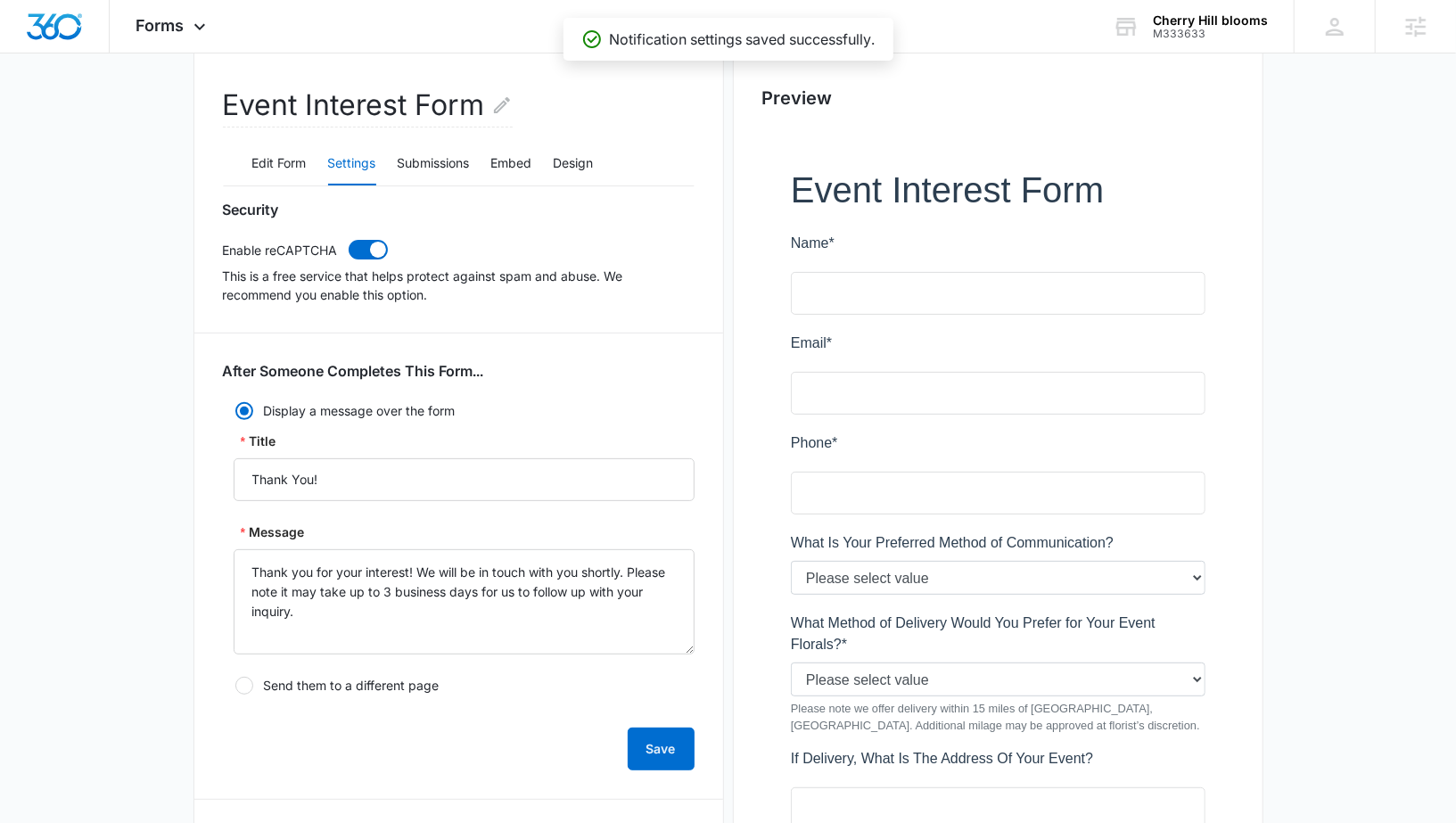 scroll, scrollTop: 139, scrollLeft: 0, axis: vertical 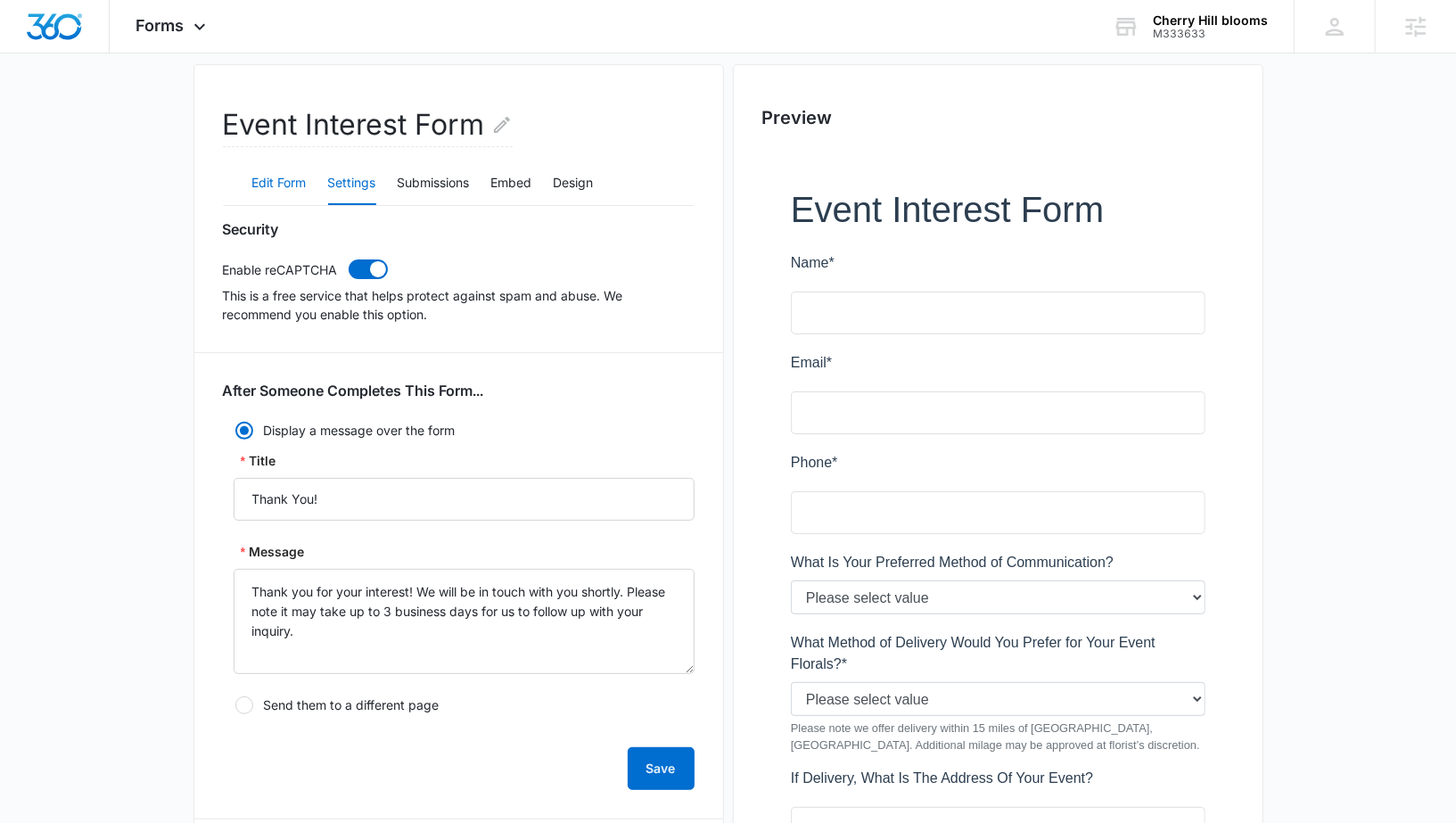 click on "Edit Form" at bounding box center [279, 184] 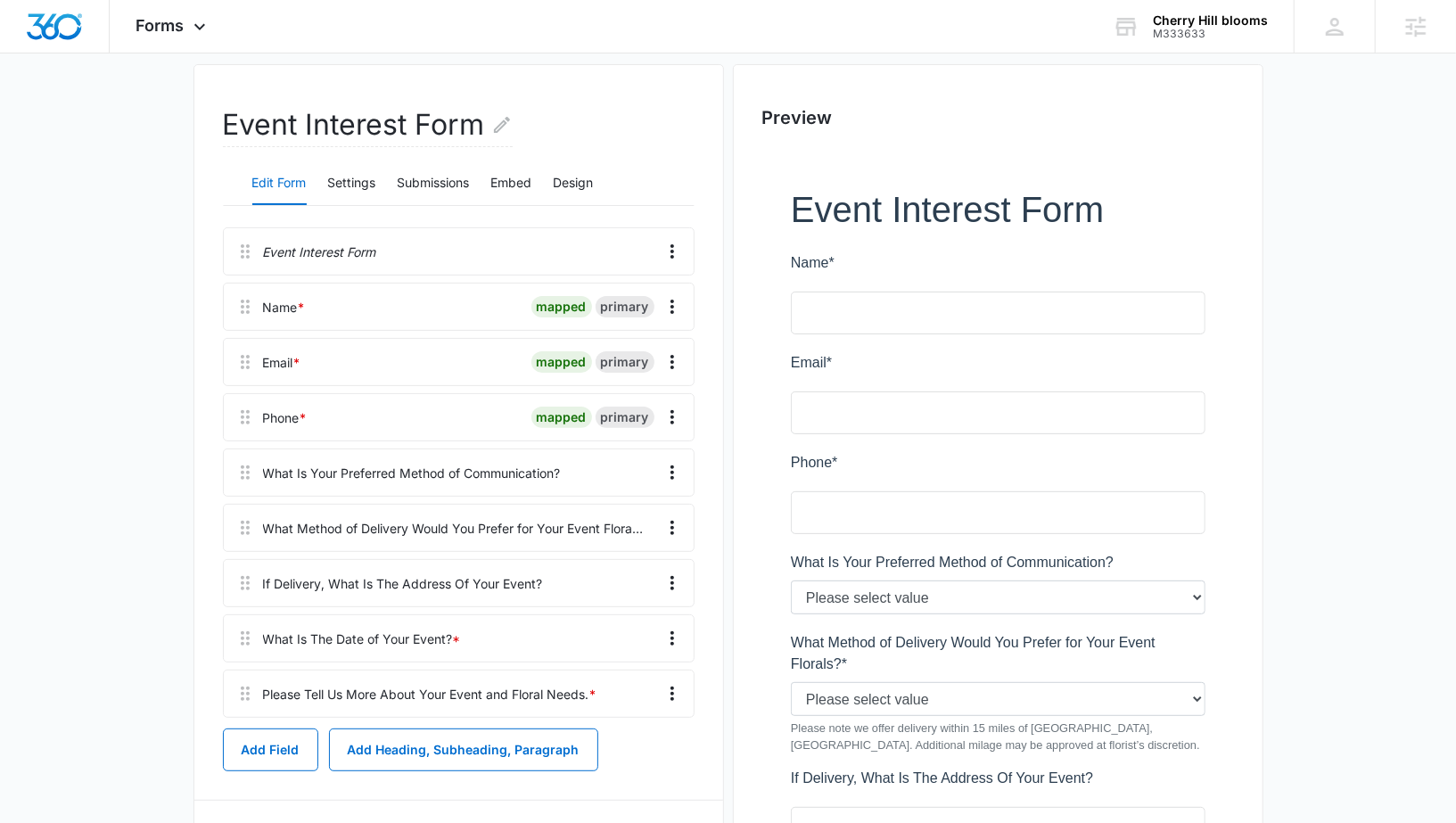 scroll, scrollTop: 536, scrollLeft: 0, axis: vertical 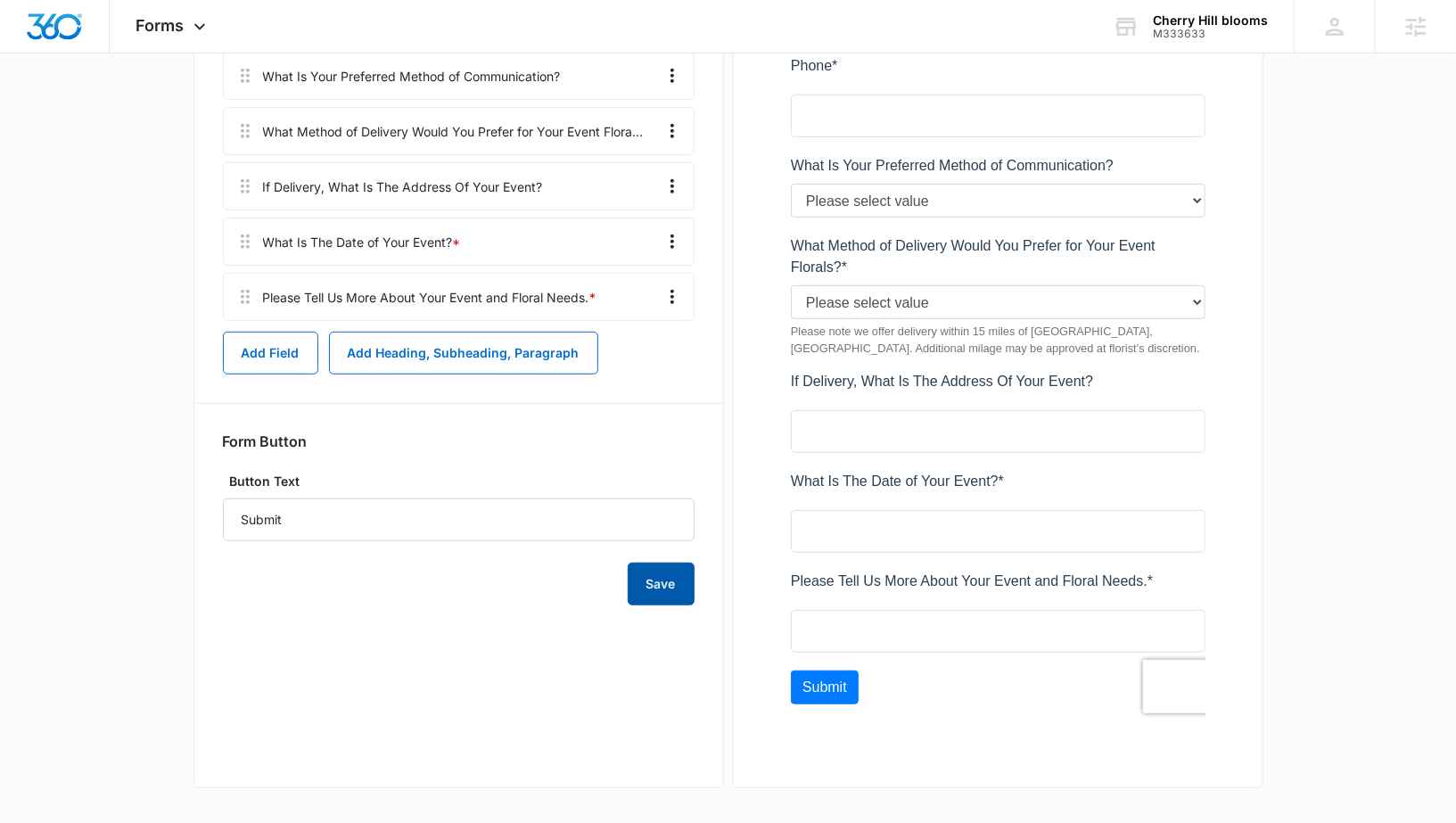 click on "Save" at bounding box center (661, 584) 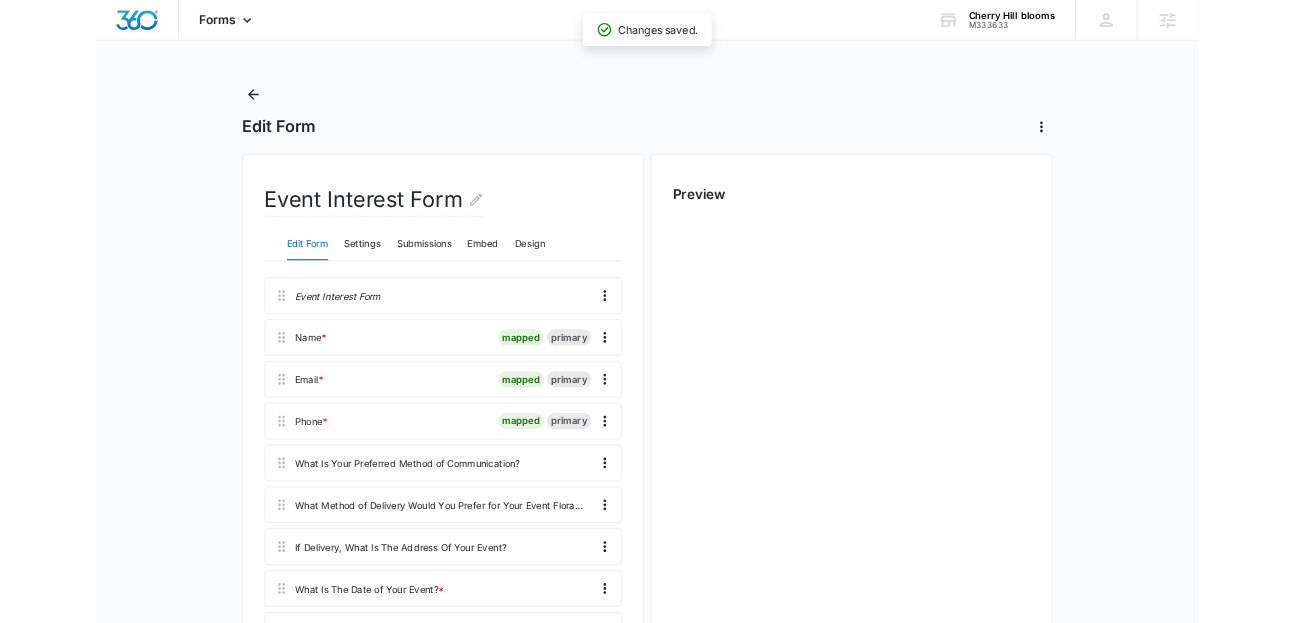 scroll, scrollTop: 0, scrollLeft: 0, axis: both 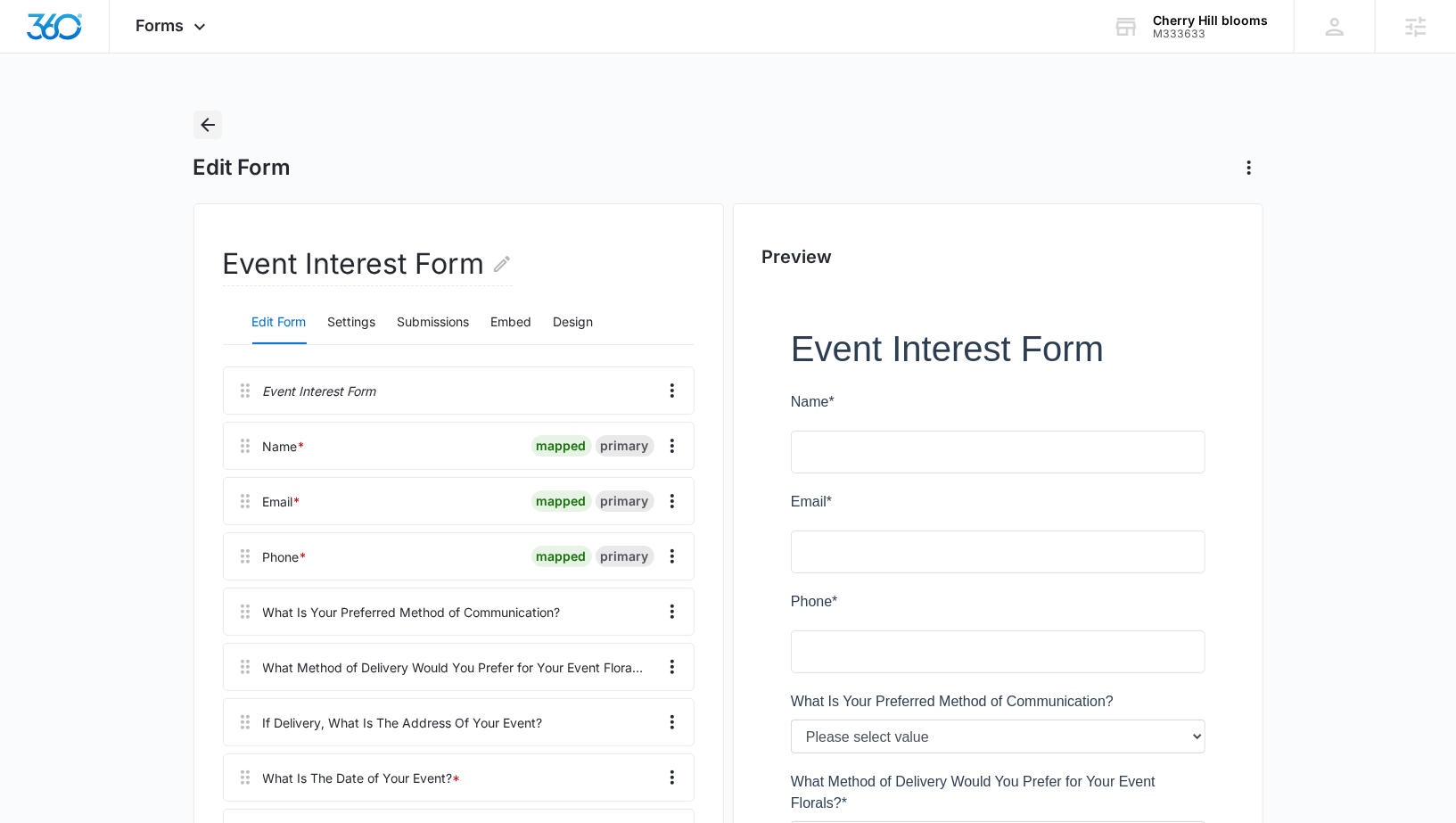 click 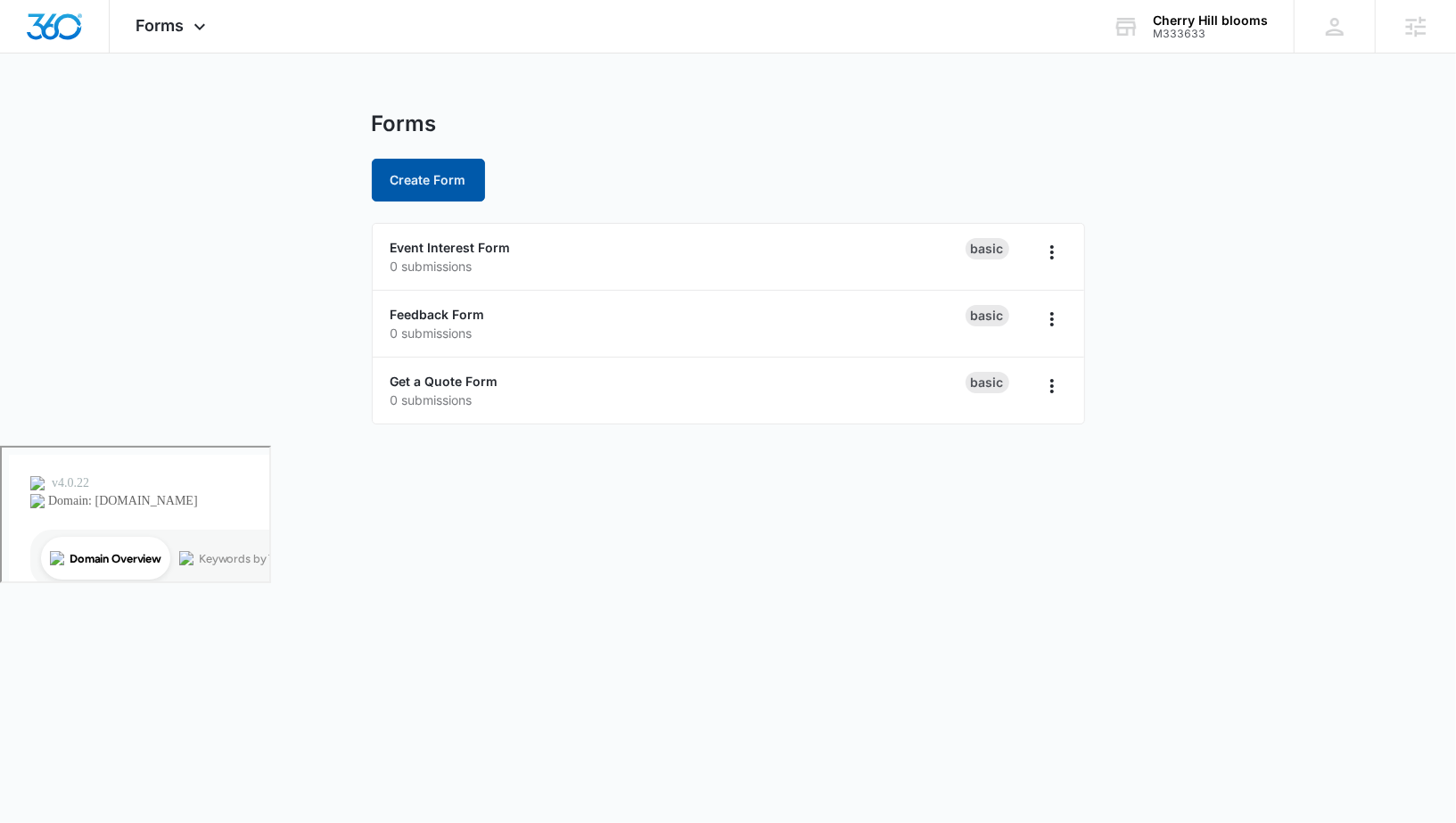click on "Create Form" at bounding box center (428, 180) 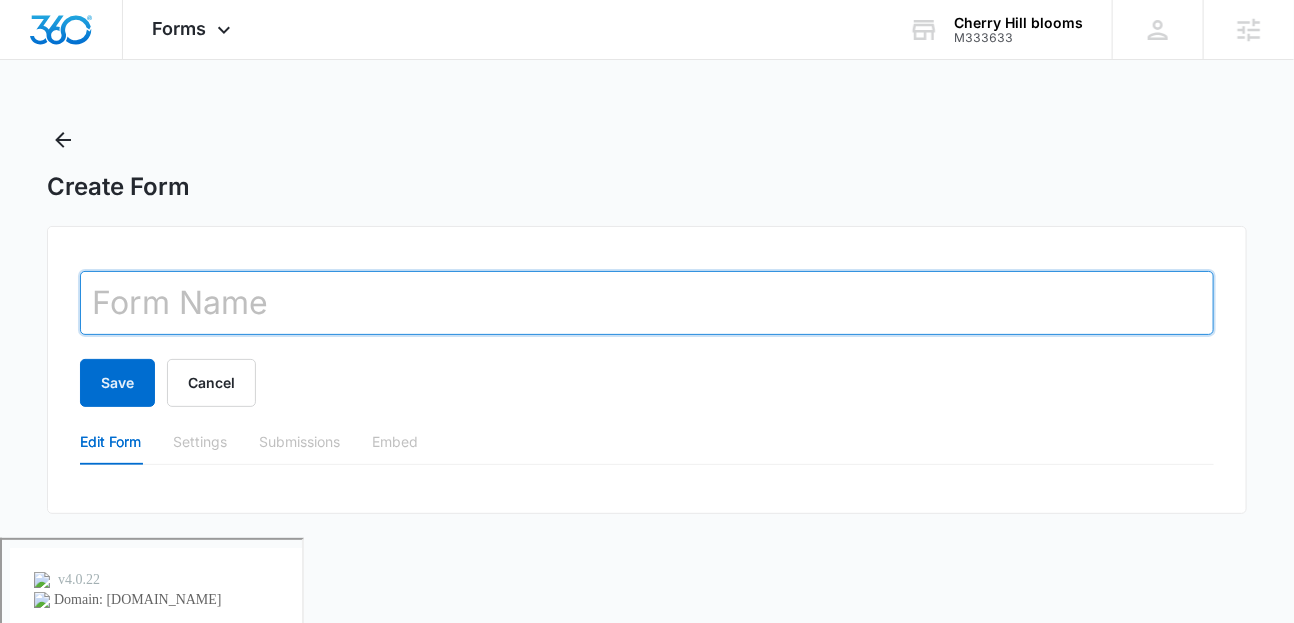 click at bounding box center [647, 303] 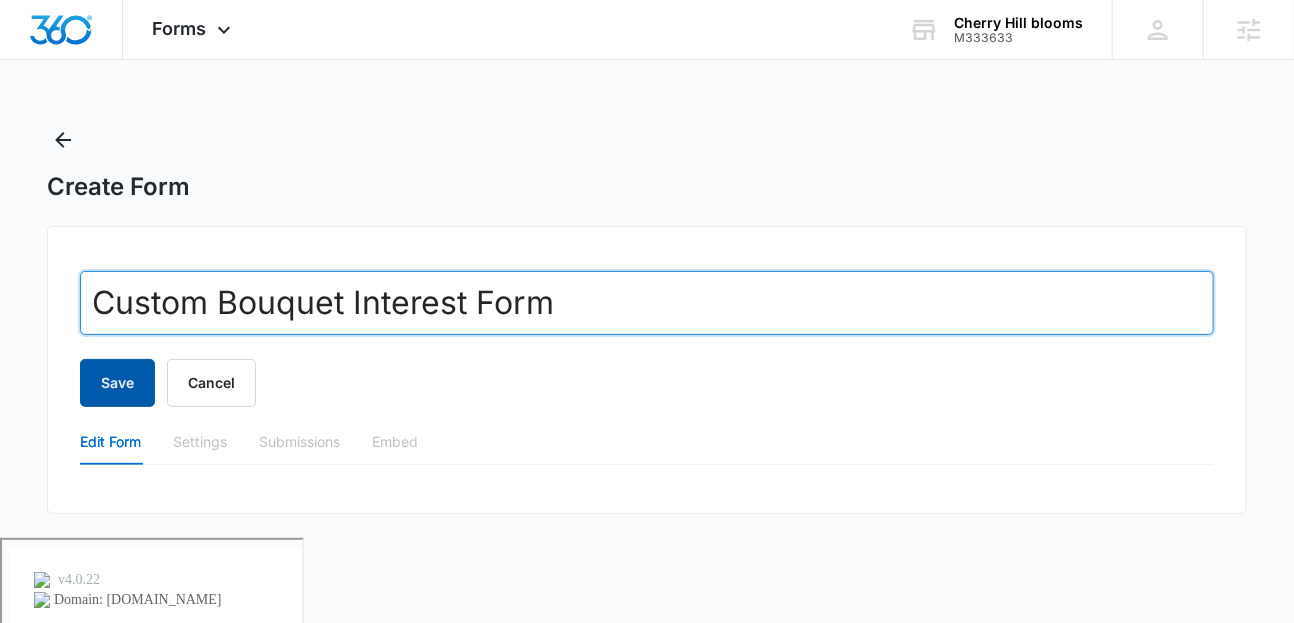 type on "Custom Bouquet Interest Form" 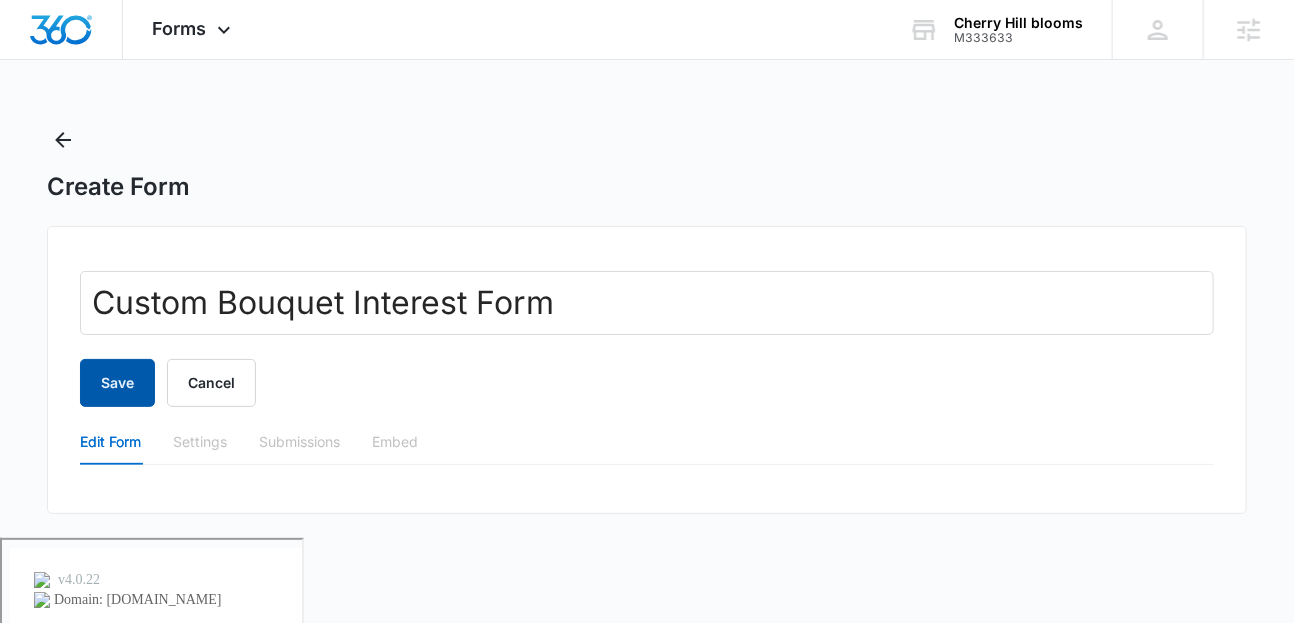 click on "Save" at bounding box center (117, 383) 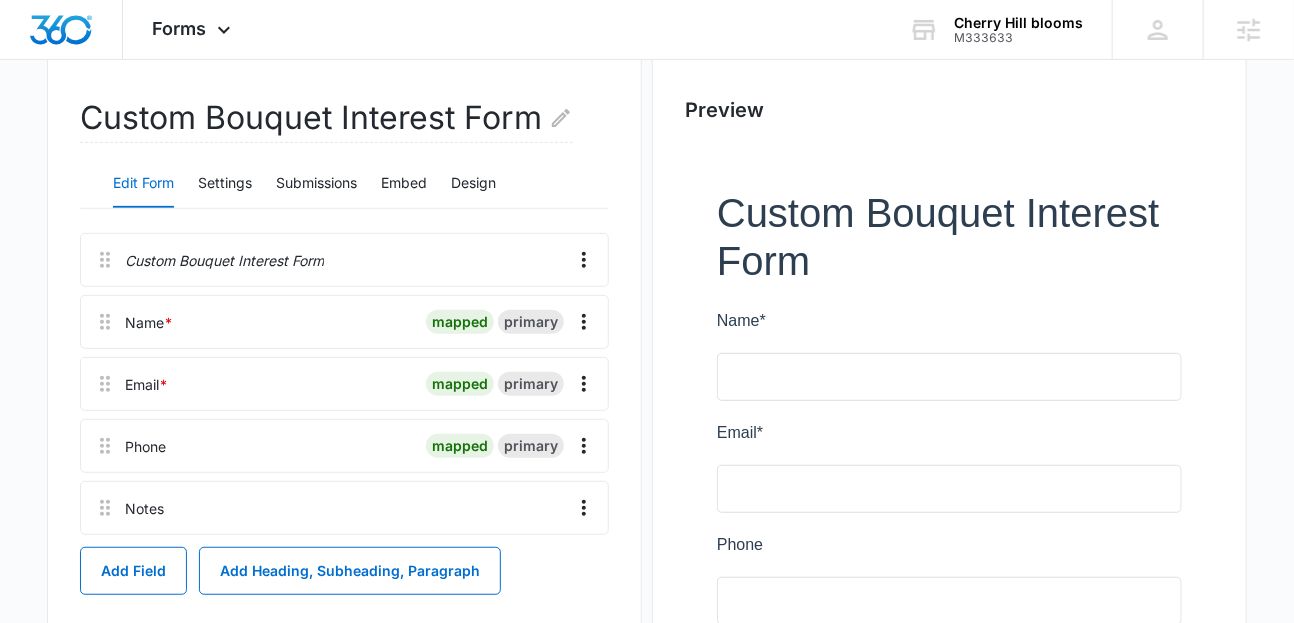 scroll, scrollTop: 186, scrollLeft: 0, axis: vertical 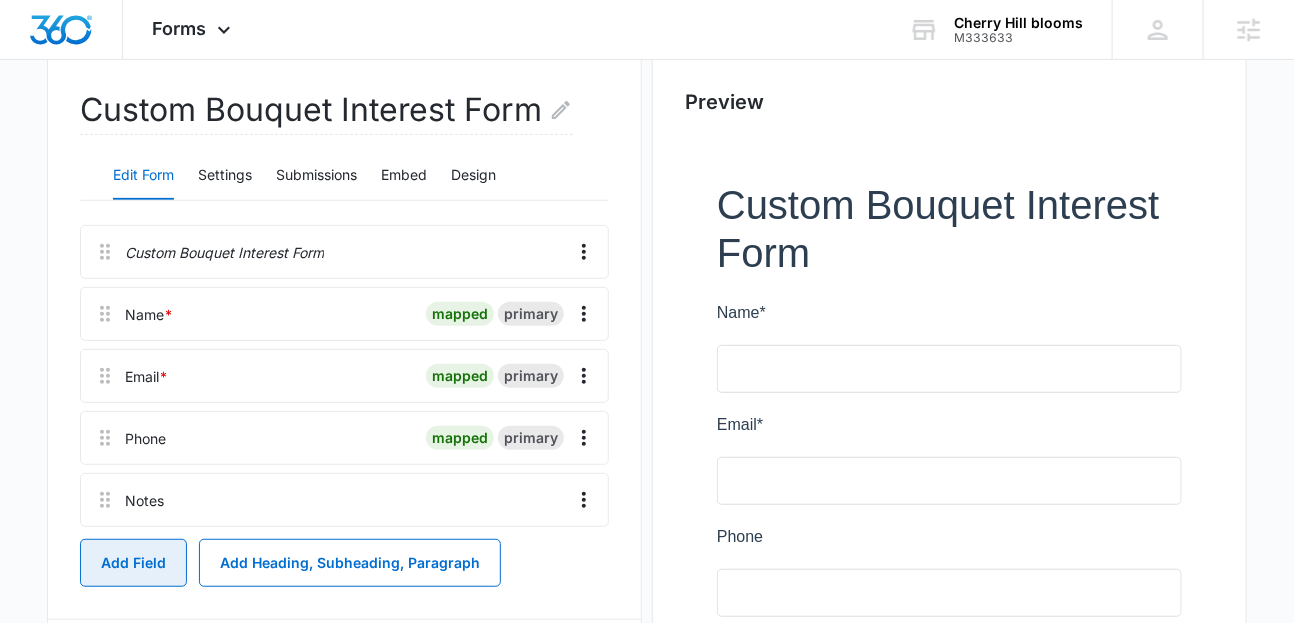 click on "Add Field" at bounding box center (133, 563) 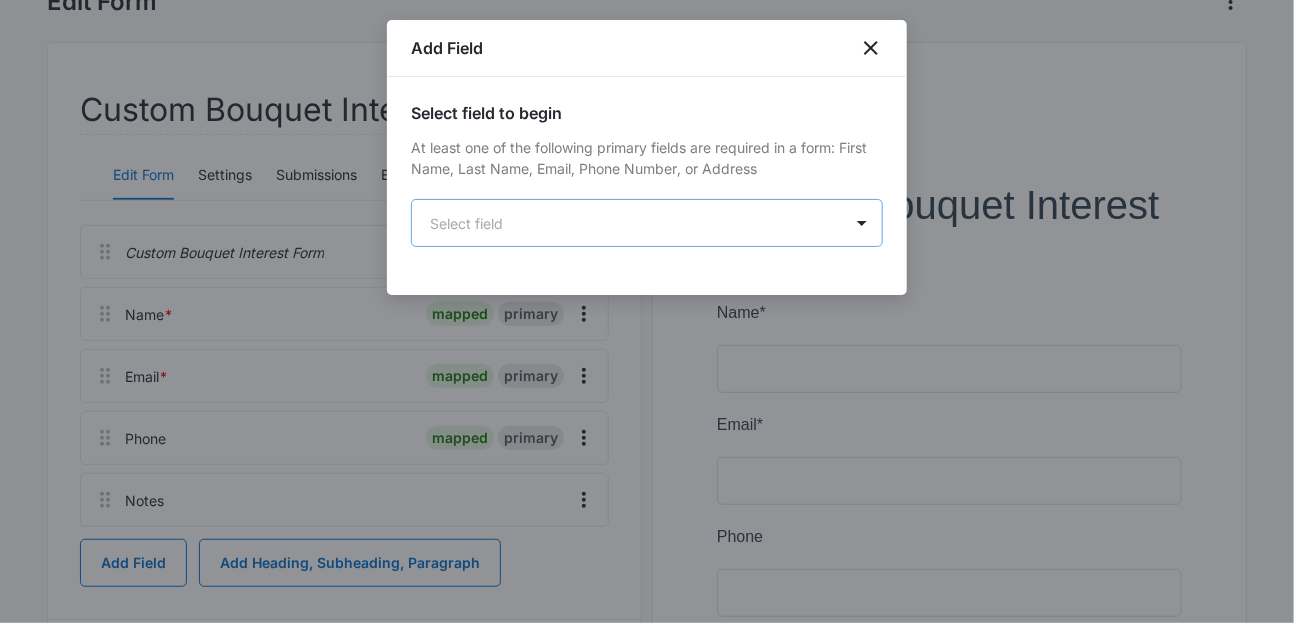 scroll, scrollTop: 0, scrollLeft: 0, axis: both 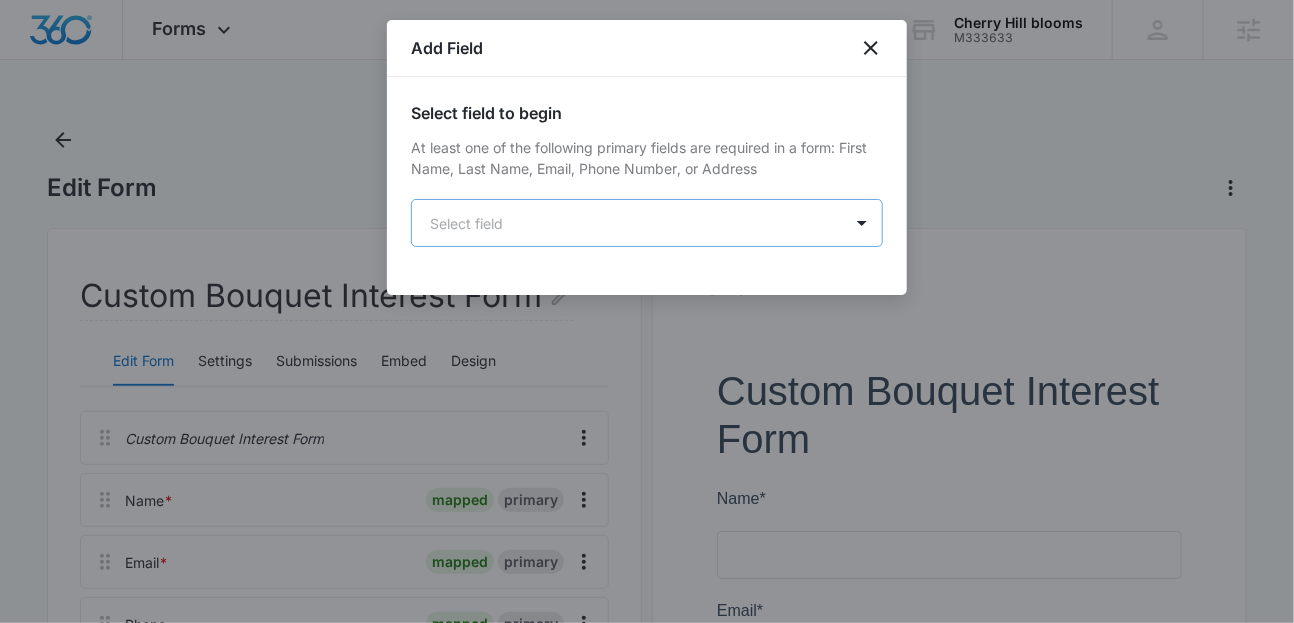 click on "Forms Apps Reputation Websites Forms CRM Email Social Payments POS Content Ads Intelligence Files Brand Settings Cherry Hill blooms M333633 Your Accounts View All Cheyenne von Hoene cheyenne.vonhoene@madwire.com My Profile Notifications Support Logout Terms & Conditions   •   Privacy Policy Agencies Edit Form Custom Bouquet Interest Form   Edit Form Settings Submissions Embed Design Custom Bouquet Interest Form Name * mapped primary Email * mapped primary Phone mapped primary Notes Add Field Add Heading, Subheading, Paragraph Form Button Button Text Submit Save Preview Cherry Hill blooms - Forms - Marketing 360®
Press space bar to start a drag.
When dragging you can use the arrow keys to move the item around and escape to cancel.
Some screen readers may require you to be in focus mode or to use your pass through key
Add Field Select field to begin At least one of the following primary fields are required in a form: First Name, Last Name, Email, Phone Number, or Address Select field" at bounding box center (647, 633) 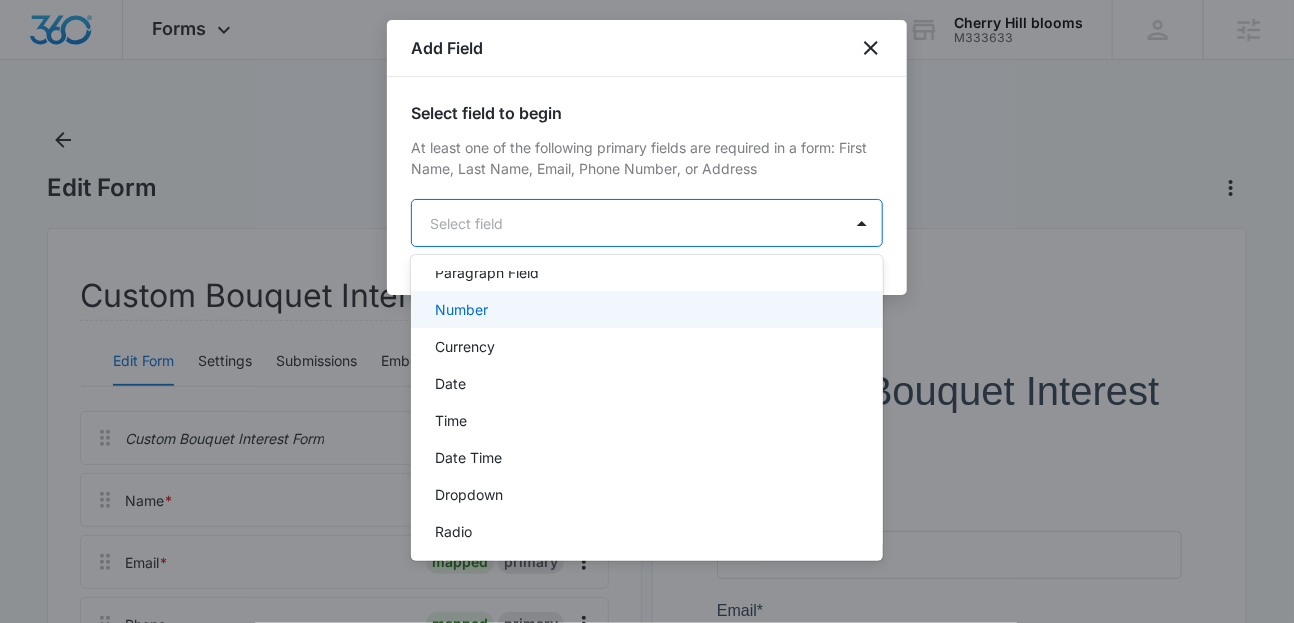 scroll, scrollTop: 384, scrollLeft: 0, axis: vertical 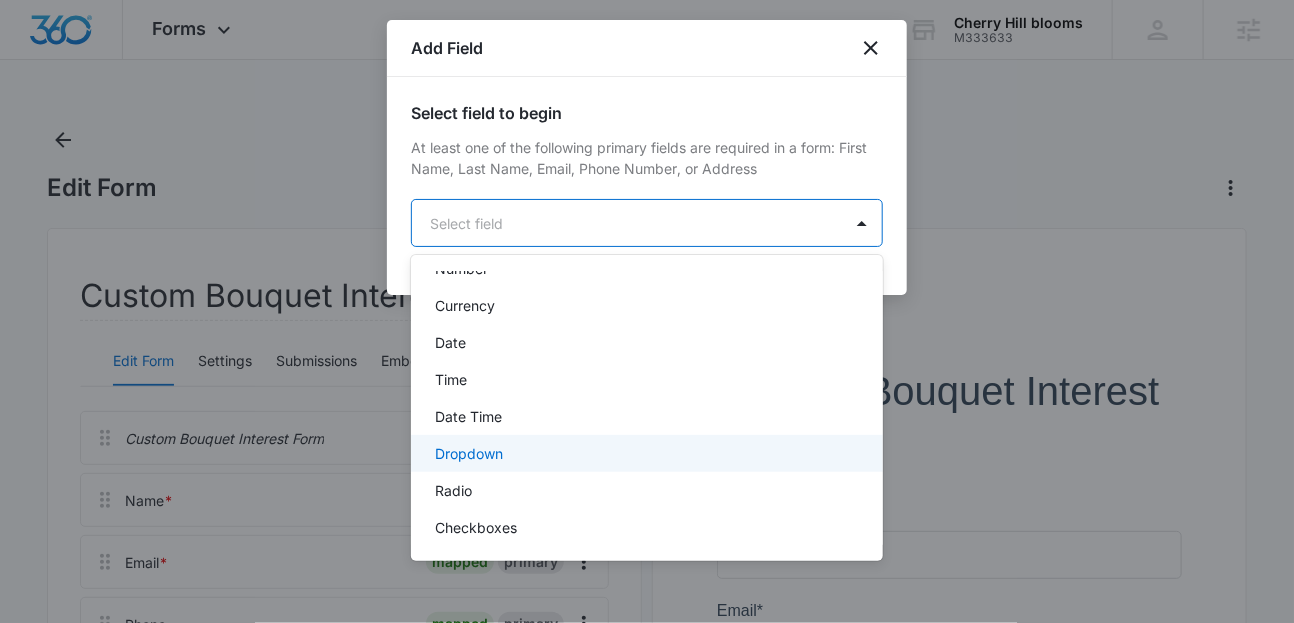 click on "Dropdown" at bounding box center [647, 453] 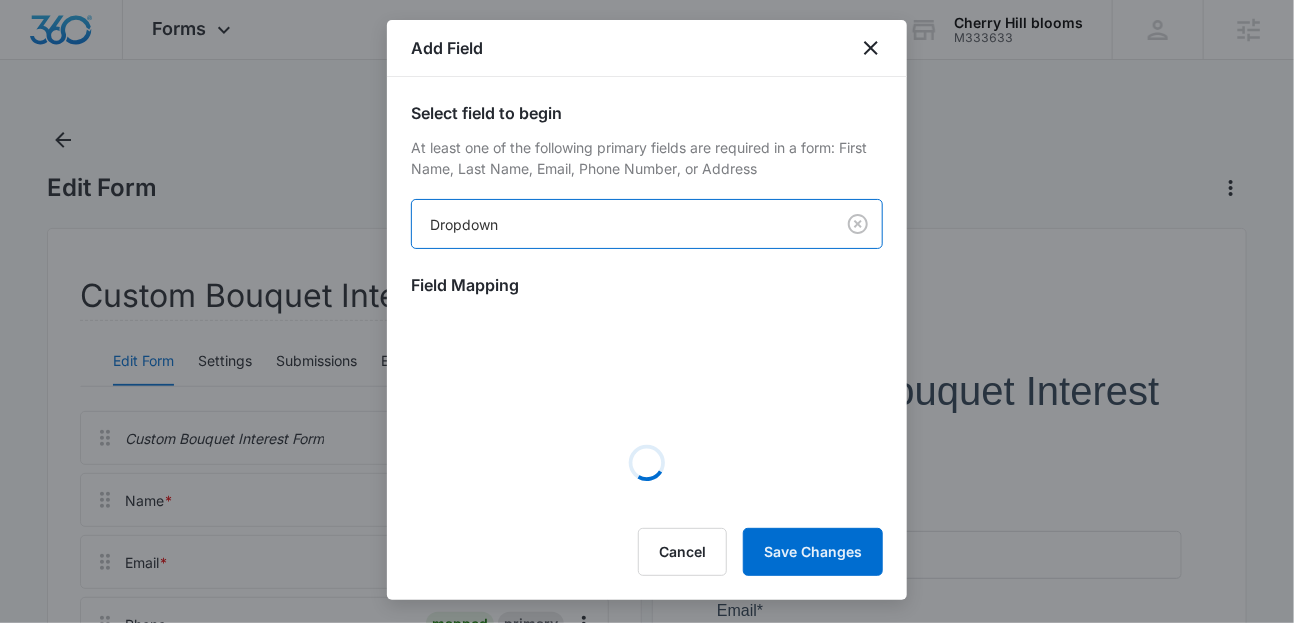 select on "top" 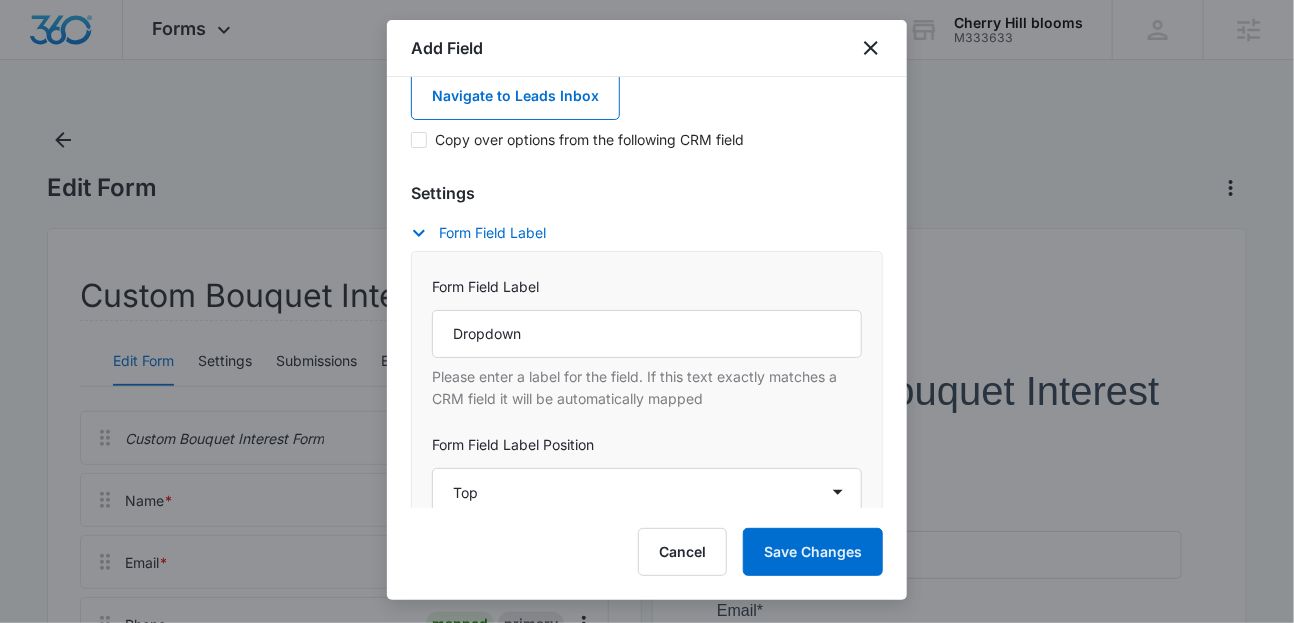 scroll, scrollTop: 291, scrollLeft: 0, axis: vertical 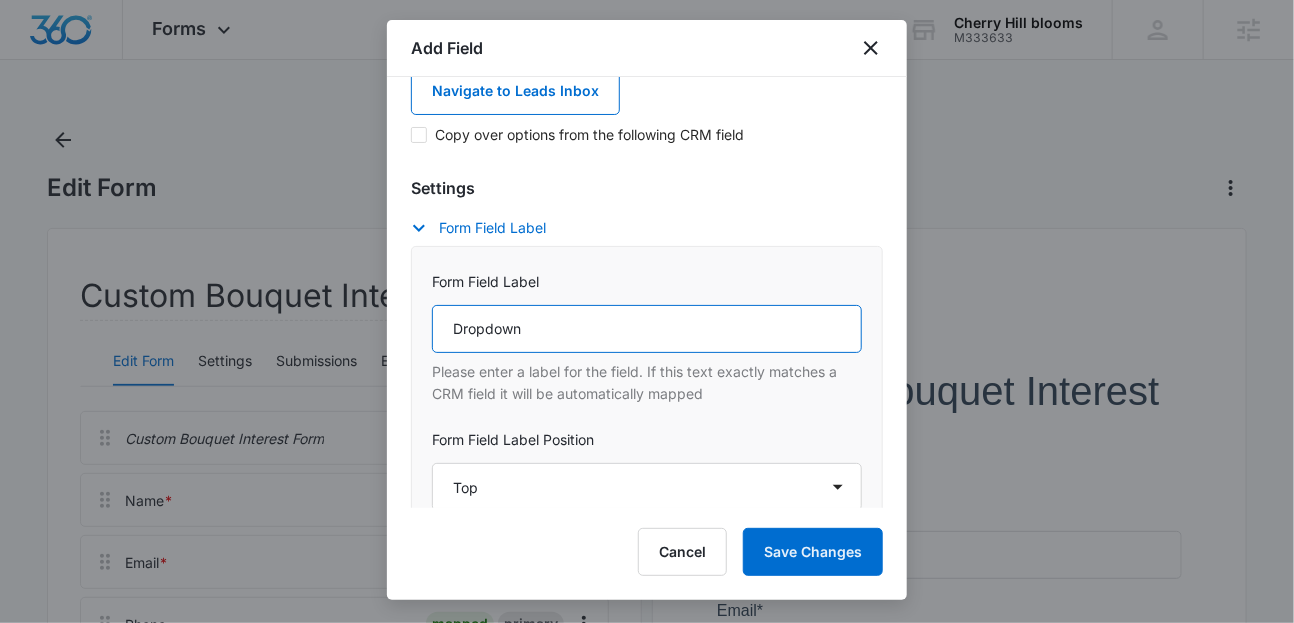 click on "Dropdown" at bounding box center (647, 329) 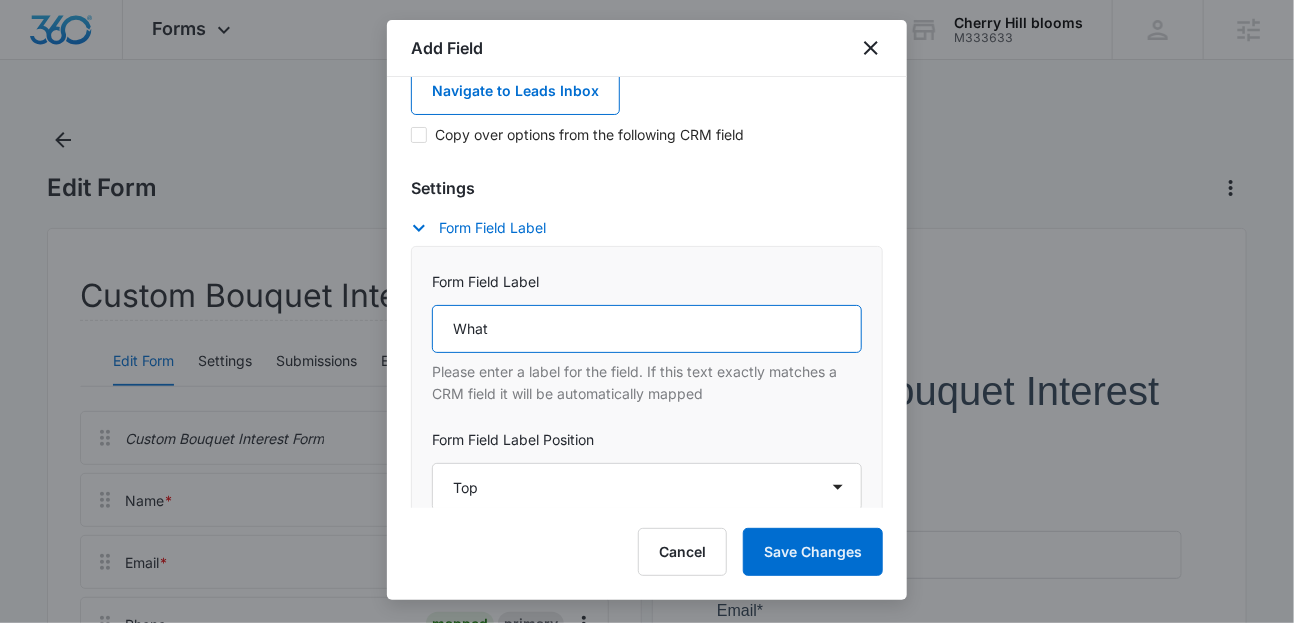 type on "What Is Your Preferred Method of Communication?" 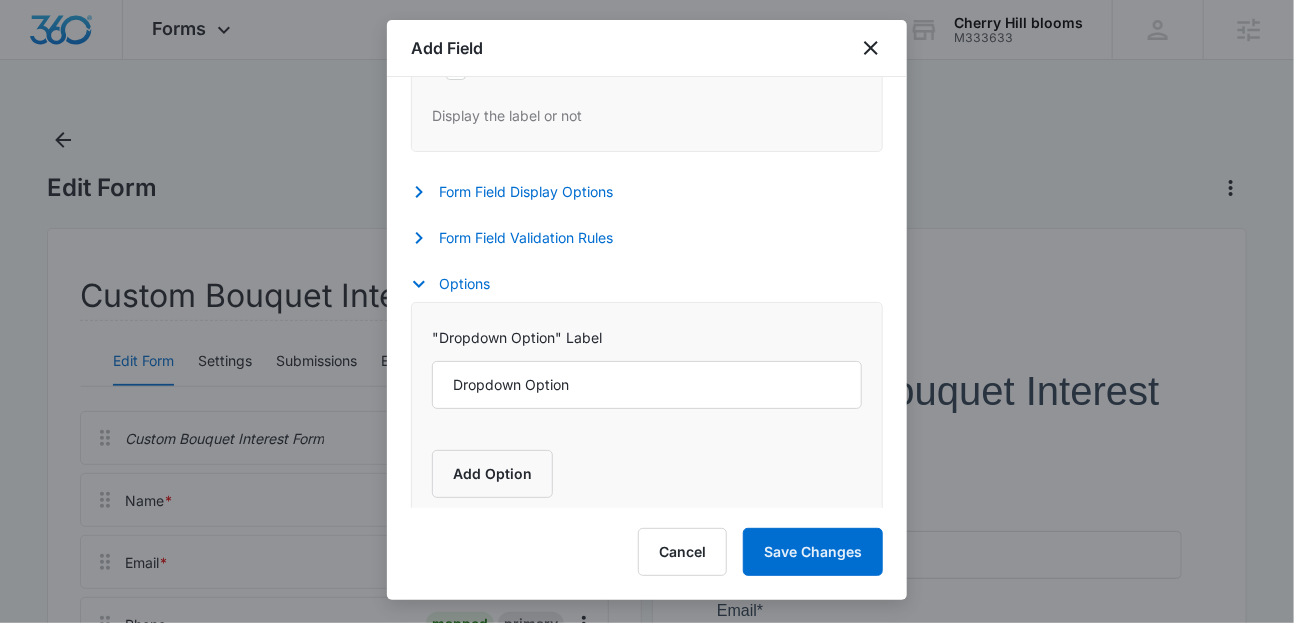 scroll, scrollTop: 822, scrollLeft: 0, axis: vertical 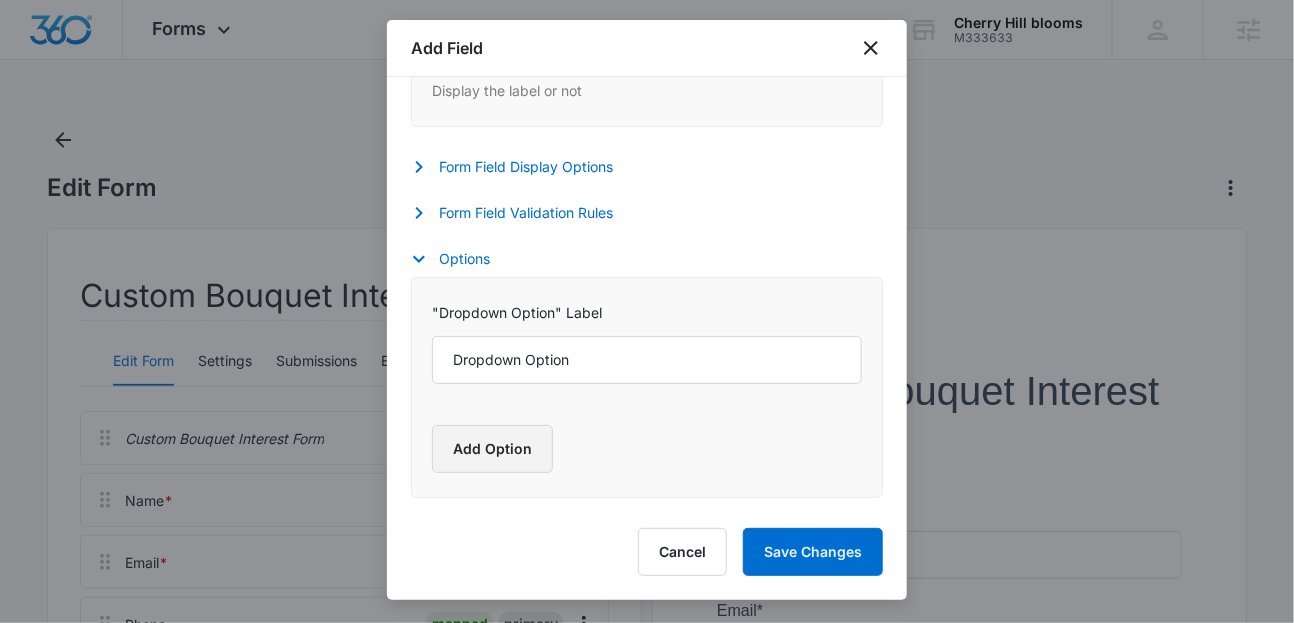 click on "Add Option" at bounding box center (492, 449) 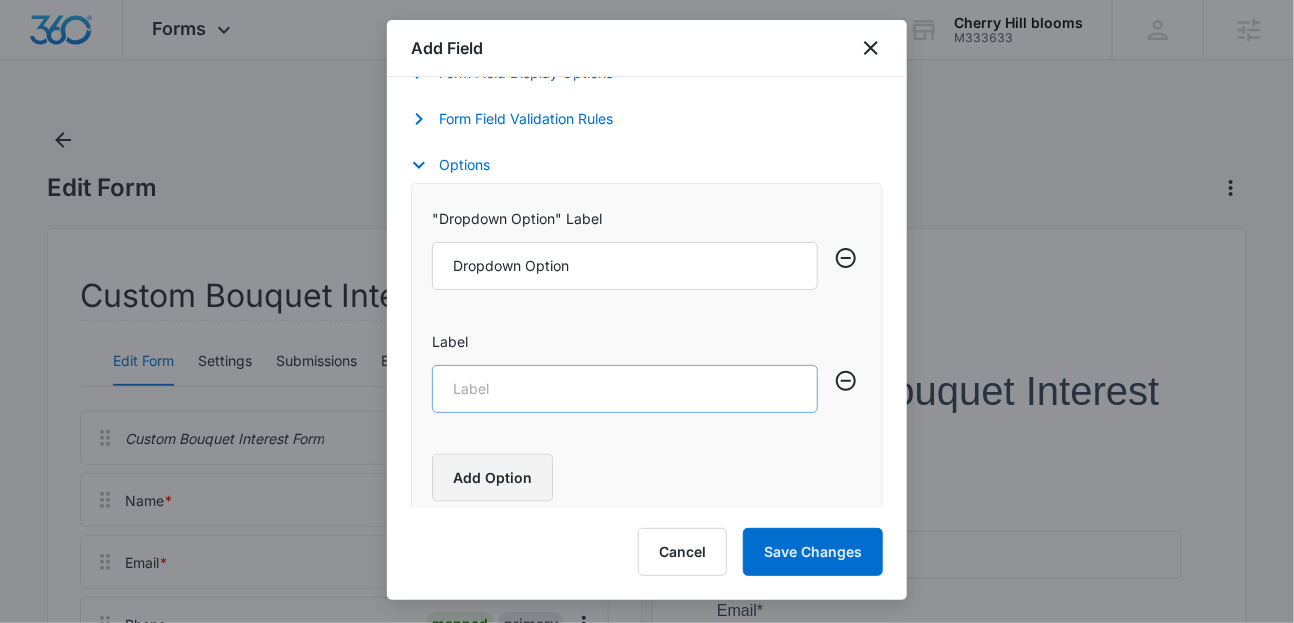 scroll, scrollTop: 945, scrollLeft: 0, axis: vertical 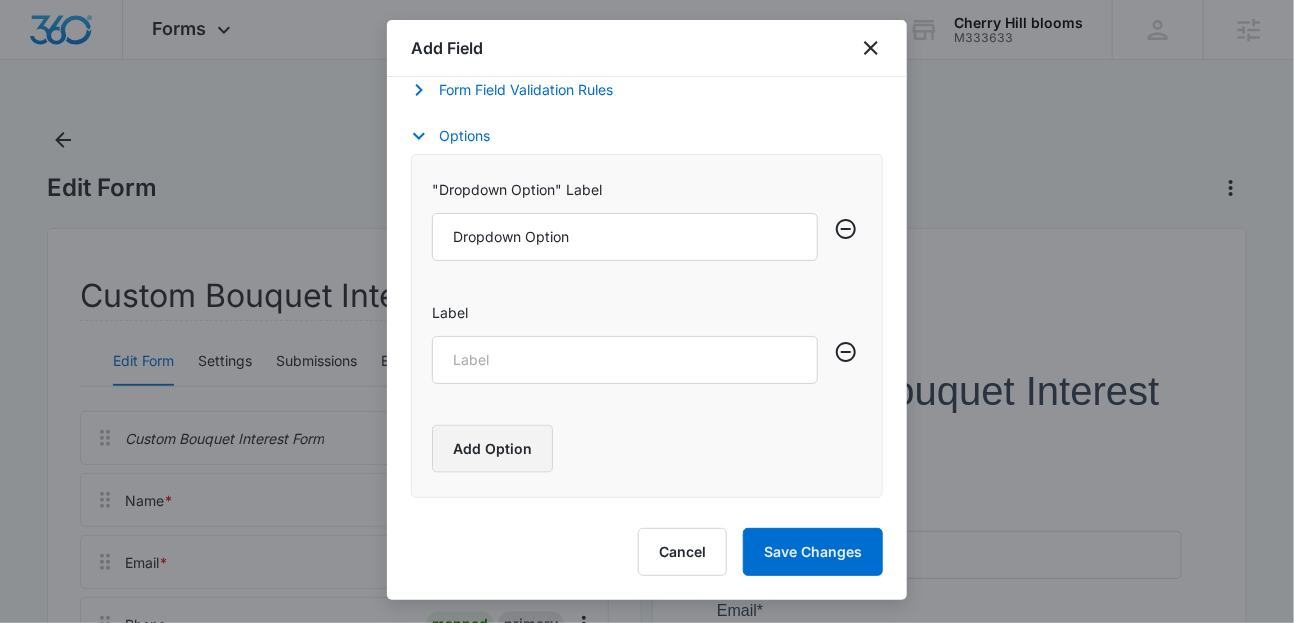 click on "Add Option" at bounding box center [492, 449] 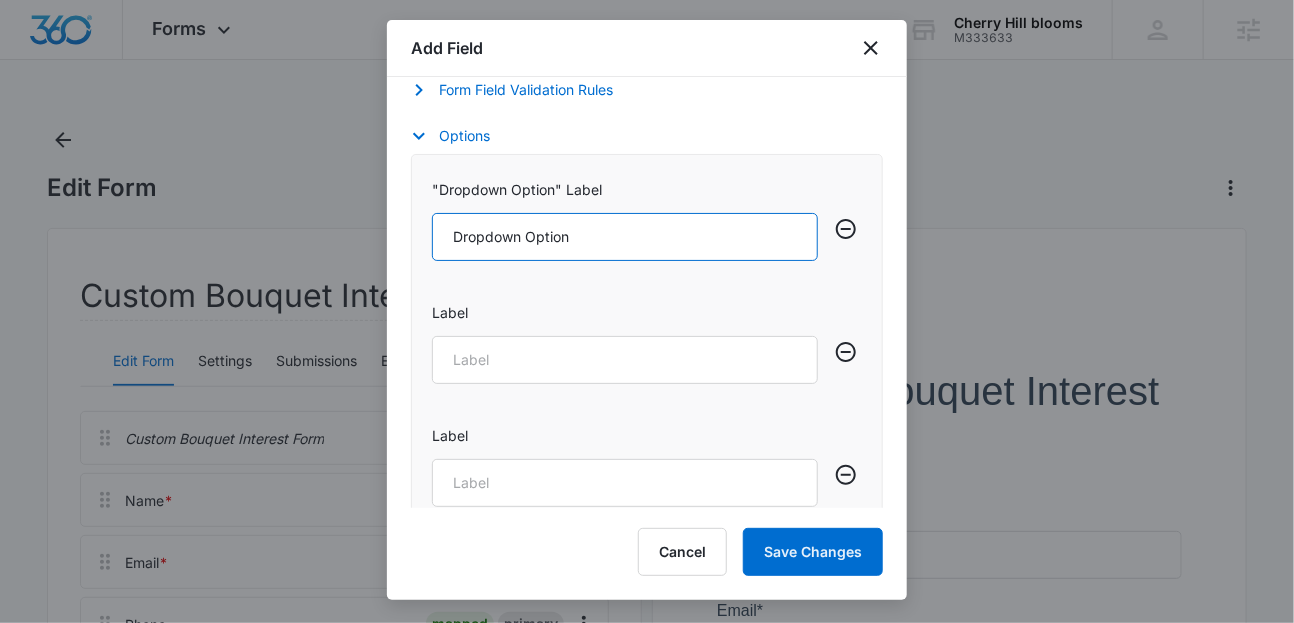 click on "Dropdown Option" at bounding box center (625, 237) 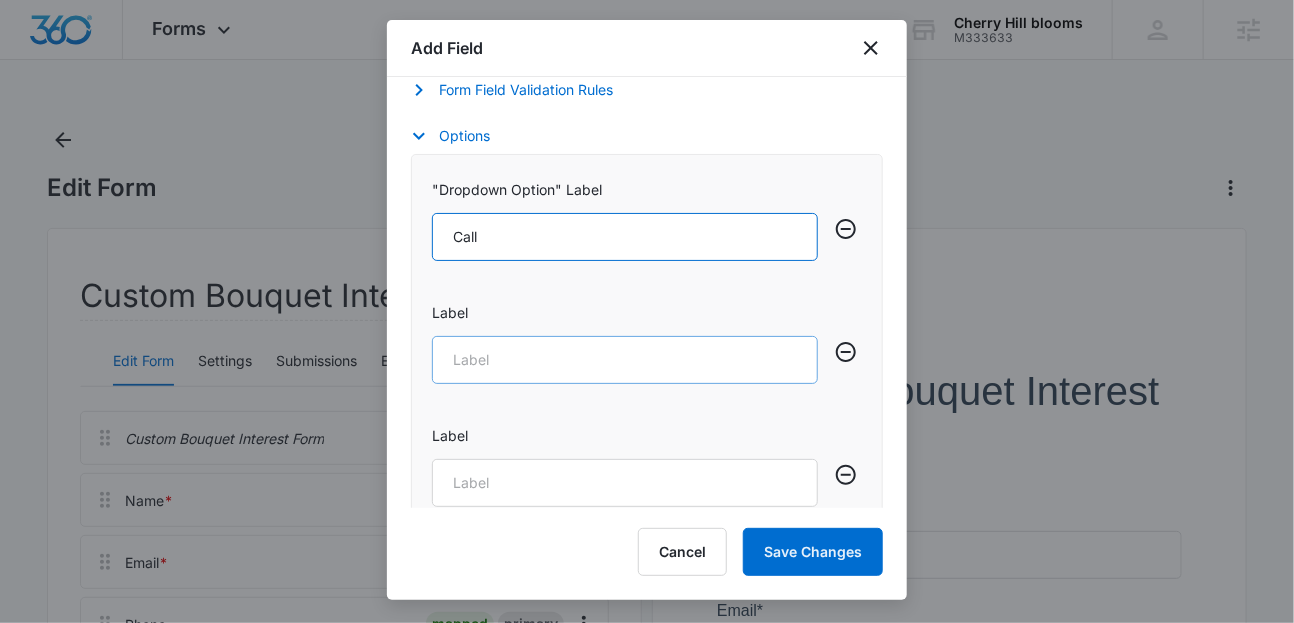 type on "Call" 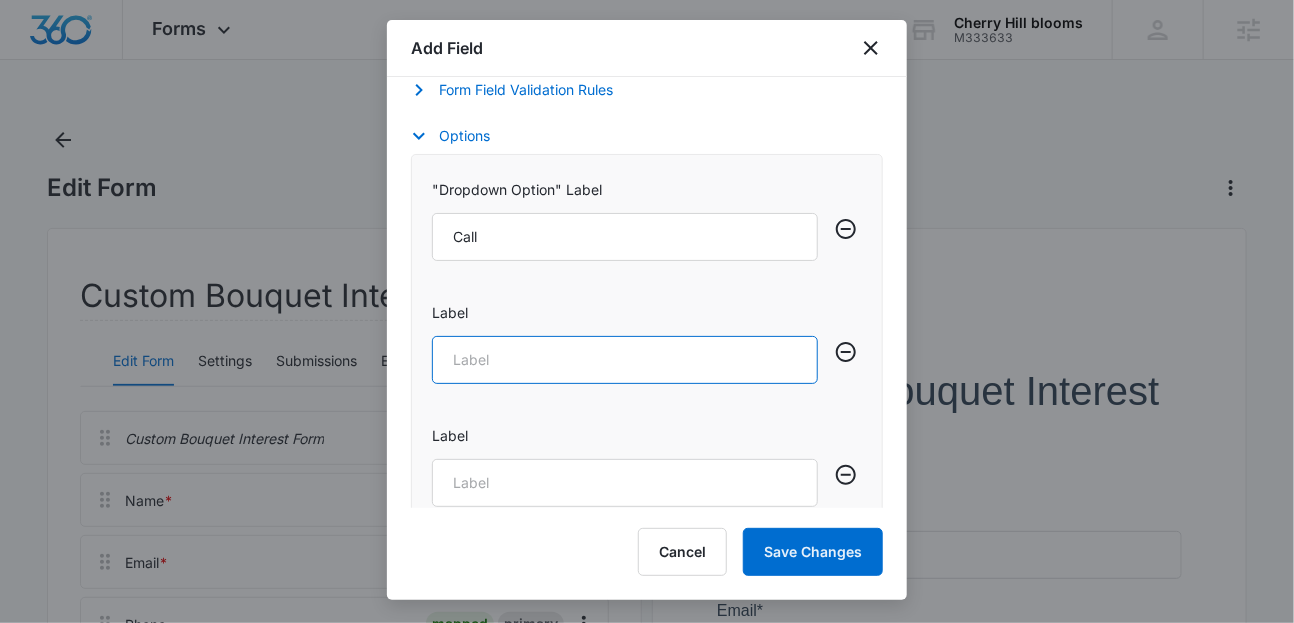 click on "Label" at bounding box center [625, 360] 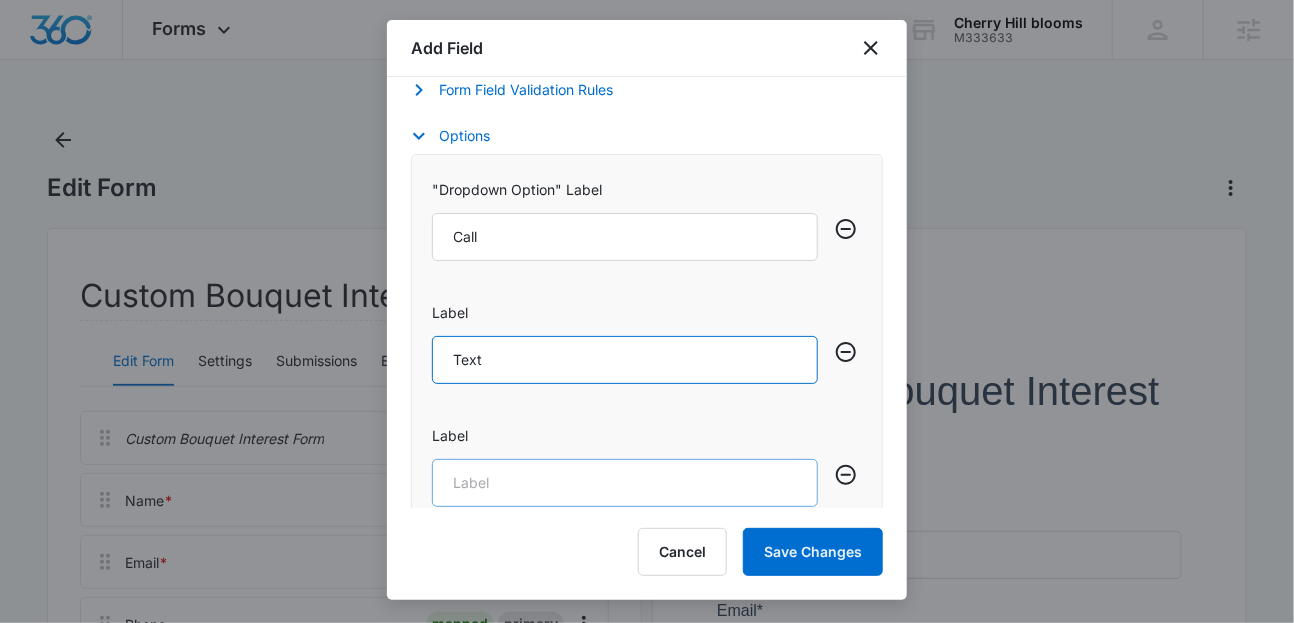 type on "Text" 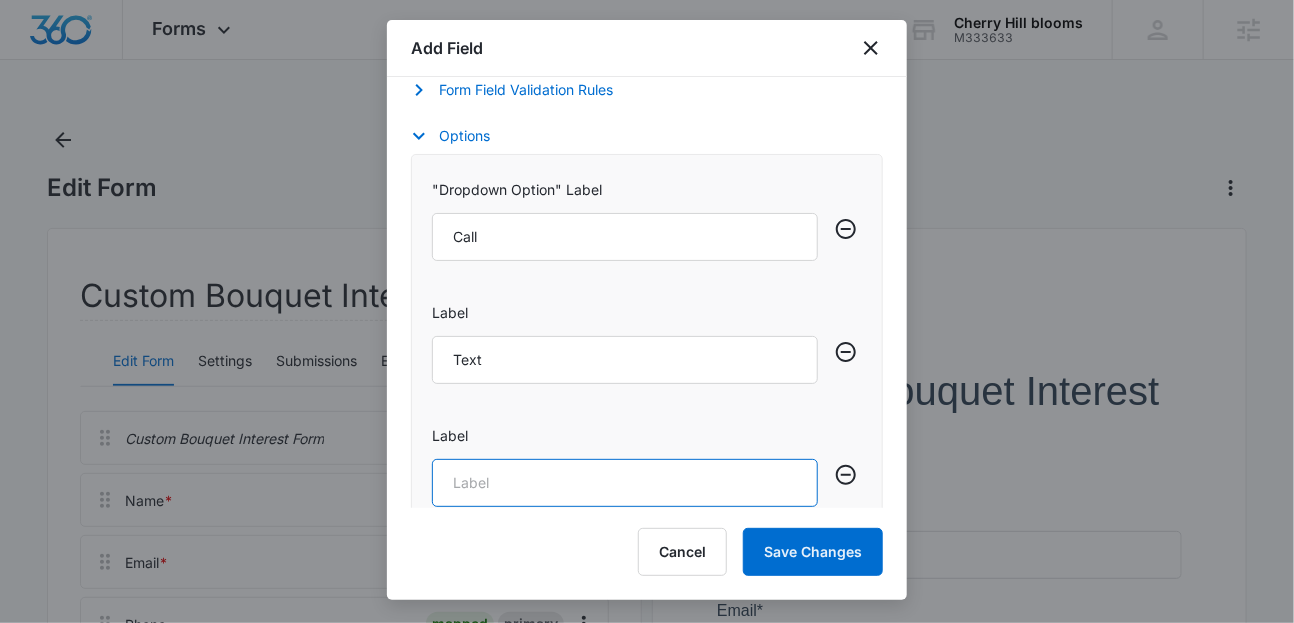 click on "Label" at bounding box center [625, 483] 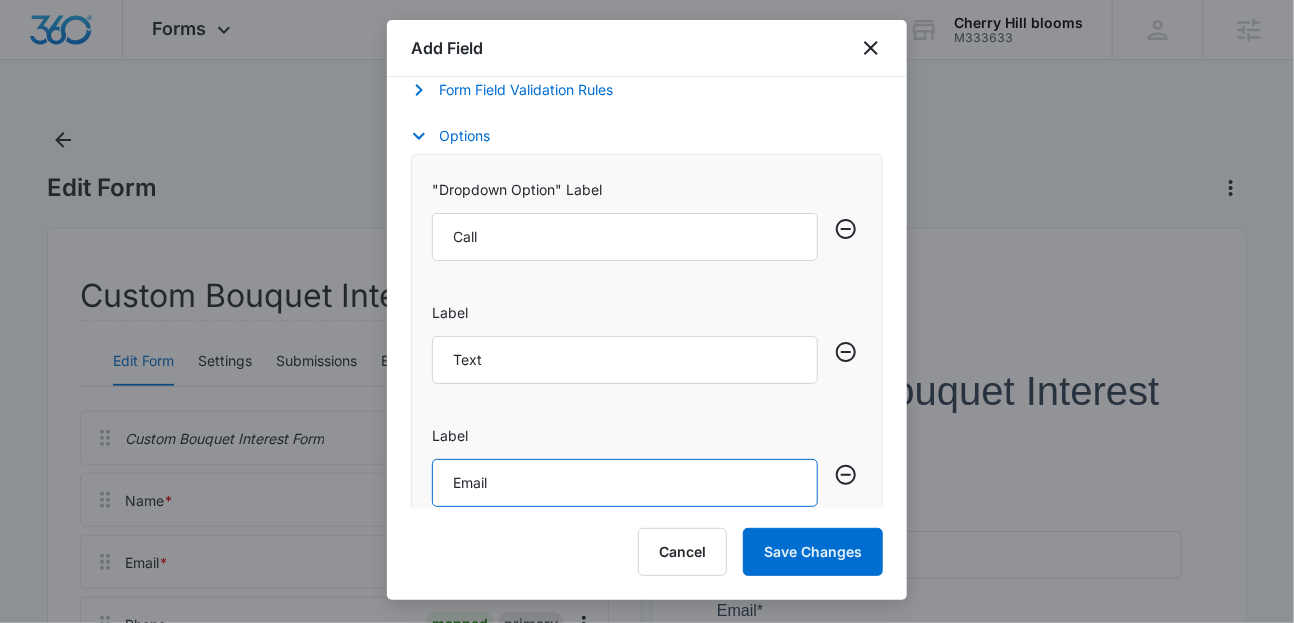 scroll, scrollTop: 1068, scrollLeft: 0, axis: vertical 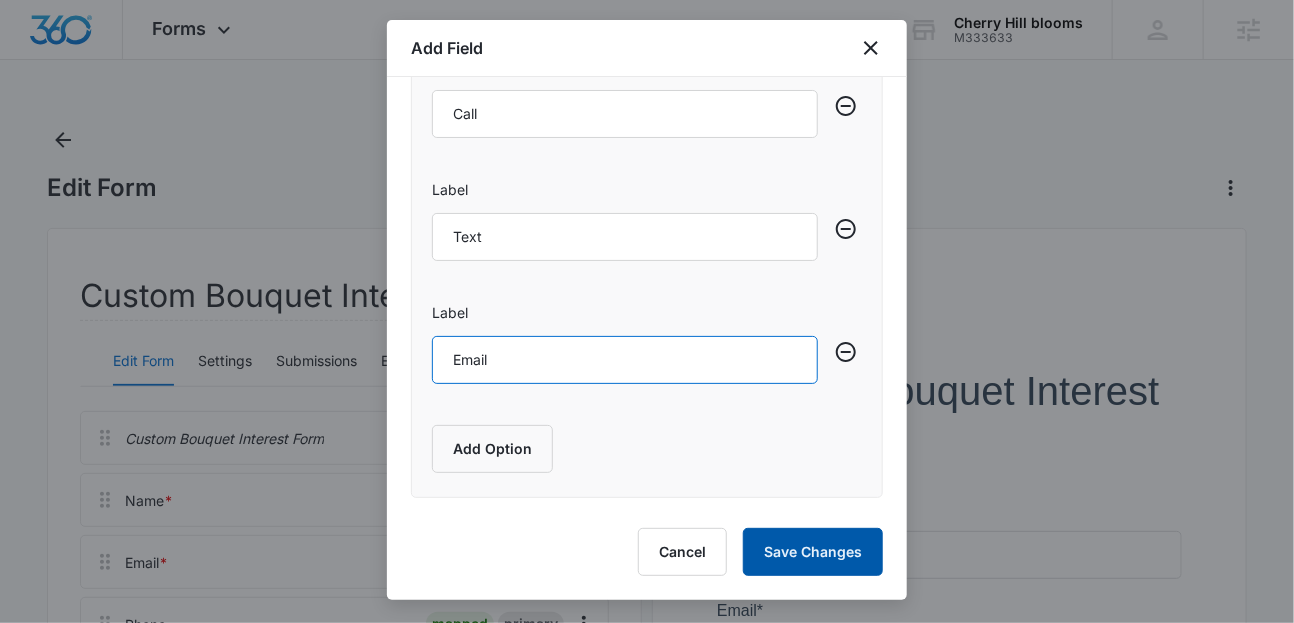 type on "Email" 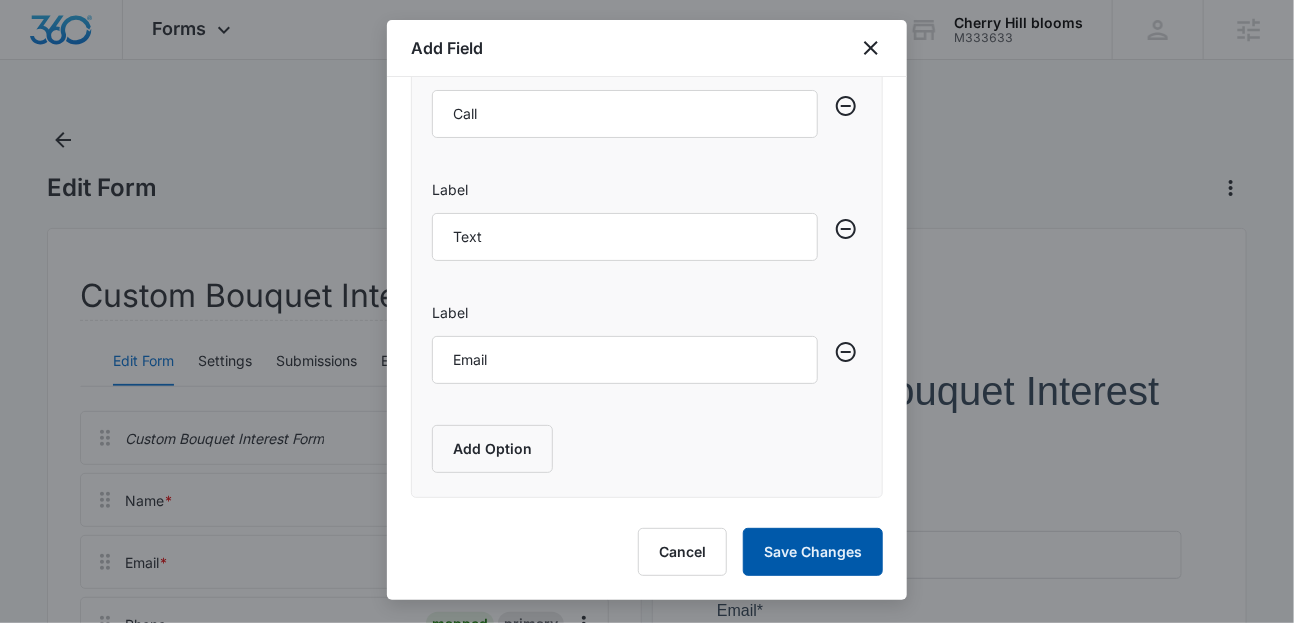 click on "Save Changes" at bounding box center [813, 552] 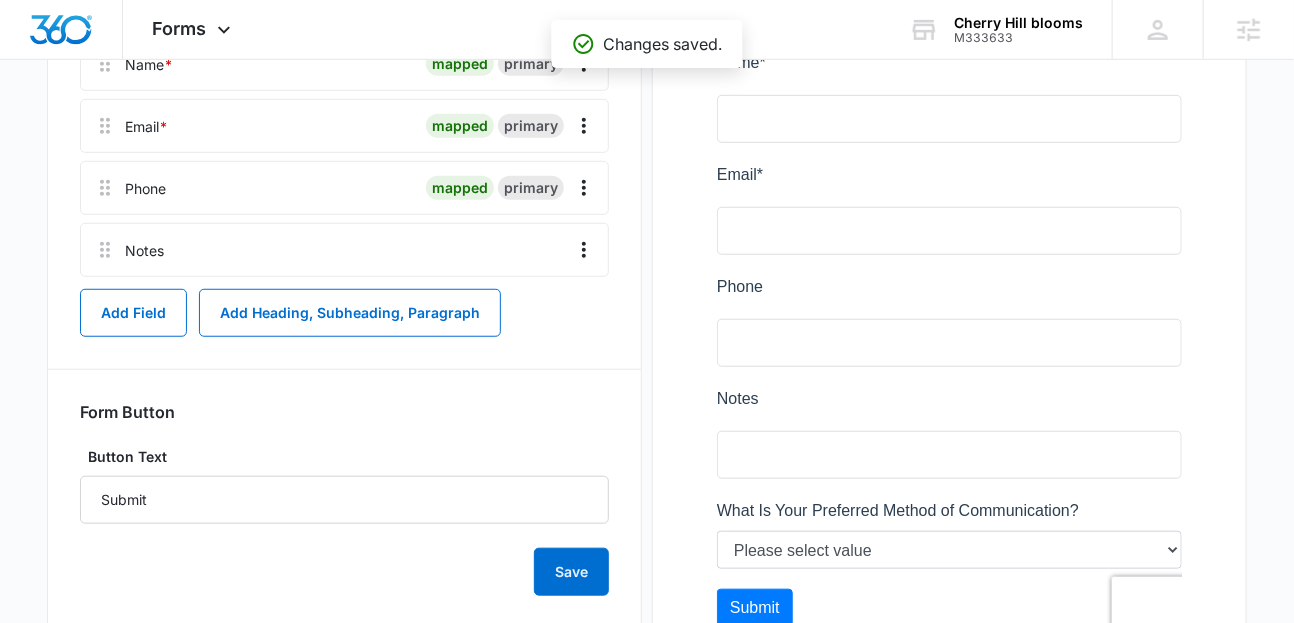 scroll, scrollTop: 498, scrollLeft: 0, axis: vertical 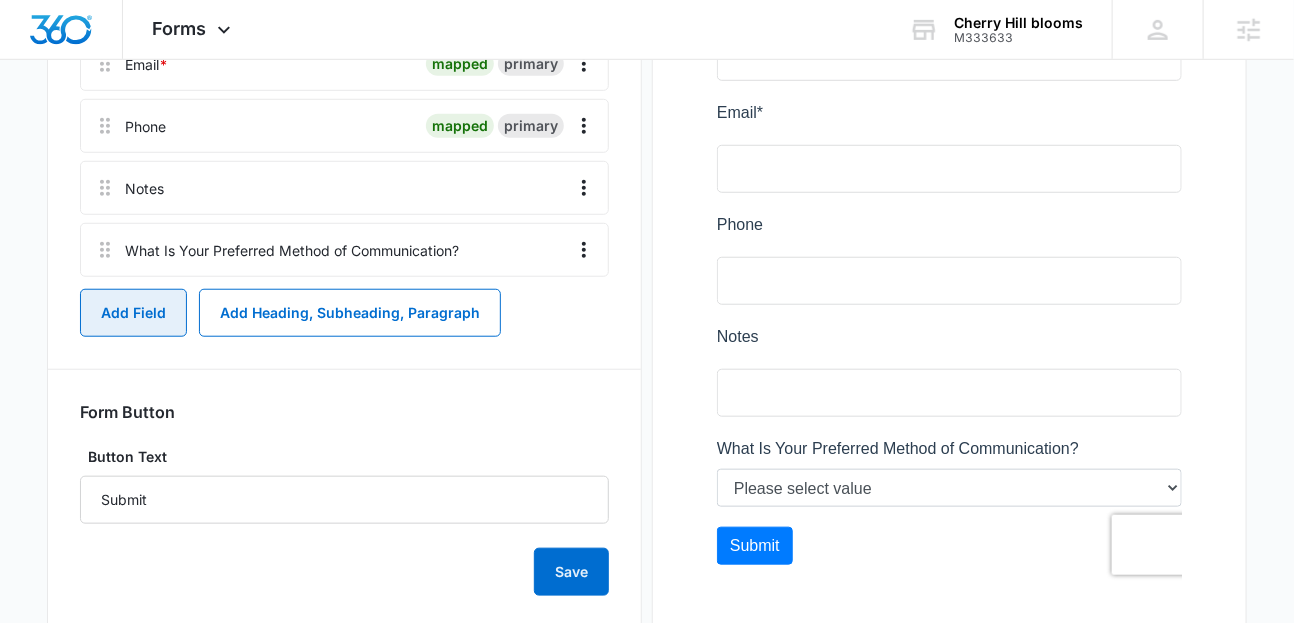 click on "Add Field" at bounding box center (133, 313) 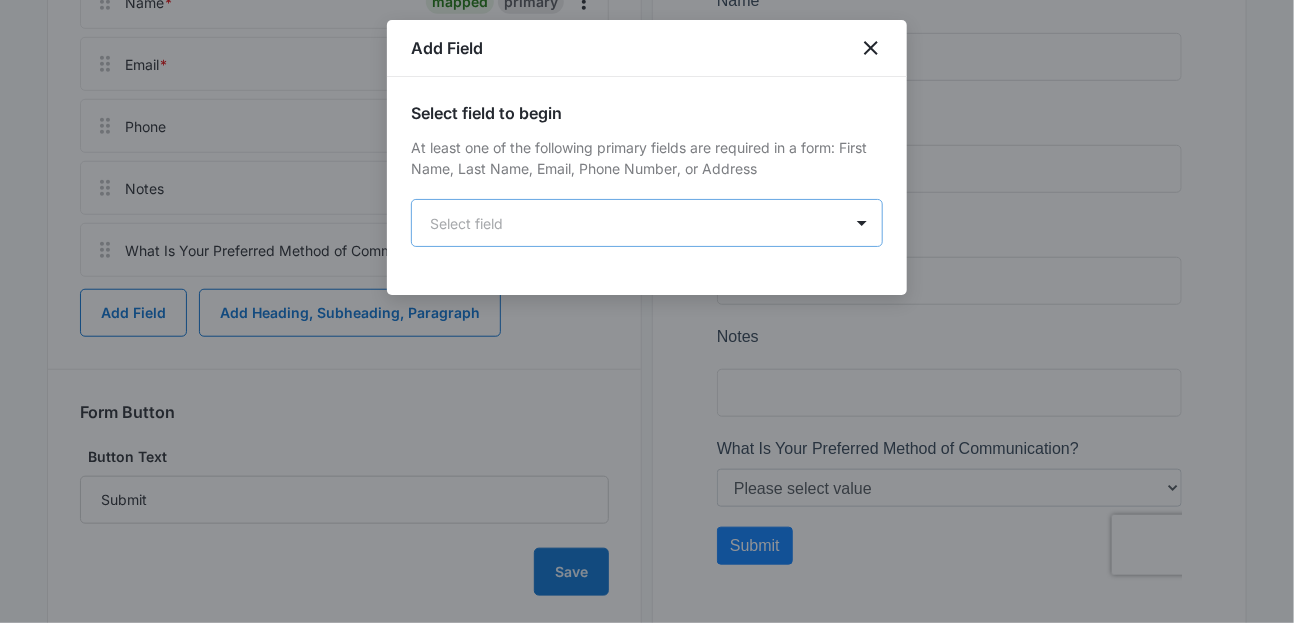 click on "Forms Apps Reputation Websites Forms CRM Email Social Payments POS Content Ads Intelligence Files Brand Settings Cherry Hill blooms M333633 Your Accounts View All Cheyenne von Hoene cheyenne.vonhoene@madwire.com My Profile Notifications Support Logout Terms & Conditions   •   Privacy Policy Agencies Edit Form Custom Bouquet Interest Form   Edit Form Settings Submissions Embed Design Custom Bouquet Interest Form Name * mapped primary Email * mapped primary Phone mapped primary Notes What Is Your Preferred Method of Communication? Add Field Add Heading, Subheading, Paragraph Form Button Button Text Submit Save Preview Cherry Hill blooms - Forms - Marketing 360®
Press space bar to start a drag.
When dragging you can use the arrow keys to move the item around and escape to cancel.
Some screen readers may require you to be in focus mode or to use your pass through key
Add Field Select field to begin Select field" at bounding box center [647, 180] 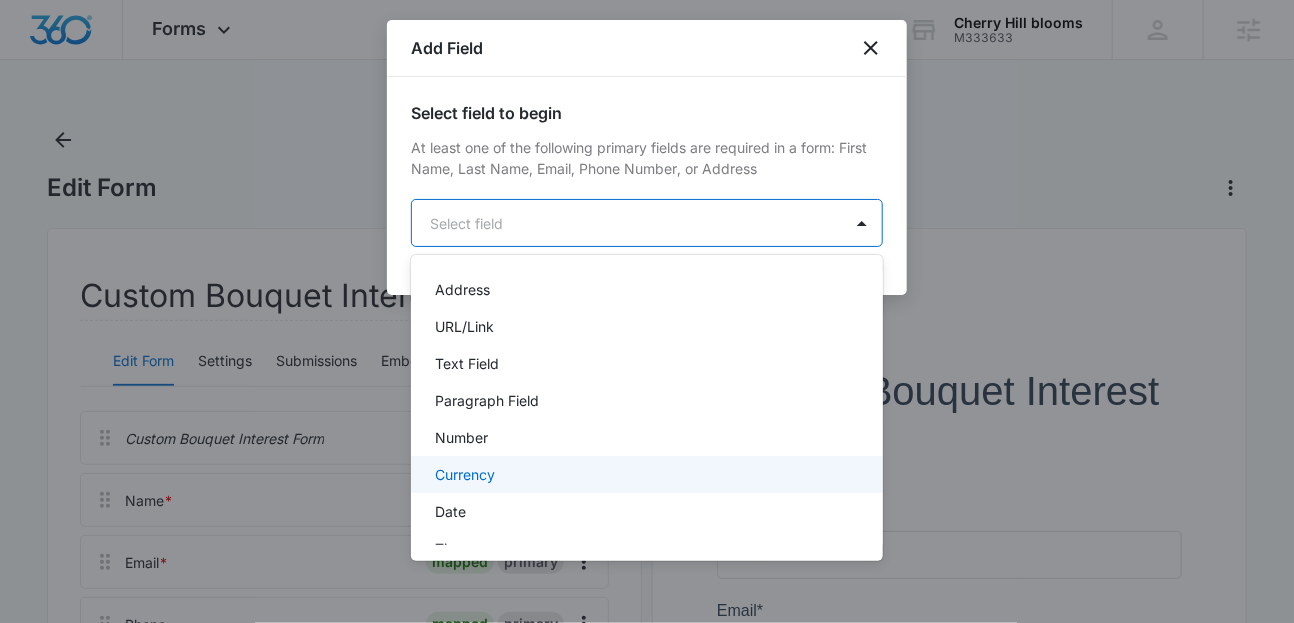 scroll, scrollTop: 190, scrollLeft: 0, axis: vertical 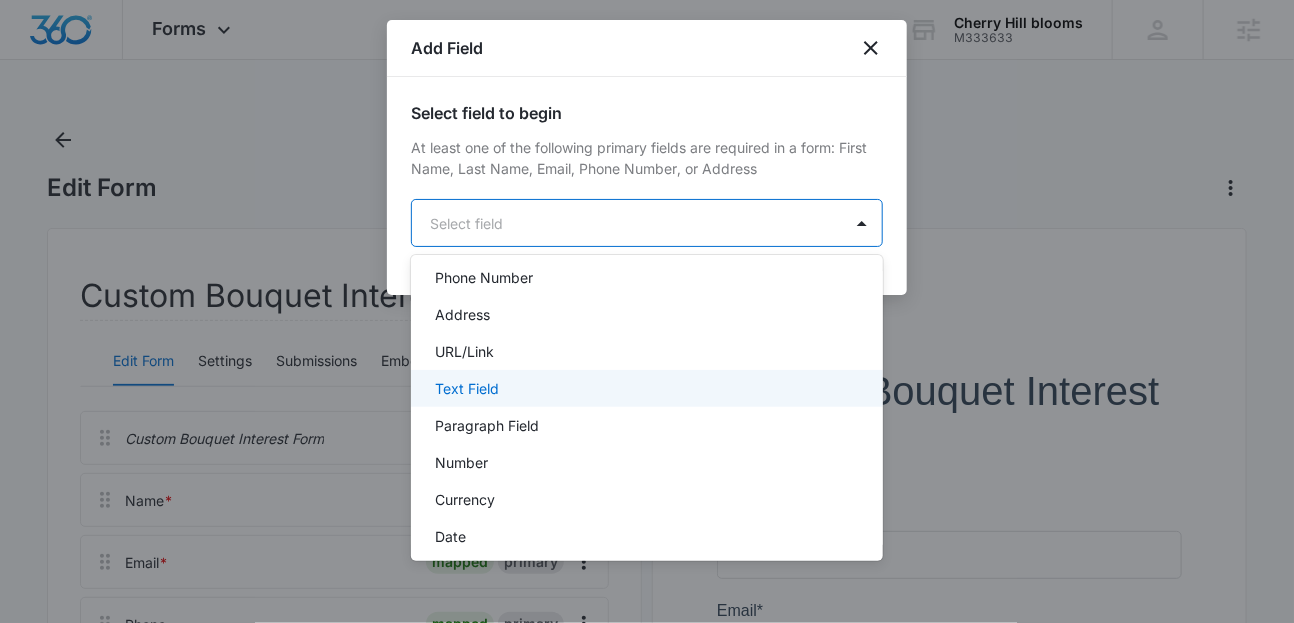 click on "Text Field" at bounding box center (645, 388) 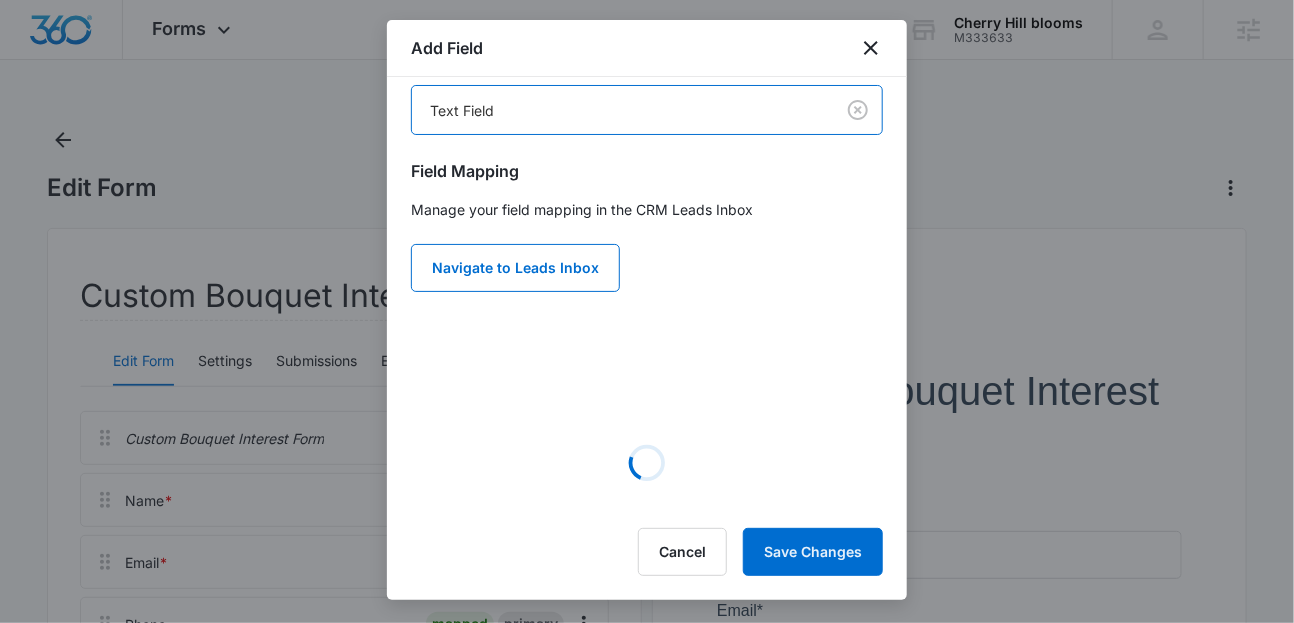 select on "top" 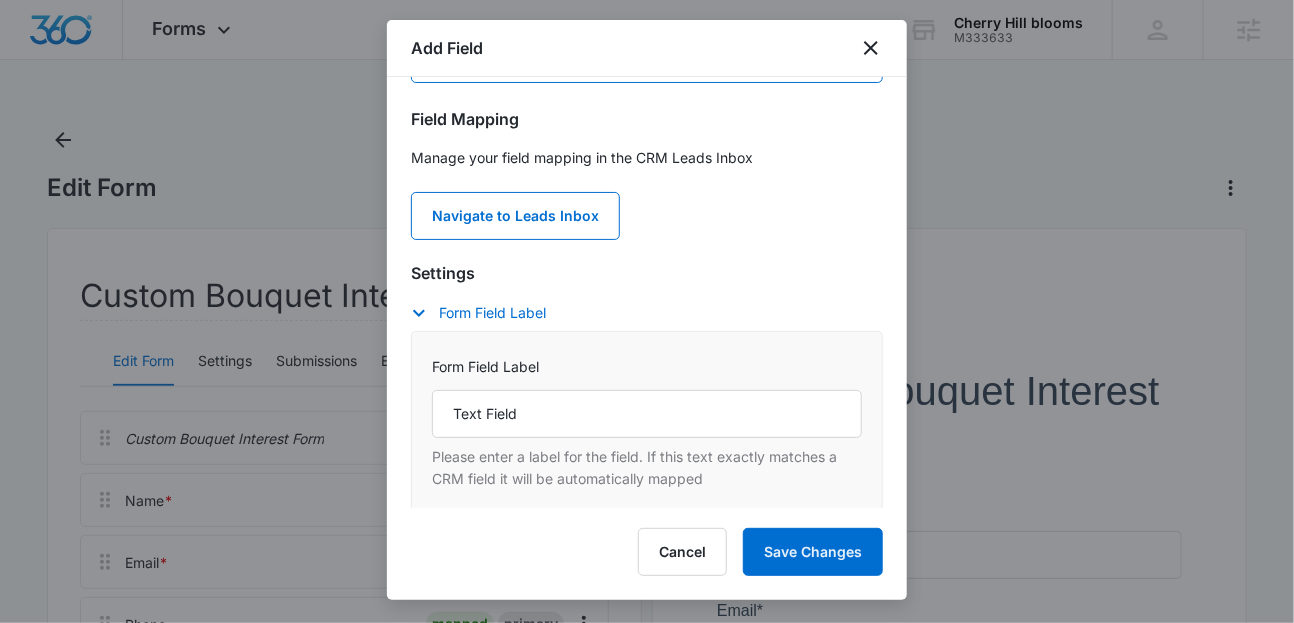scroll, scrollTop: 171, scrollLeft: 0, axis: vertical 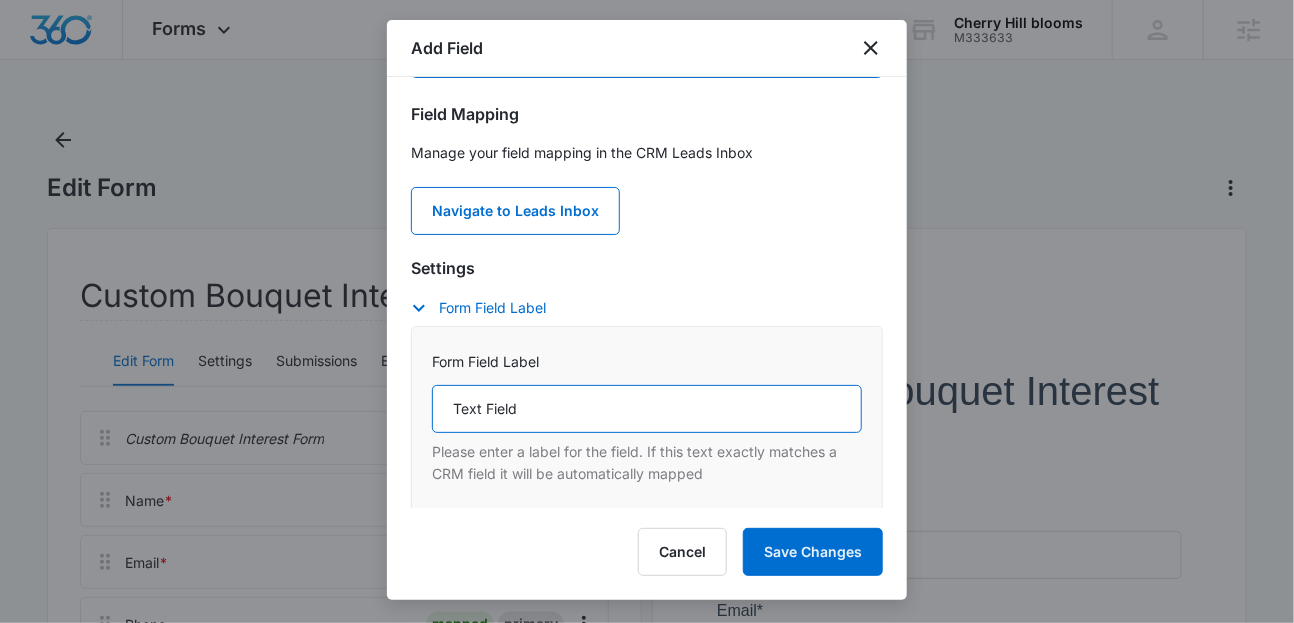 click on "Text Field" at bounding box center [647, 409] 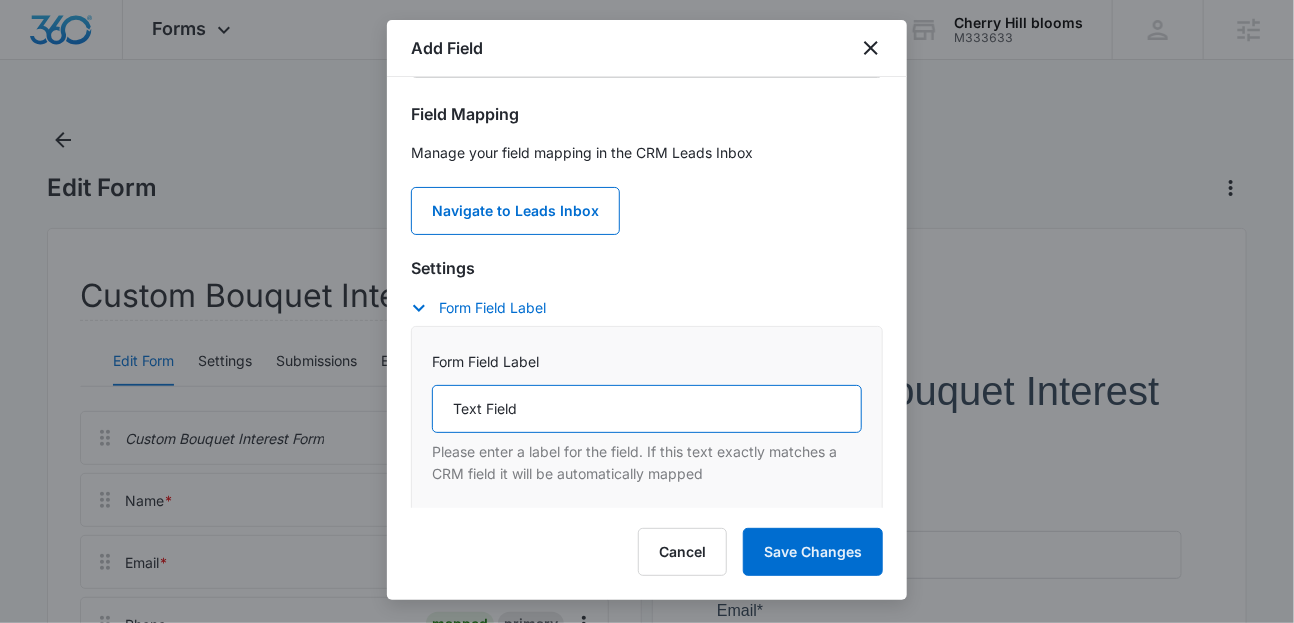 click on "Text Field" at bounding box center (647, 409) 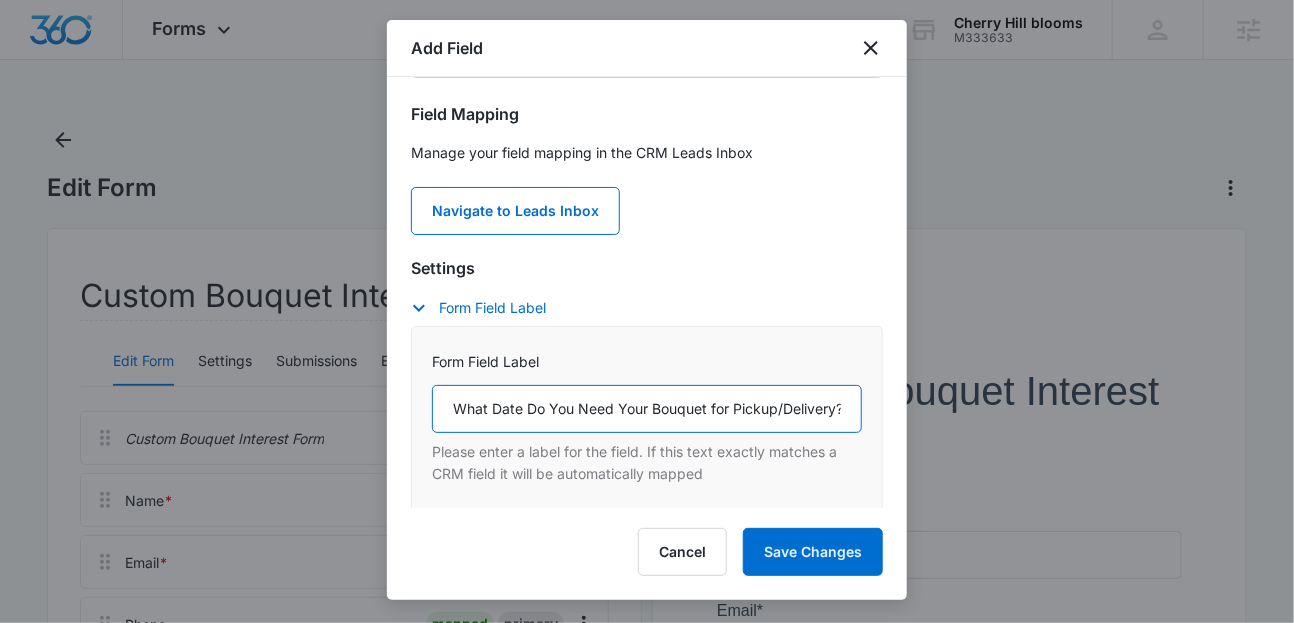 scroll, scrollTop: 0, scrollLeft: 1, axis: horizontal 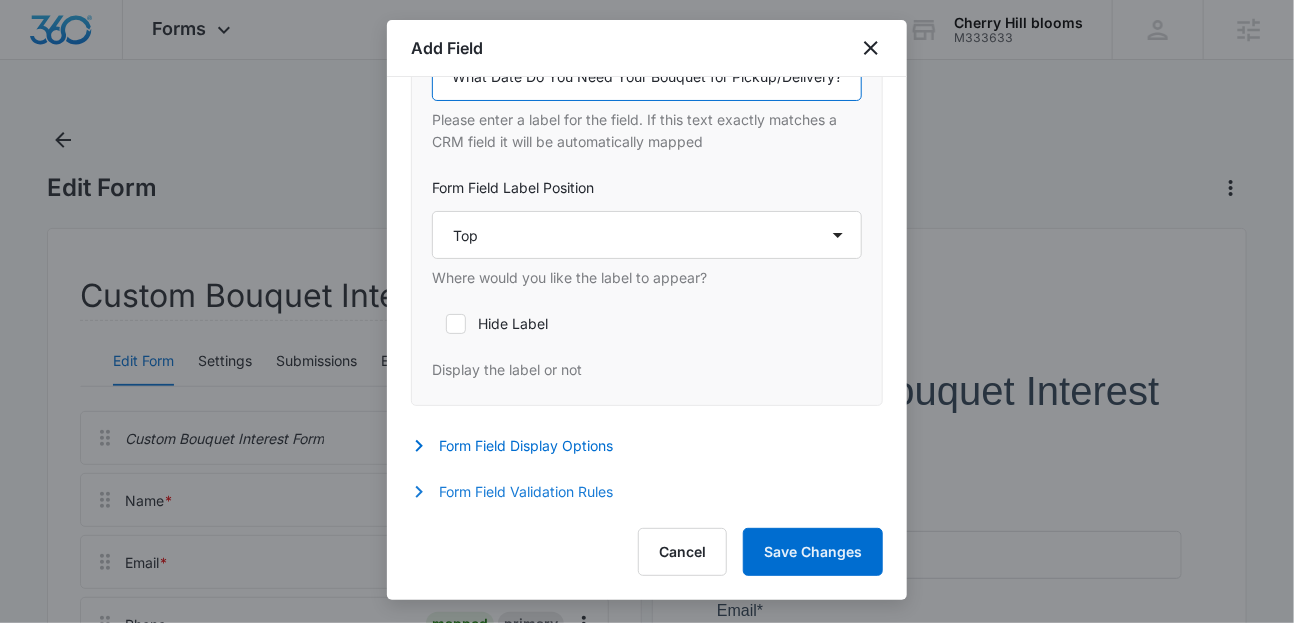 type on "What Date Do You Need Your Bouquet for Pickup/Delivery?" 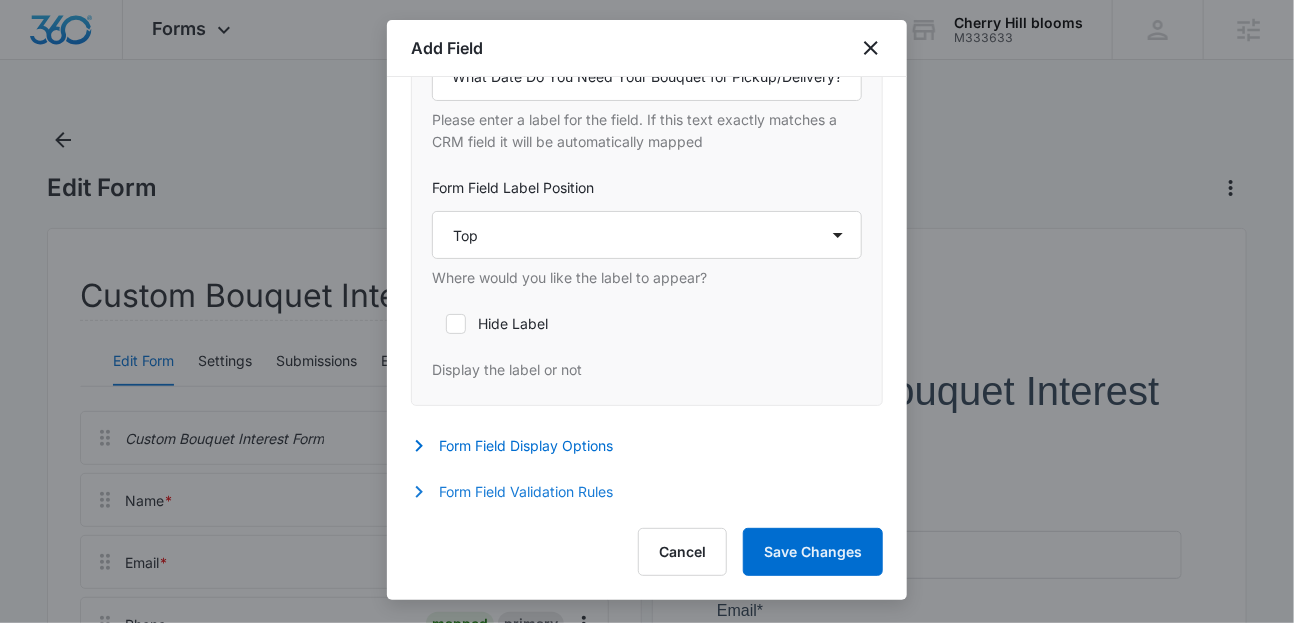 click on "Form Field Validation Rules" at bounding box center [522, 492] 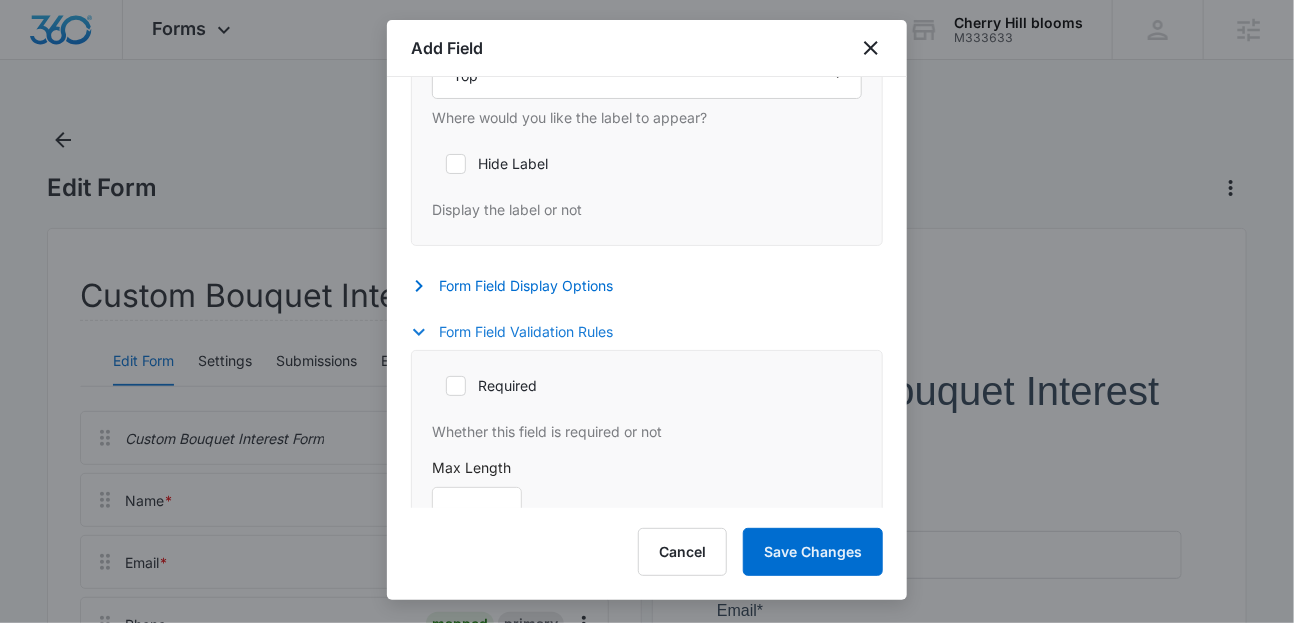 scroll, scrollTop: 665, scrollLeft: 0, axis: vertical 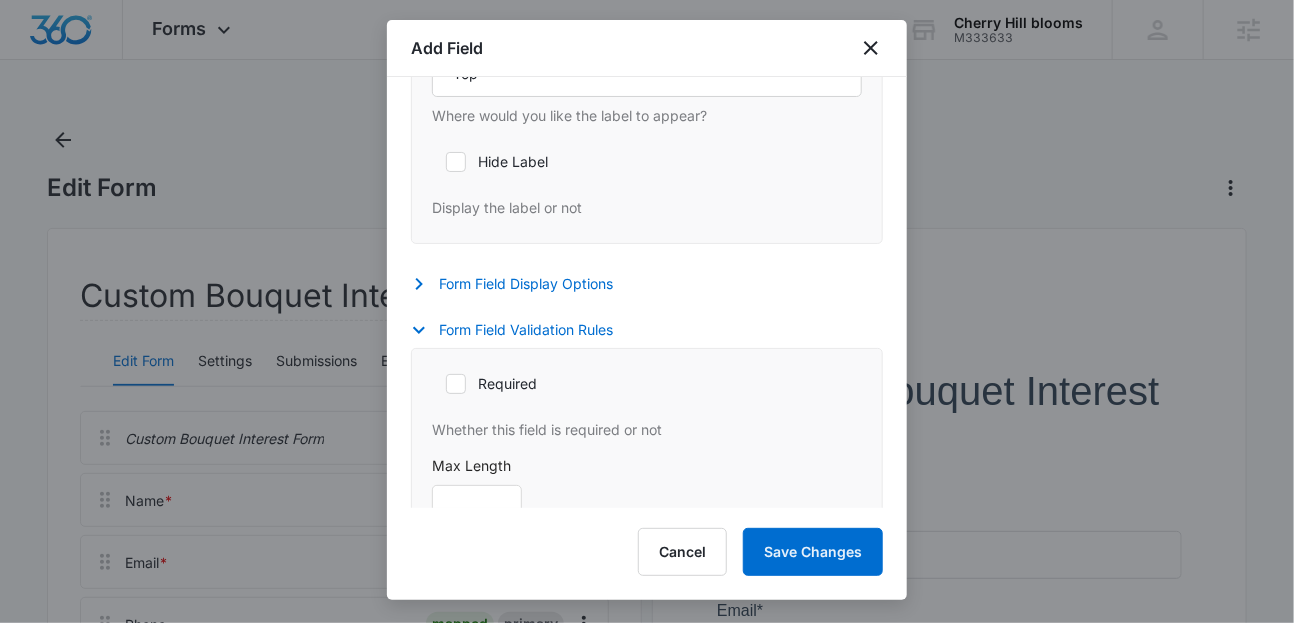click on "Required" at bounding box center (647, 396) 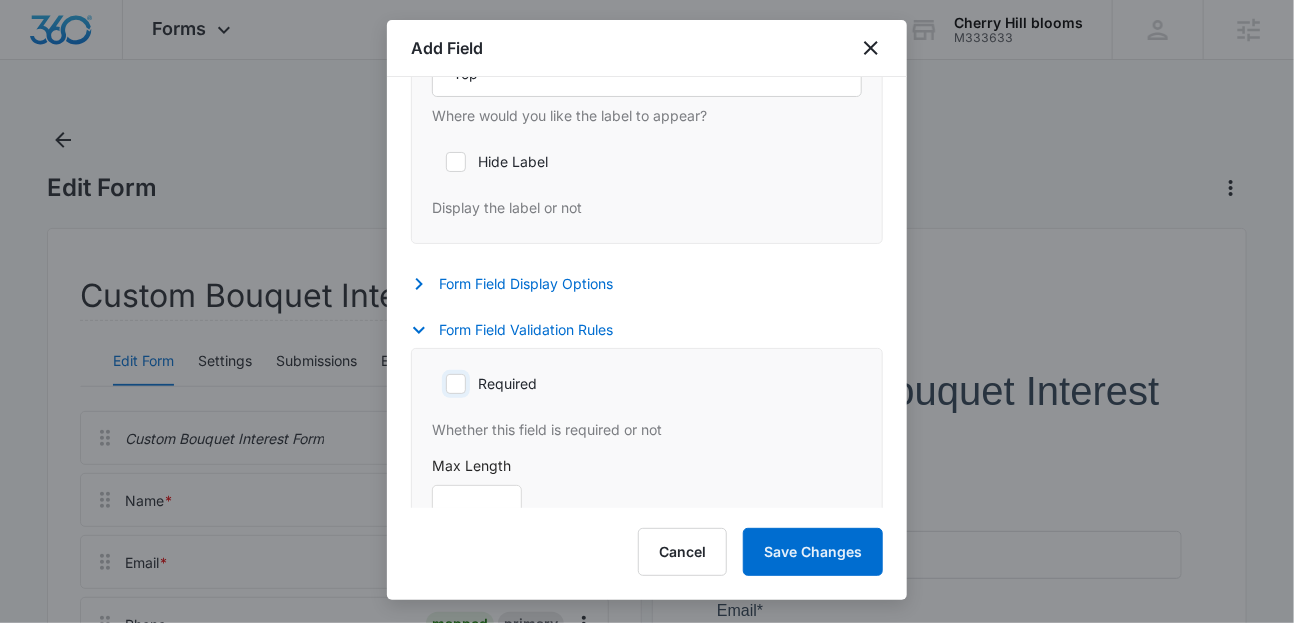 checkbox on "true" 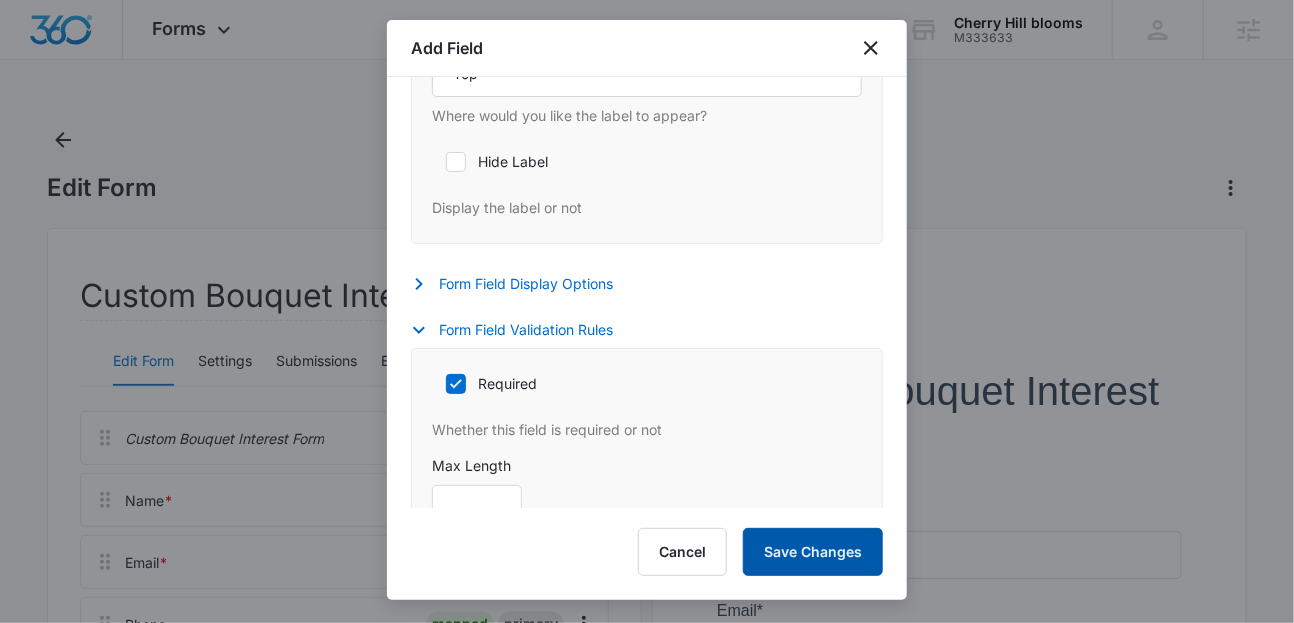 click on "Save Changes" at bounding box center (813, 552) 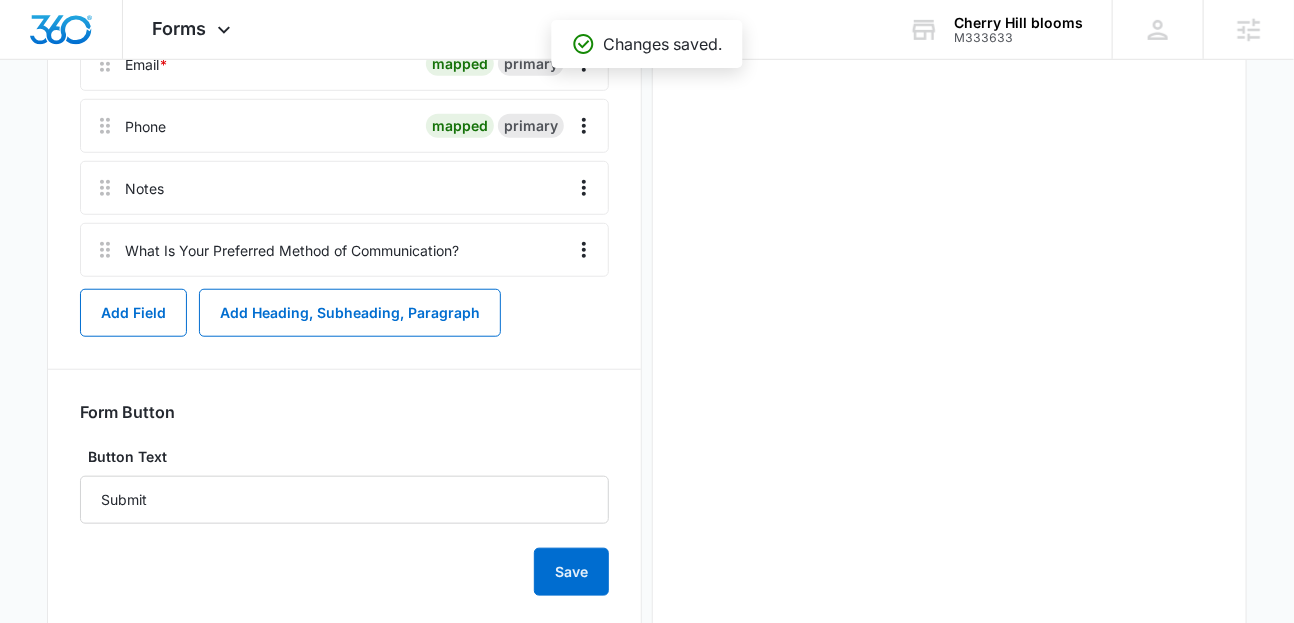scroll, scrollTop: 0, scrollLeft: 0, axis: both 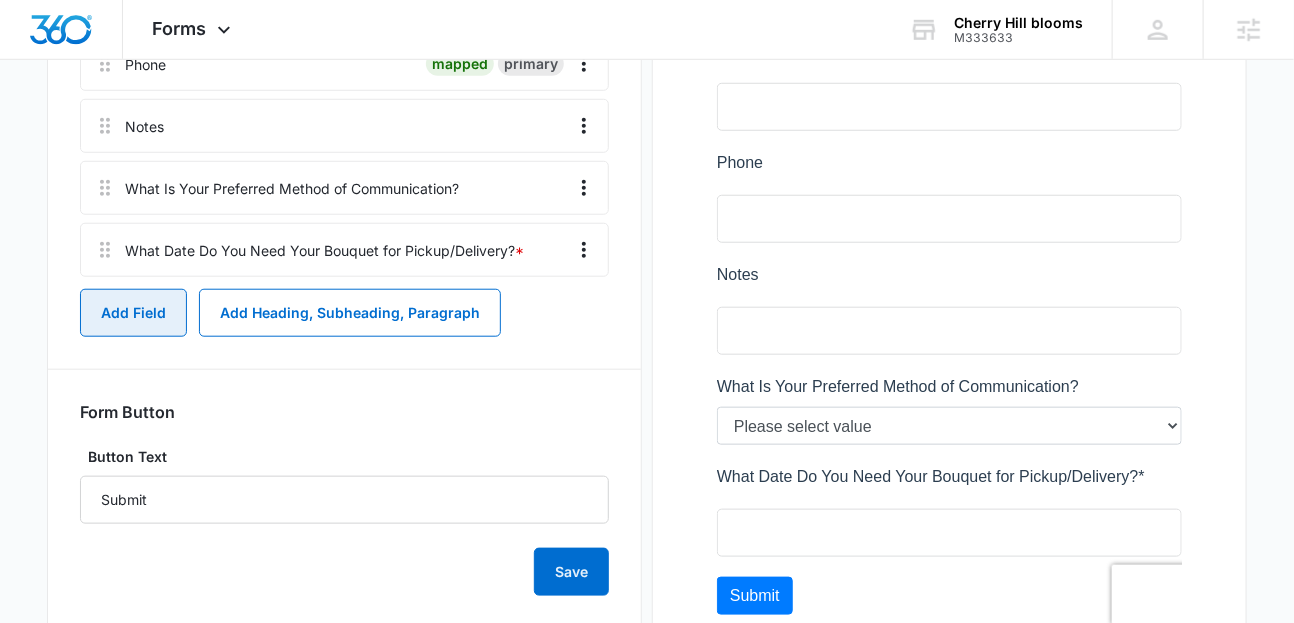 click on "Add Field" at bounding box center [133, 313] 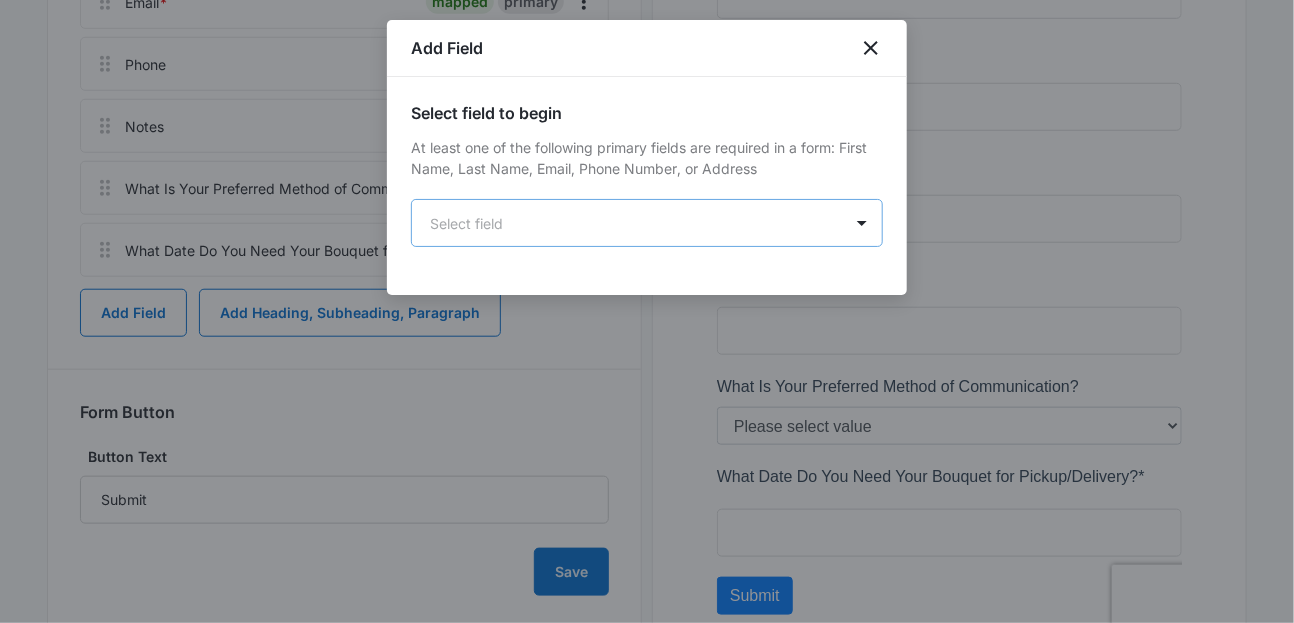 scroll, scrollTop: 0, scrollLeft: 0, axis: both 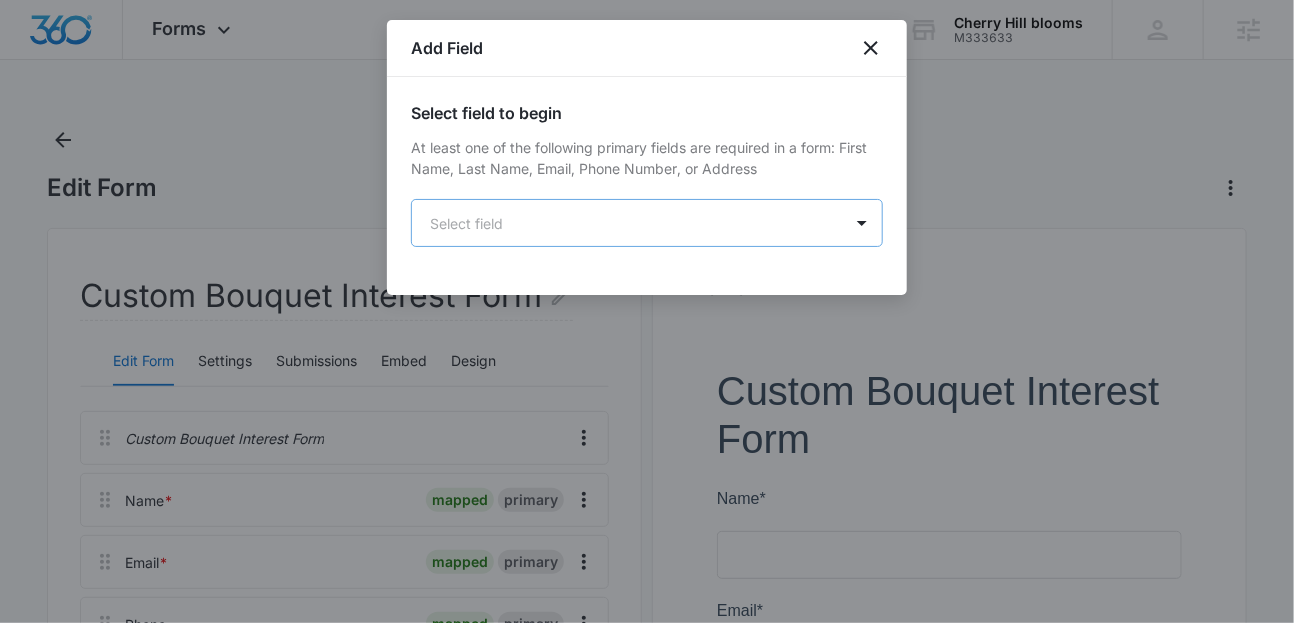 click on "Forms Apps Reputation Websites Forms CRM Email Social Payments POS Content Ads Intelligence Files Brand Settings Cherry Hill blooms M333633 Your Accounts View All Cheyenne von Hoene cheyenne.vonhoene@madwire.com My Profile Notifications Support Logout Terms & Conditions   •   Privacy Policy Agencies Edit Form Custom Bouquet Interest Form   Edit Form Settings Submissions Embed Design Custom Bouquet Interest Form Name * mapped primary Email * mapped primary Phone mapped primary Notes What Is Your Preferred Method of Communication? What Date Do You Need Your Bouquet for Pickup/Delivery? * Add Field Add Heading, Subheading, Paragraph Form Button Button Text Submit Save Preview Cherry Hill blooms - Forms - Marketing 360®
Press space bar to start a drag.
When dragging you can use the arrow keys to move the item around and escape to cancel.
Some screen readers may require you to be in focus mode or to use your pass through key
Add Field Select field to begin Select field" at bounding box center (647, 734) 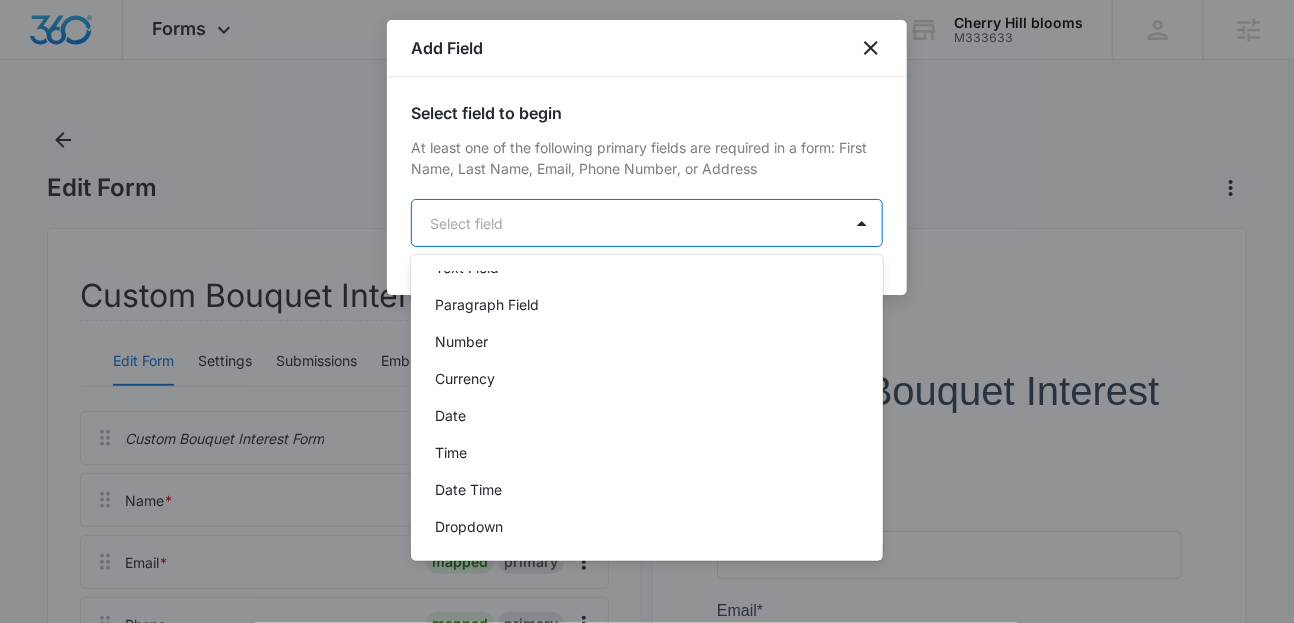 scroll, scrollTop: 370, scrollLeft: 0, axis: vertical 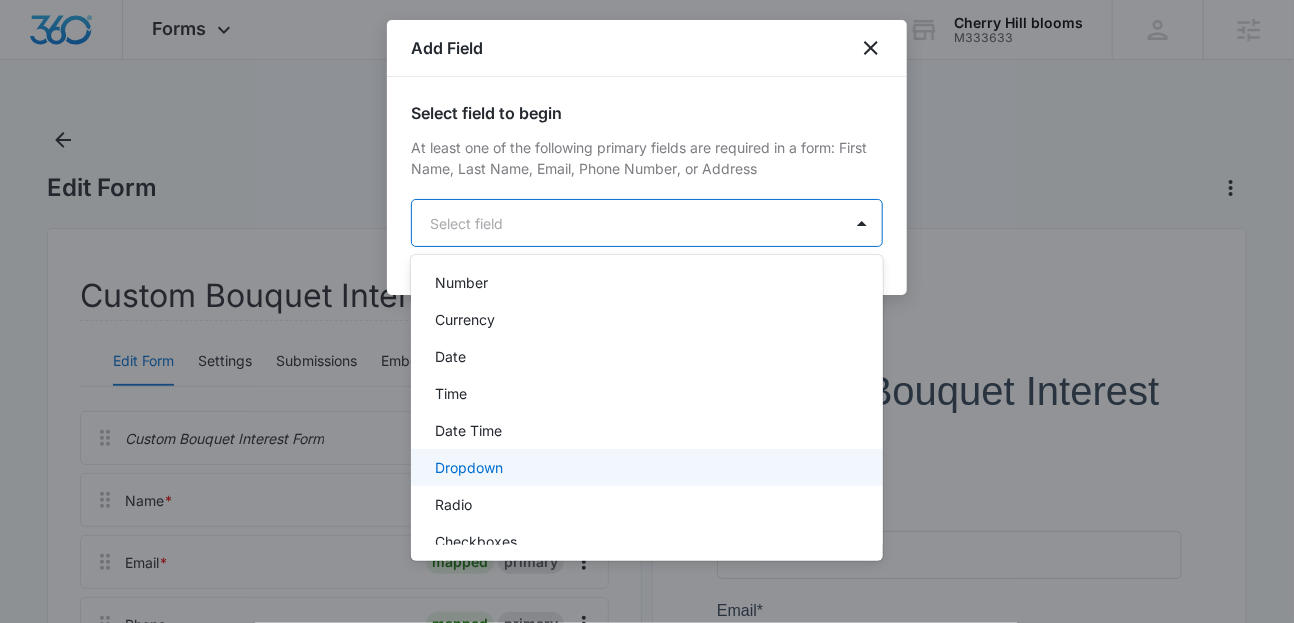 click on "Dropdown" at bounding box center [645, 467] 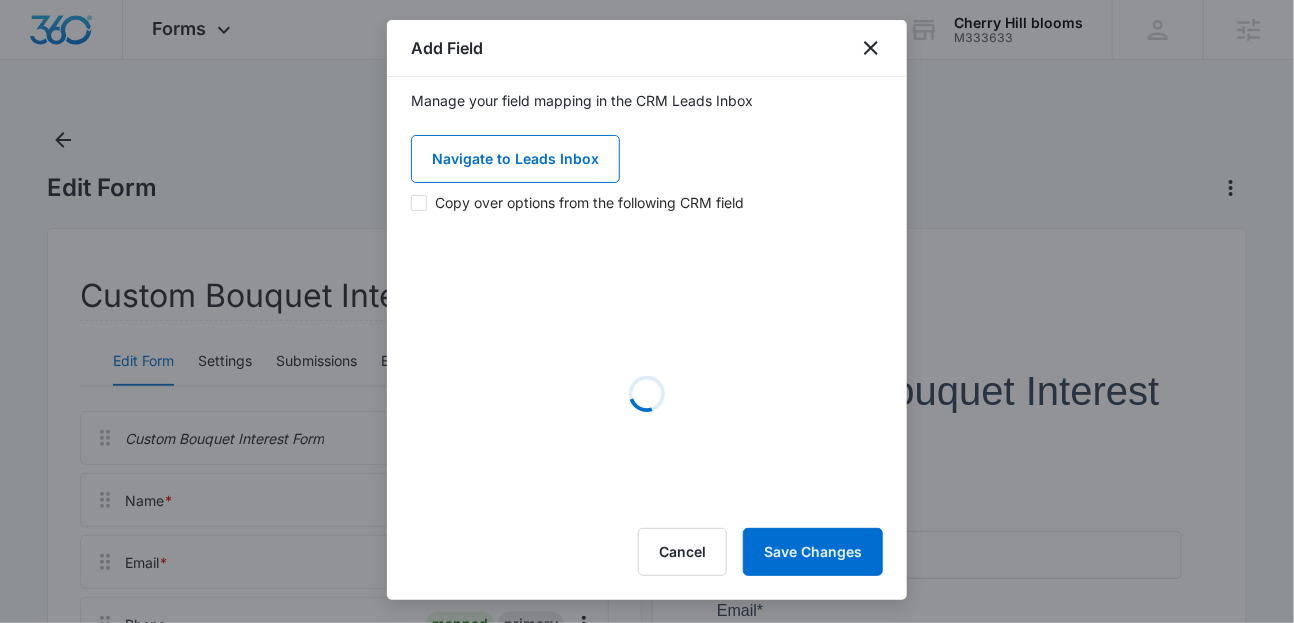 select on "top" 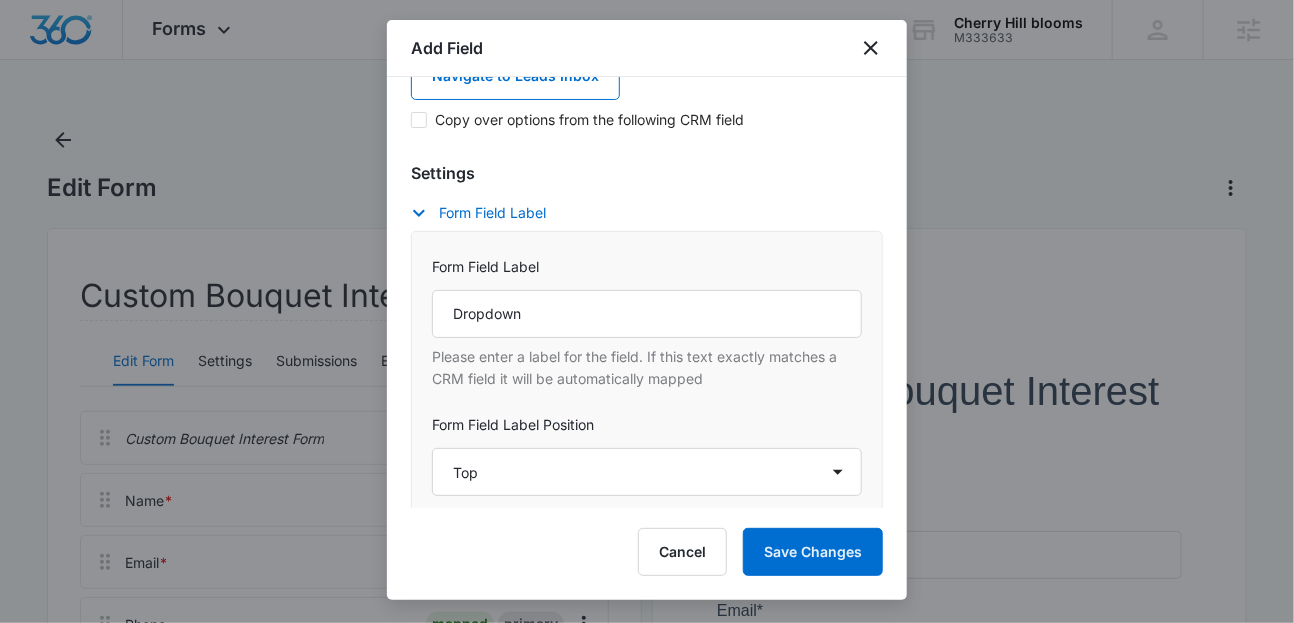 scroll, scrollTop: 308, scrollLeft: 0, axis: vertical 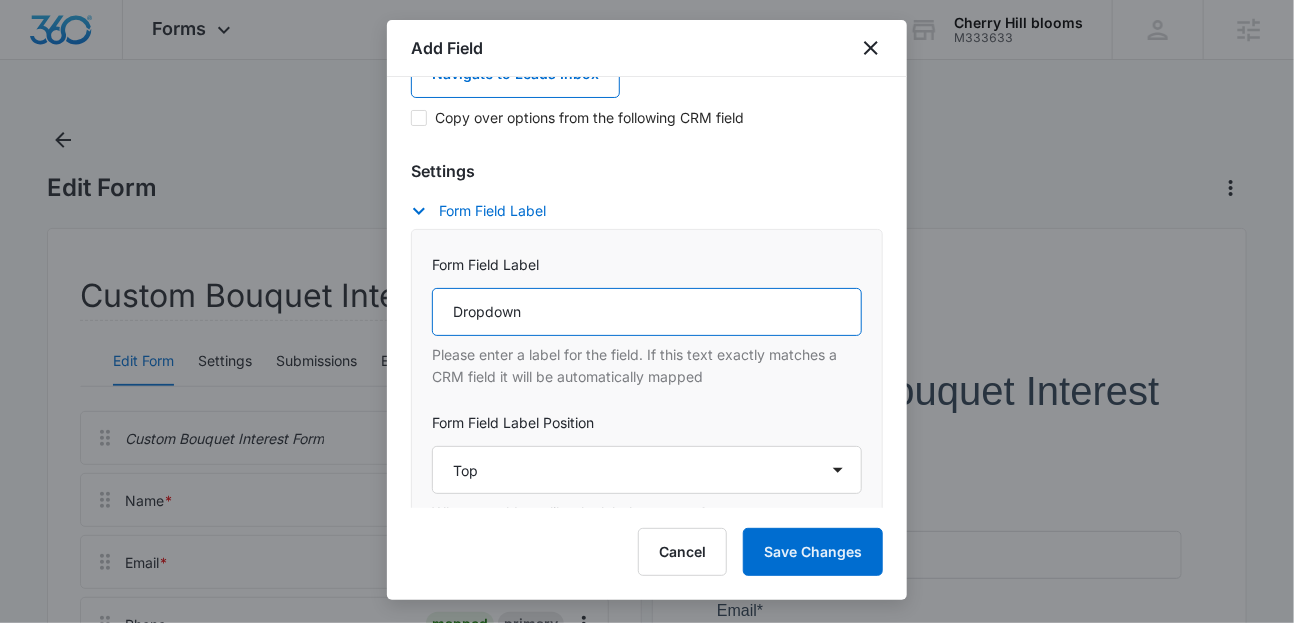 click on "Dropdown" at bounding box center [647, 312] 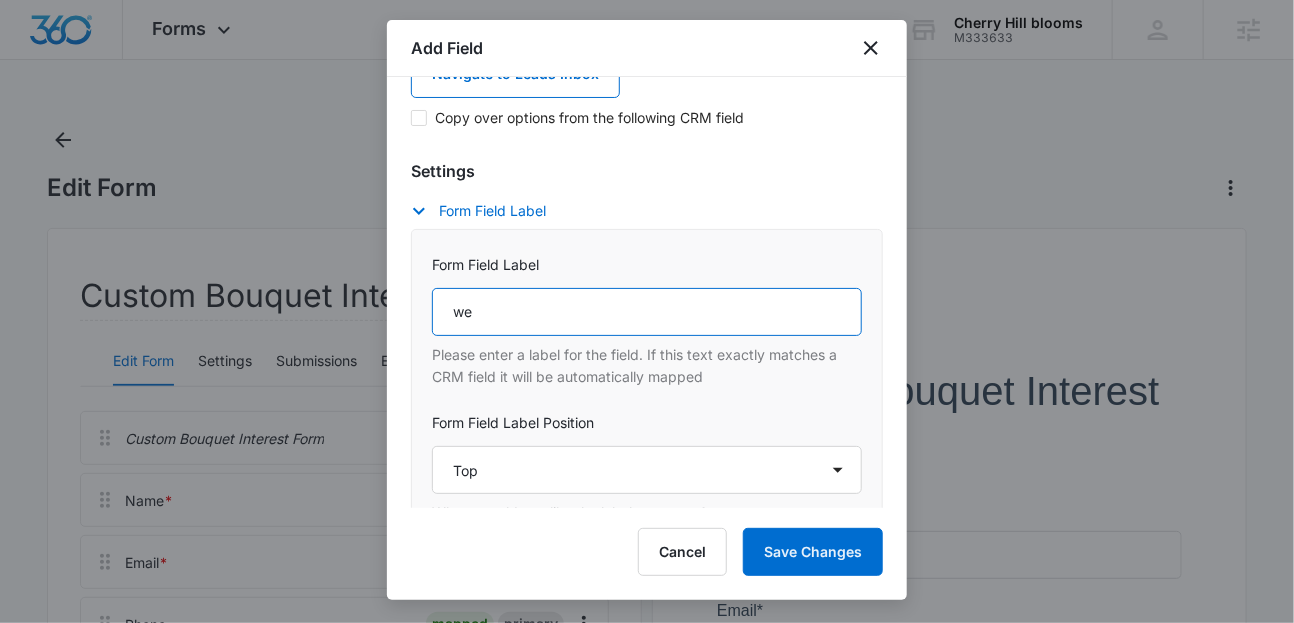 type on "w" 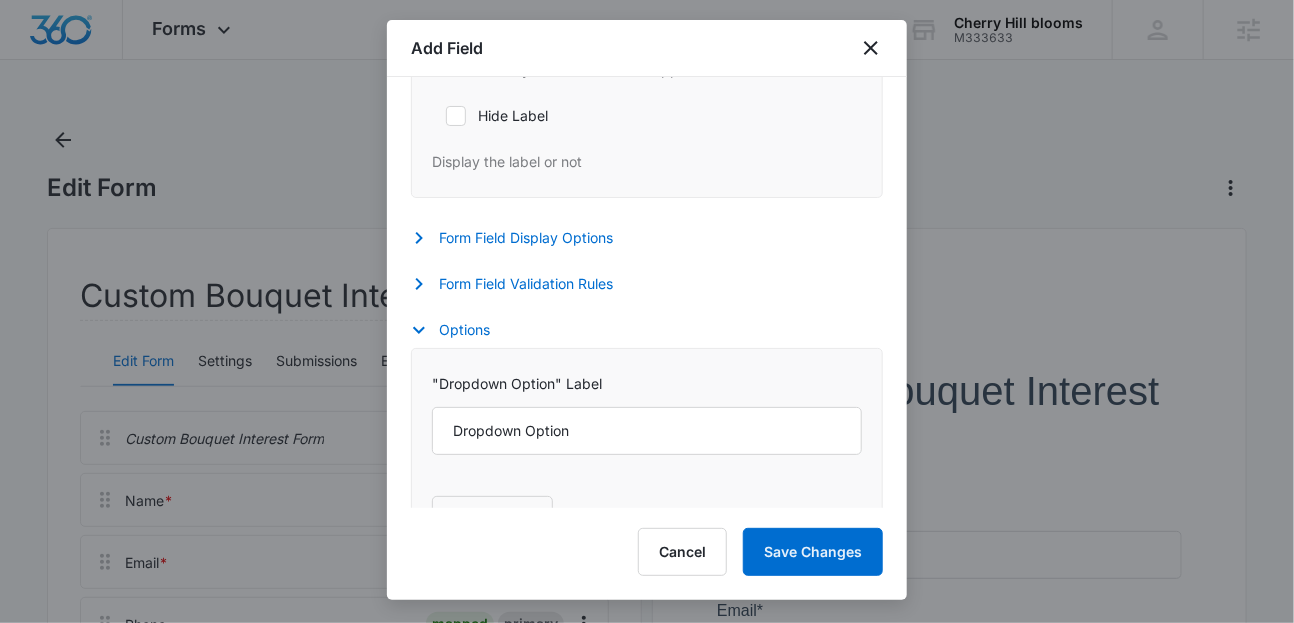 scroll, scrollTop: 797, scrollLeft: 0, axis: vertical 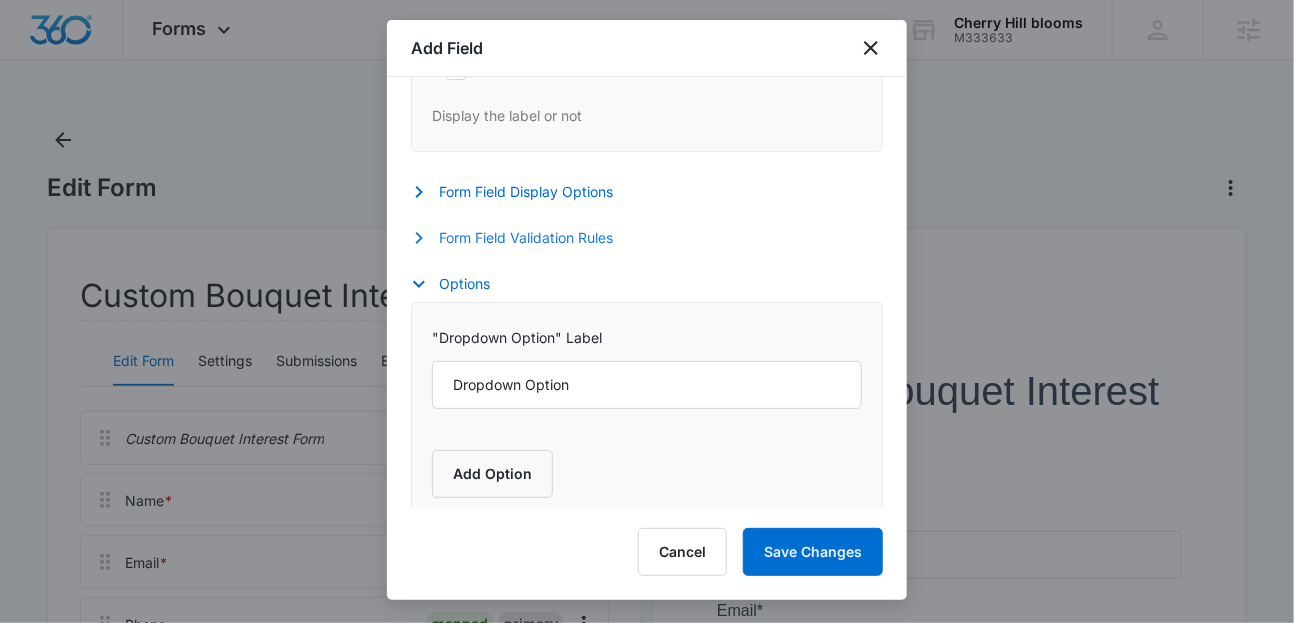 type on "What Method of Delivery Would You Prefer?" 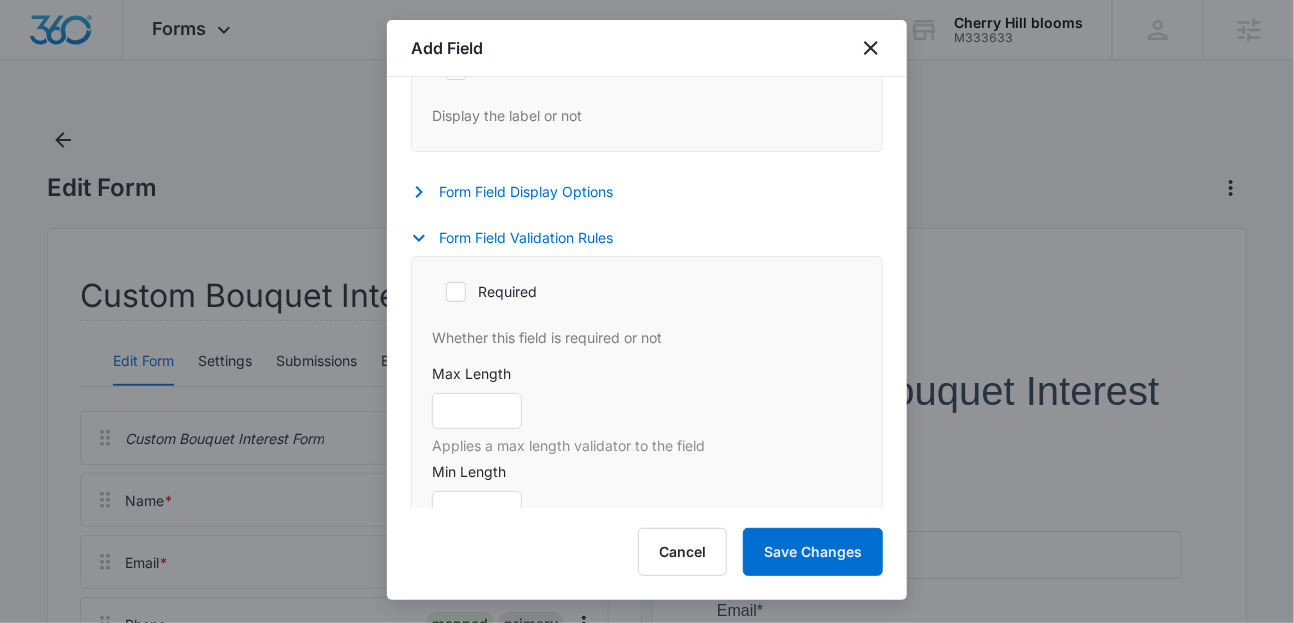 click on "Required" at bounding box center [647, 292] 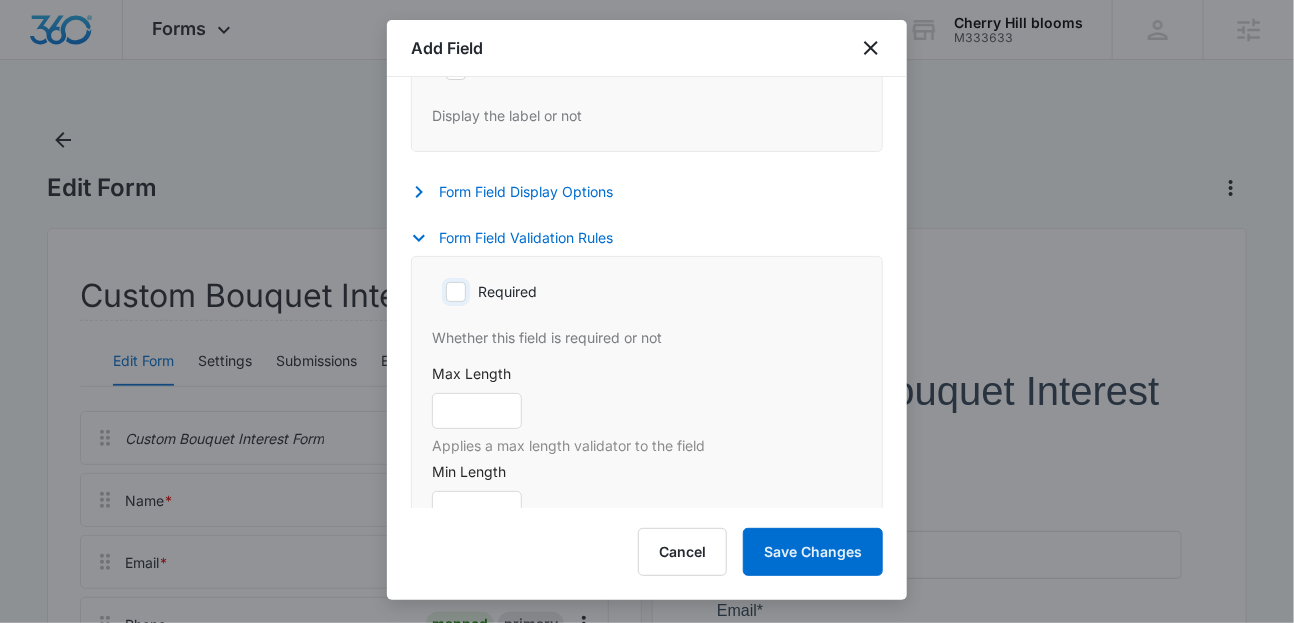 click on "Required" at bounding box center [439, 292] 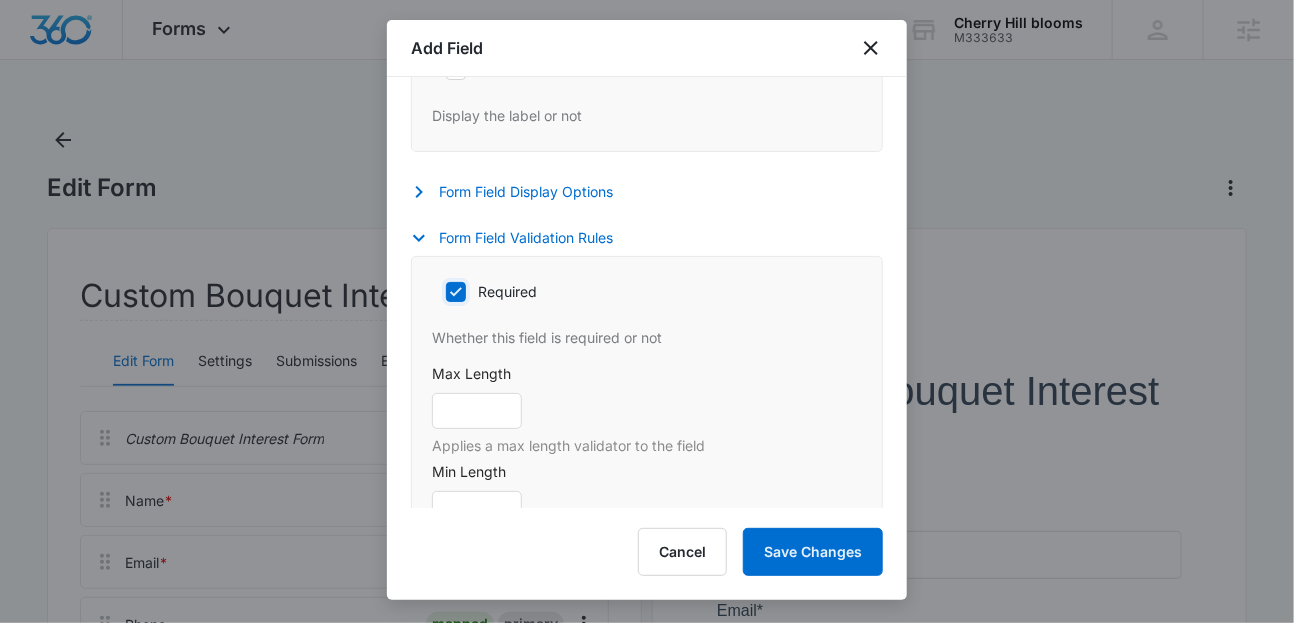 checkbox on "true" 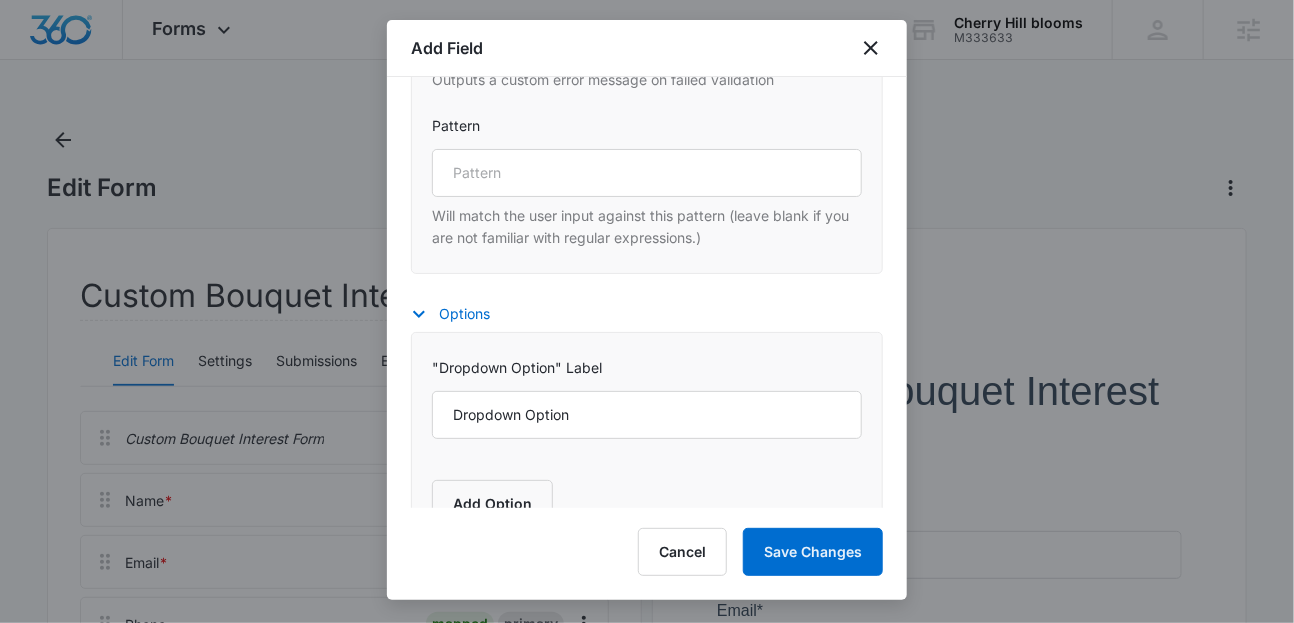 scroll, scrollTop: 1430, scrollLeft: 0, axis: vertical 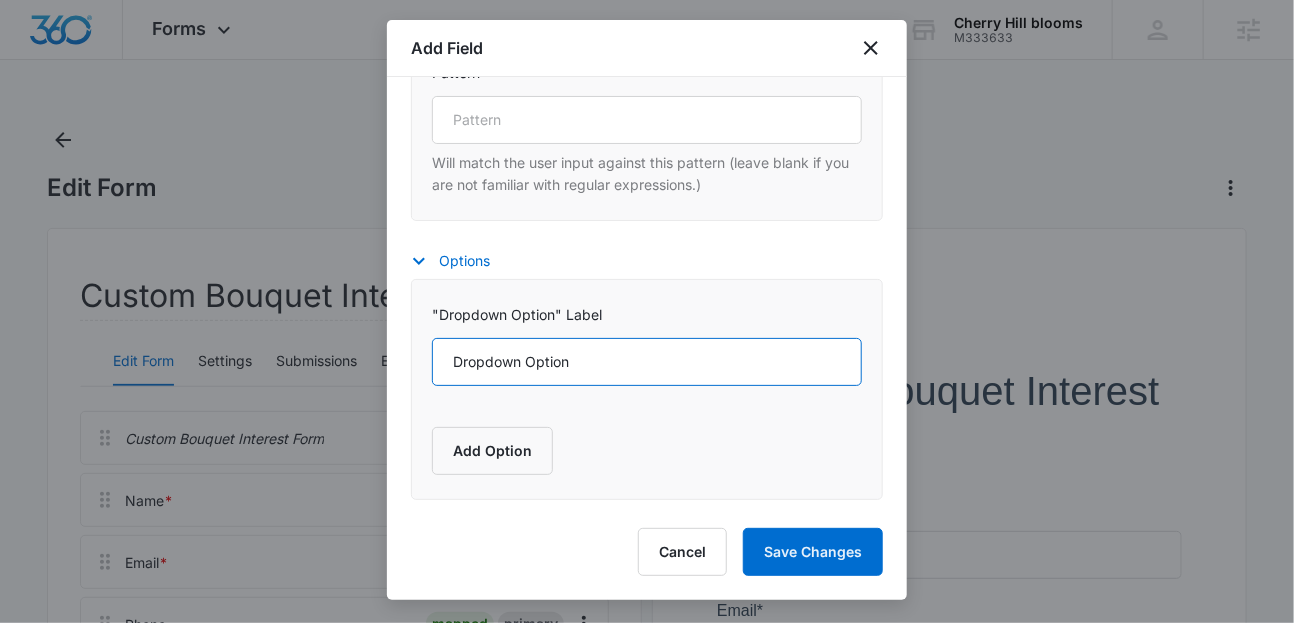 click on "Dropdown Option" at bounding box center [647, 362] 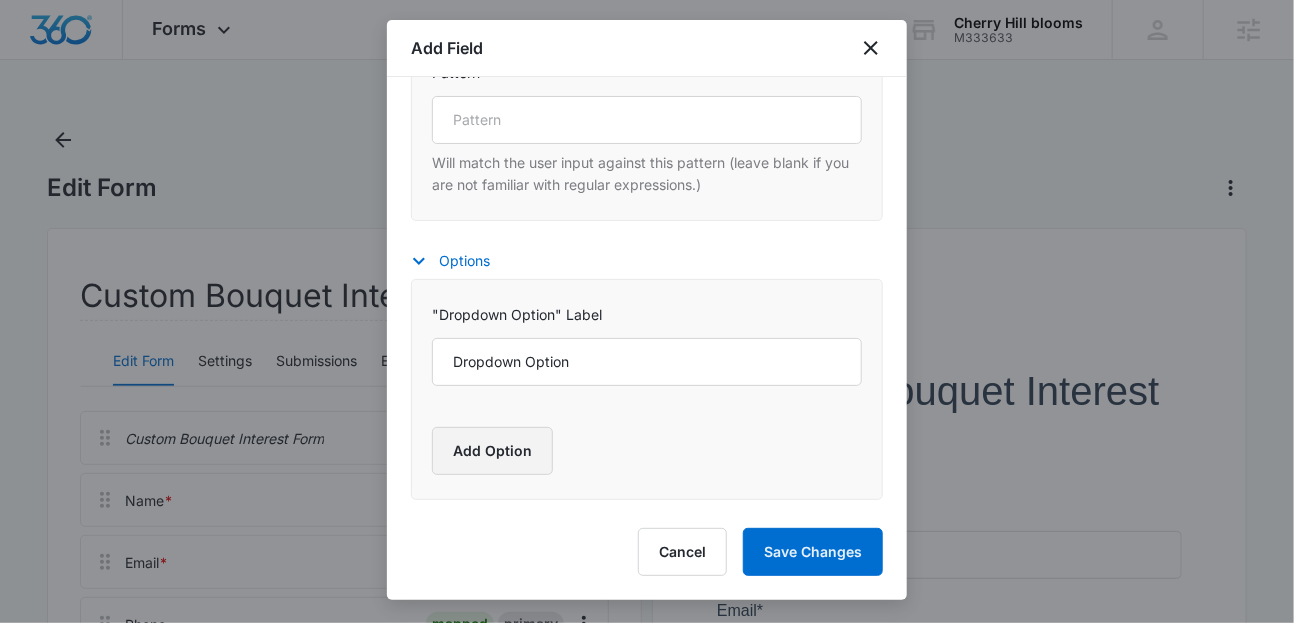 click on "Add Option" at bounding box center [492, 451] 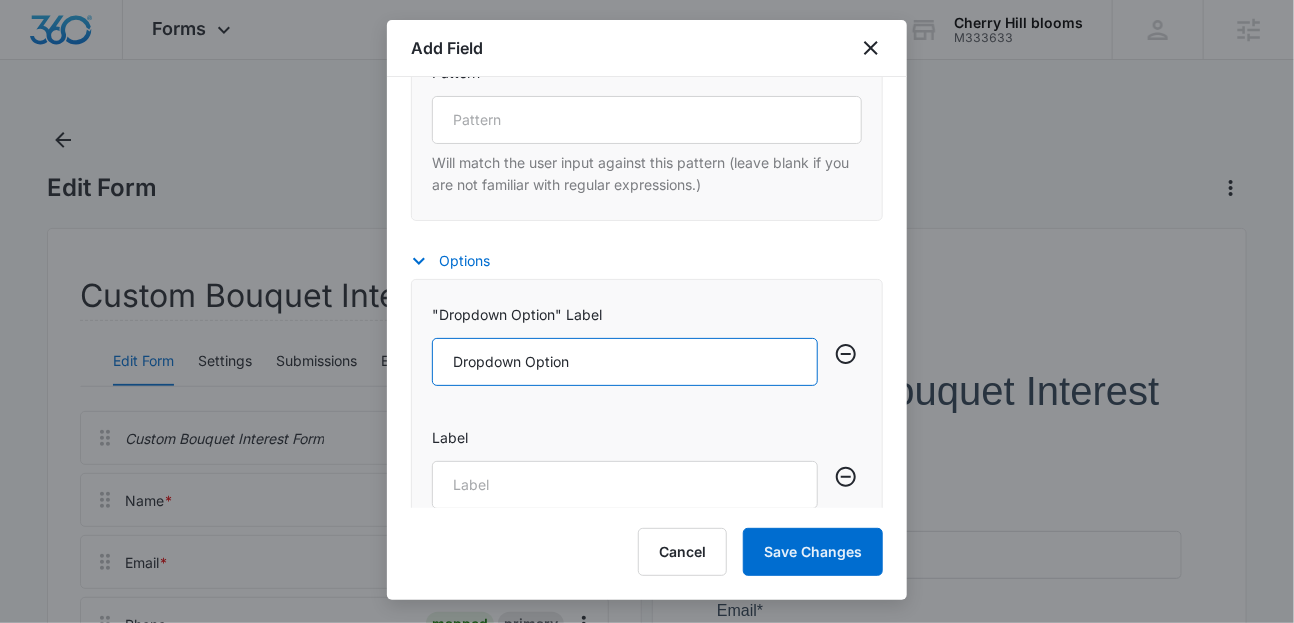 click on "Dropdown Option" at bounding box center [625, 362] 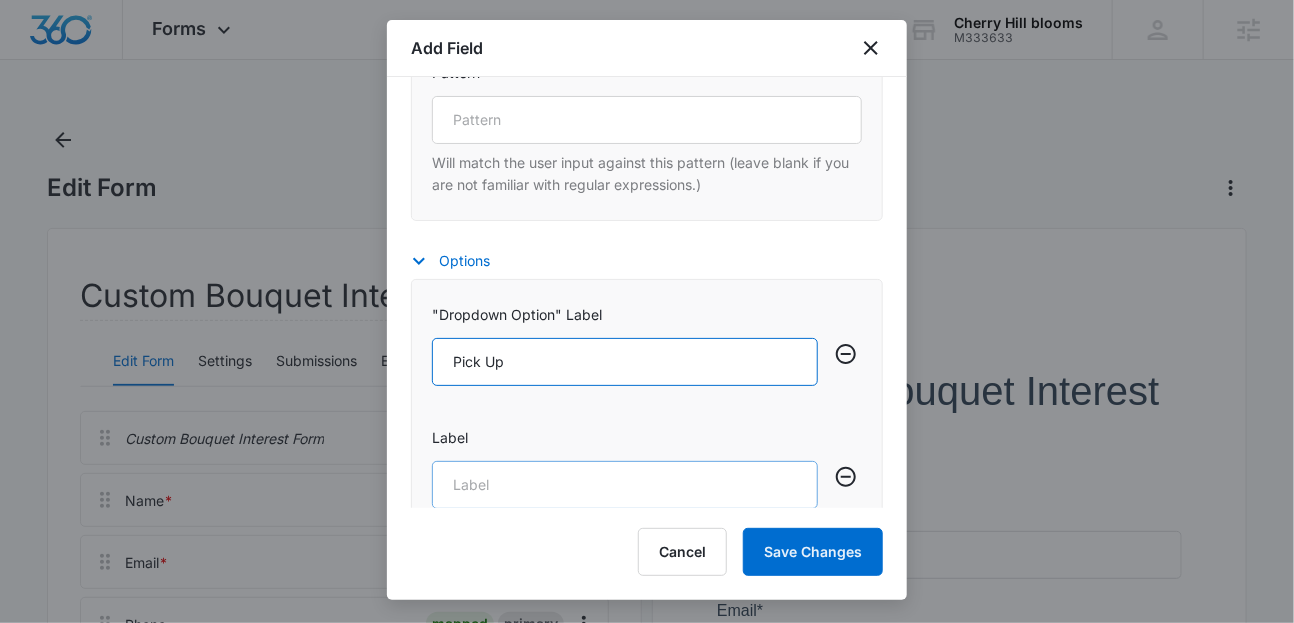 type on "Pick Up" 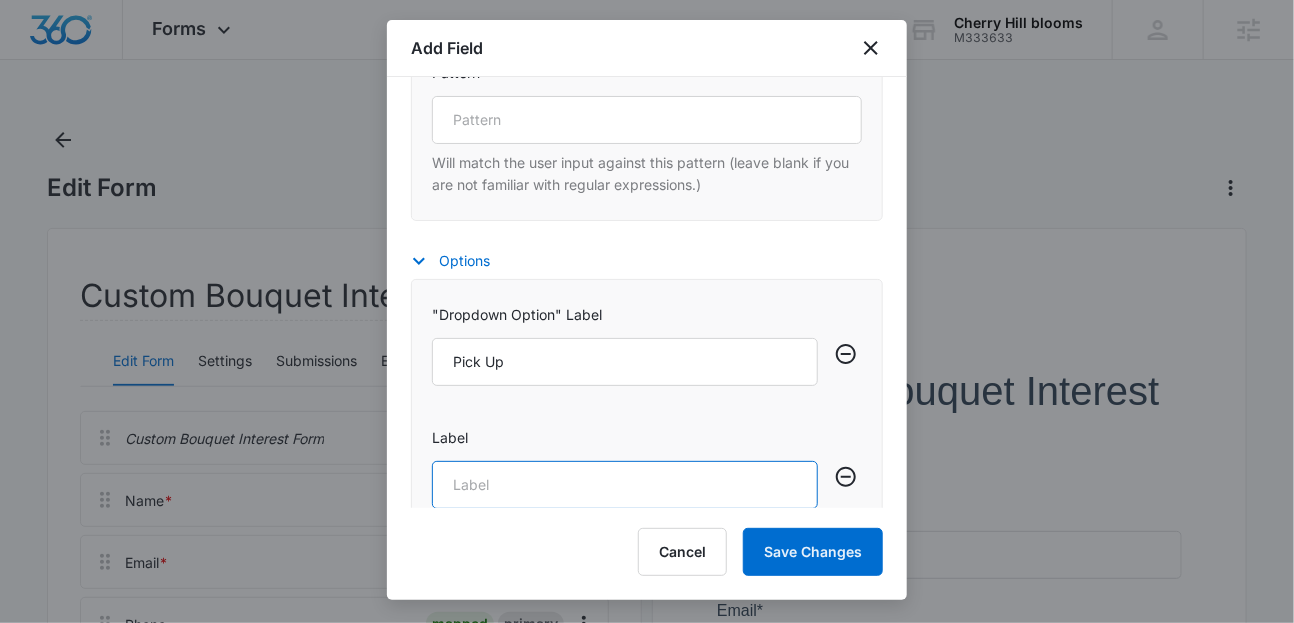 click on "Label" at bounding box center (625, 485) 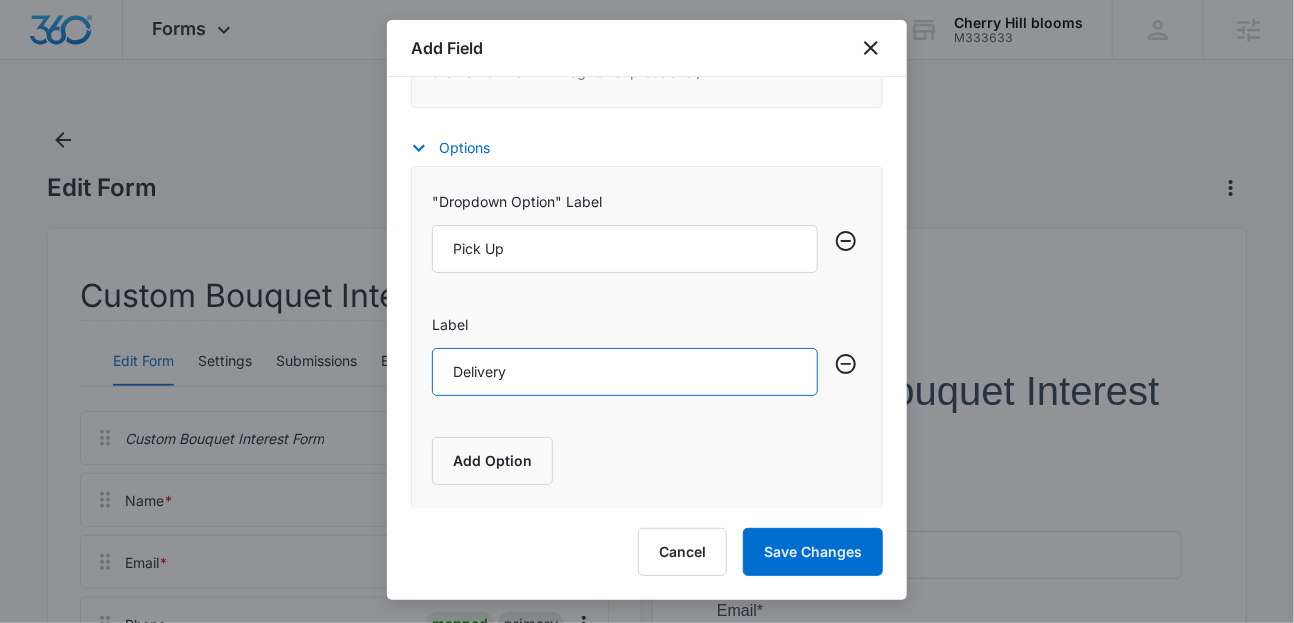 scroll, scrollTop: 1552, scrollLeft: 0, axis: vertical 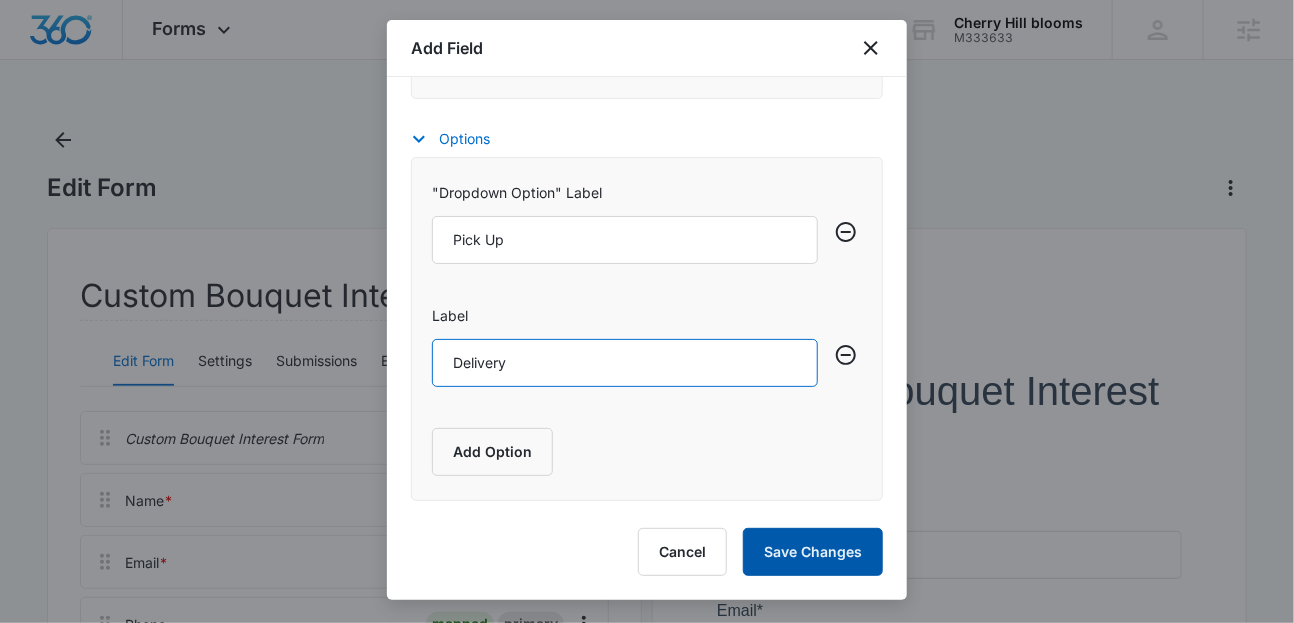 type on "Delivery" 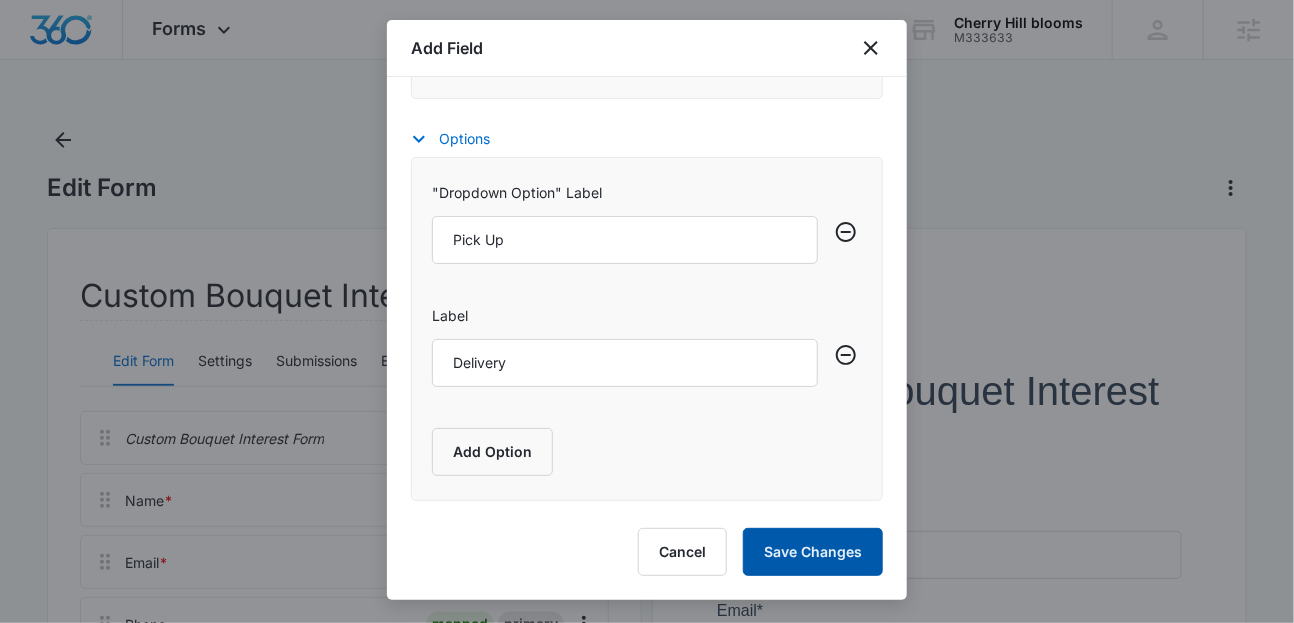 click on "Save Changes" at bounding box center [813, 552] 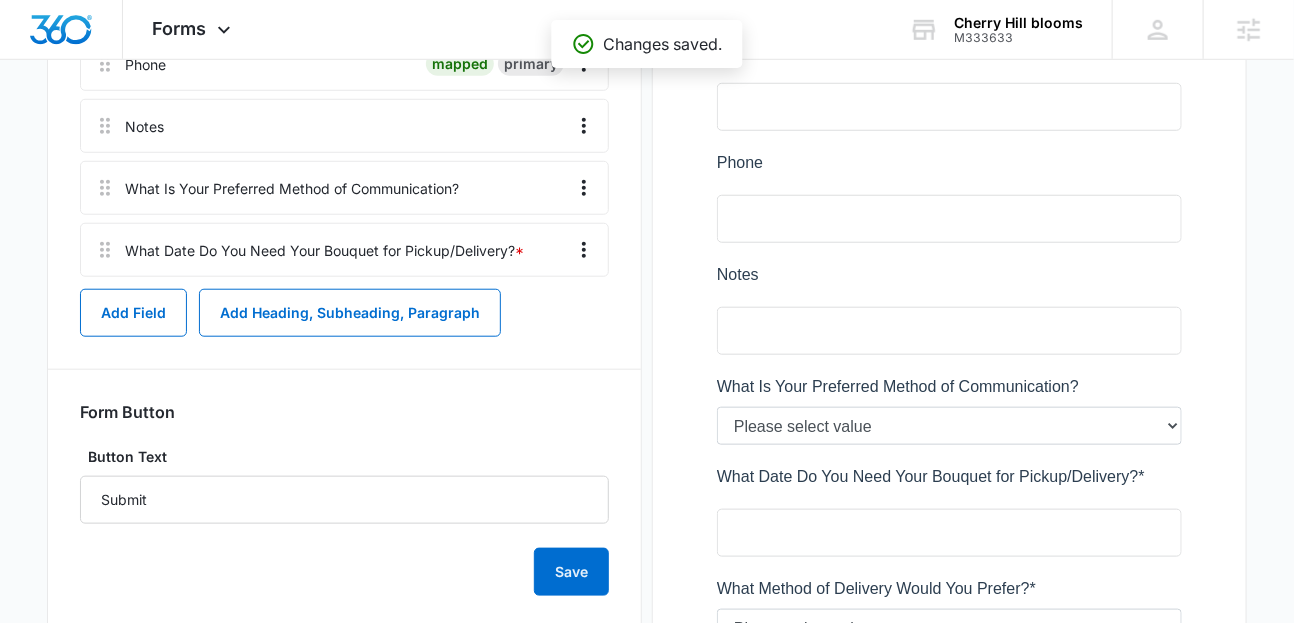 scroll, scrollTop: 622, scrollLeft: 0, axis: vertical 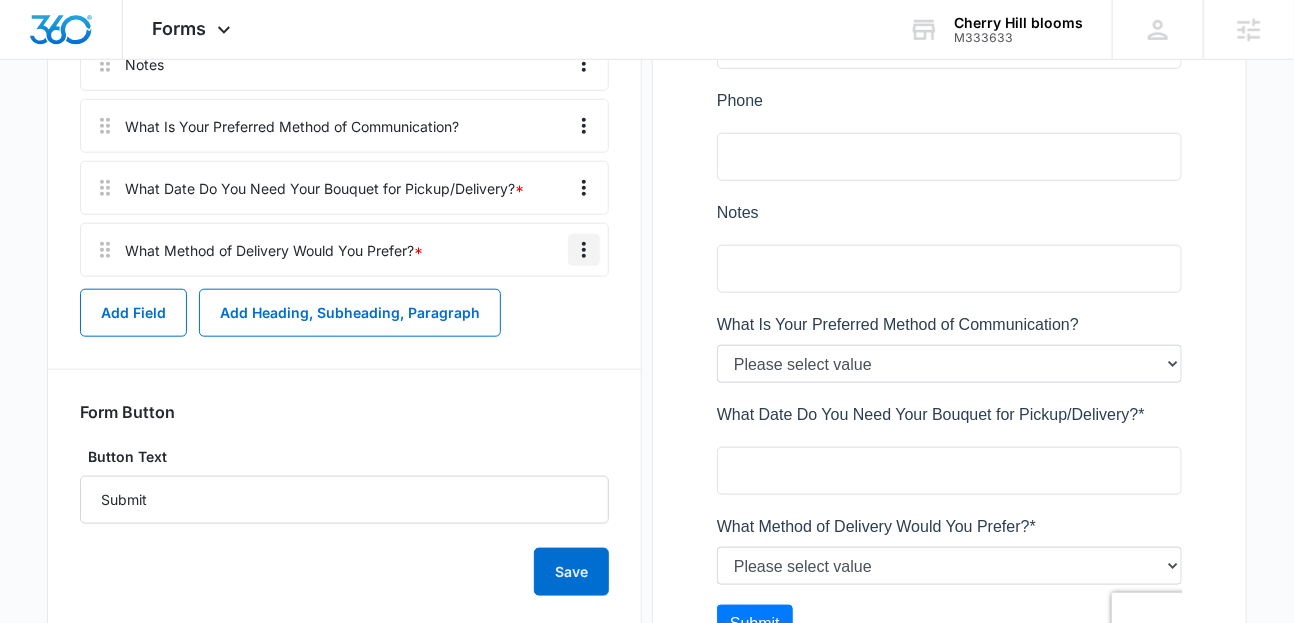 click 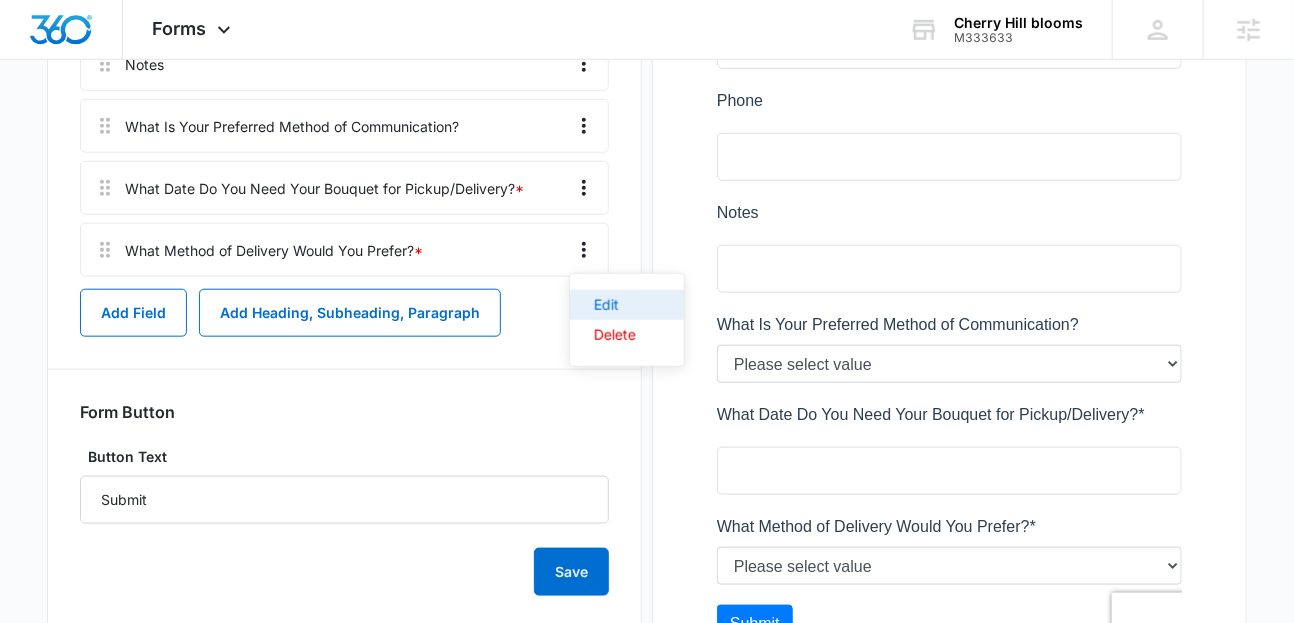 click on "Edit" at bounding box center [615, 305] 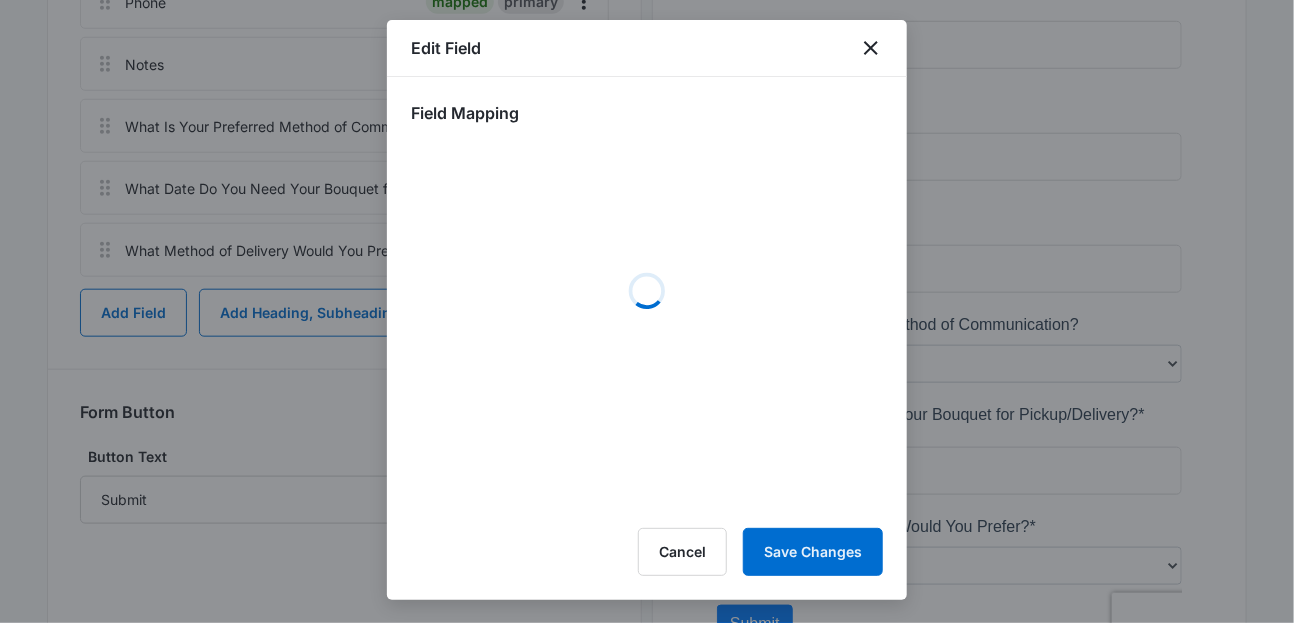 select on "top" 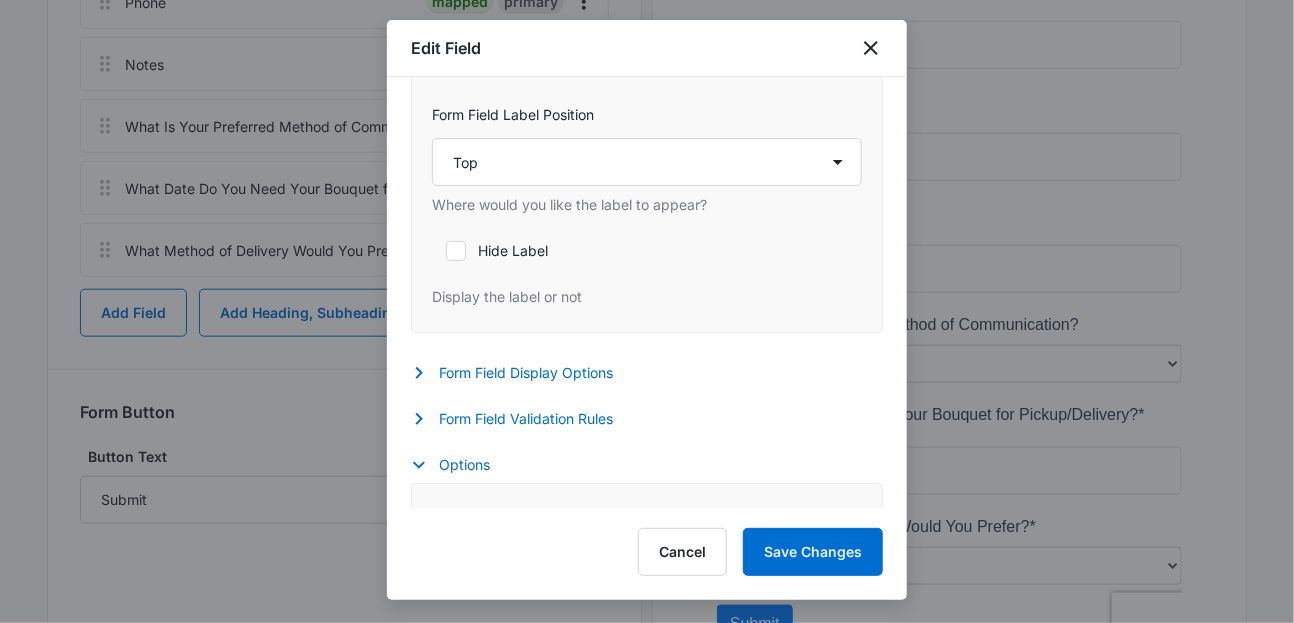 scroll, scrollTop: 461, scrollLeft: 0, axis: vertical 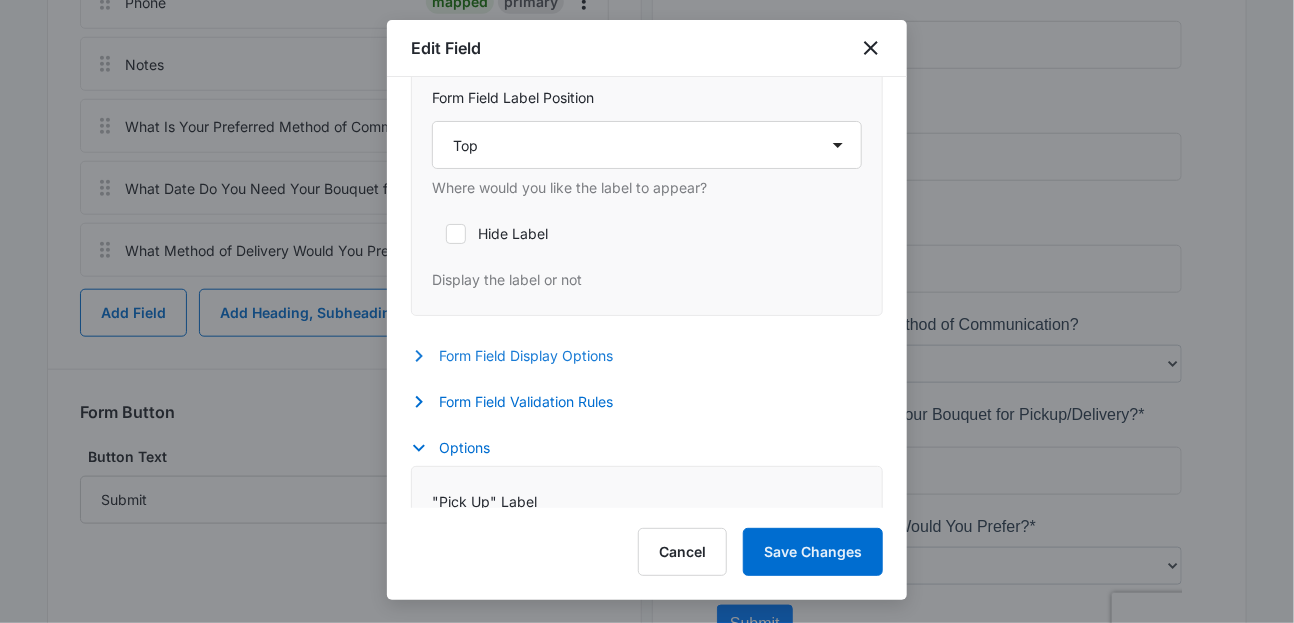 click on "Form Field Display Options" at bounding box center (522, 356) 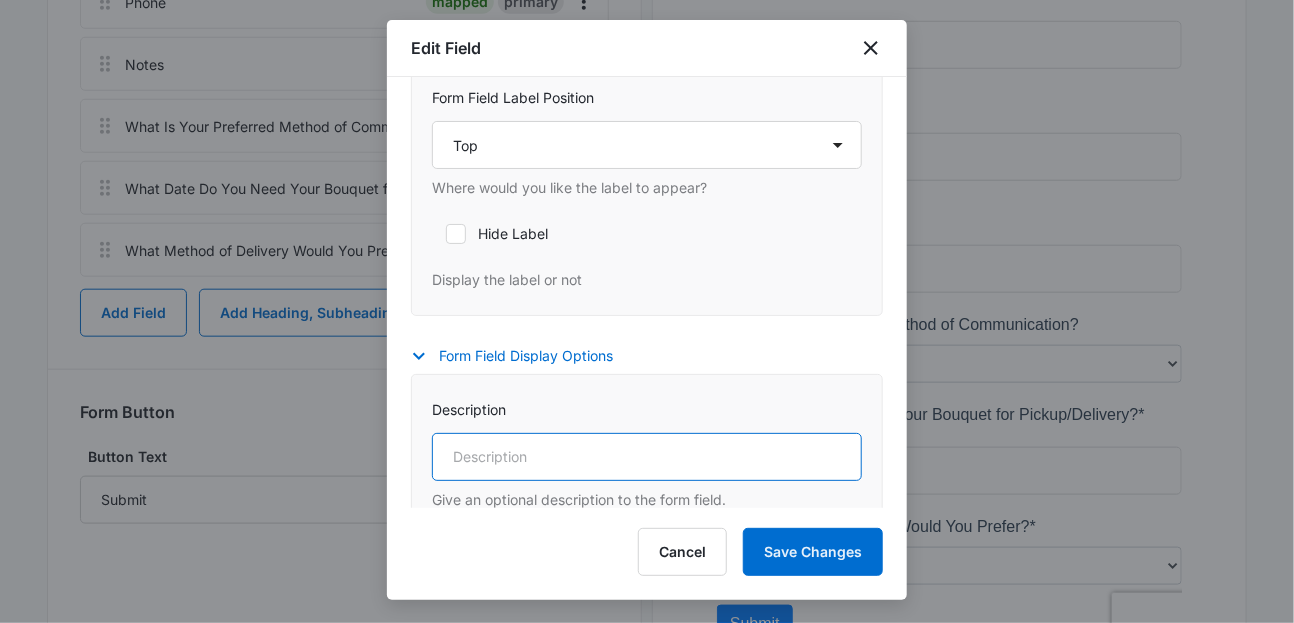 click on "Description" at bounding box center (647, 457) 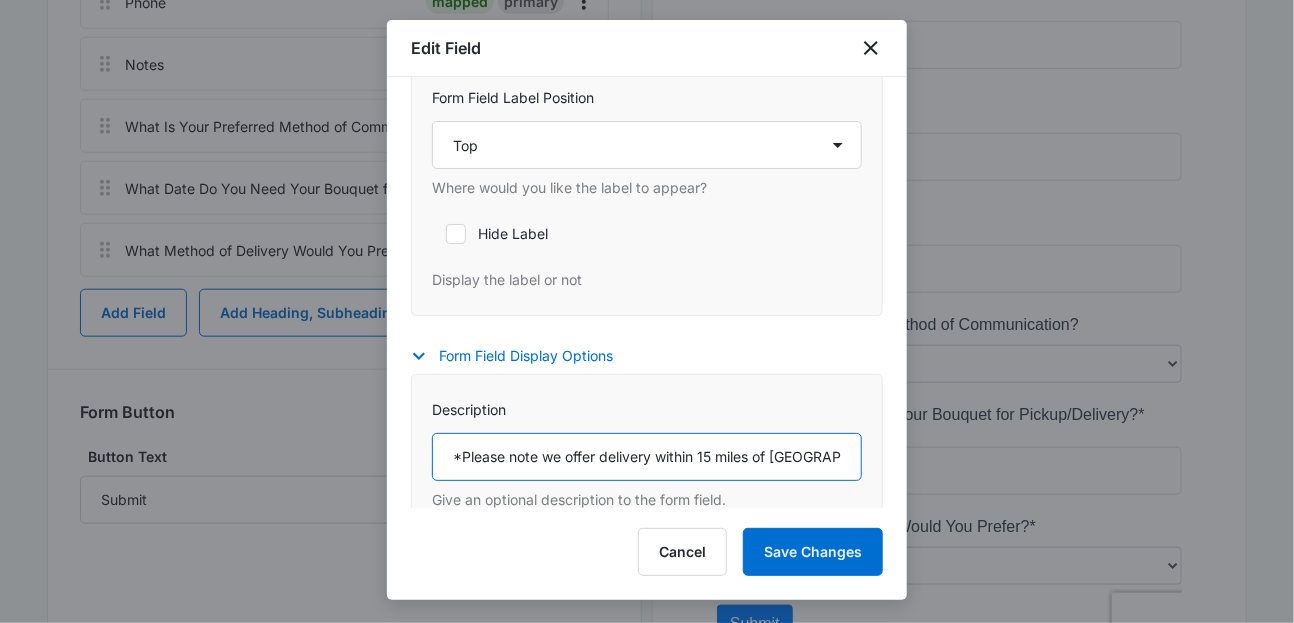 scroll, scrollTop: 0, scrollLeft: 398, axis: horizontal 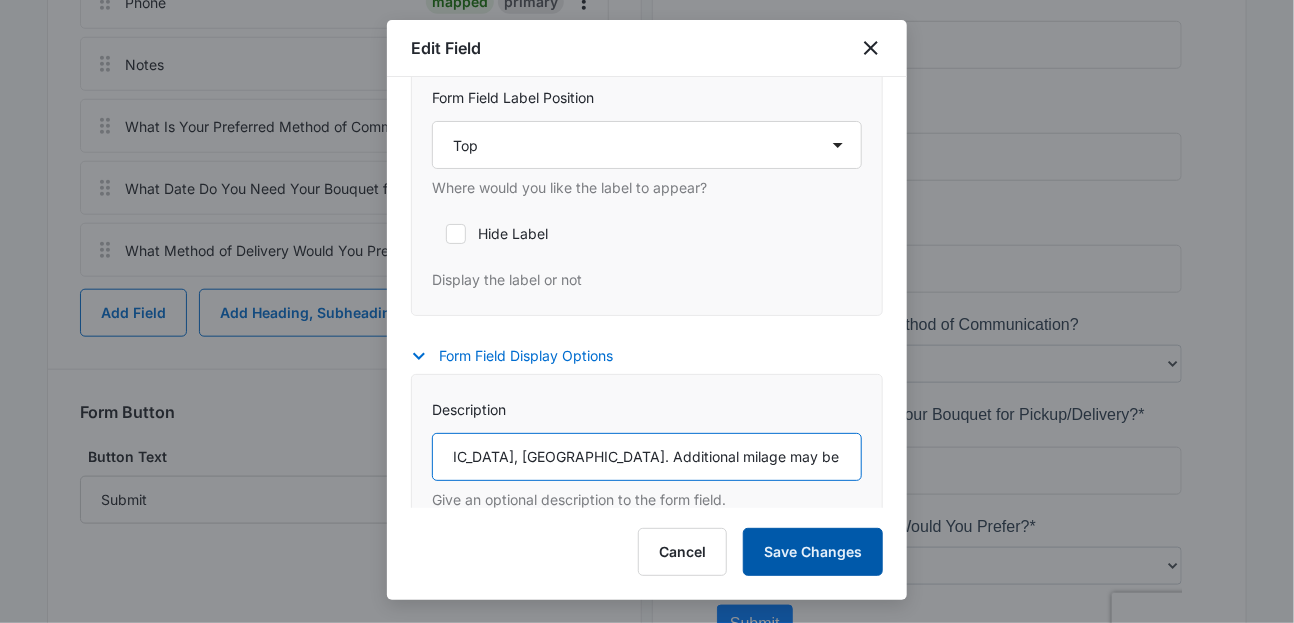 type on "*Please note we offer delivery within 15 miles of Brighton, CO. Additional milage may be approved at florist’s discretion." 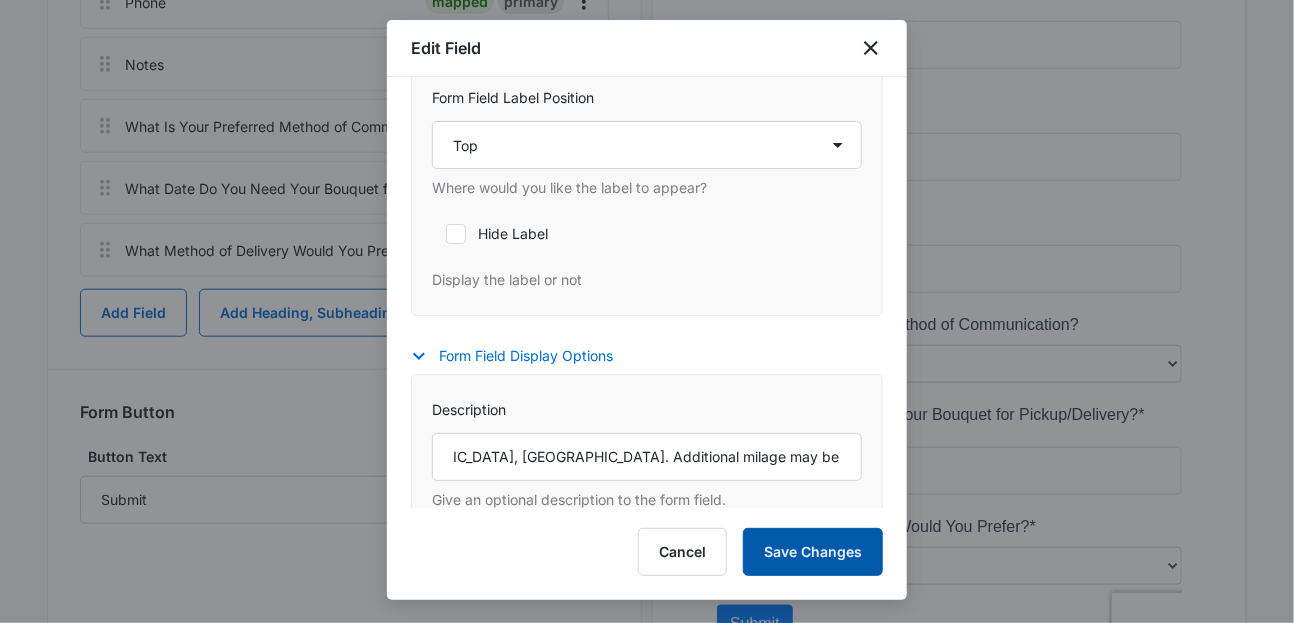 click on "Save Changes" at bounding box center [813, 552] 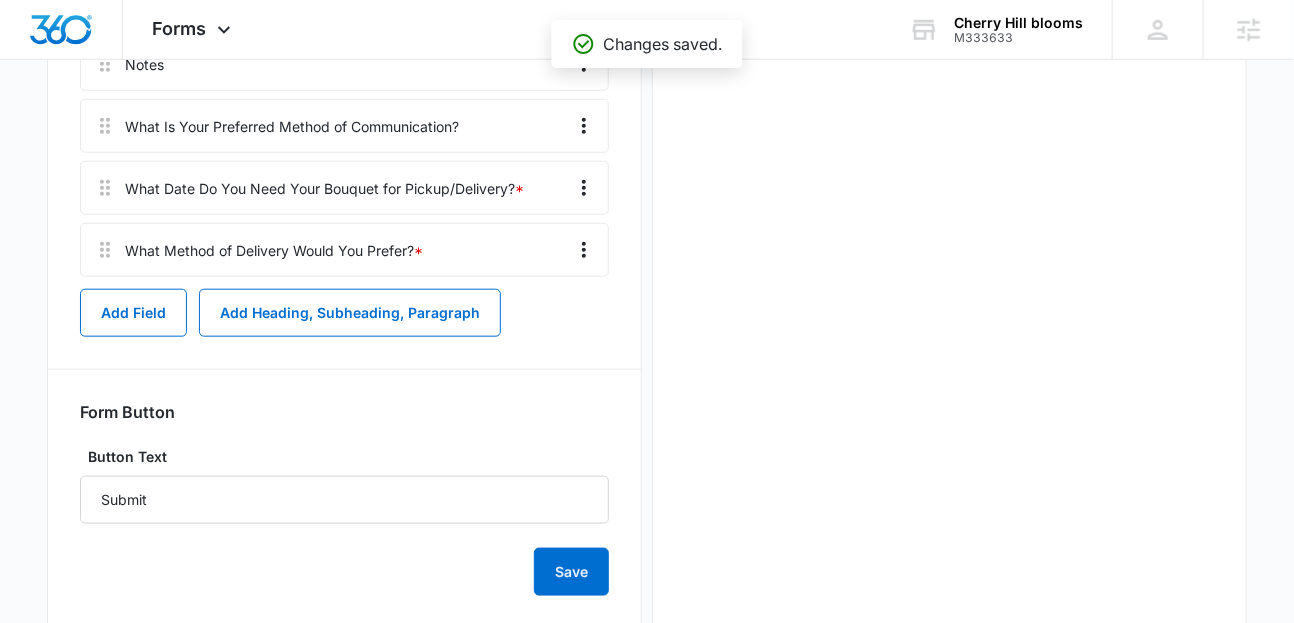 scroll, scrollTop: 0, scrollLeft: 0, axis: both 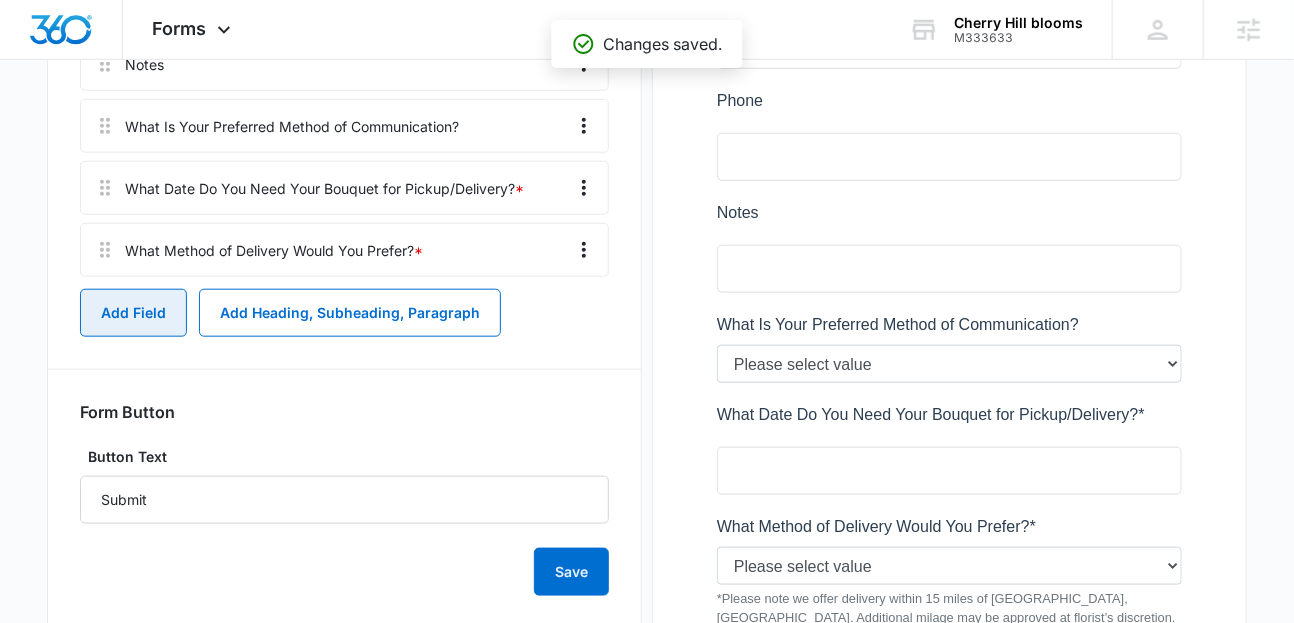 click on "Add Field" at bounding box center (133, 313) 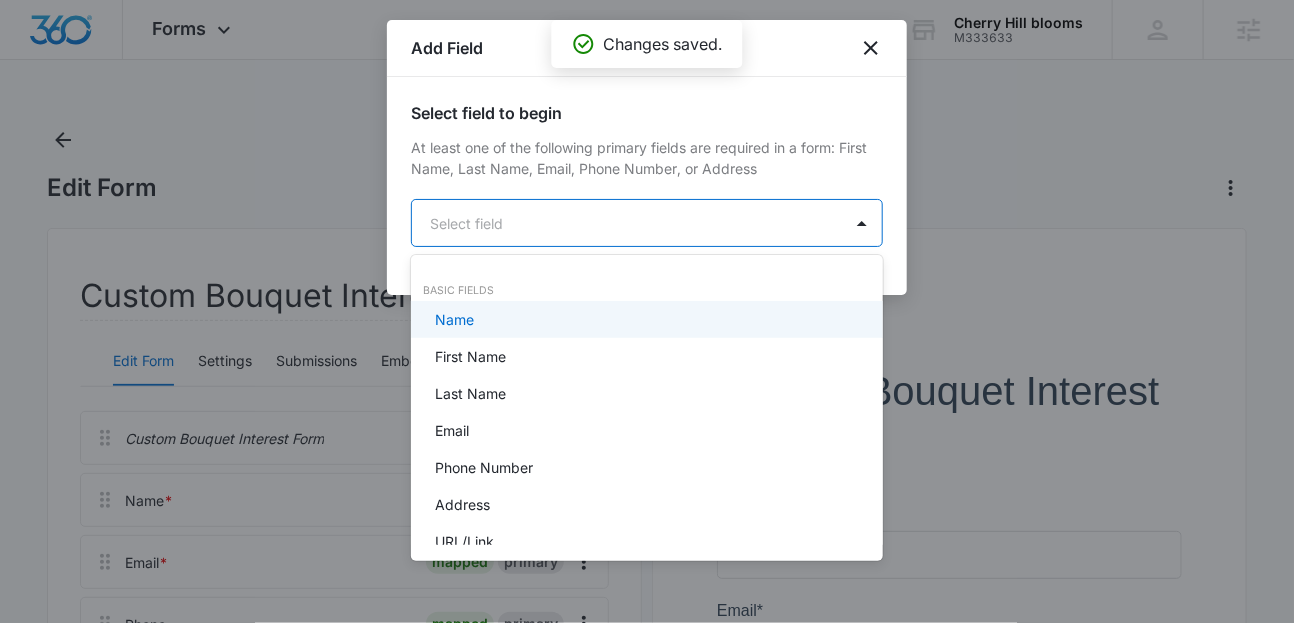 scroll, scrollTop: 0, scrollLeft: 0, axis: both 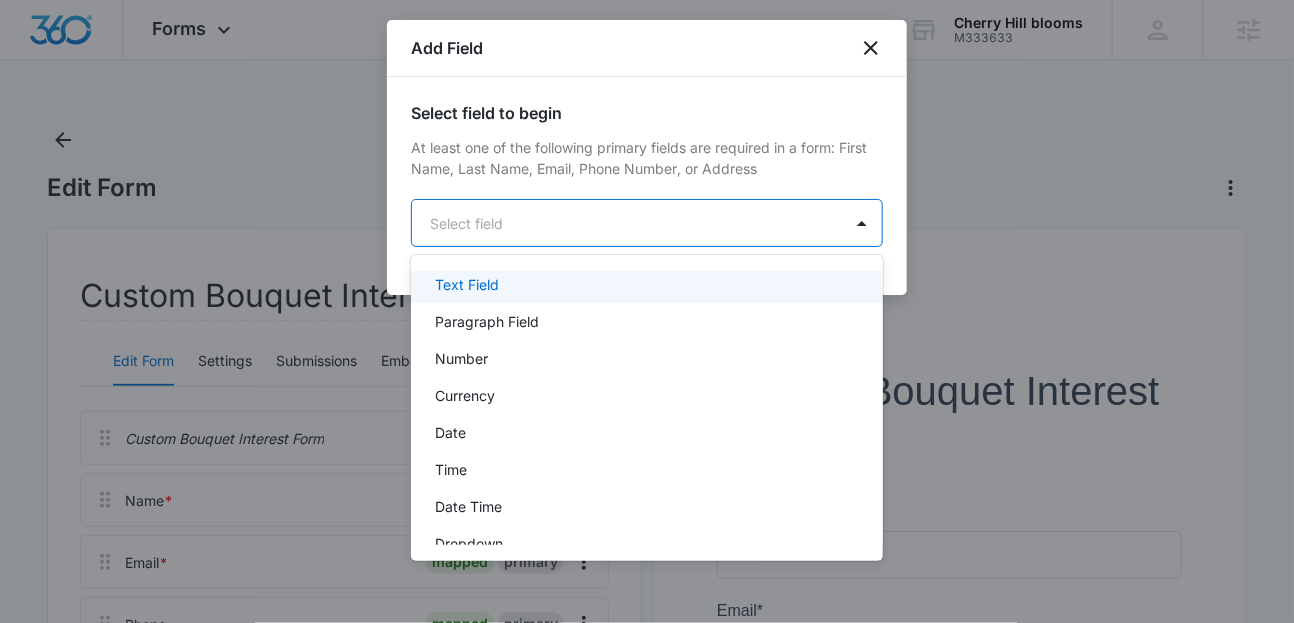 click on "Text Field" at bounding box center (467, 284) 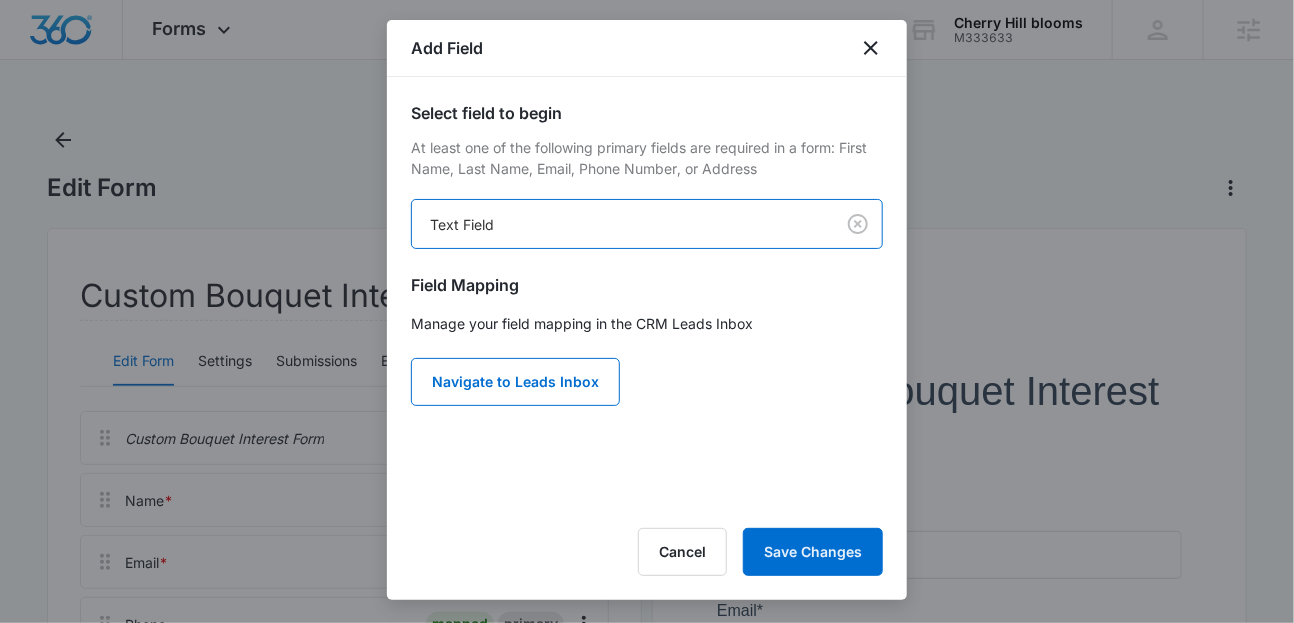 select on "top" 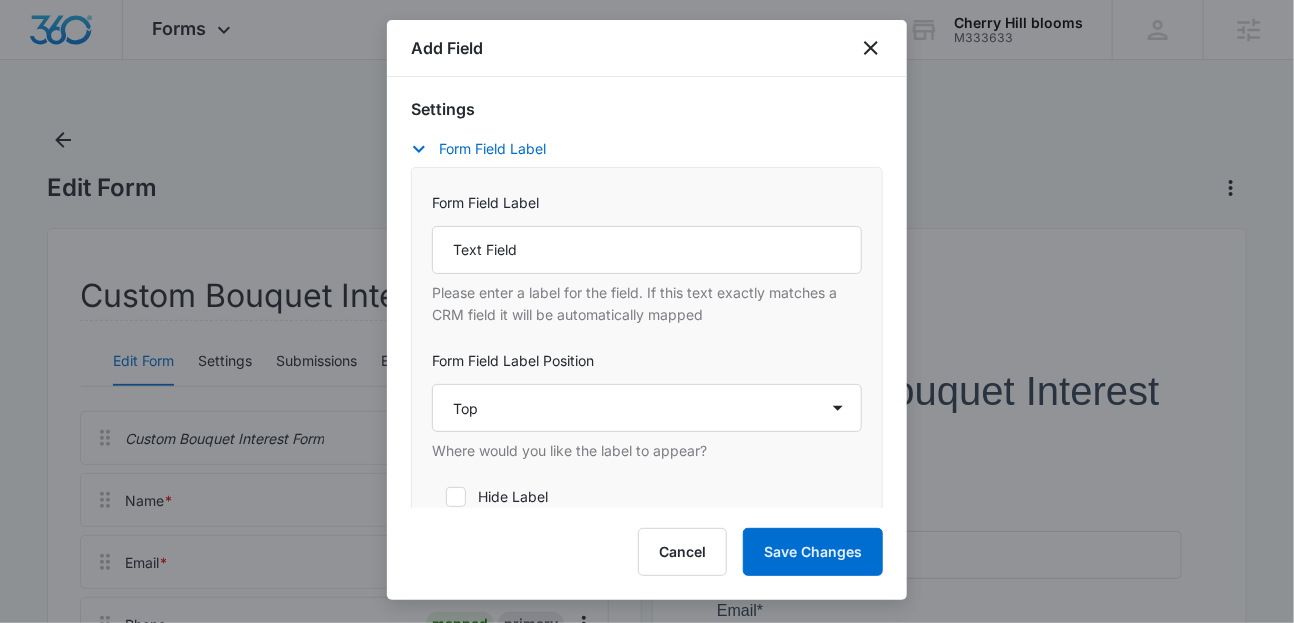 scroll, scrollTop: 337, scrollLeft: 0, axis: vertical 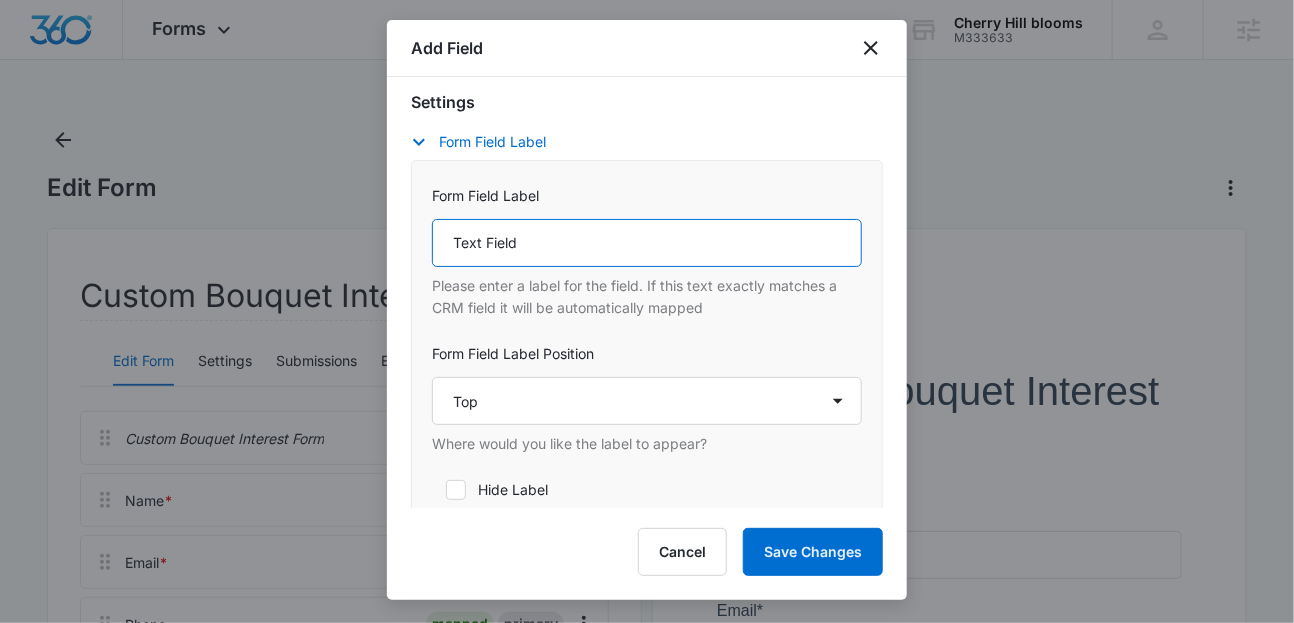 click on "Text Field" at bounding box center [647, 243] 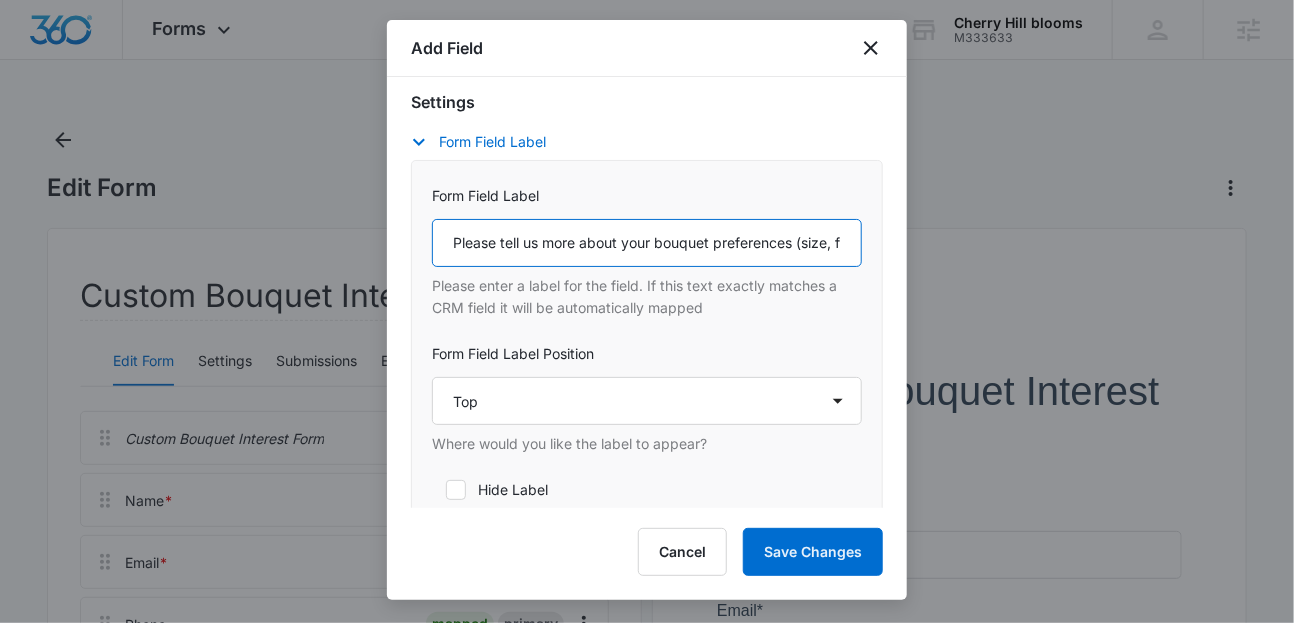 scroll, scrollTop: 0, scrollLeft: 164, axis: horizontal 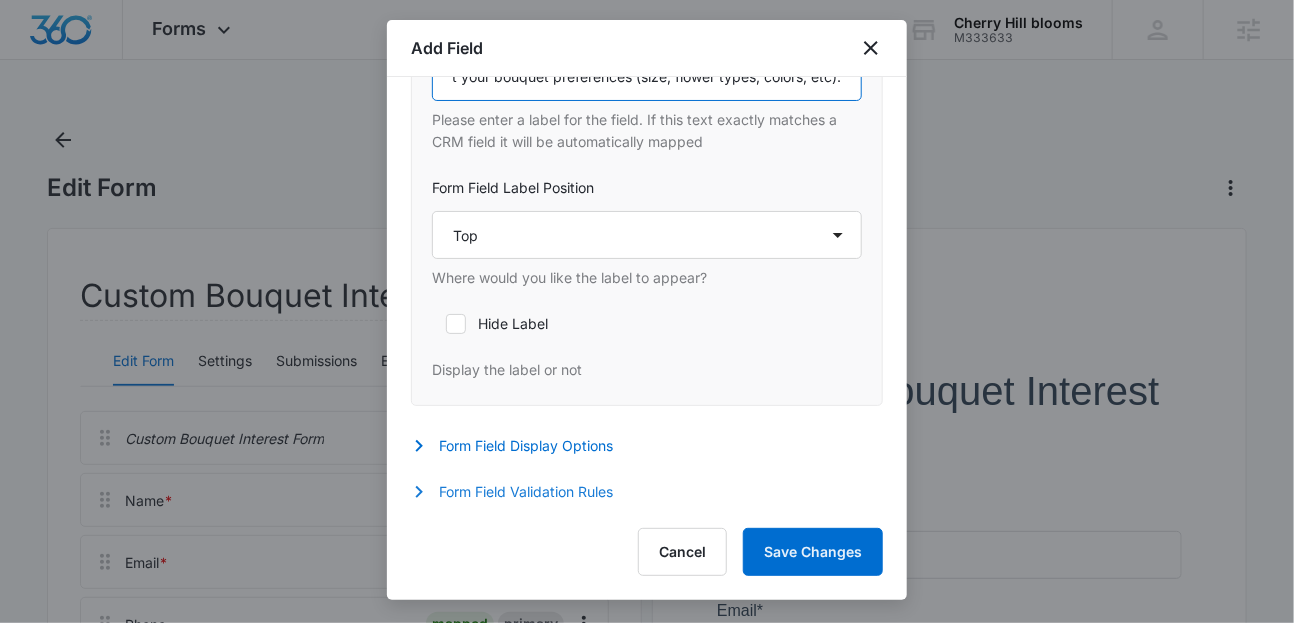 type on "Please tell us more about your bouquet preferences (size, flower types, colors, etc)." 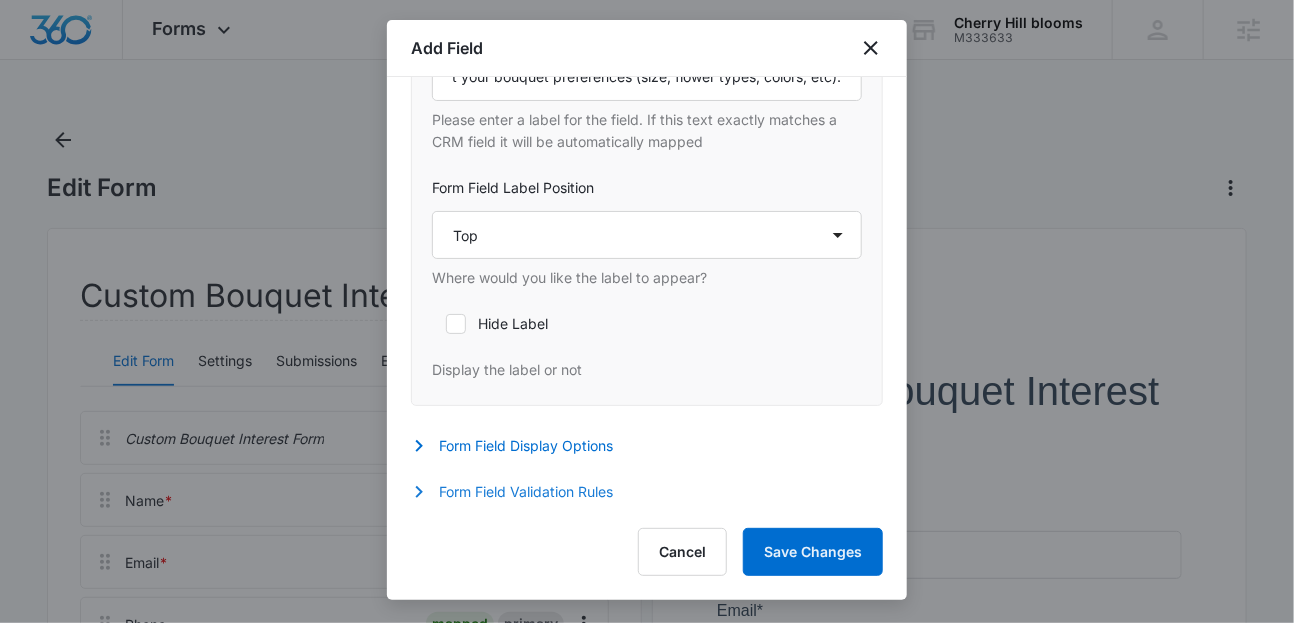 click on "Form Field Validation Rules" at bounding box center [522, 492] 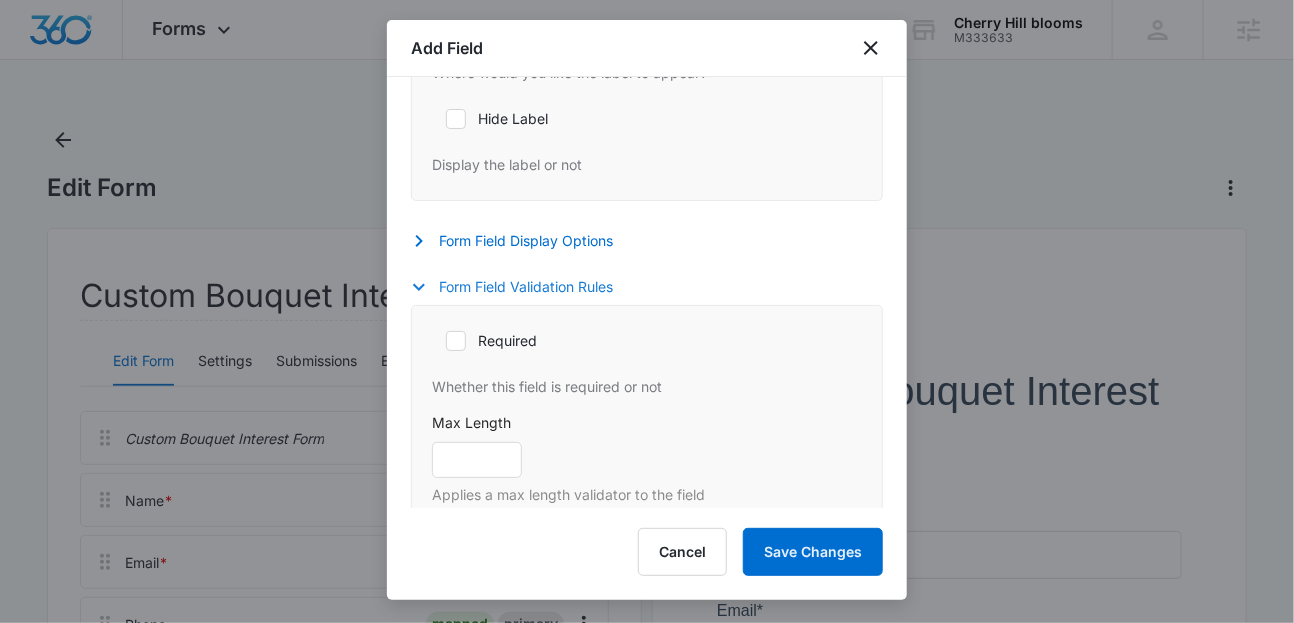 scroll, scrollTop: 712, scrollLeft: 0, axis: vertical 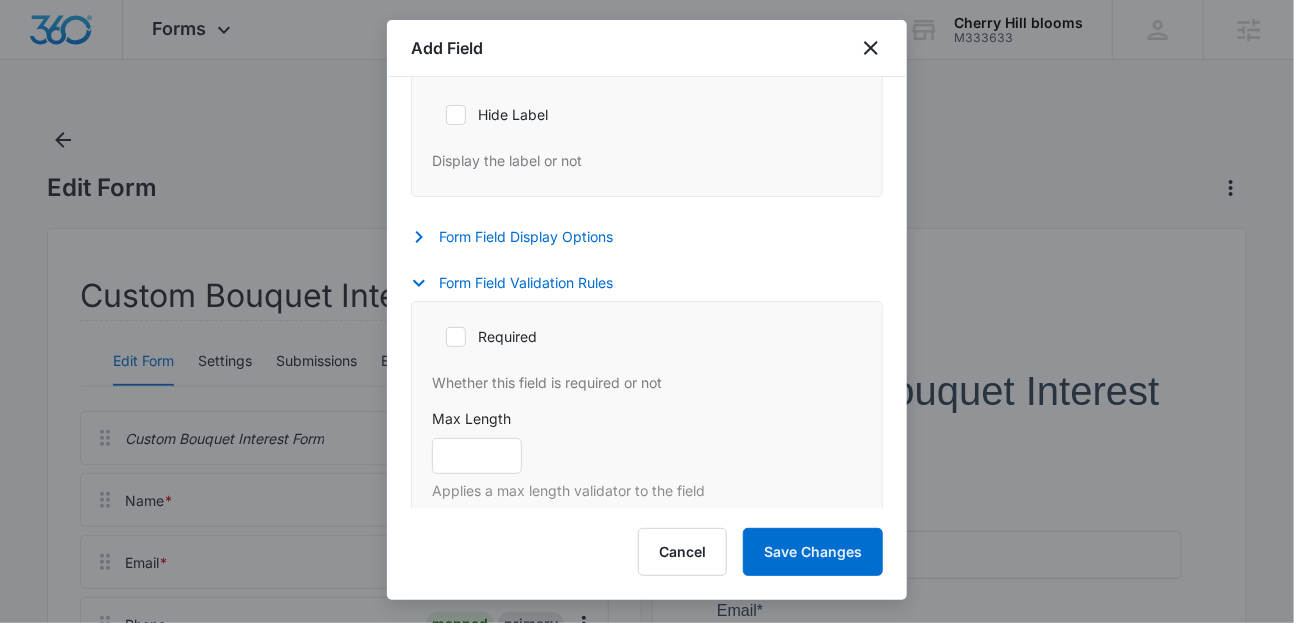 click at bounding box center (456, 337) 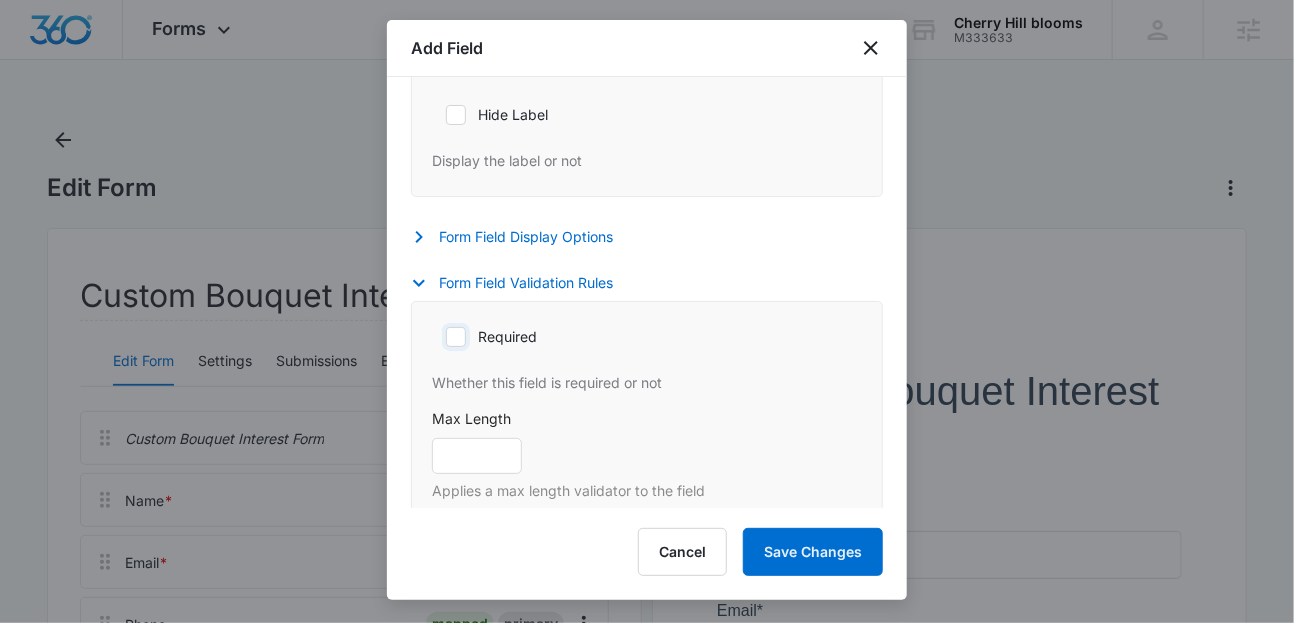 click on "Required" at bounding box center (439, 337) 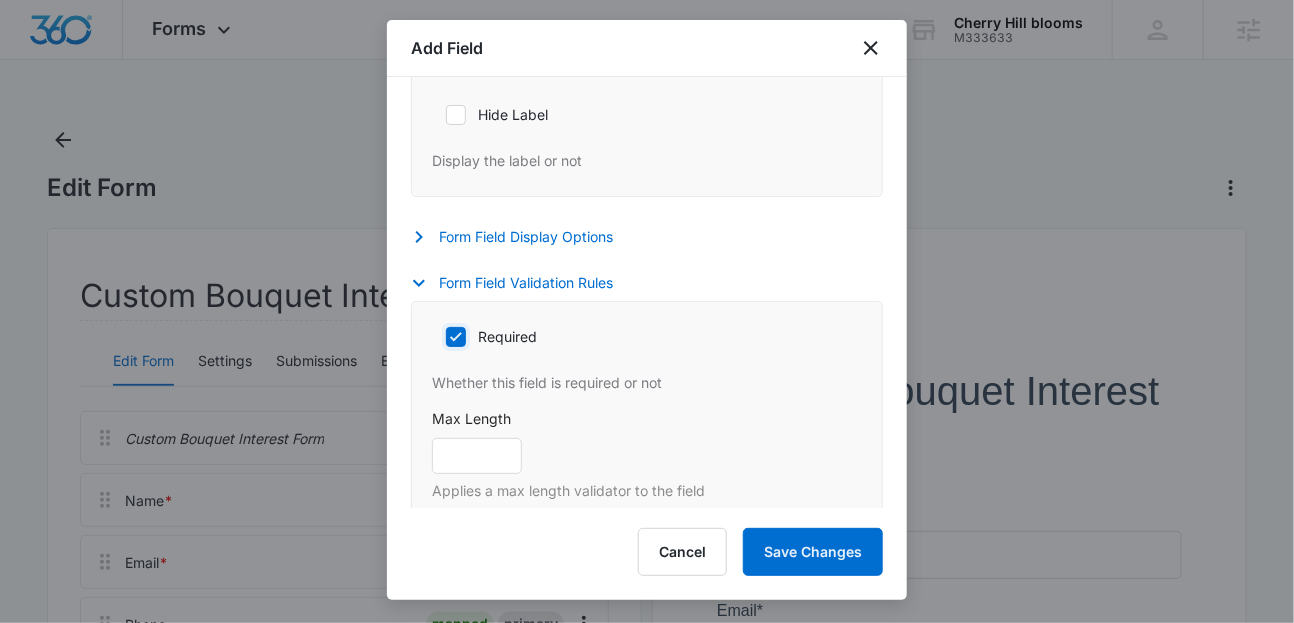 checkbox on "true" 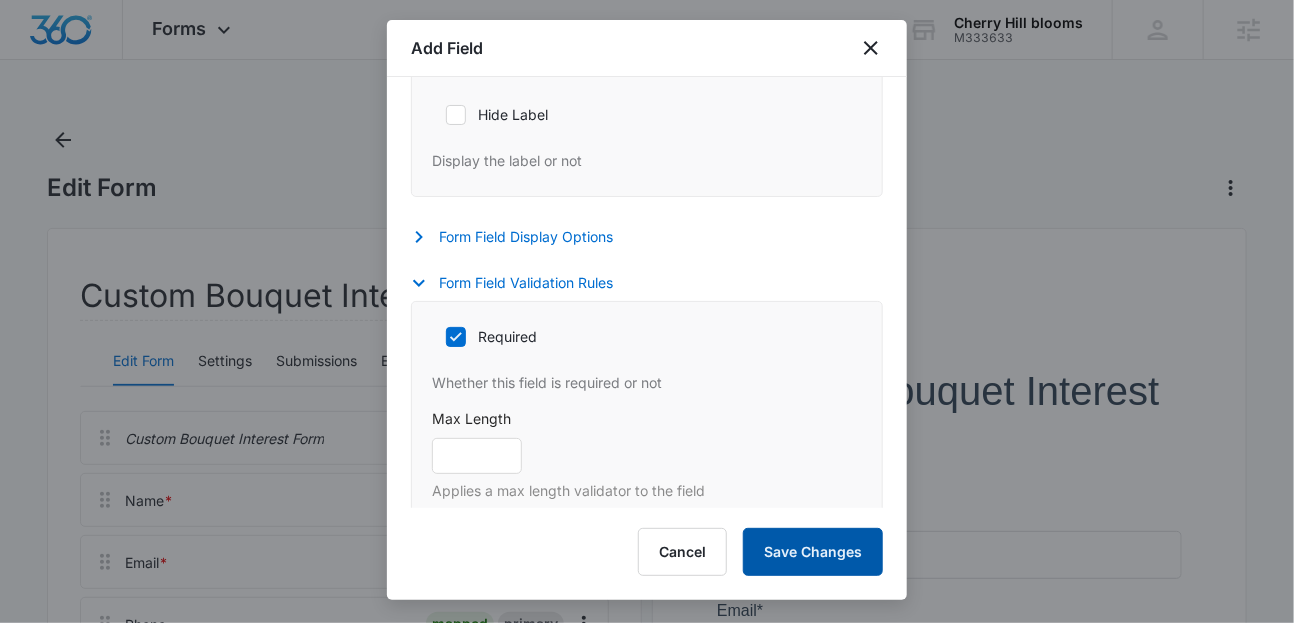 click on "Save Changes" at bounding box center [813, 552] 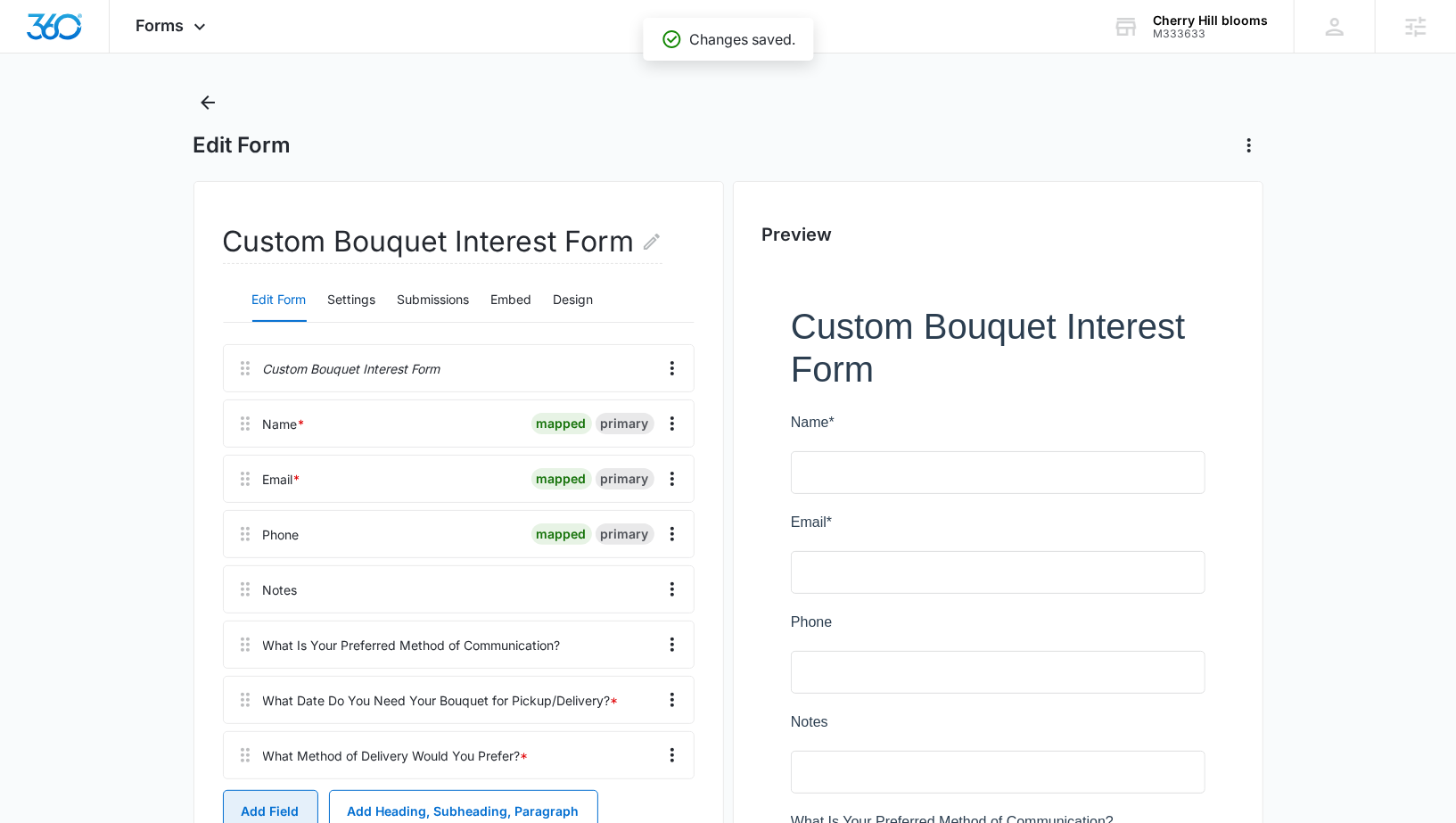 scroll, scrollTop: 0, scrollLeft: 0, axis: both 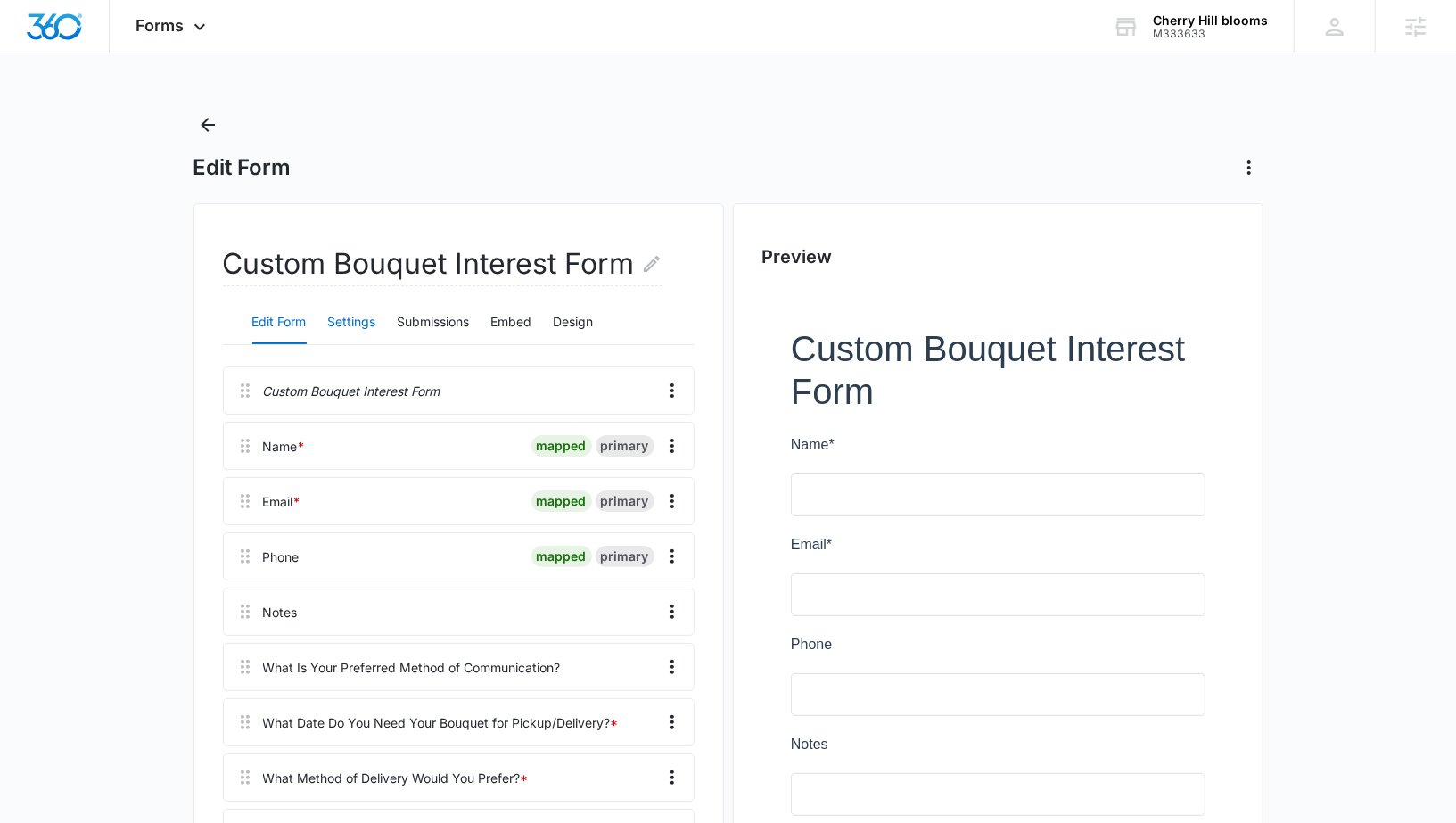 click on "Settings" at bounding box center (352, 323) 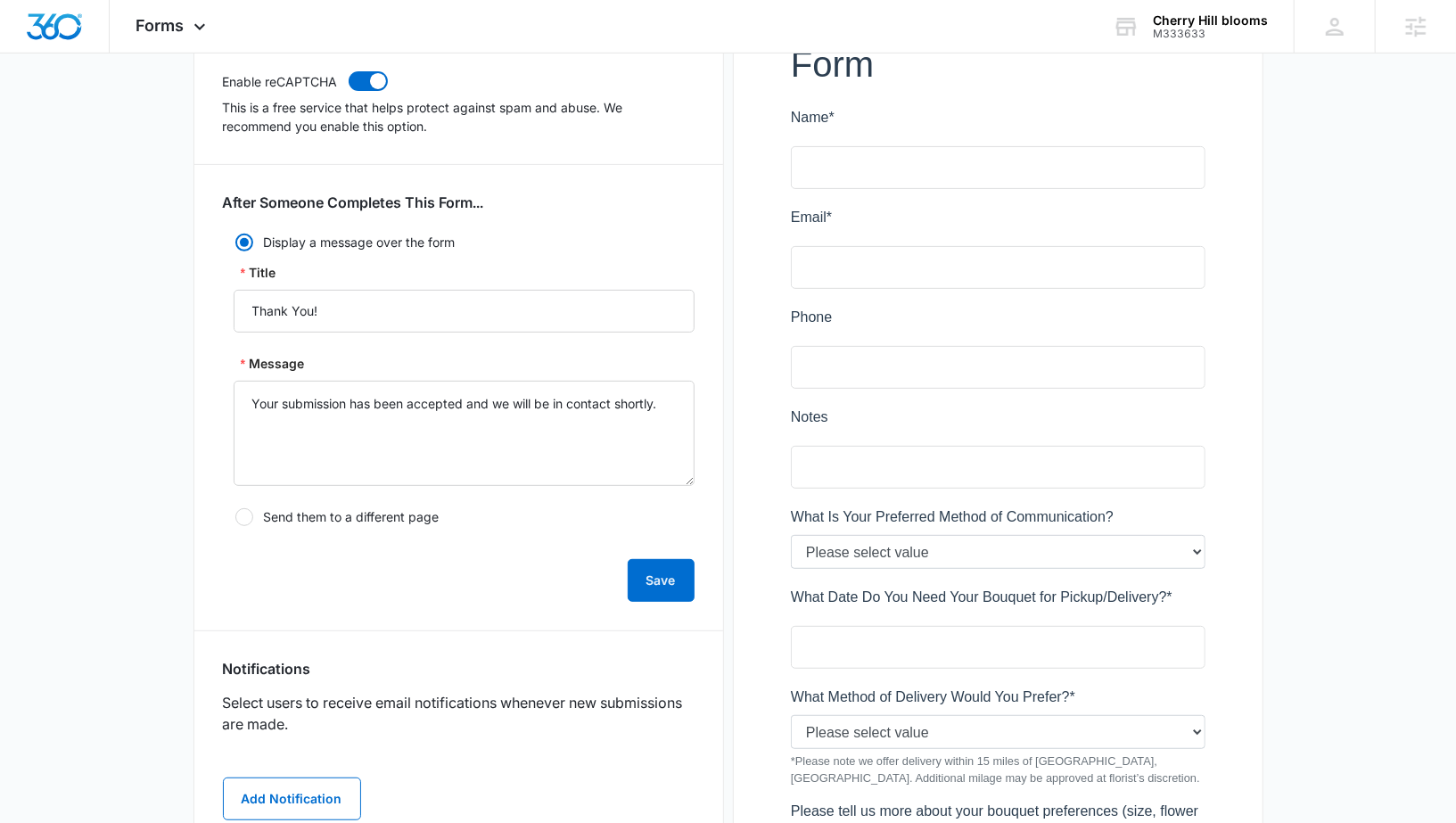 scroll, scrollTop: 349, scrollLeft: 0, axis: vertical 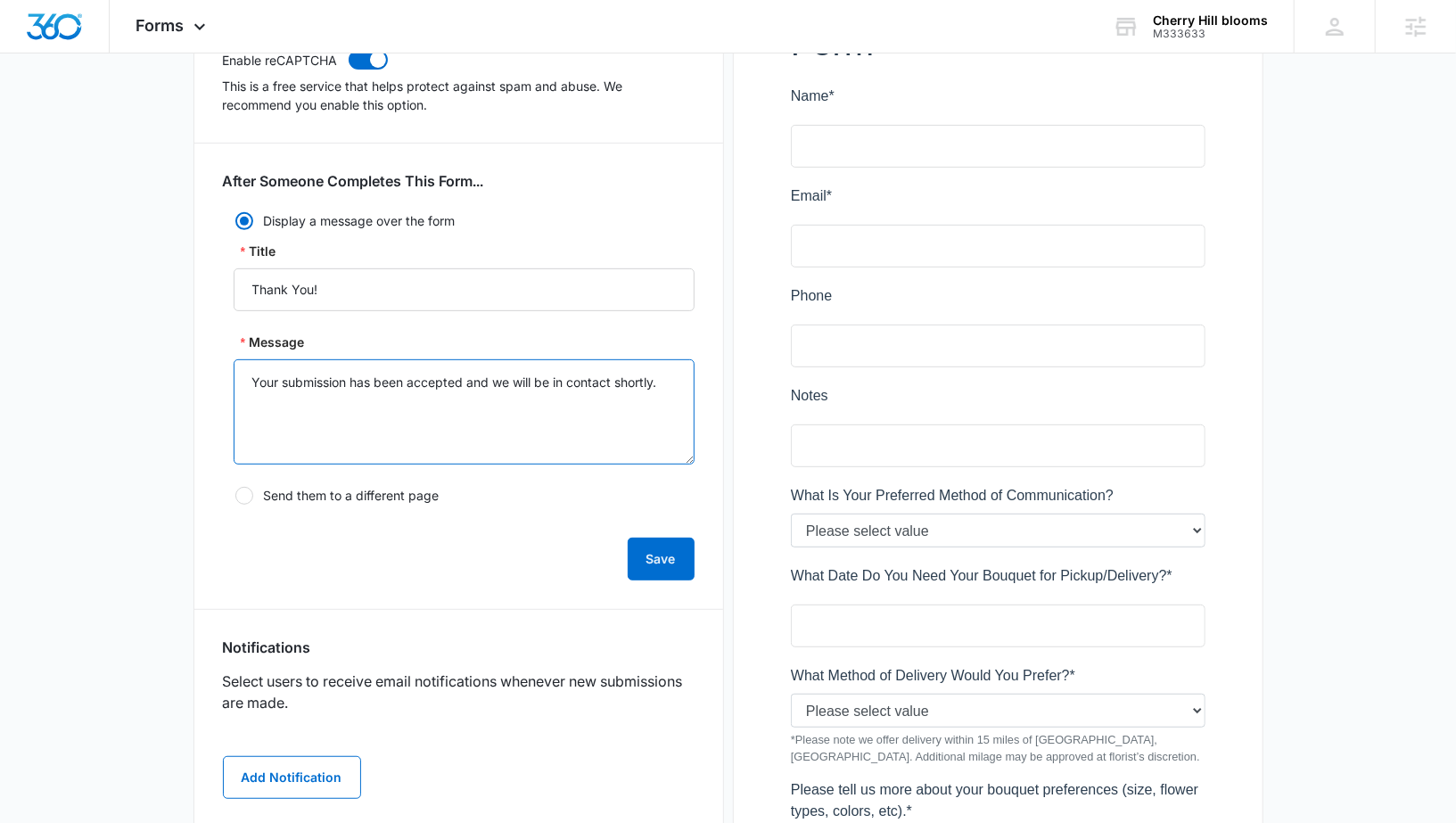 click on "Your submission has been accepted and we will be in contact shortly." at bounding box center [464, 412] 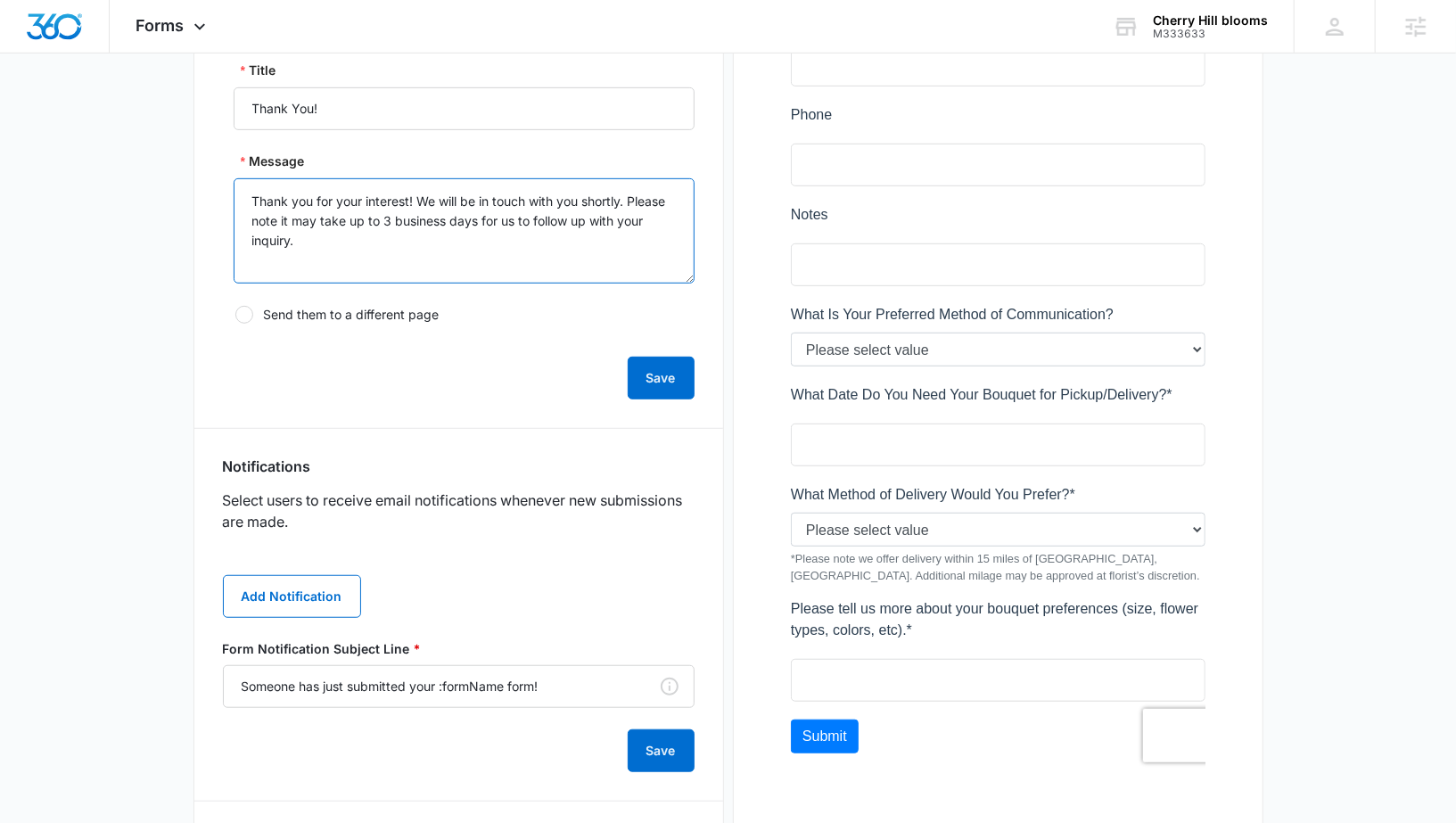 scroll, scrollTop: 546, scrollLeft: 0, axis: vertical 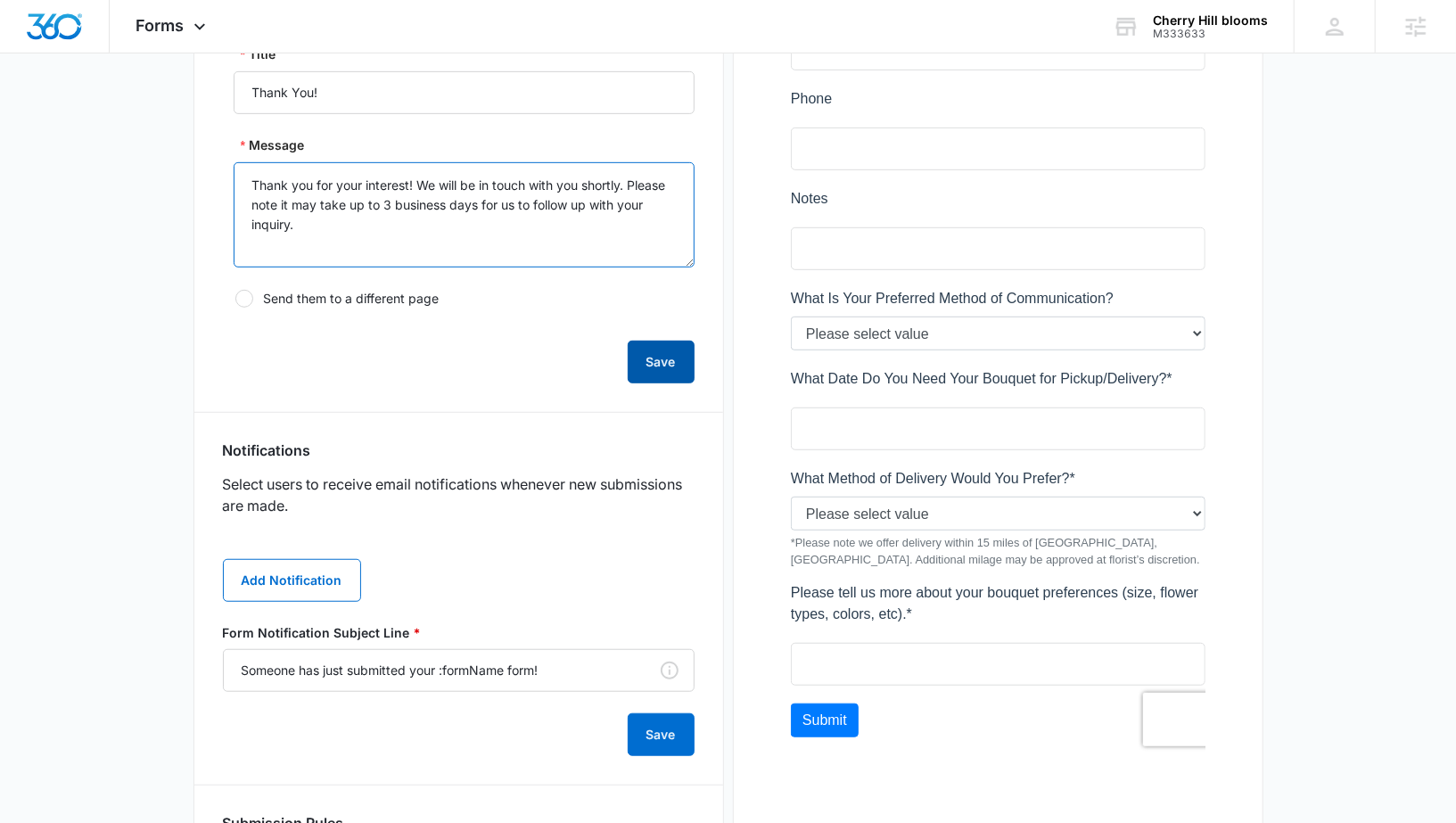 type on "Thank you for your interest! We will be in touch with you shortly. Please note it may take up to 3 business days for us to follow up with your inquiry." 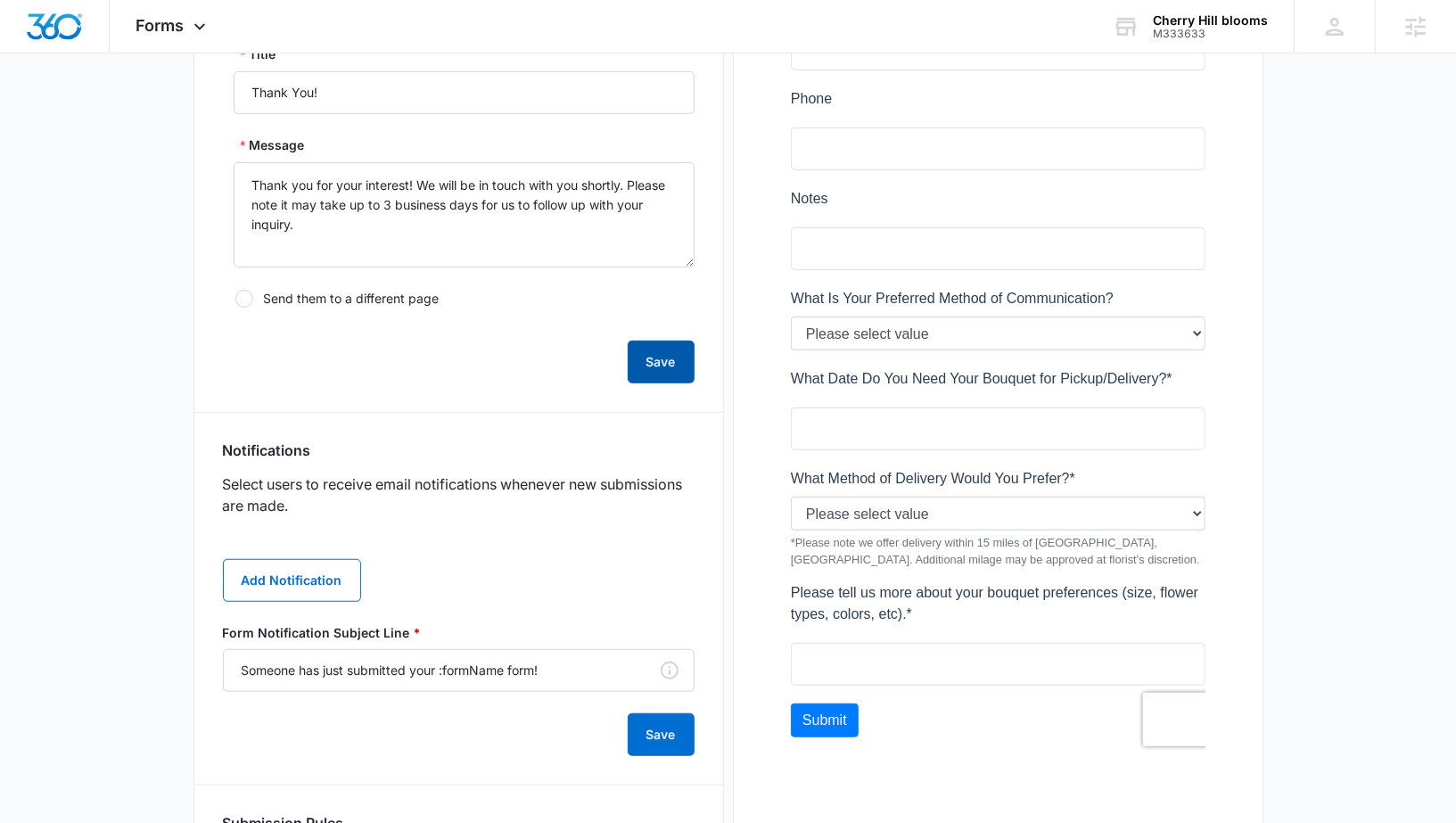 click on "Save" at bounding box center (661, 362) 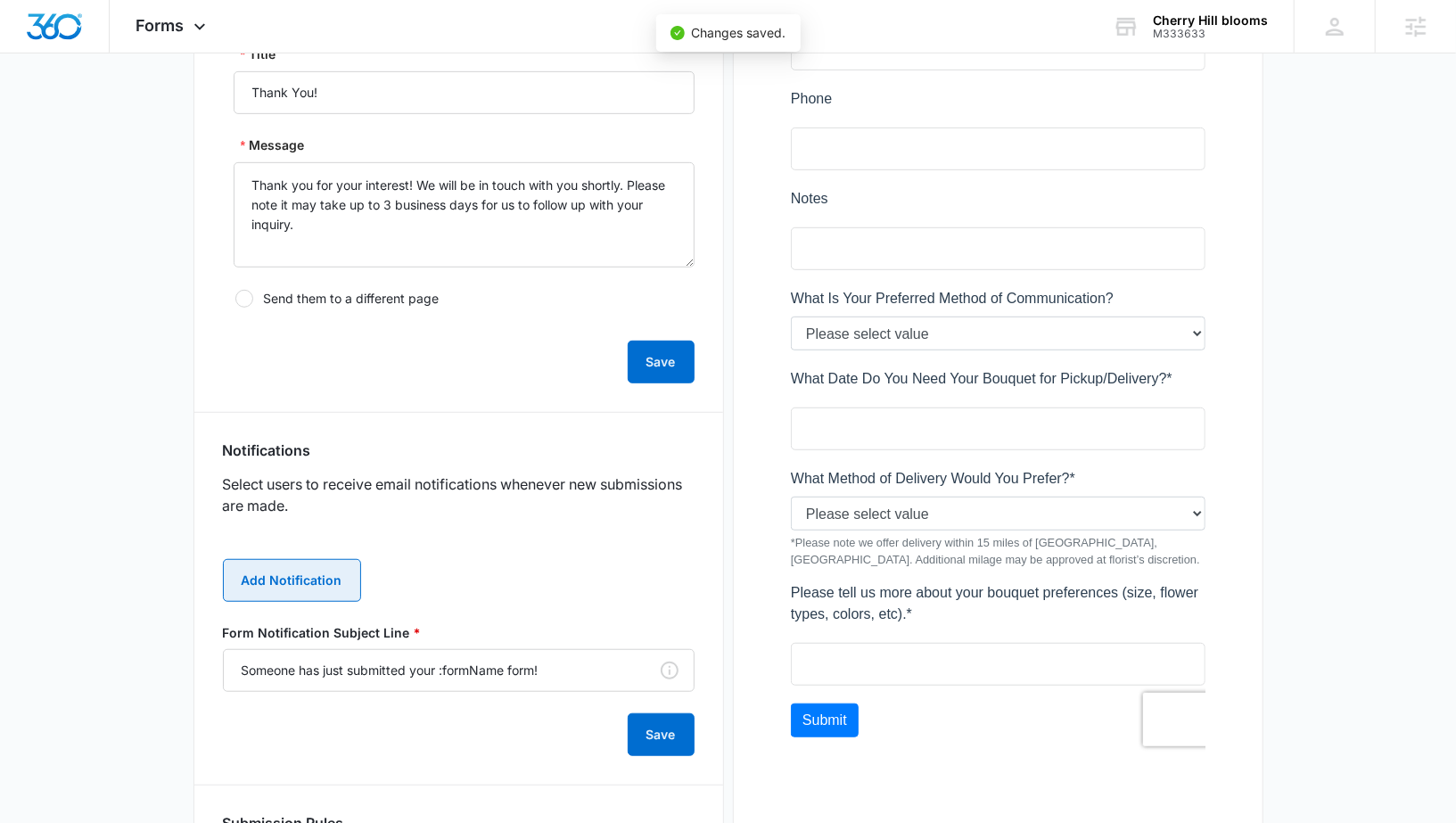 click on "Add Notification" at bounding box center [292, 580] 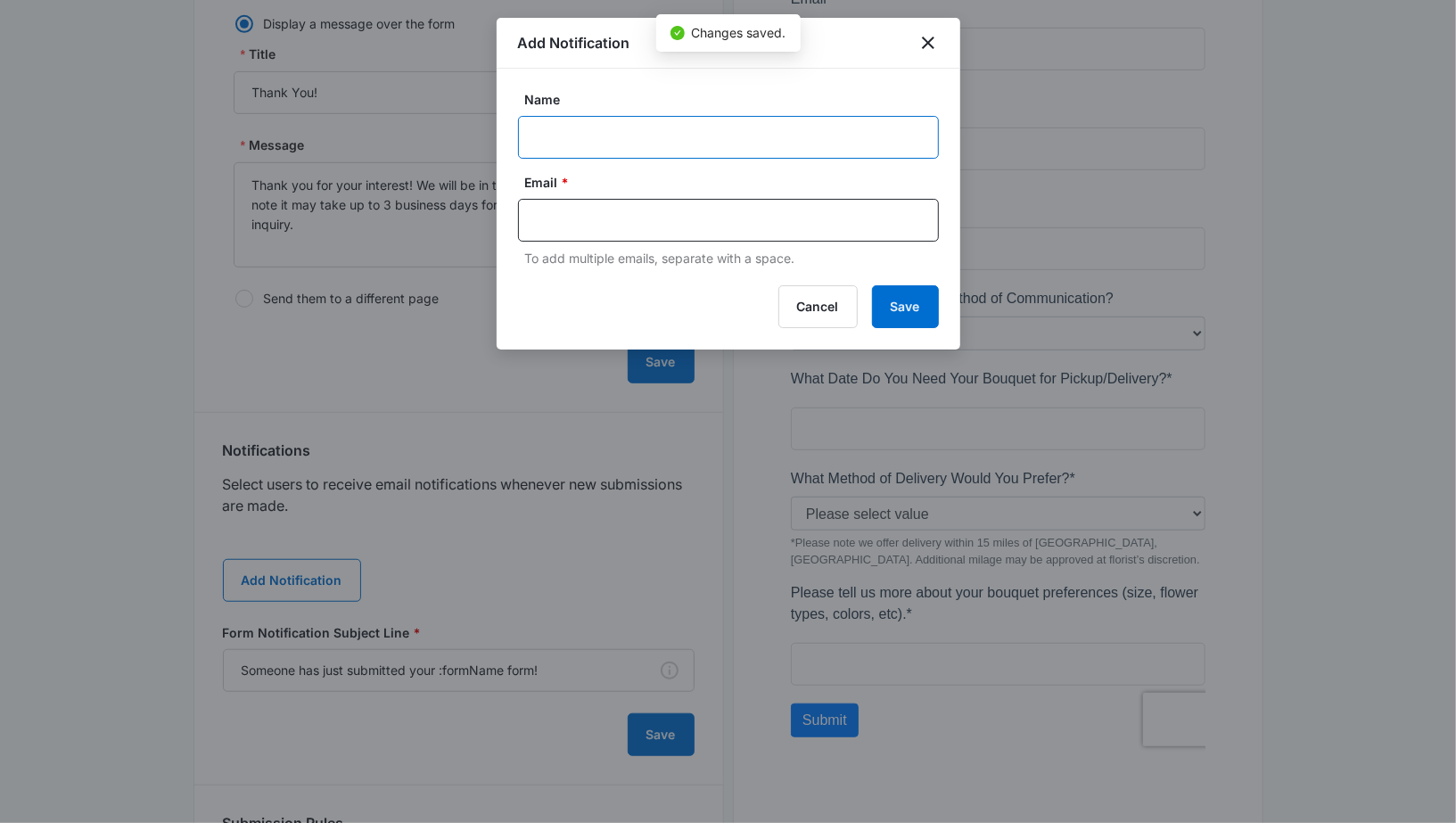 click on "Name" at bounding box center [728, 137] 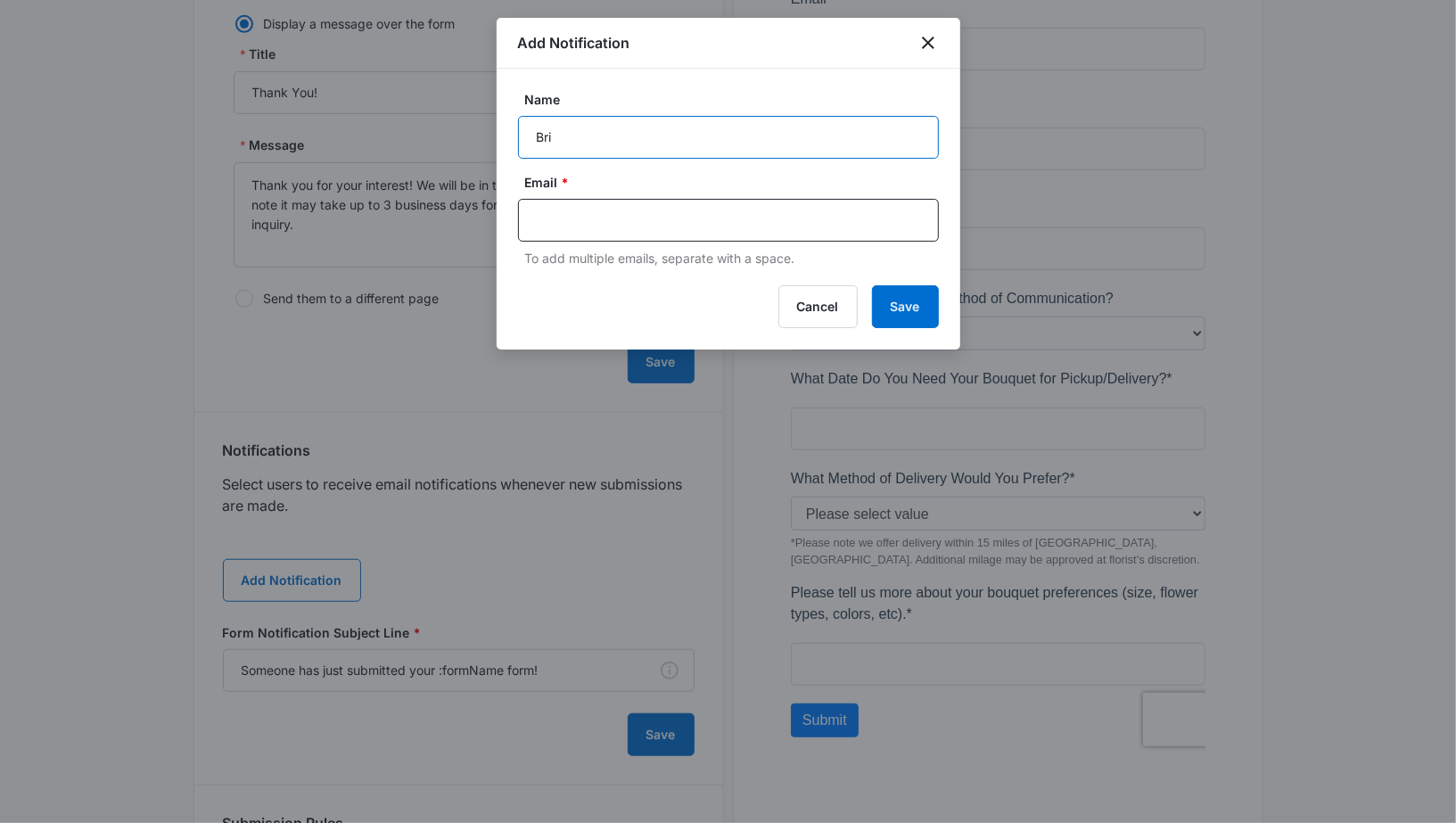 type on "Briana Sanchez" 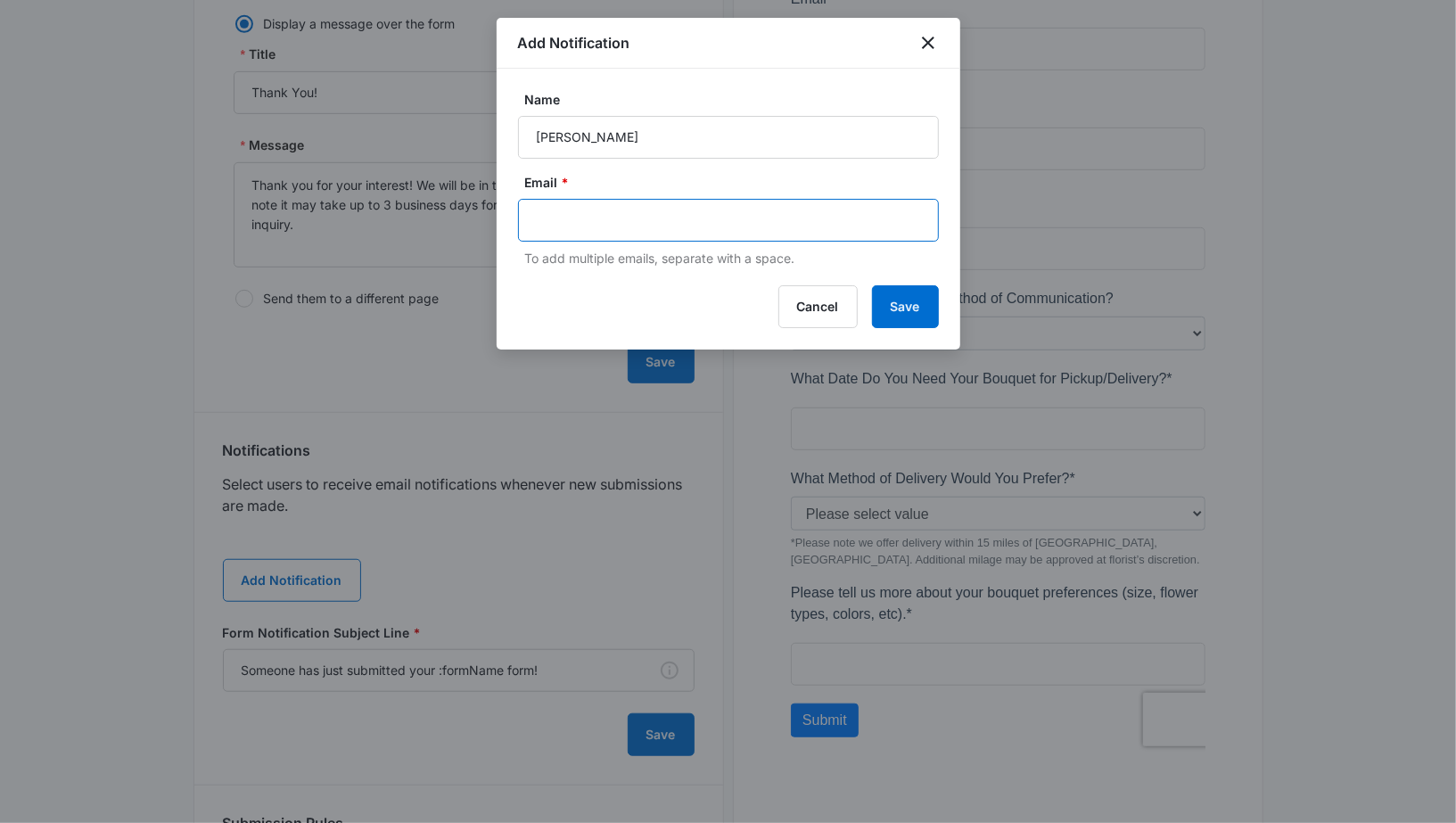 click at bounding box center (730, 220) 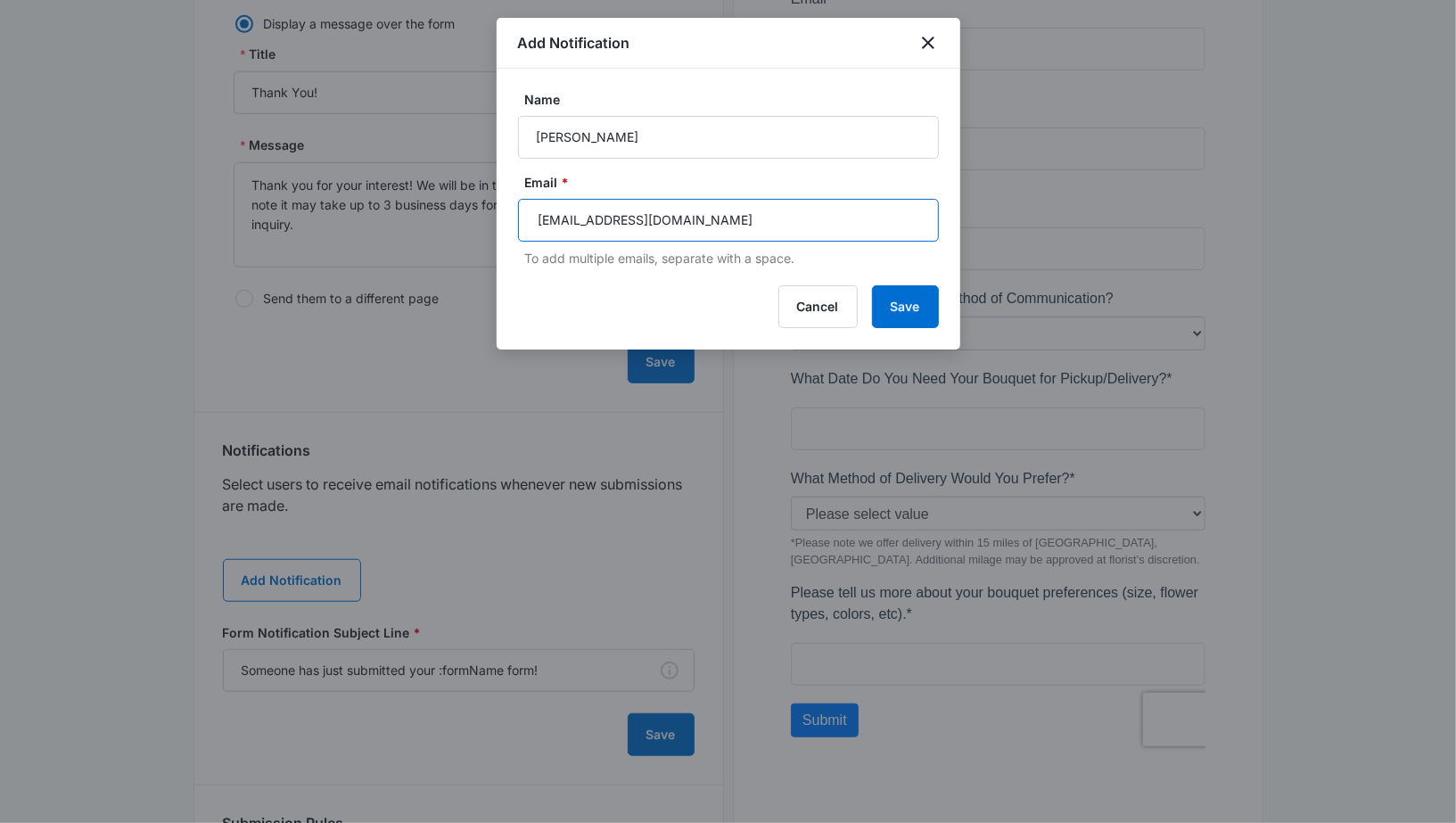 type on "cherryhillbloomss@gmail.com" 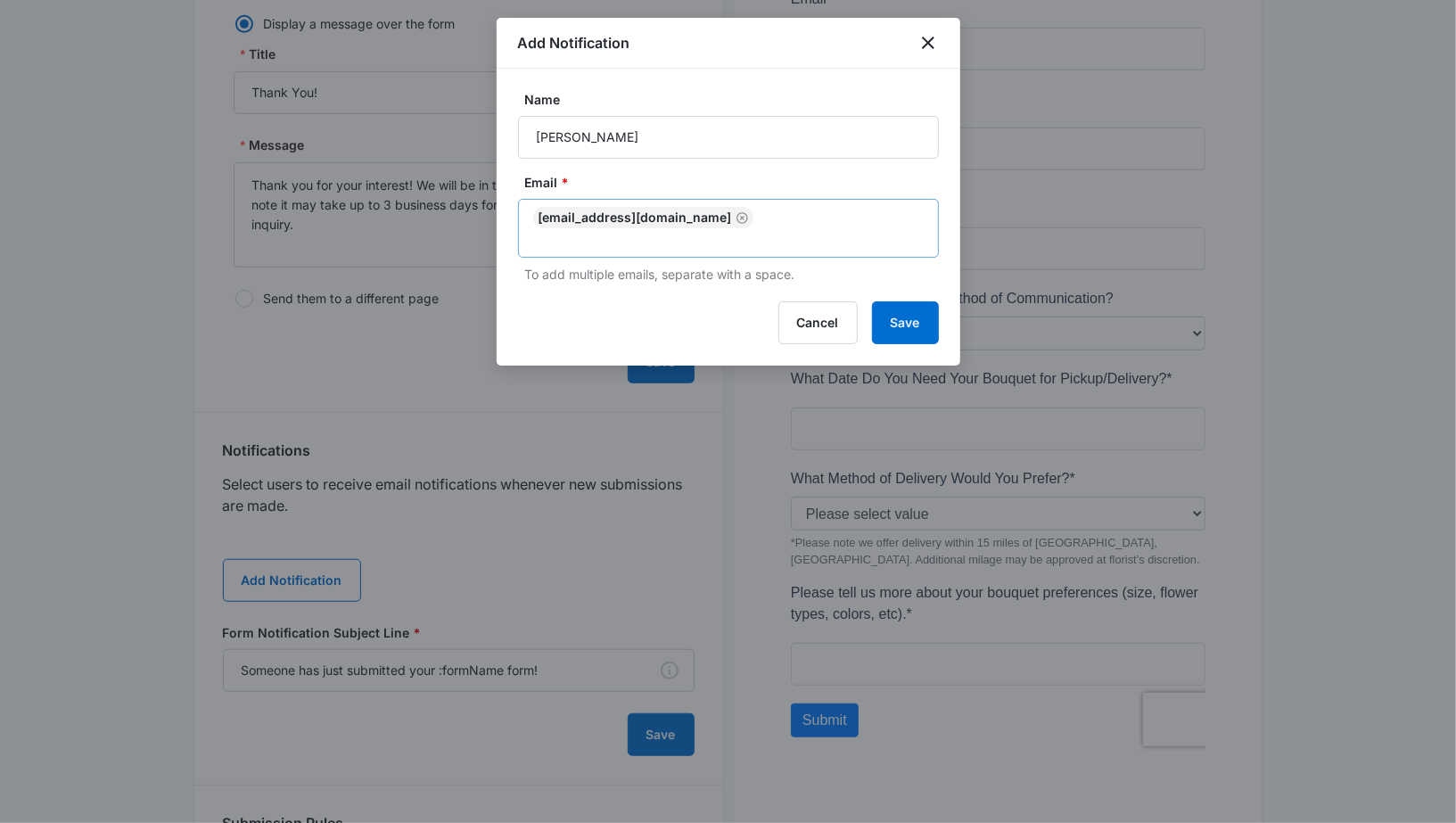 click on "cherryhillbloomss@gmail.com" at bounding box center (643, 218) 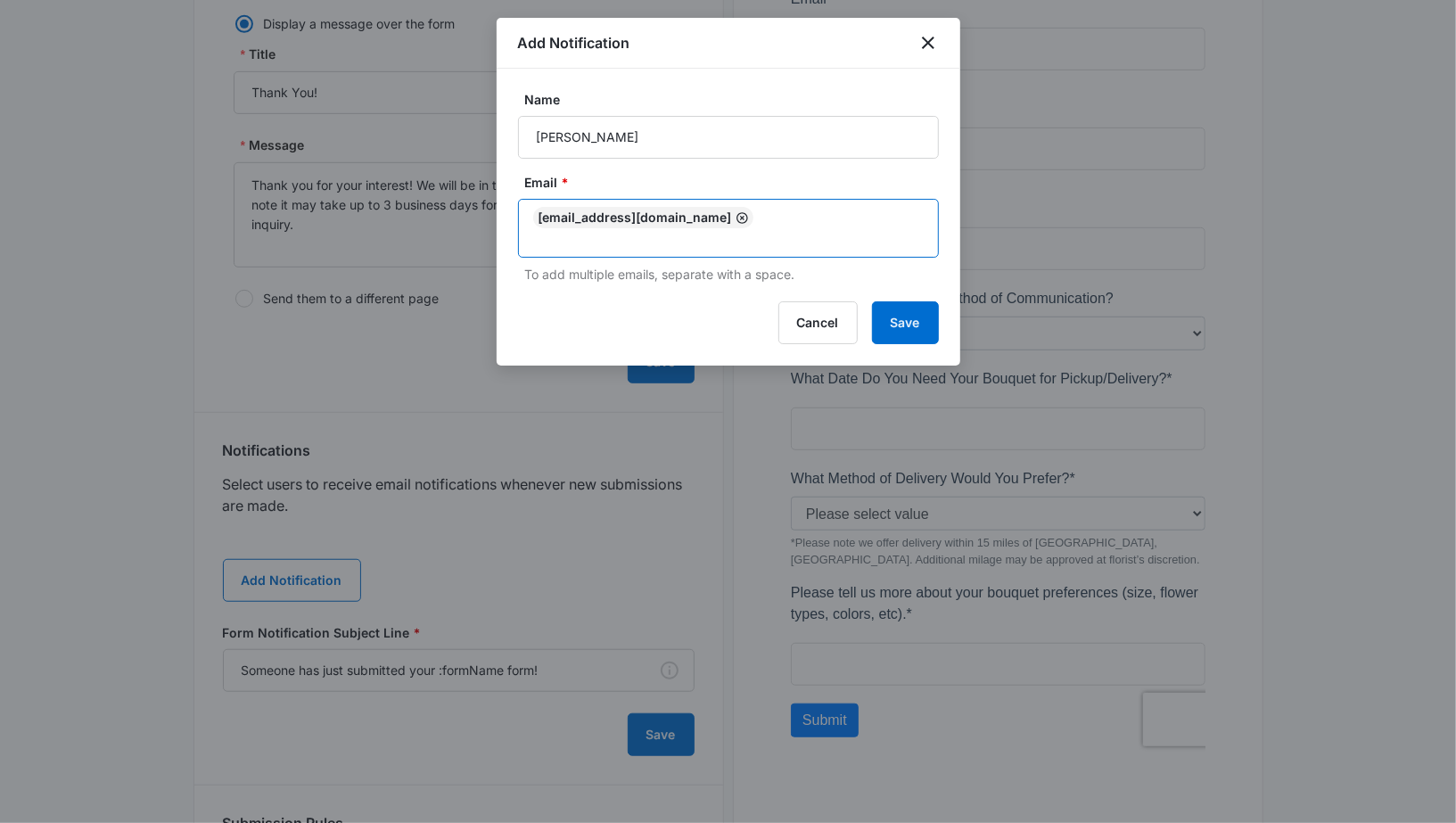 click 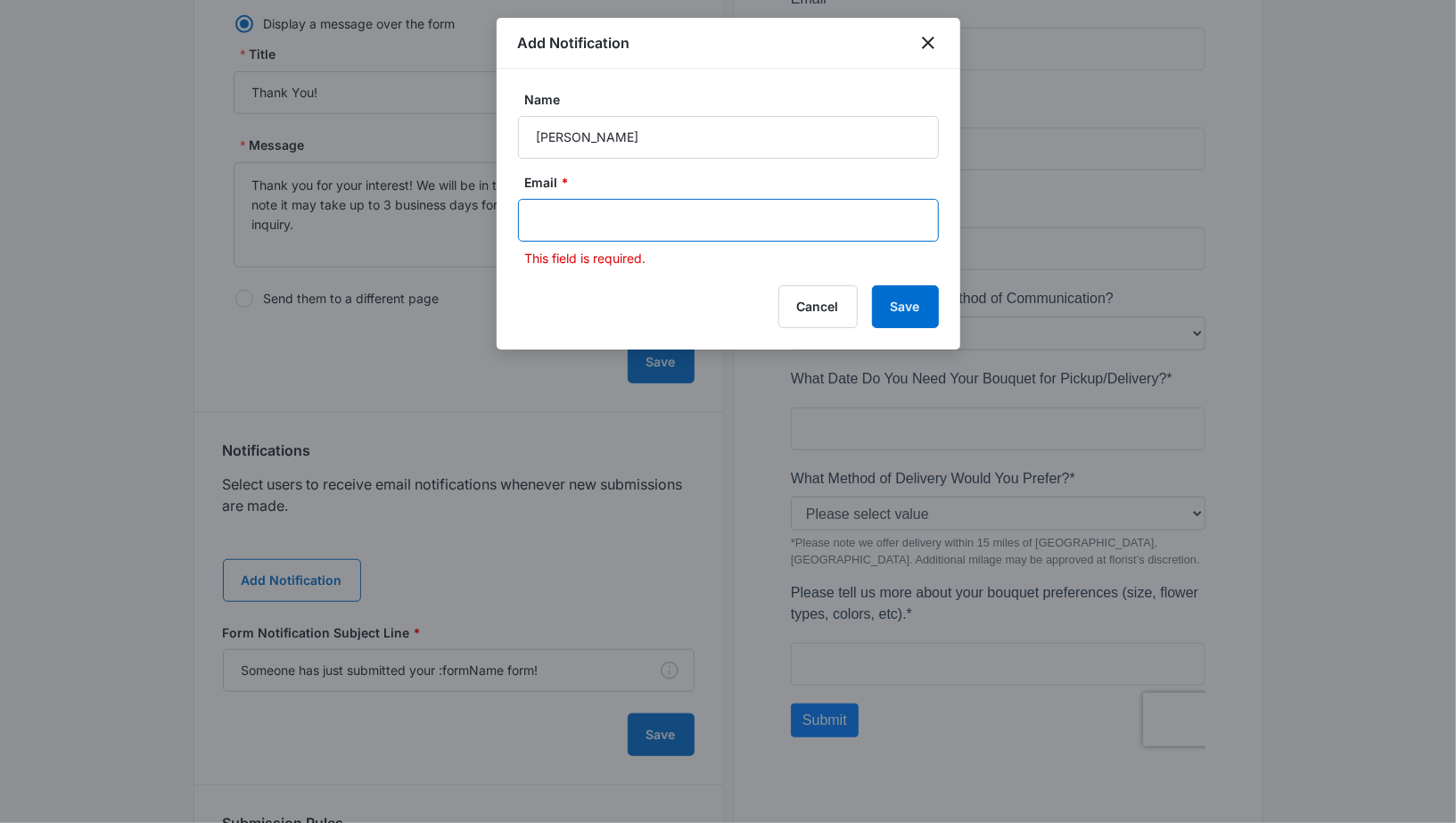 click at bounding box center [730, 220] 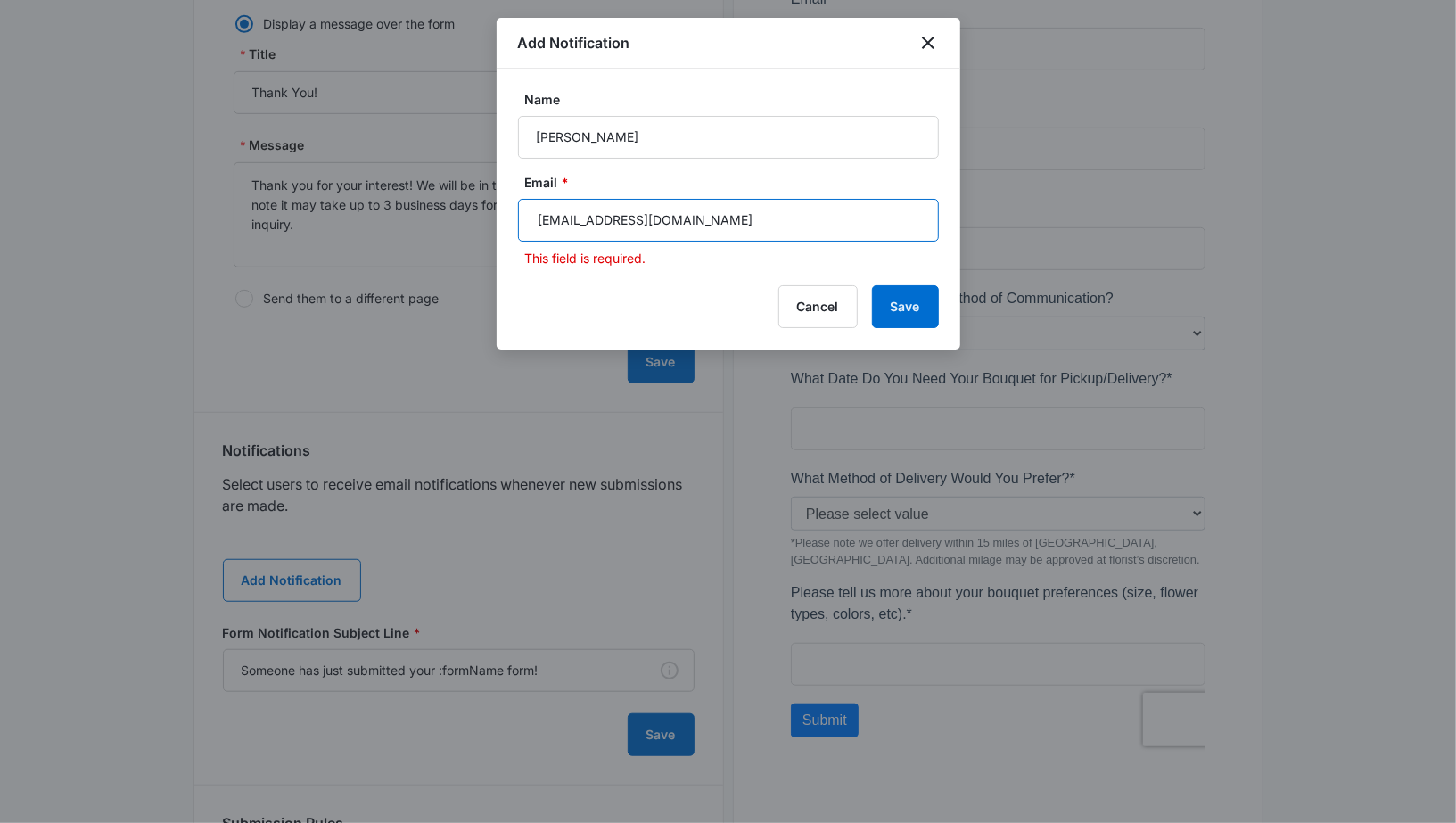 type 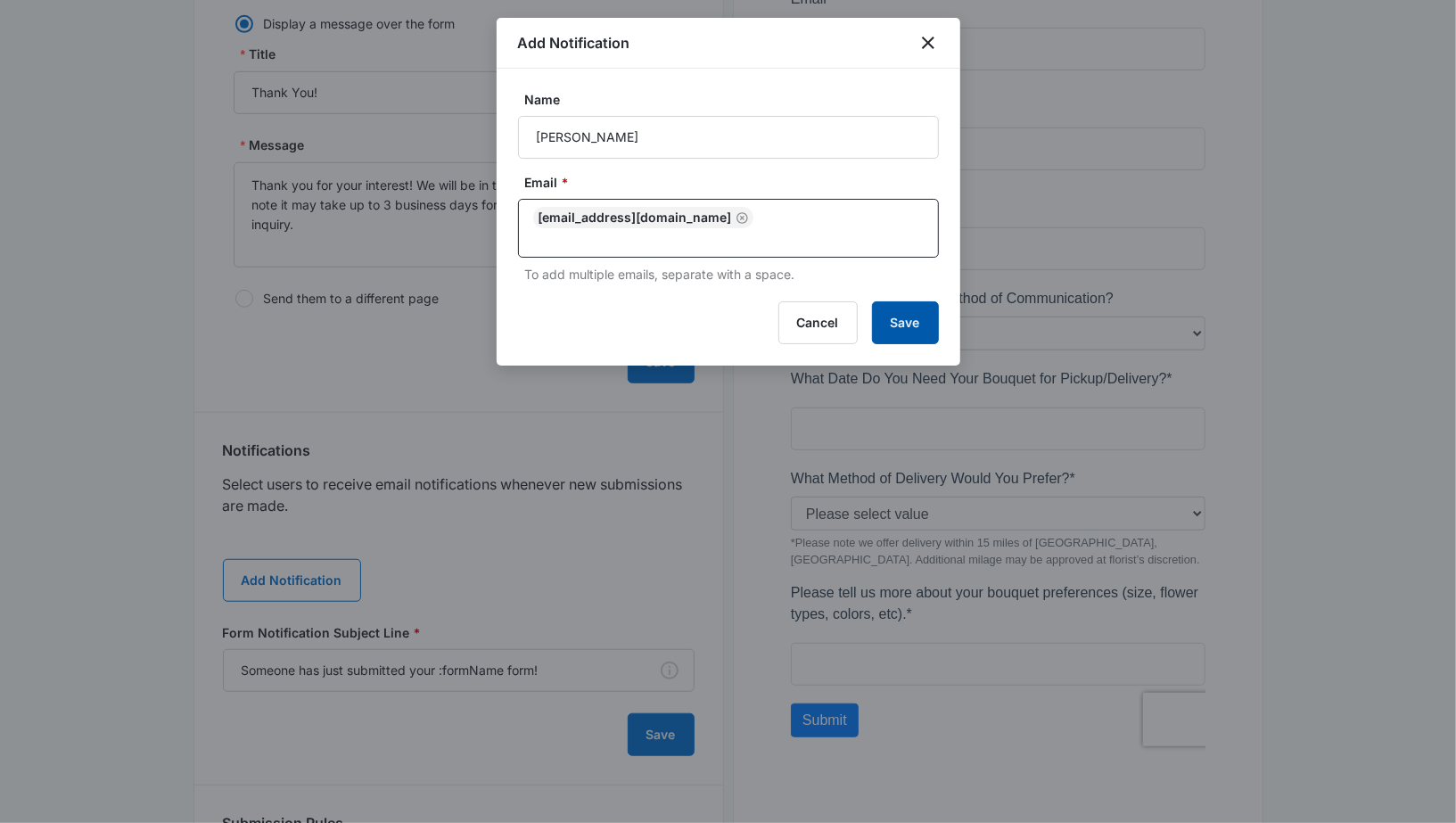 click on "Save" at bounding box center [905, 323] 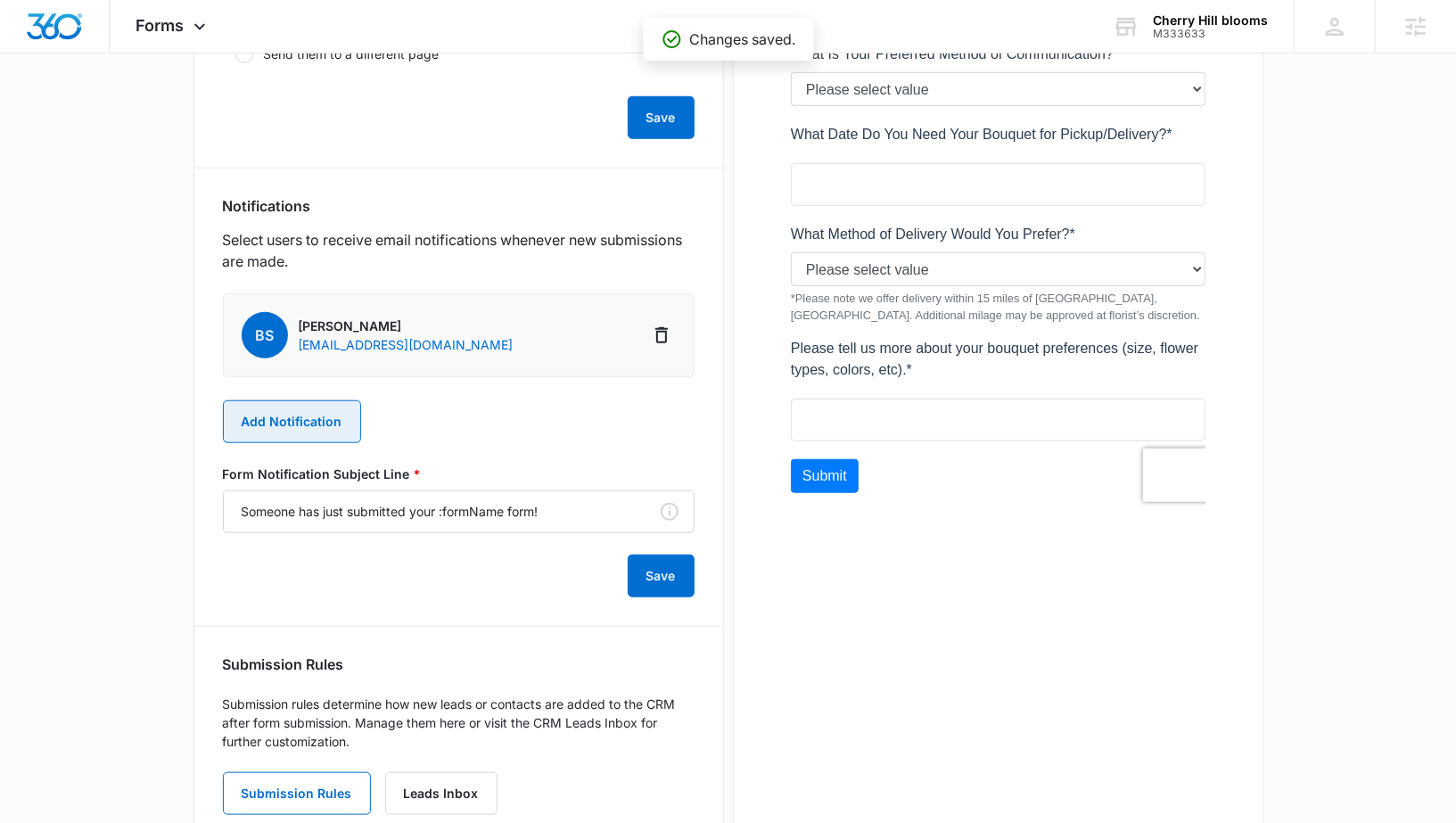 scroll, scrollTop: 844, scrollLeft: 0, axis: vertical 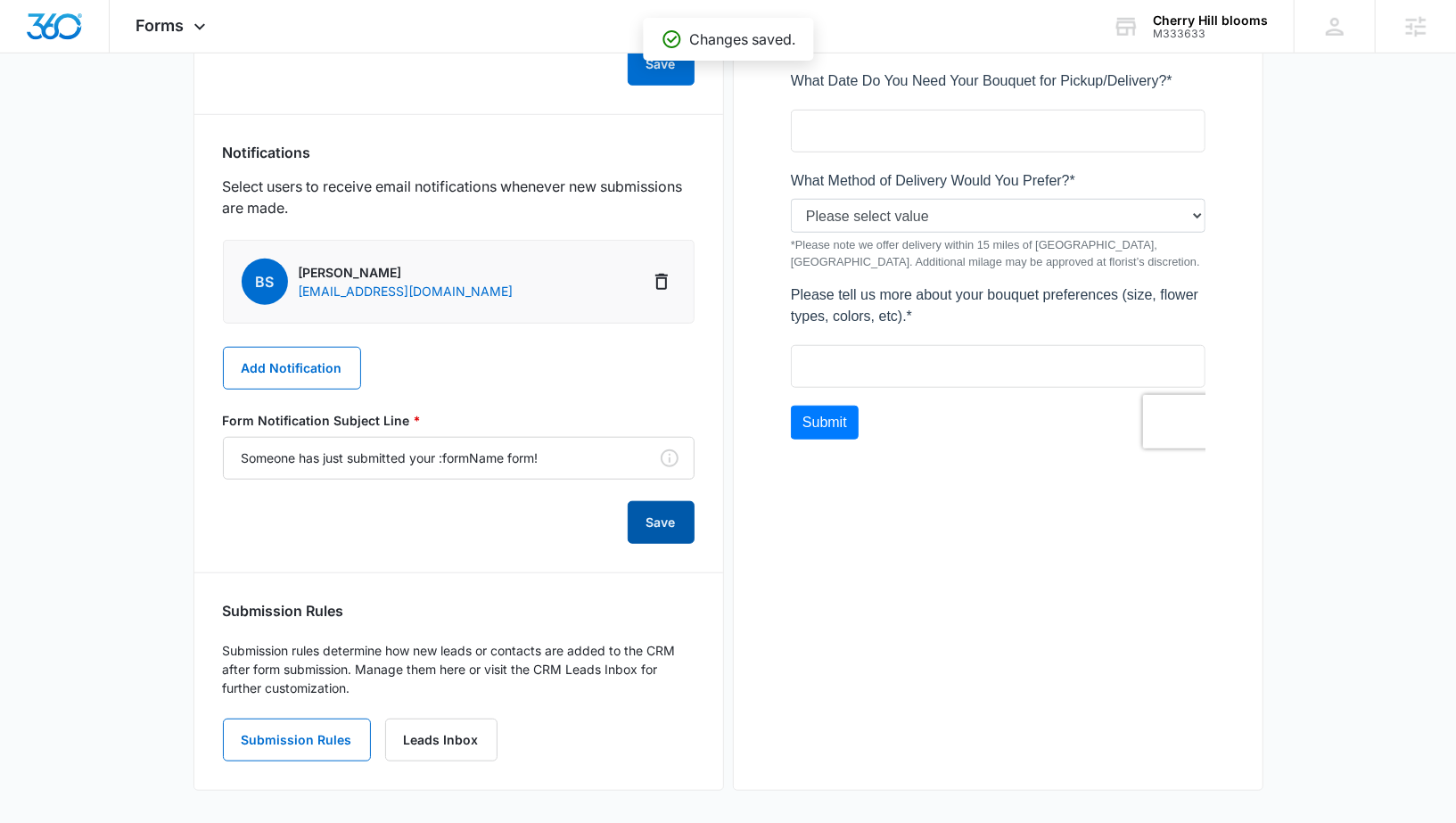 click on "Save" at bounding box center (661, 523) 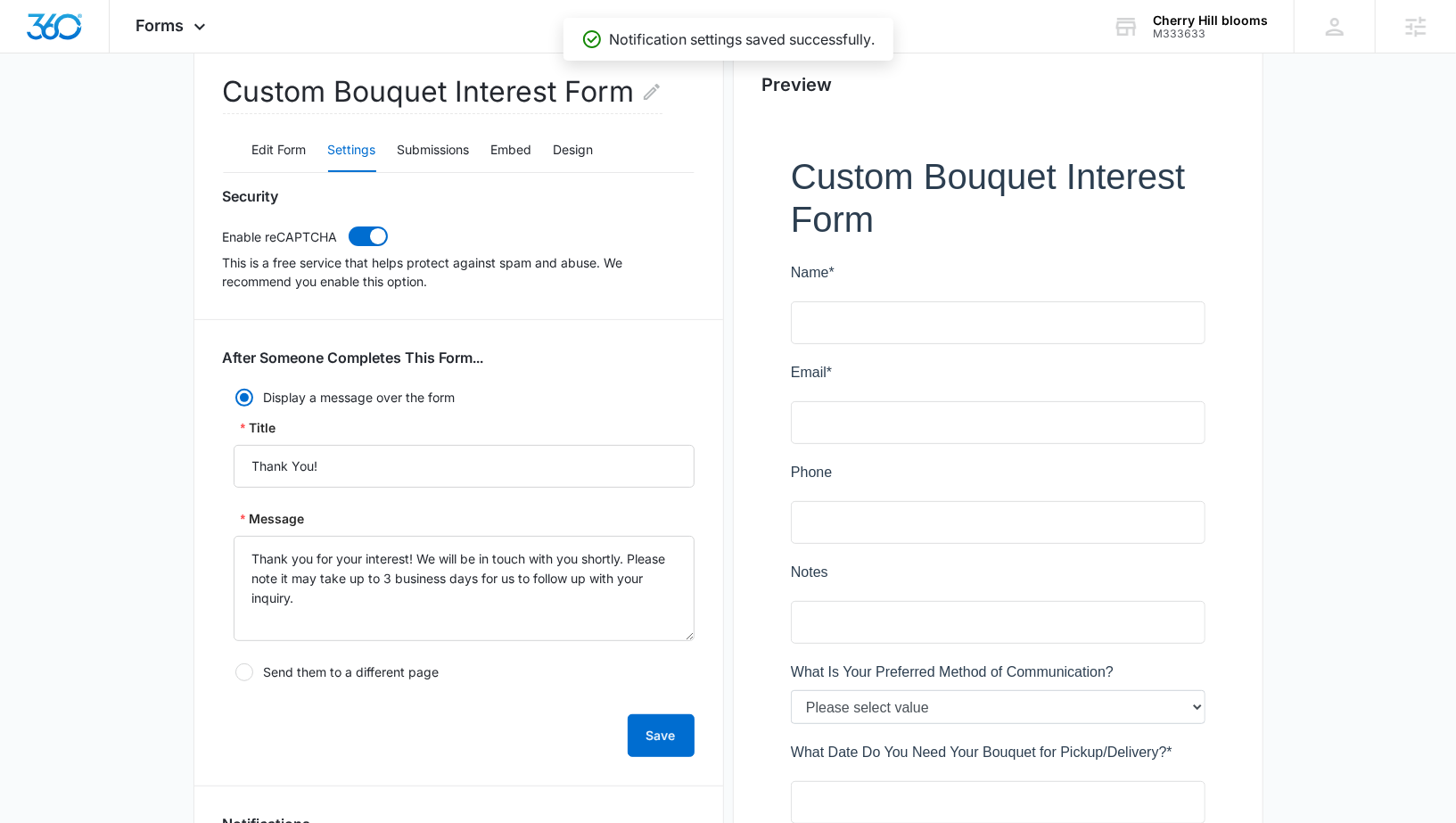 scroll, scrollTop: 81, scrollLeft: 0, axis: vertical 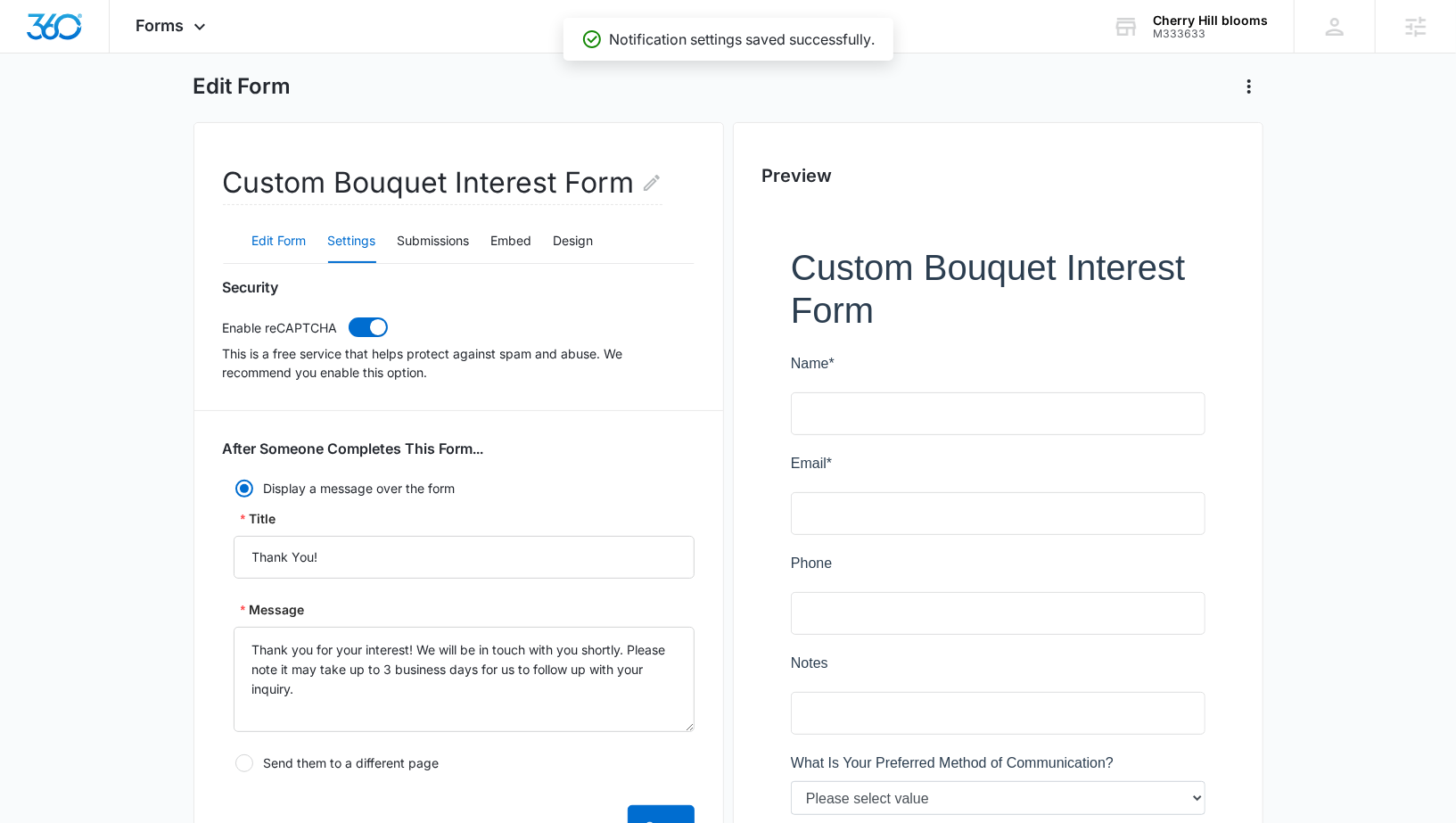 click on "Edit Form" at bounding box center [279, 242] 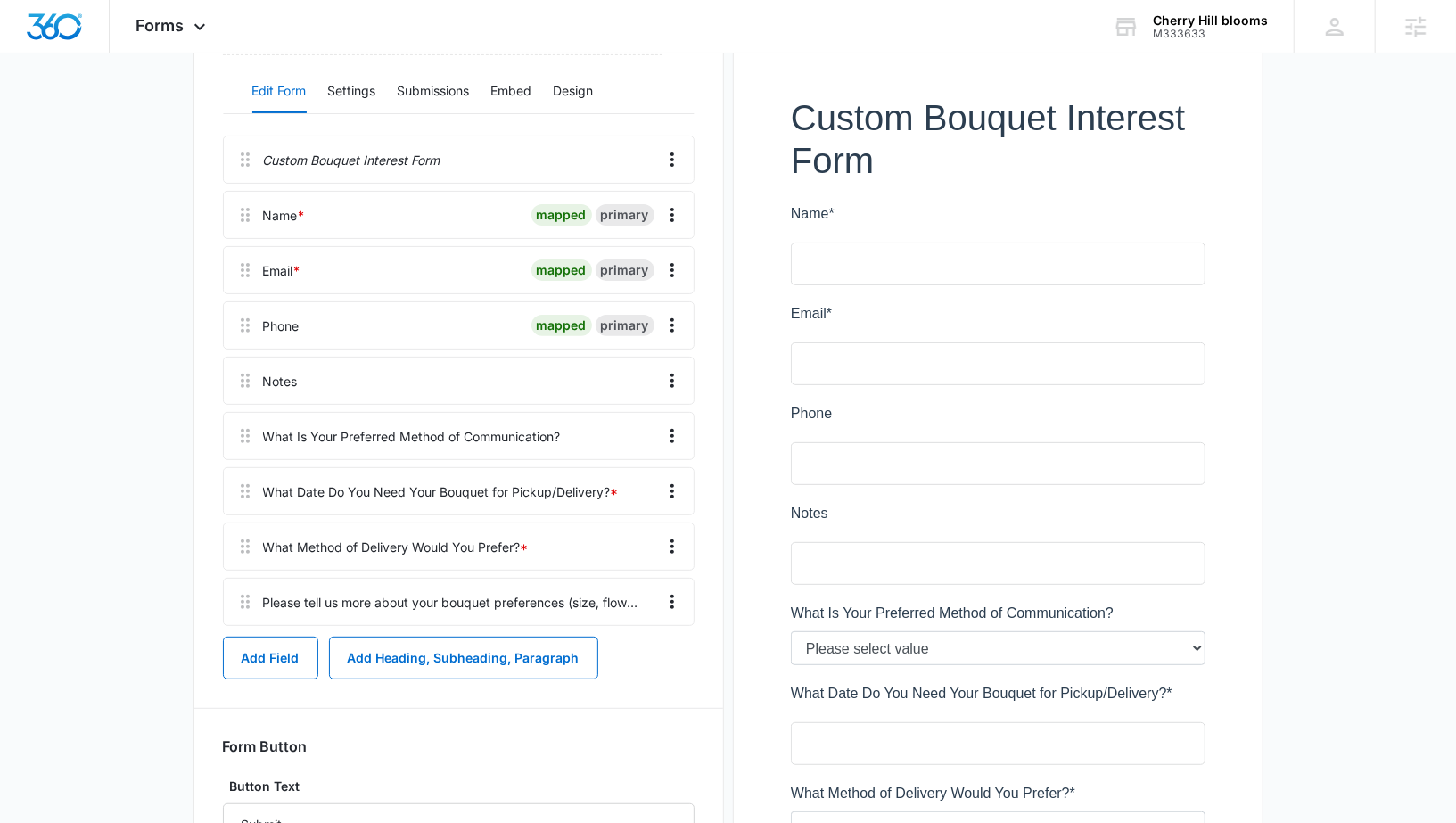 scroll, scrollTop: 246, scrollLeft: 0, axis: vertical 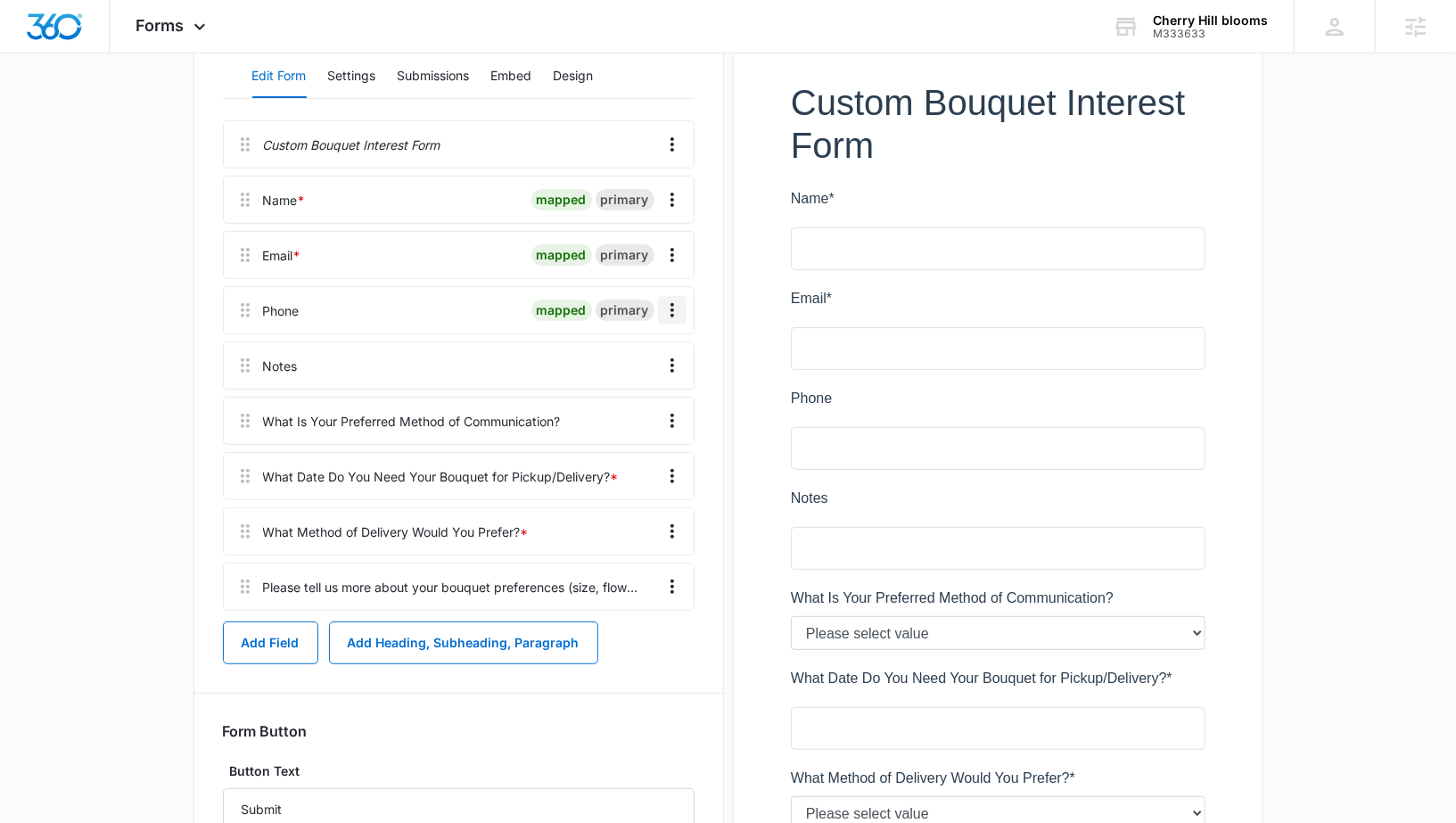 click at bounding box center (672, 310) 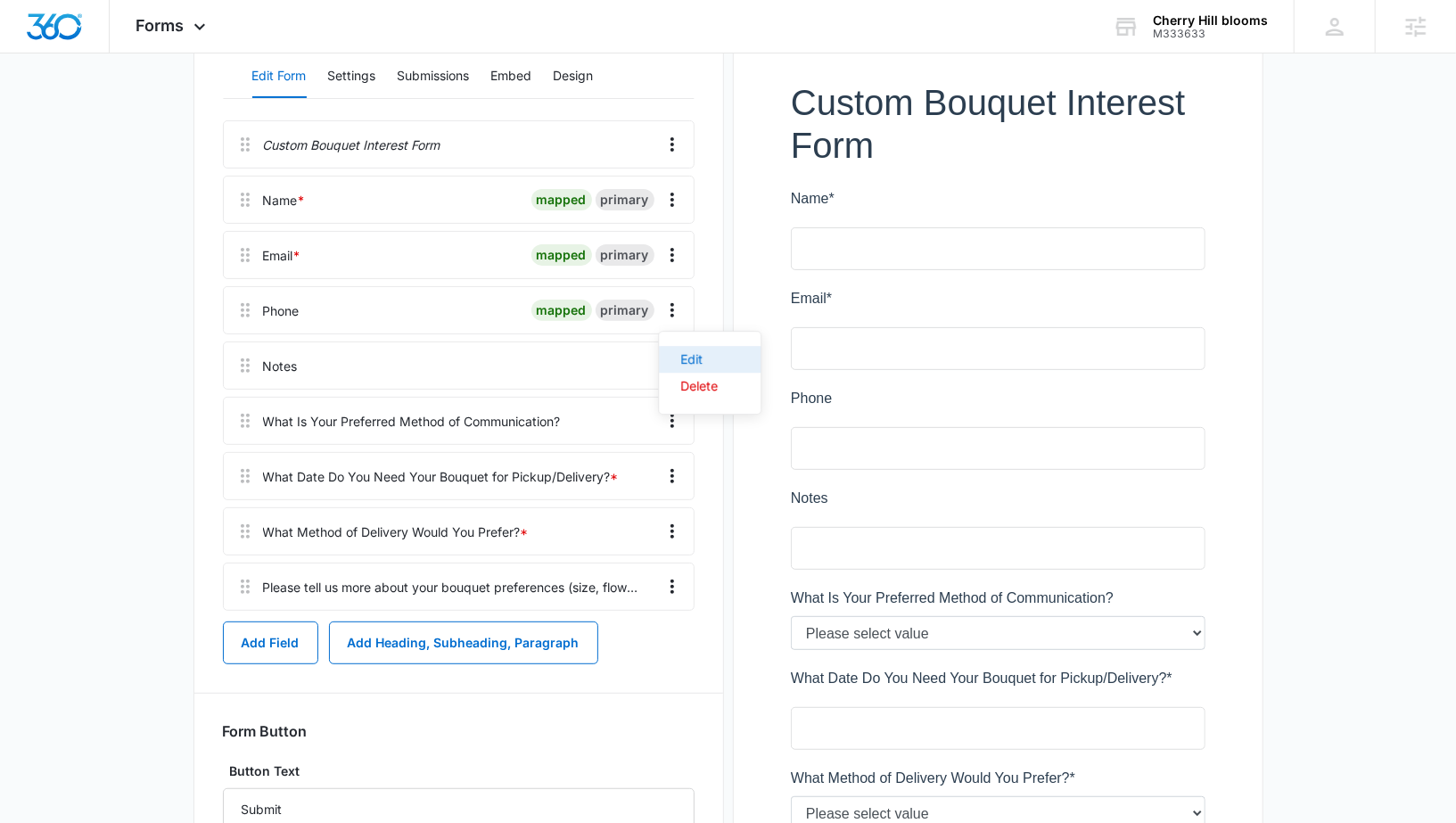 click on "Edit" at bounding box center [699, 359] 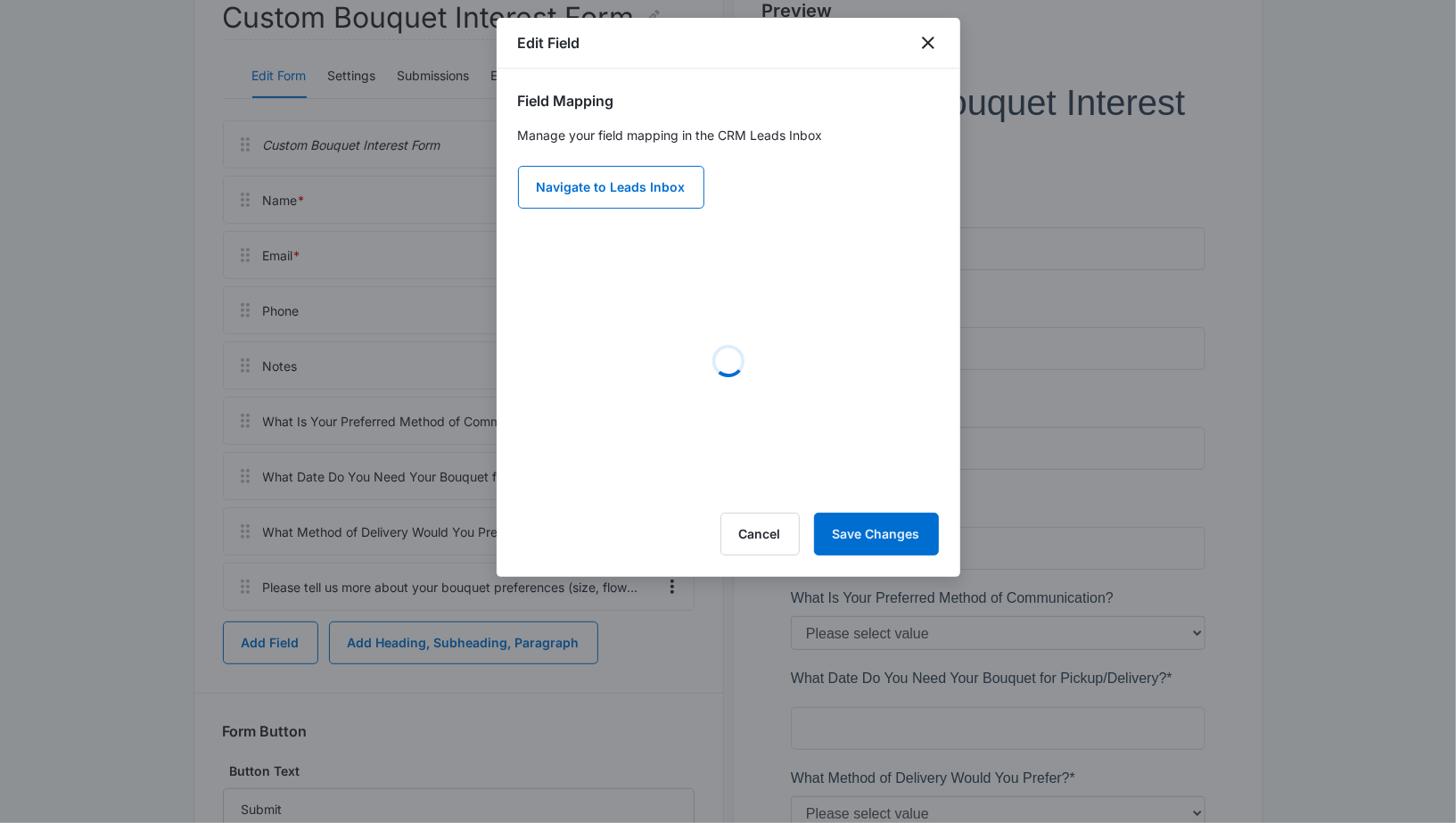 select on "top" 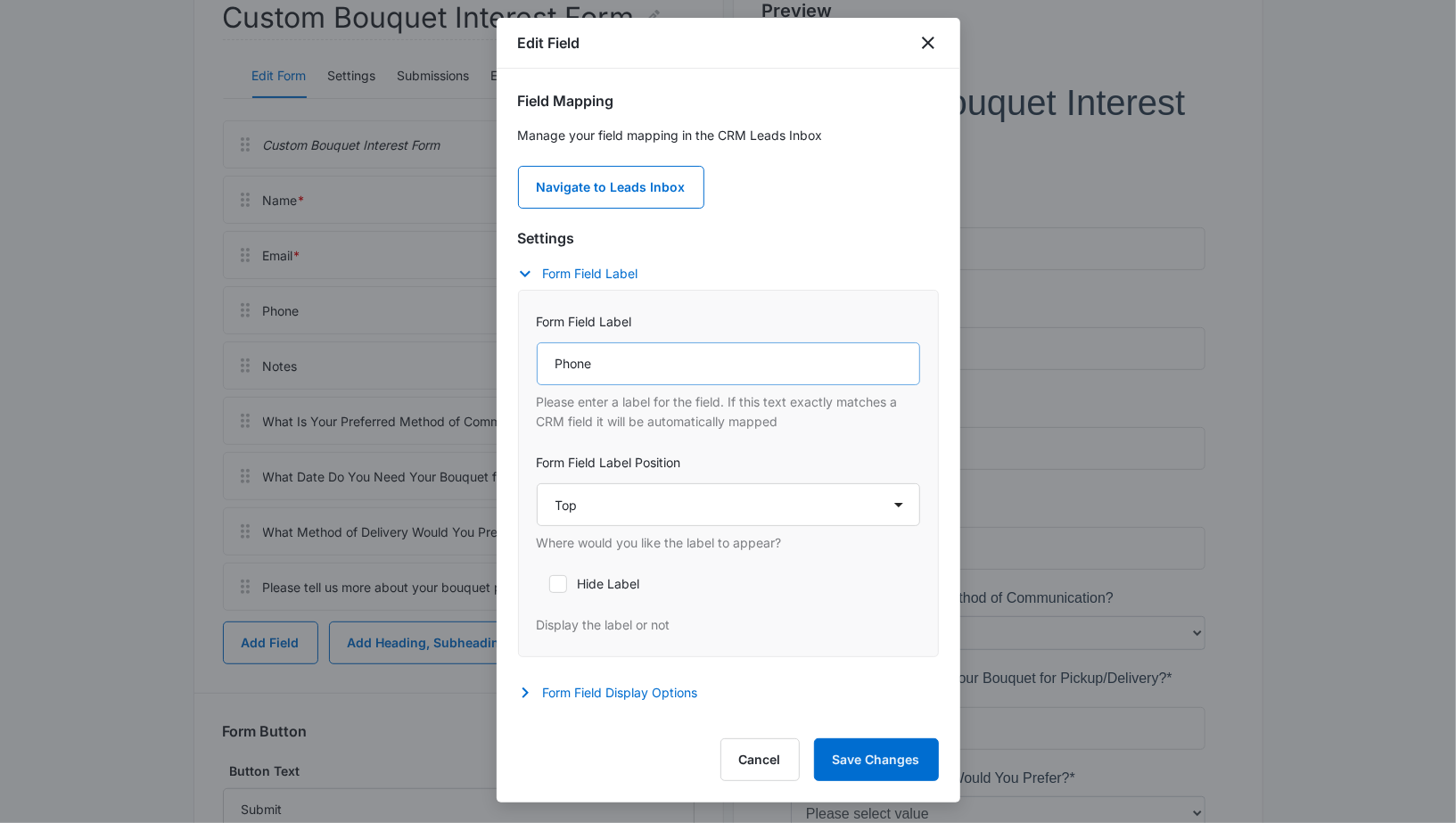 scroll, scrollTop: 29, scrollLeft: 0, axis: vertical 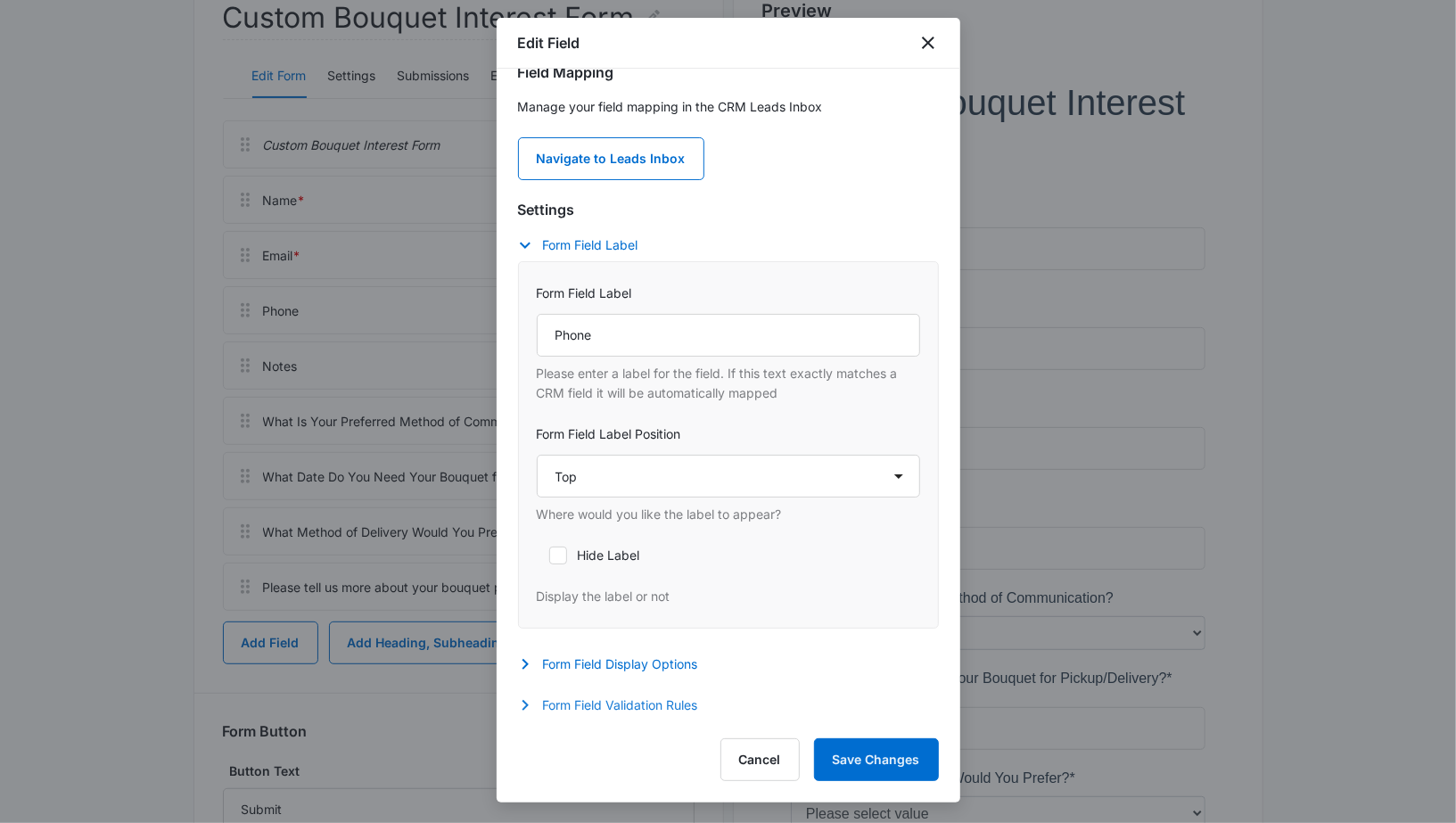 click on "Form Field Validation Rules" at bounding box center [617, 705] 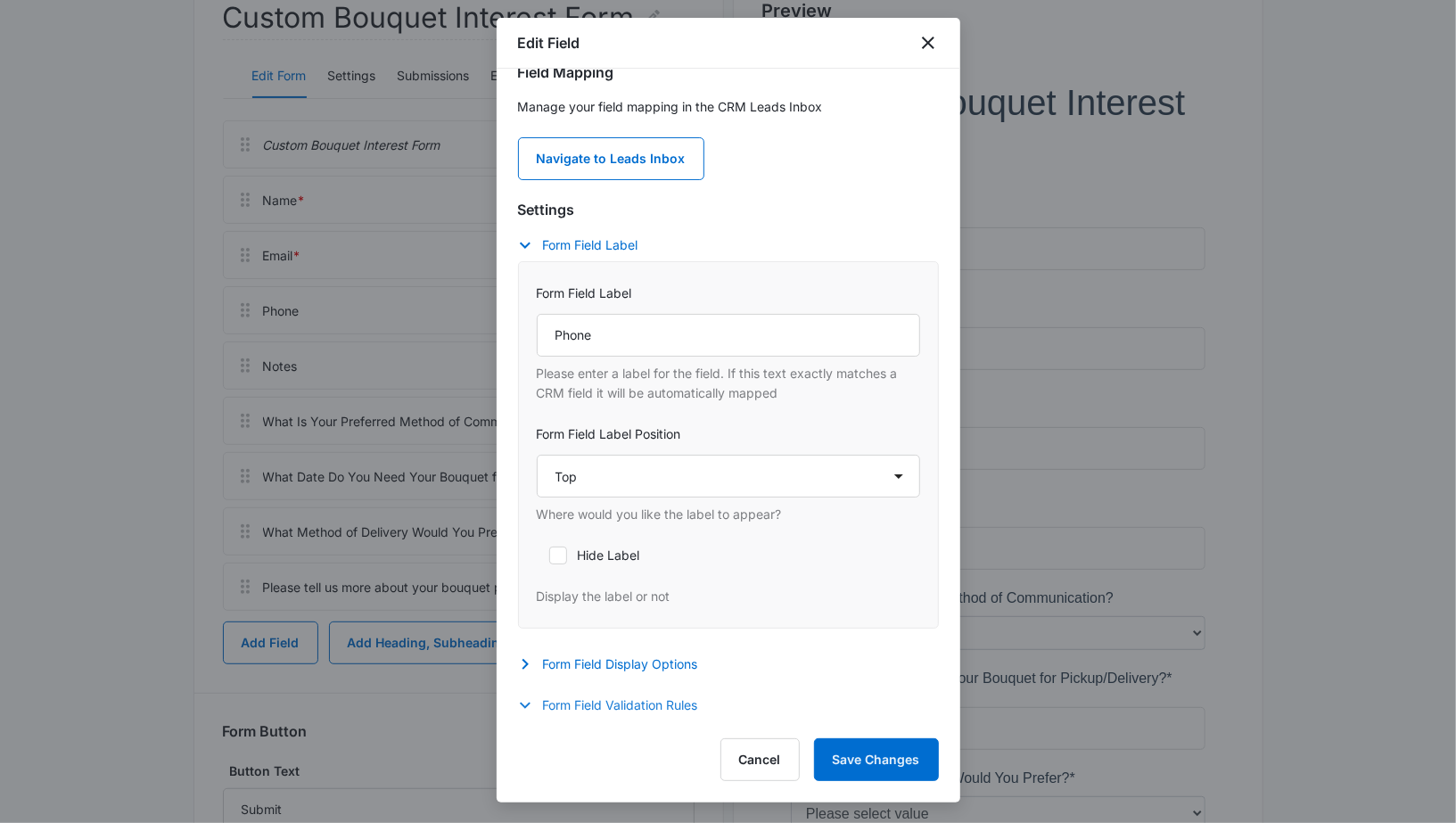 scroll, scrollTop: 101, scrollLeft: 0, axis: vertical 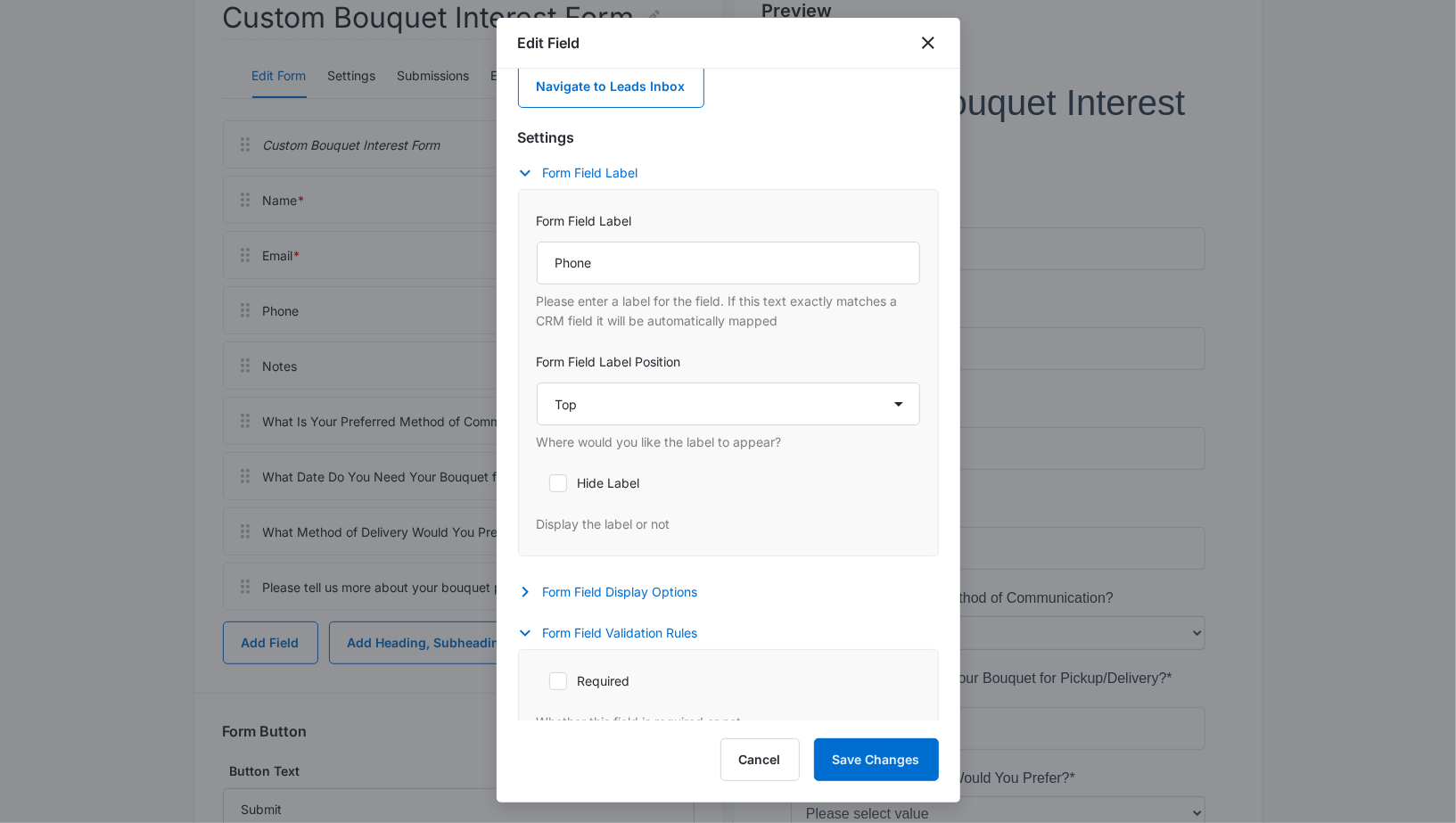 click on "Required" at bounding box center [728, 681] 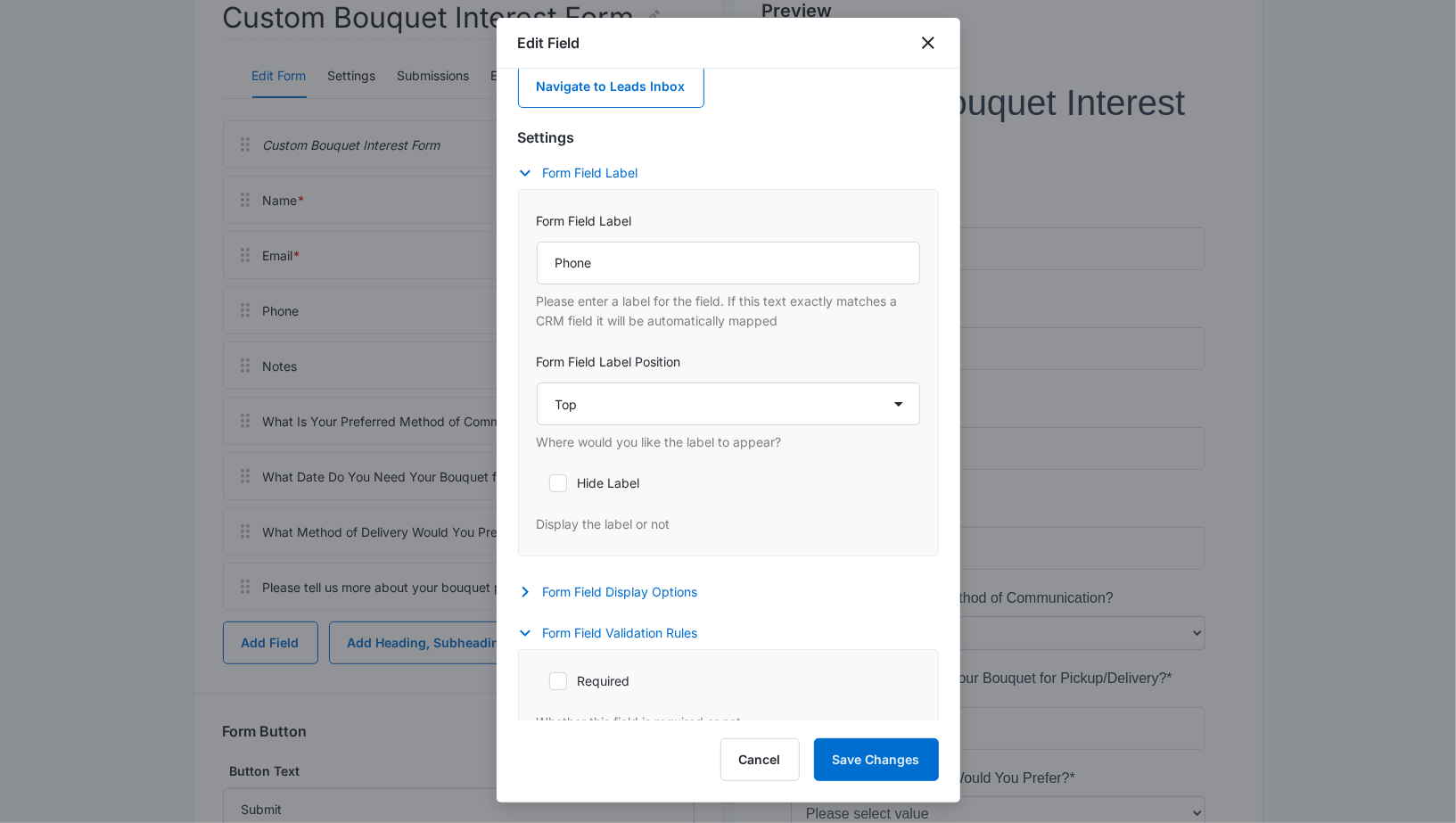 click on "Required" at bounding box center (543, 681) 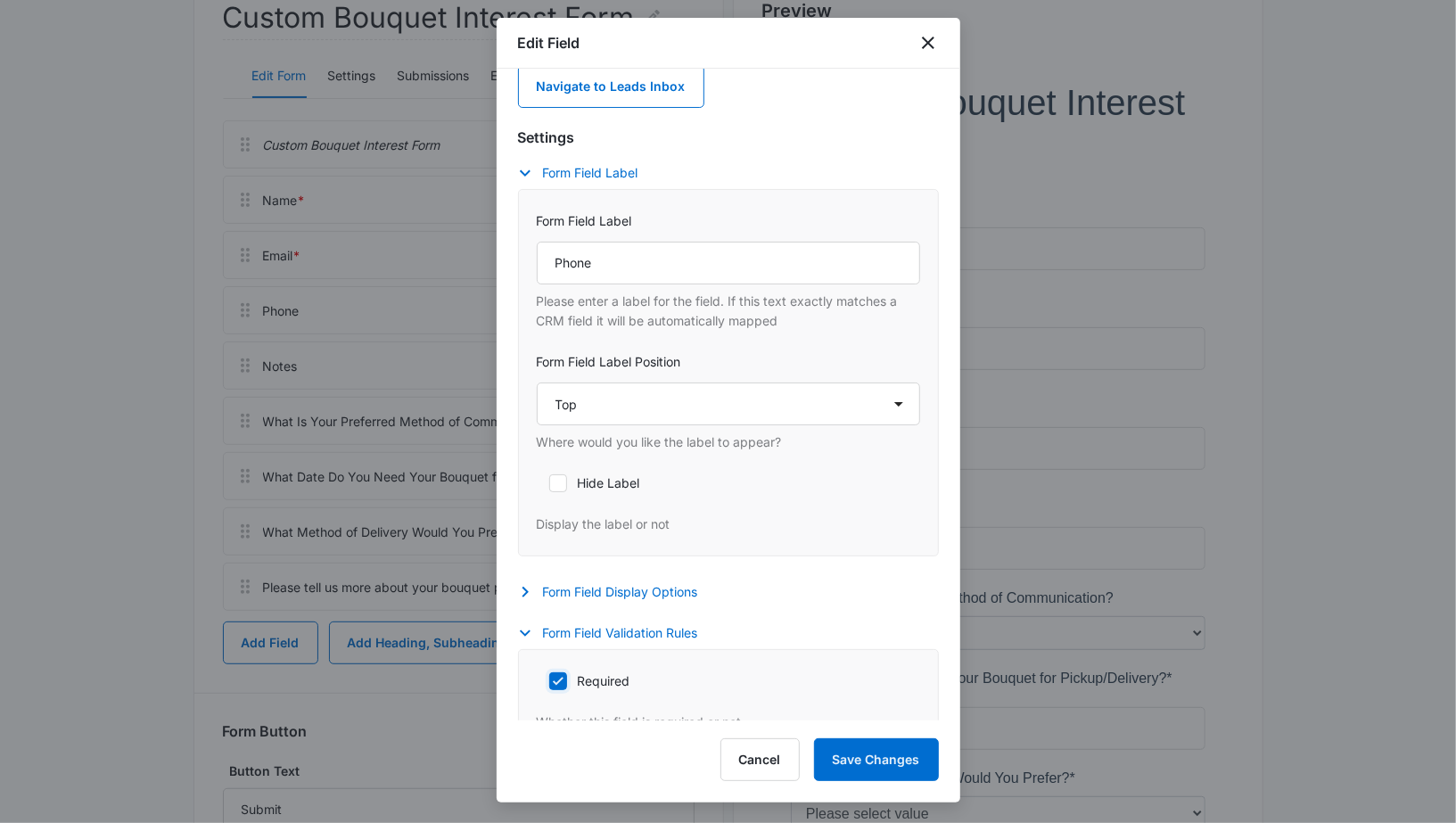 checkbox on "true" 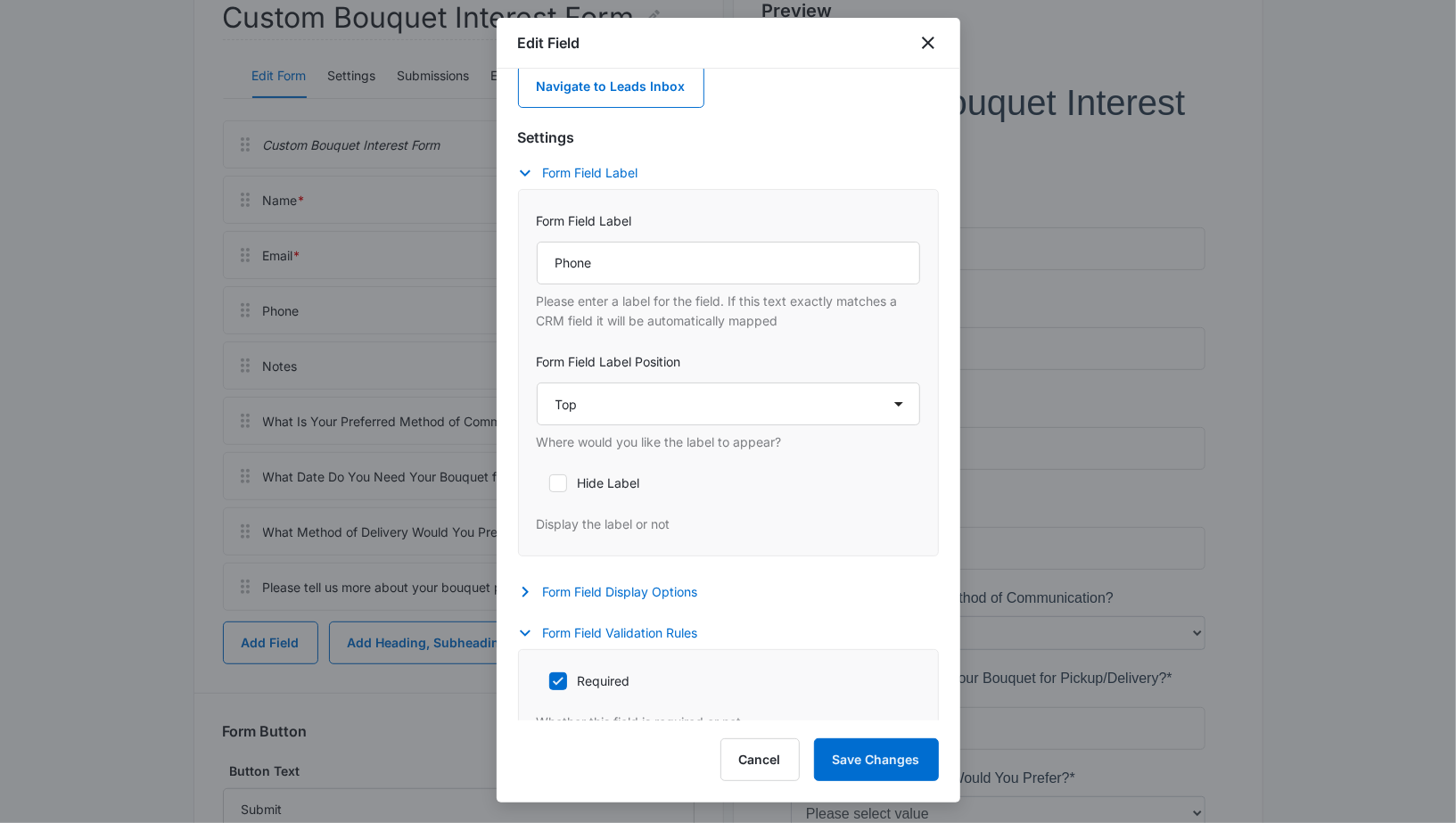 click on "Edit Field Field Mapping Manage your field mapping in the CRM Leads Inbox Navigate to Leads Inbox Settings Form Field Label Form Field Label Phone Please enter a label for the field. If this text exactly matches a CRM field it will be automatically mapped Form Field Label Position Top Top Left Where would you like the label to appear? Hide Label Display the label or not Form Field Display Options Description Give an optional description to the form field. Placeholder Give an optional value for a placeholder. Custom CSS Class If you would like to style this field separately, you may provide one or more CSS classes in this field CRM forms support  bootstrap  classes.  That includes classes for the  bootstrap grid system . Form Field Validation Rules Required Whether this field is required or not Max Length Applies a max length validator to the field Min Length Applies a min length validator to the field Custom Error Message Outputs a custom error message on failed validation Pattern Save Changes Cancel" at bounding box center [728, 410] 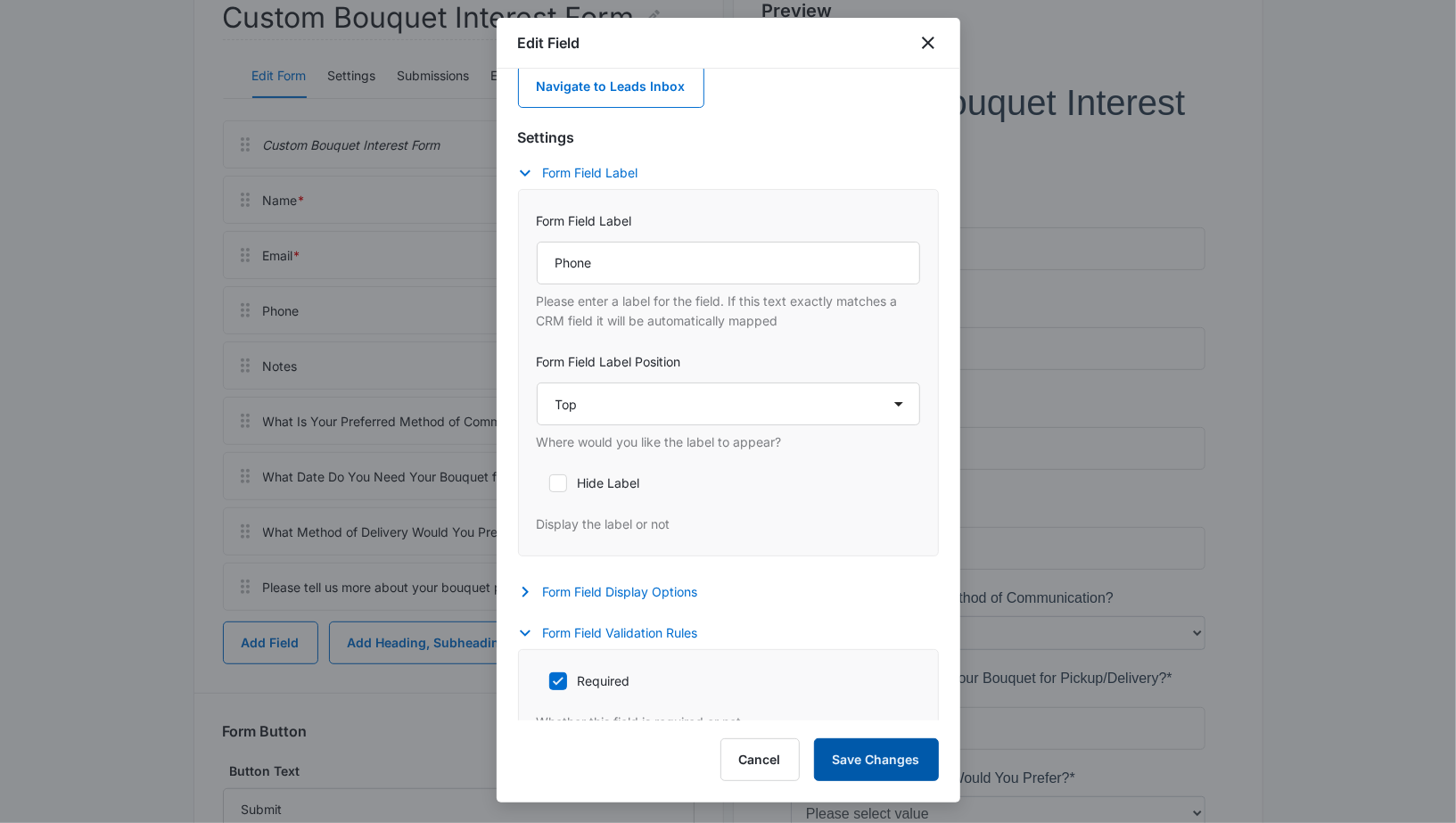 click on "Save Changes" at bounding box center (876, 760) 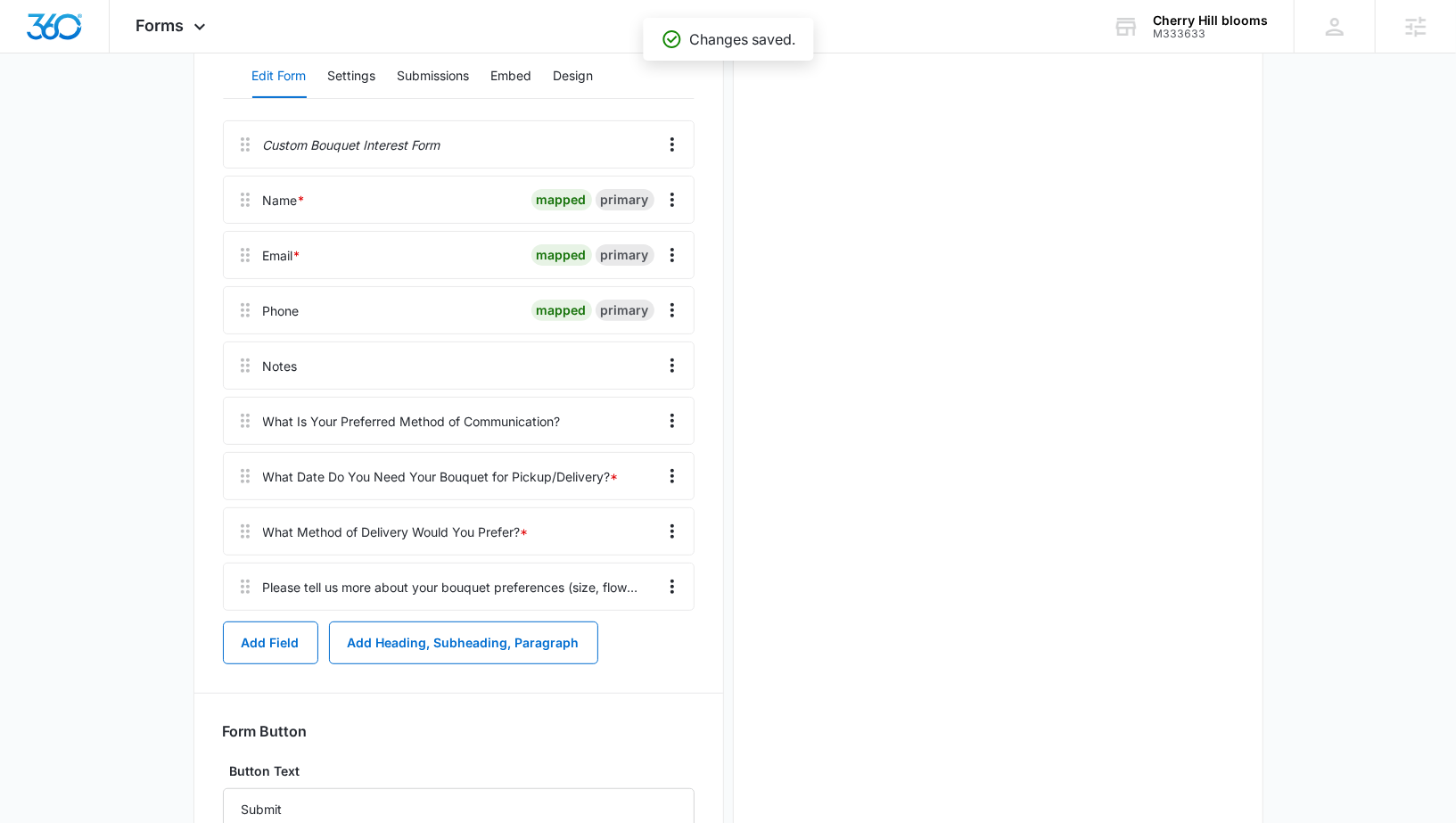 scroll, scrollTop: 0, scrollLeft: 0, axis: both 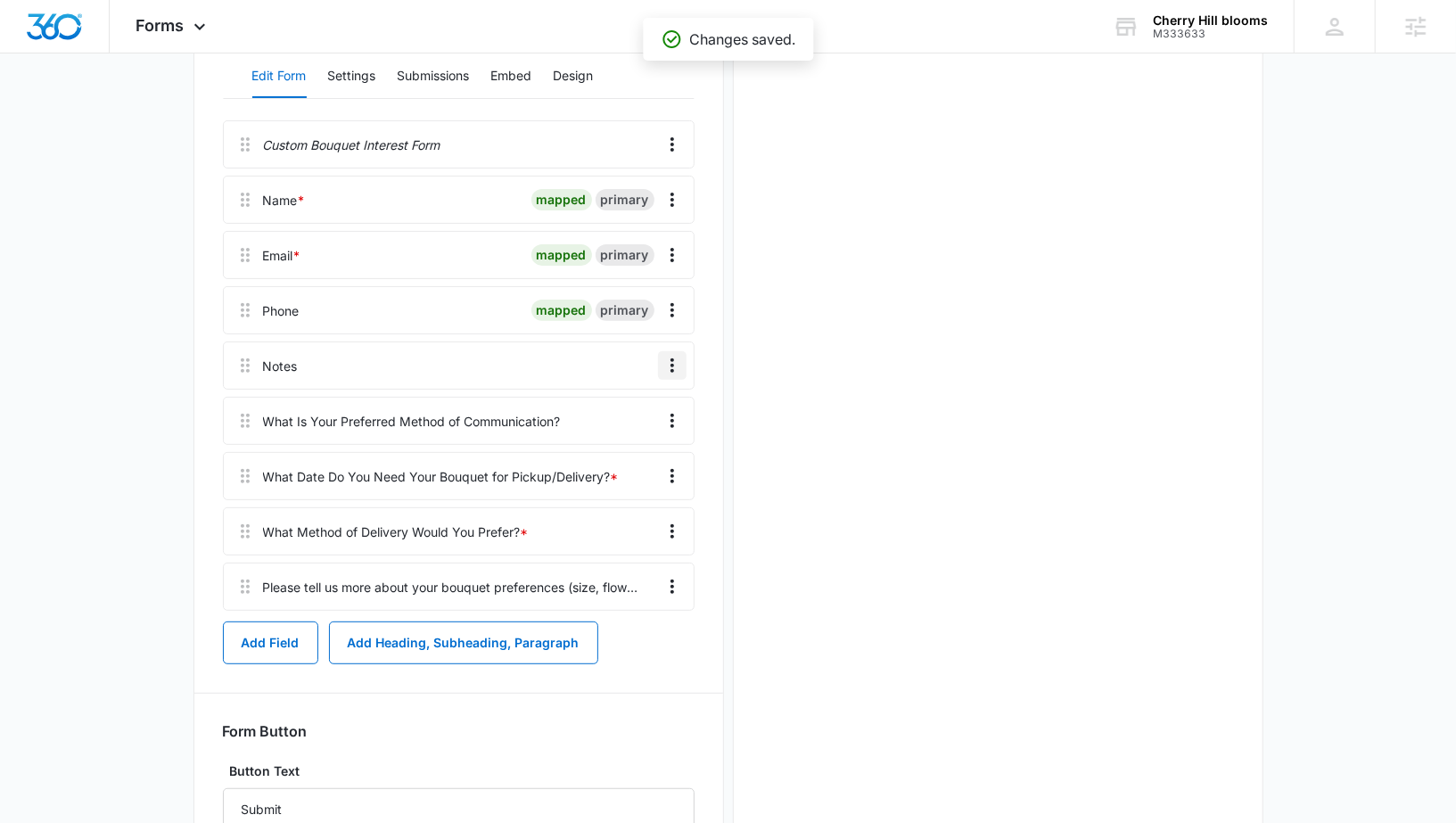 click 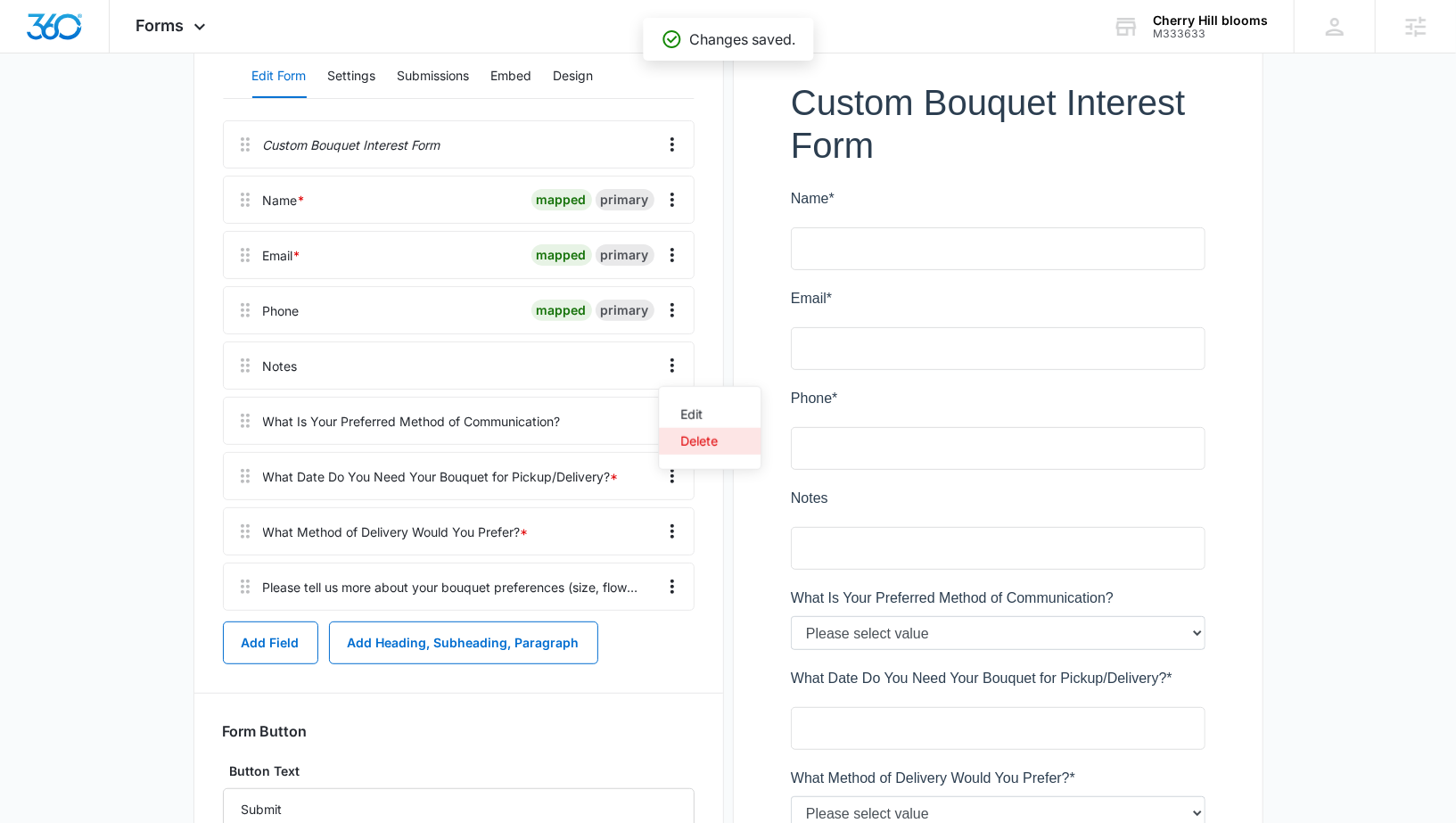 click on "Delete" at bounding box center [699, 441] 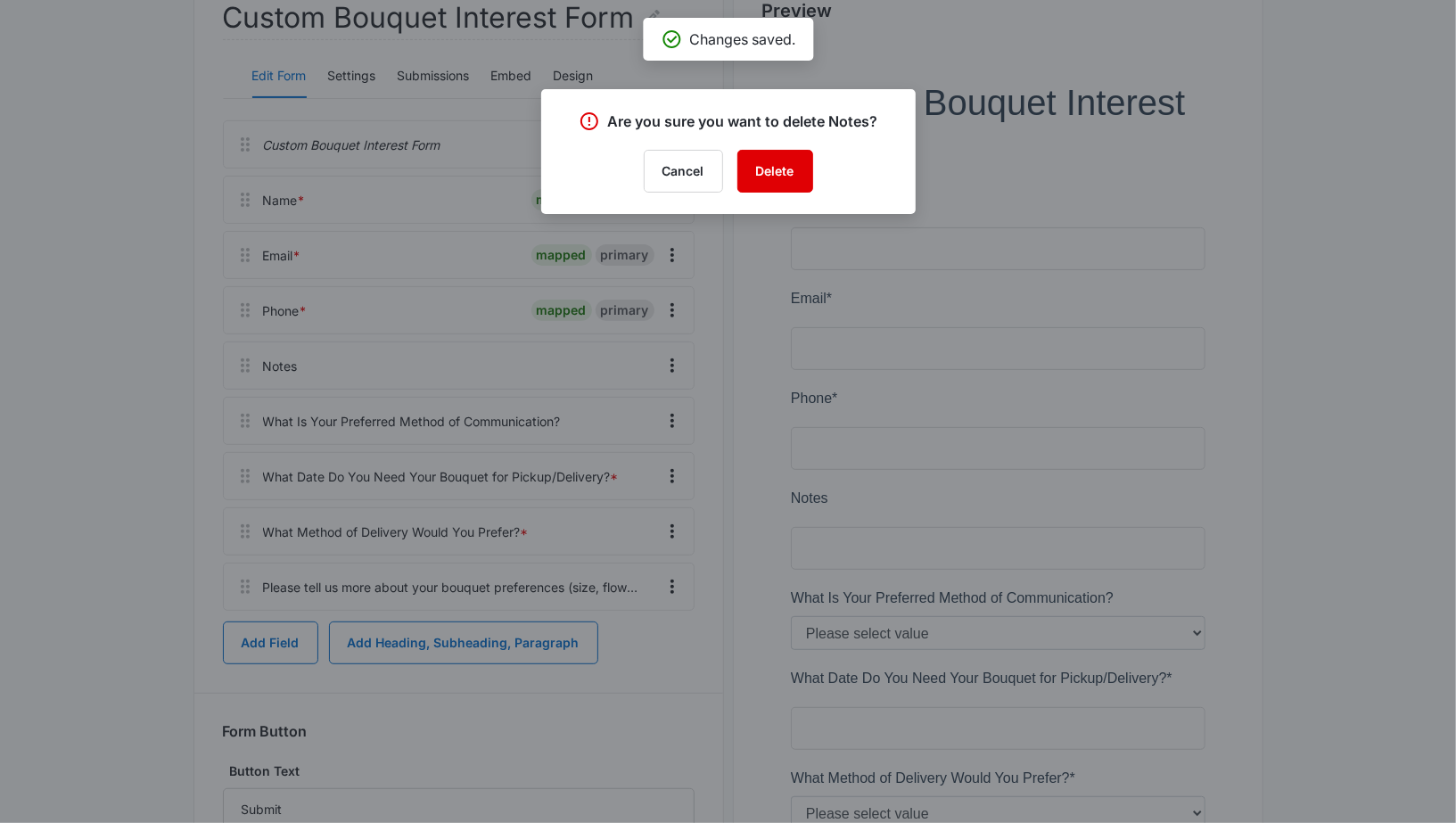 click on "Delete" at bounding box center (775, 171) 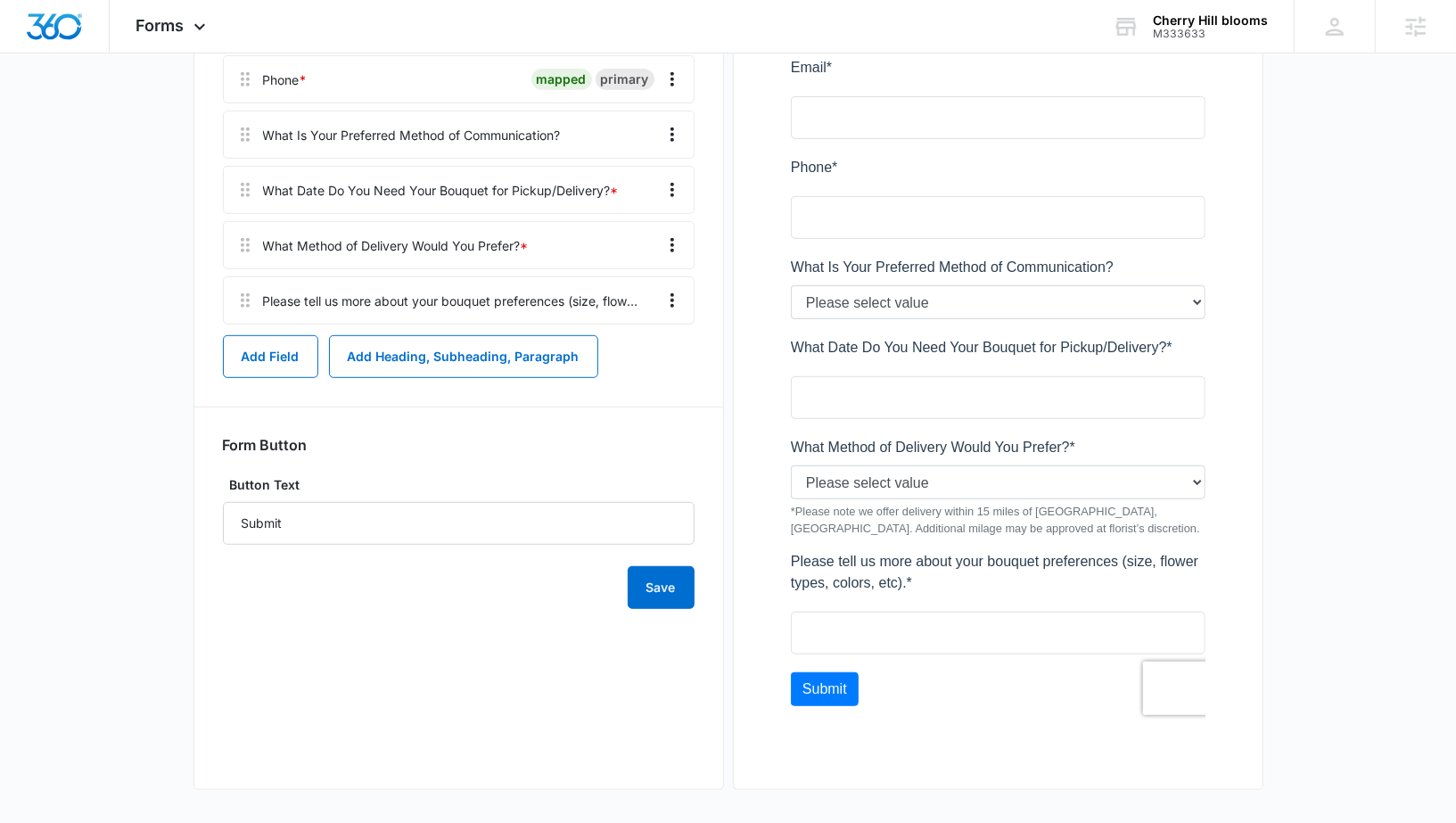 scroll, scrollTop: 479, scrollLeft: 0, axis: vertical 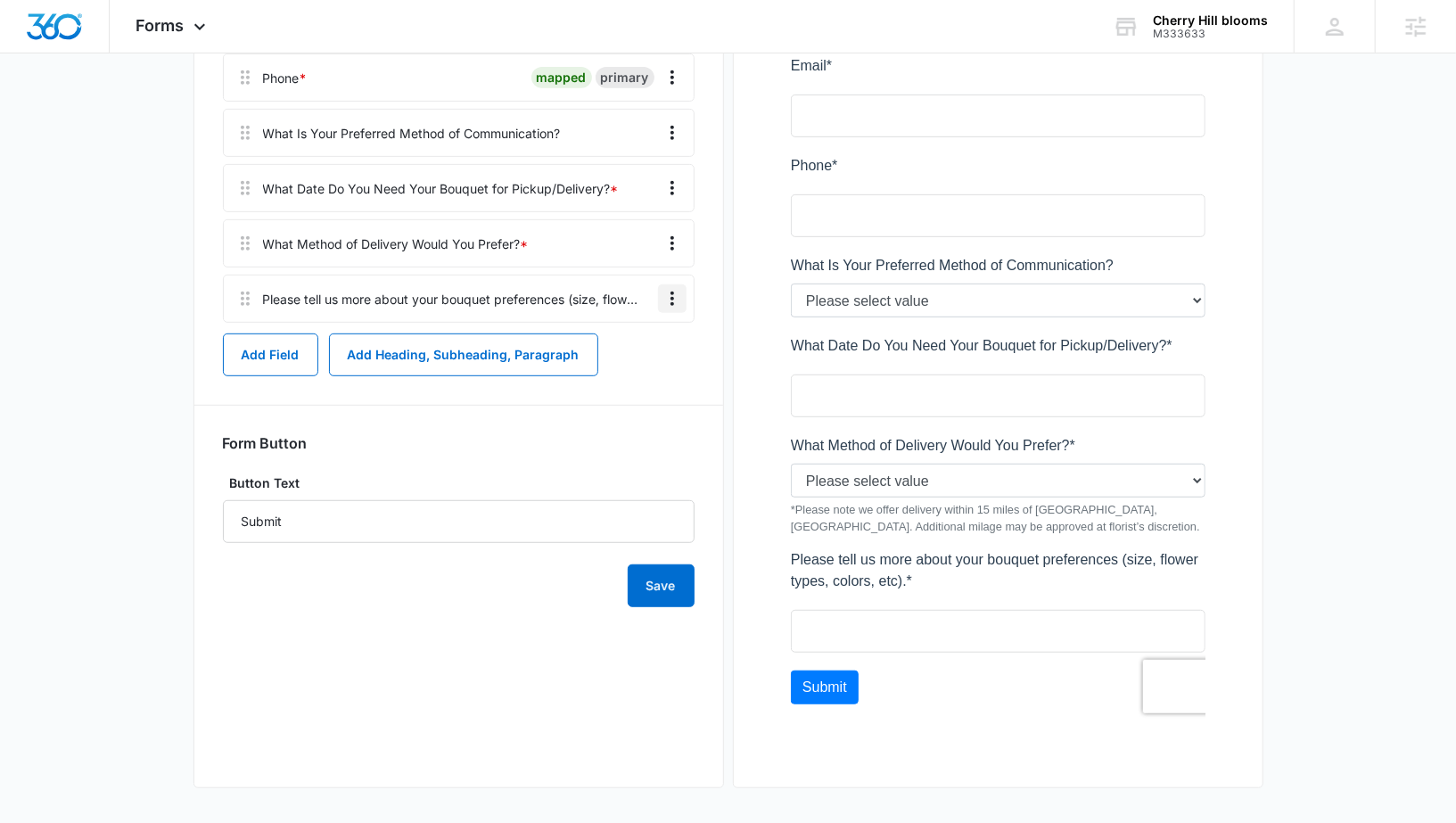 click 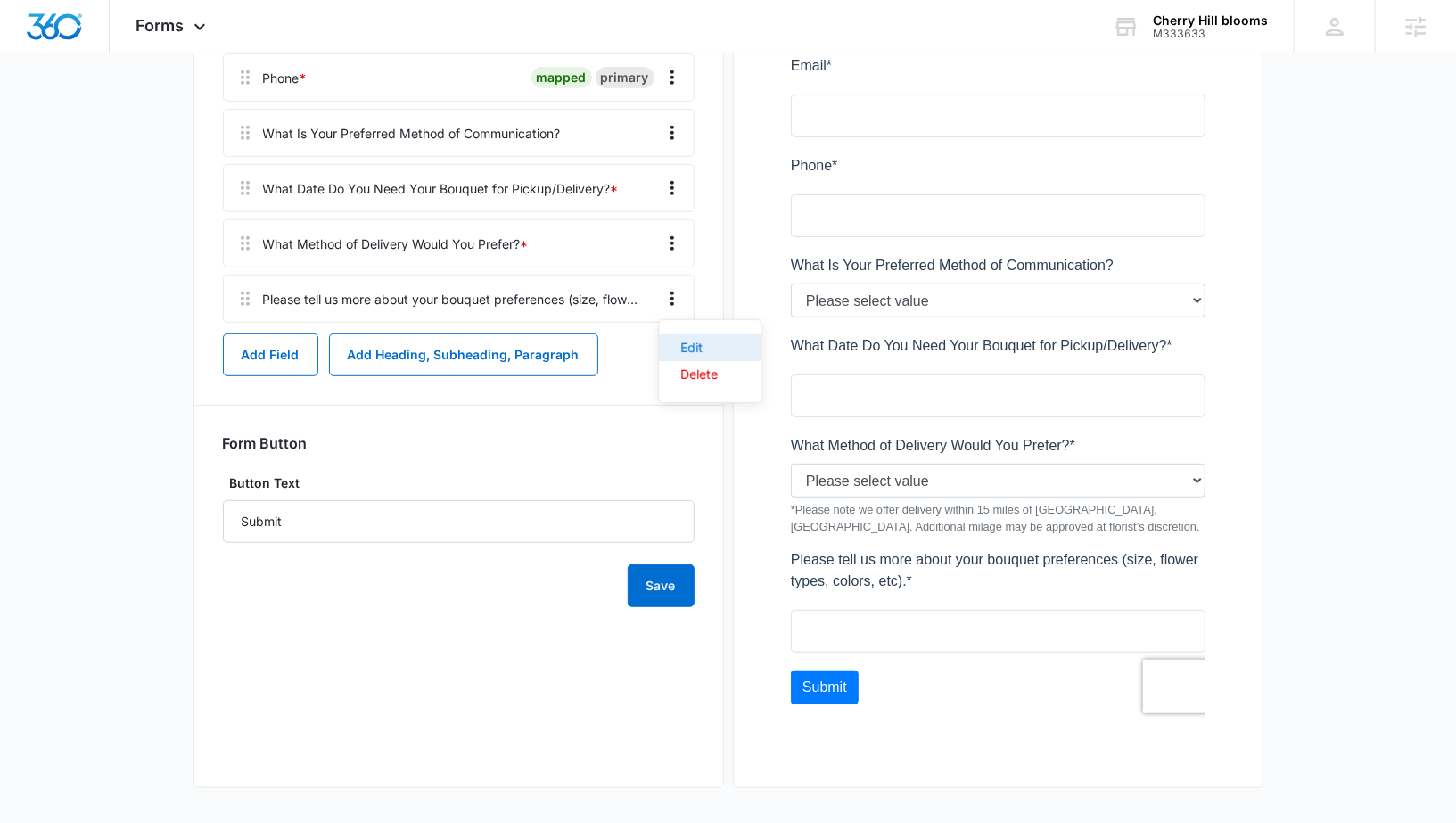 click on "Edit" at bounding box center (699, 348) 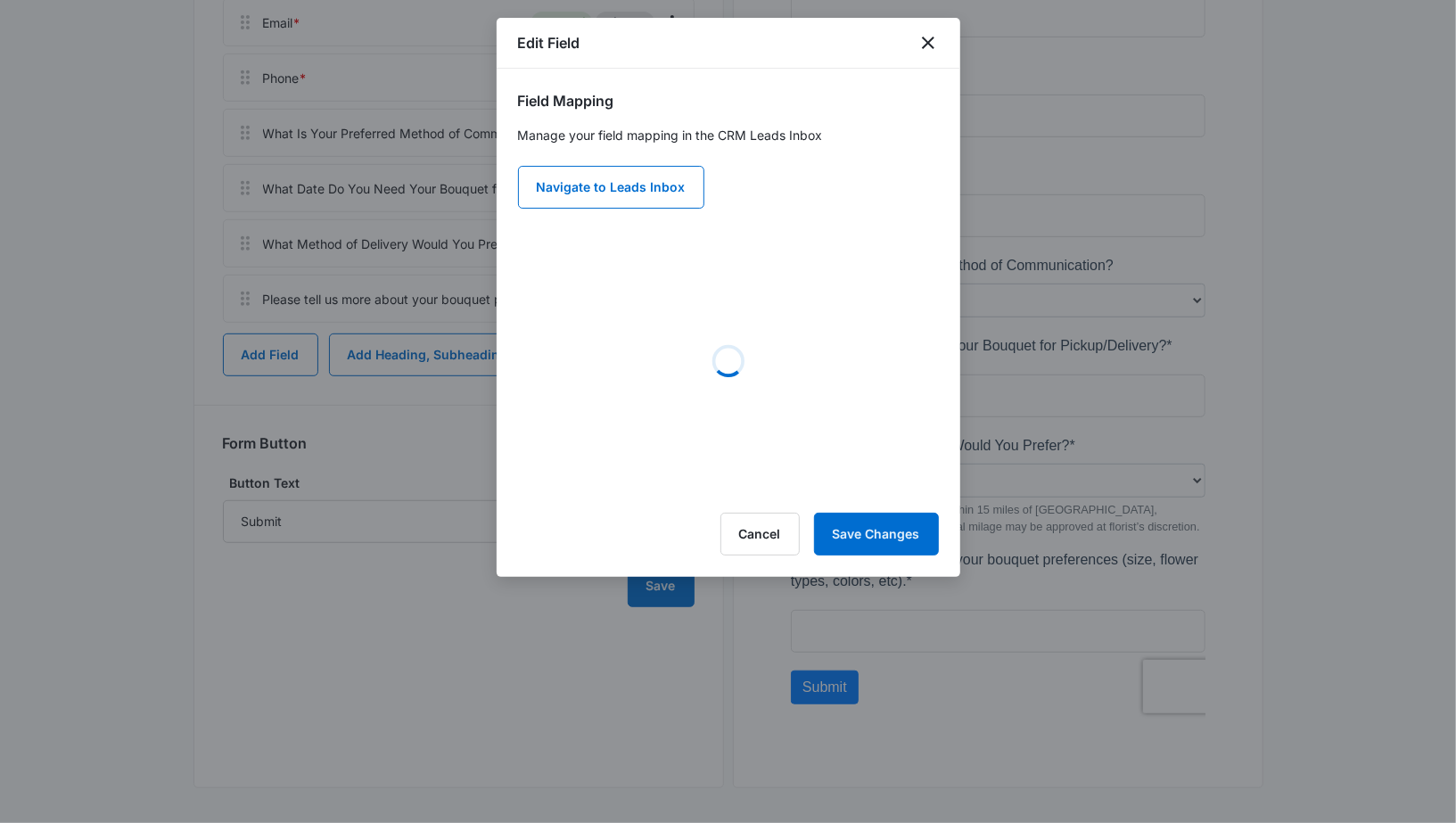select on "top" 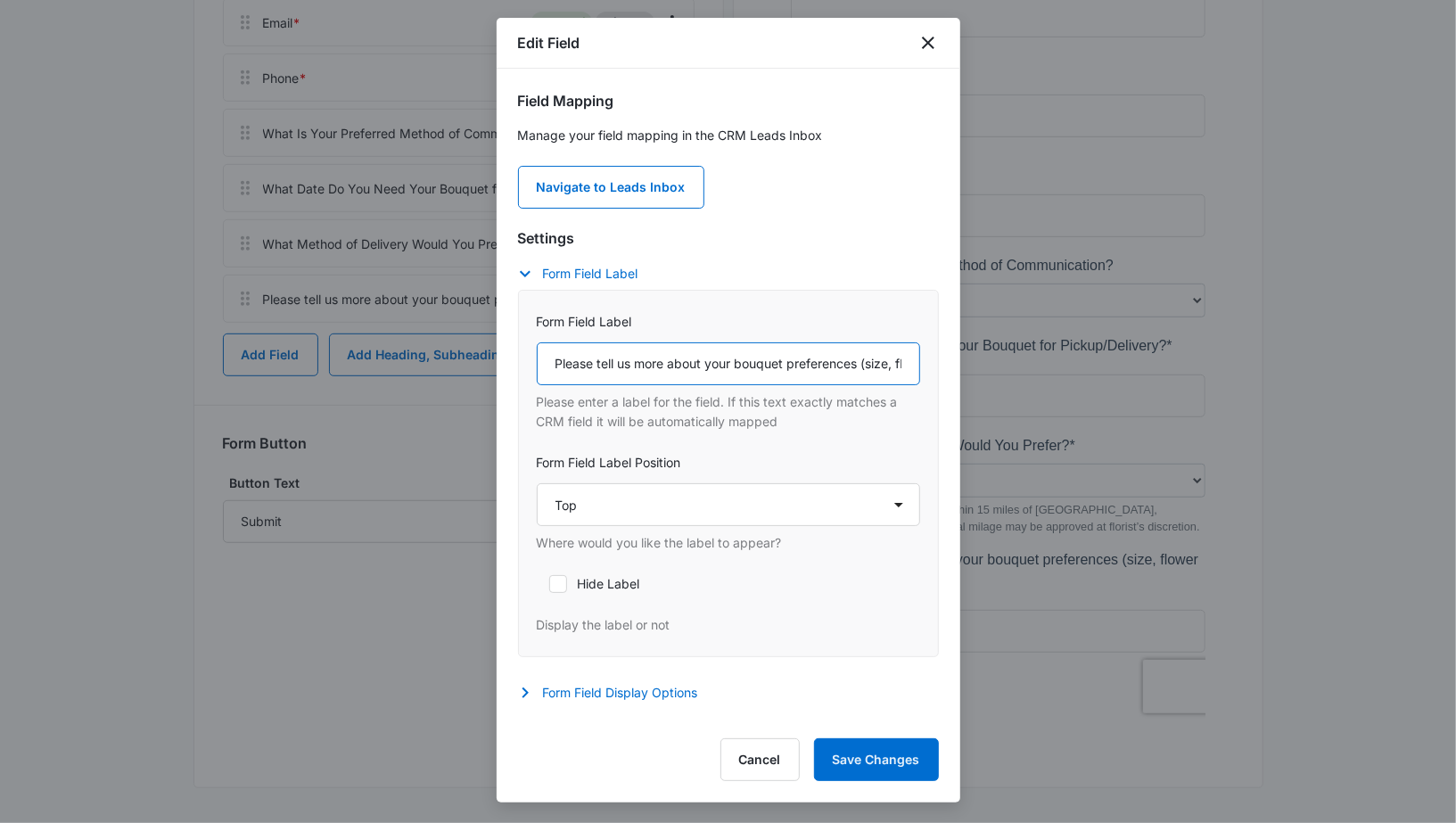 click on "Please tell us more about your bouquet preferences (size, flower types, colors, etc)." at bounding box center (728, 364) 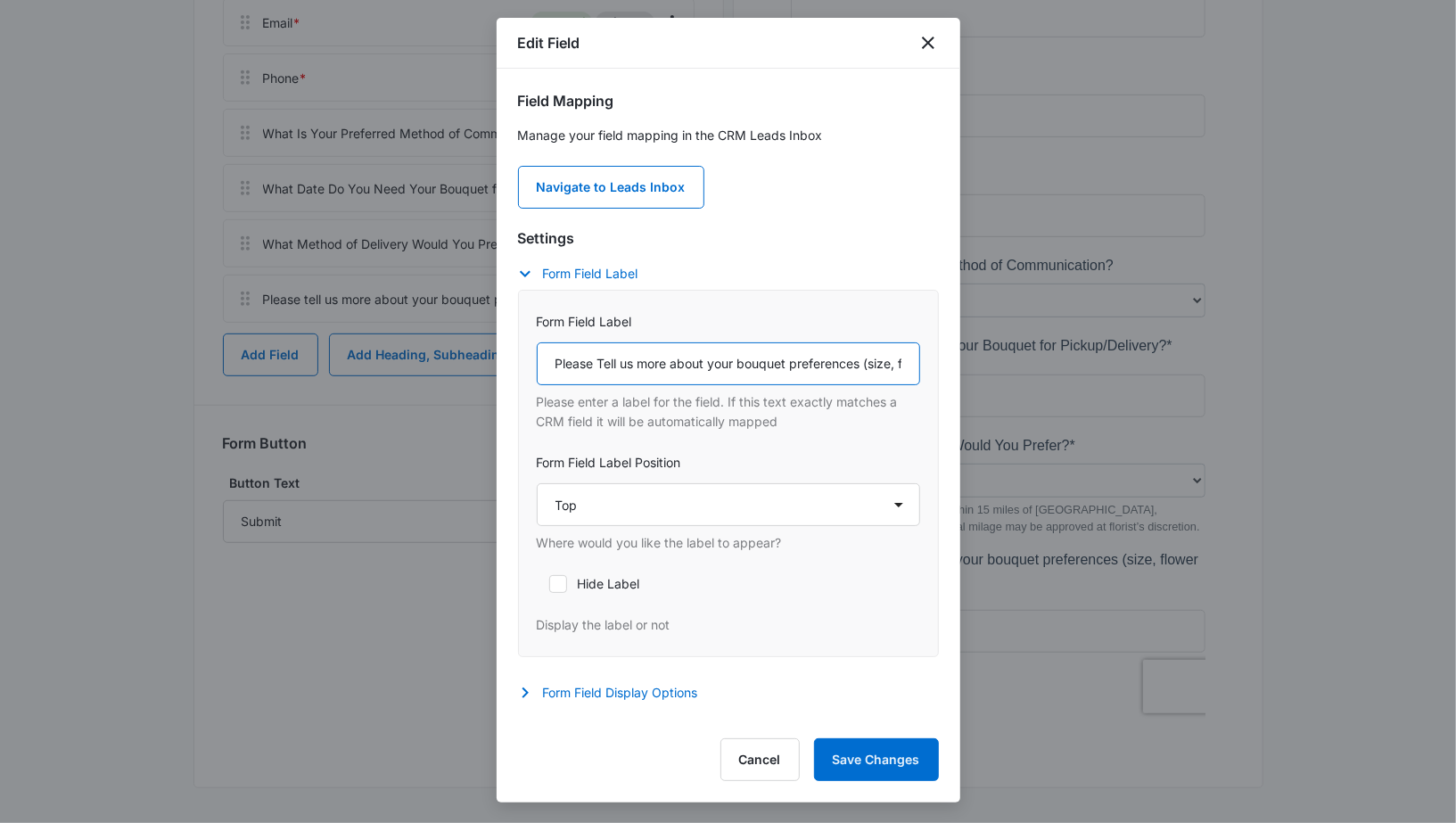 click on "Please Tell us more about your bouquet preferences (size, flower types, colors, etc)." at bounding box center (728, 364) 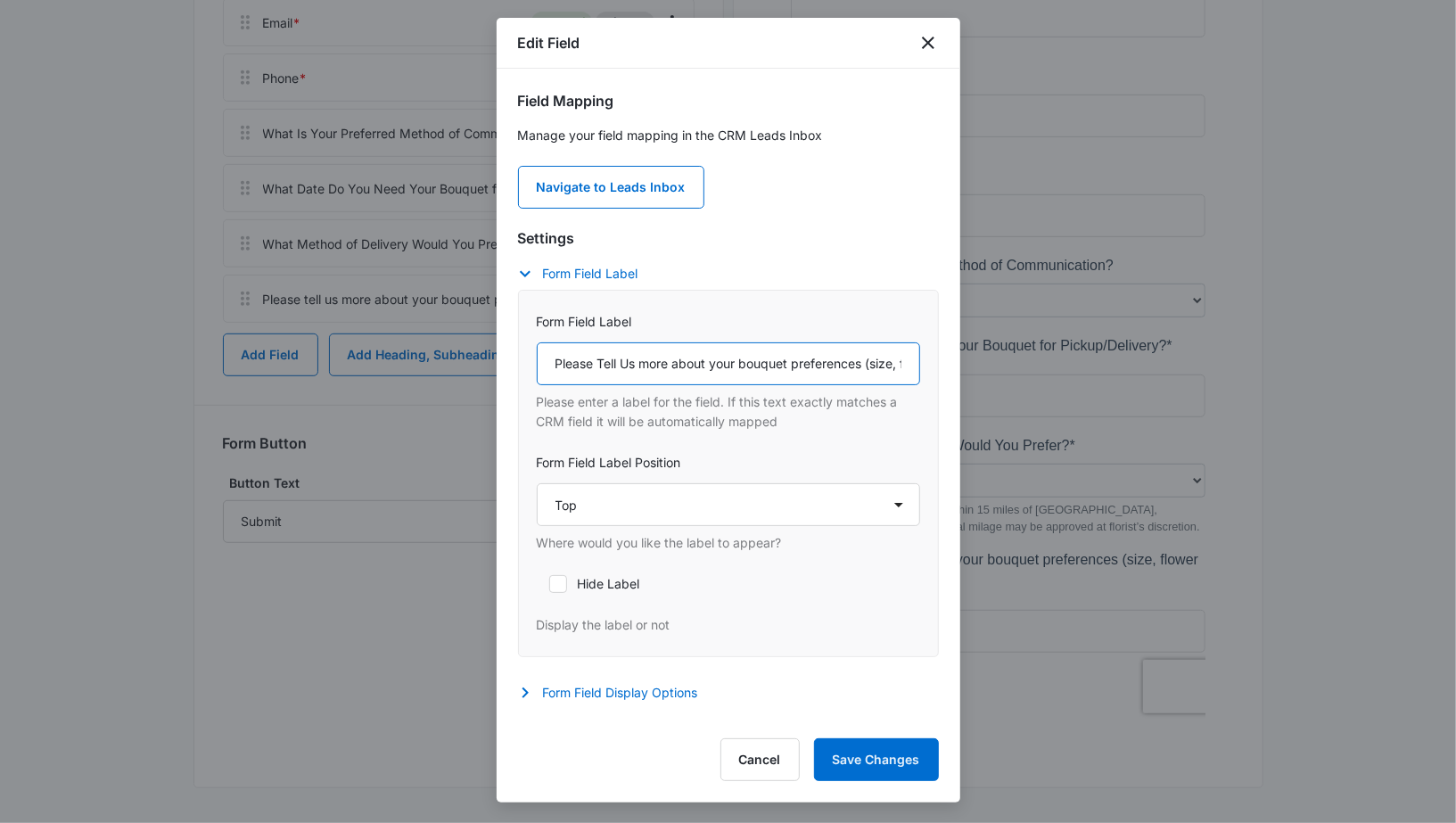 click on "Please Tell Us more about your bouquet preferences (size, flower types, colors, etc)." at bounding box center (728, 364) 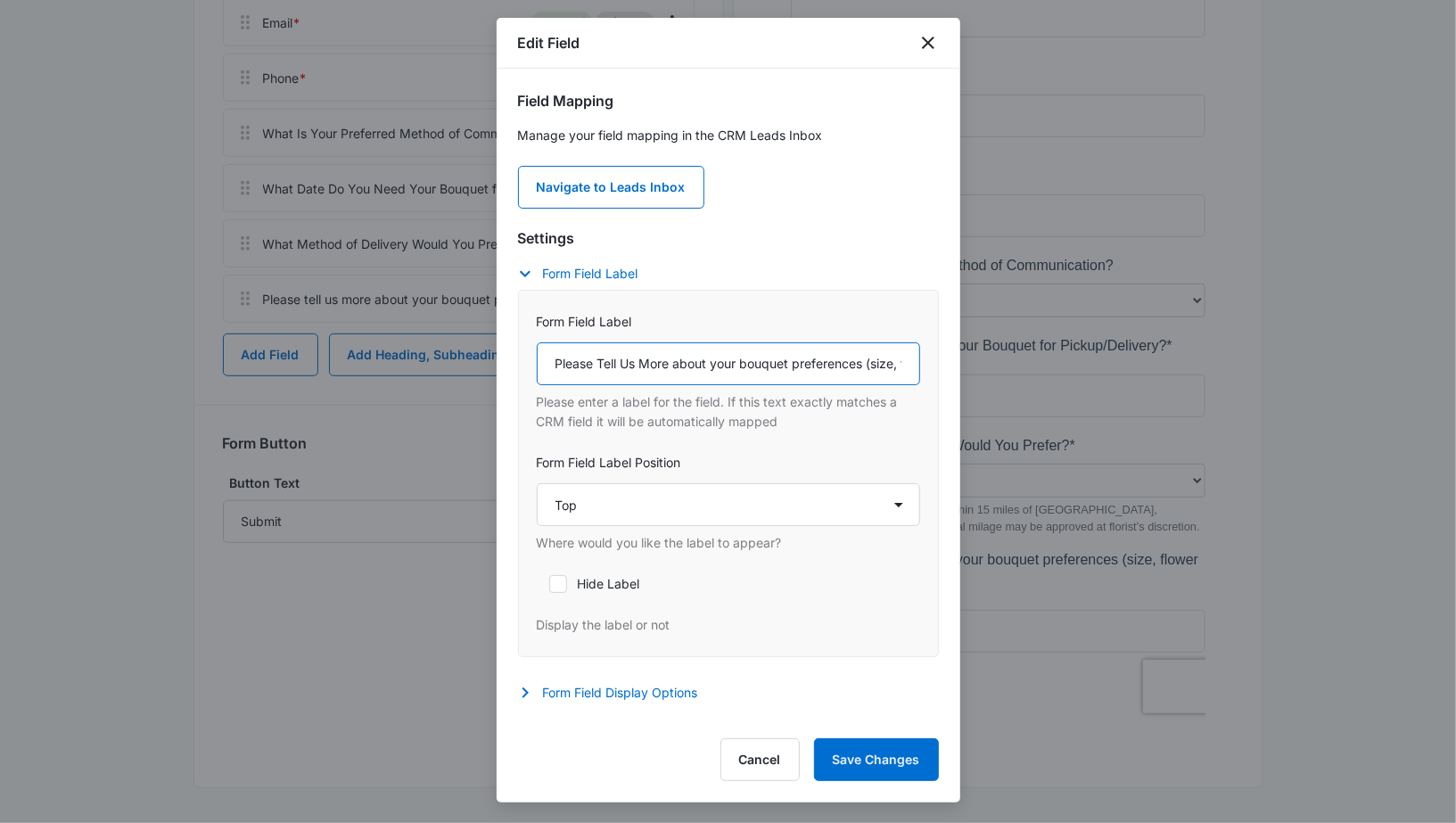 click on "Please Tell Us More about your bouquet preferences (size, flower types, colors, etc)." at bounding box center [728, 364] 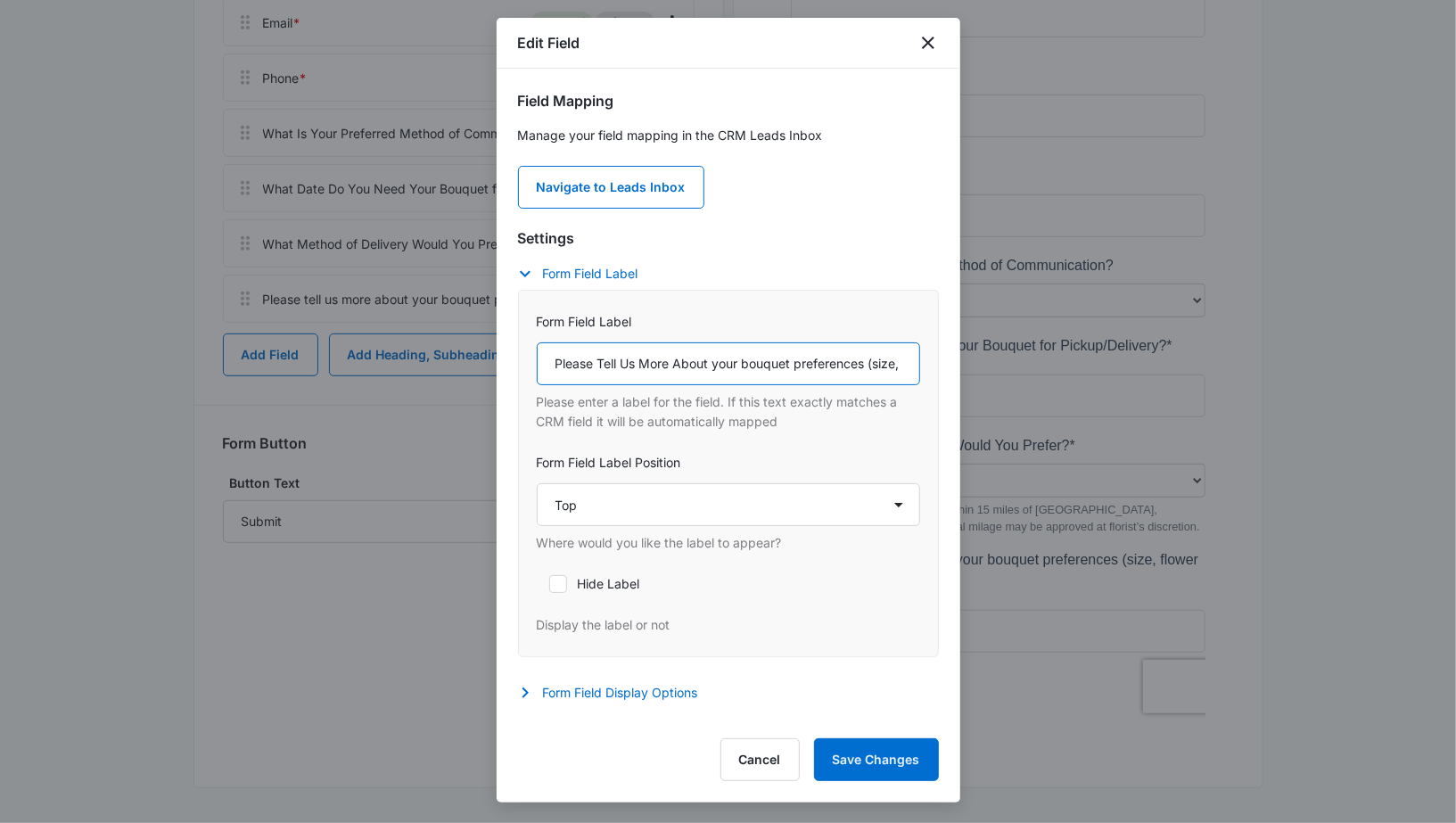 click on "Please Tell Us More About your bouquet preferences (size, flower types, colors, etc)." at bounding box center (728, 364) 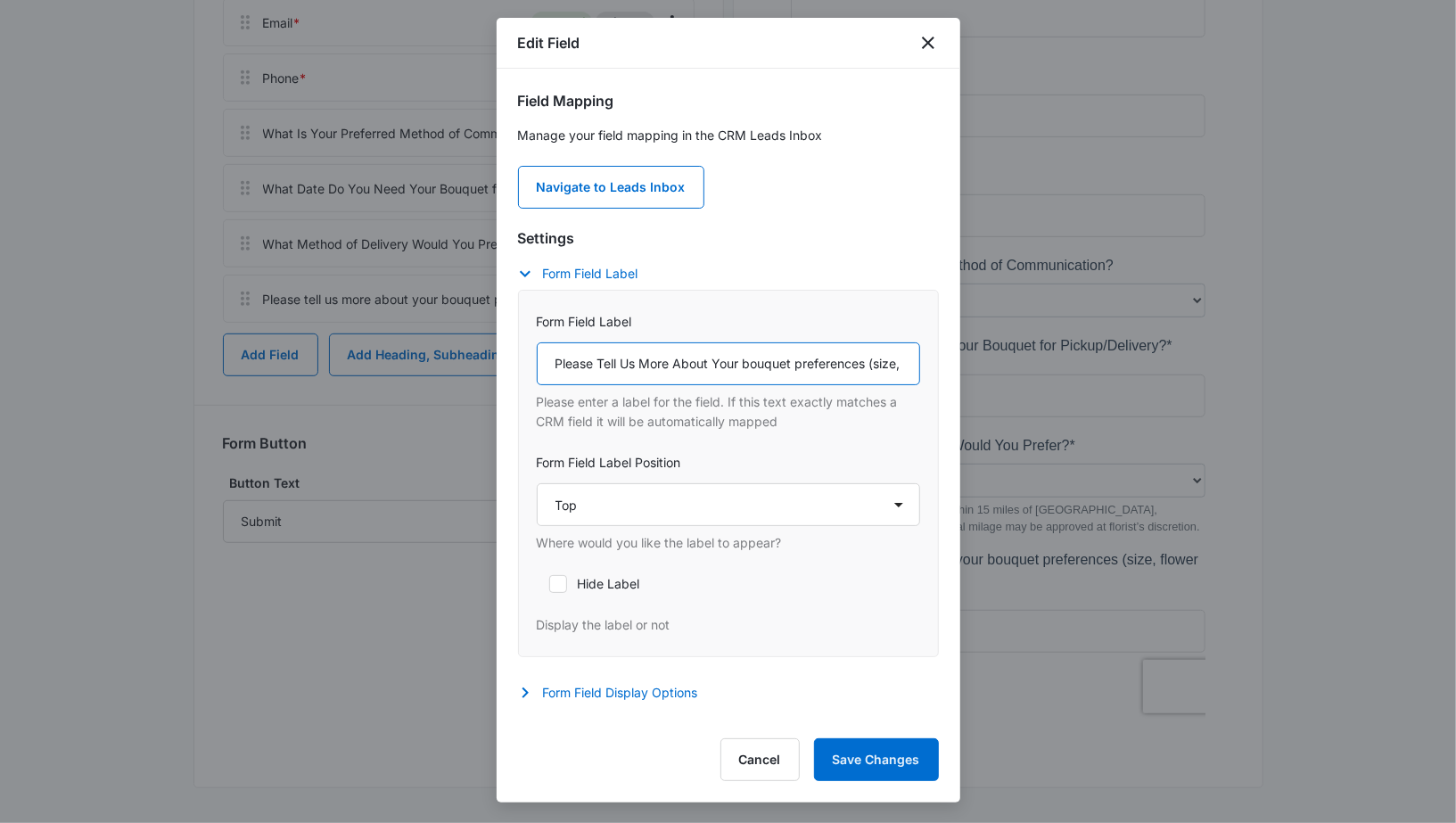 click on "Please Tell Us More About Your bouquet preferences (size, flower types, colors, etc)." at bounding box center [728, 364] 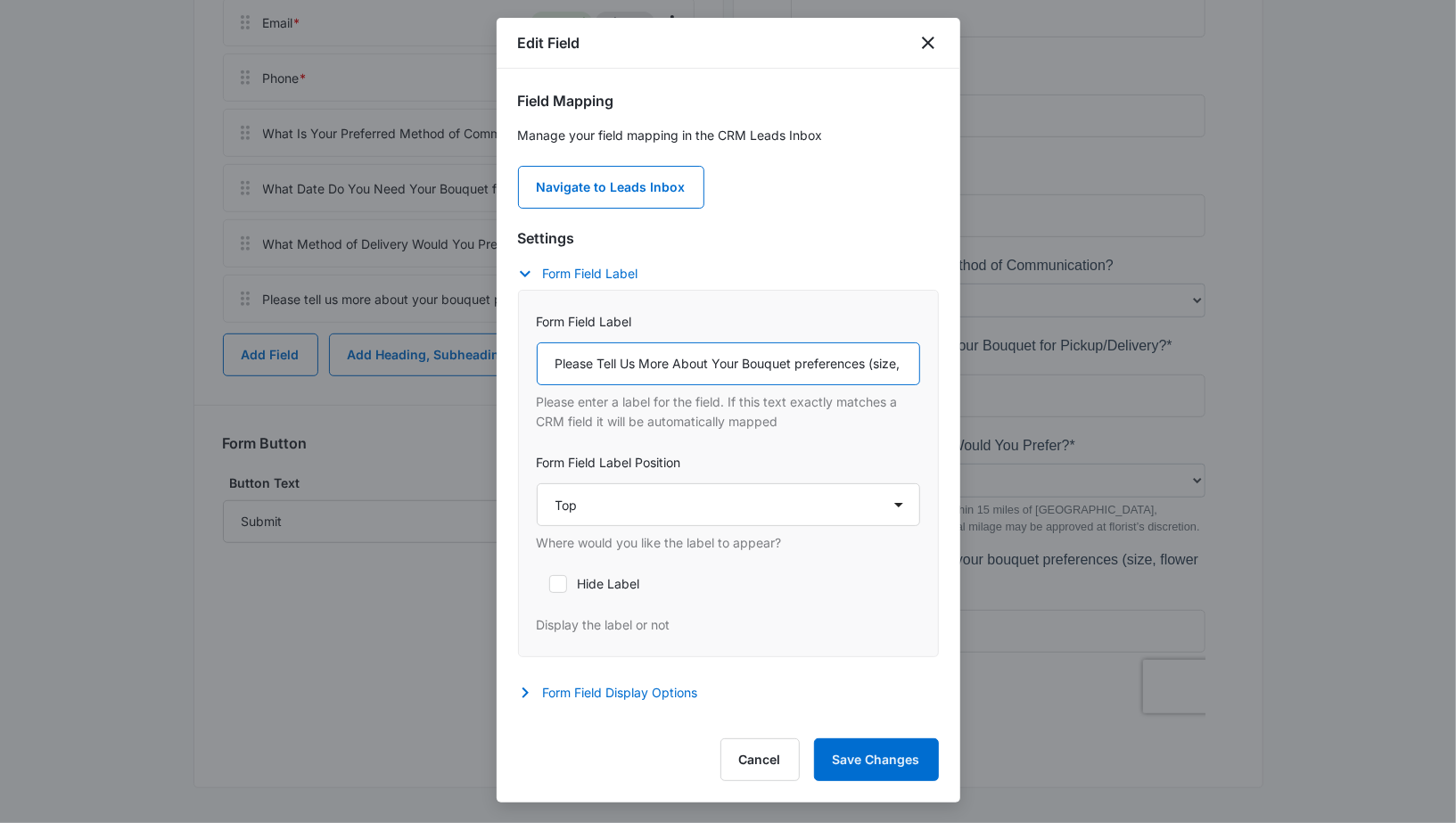 click on "Please Tell Us More About Your Bouquet preferences (size, flower types, colors, etc)." at bounding box center [728, 364] 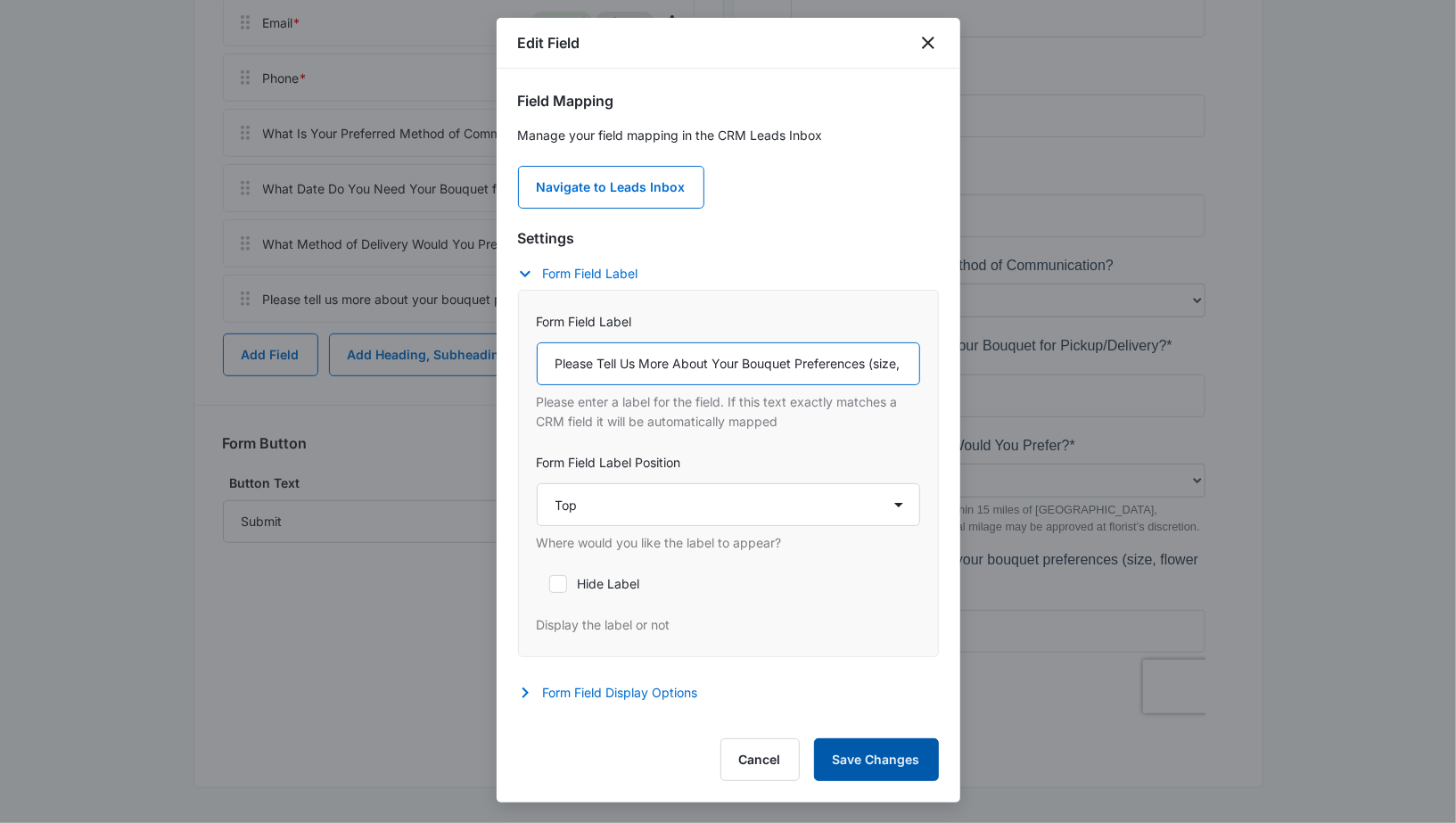 type on "Please Tell Us More About Your Bouquet Preferences (size, flower types, colors, etc)." 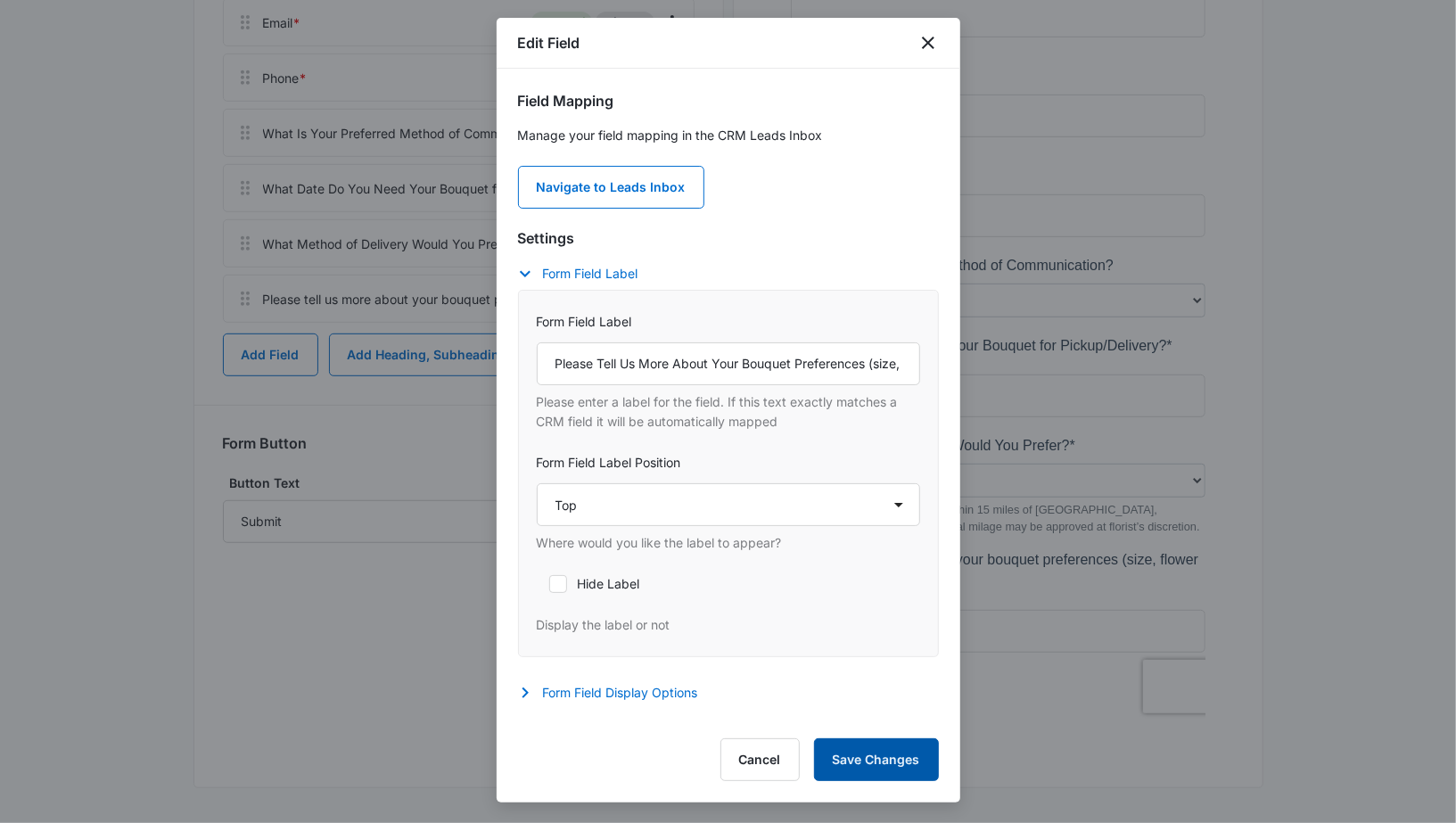 click on "Save Changes" at bounding box center (876, 760) 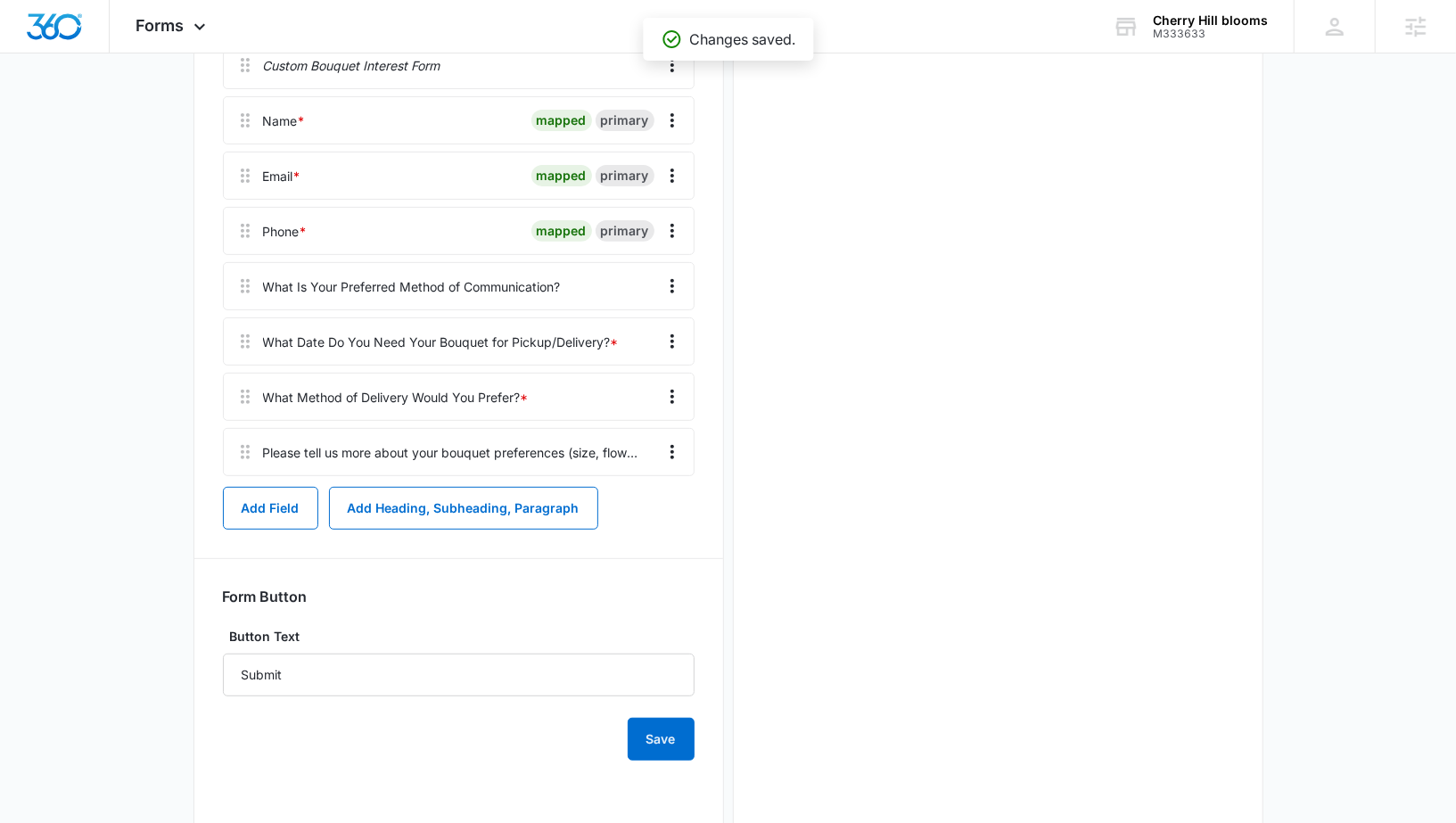 scroll, scrollTop: 479, scrollLeft: 0, axis: vertical 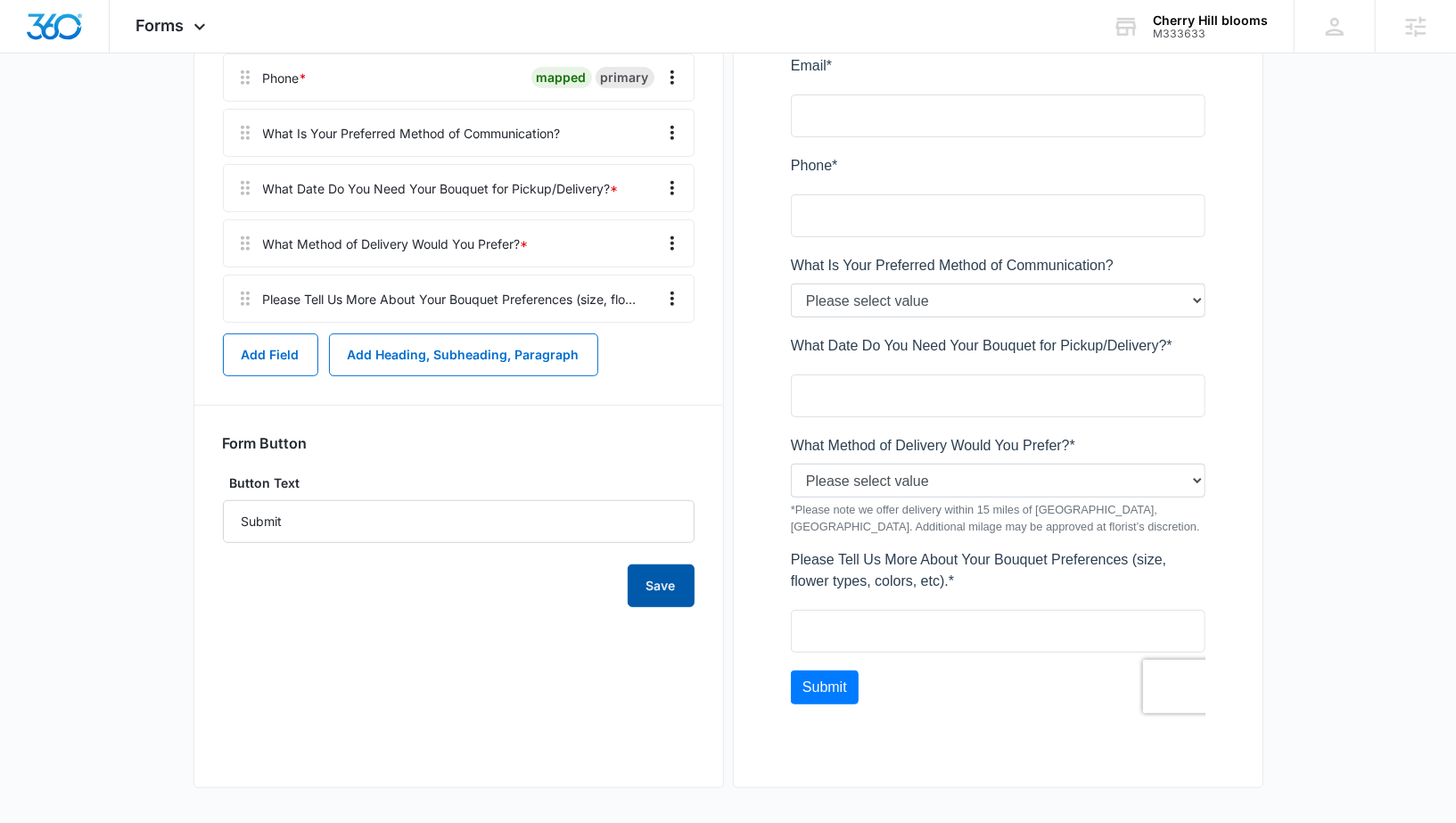click on "Save" at bounding box center (661, 586) 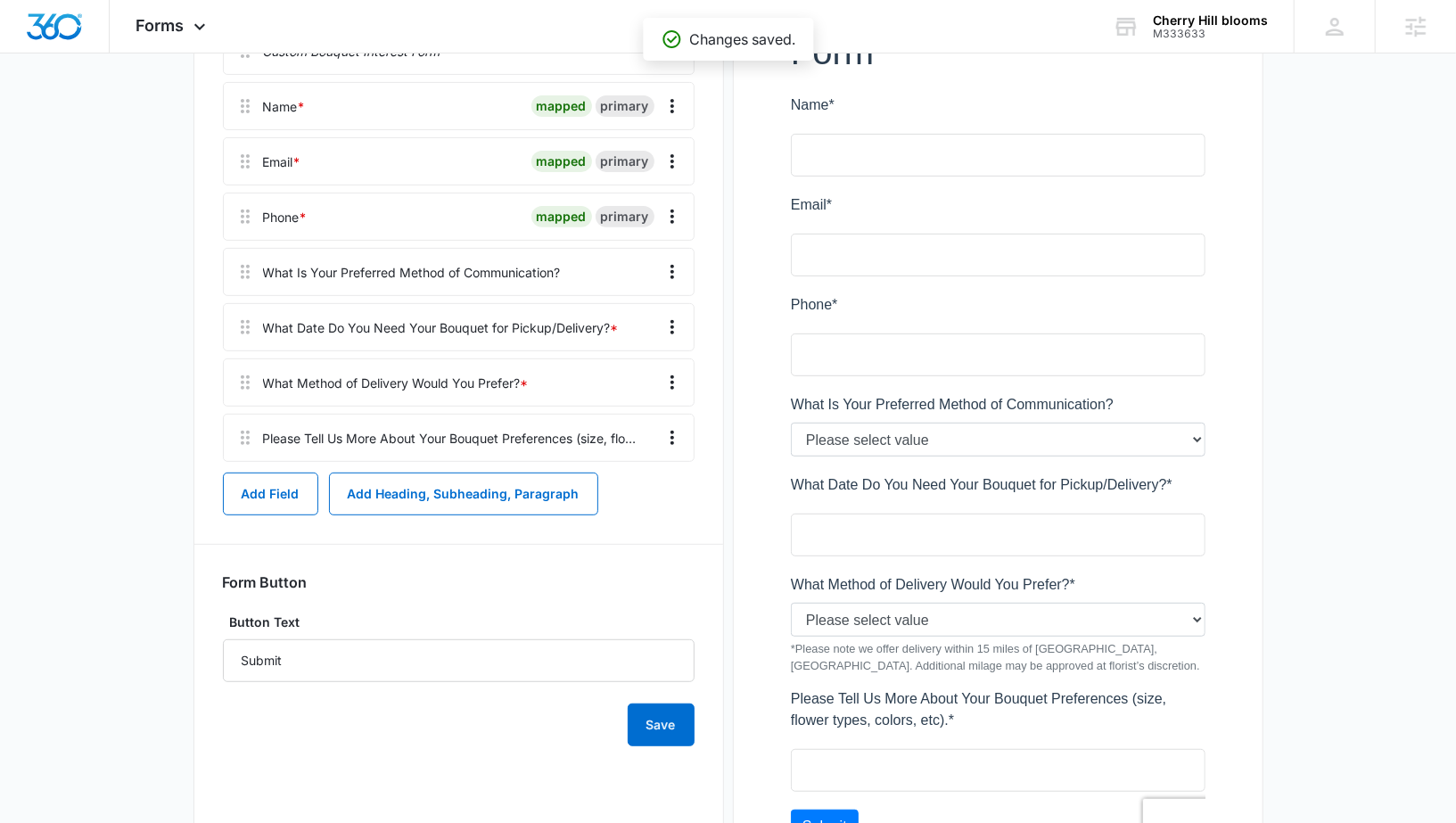 scroll, scrollTop: 0, scrollLeft: 0, axis: both 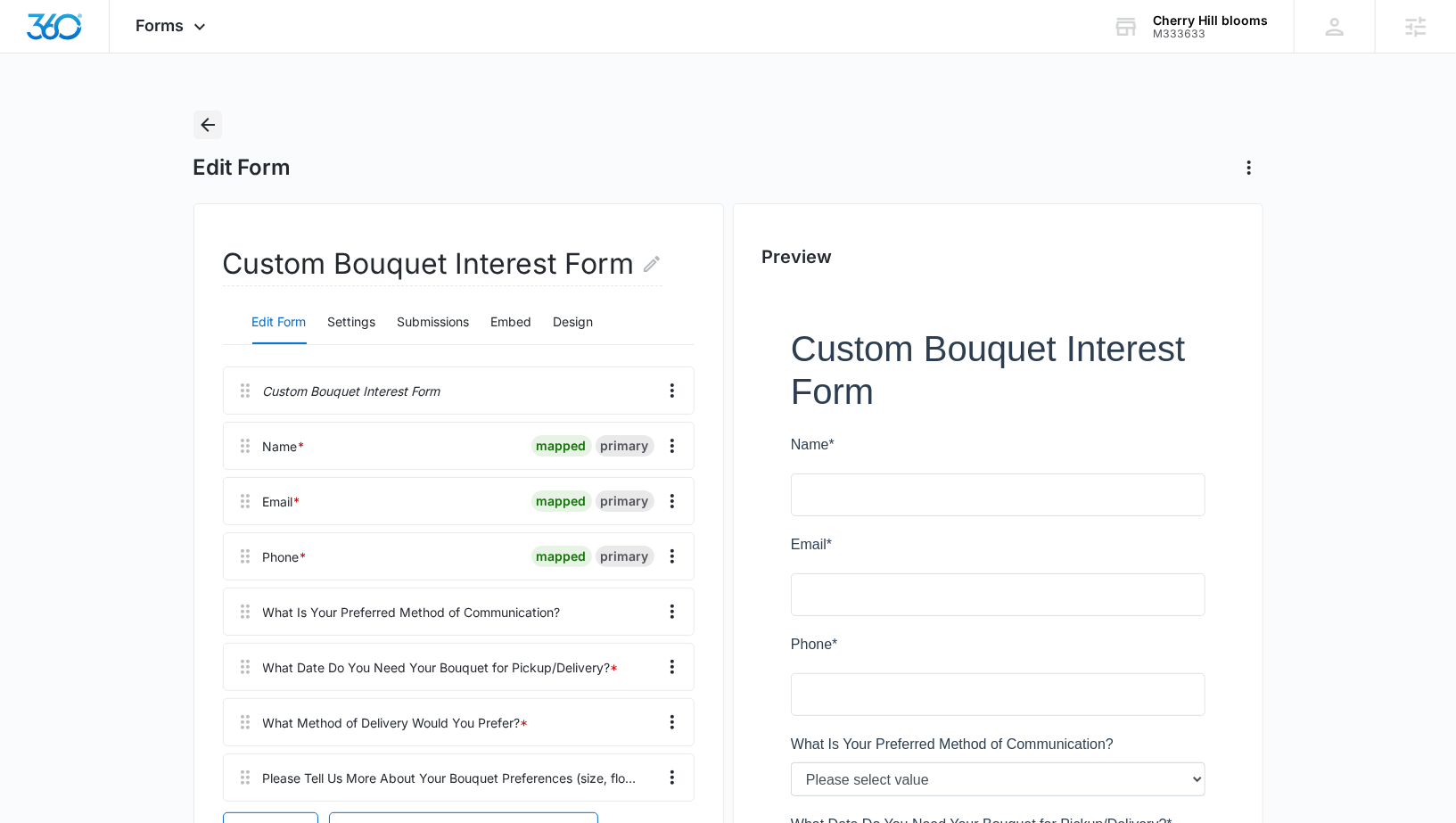 click 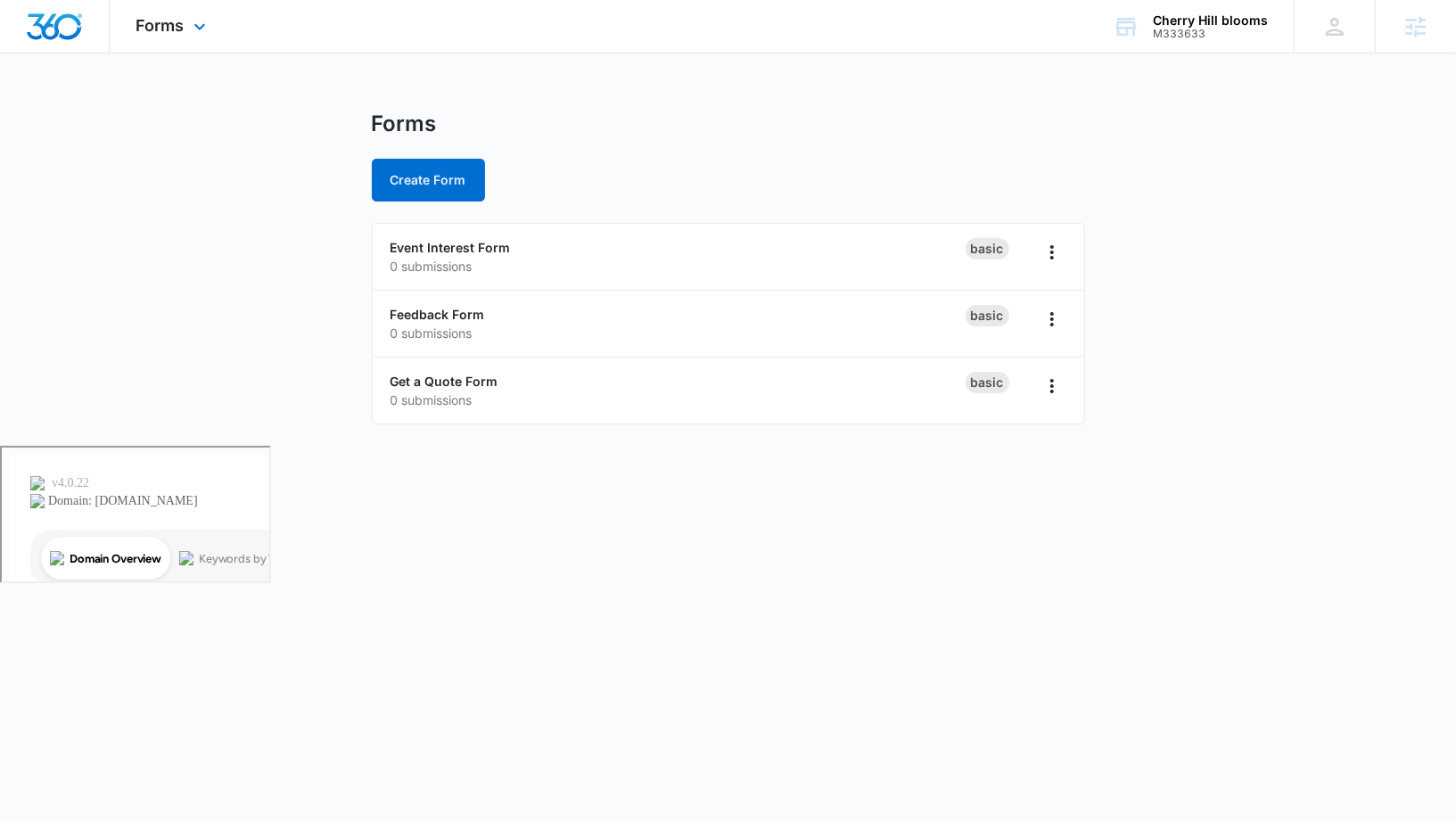 click on "Forms Apps Reputation Websites Forms CRM Email Social Payments POS Content Ads Intelligence Files Brand Settings" at bounding box center [173, 26] 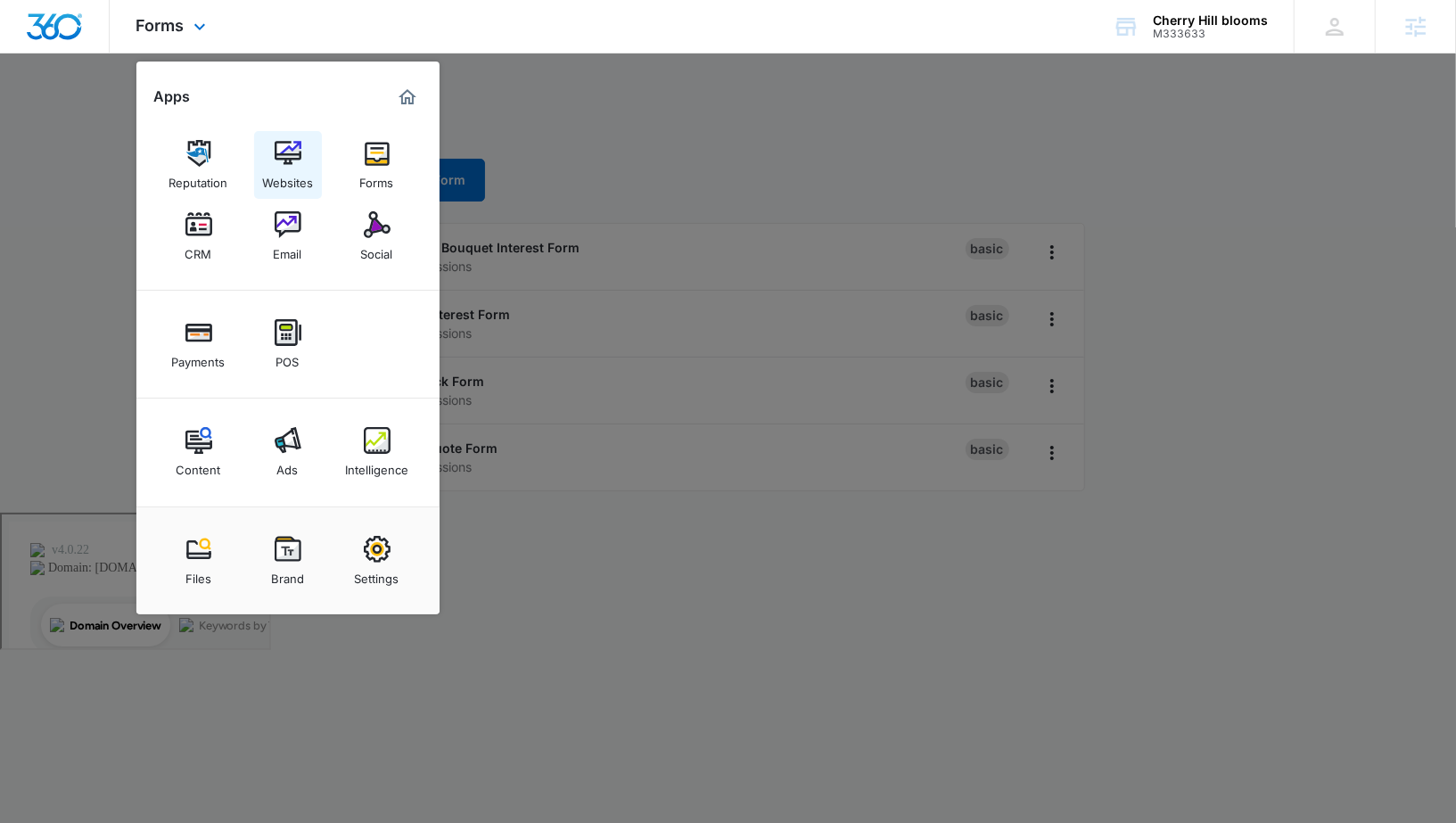 click at bounding box center [288, 153] 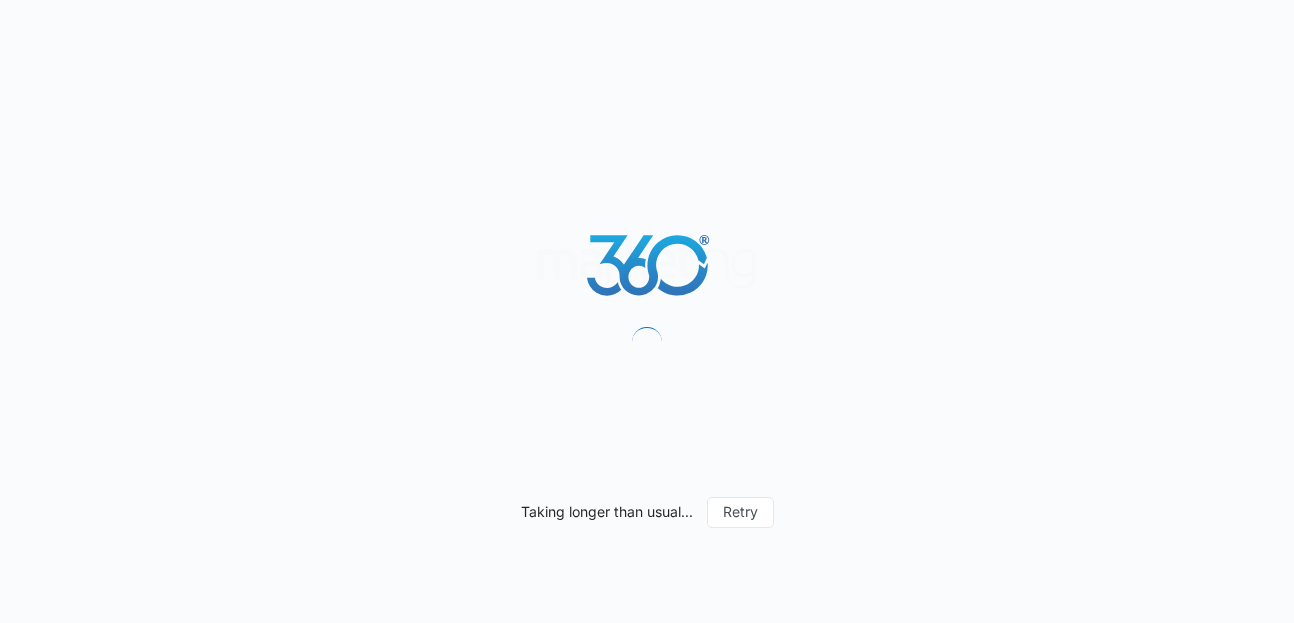 scroll, scrollTop: 0, scrollLeft: 0, axis: both 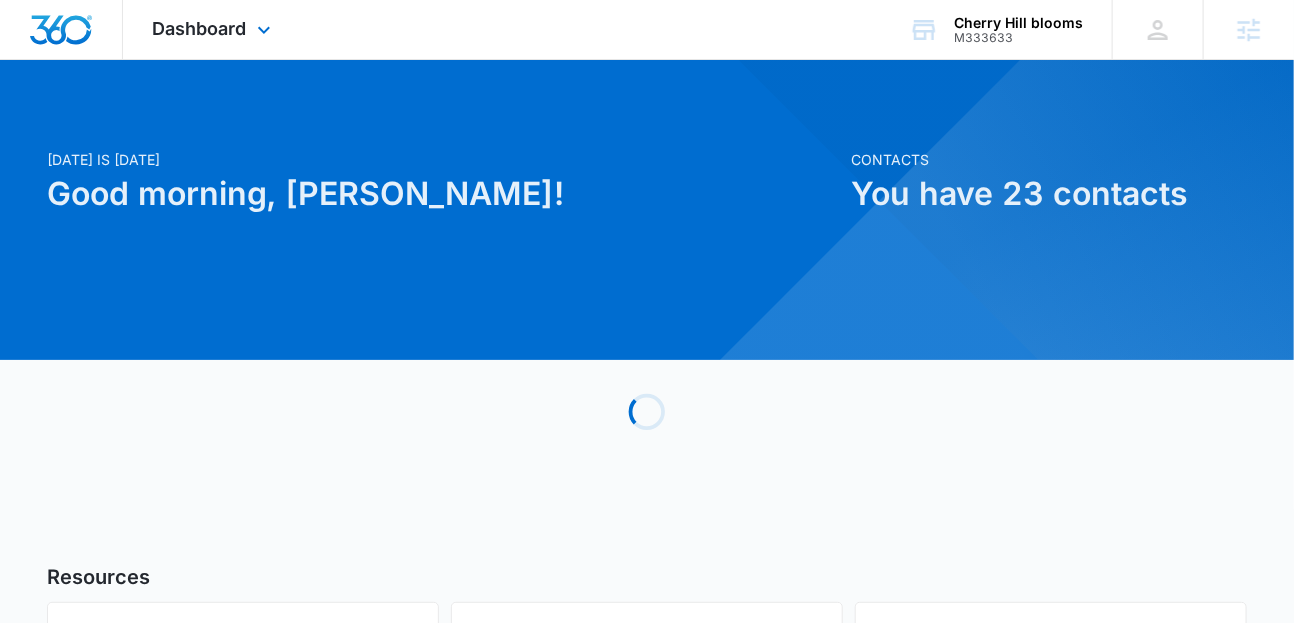click on "Dashboard Apps Reputation Websites Forms CRM Email Social Payments POS Content Ads Intelligence Files Brand Settings" at bounding box center (214, 29) 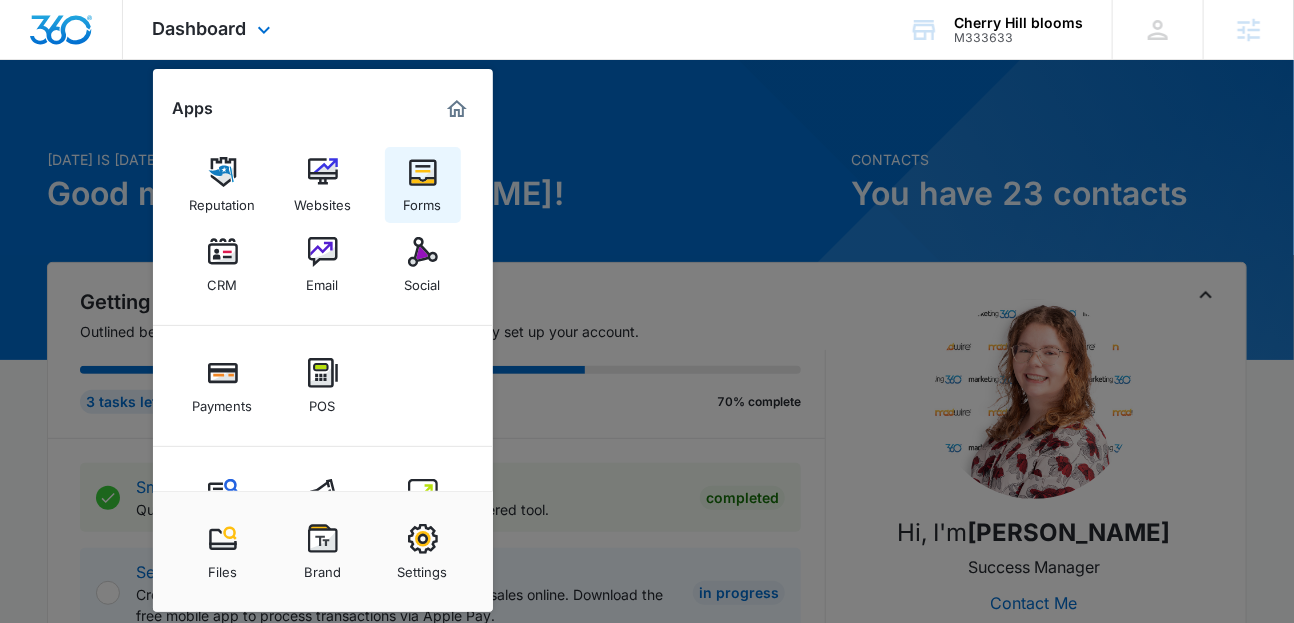 click on "Forms" at bounding box center (423, 200) 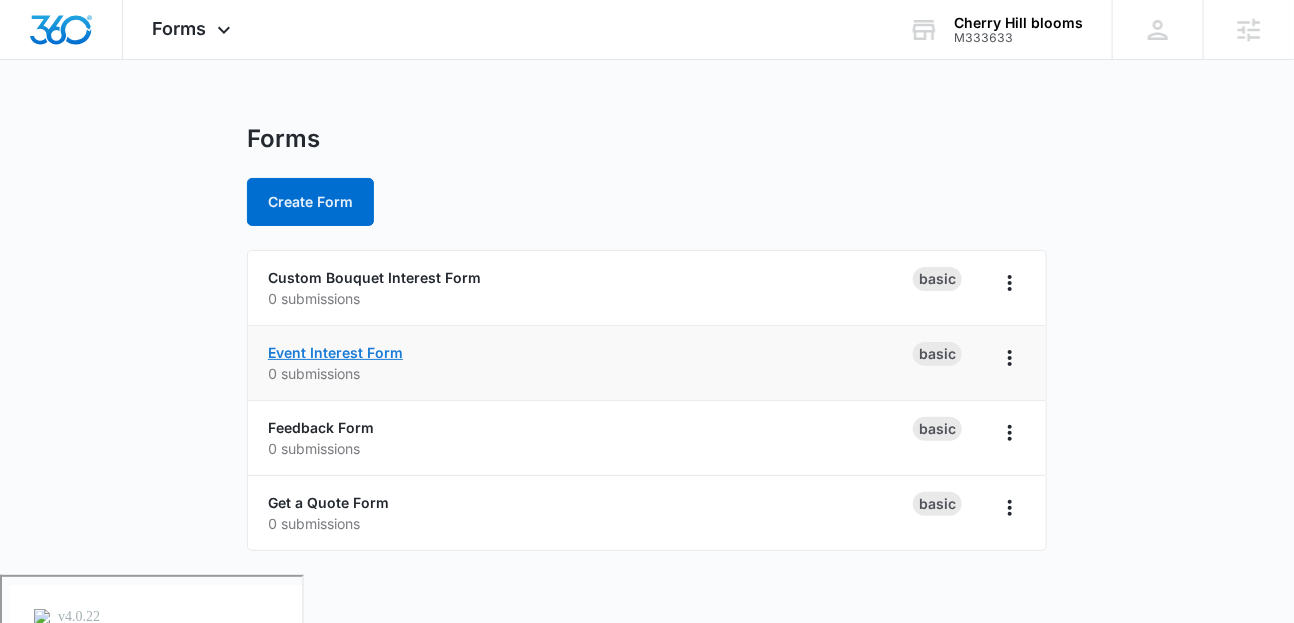 click on "Event Interest Form" at bounding box center [335, 352] 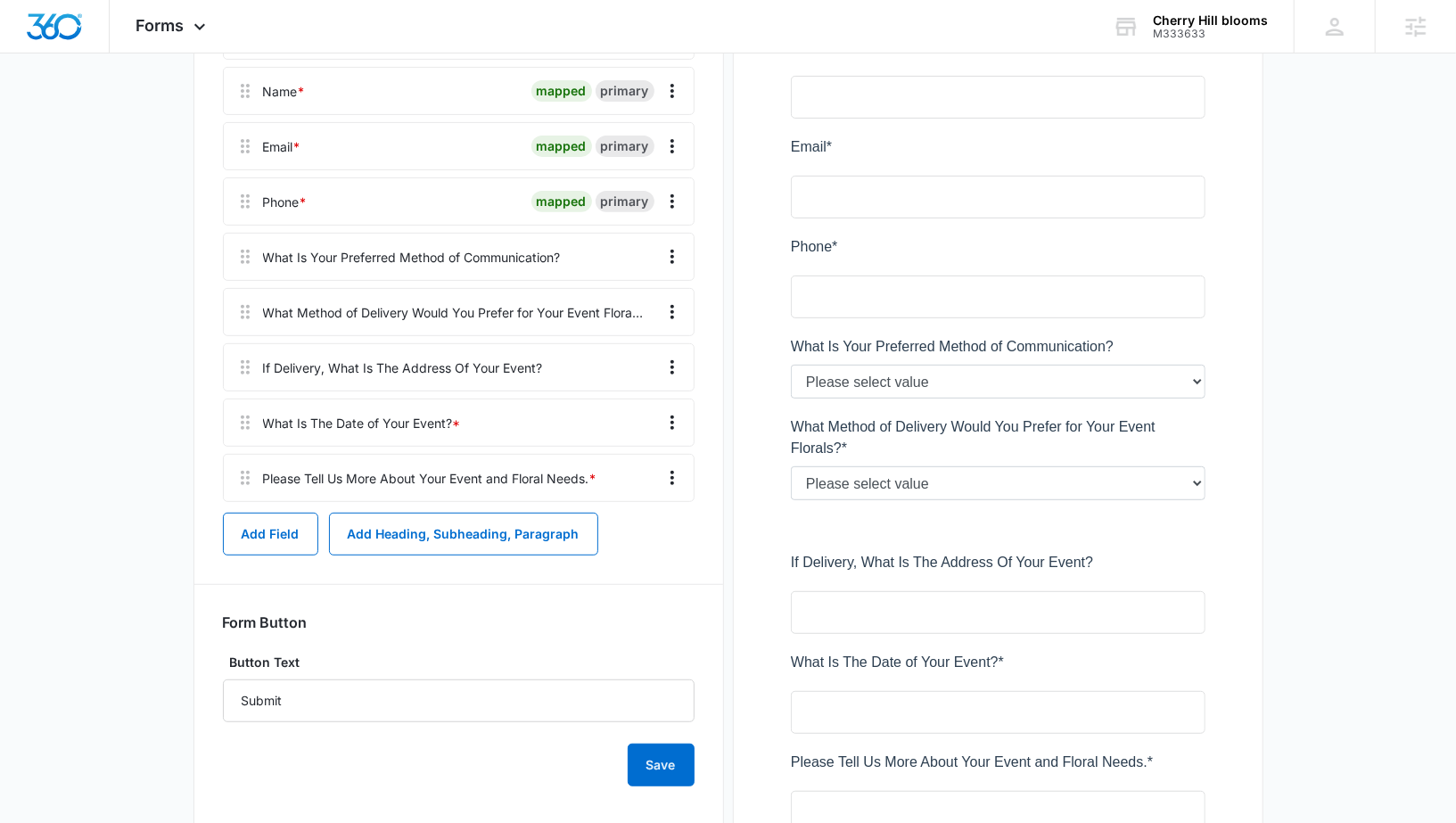 scroll, scrollTop: 381, scrollLeft: 0, axis: vertical 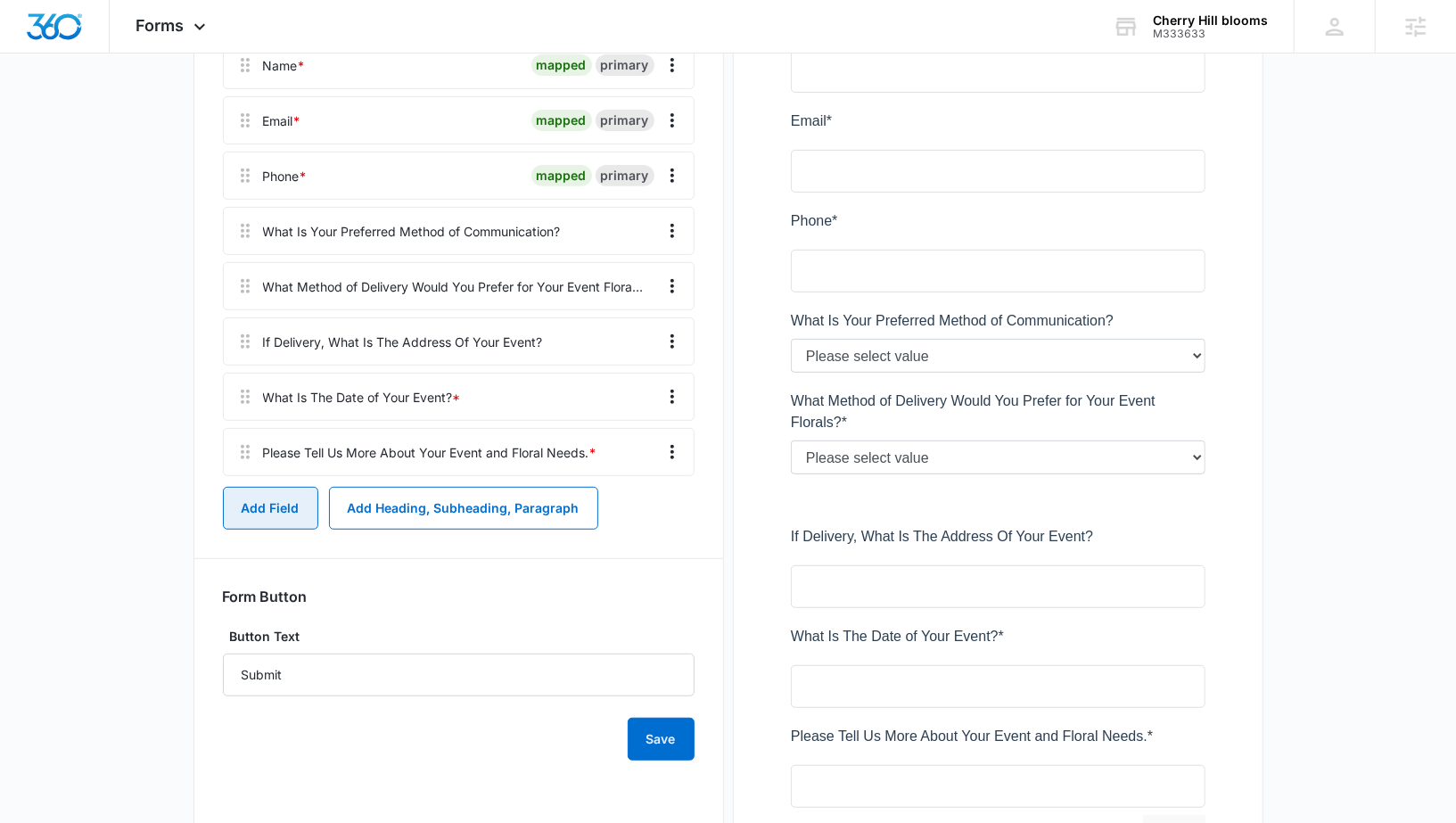 click on "Add Field" at bounding box center (270, 508) 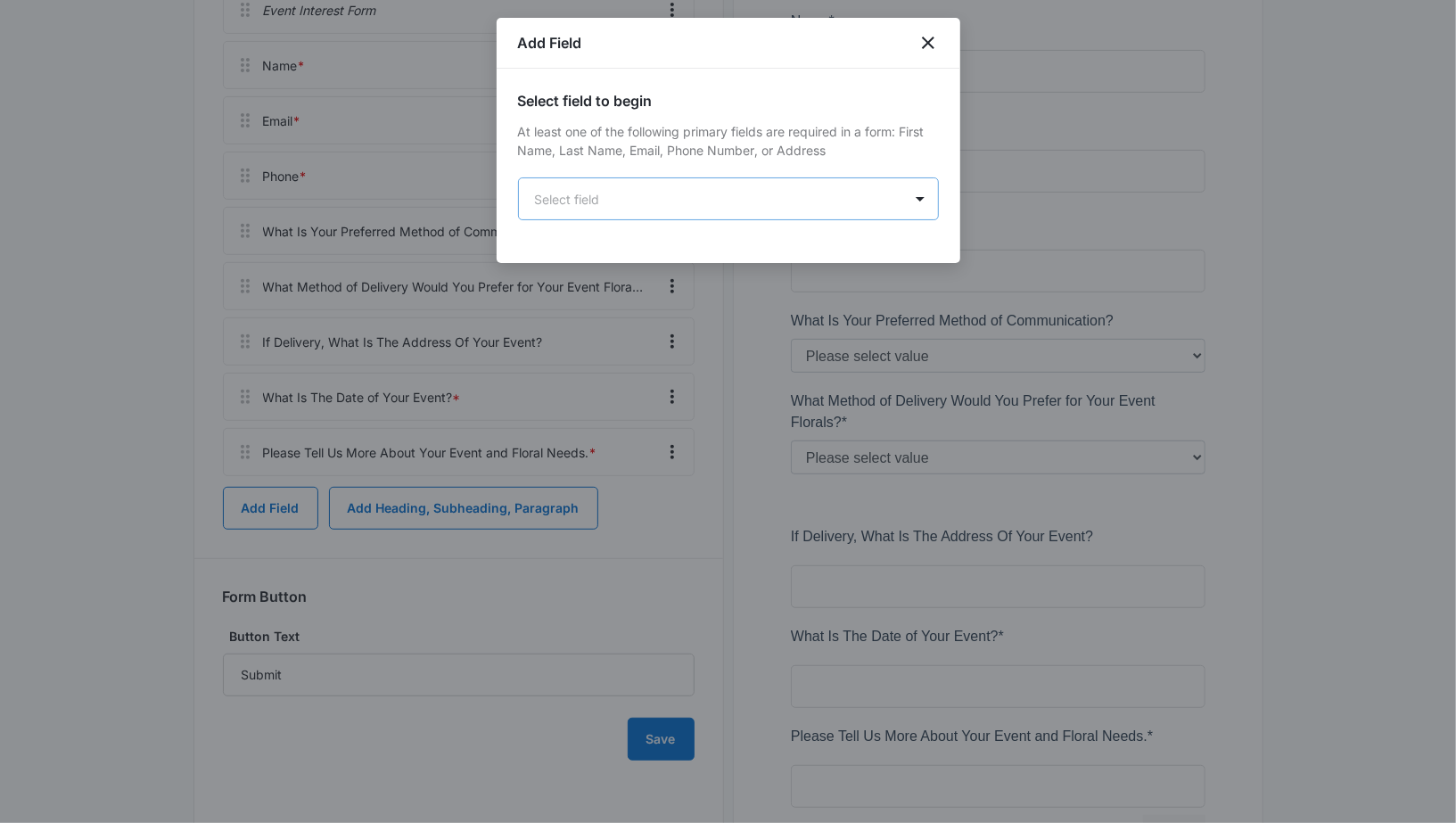 click on "Forms Apps Reputation Websites Forms CRM Email Social Payments POS Content Ads Intelligence Files Brand Settings Cherry Hill blooms M333633 Your Accounts View All Cheyenne von Hoene cheyenne.vonhoene@madwire.com My Profile Notifications Support Logout Terms & Conditions   •   Privacy Policy Agencies Edit Form Event Interest Form   Edit Form Settings Submissions Embed Design Event Interest Form Name * mapped primary Email * mapped primary Phone * mapped primary What Is Your Preferred Method of Communication? What Method of Delivery Would You Prefer for Your Event Florals? * If Delivery, What Is The Address Of Your Event? What Is The Date of Your Event? * Please Tell Us More About Your Event and Floral Needs. * Add Field Add Heading, Subheading, Paragraph Form Button Button Text Submit Save Preview Cherry Hill blooms - Forms - Marketing 360®
Add Field Select field to begin At least one of the following primary fields are required in a form: First Name, Last Name, Email, Phone Number, or Address" at bounding box center [728, 370] 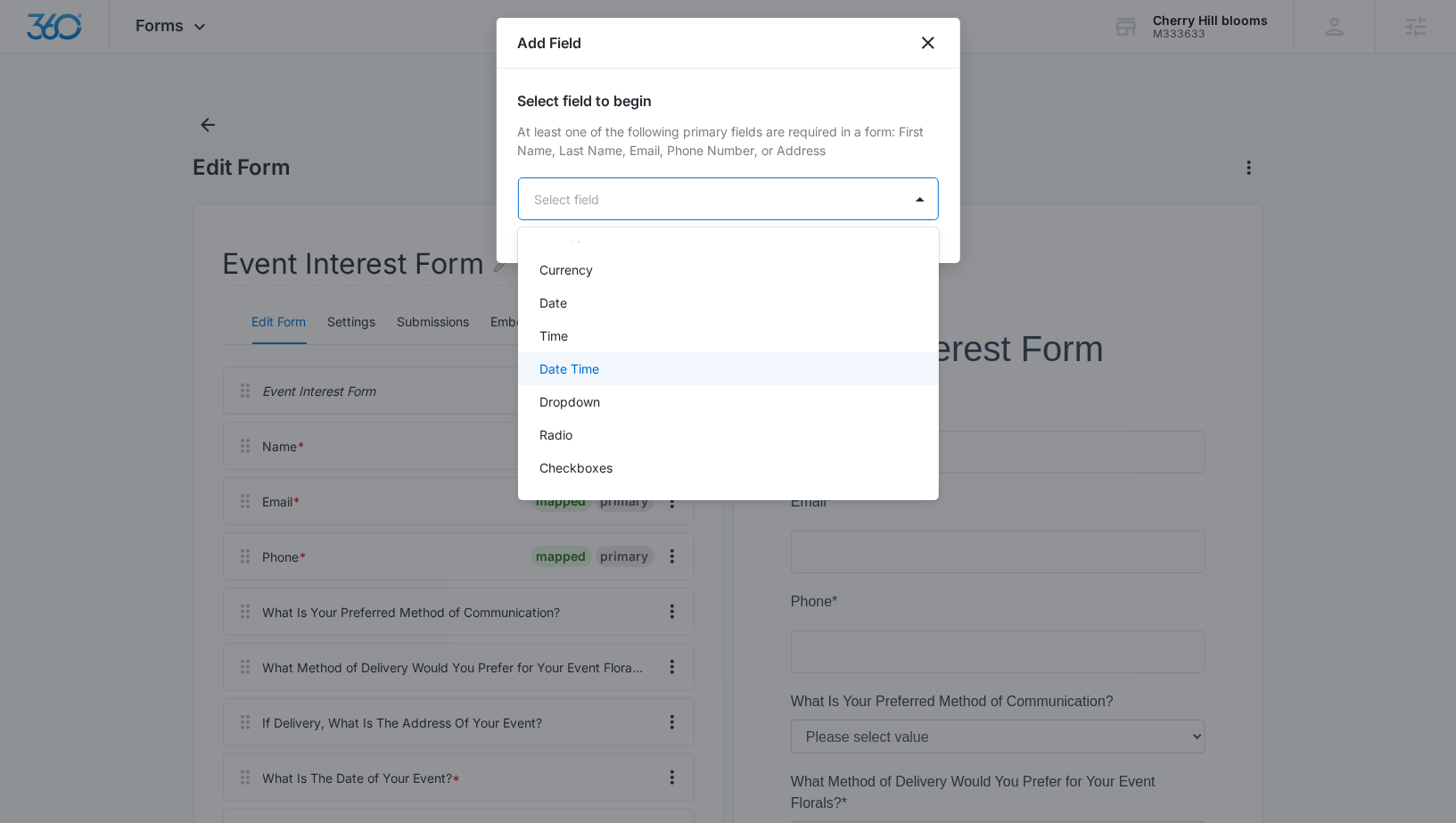 scroll, scrollTop: 371, scrollLeft: 0, axis: vertical 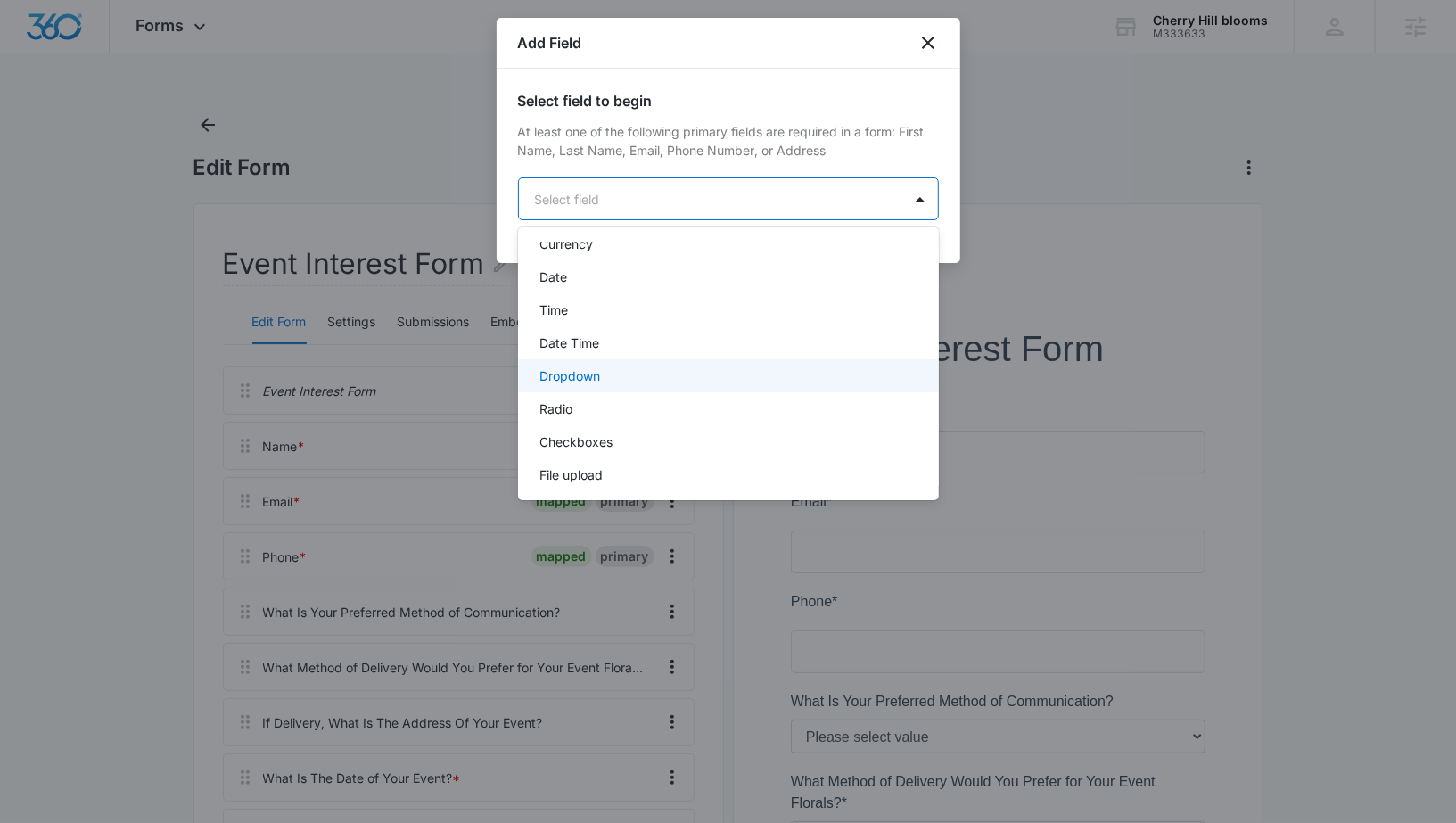 click on "Dropdown" at bounding box center [727, 375] 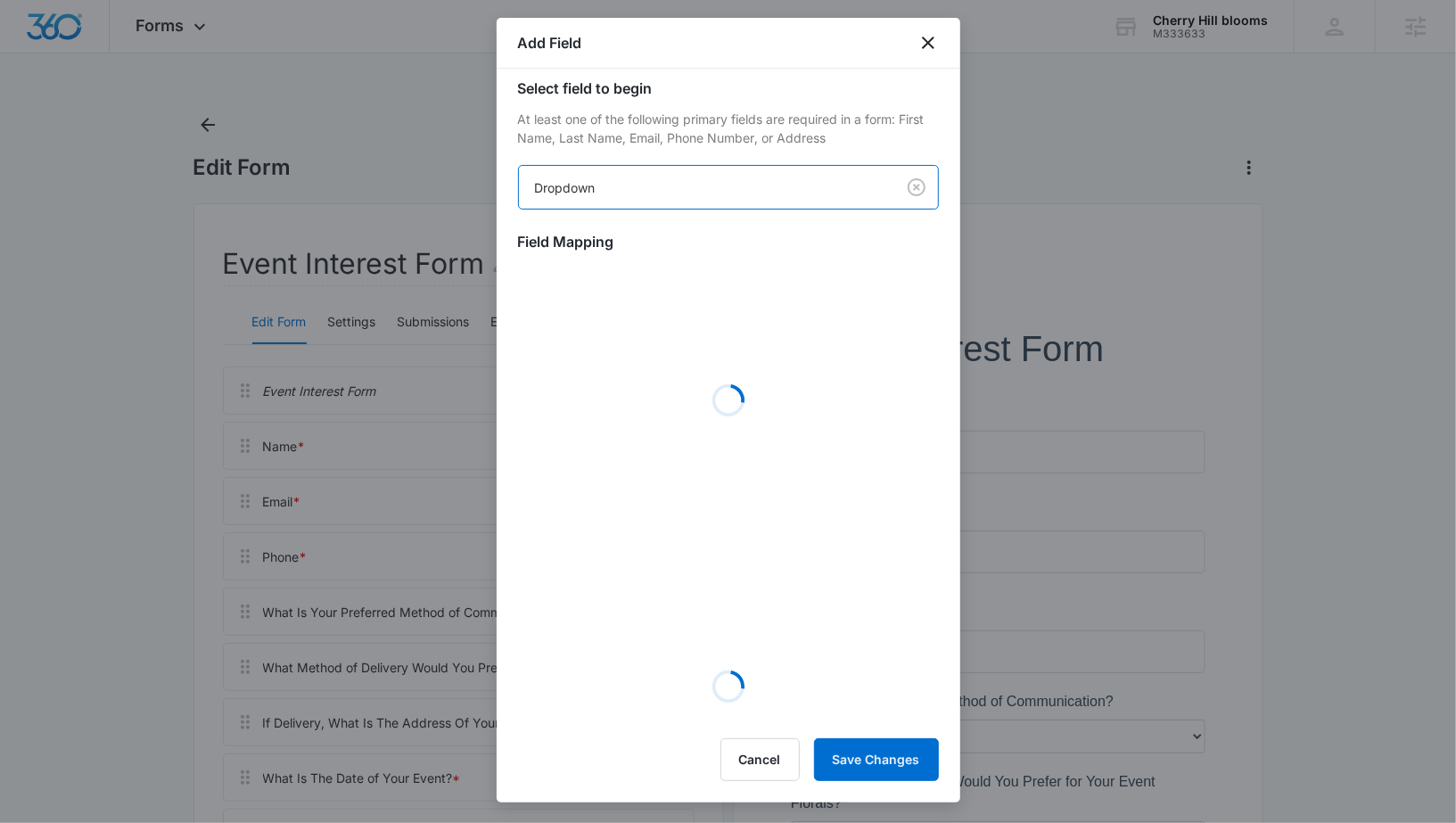 select on "top" 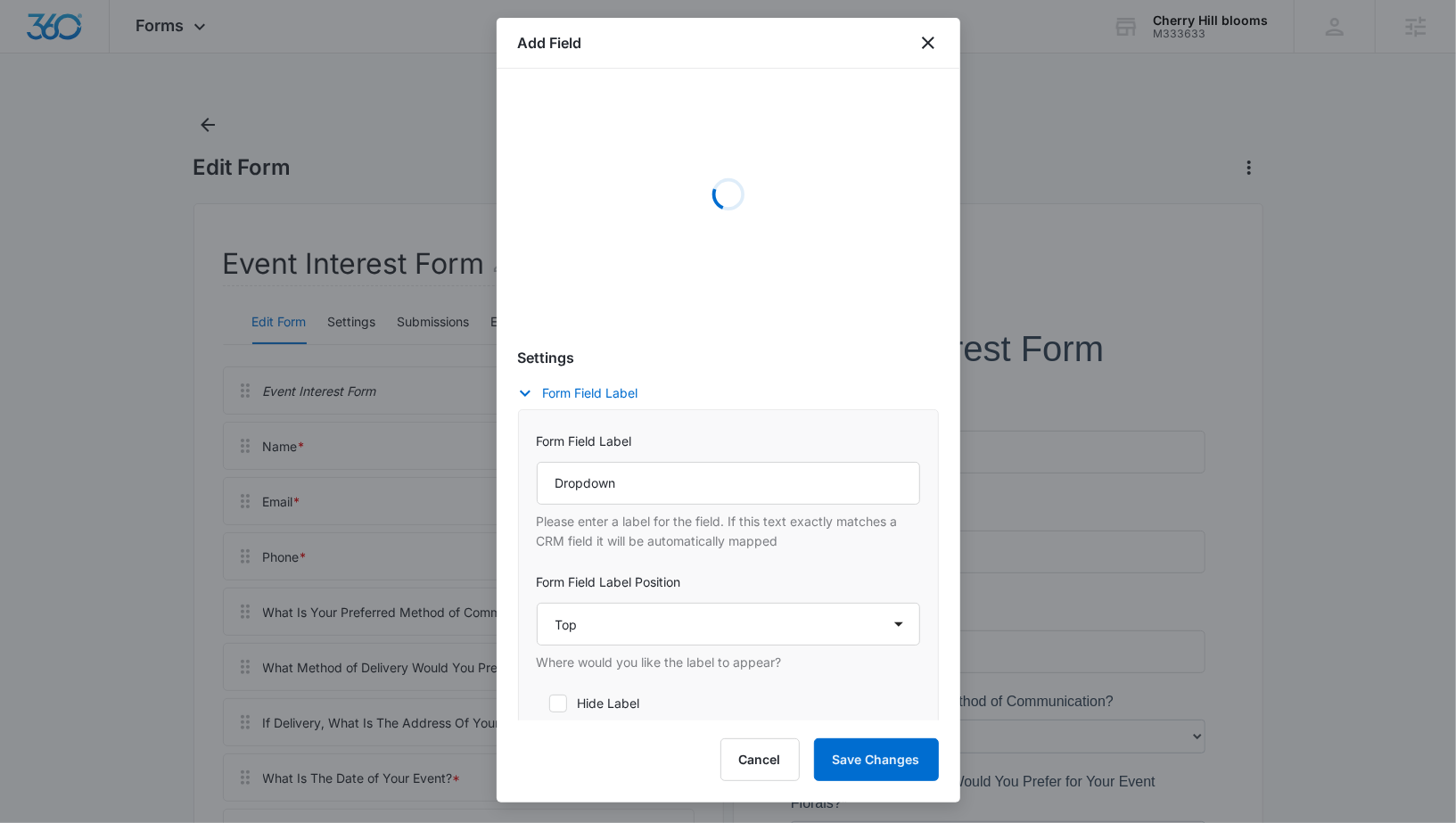 scroll, scrollTop: 276, scrollLeft: 0, axis: vertical 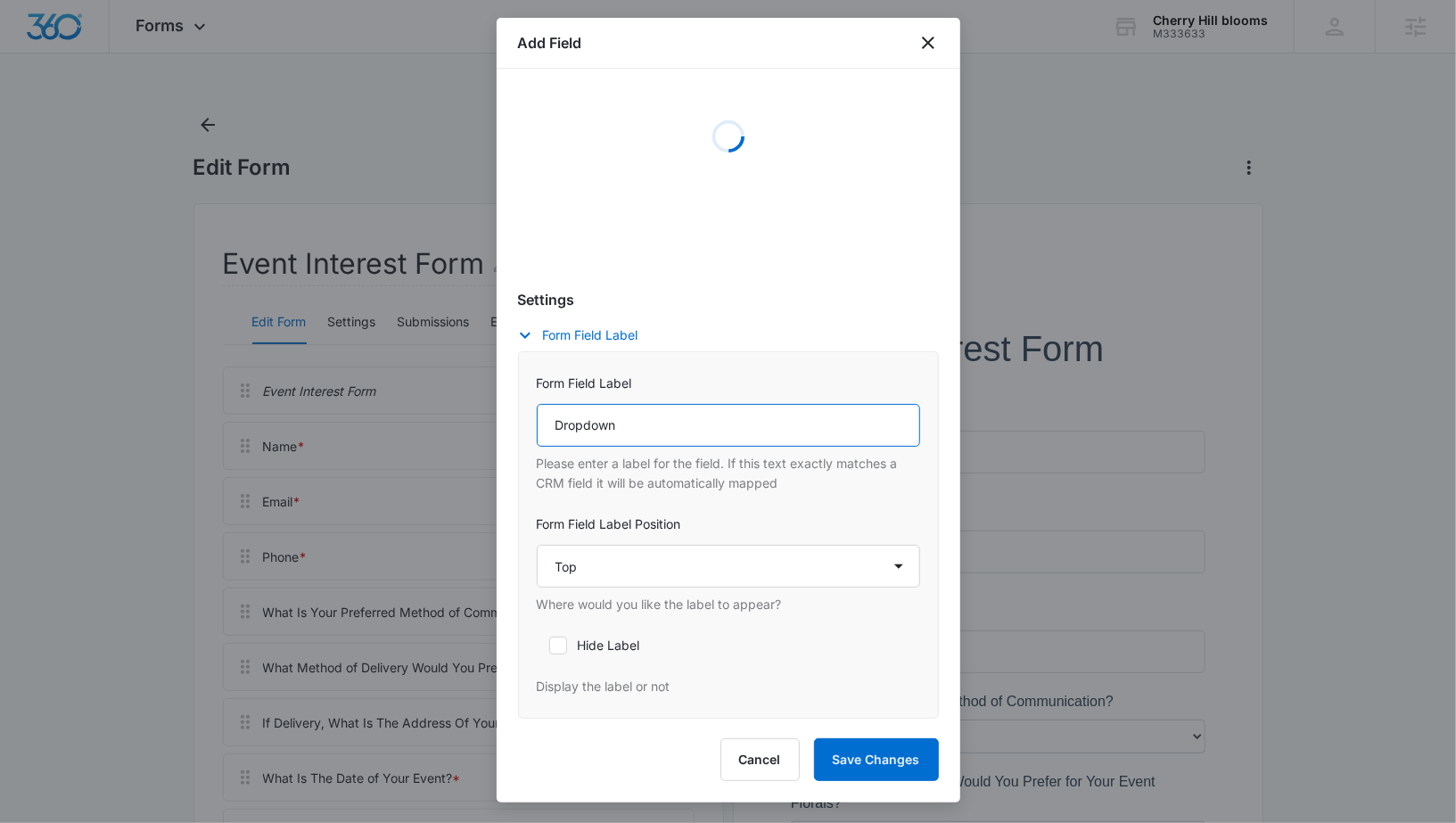 click on "Dropdown" at bounding box center [728, 425] 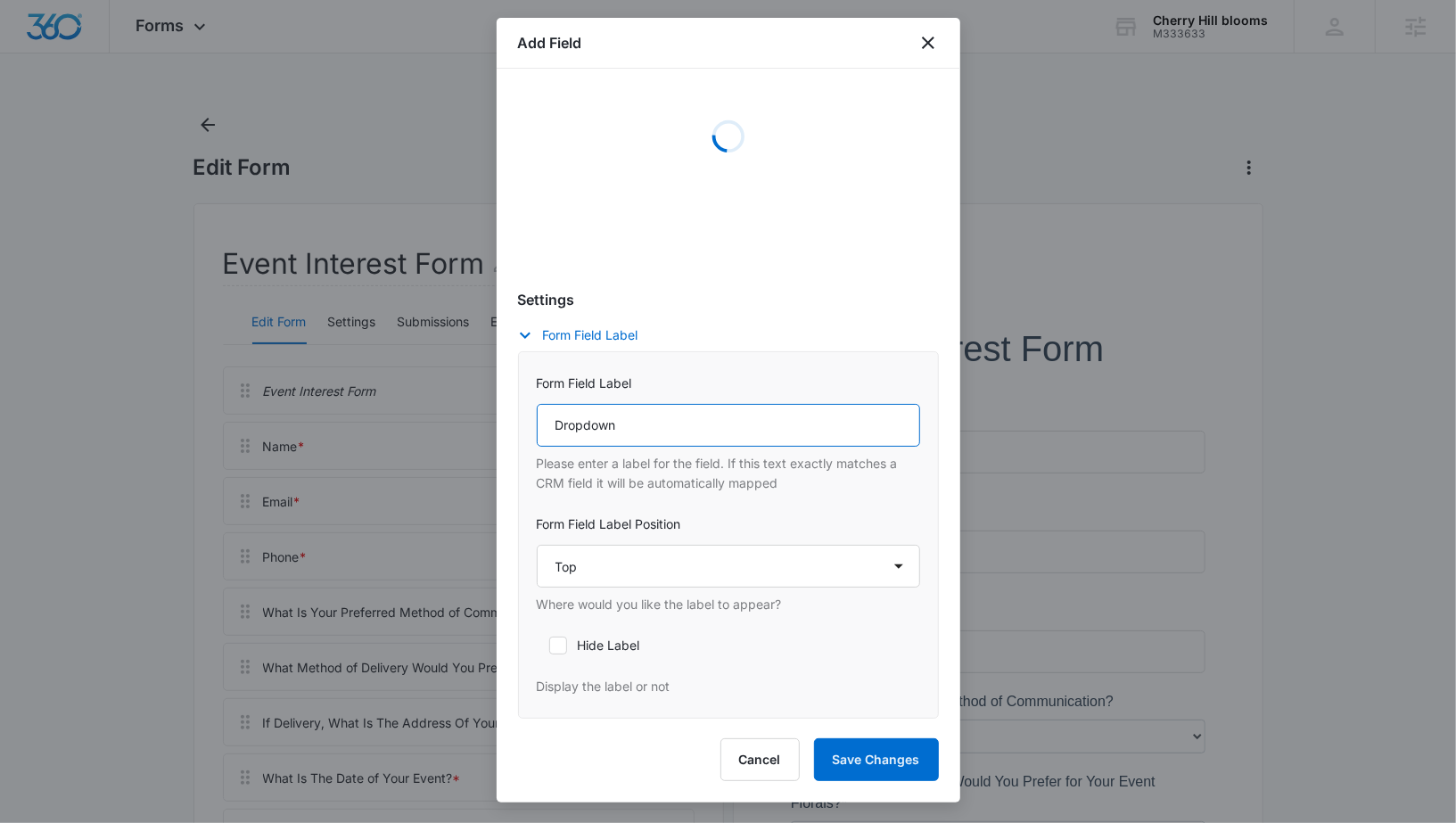 click on "Dropdown" at bounding box center (728, 425) 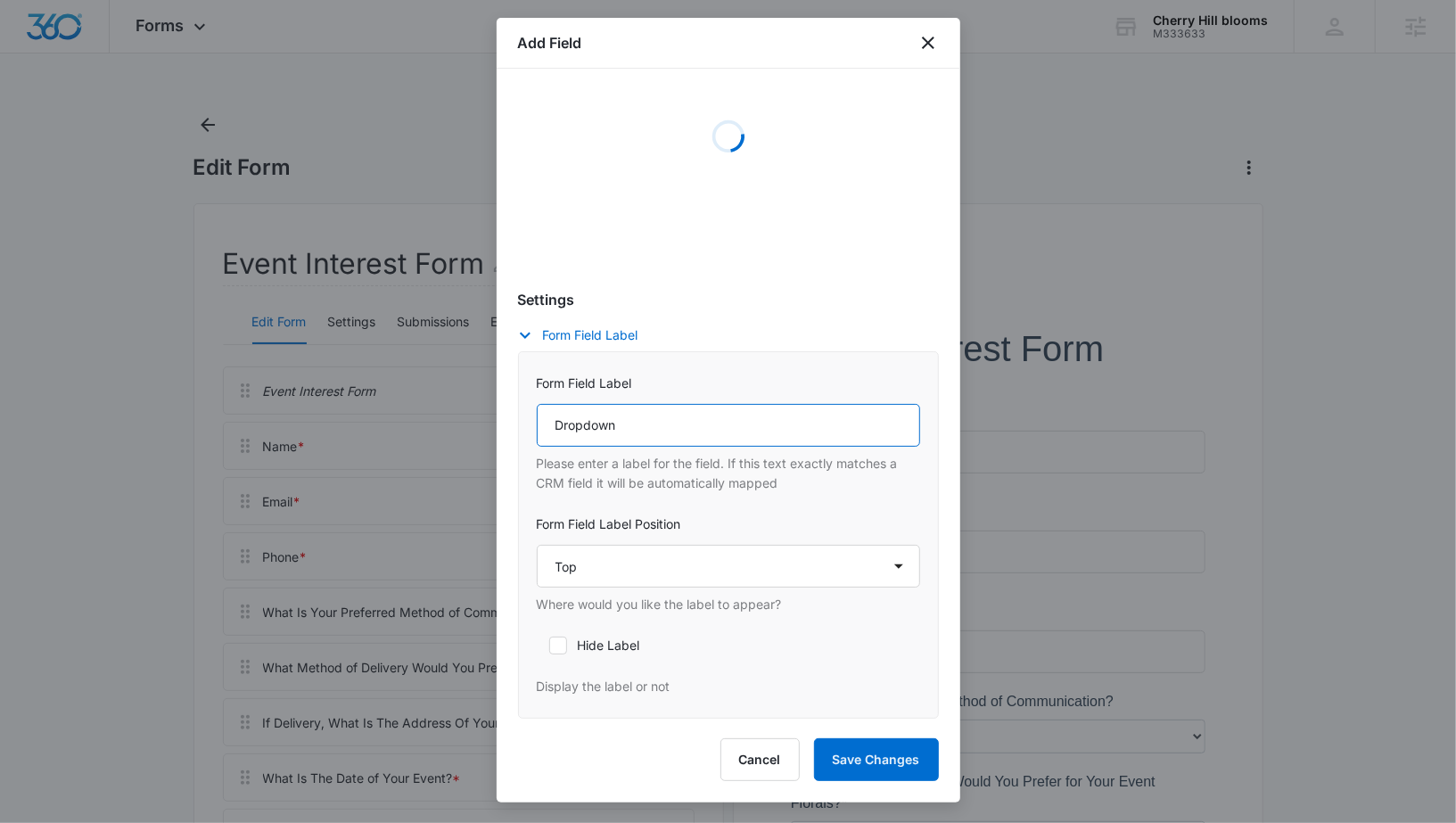 click on "Dropdown" at bounding box center [728, 425] 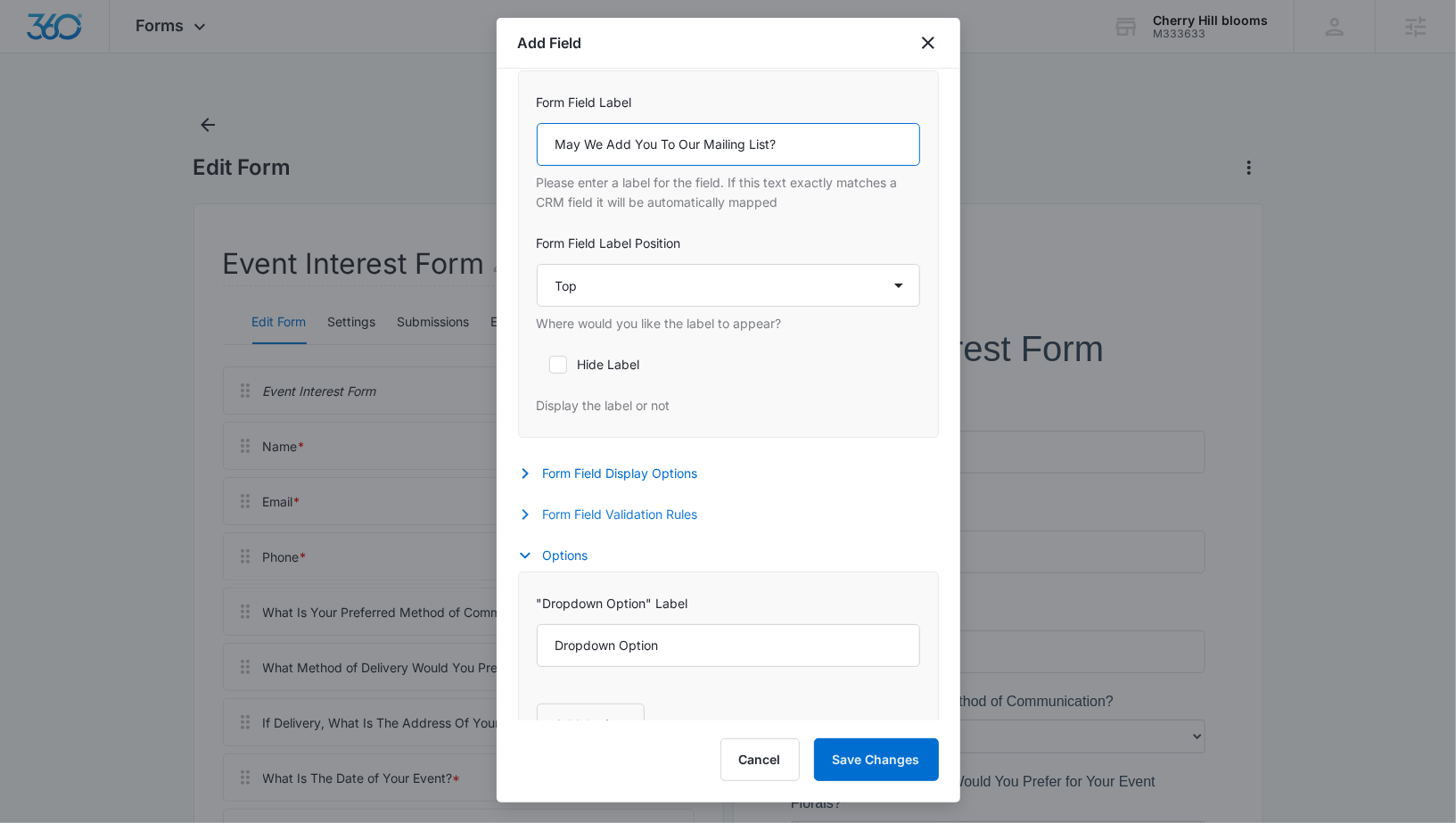 scroll, scrollTop: 413, scrollLeft: 0, axis: vertical 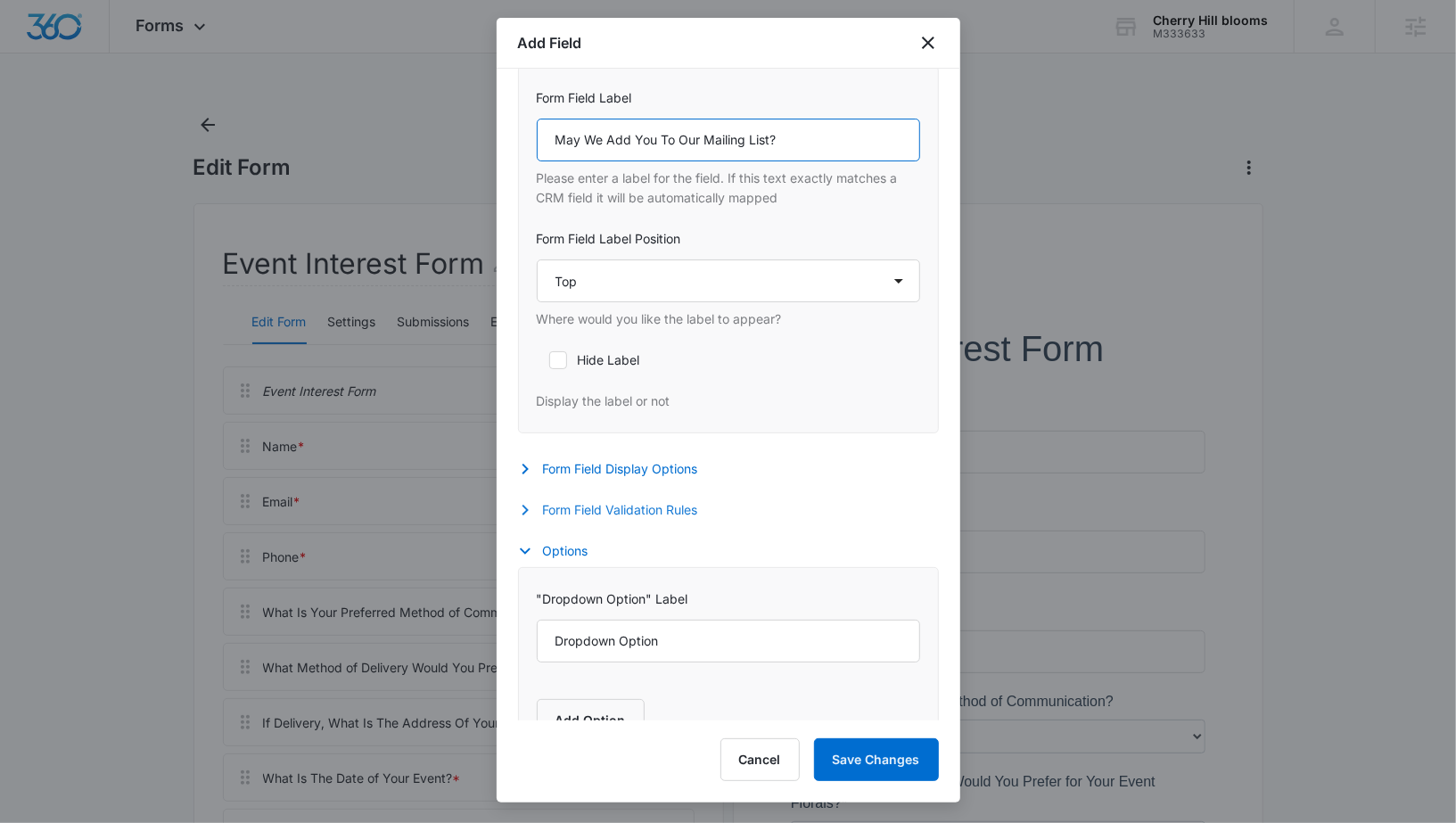 type on "May We Add You To Our Mailing List?" 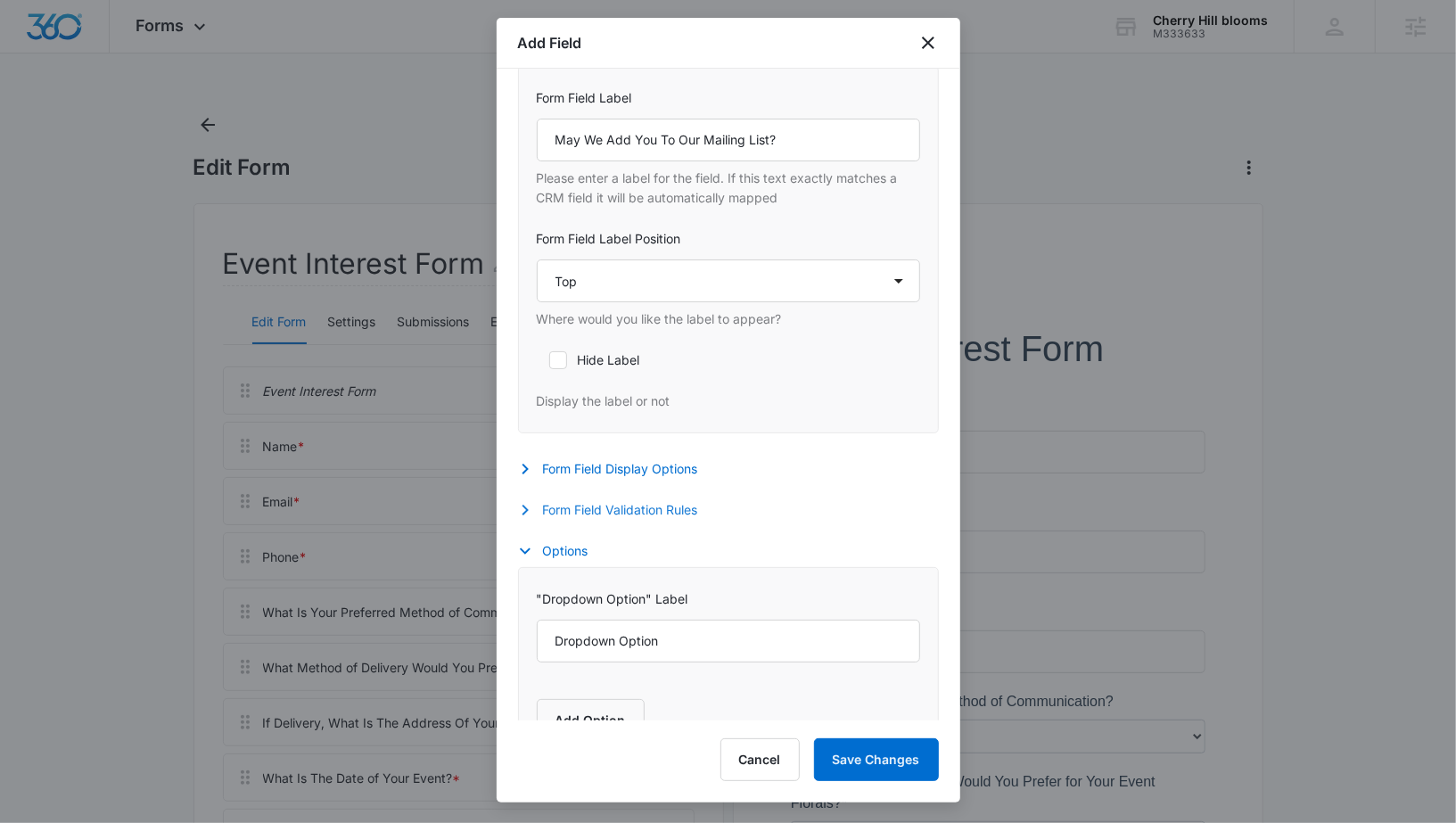 click on "Form Field Validation Rules" at bounding box center [617, 510] 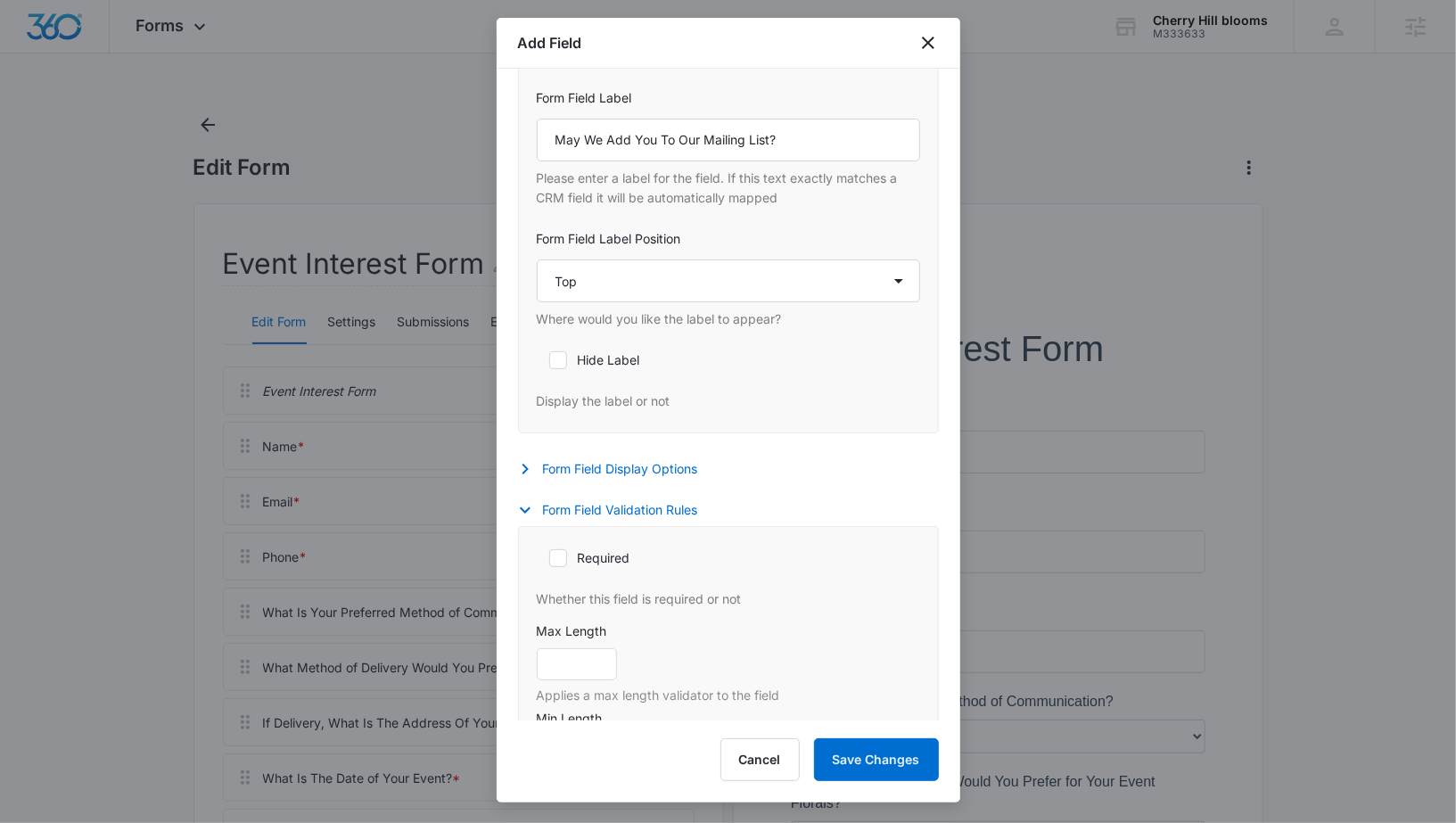 click 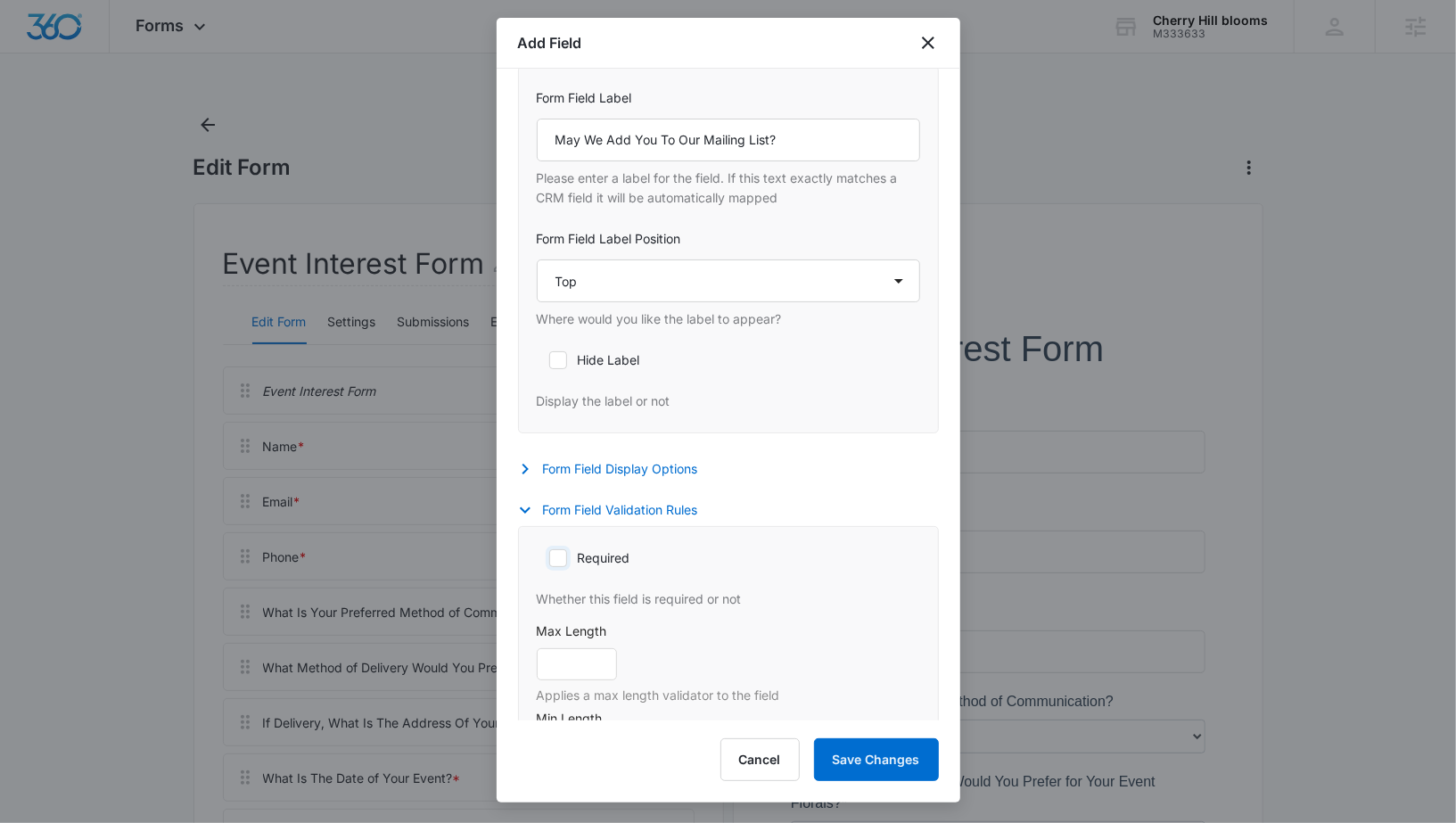checkbox on "true" 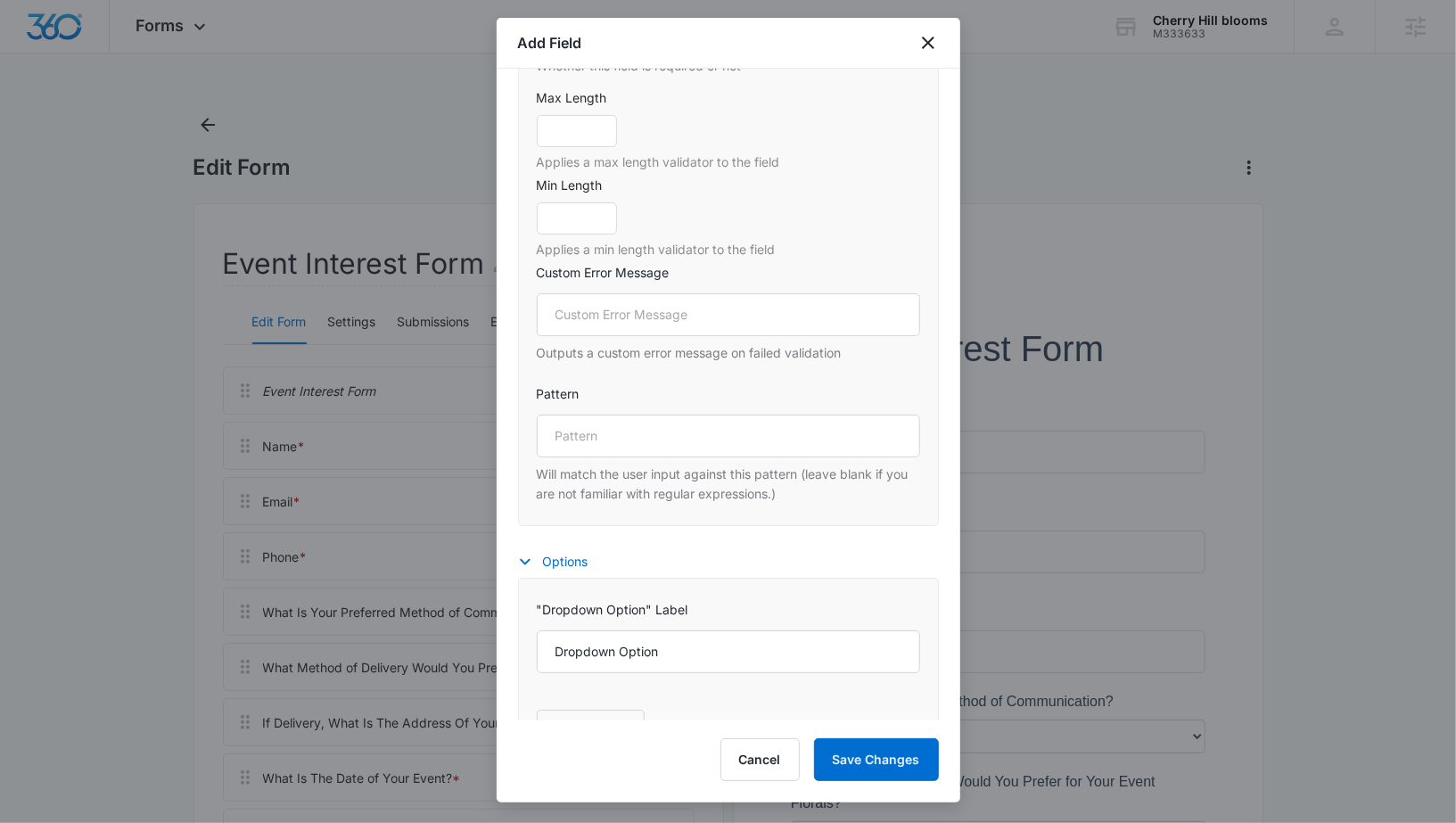 scroll, scrollTop: 1006, scrollLeft: 0, axis: vertical 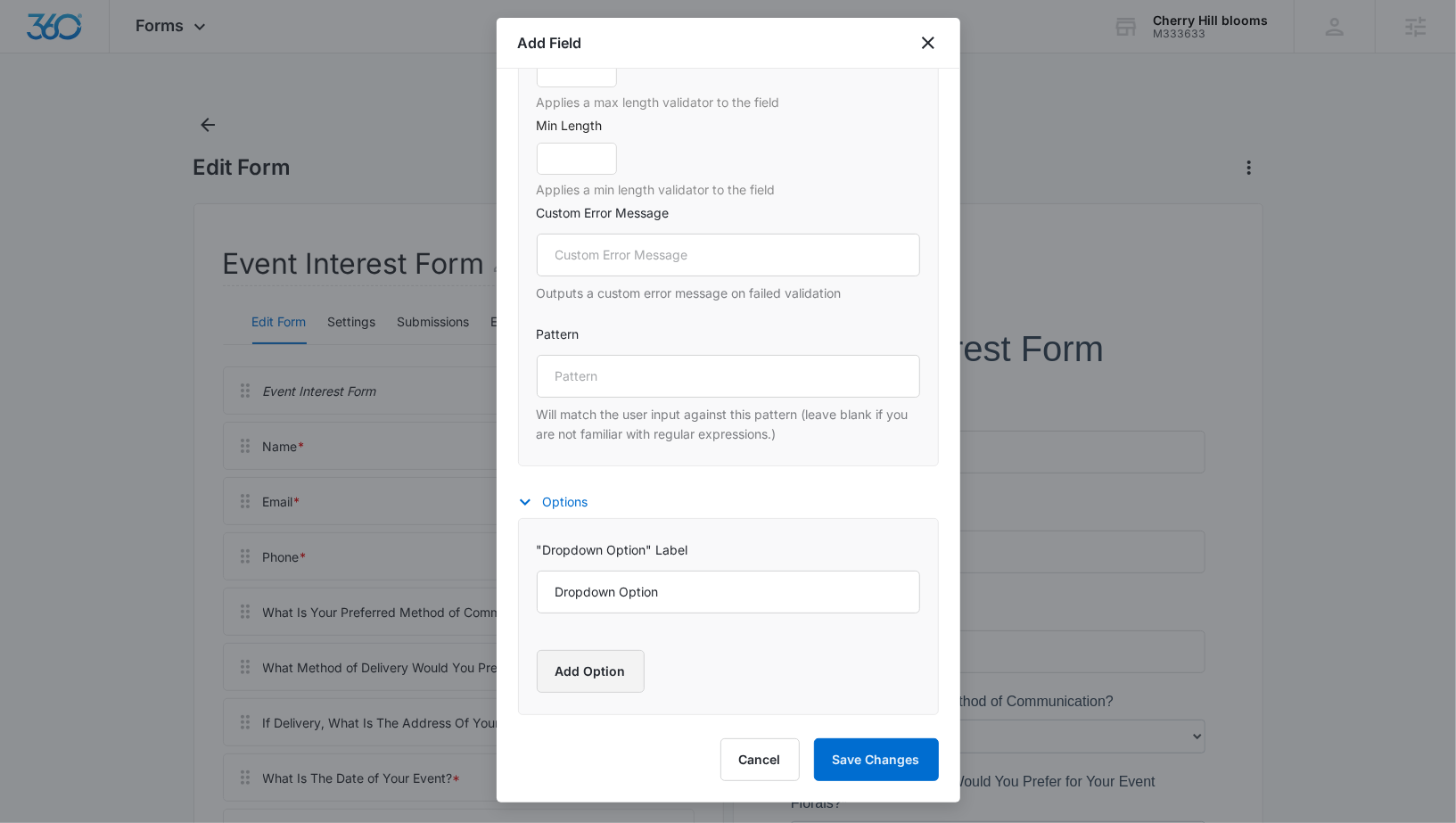 click on "Add Option" at bounding box center [590, 671] 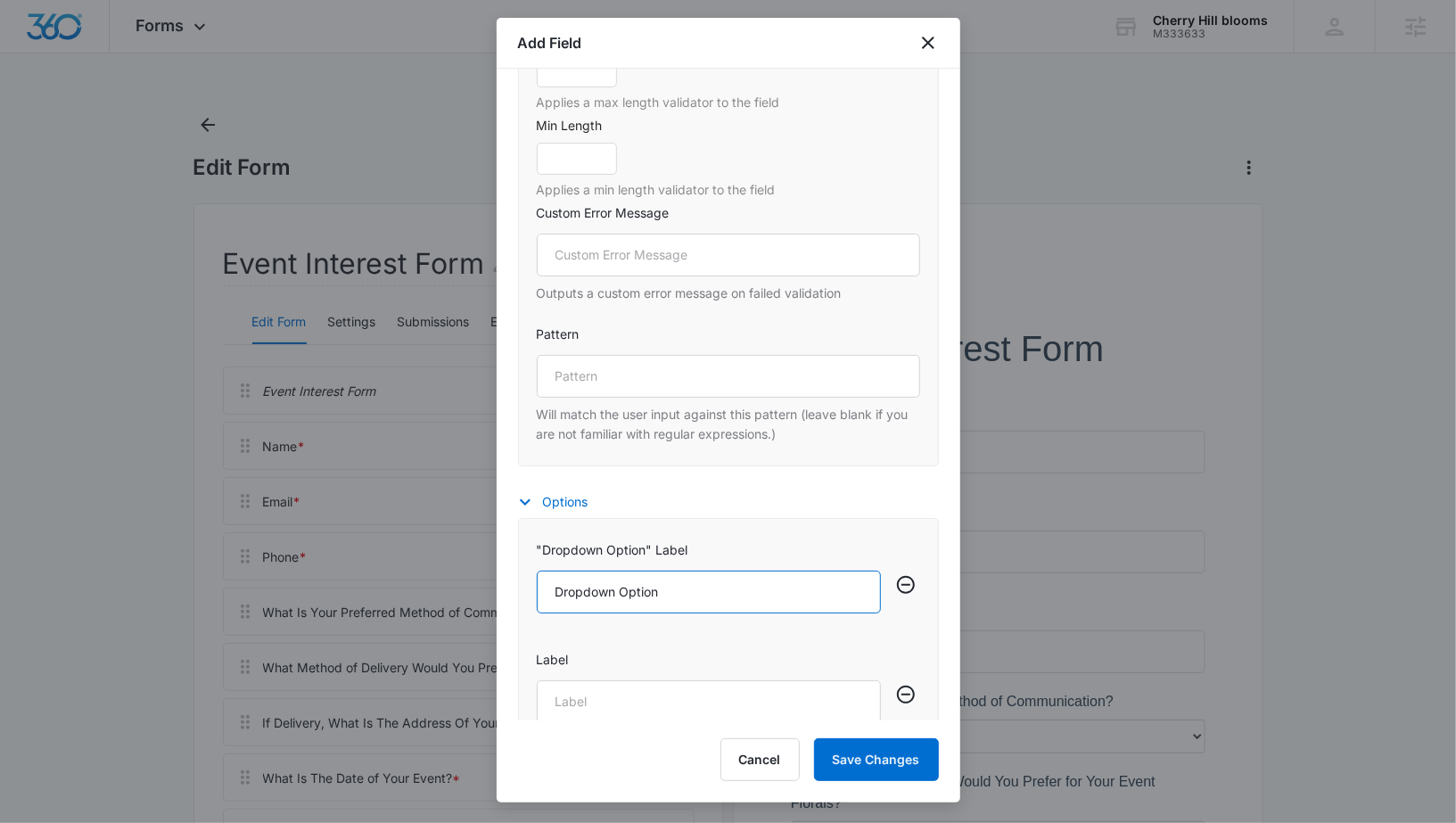 click on "Dropdown Option" at bounding box center [709, 592] 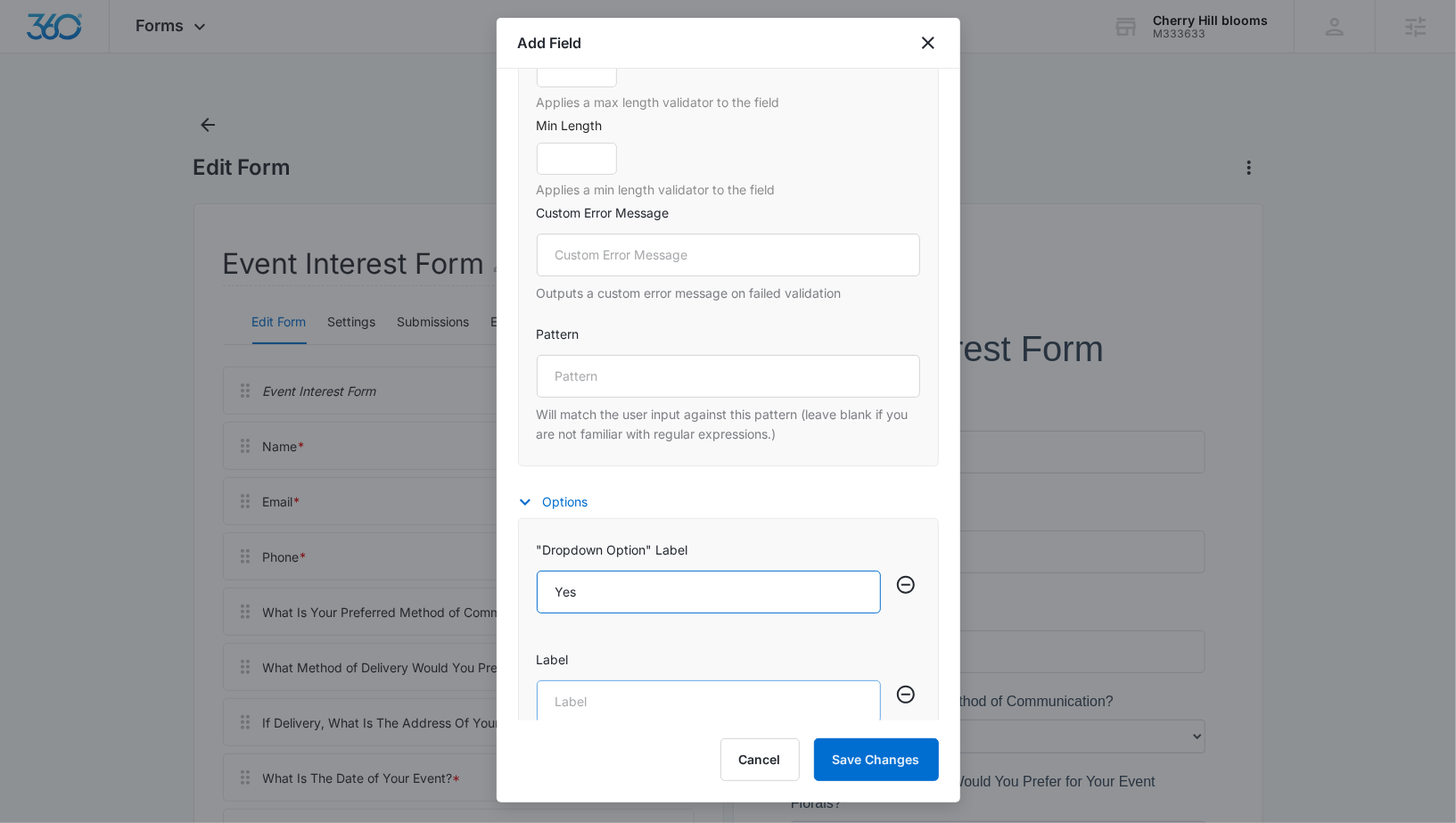type on "Yes" 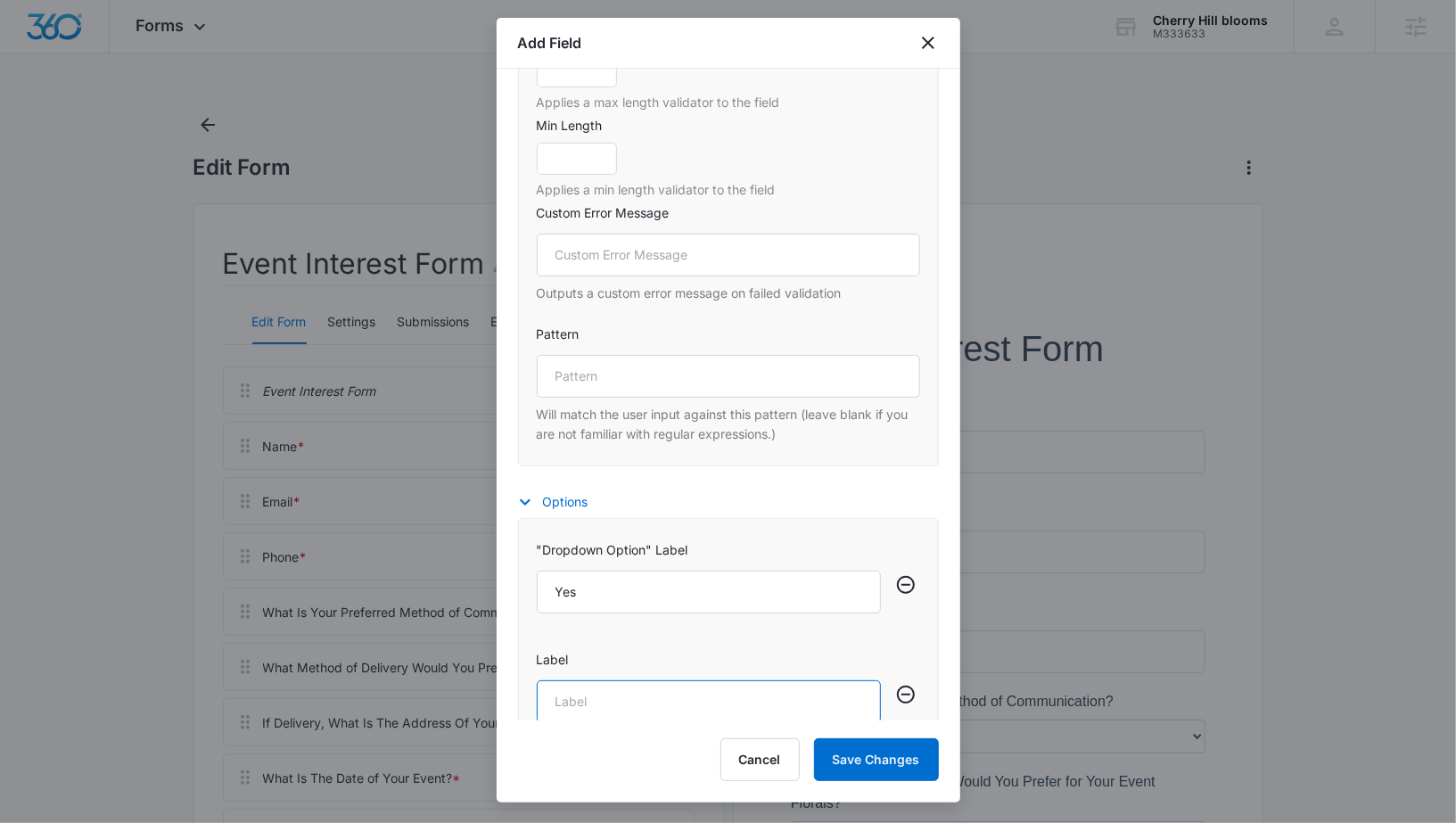 click on "Label" at bounding box center [709, 702] 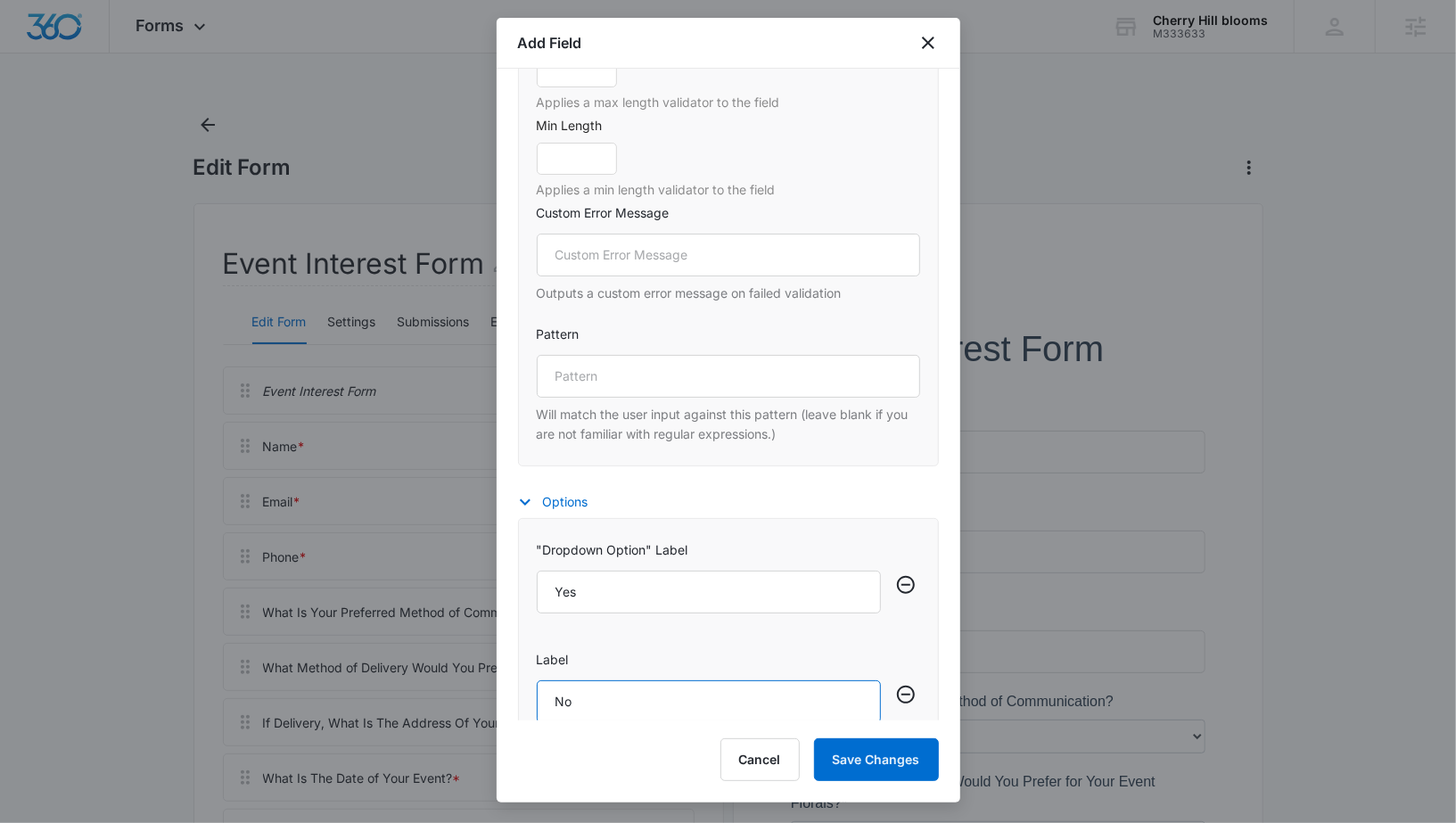 scroll, scrollTop: 1116, scrollLeft: 0, axis: vertical 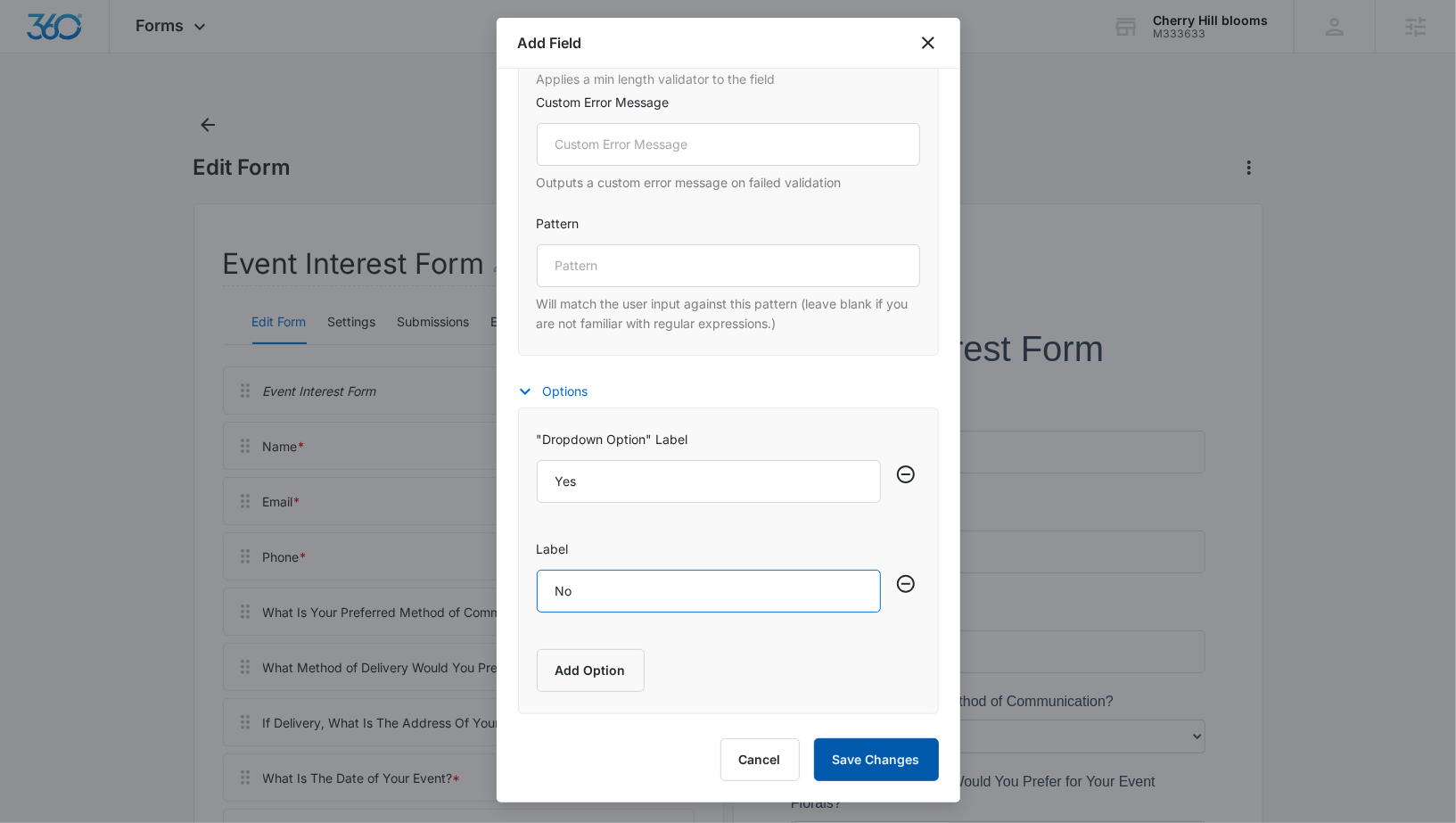type on "No" 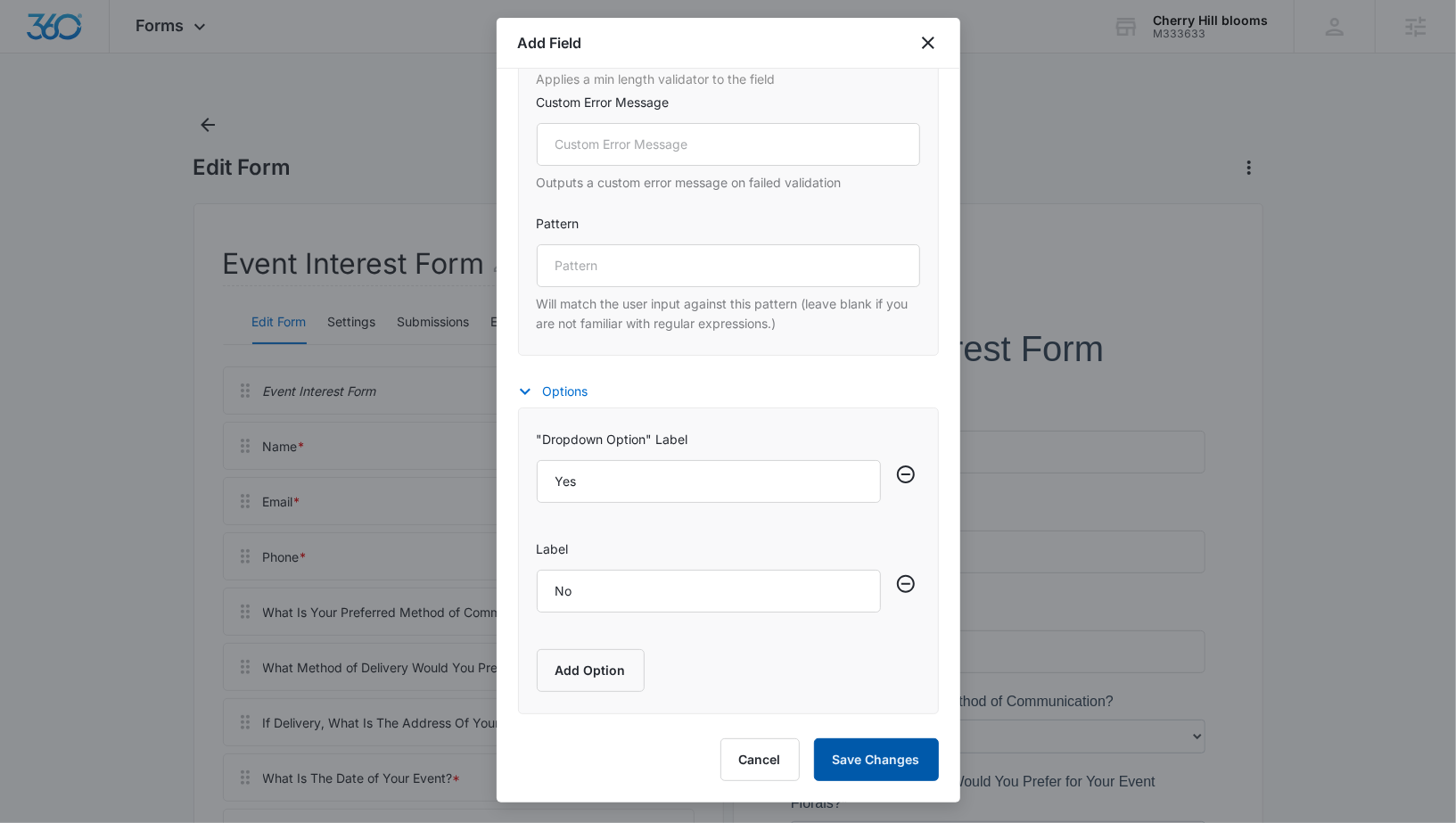 click on "Save Changes" at bounding box center [876, 760] 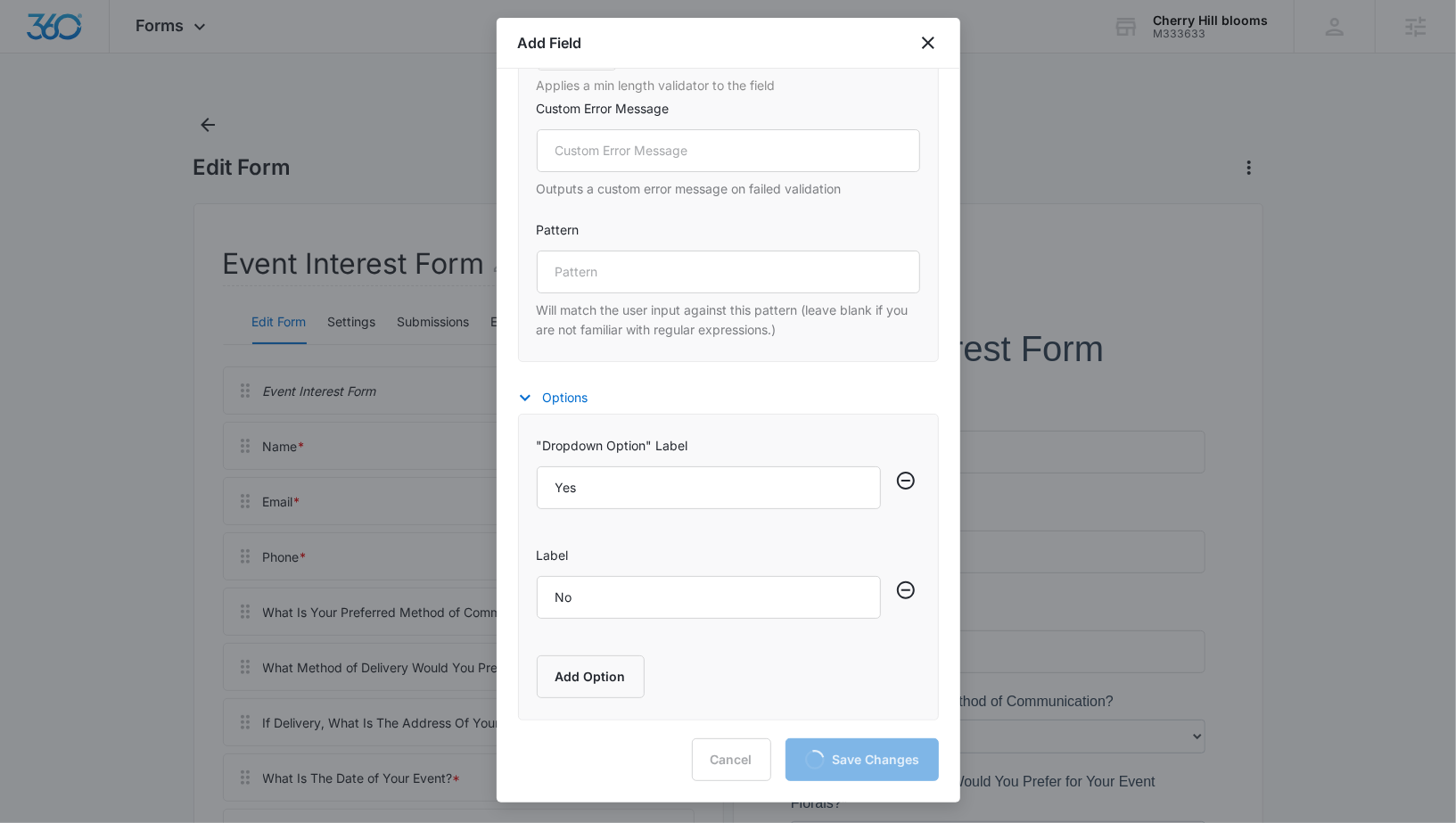 scroll, scrollTop: 1116, scrollLeft: 0, axis: vertical 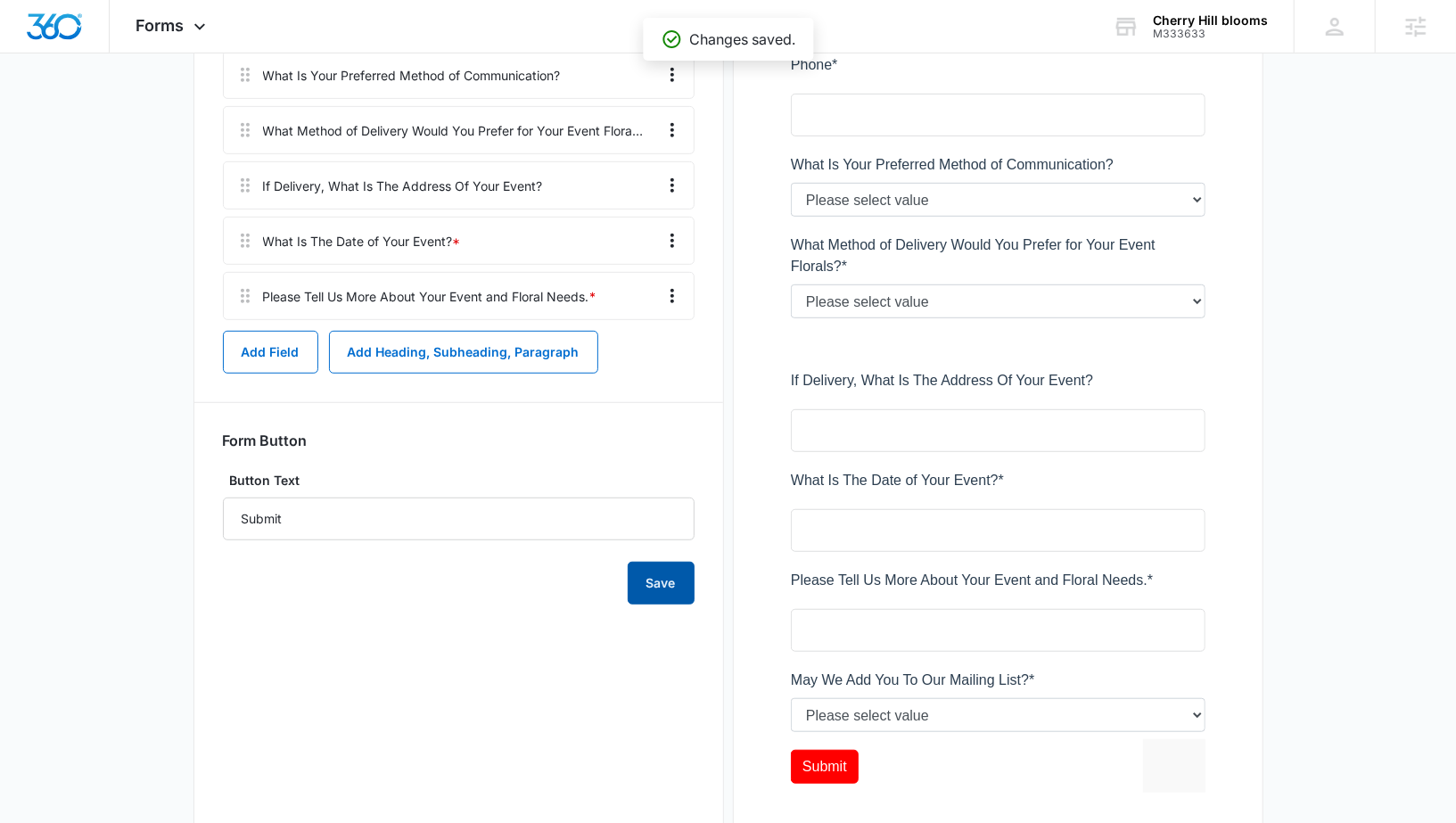 click on "Save" at bounding box center (661, 583) 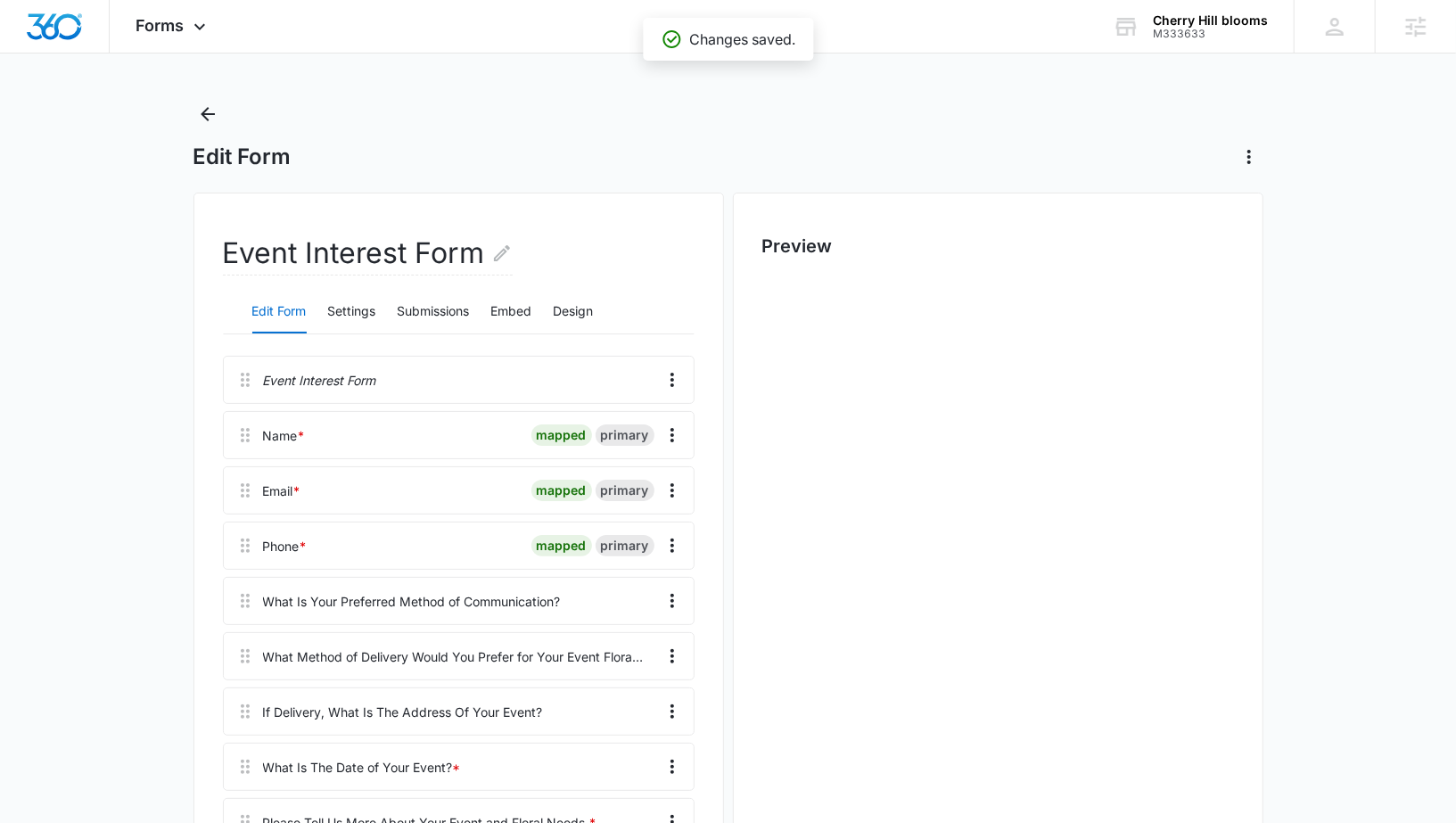 scroll, scrollTop: 0, scrollLeft: 0, axis: both 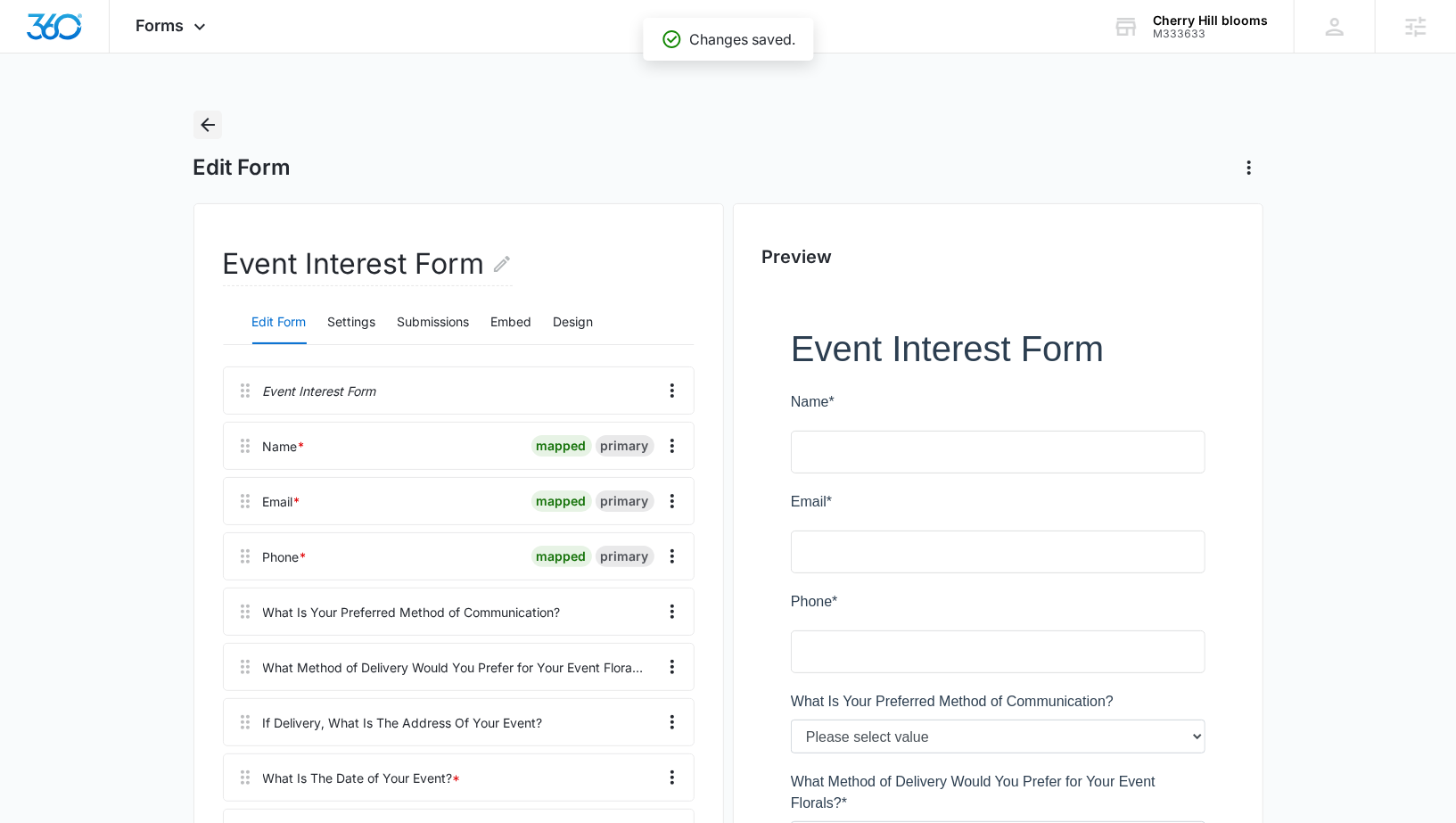 click 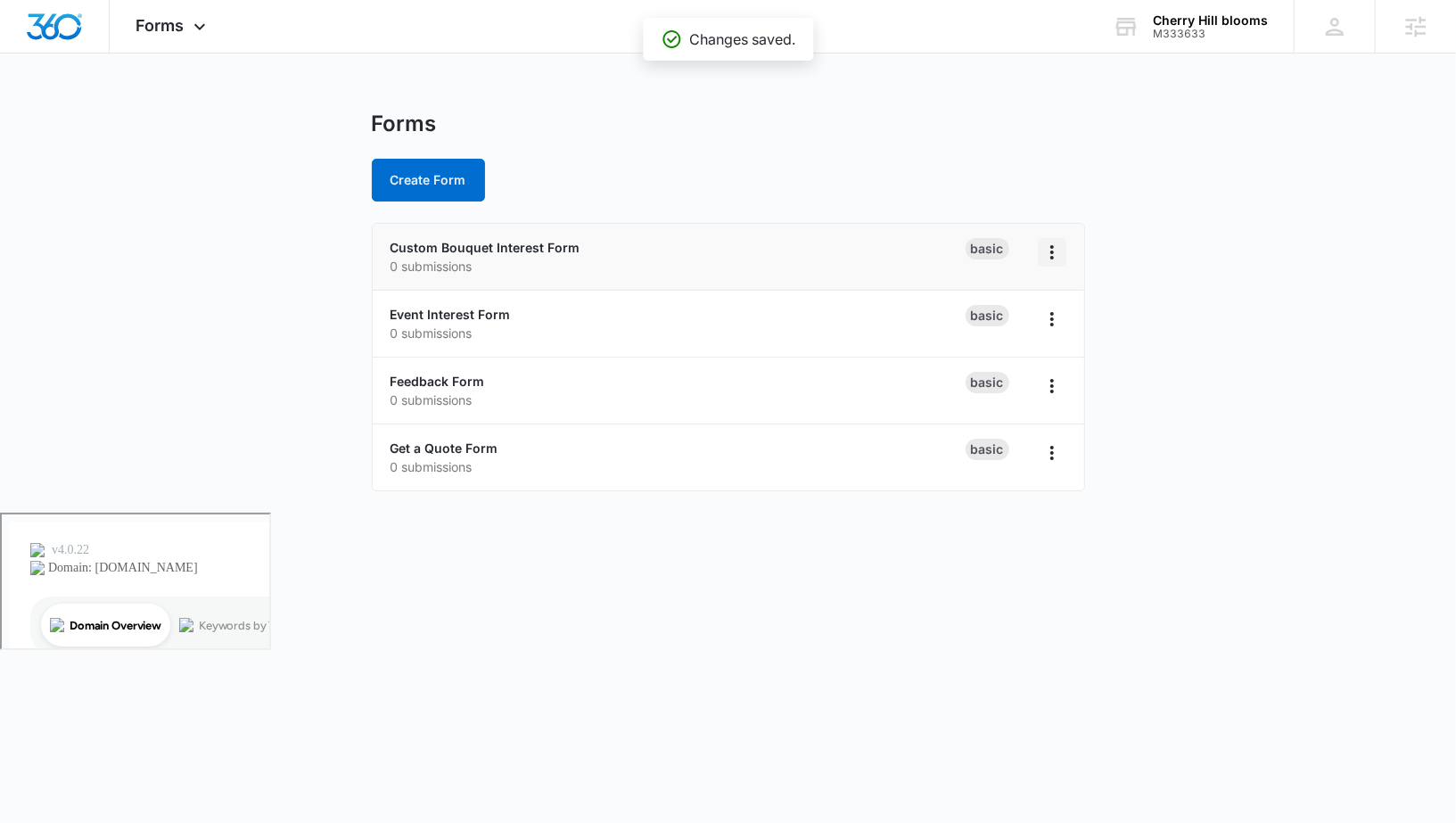 click 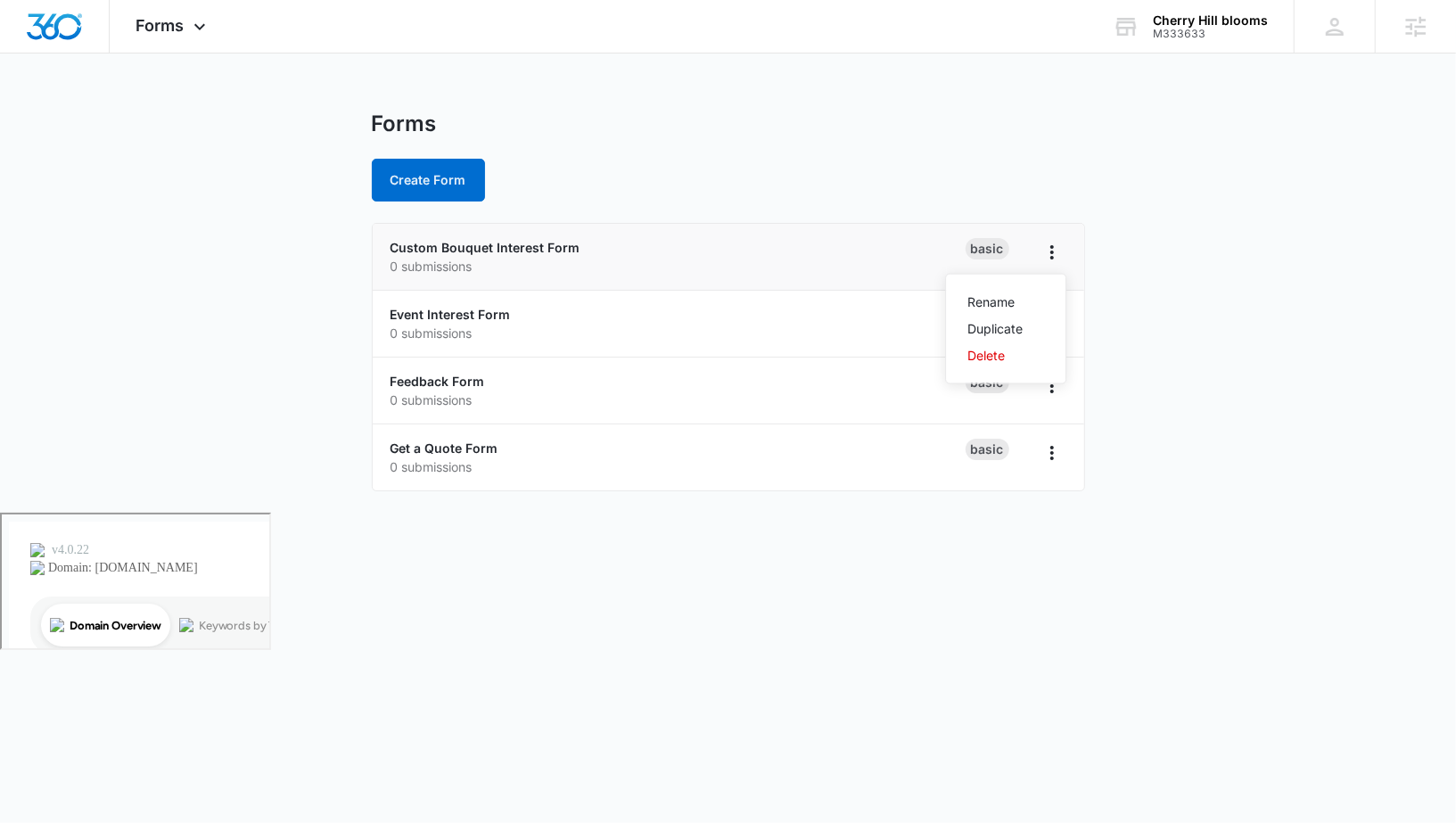click on "Custom Bouquet Interest Form 0 submissions Basic Rename Duplicate Delete" at bounding box center (728, 257) 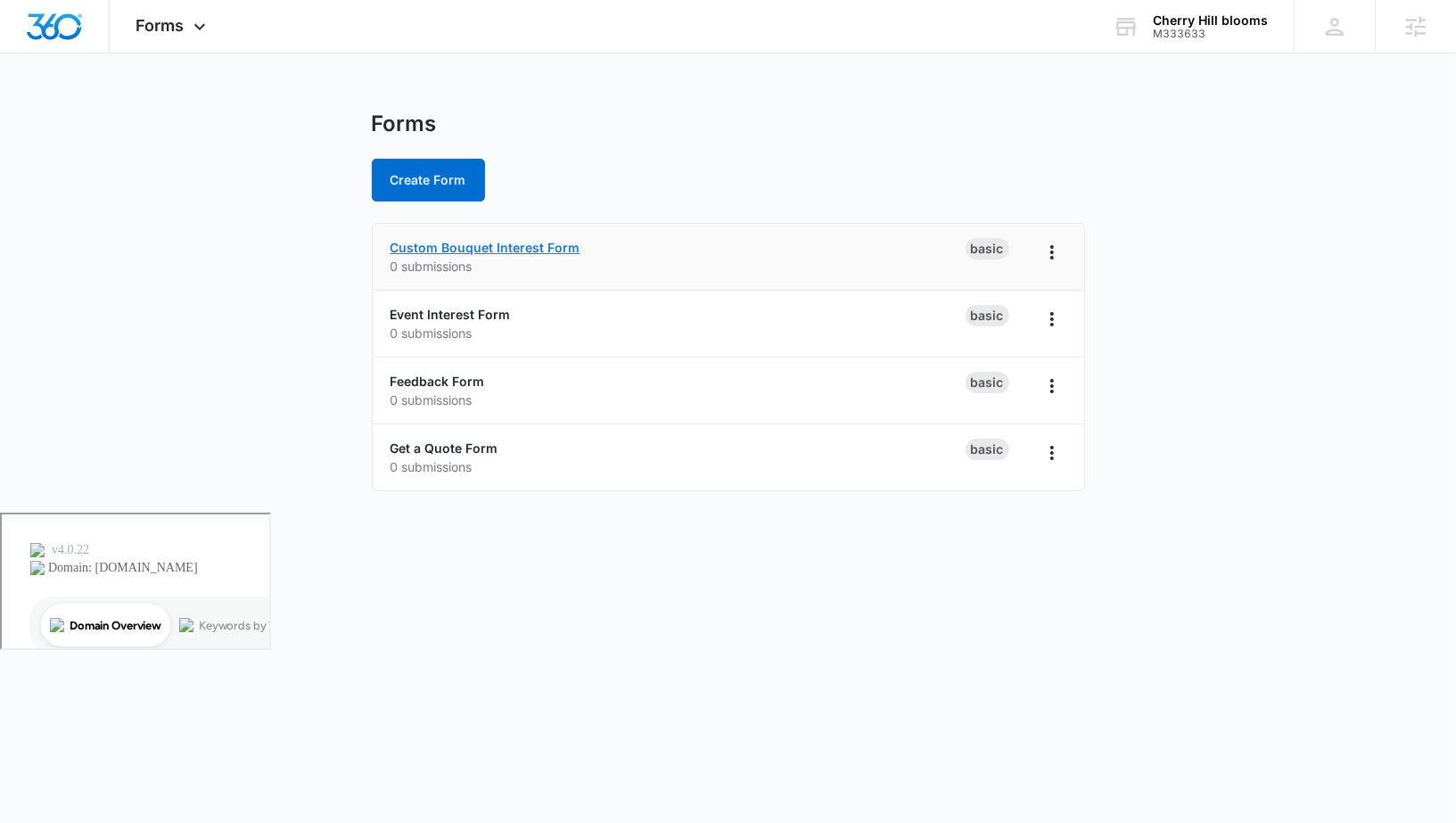 click on "Custom Bouquet Interest Form" at bounding box center (485, 247) 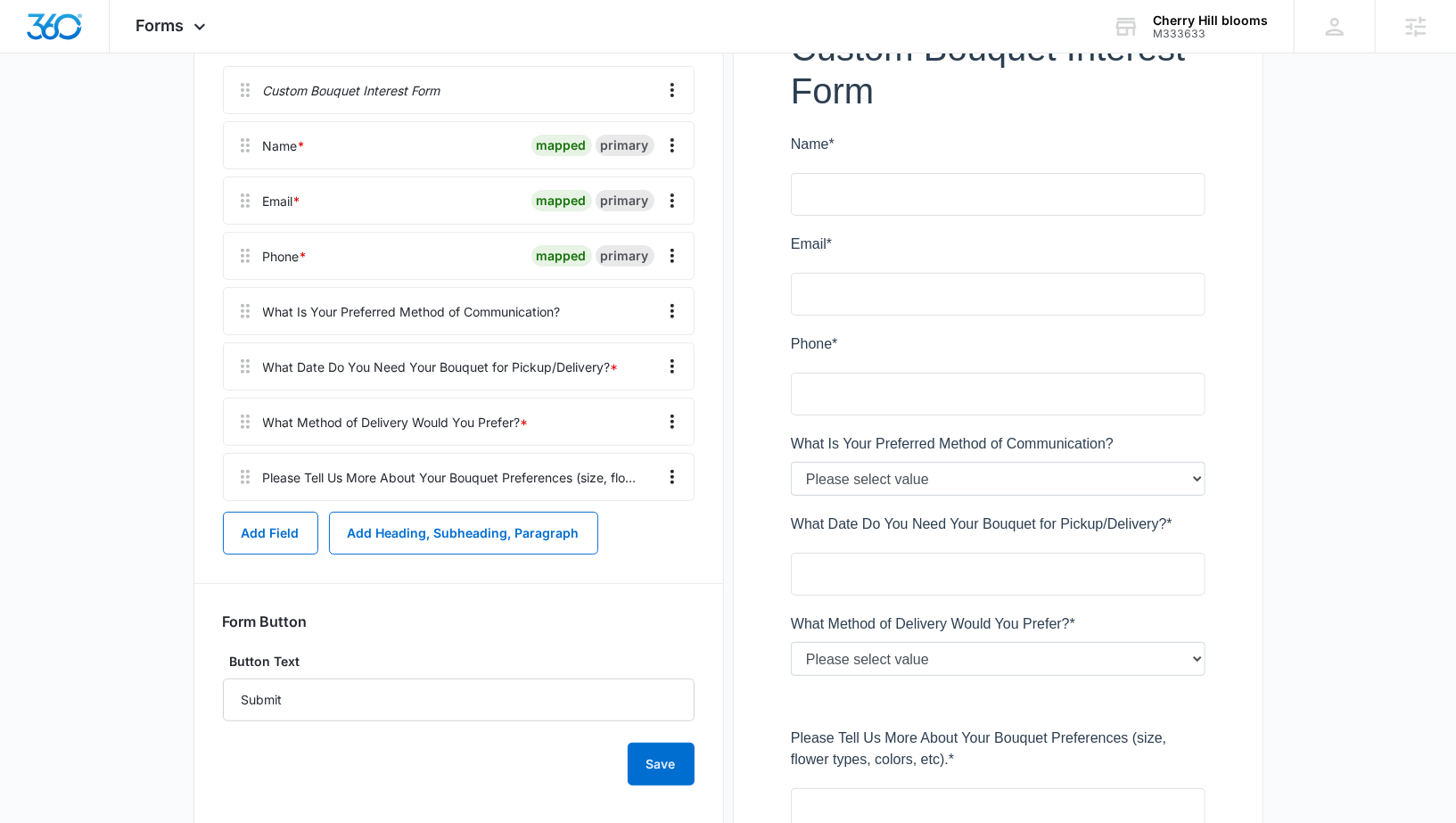 scroll, scrollTop: 479, scrollLeft: 0, axis: vertical 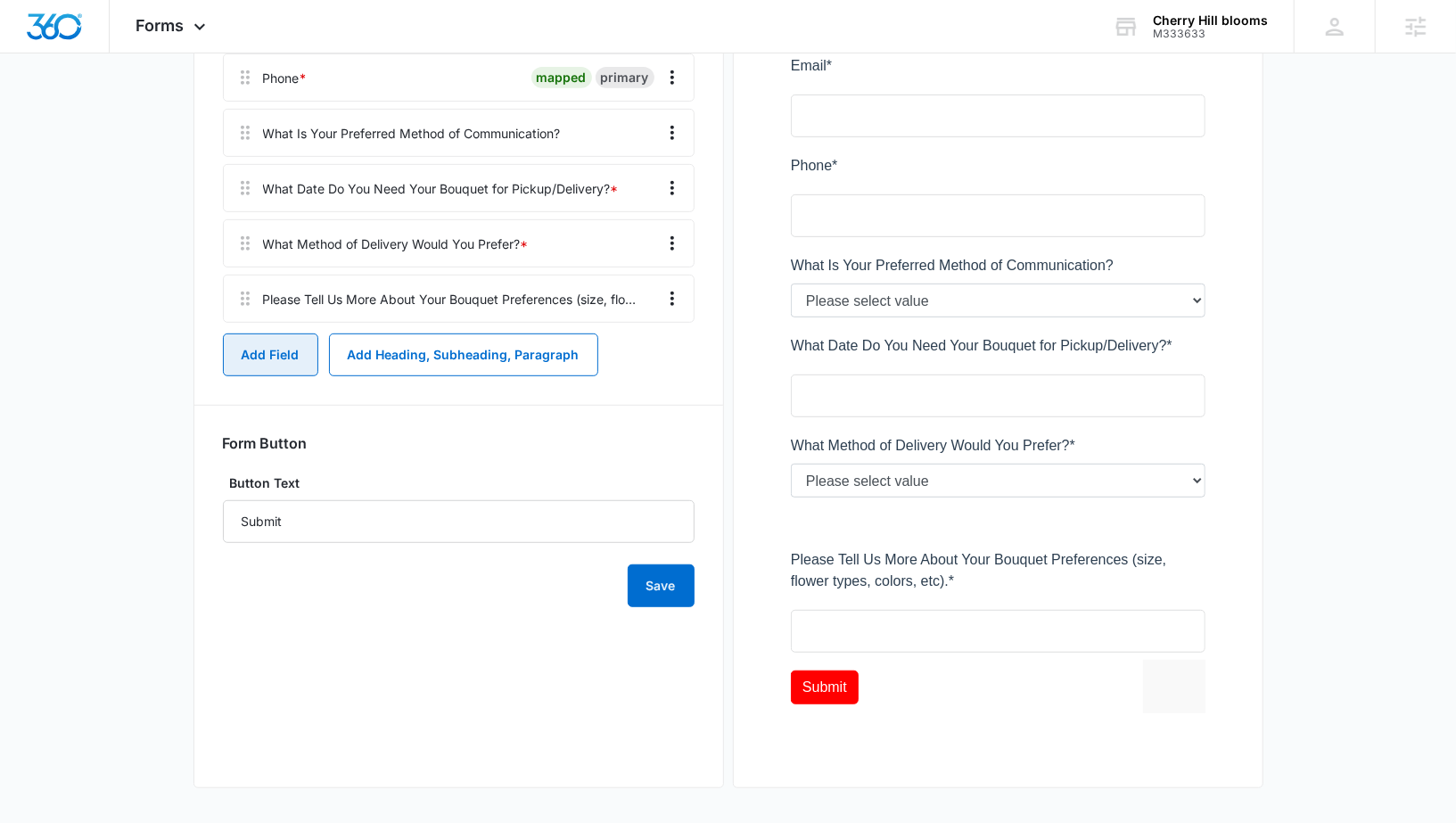 click on "Add Field" at bounding box center (270, 355) 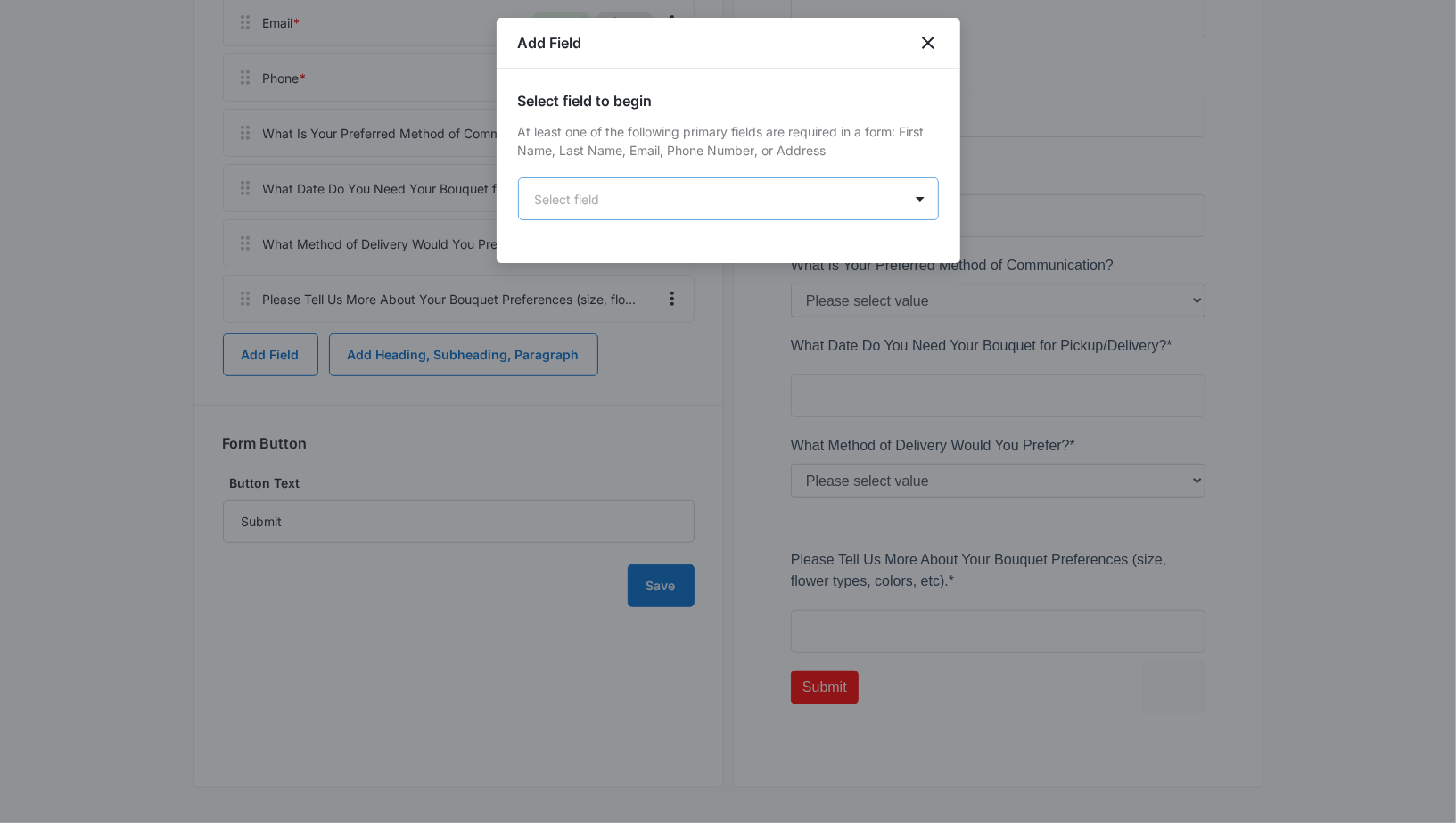 click on "Forms Apps Reputation Websites Forms CRM Email Social Payments POS Content Ads Intelligence Files Brand Settings Cherry Hill blooms M333633 Your Accounts View All Cheyenne von Hoene cheyenne.vonhoene@madwire.com My Profile Notifications Support Logout Terms & Conditions   •   Privacy Policy Agencies Edit Form Custom Bouquet Interest Form   Edit Form Settings Submissions Embed Design Custom Bouquet Interest Form Name * mapped primary Email * mapped primary Phone * mapped primary What Is Your Preferred Method of Communication? What Date Do You Need Your Bouquet for Pickup/Delivery? * What Method of Delivery Would You Prefer? * Please Tell Us More About Your Bouquet Preferences (size, flower types, colors, etc). * Add Field Add Heading, Subheading, Paragraph Form Button Button Text Submit Save Preview Cherry Hill blooms - Forms - Marketing 360®
Add Field Select field to begin At least one of the following primary fields are required in a form: First Name, Last Name, Email, Phone Number, or Address" at bounding box center [728, 243] 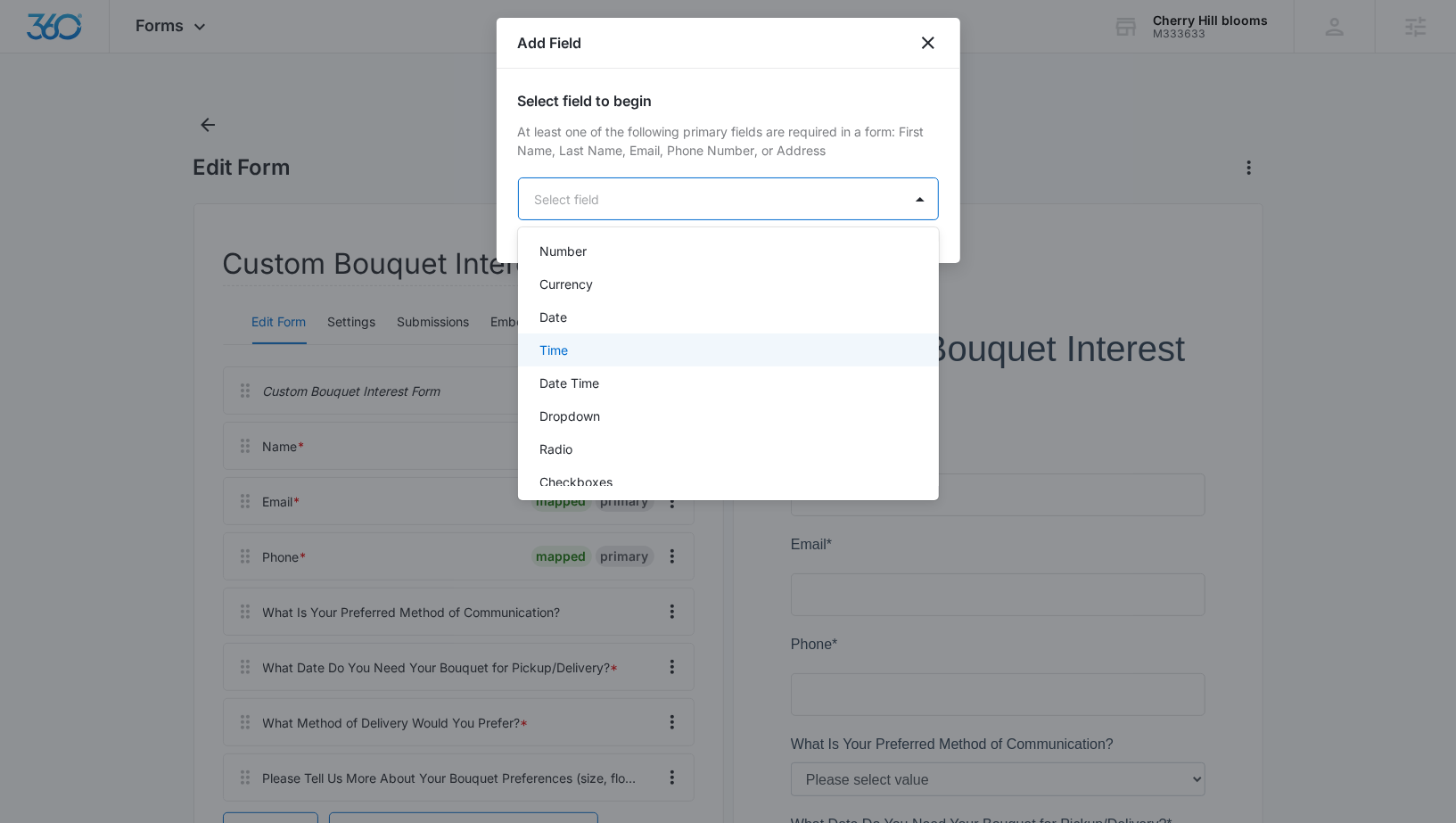 scroll, scrollTop: 334, scrollLeft: 0, axis: vertical 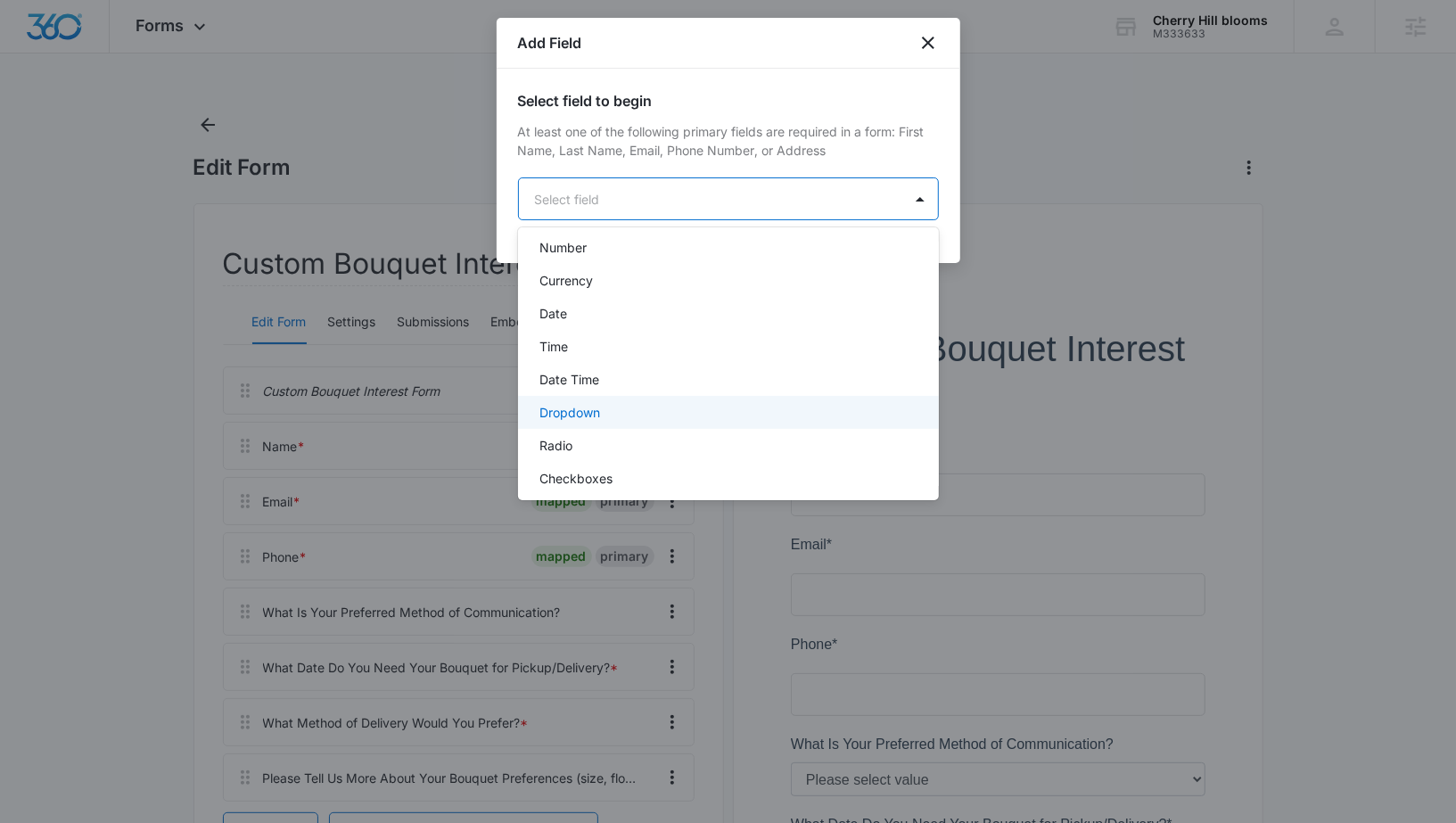 click on "Dropdown" at bounding box center [570, 412] 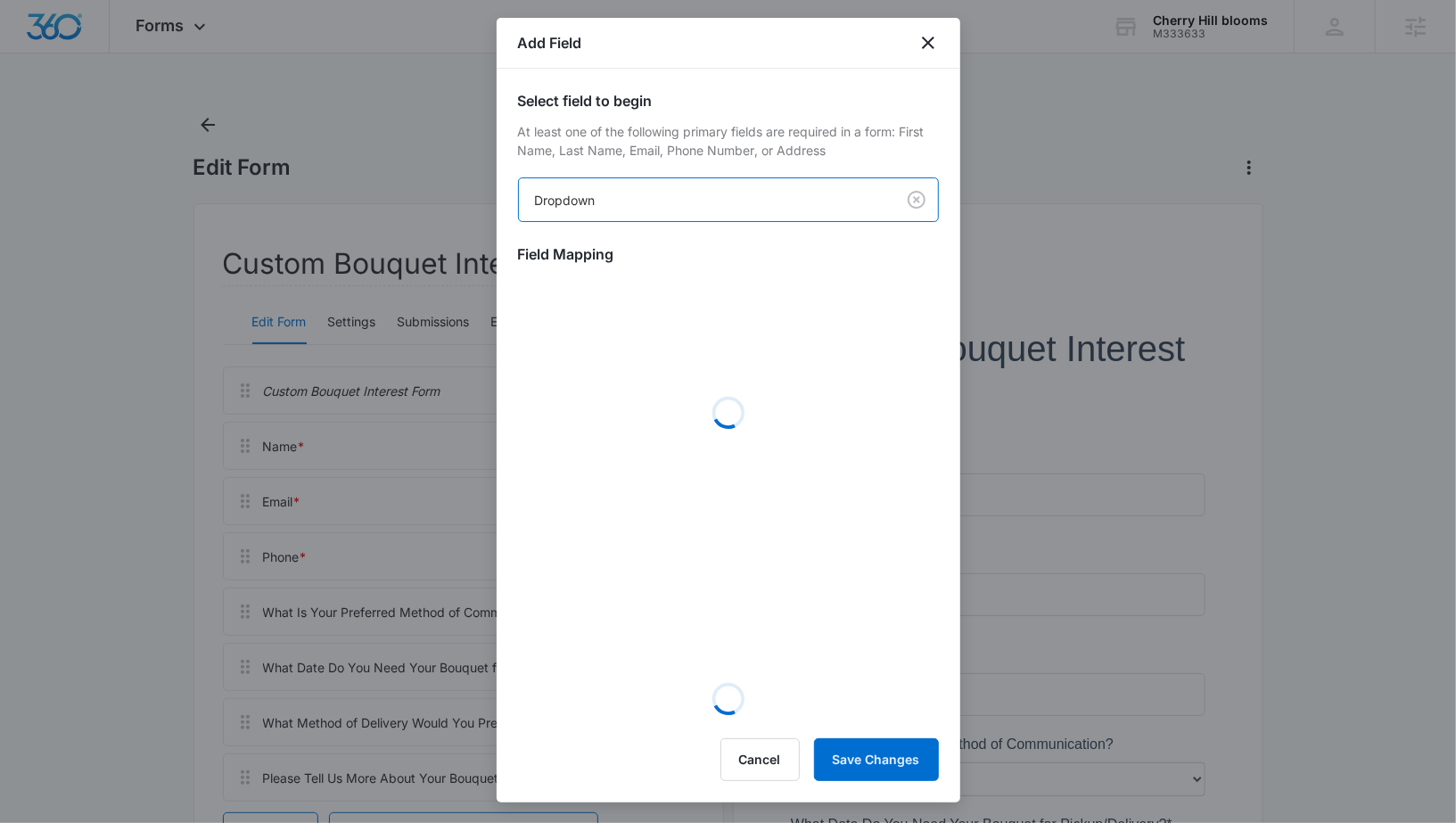 select on "top" 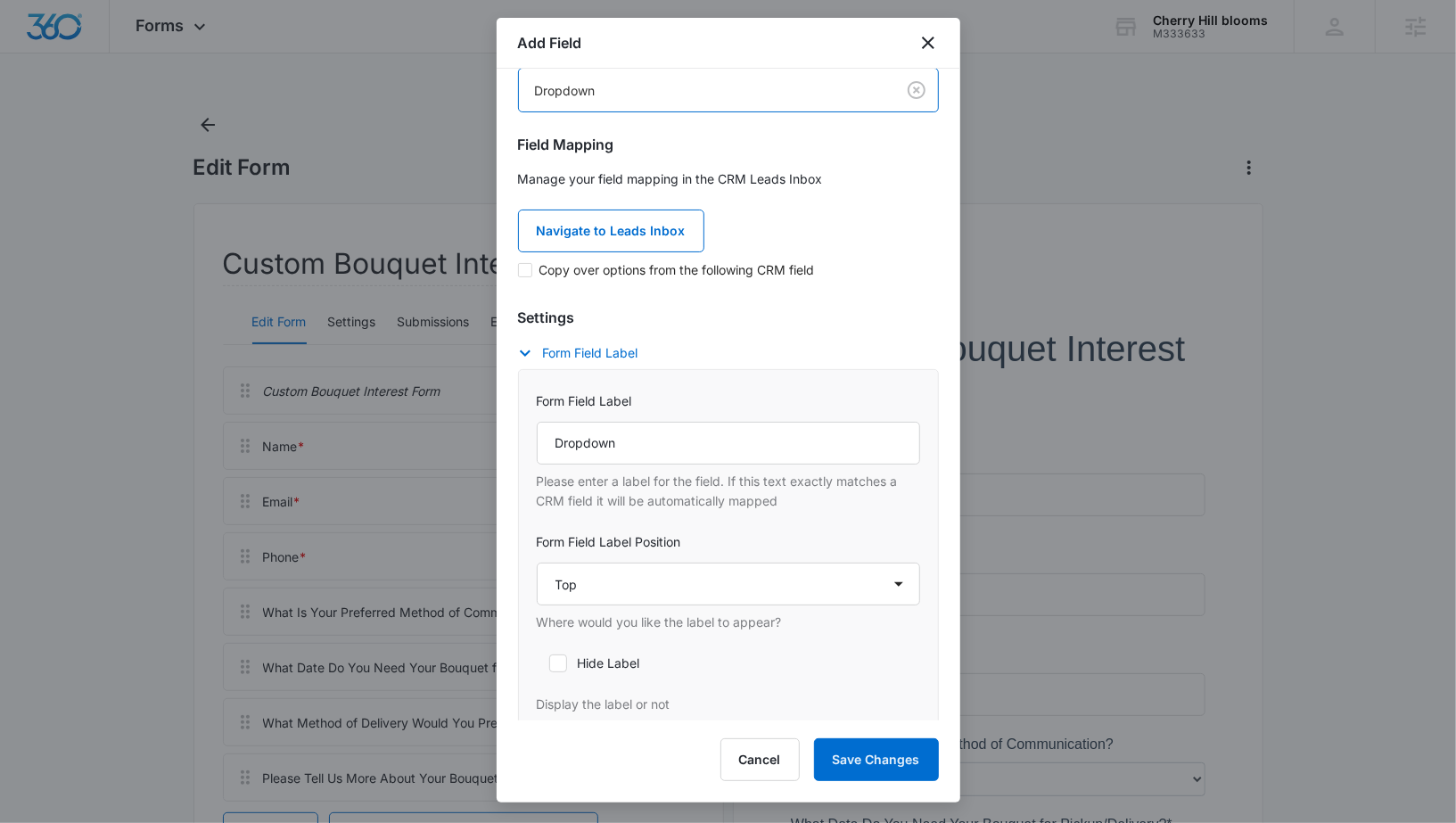 scroll, scrollTop: 165, scrollLeft: 0, axis: vertical 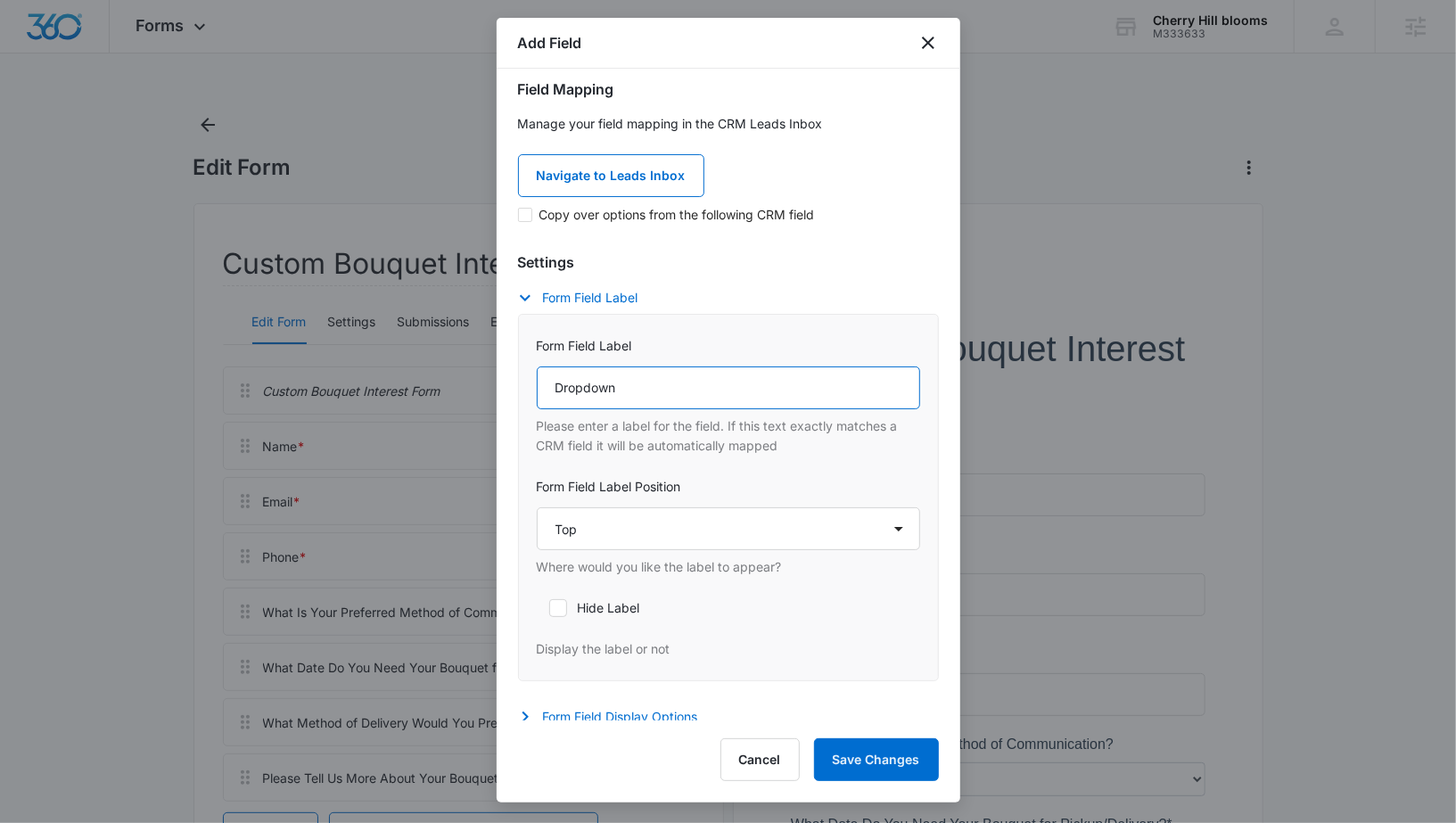 click on "Dropdown" at bounding box center [728, 388] 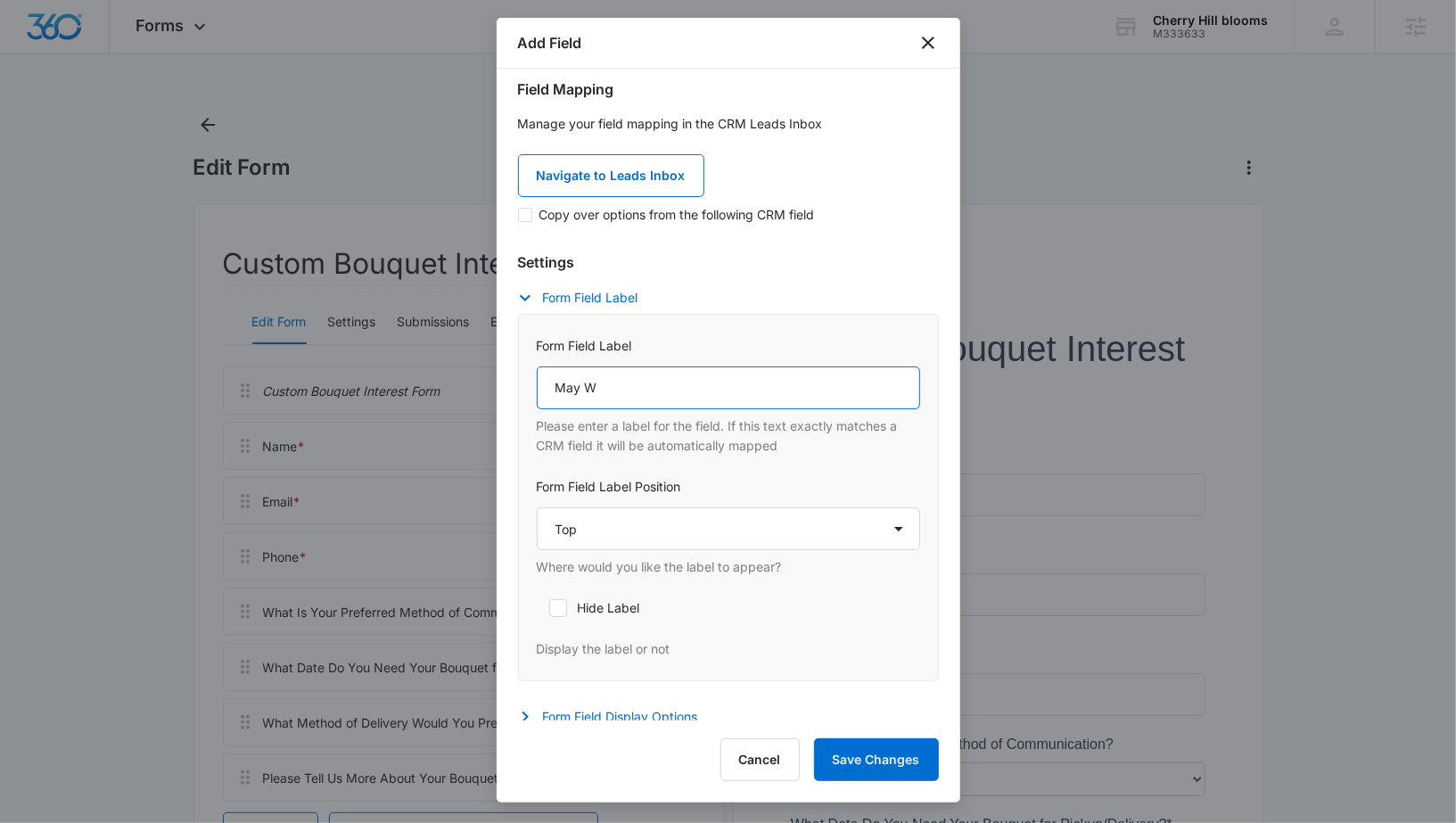 type on "May We Add You To Our Mailing List?" 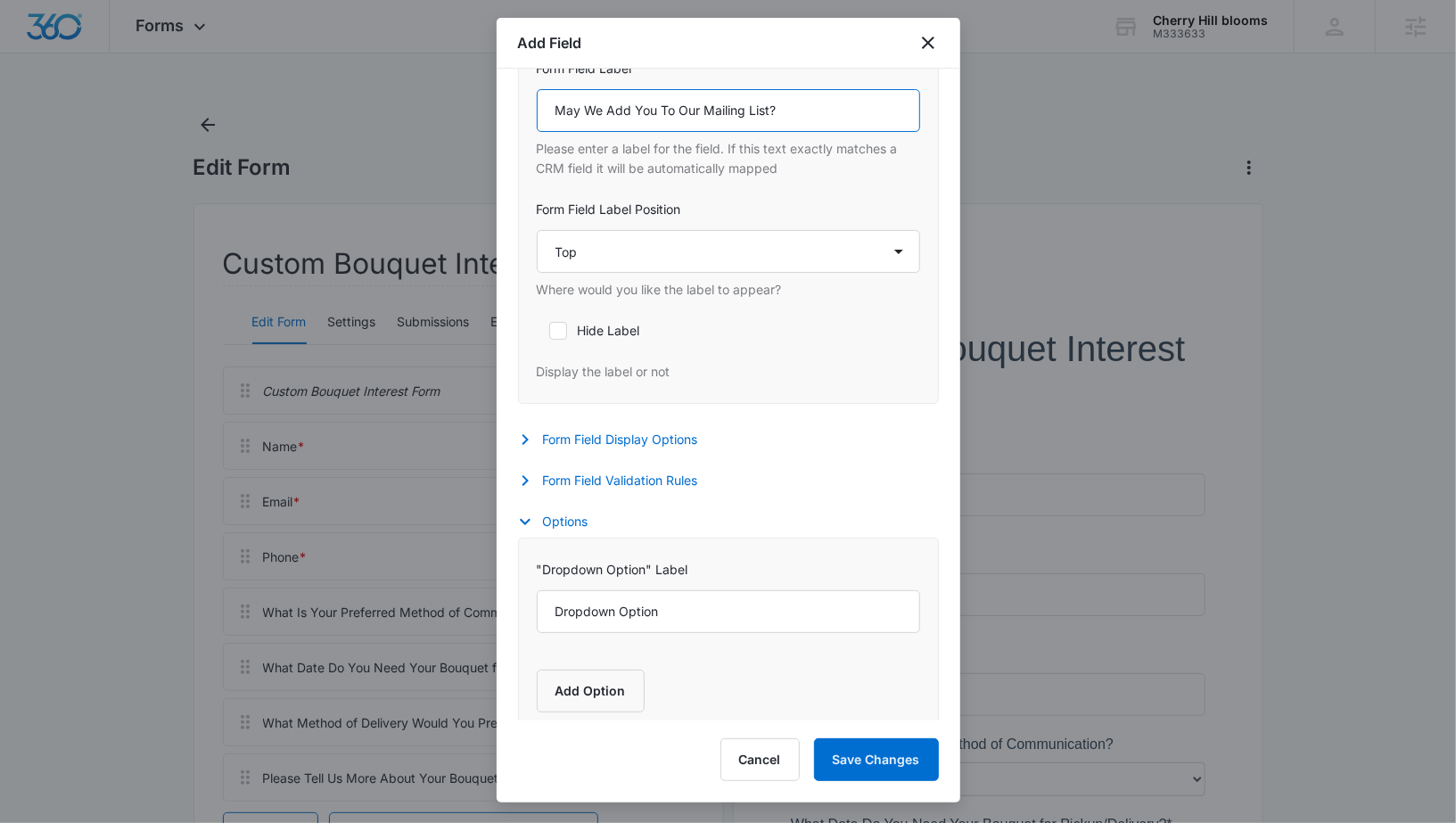 scroll, scrollTop: 465, scrollLeft: 0, axis: vertical 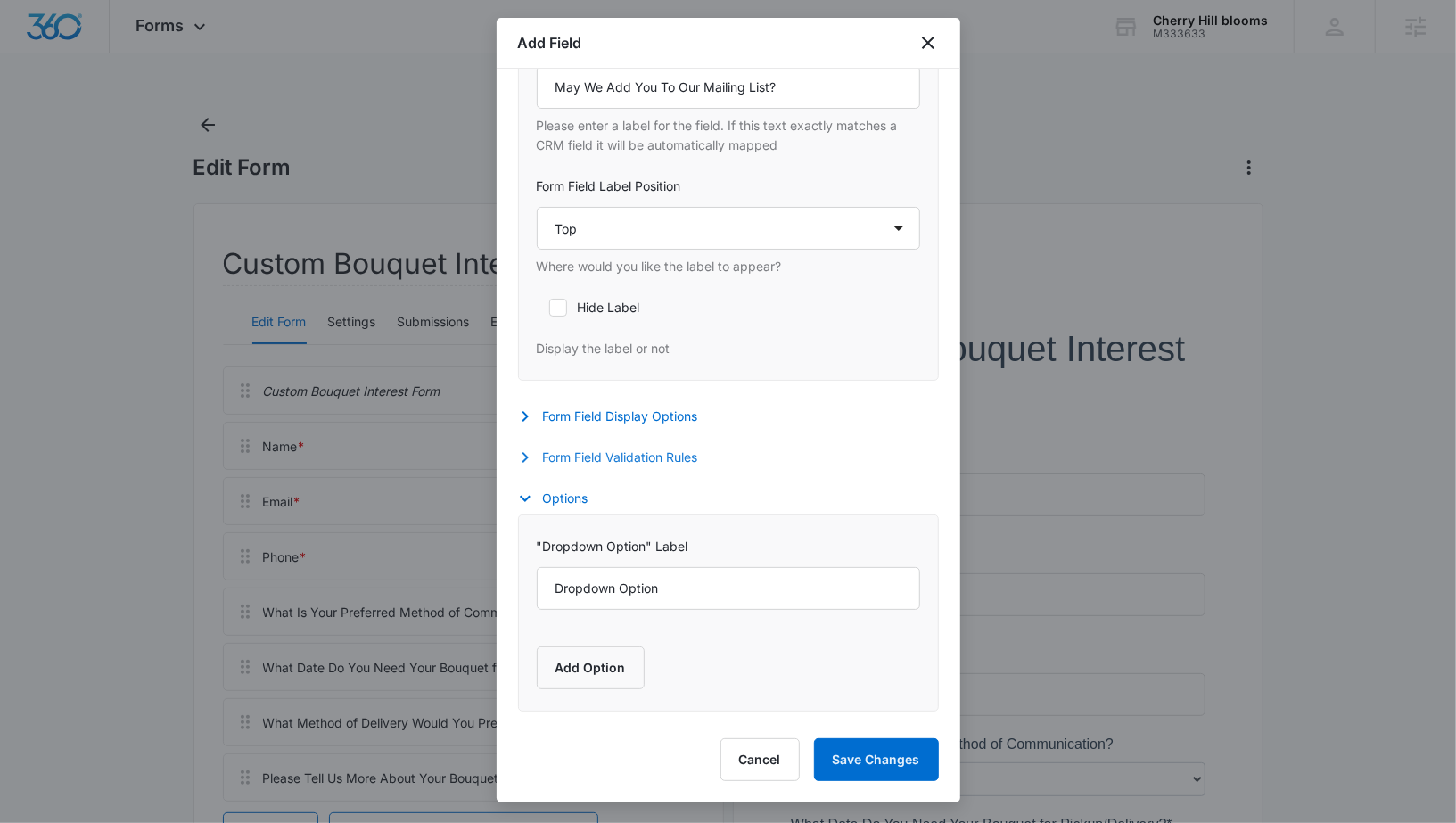 click on "Form Field Validation Rules" at bounding box center (617, 457) 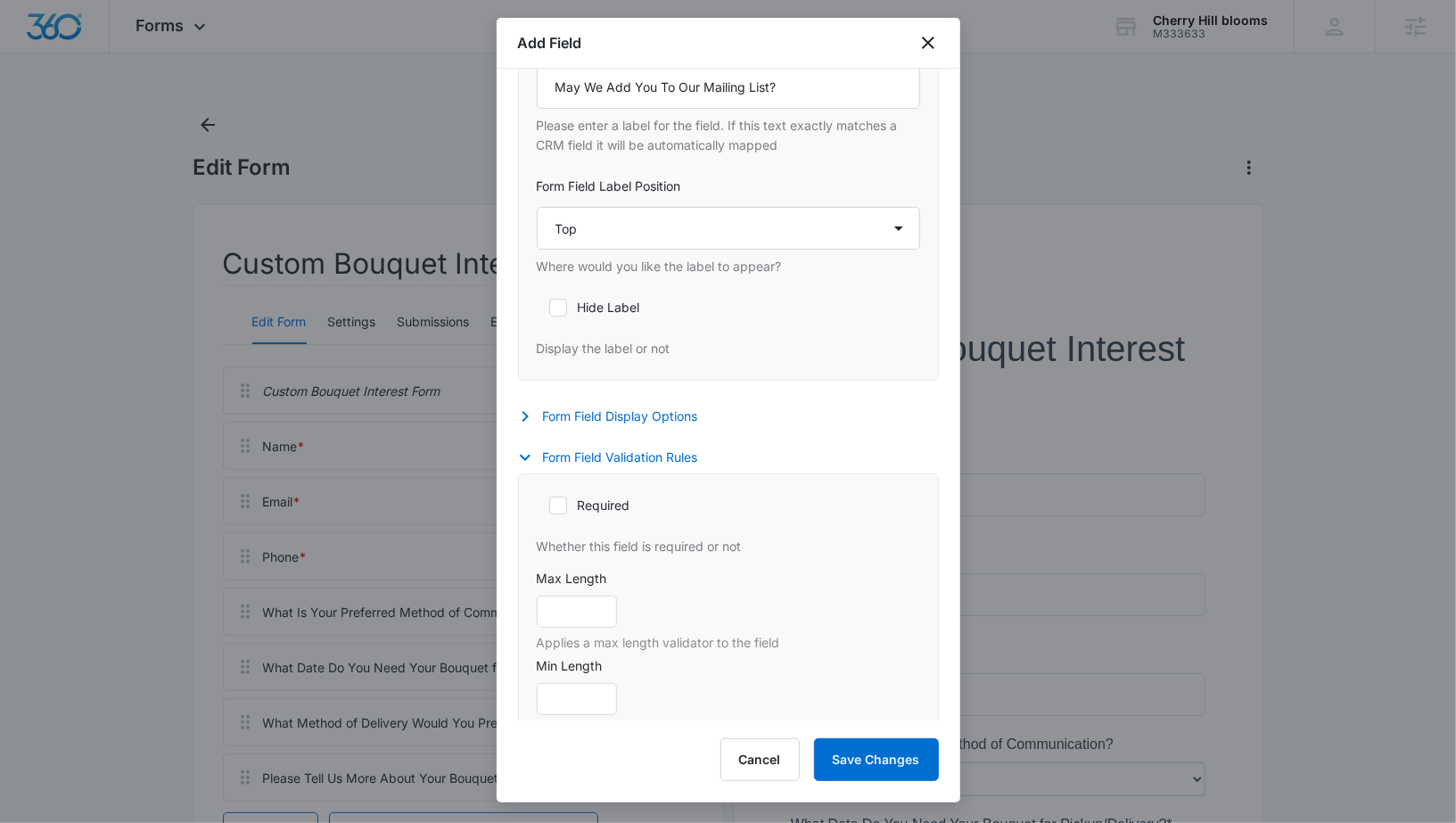 click on "Required" at bounding box center (728, 506) 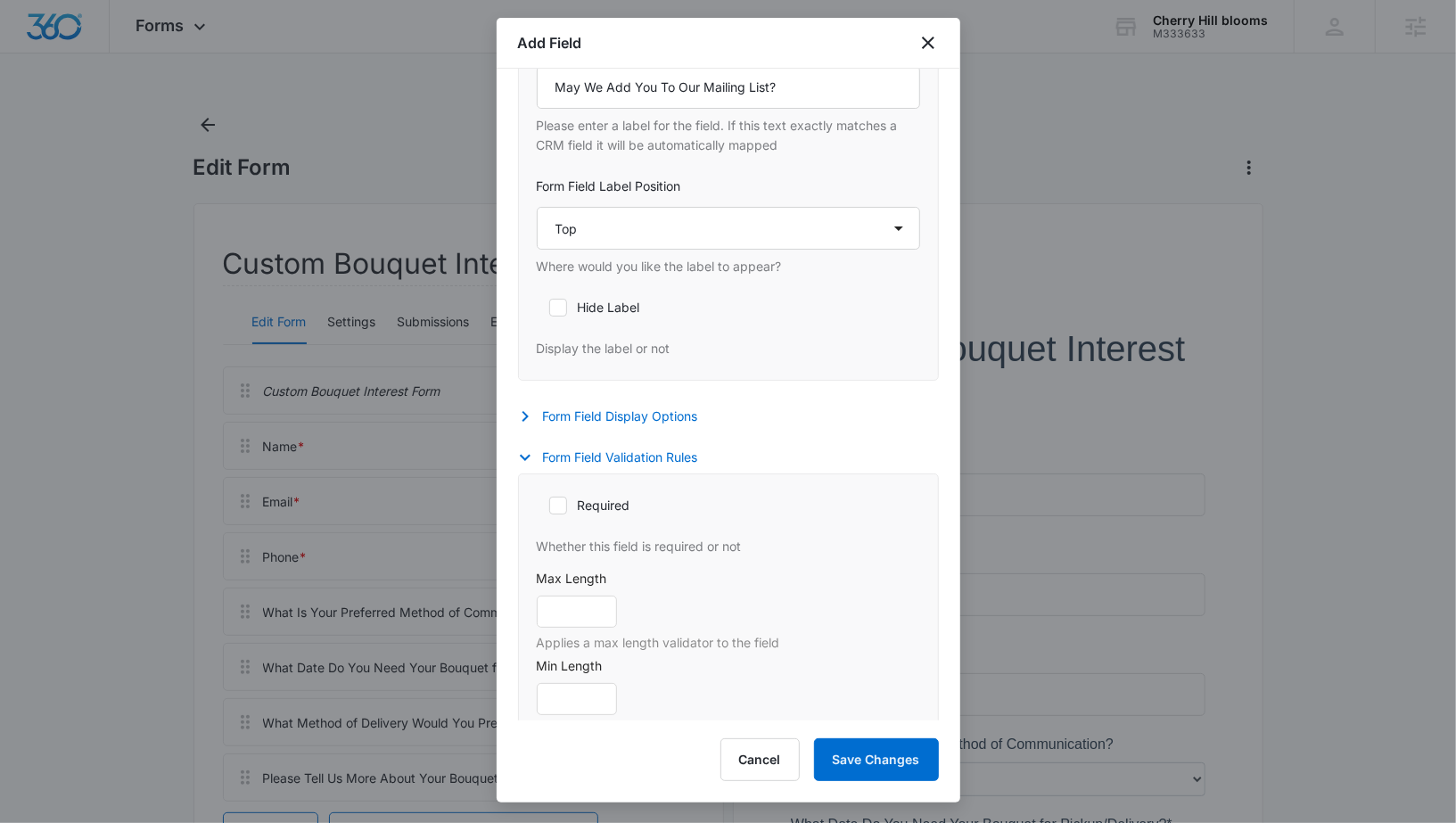 click on "Required" at bounding box center [543, 506] 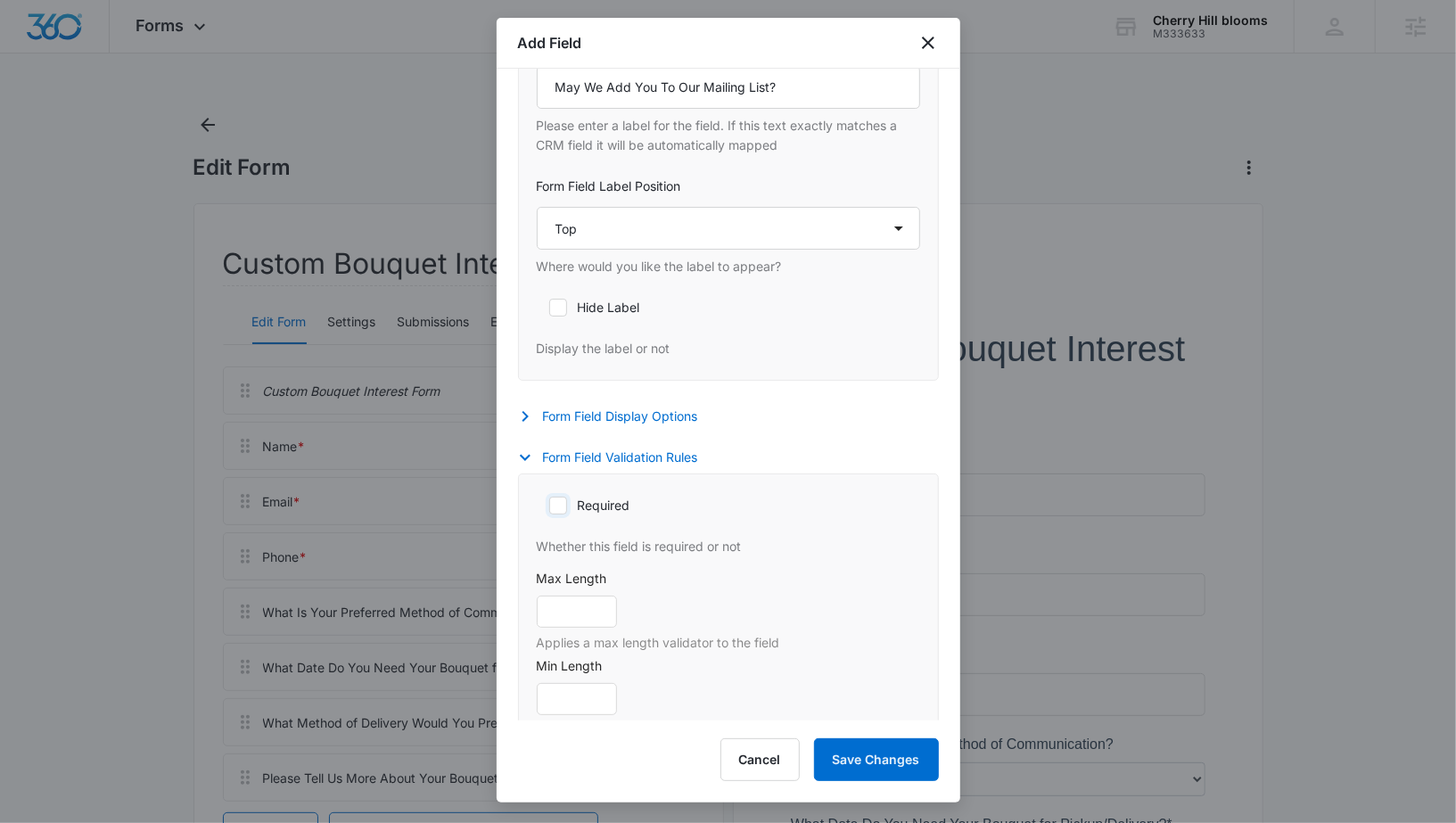 checkbox on "true" 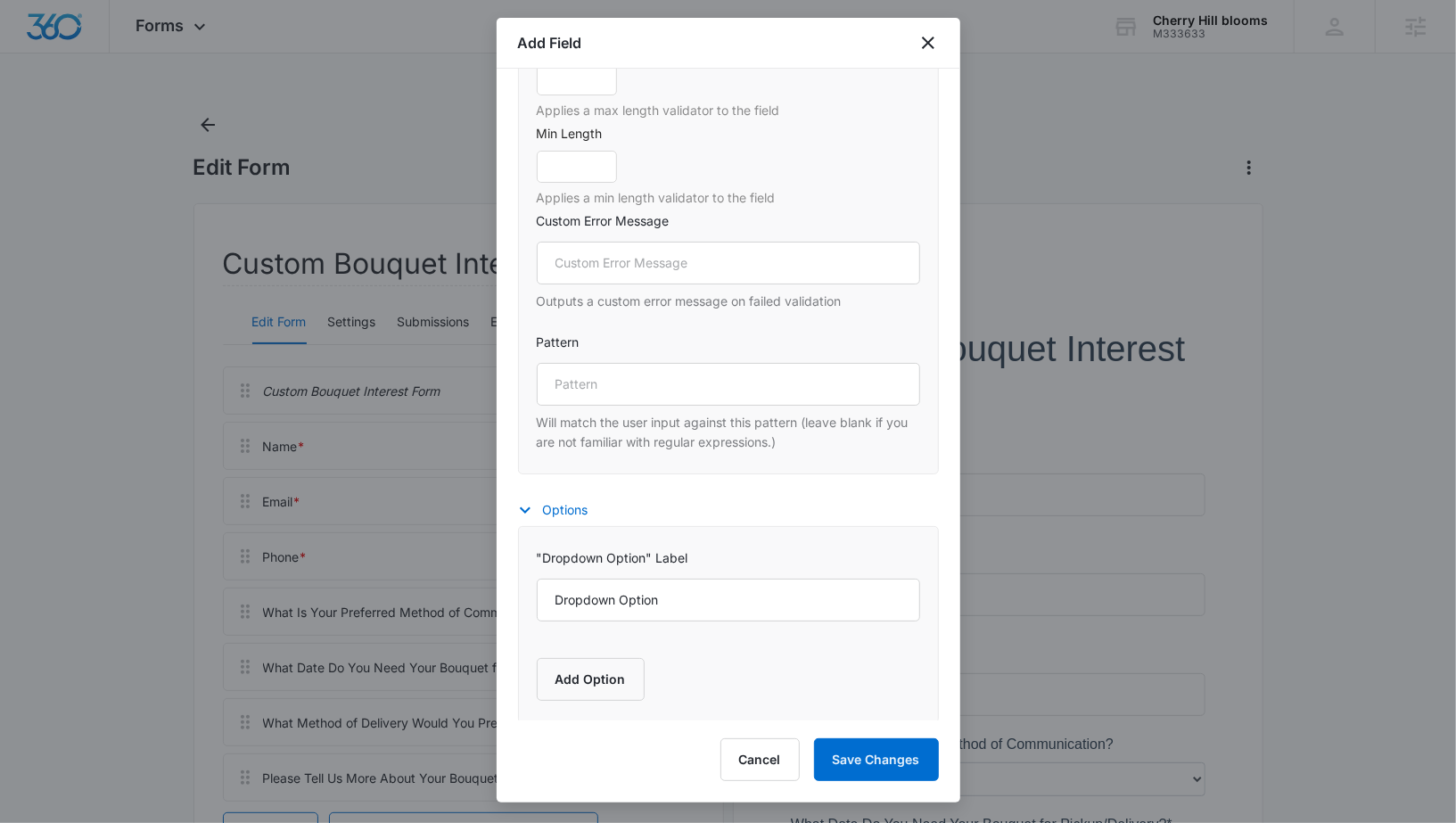 scroll, scrollTop: 1008, scrollLeft: 0, axis: vertical 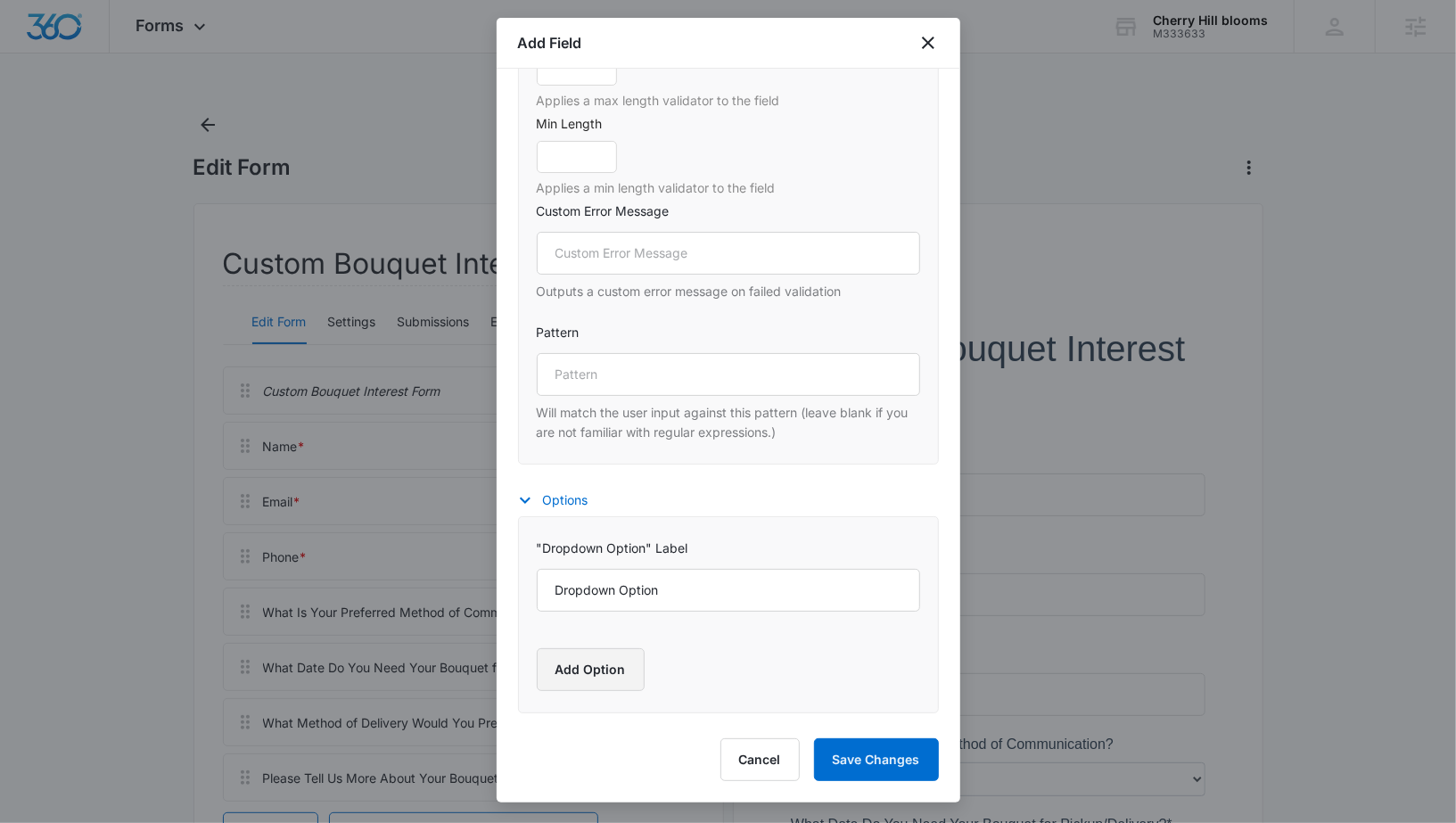 click on "Add Option" at bounding box center [590, 670] 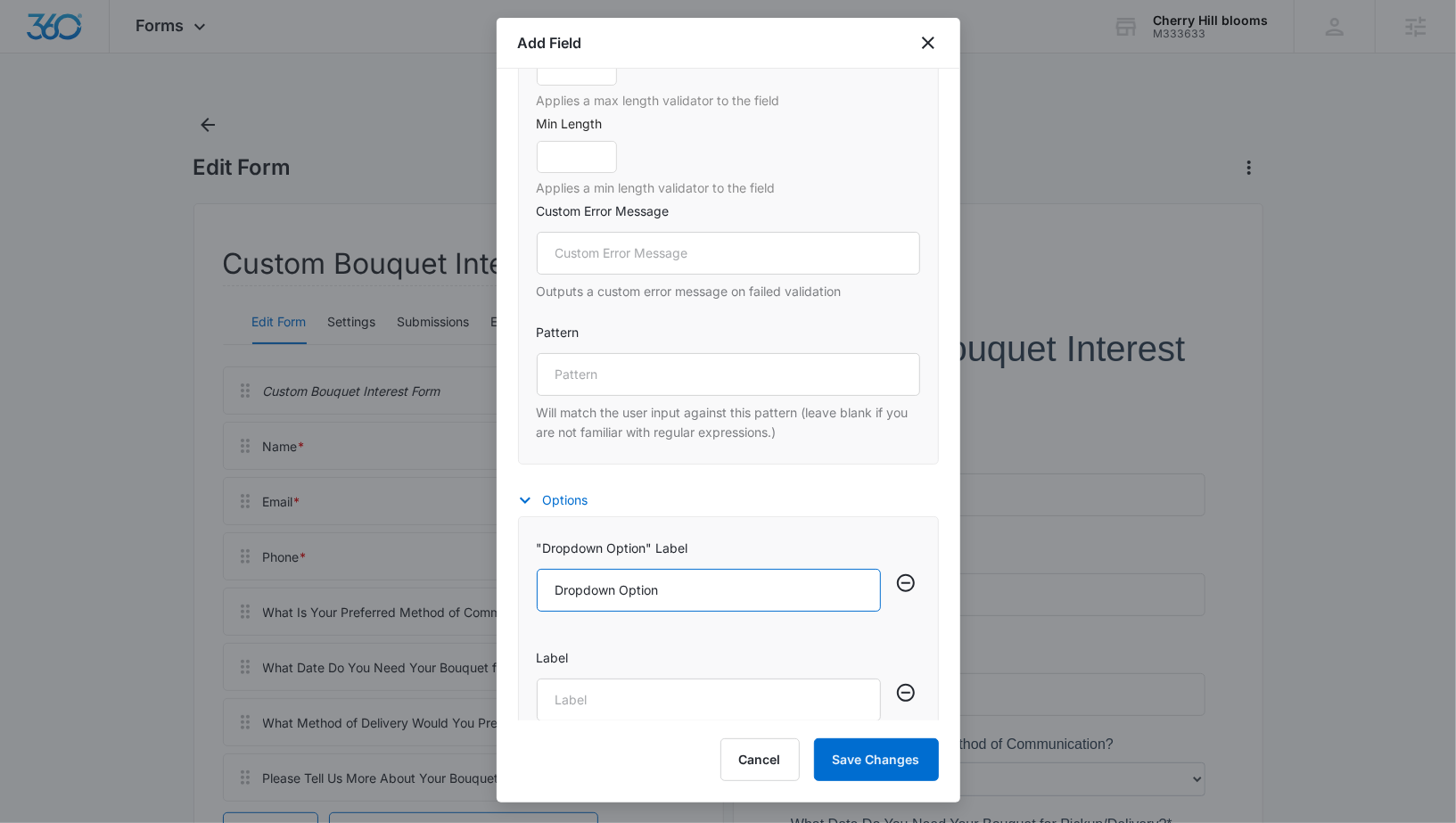 click on "Dropdown Option" at bounding box center [709, 590] 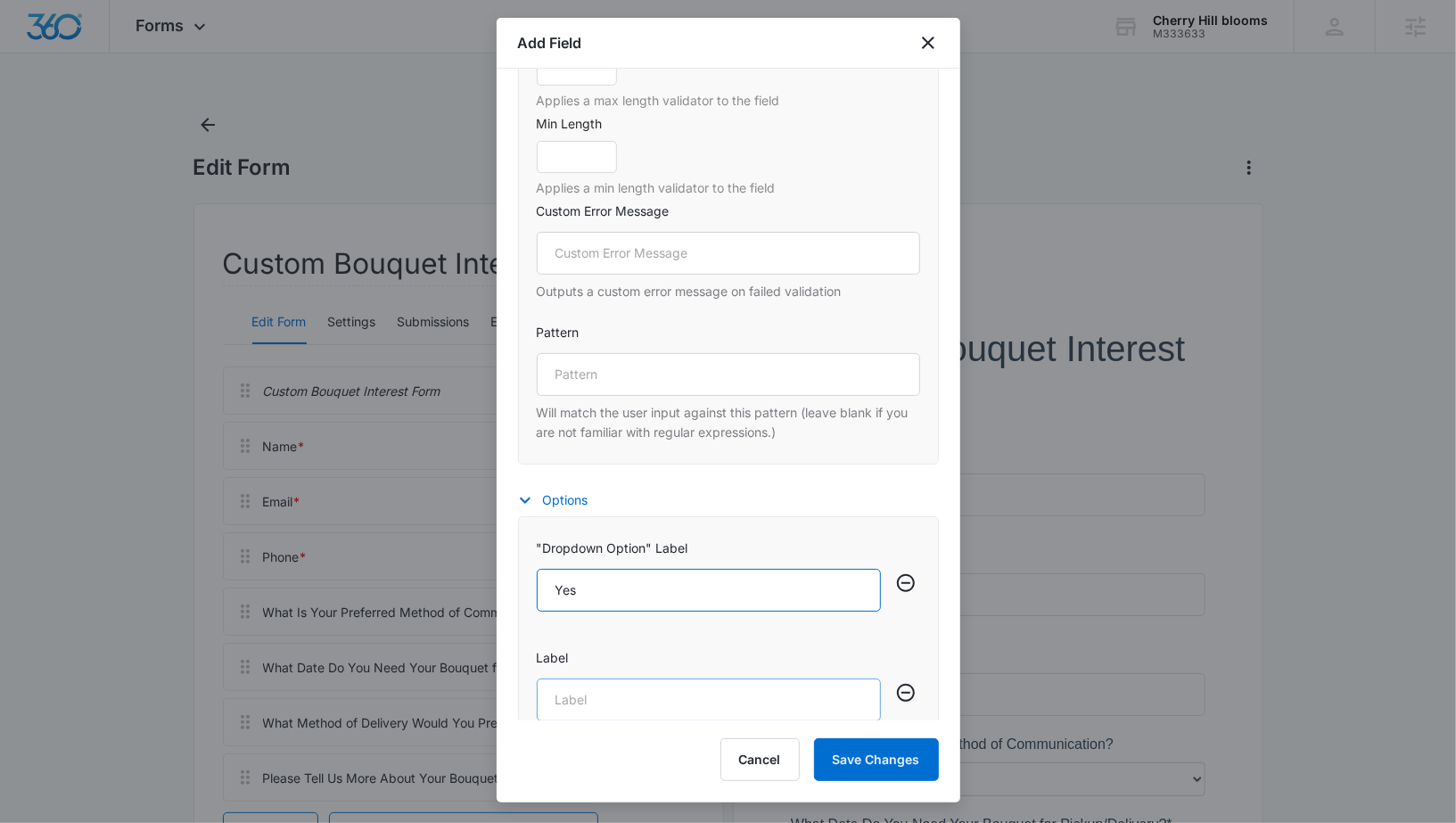type on "Yes" 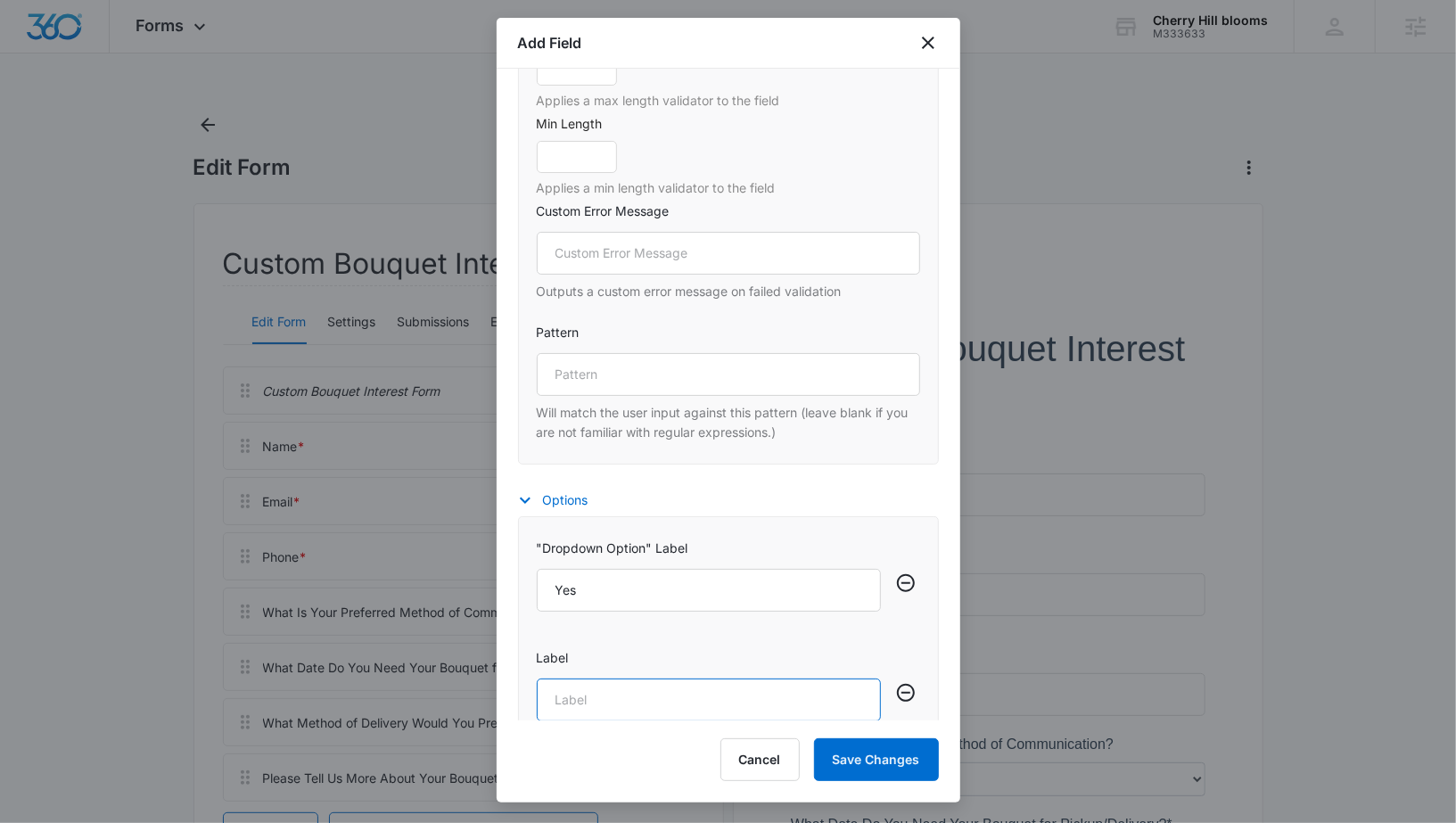 click on "Label" at bounding box center [709, 700] 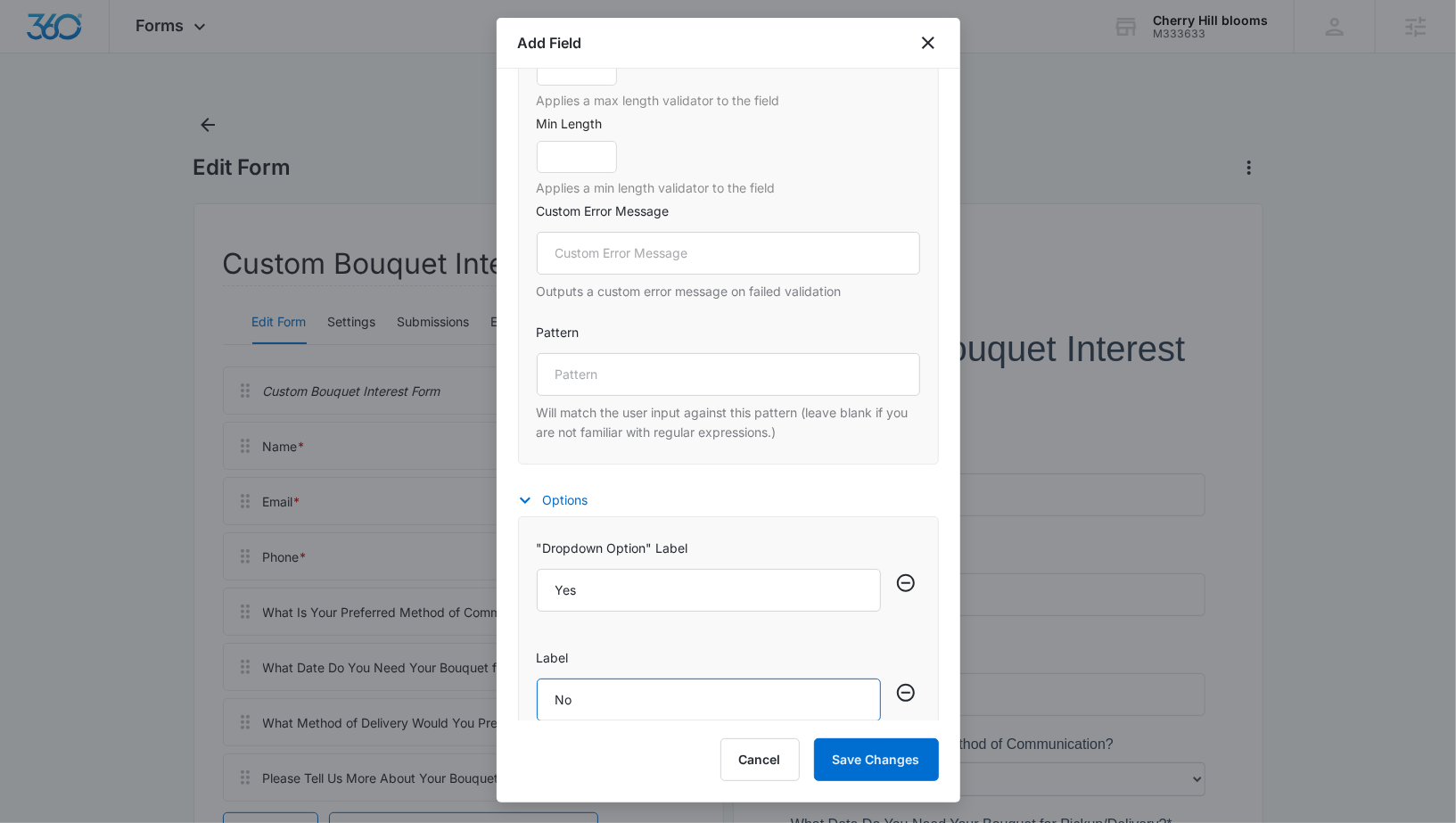 type on "No" 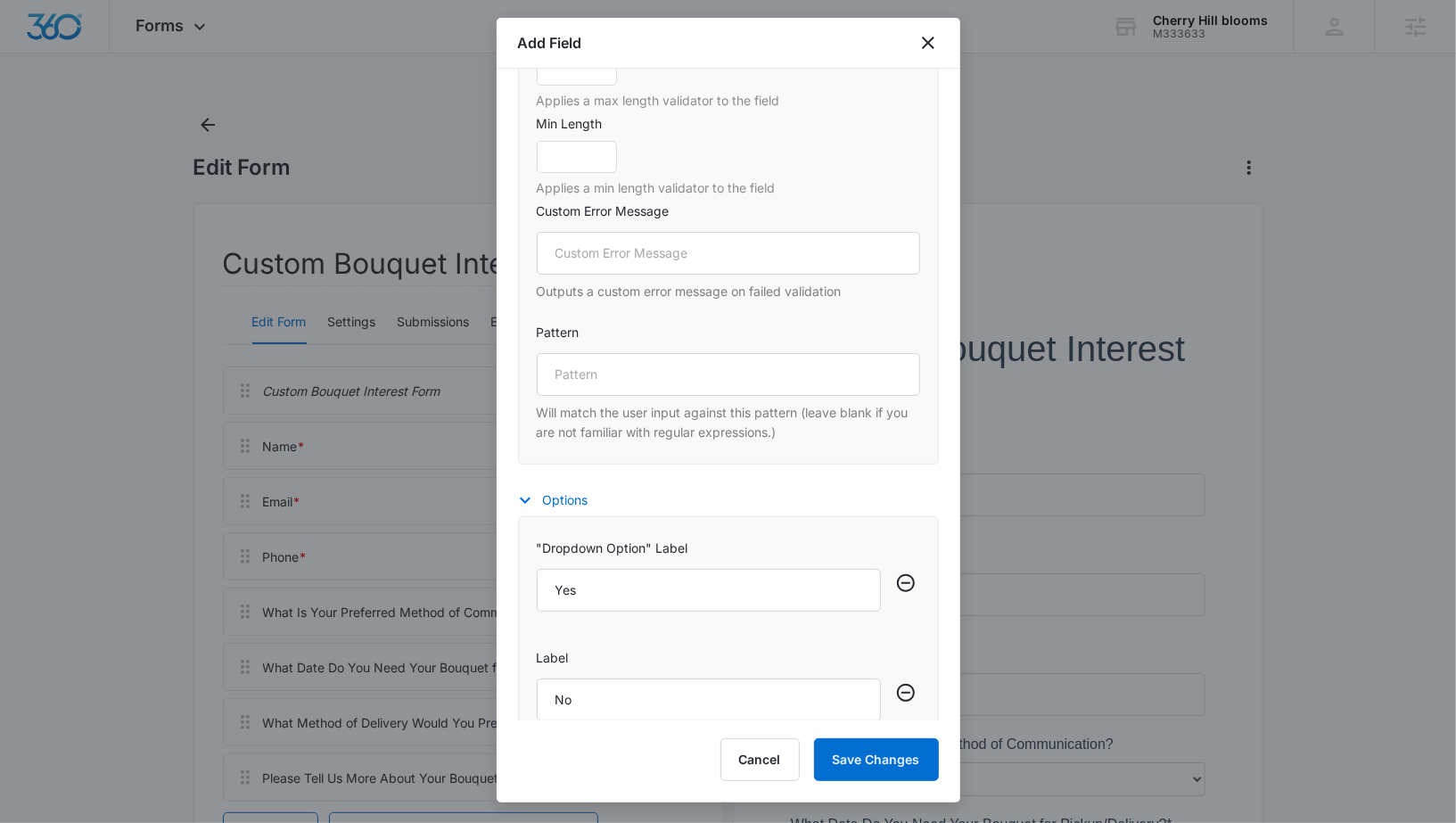 click on ""Dropdown Option" Label Yes Label No Add Option" at bounding box center (728, 680) 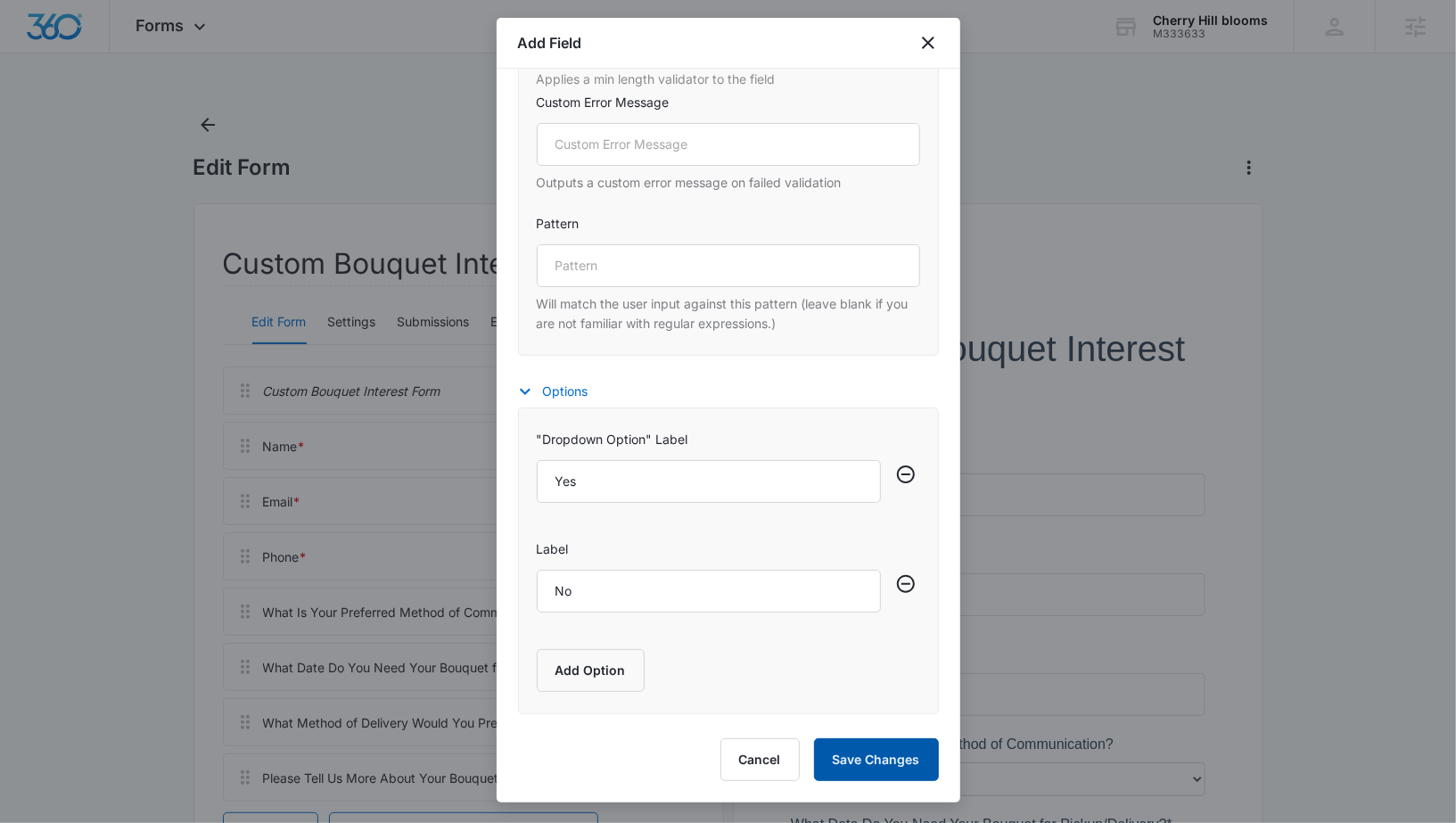 click on "Save Changes" at bounding box center [876, 760] 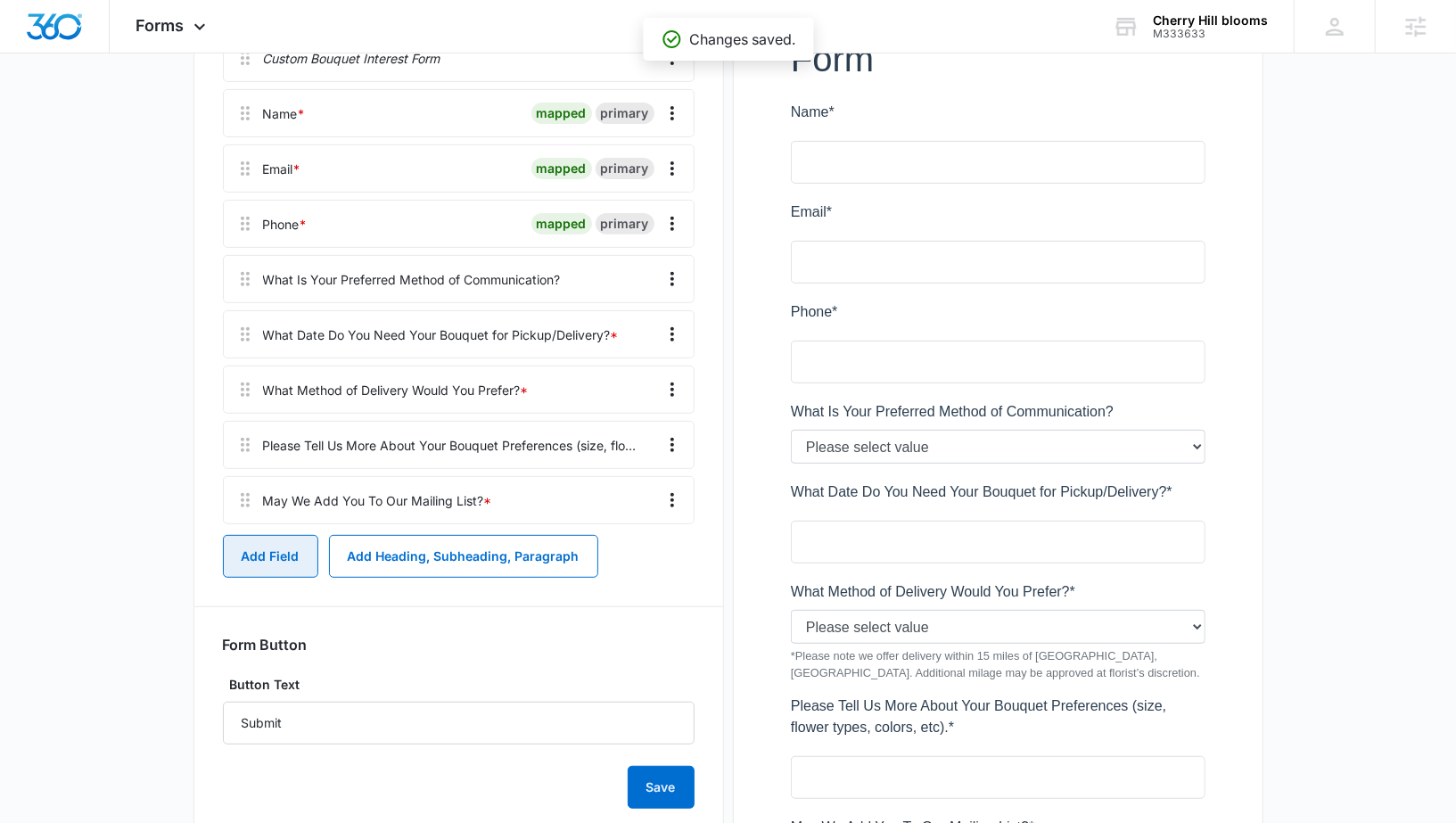 scroll, scrollTop: 331, scrollLeft: 0, axis: vertical 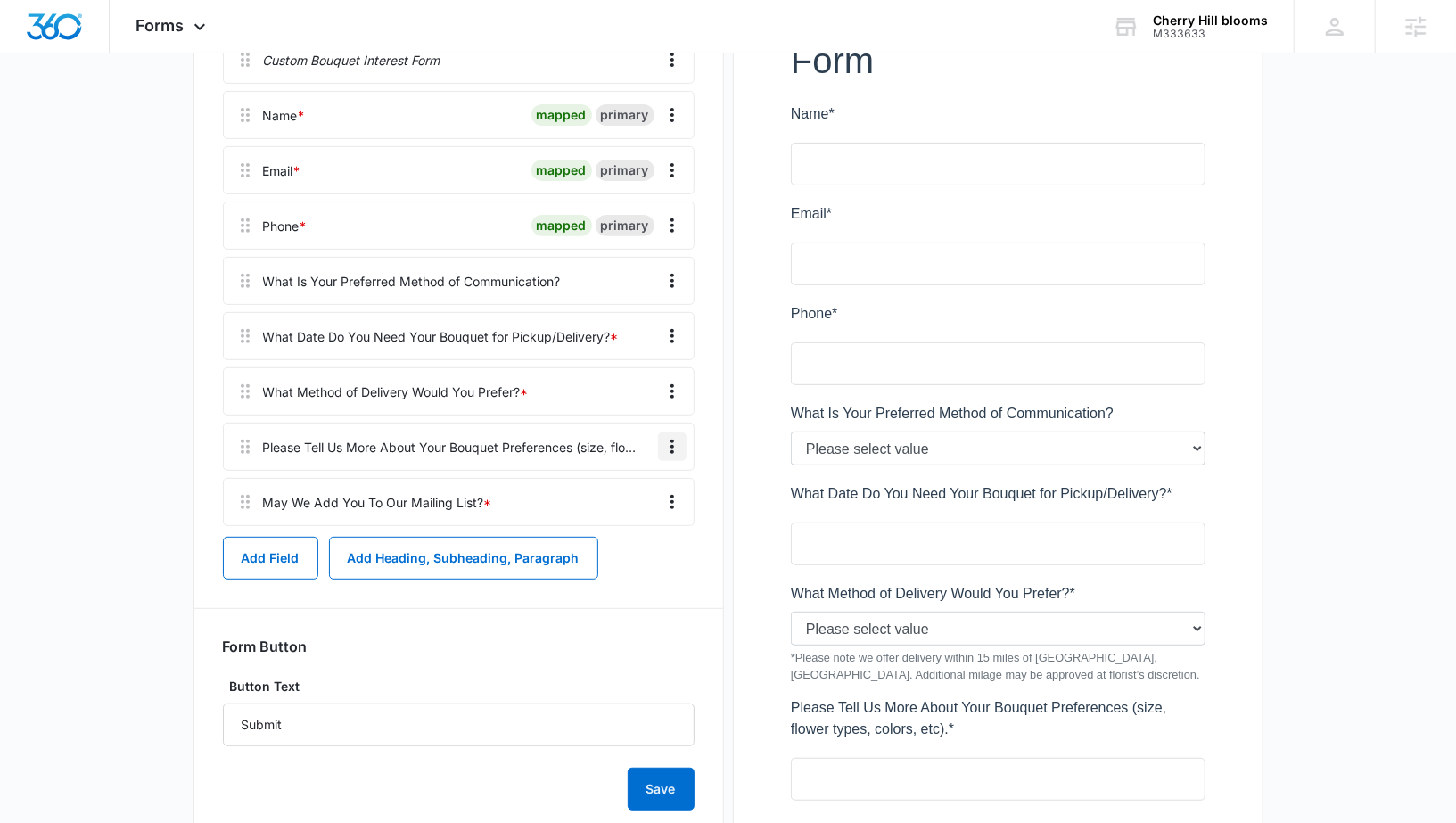 click 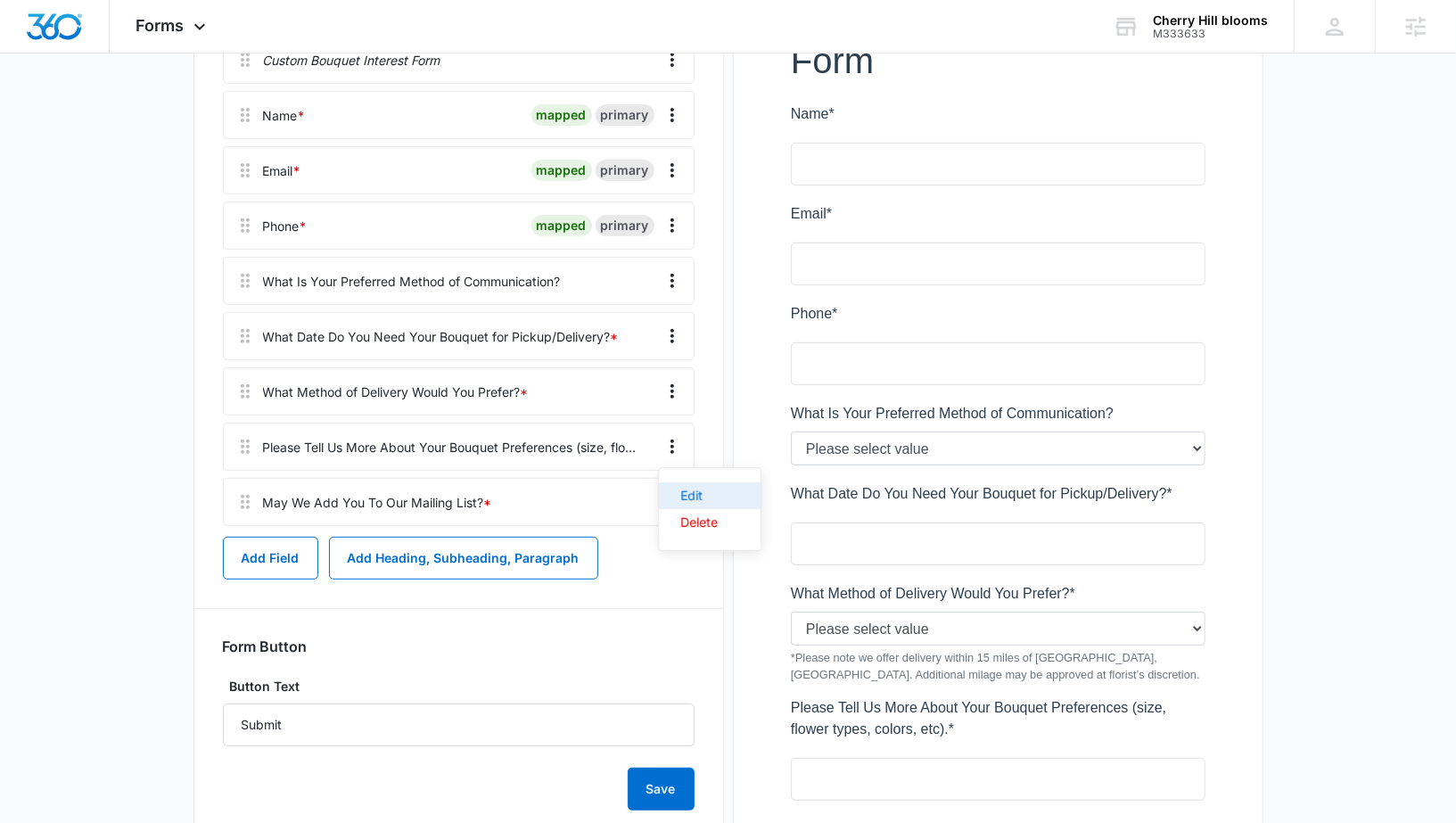 click on "Edit" at bounding box center [699, 496] 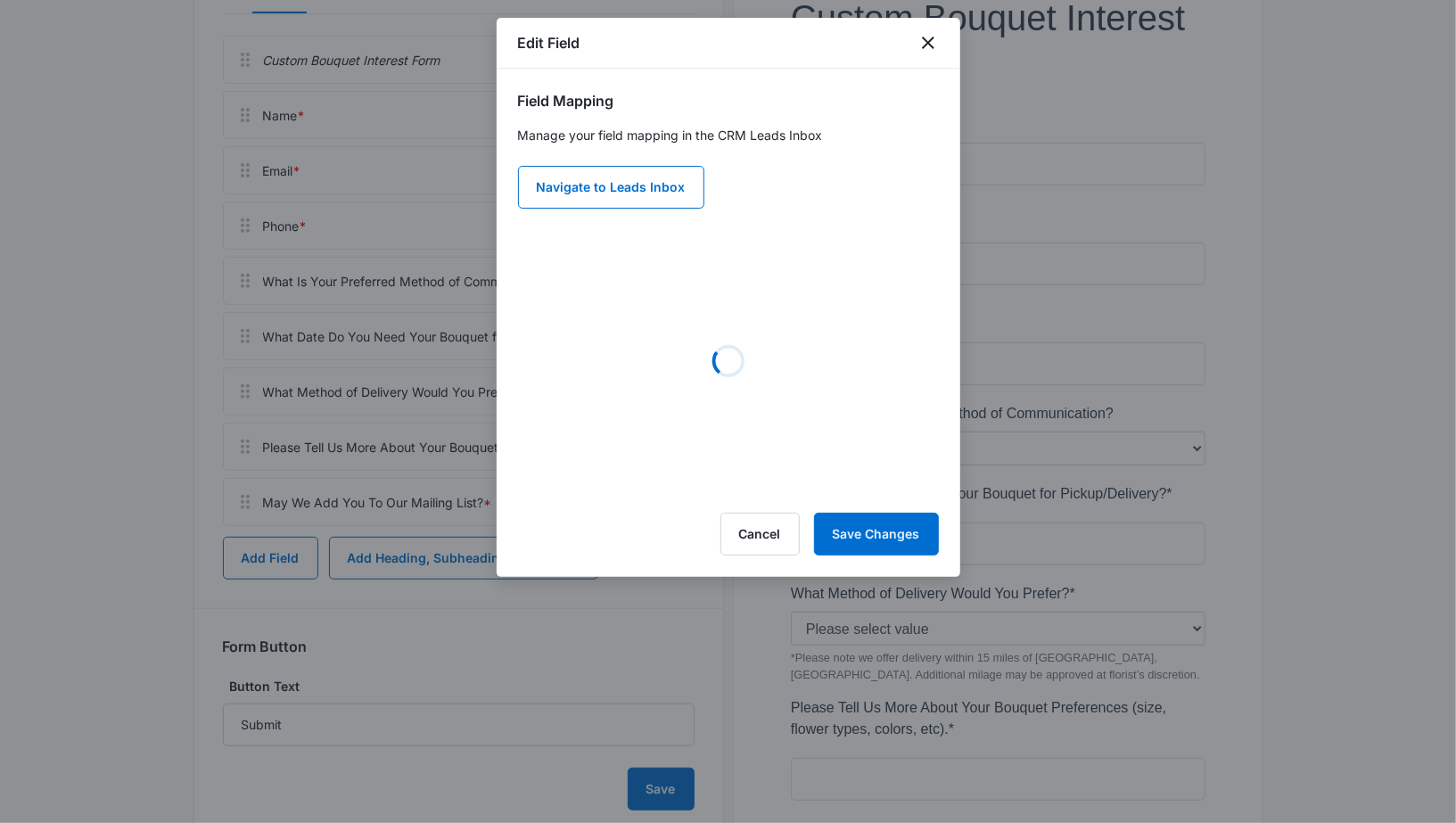 select on "top" 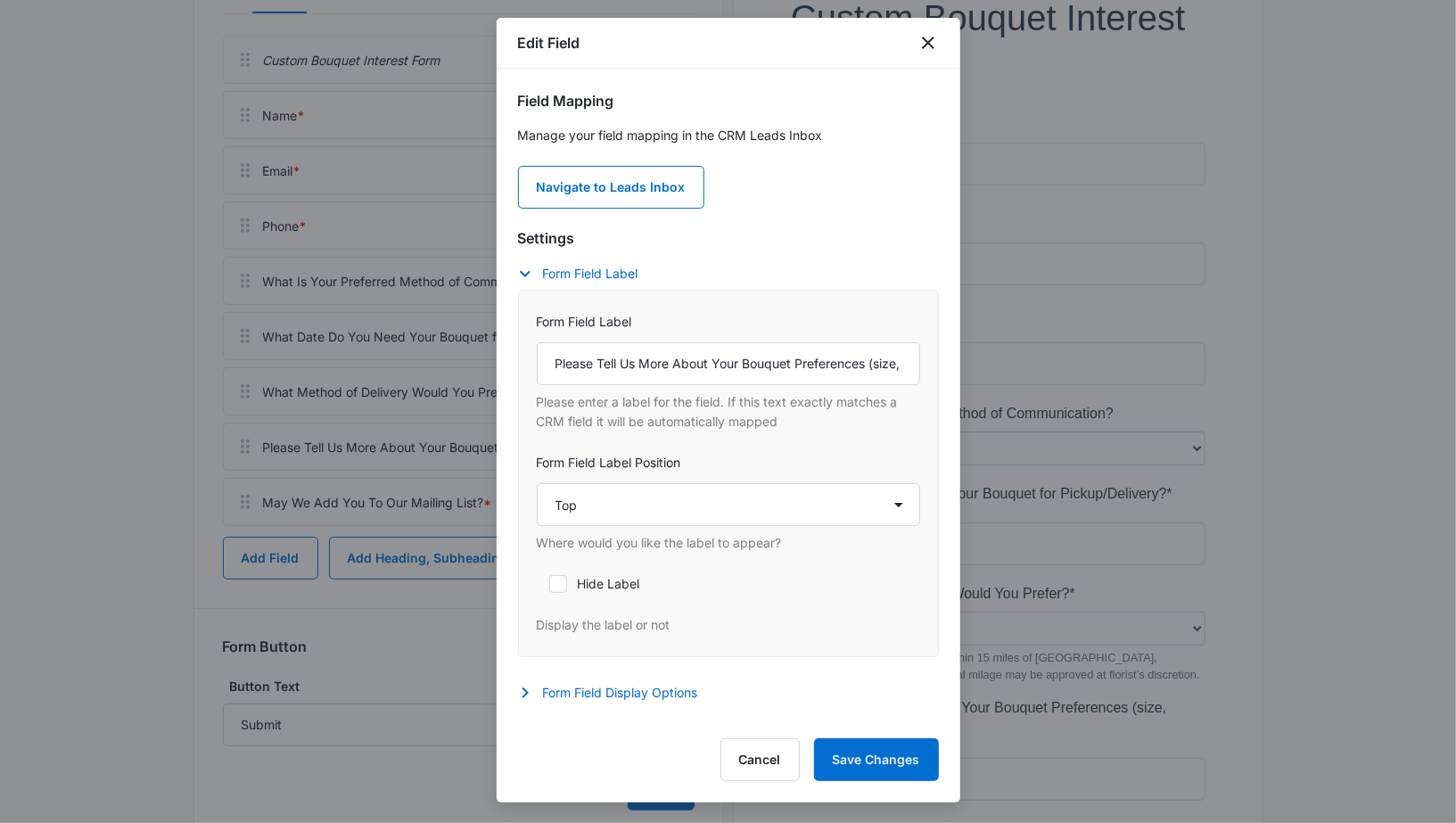 scroll, scrollTop: 29, scrollLeft: 0, axis: vertical 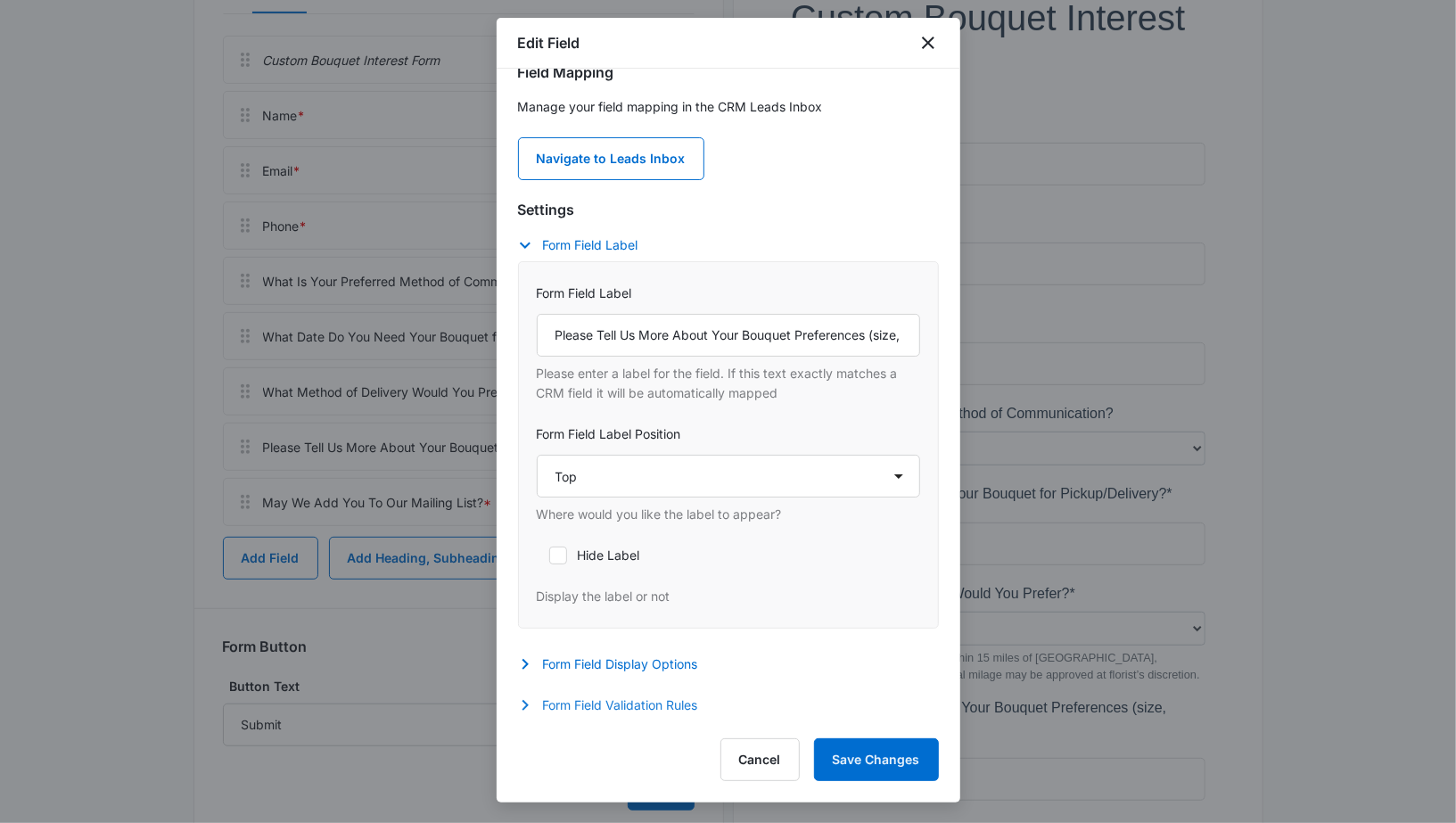 click on "Form Field Validation Rules" at bounding box center [617, 705] 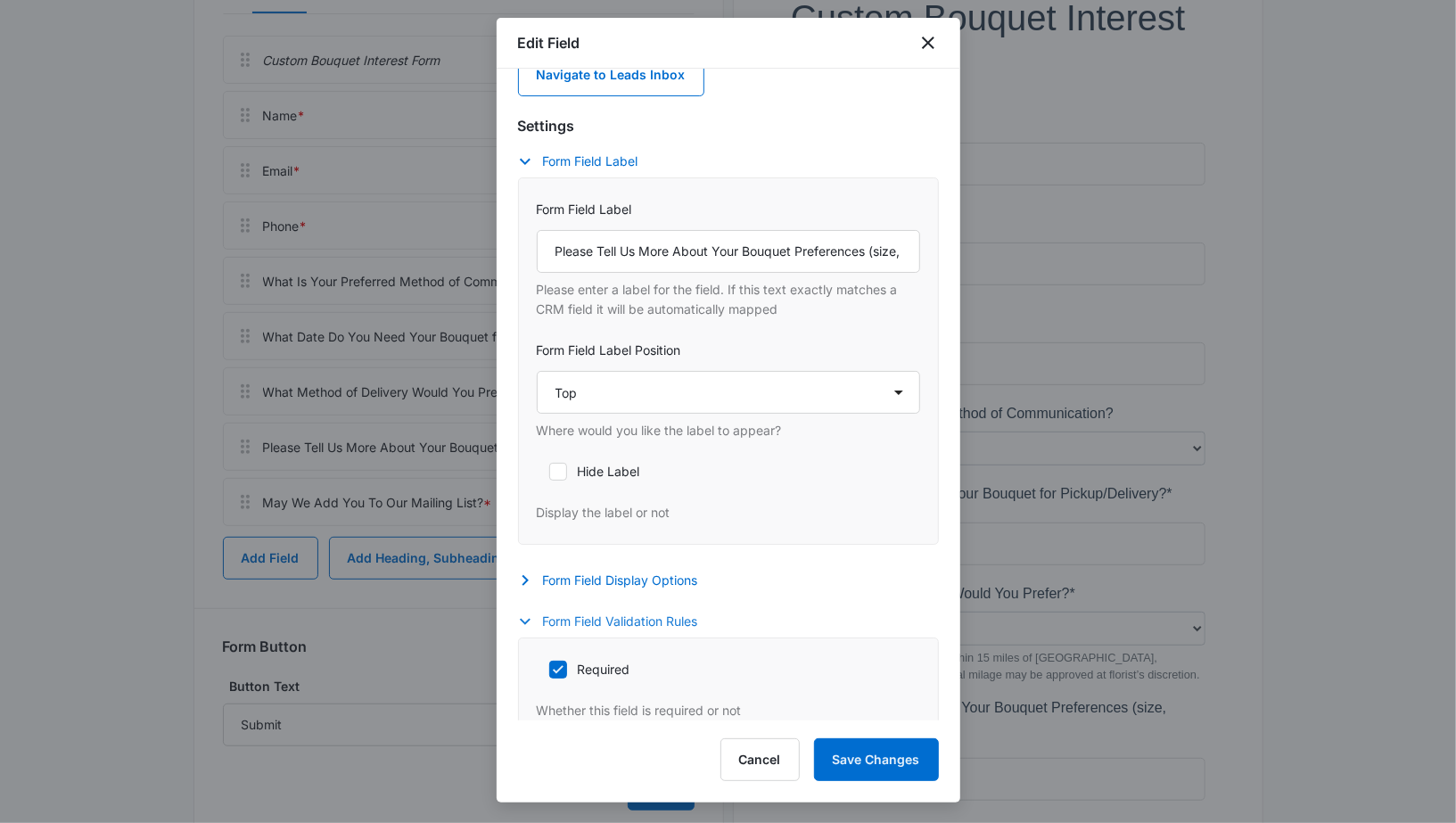 scroll, scrollTop: 113, scrollLeft: 0, axis: vertical 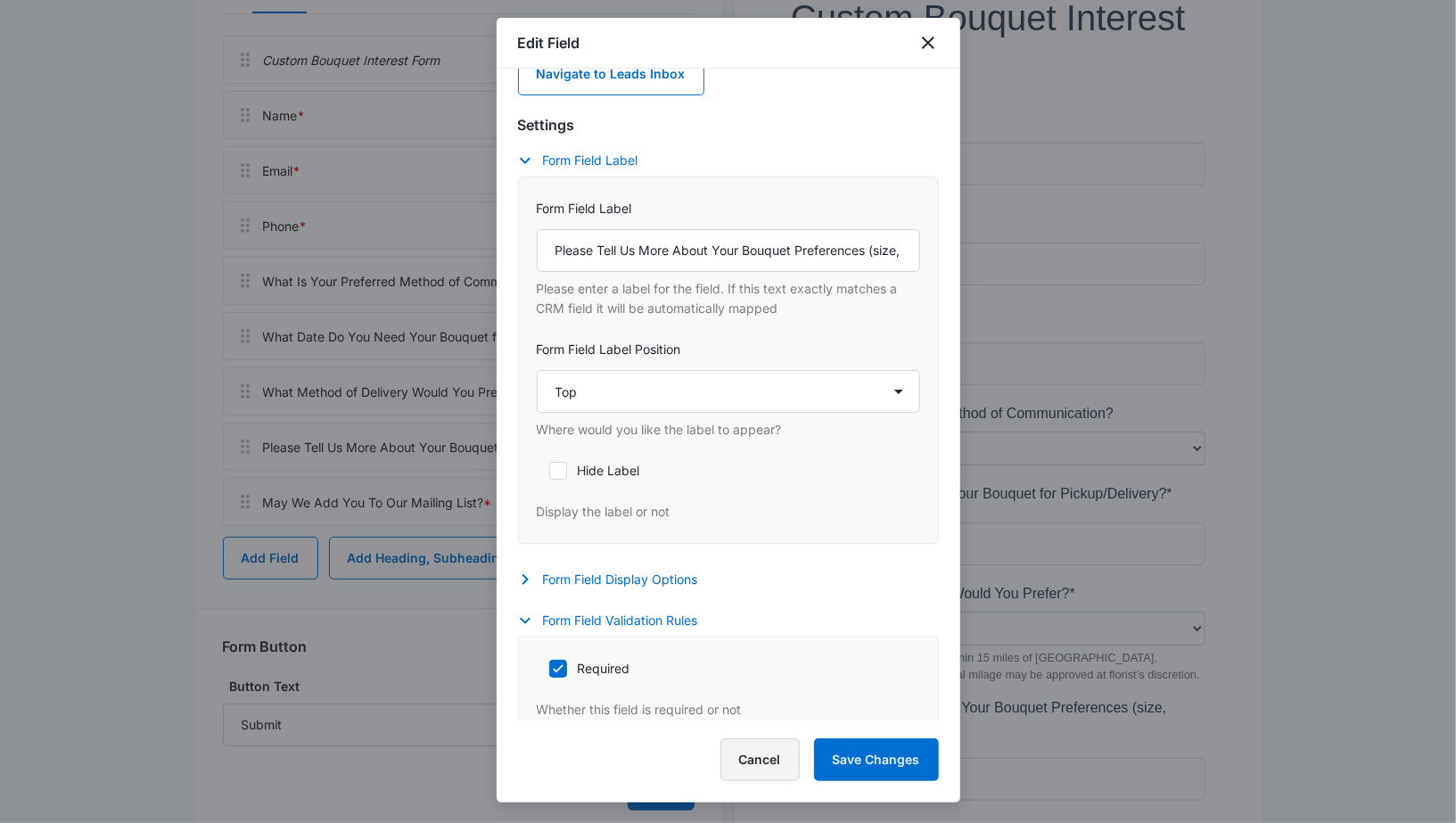 click on "Cancel" at bounding box center (760, 760) 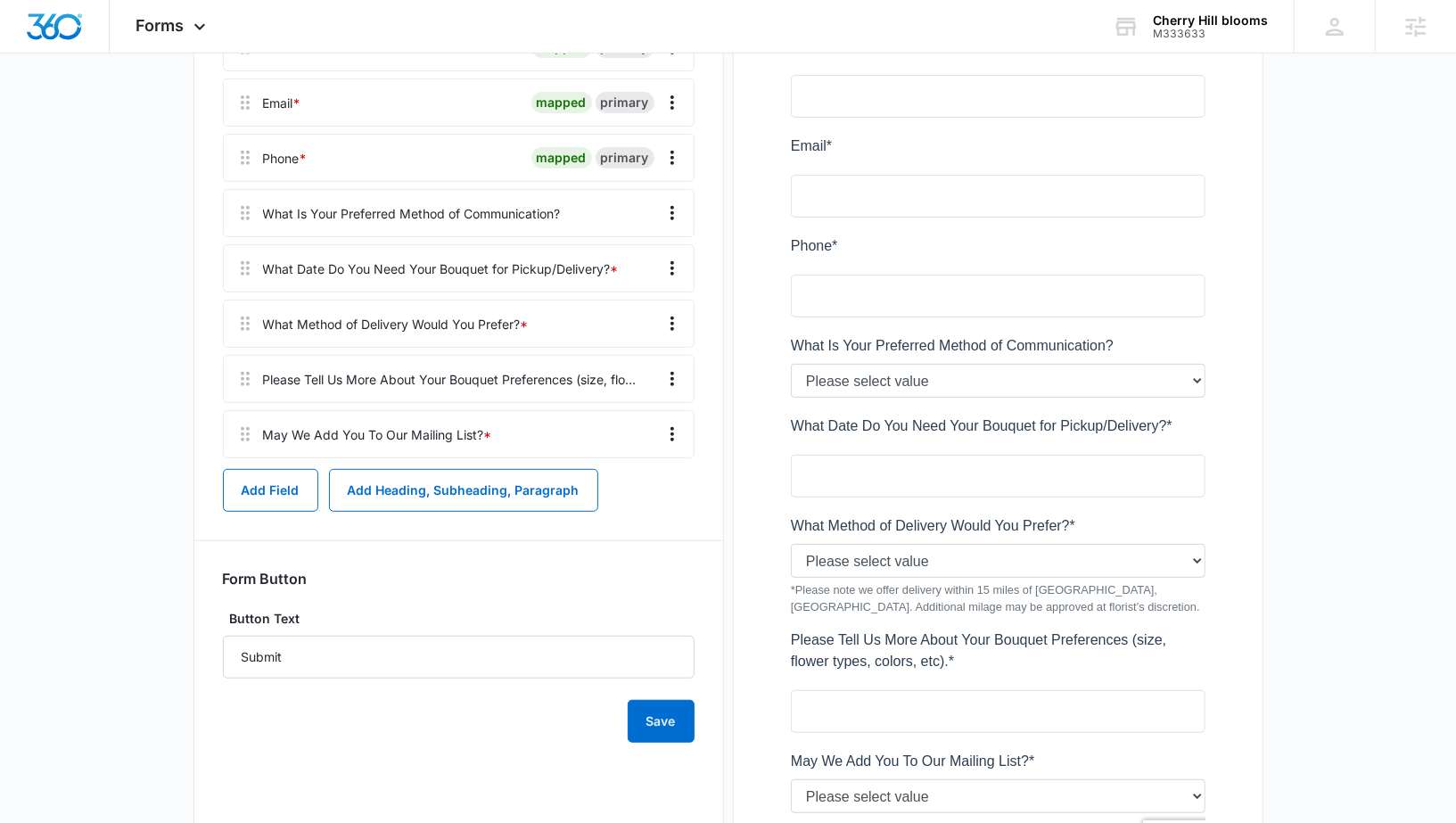 scroll, scrollTop: 539, scrollLeft: 0, axis: vertical 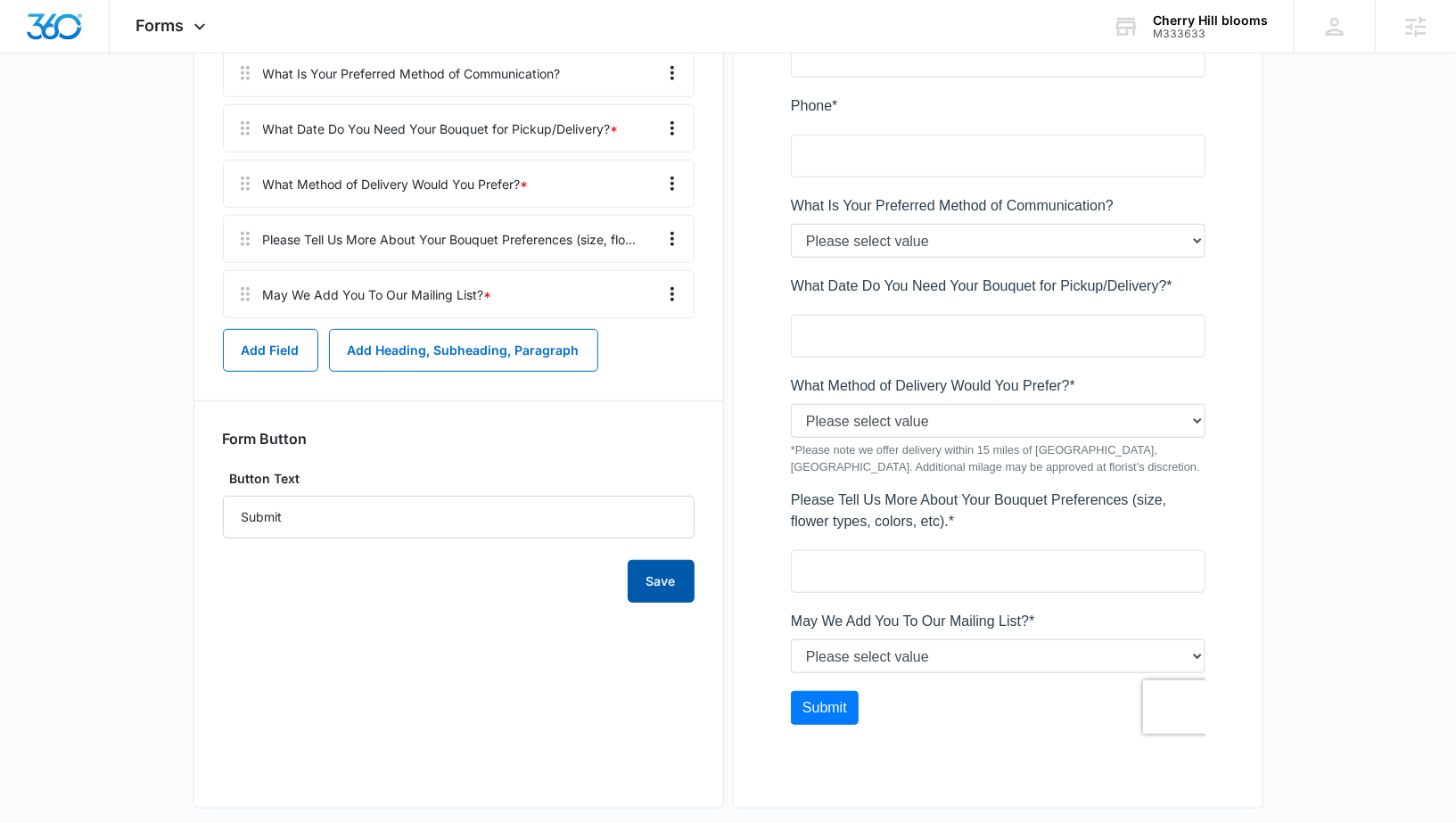 click on "Save" at bounding box center [661, 581] 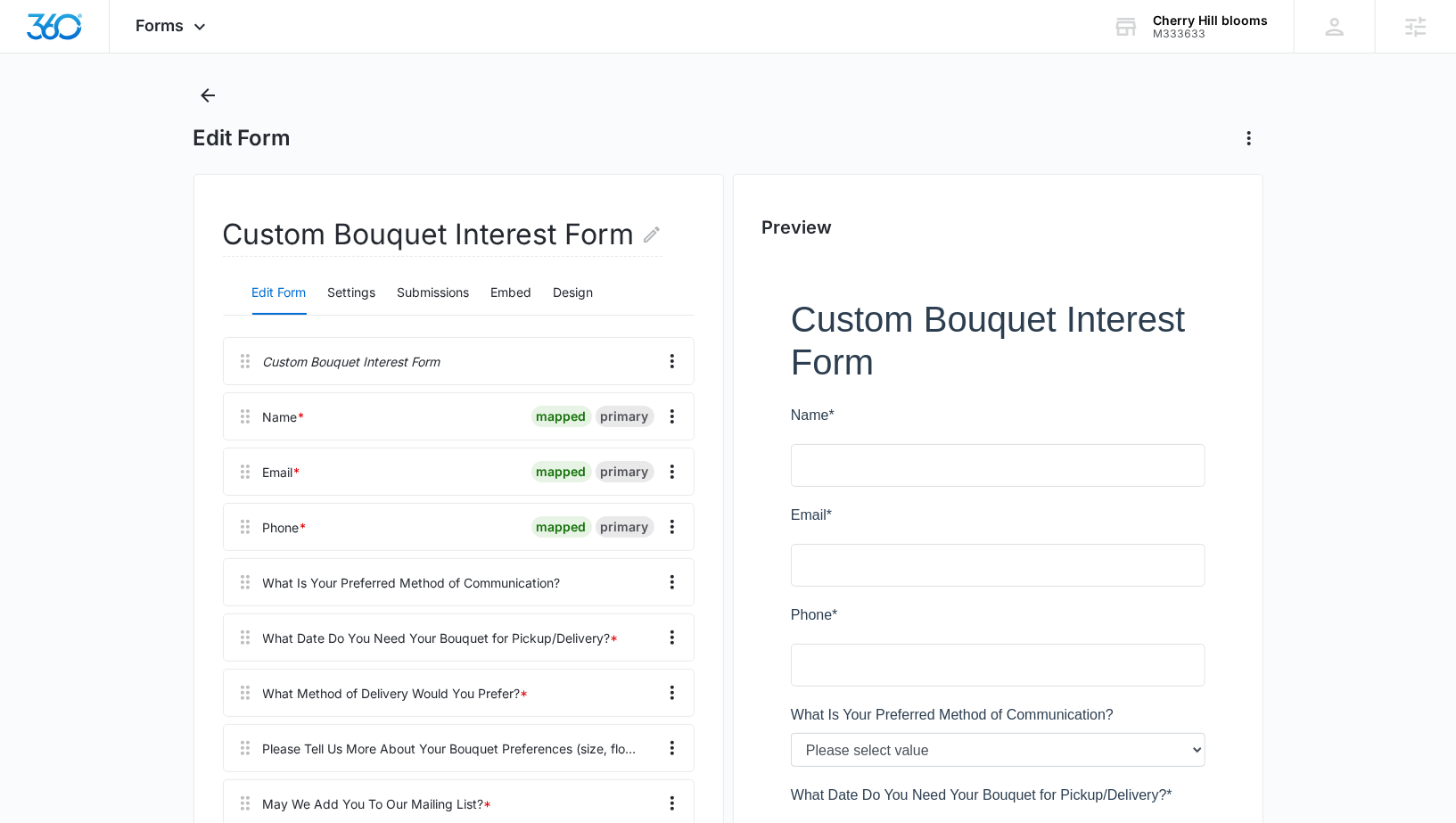 scroll, scrollTop: 0, scrollLeft: 0, axis: both 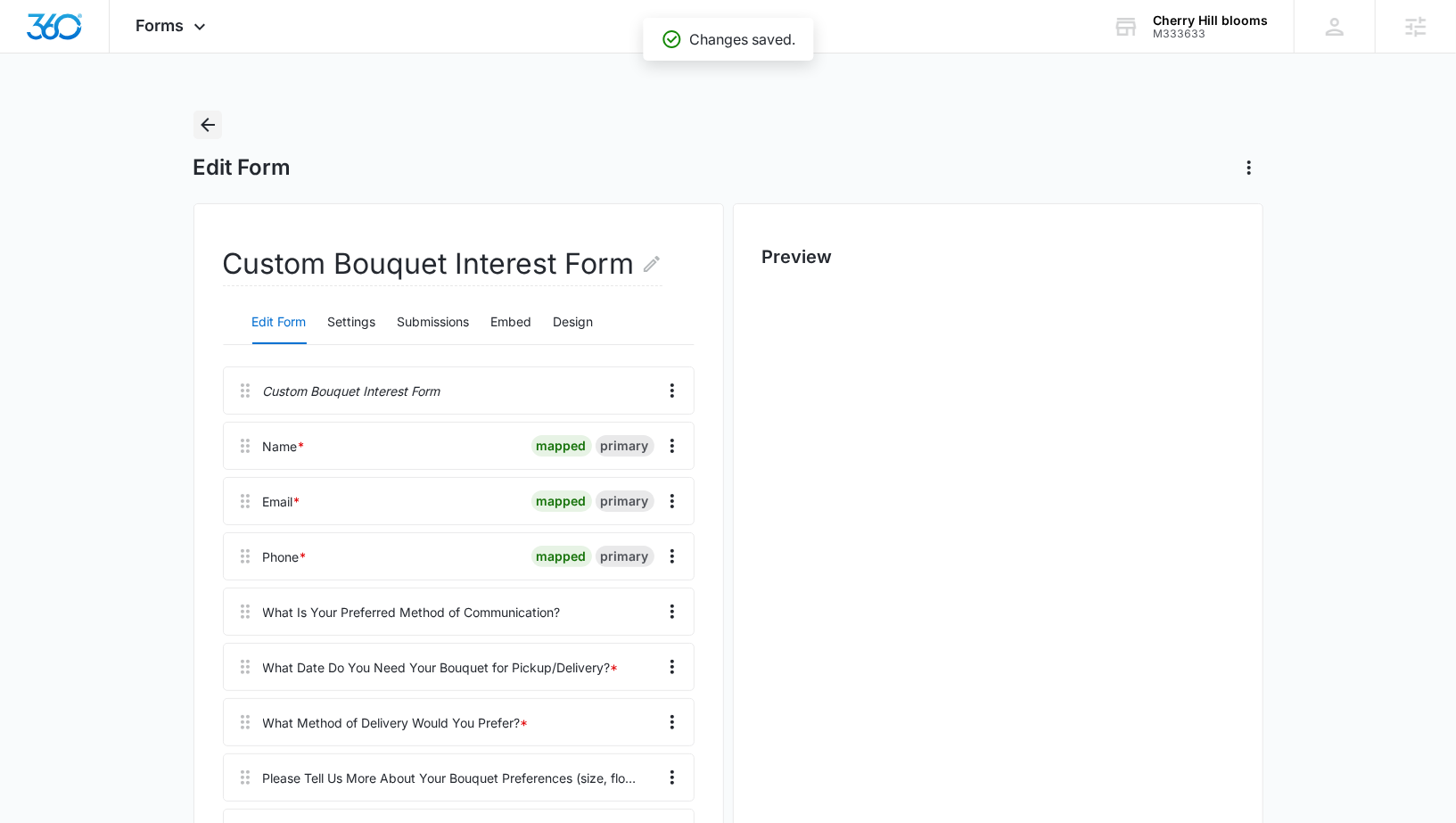 click 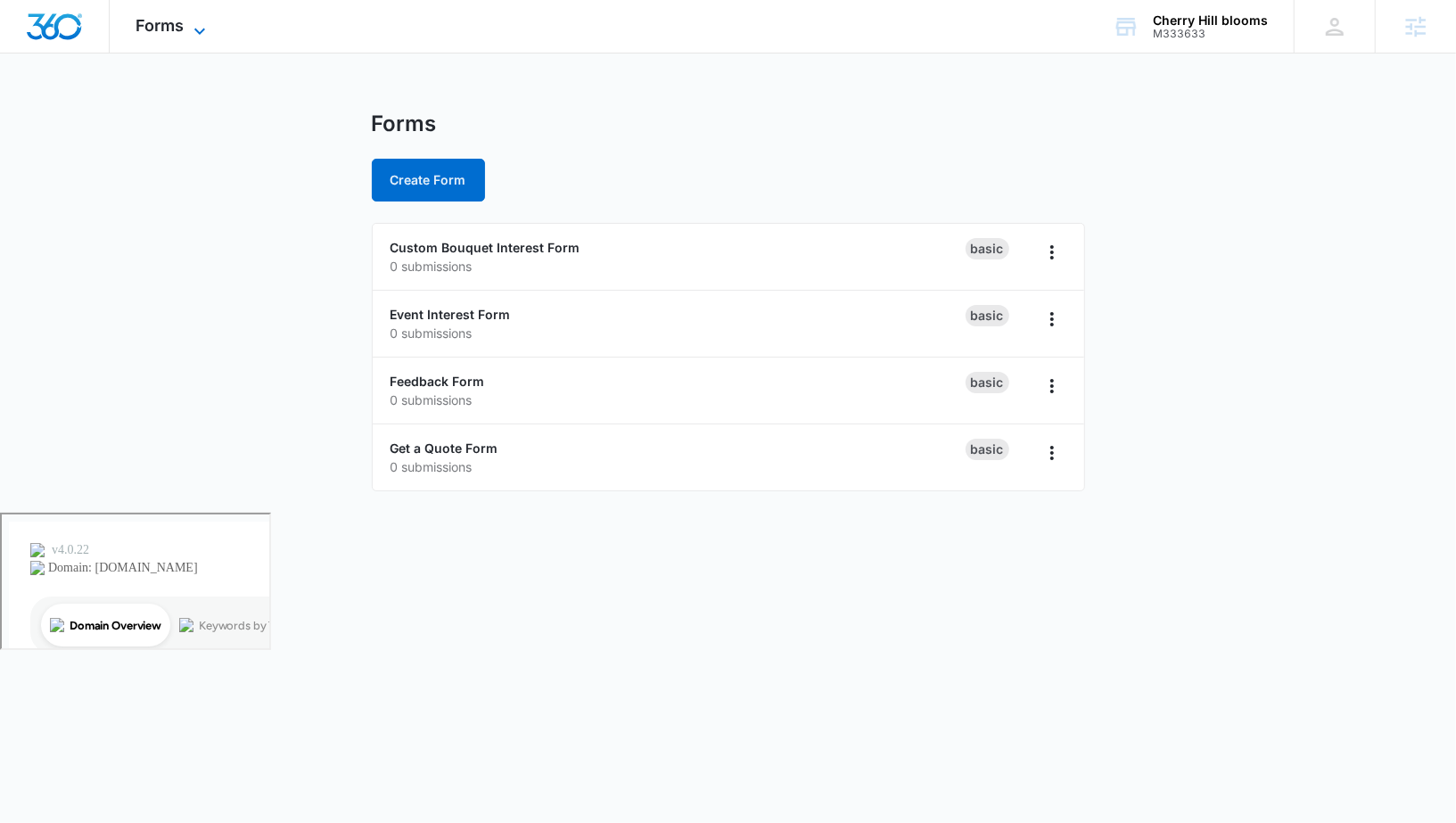 click 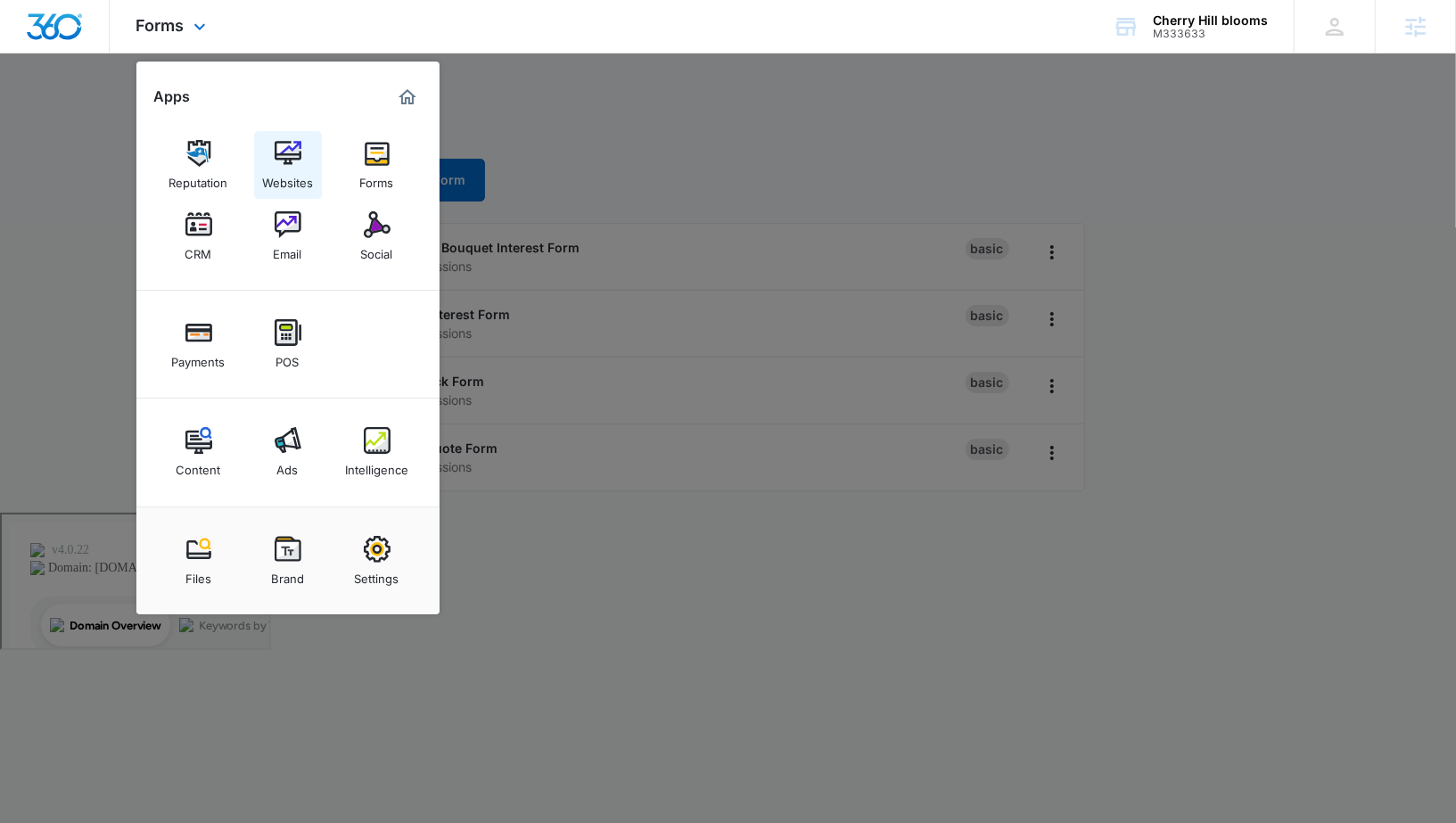 click at bounding box center (288, 153) 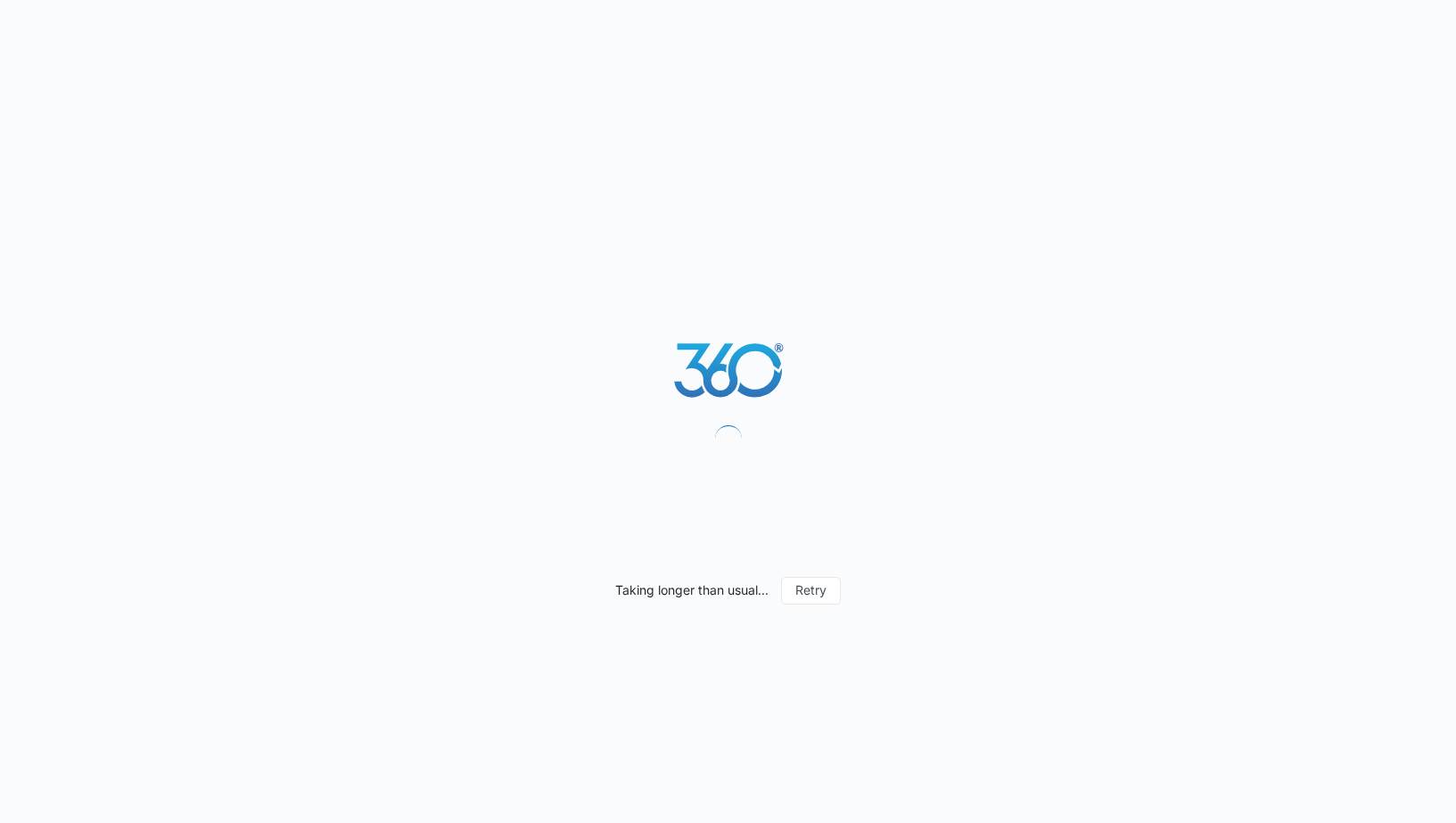 scroll, scrollTop: 0, scrollLeft: 0, axis: both 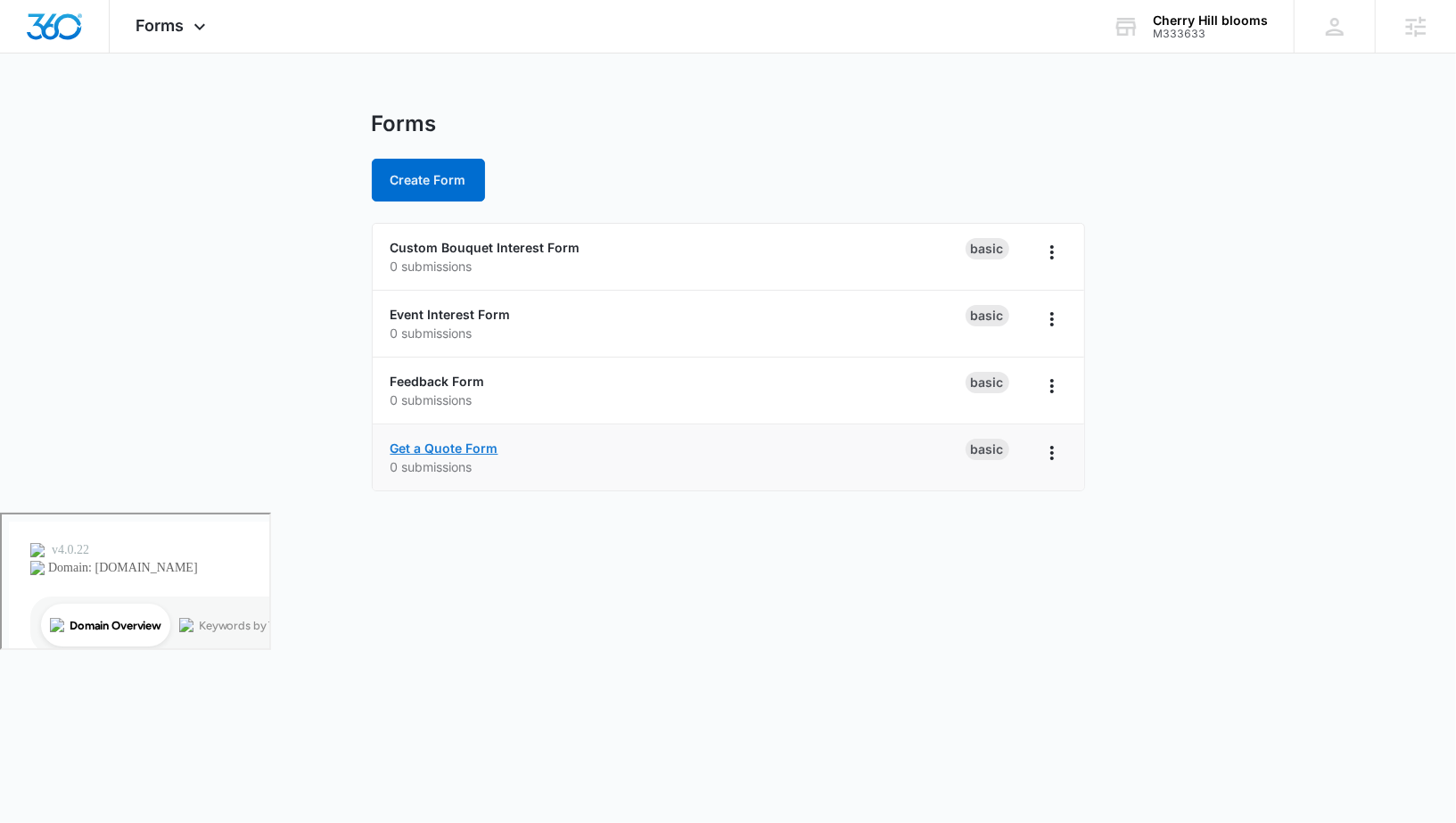 click on "Get a Quote Form" at bounding box center [444, 448] 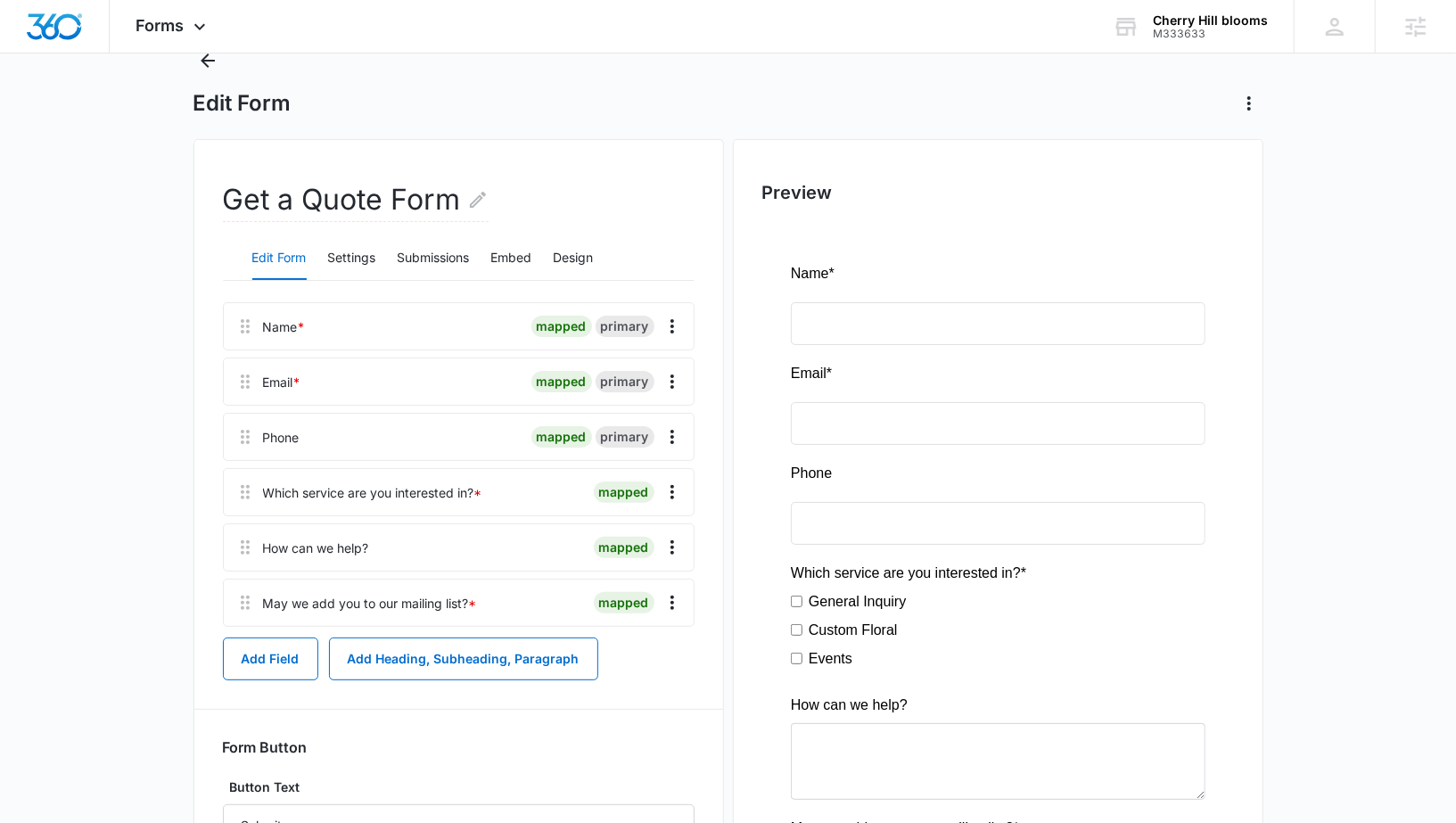 scroll, scrollTop: 103, scrollLeft: 0, axis: vertical 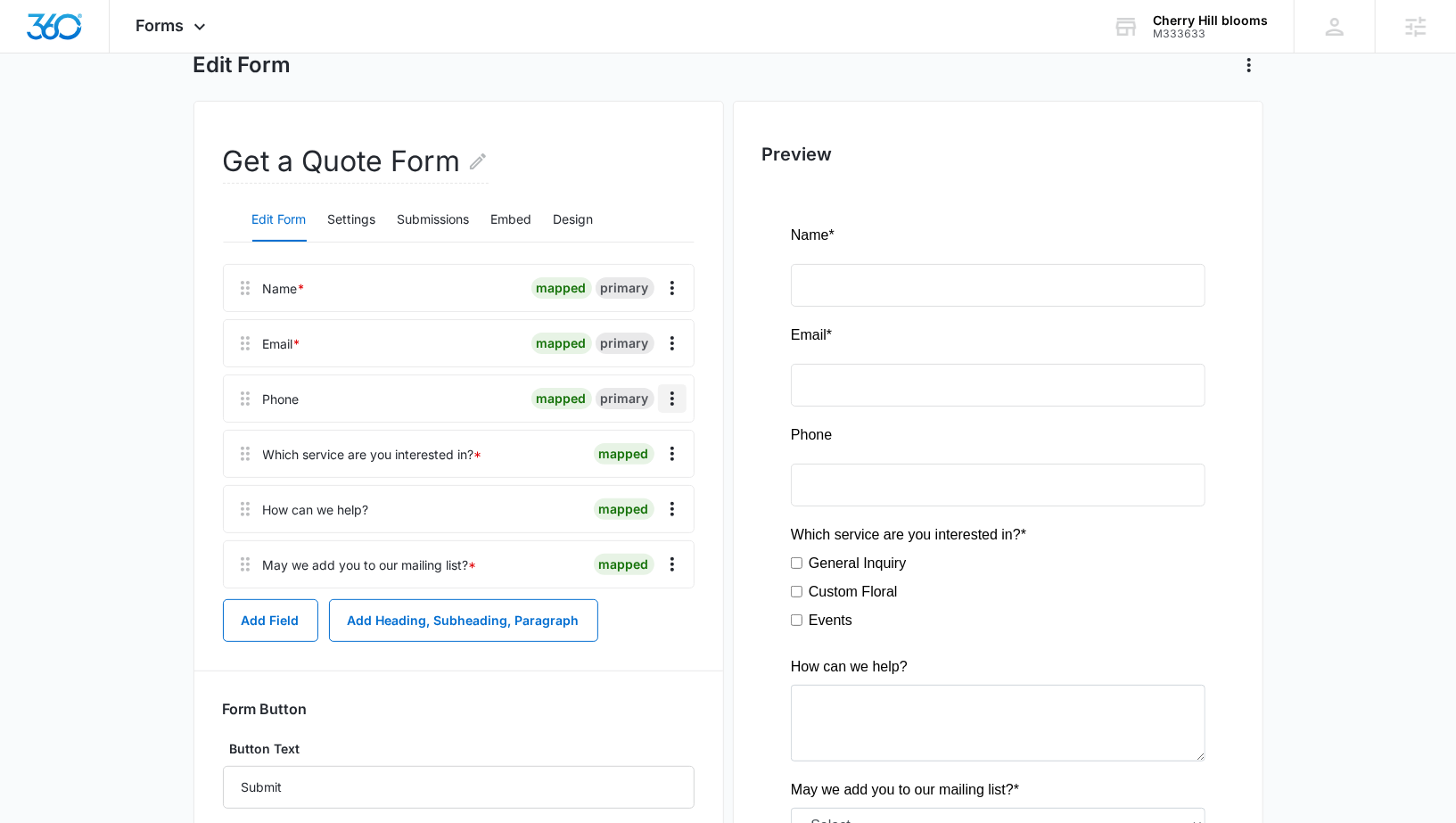 click 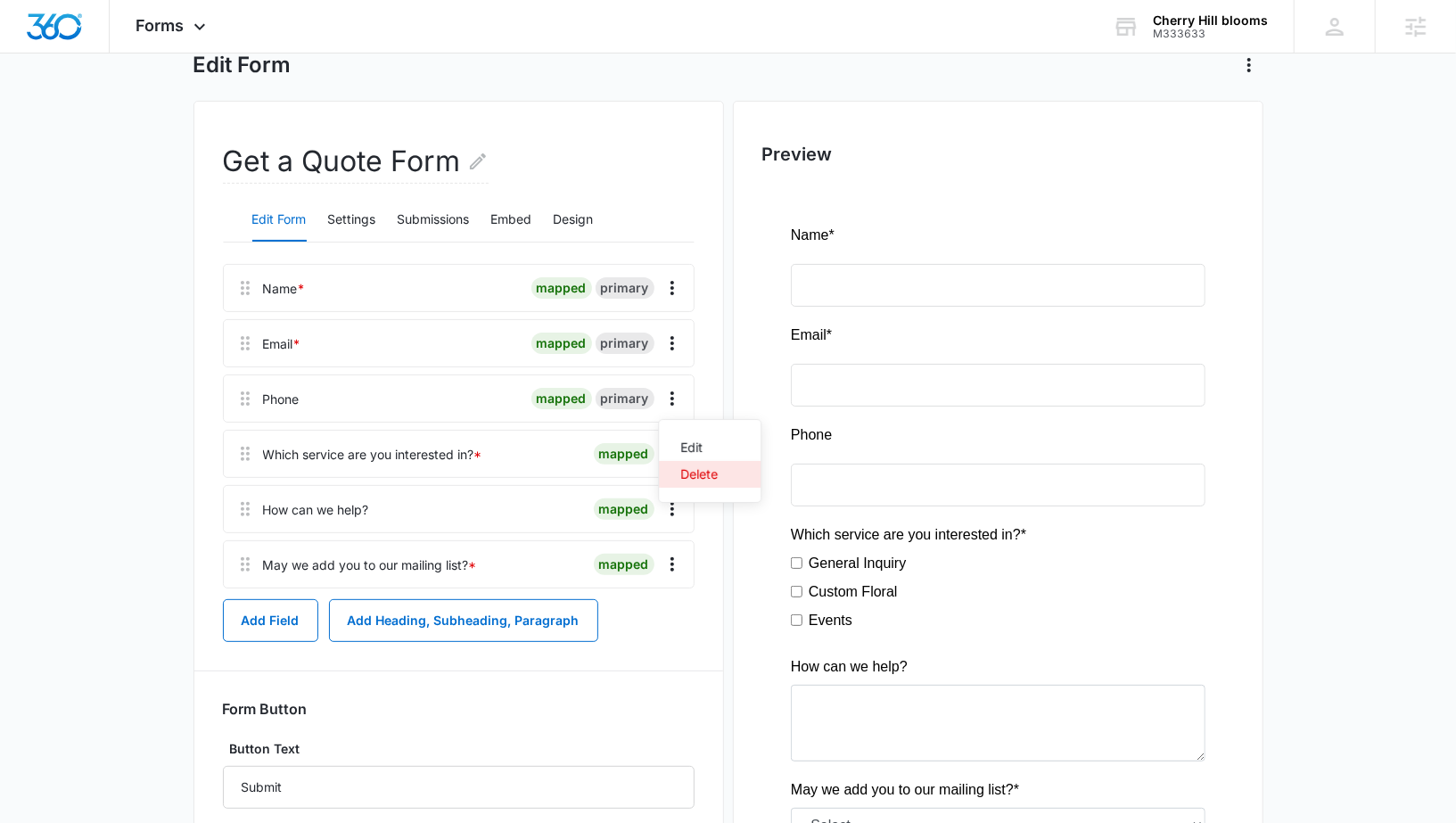 click on "Delete" at bounding box center [710, 474] 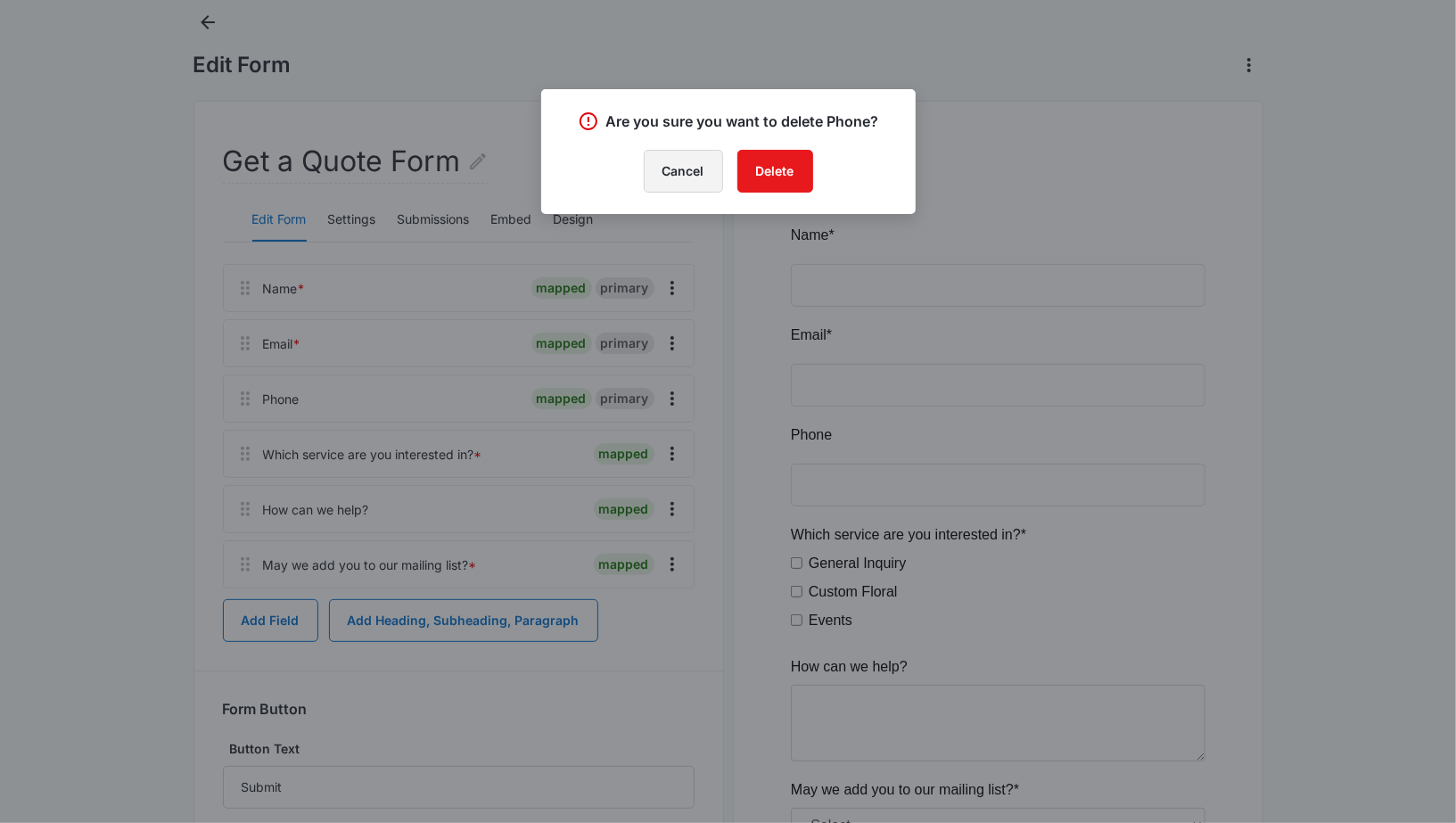 click on "Cancel" at bounding box center [683, 171] 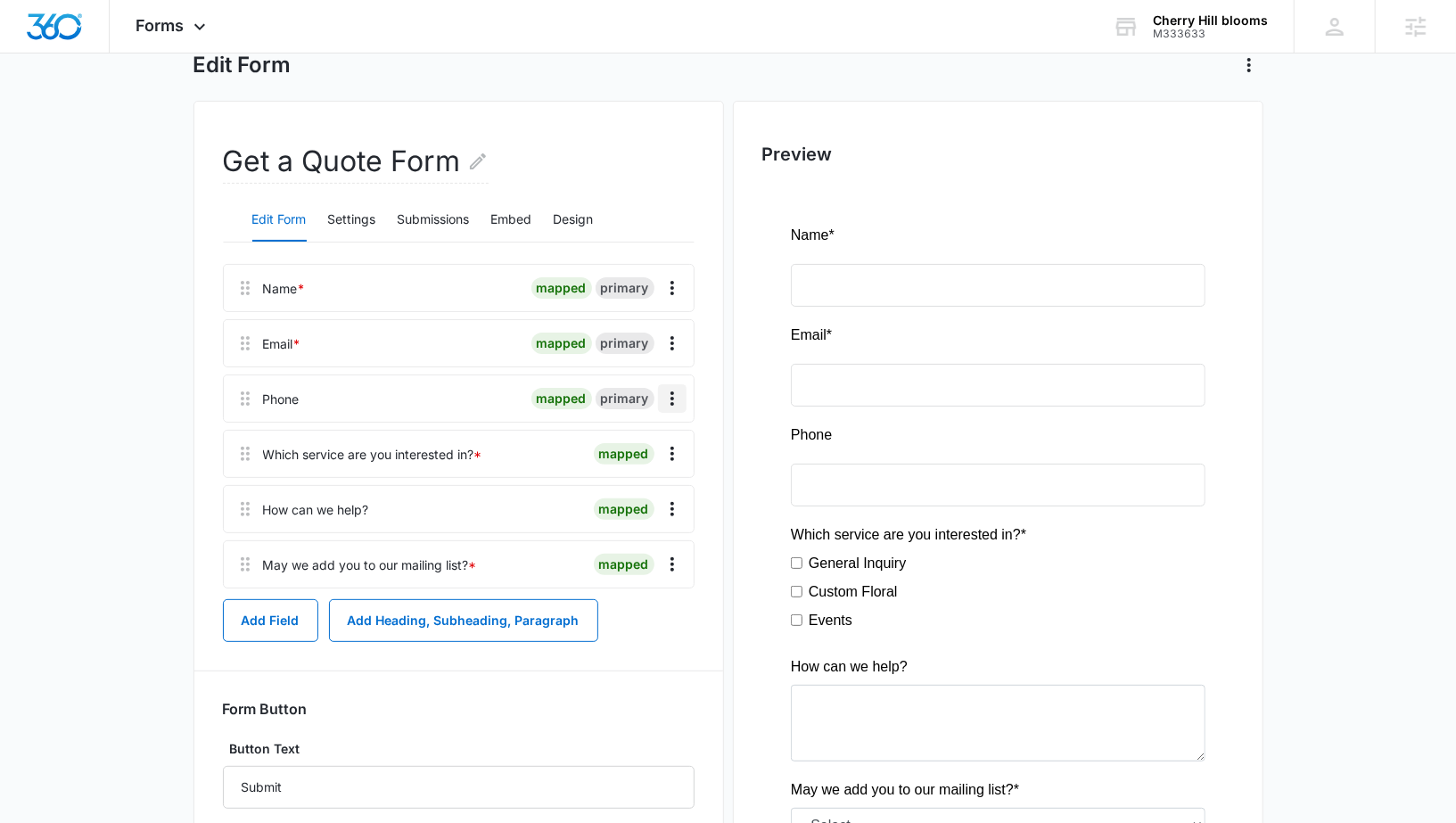 click 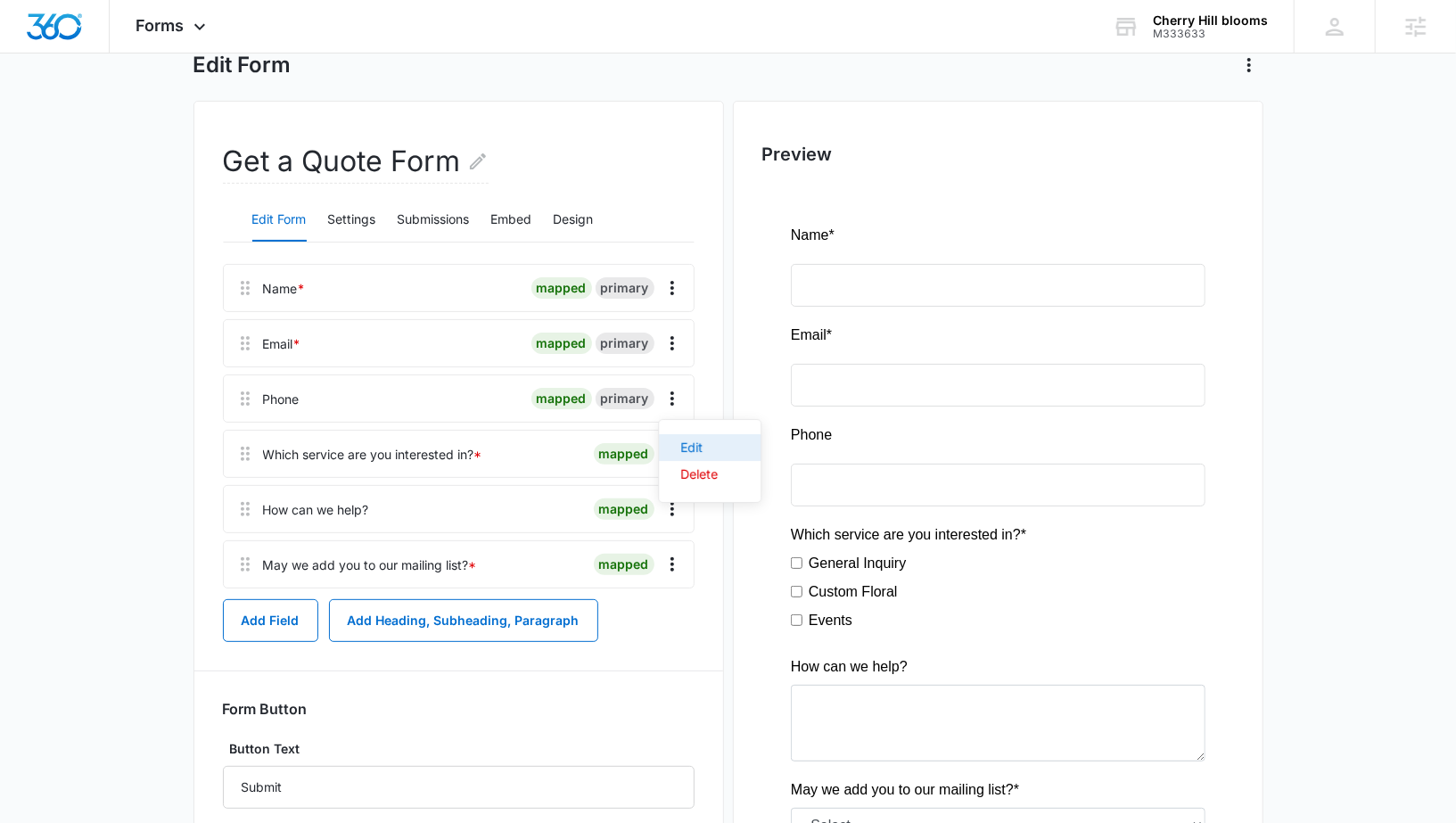 click on "Edit" at bounding box center [710, 448] 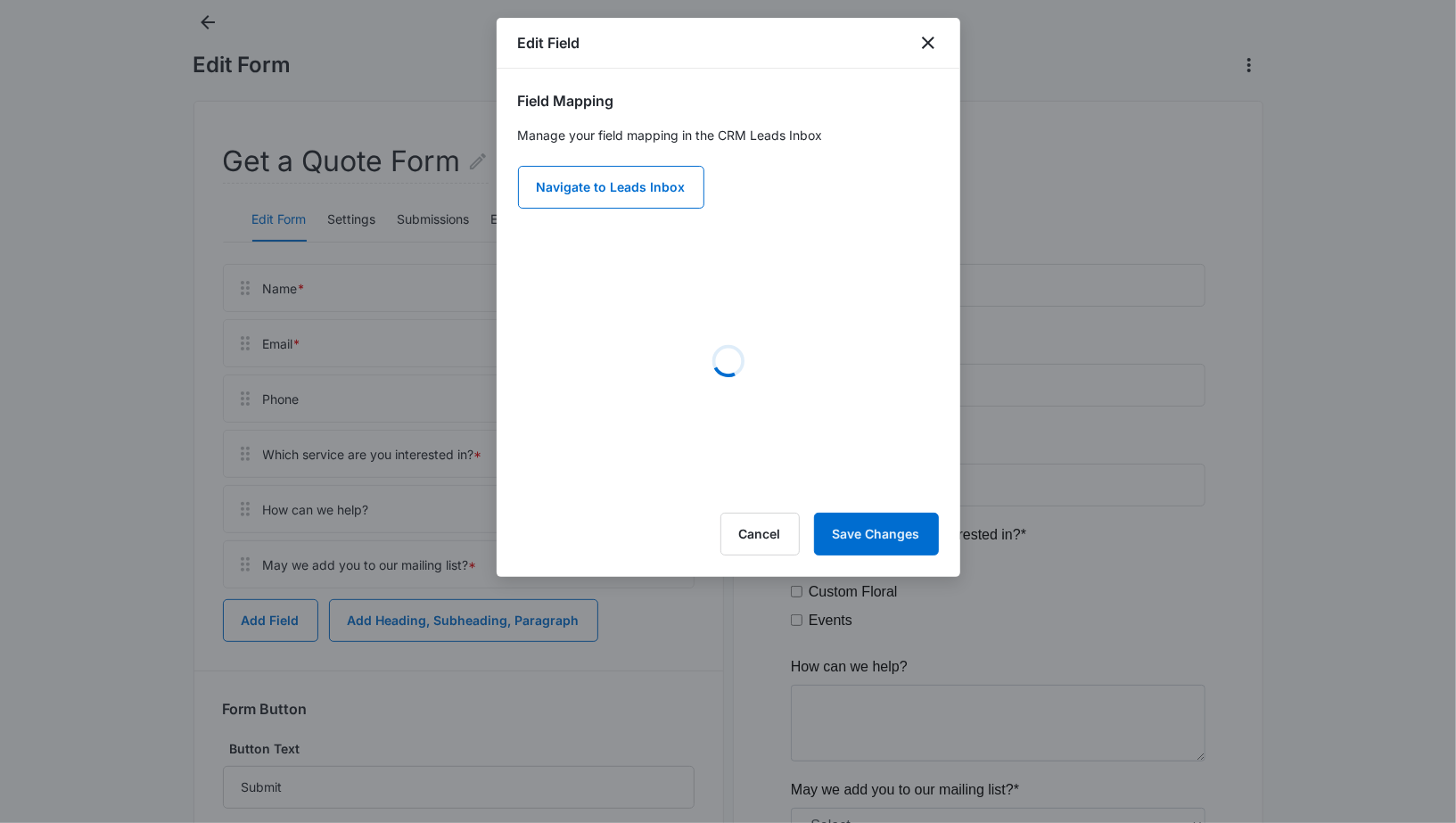 select on "top" 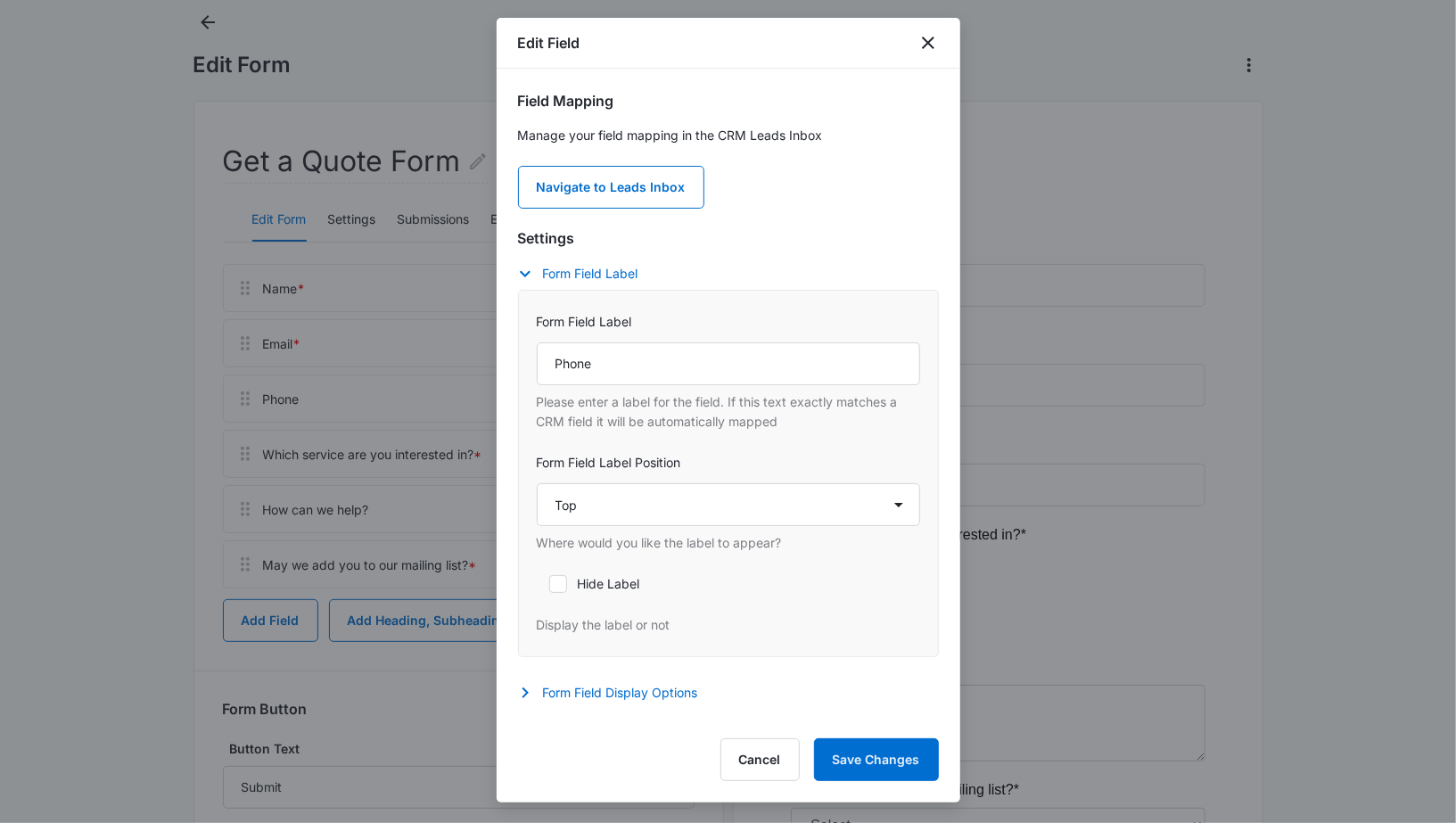 scroll, scrollTop: 29, scrollLeft: 0, axis: vertical 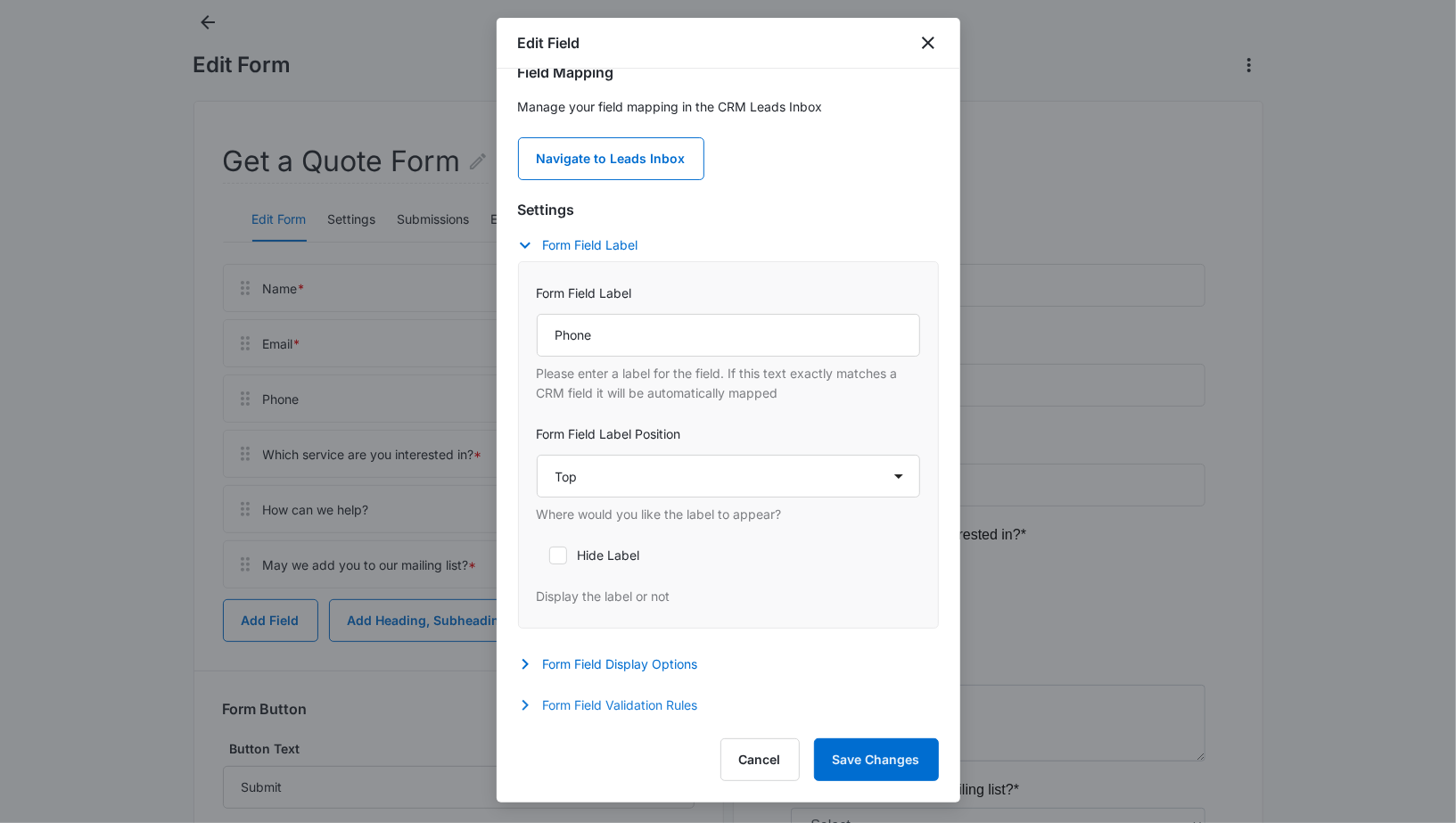 click on "Form Field Validation Rules" at bounding box center (617, 705) 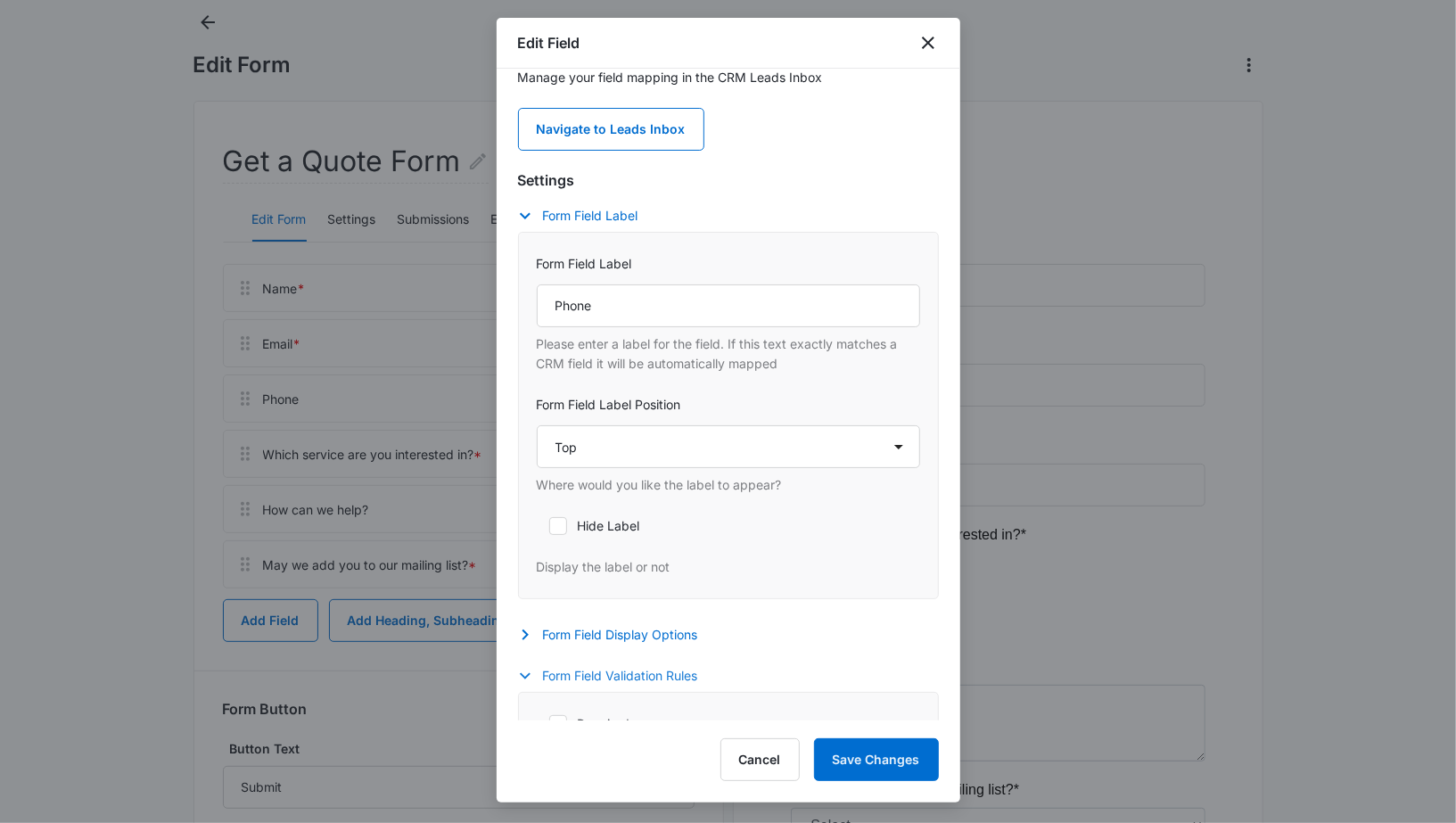 scroll, scrollTop: 117, scrollLeft: 0, axis: vertical 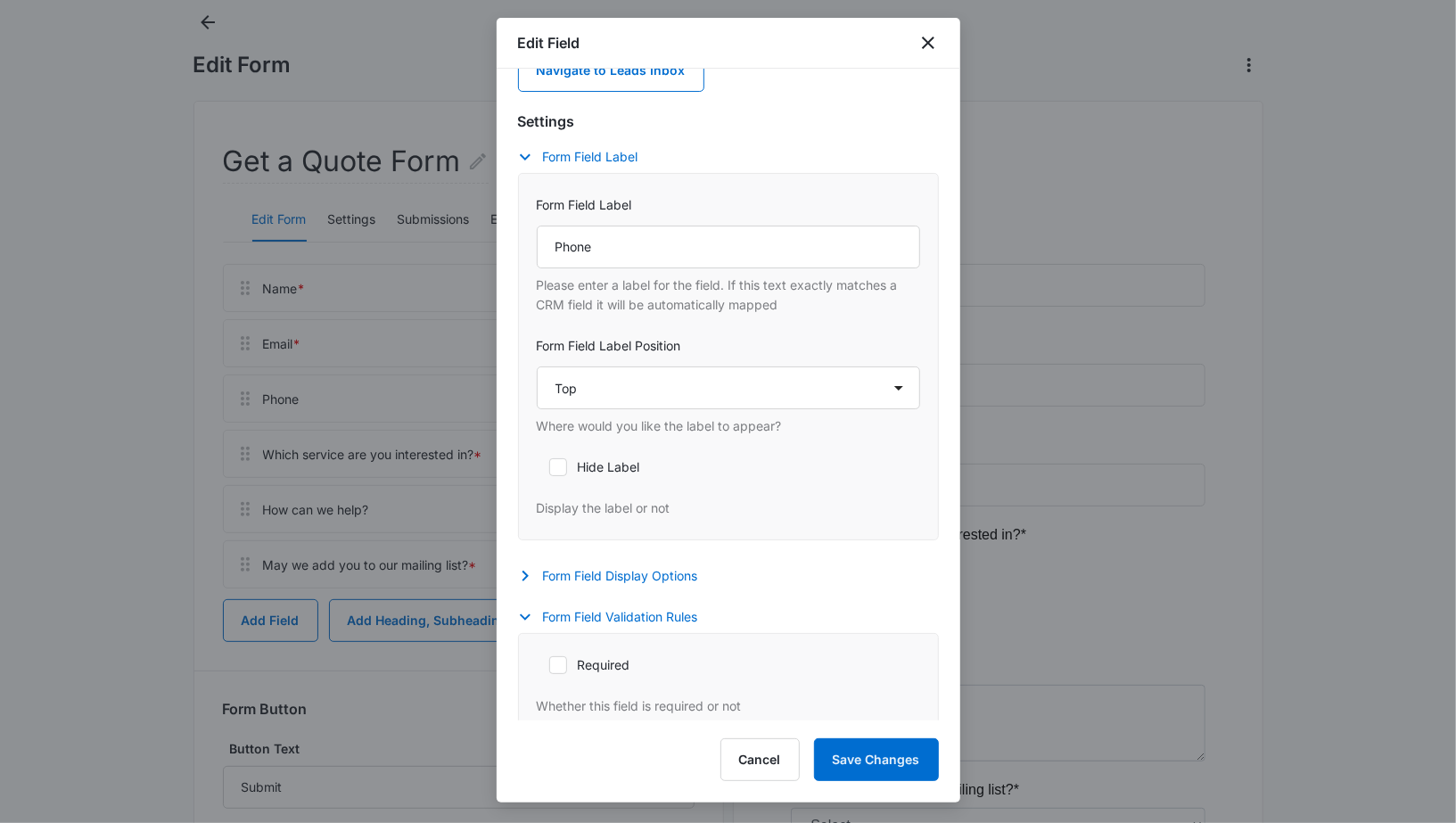click on "Required" at bounding box center [728, 665] 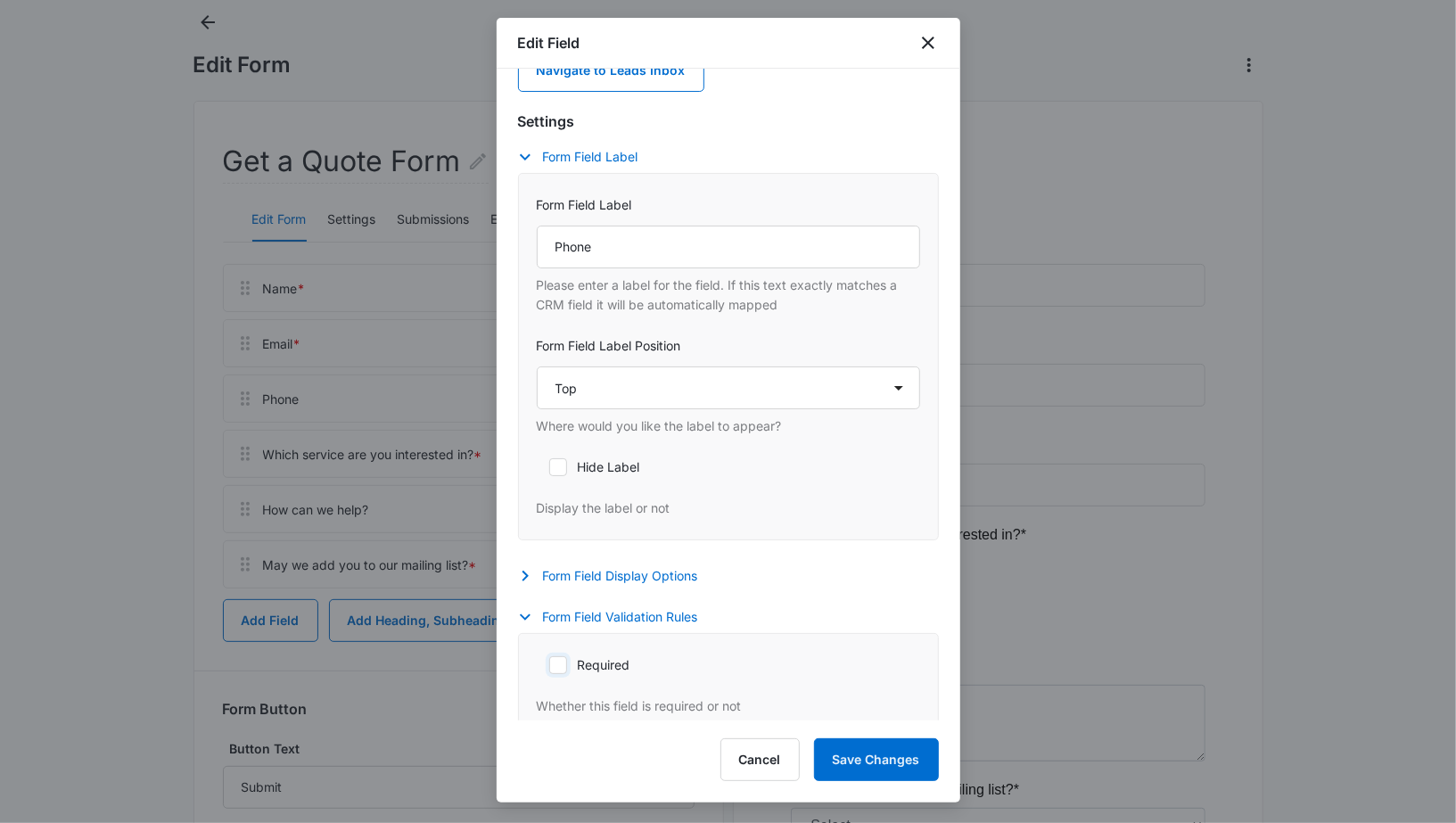 click on "Required" at bounding box center (543, 665) 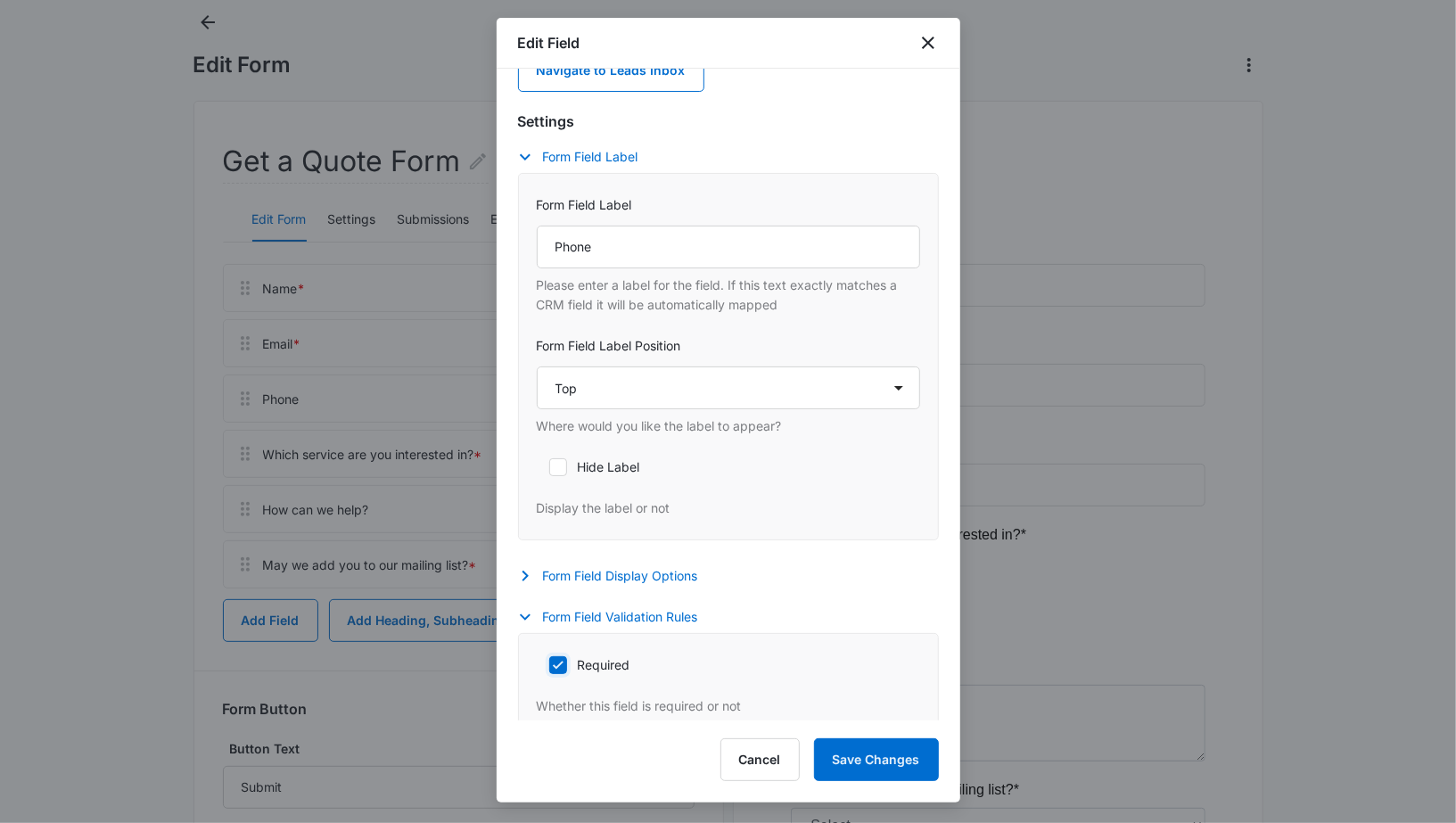 checkbox on "true" 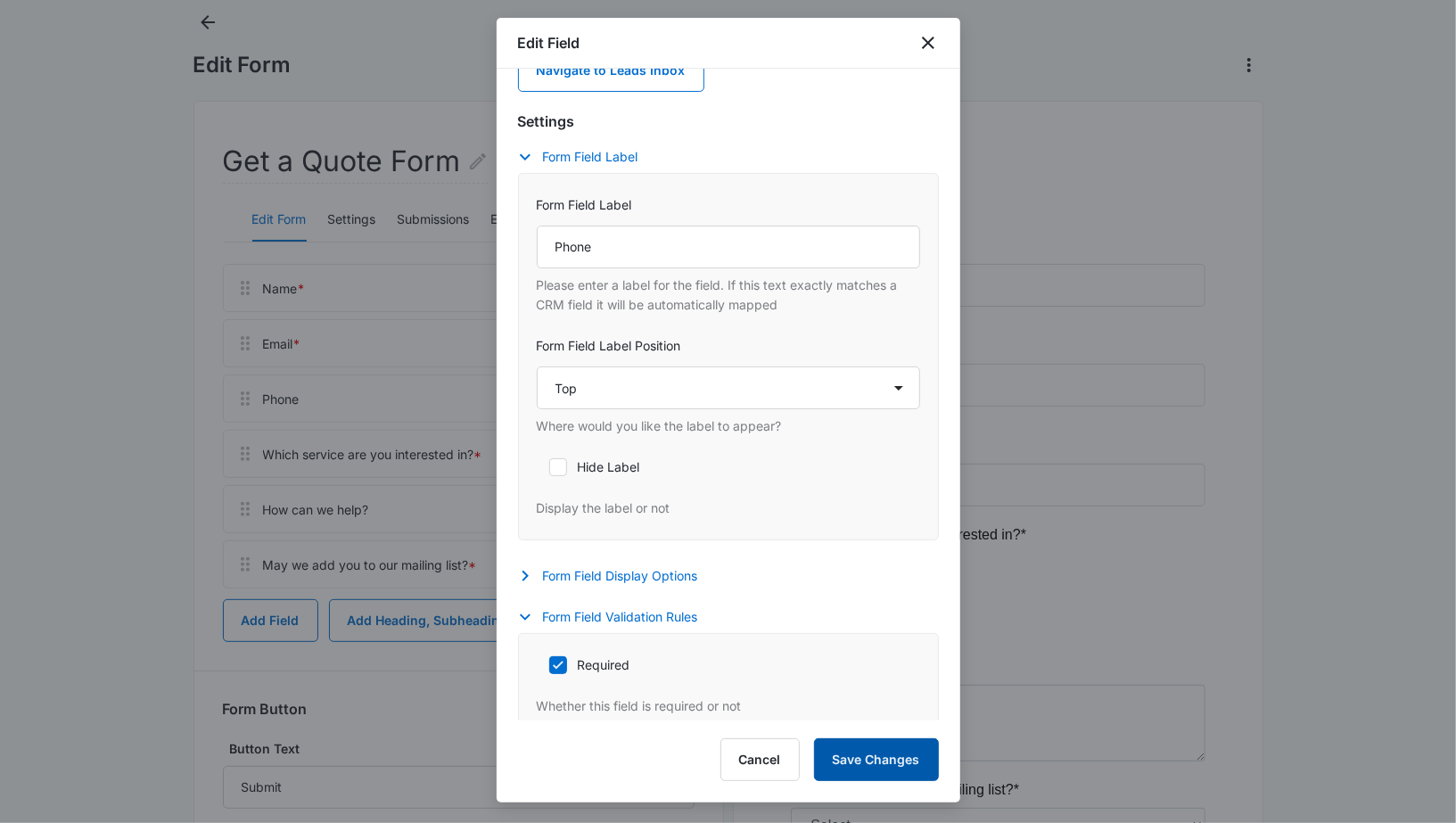 click on "Save Changes" at bounding box center [876, 760] 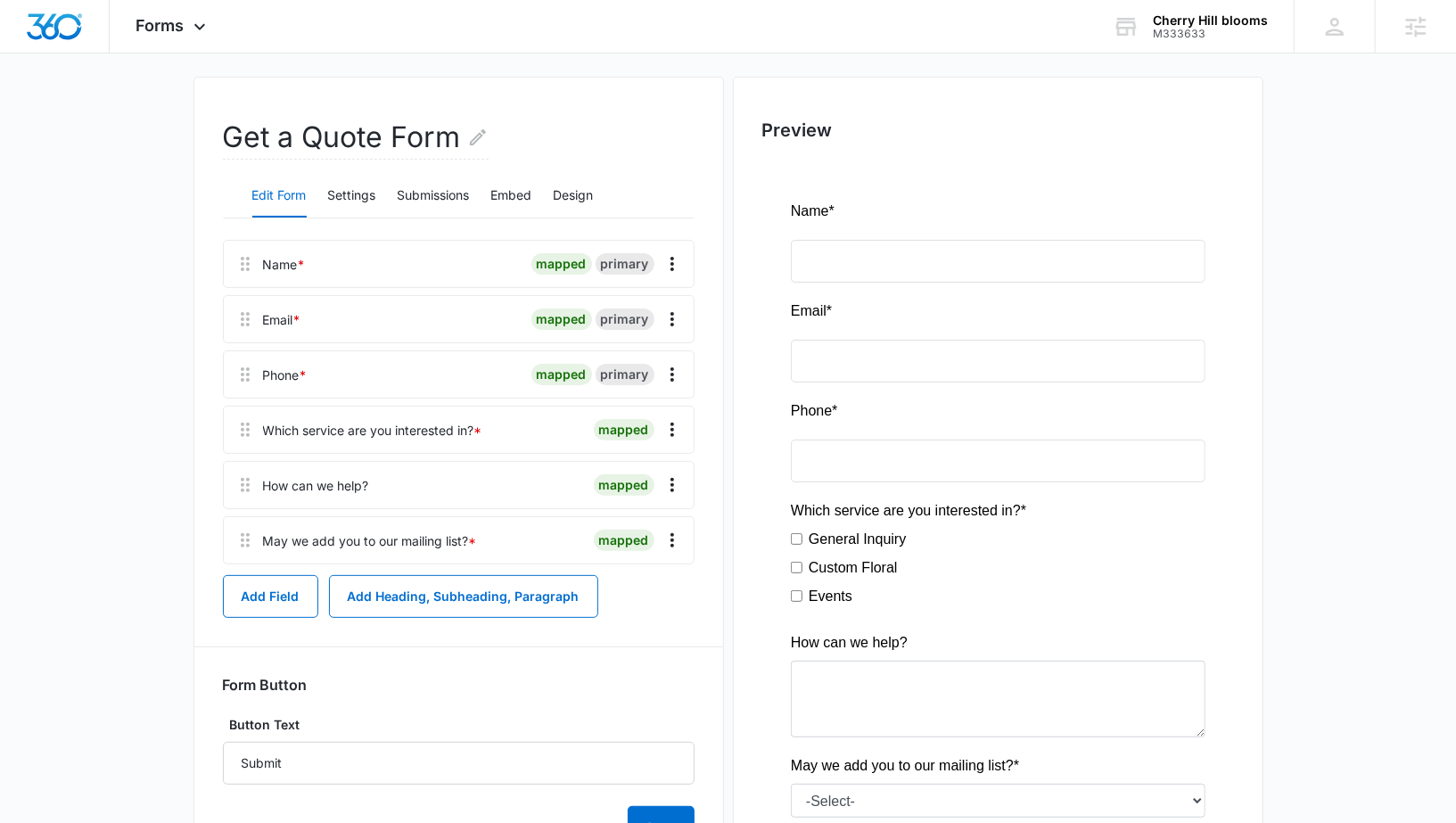 scroll, scrollTop: 143, scrollLeft: 0, axis: vertical 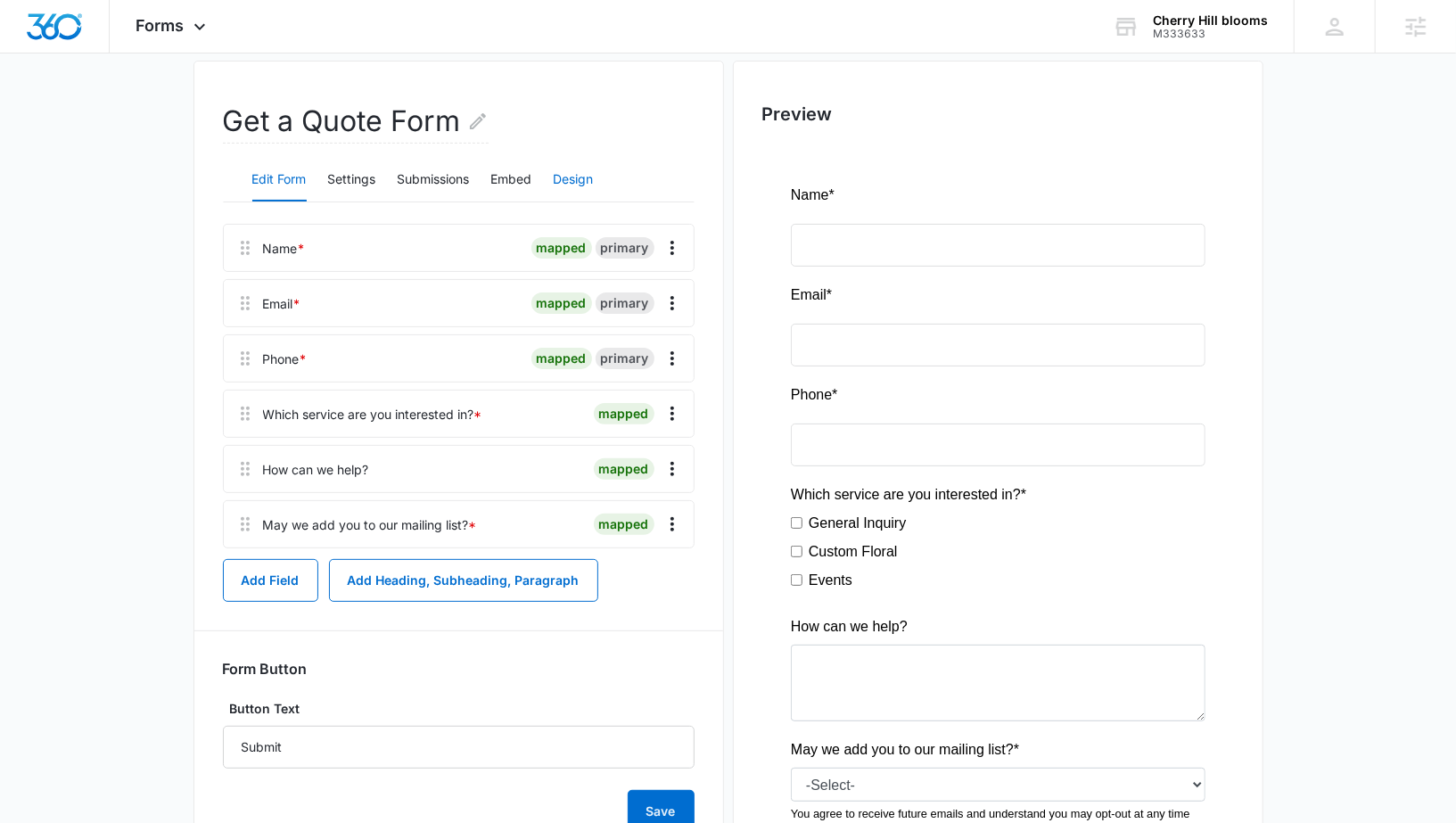 click on "Design" at bounding box center [573, 180] 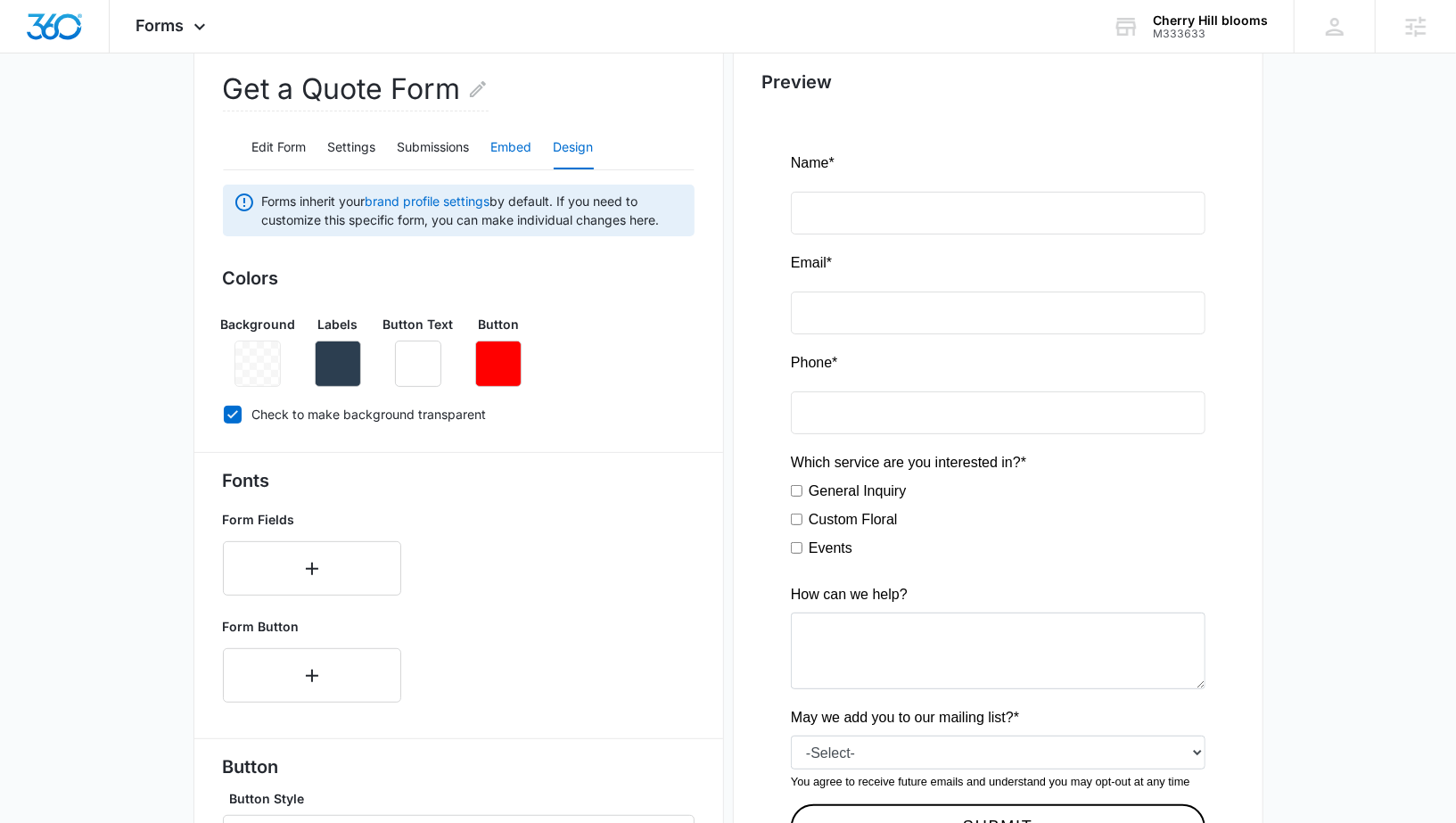 scroll, scrollTop: 110, scrollLeft: 0, axis: vertical 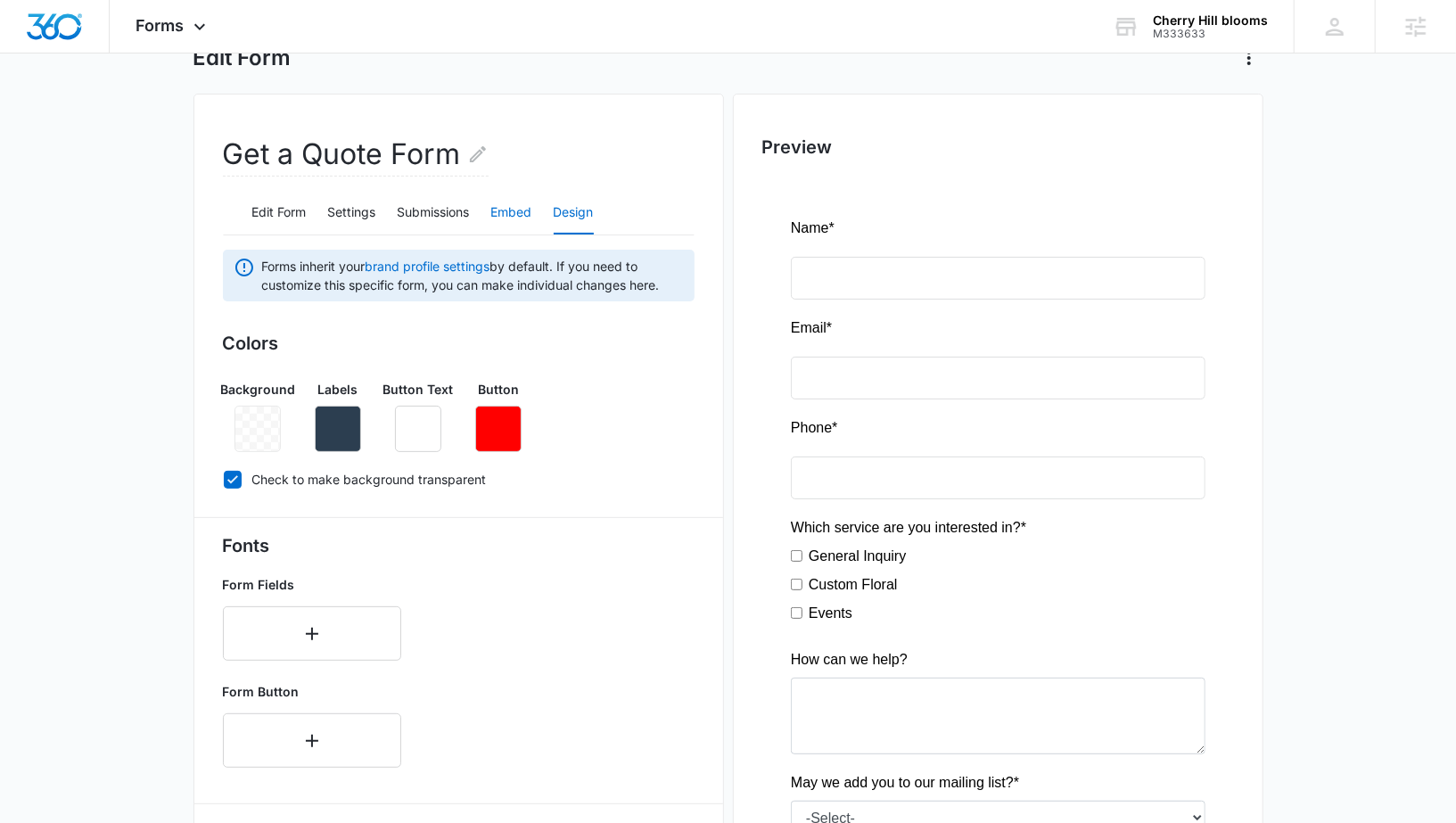 click on "Embed" at bounding box center [512, 213] 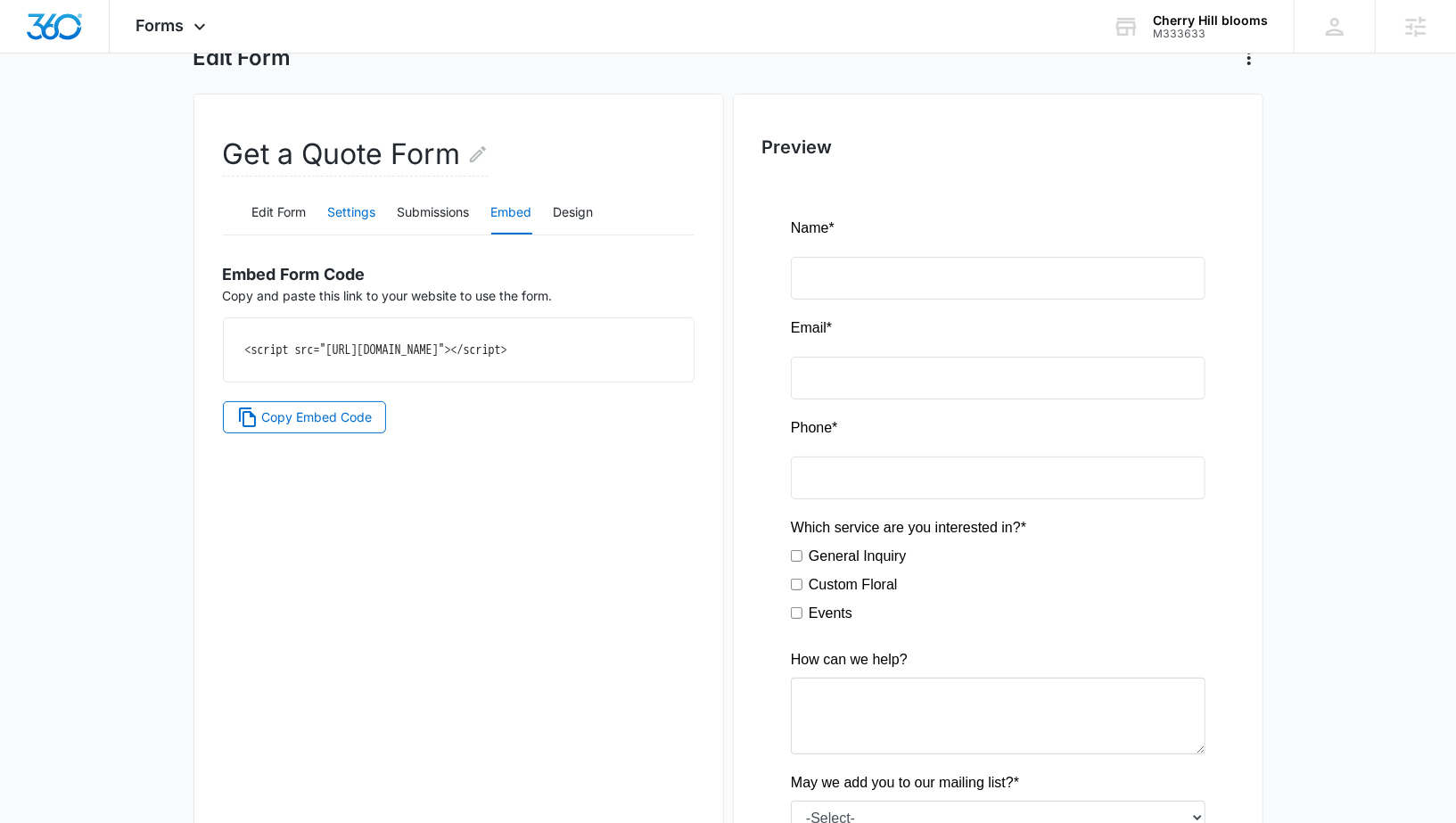click on "Settings" at bounding box center (352, 213) 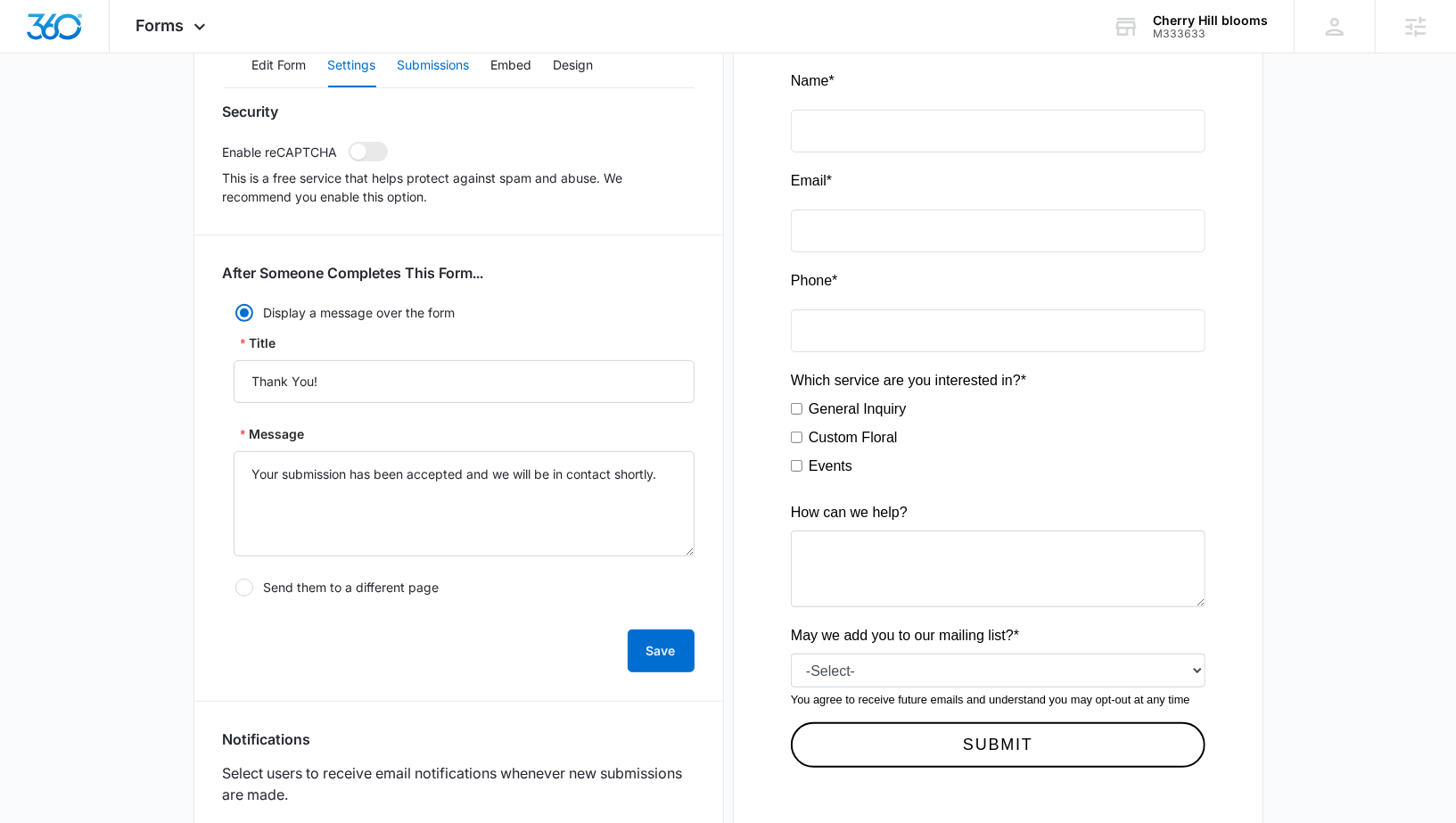 scroll, scrollTop: 260, scrollLeft: 0, axis: vertical 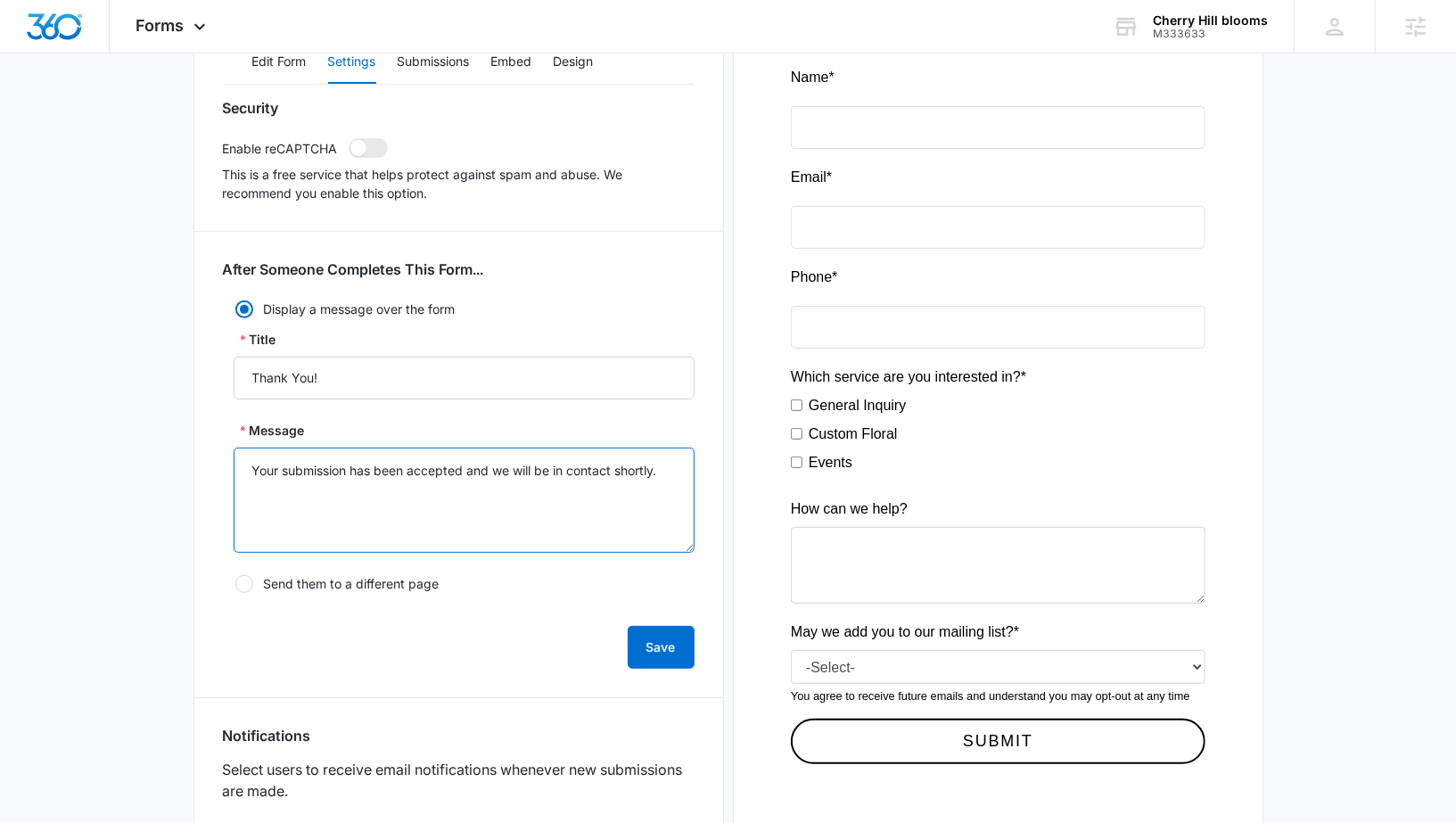 click on "Your submission has been accepted and we will be in contact shortly." at bounding box center [464, 500] 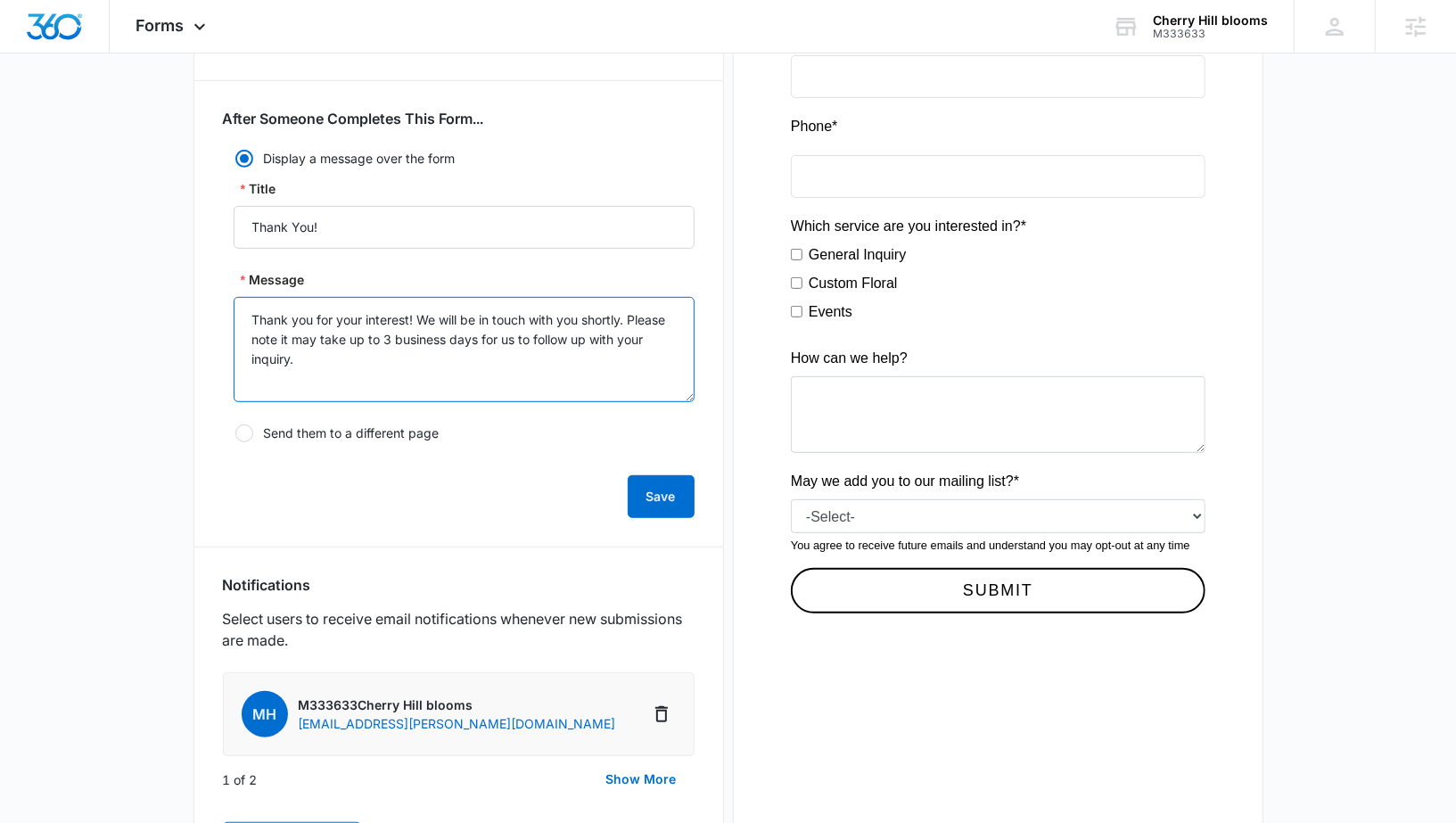 scroll, scrollTop: 452, scrollLeft: 0, axis: vertical 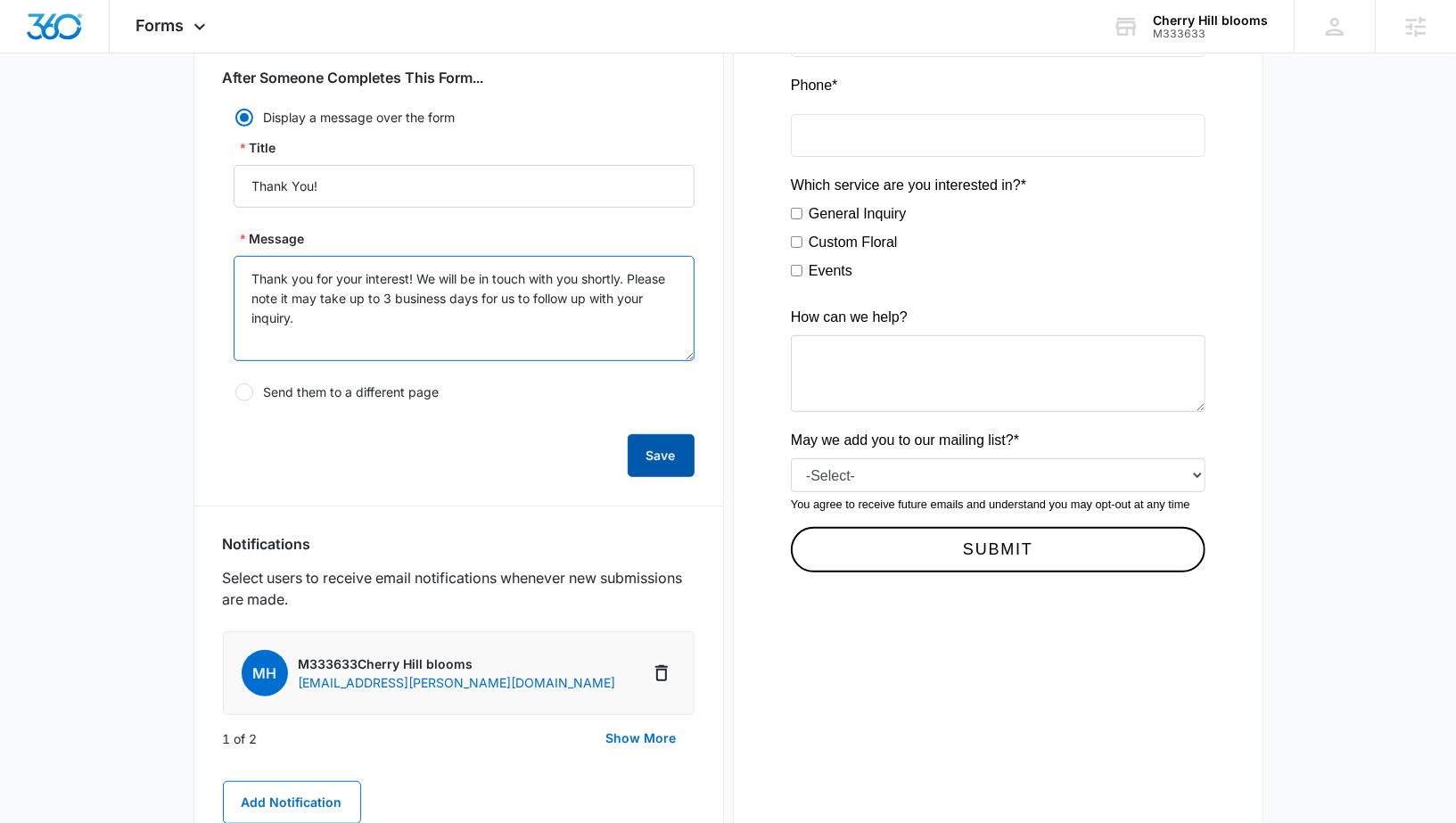 type on "Thank you for your interest! We will be in touch with you shortly. Please note it may take up to 3 business days for us to follow up with your inquiry." 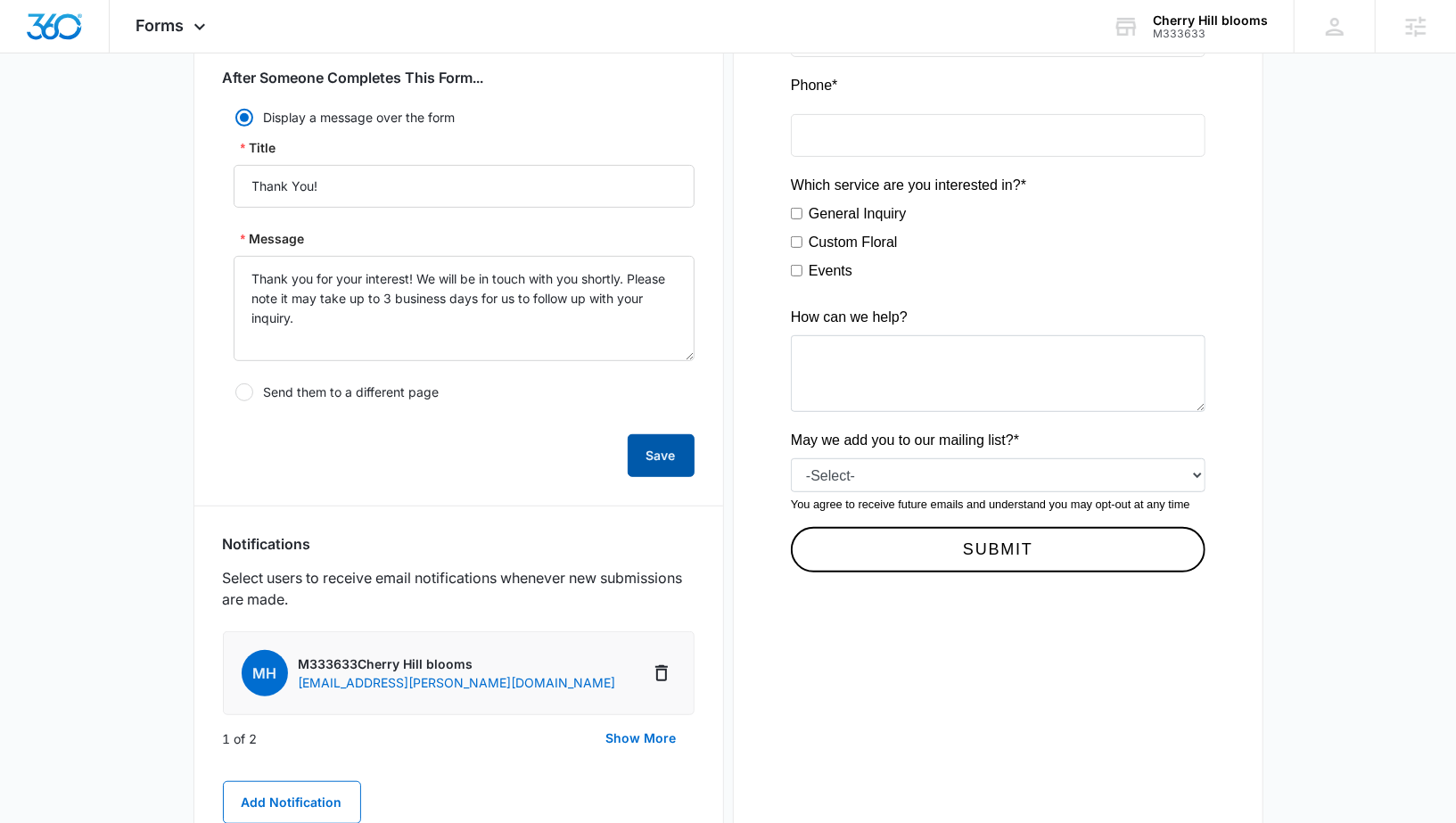 click on "Save" at bounding box center [661, 456] 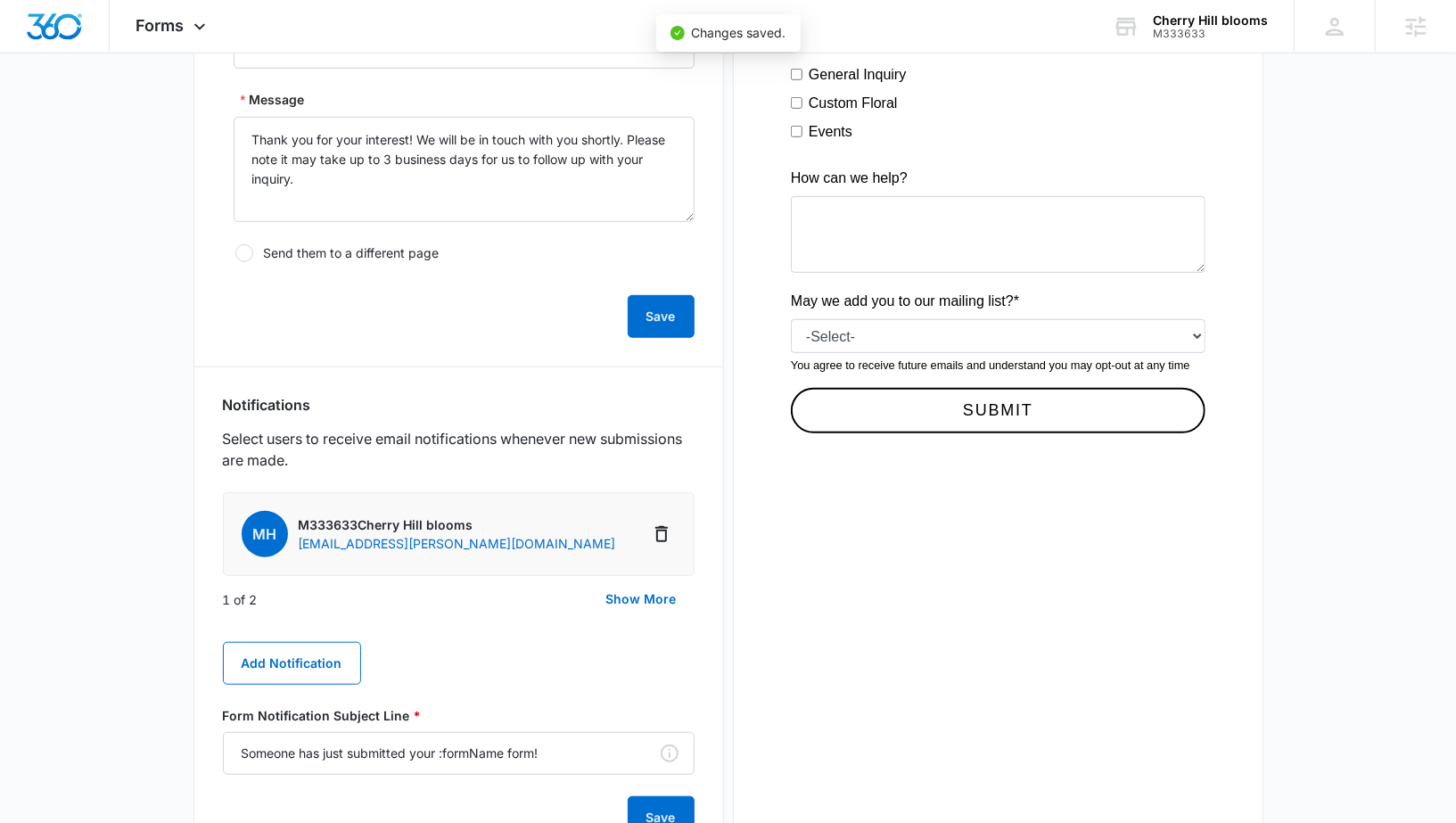 scroll, scrollTop: 606, scrollLeft: 0, axis: vertical 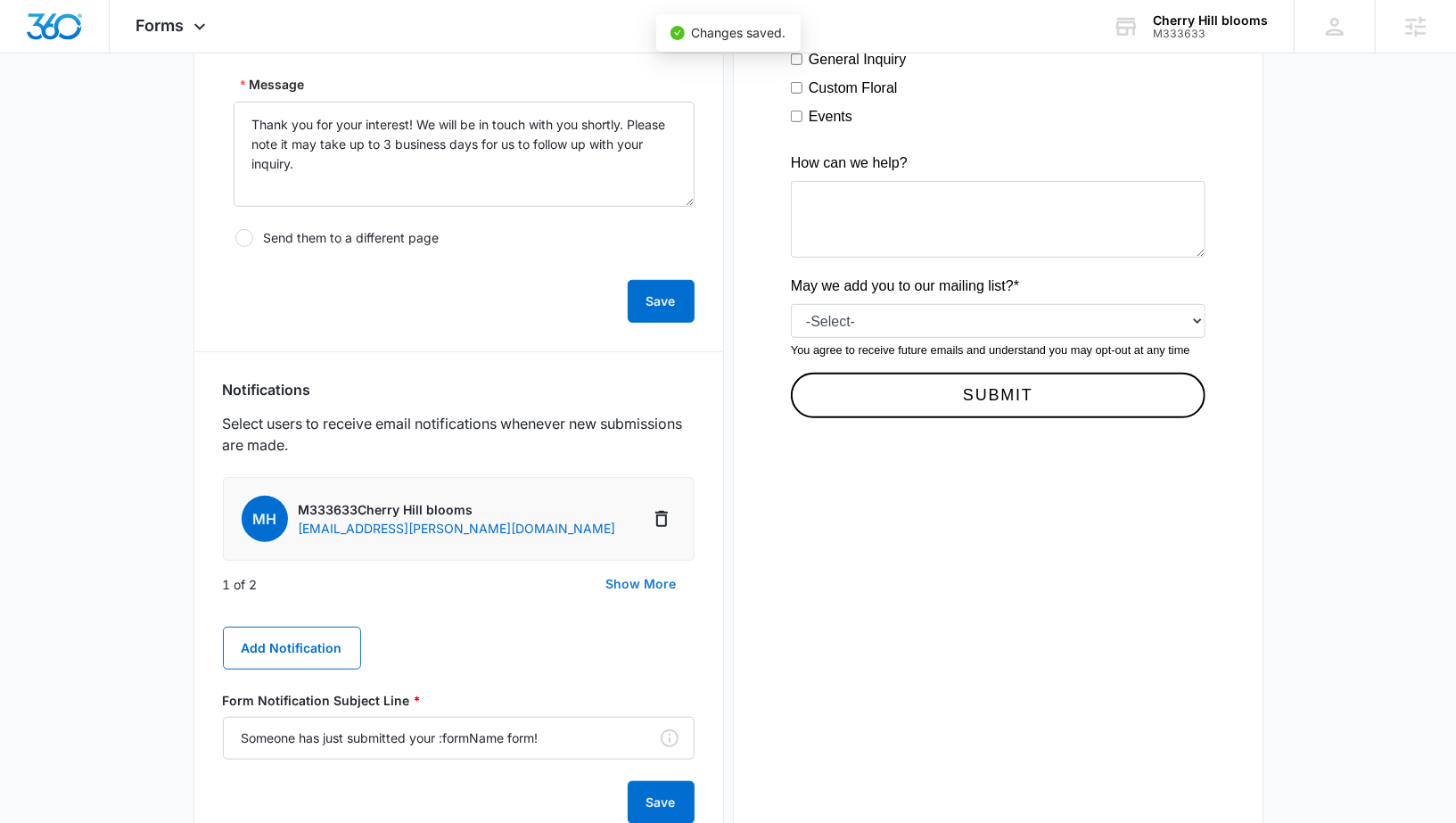 click on "Show More" at bounding box center [641, 584] 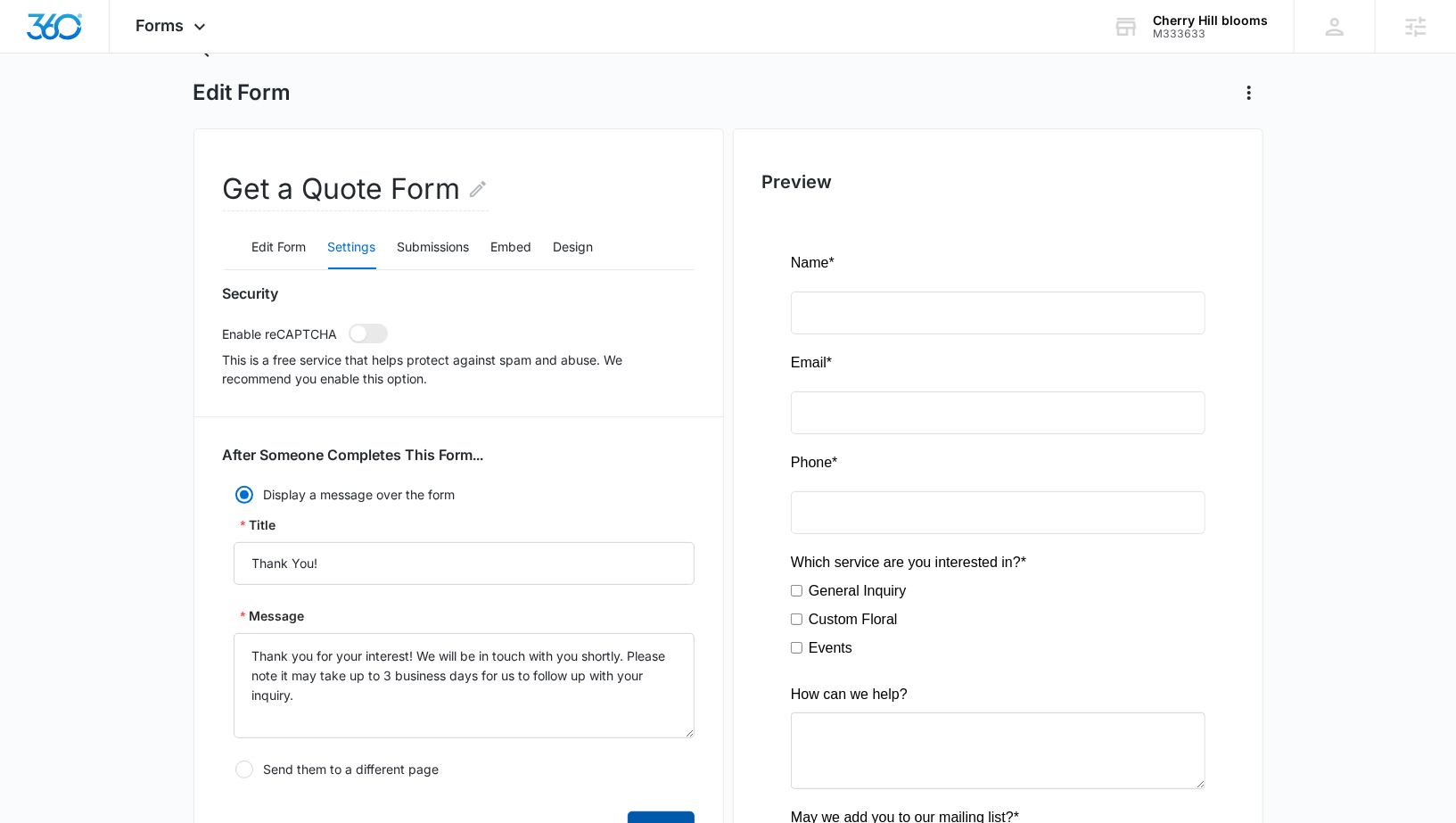 scroll, scrollTop: 70, scrollLeft: 0, axis: vertical 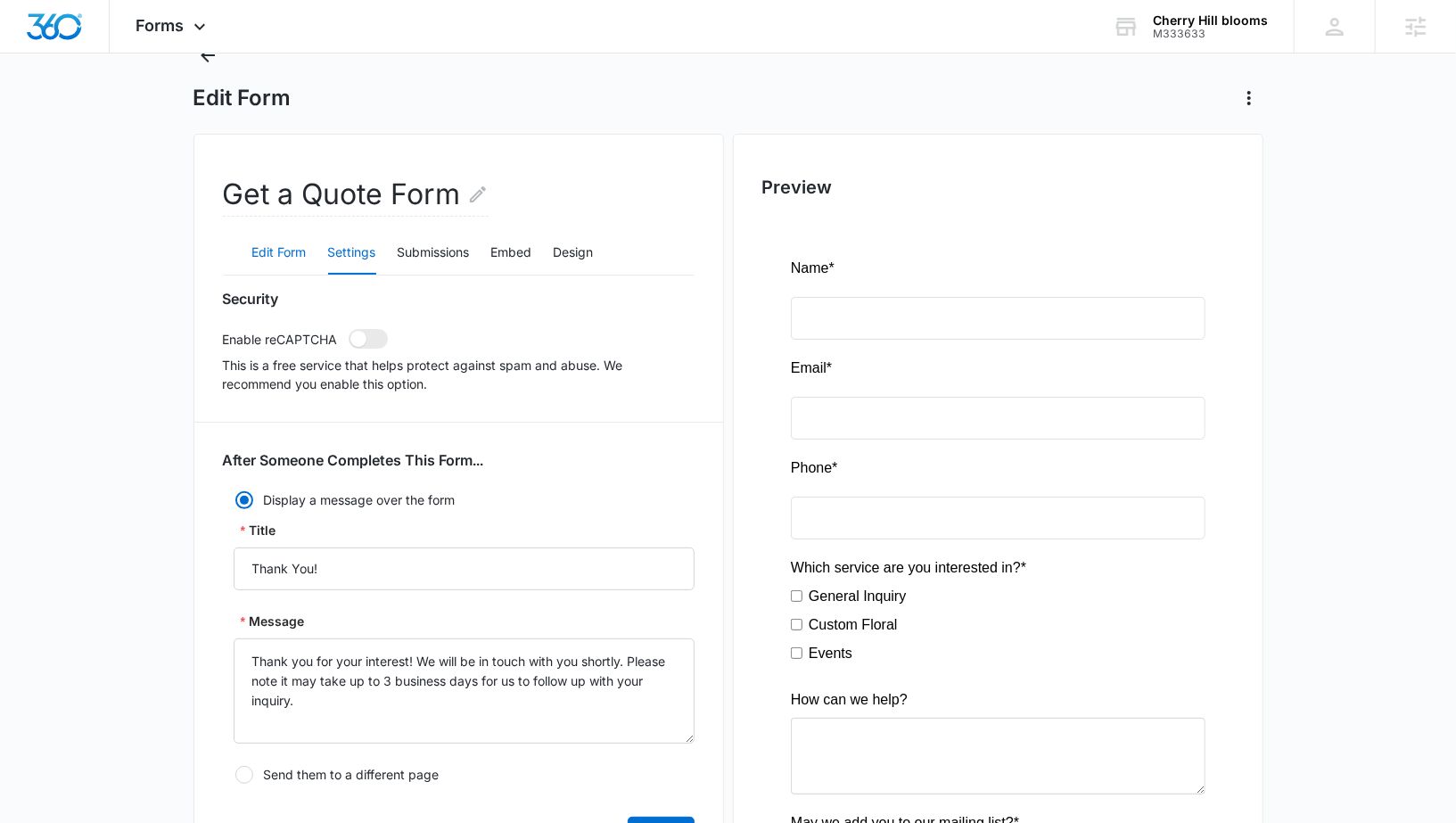 click on "Edit Form" at bounding box center [279, 253] 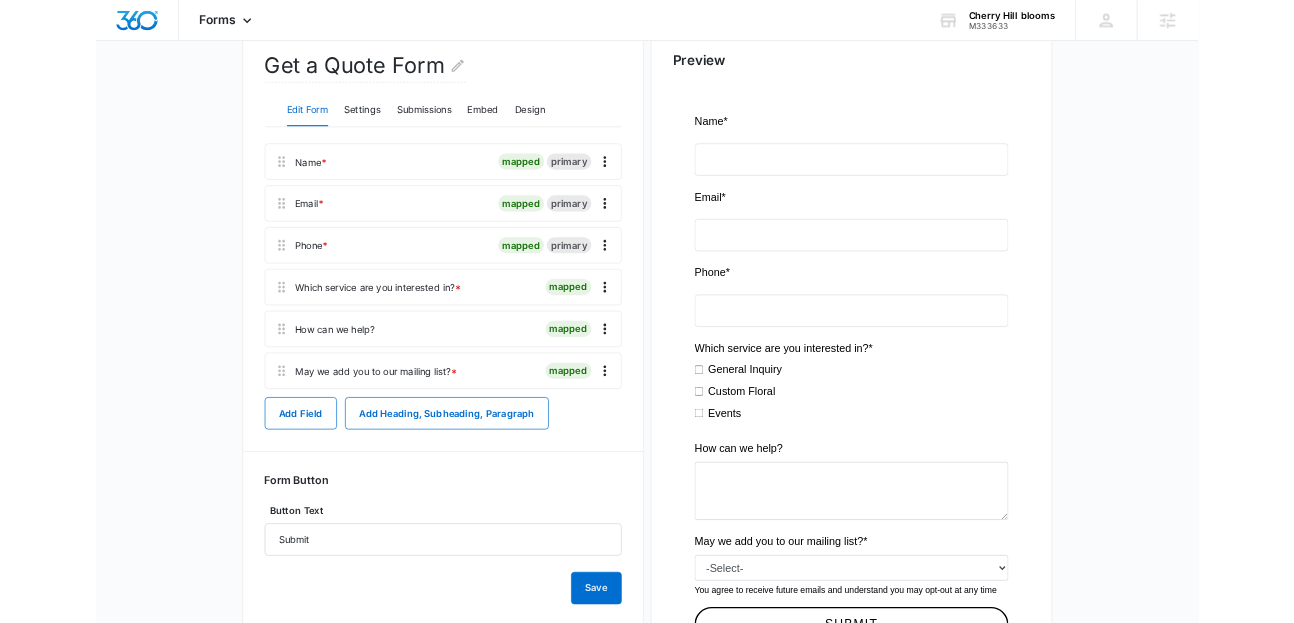 scroll, scrollTop: 208, scrollLeft: 0, axis: vertical 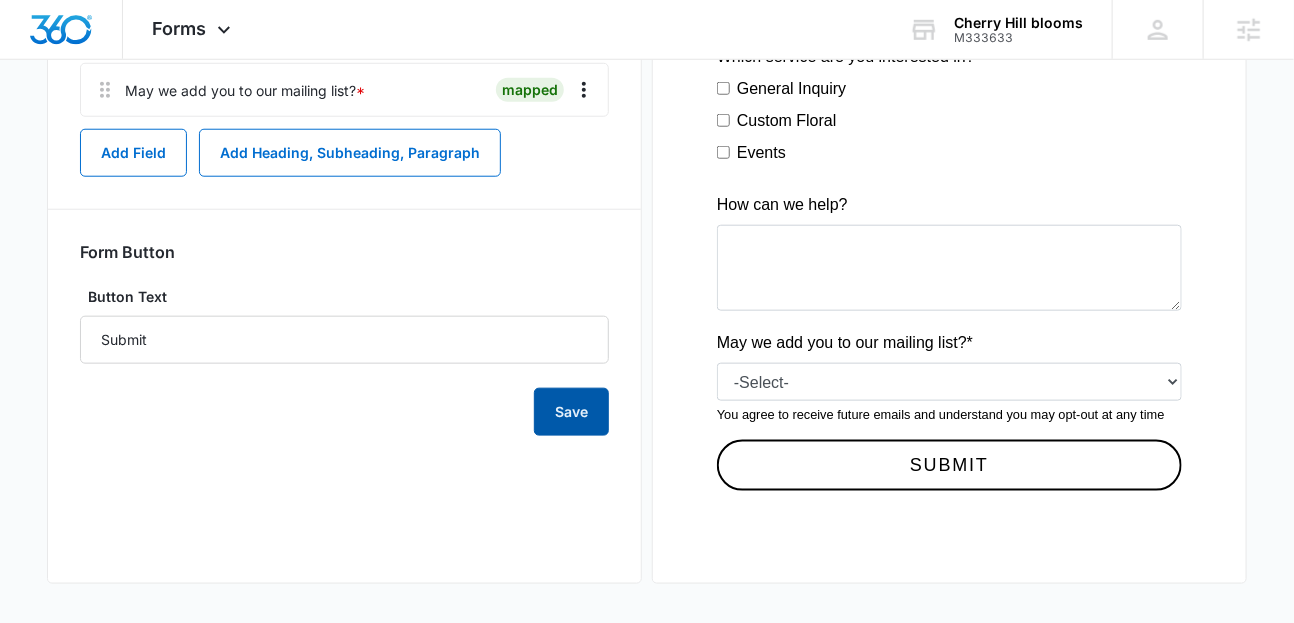 click on "Save" at bounding box center (571, 412) 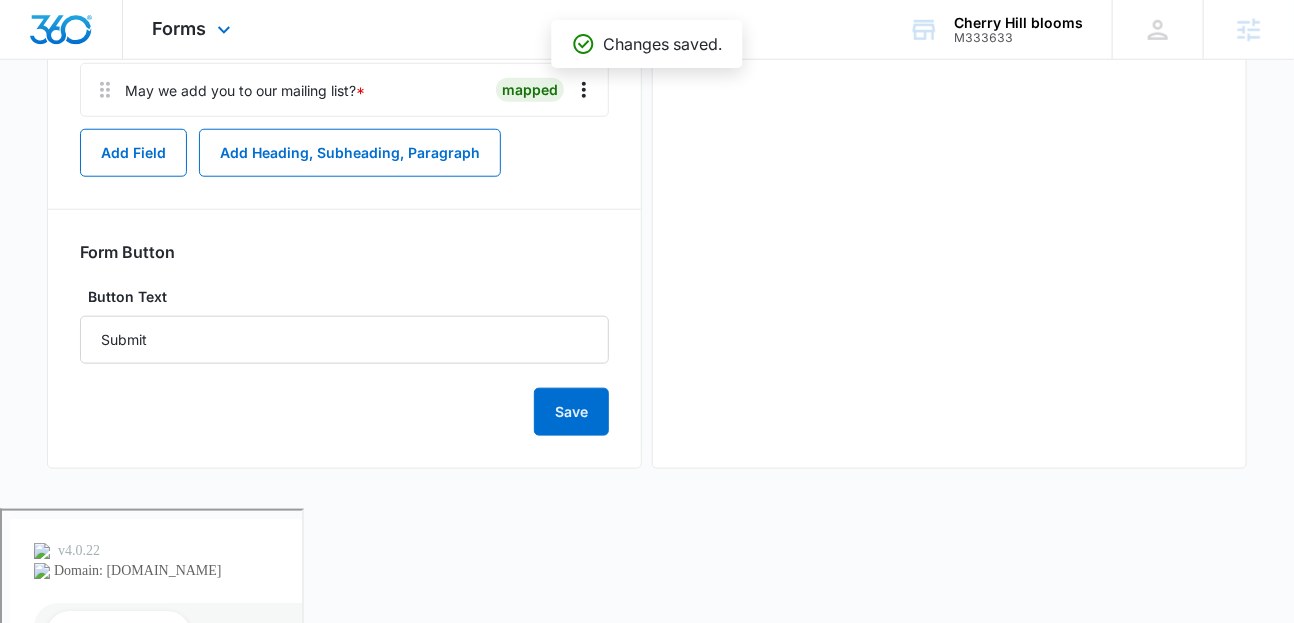 scroll, scrollTop: 0, scrollLeft: 0, axis: both 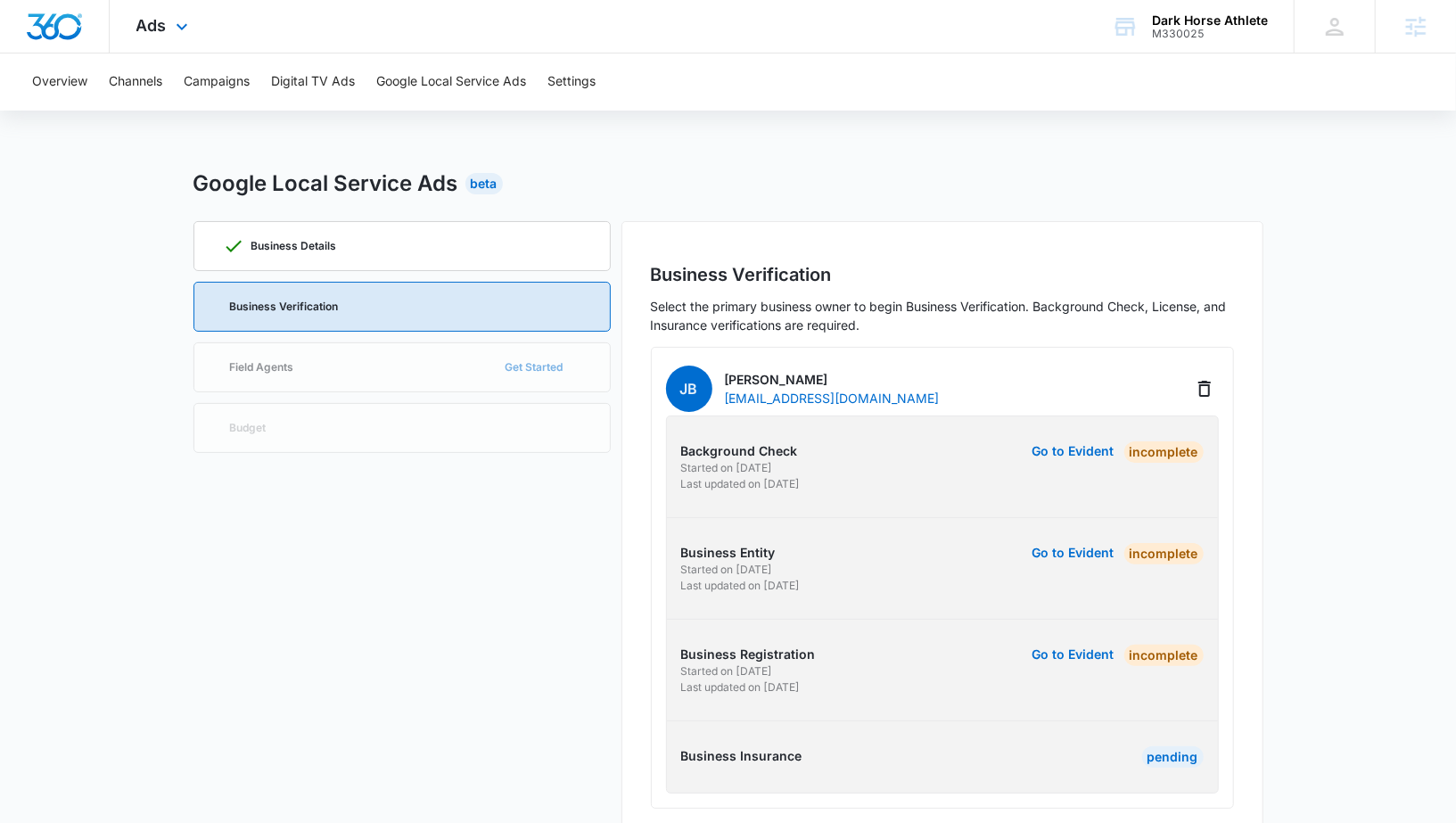 click on "Ads Apps Reputation Websites Forms CRM Email Social Shop Payments POS Content Ads Intelligence Files Brand Settings" at bounding box center (164, 26) 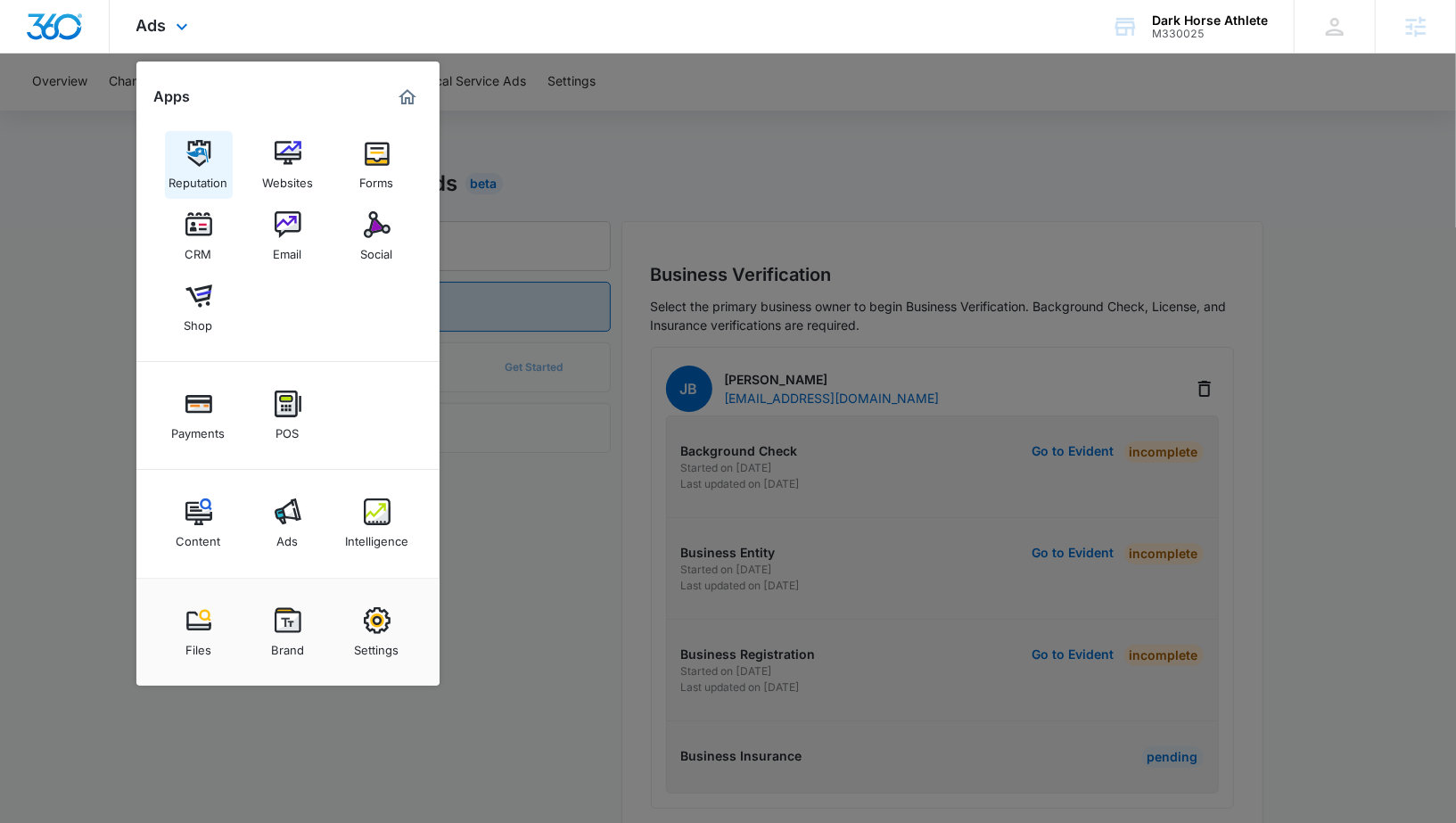 click on "Reputation" at bounding box center [199, 165] 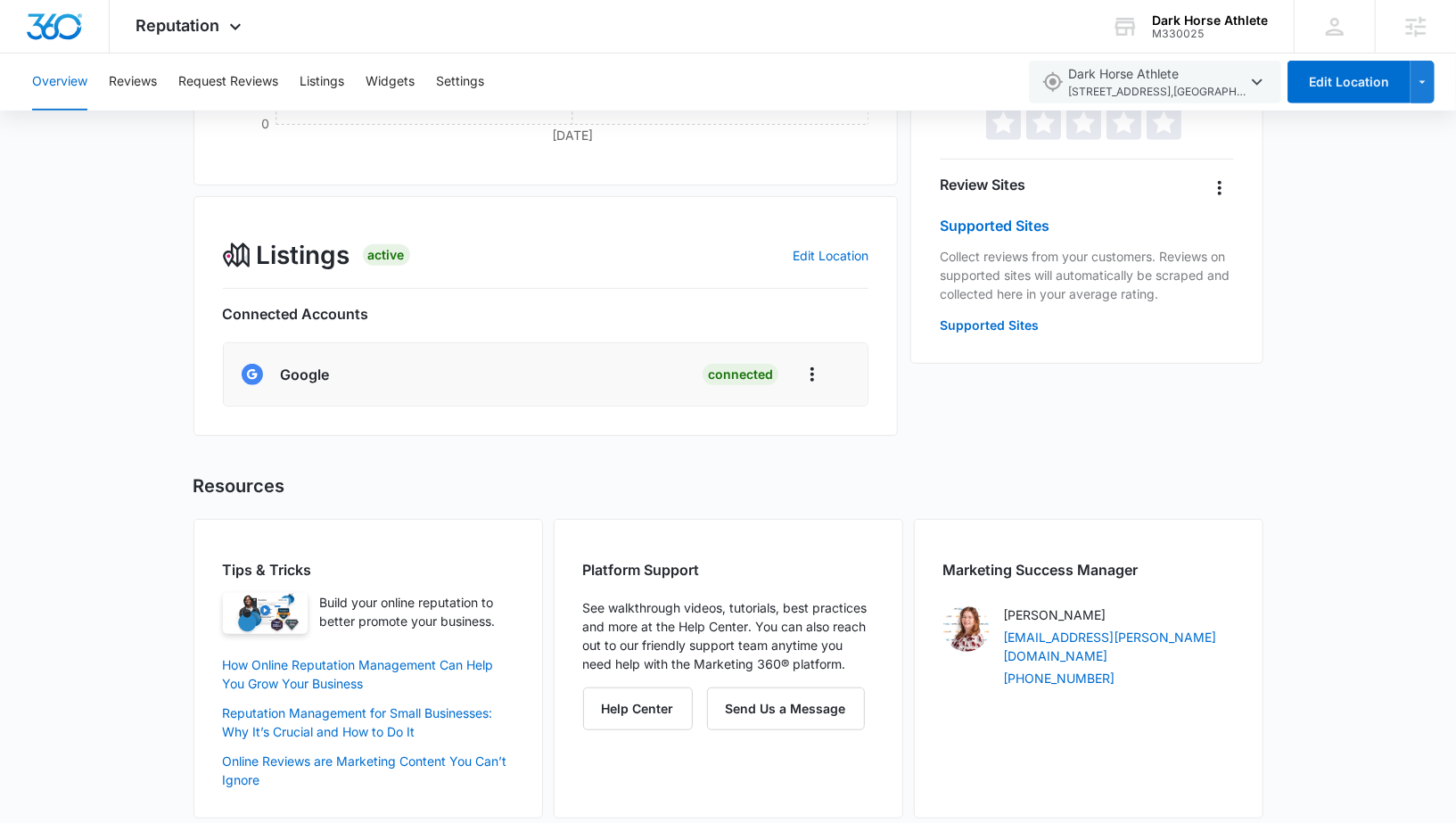 scroll, scrollTop: 506, scrollLeft: 0, axis: vertical 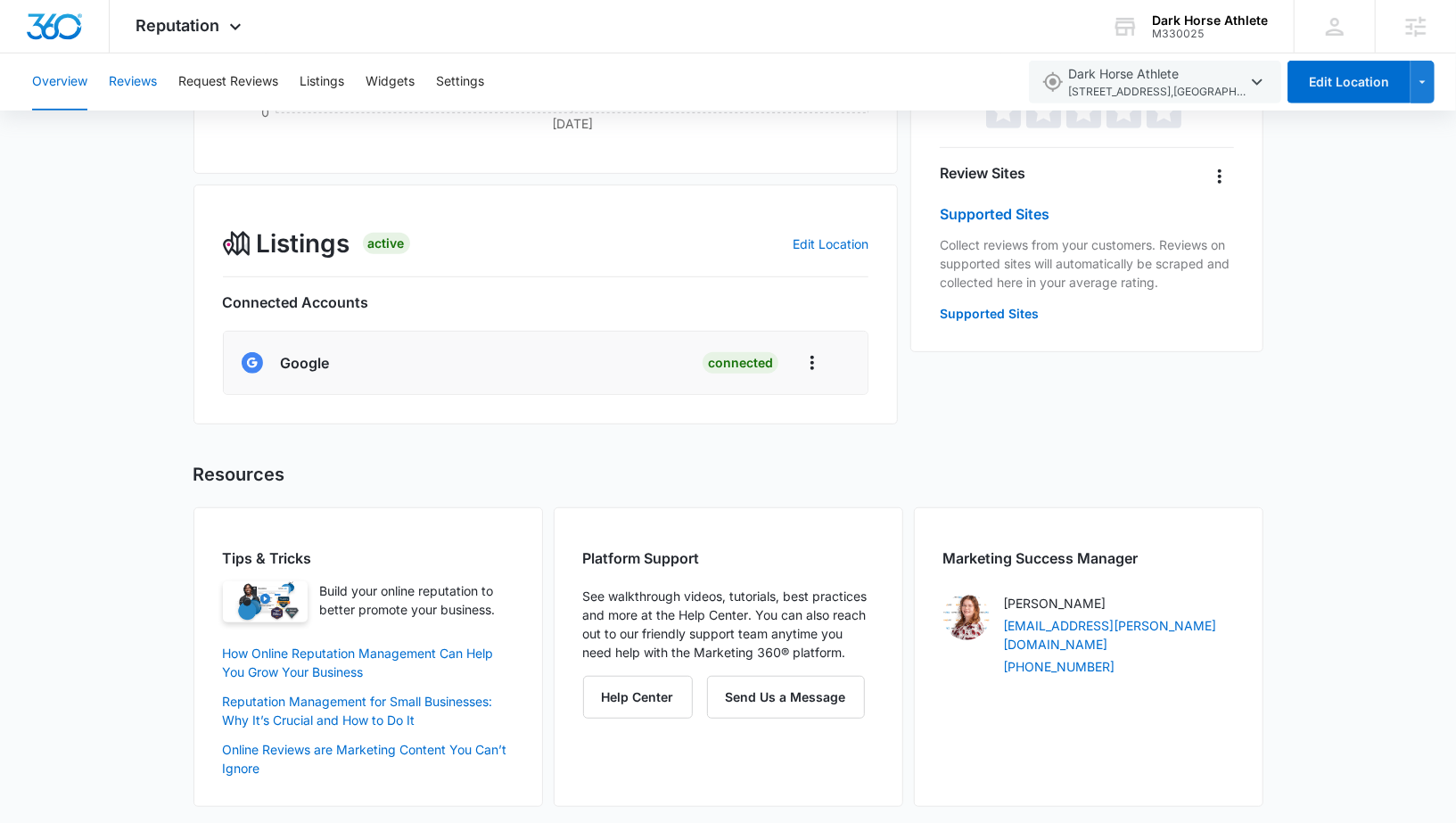 click on "Reviews" at bounding box center [133, 82] 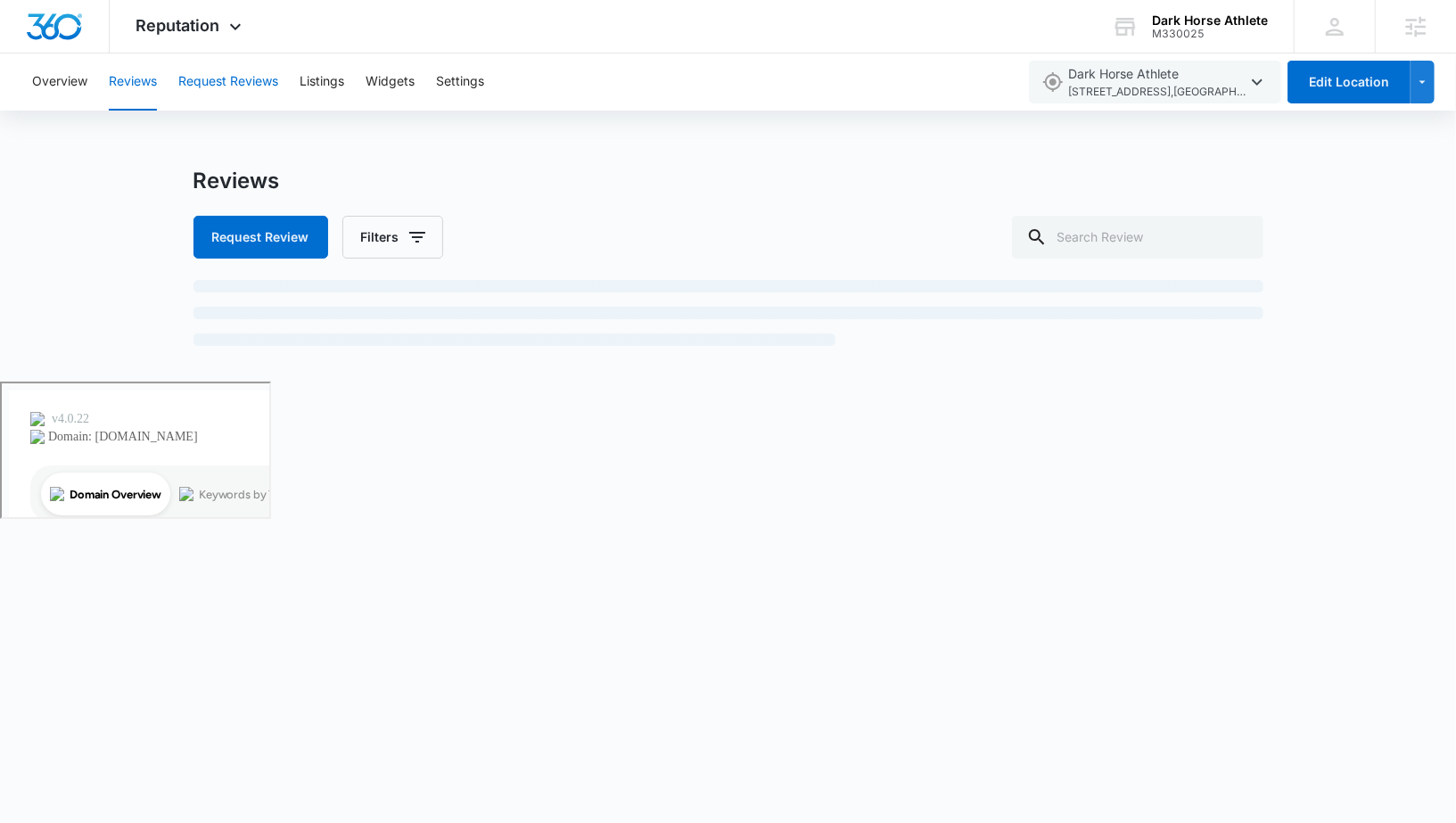 click on "Request Reviews" at bounding box center (228, 82) 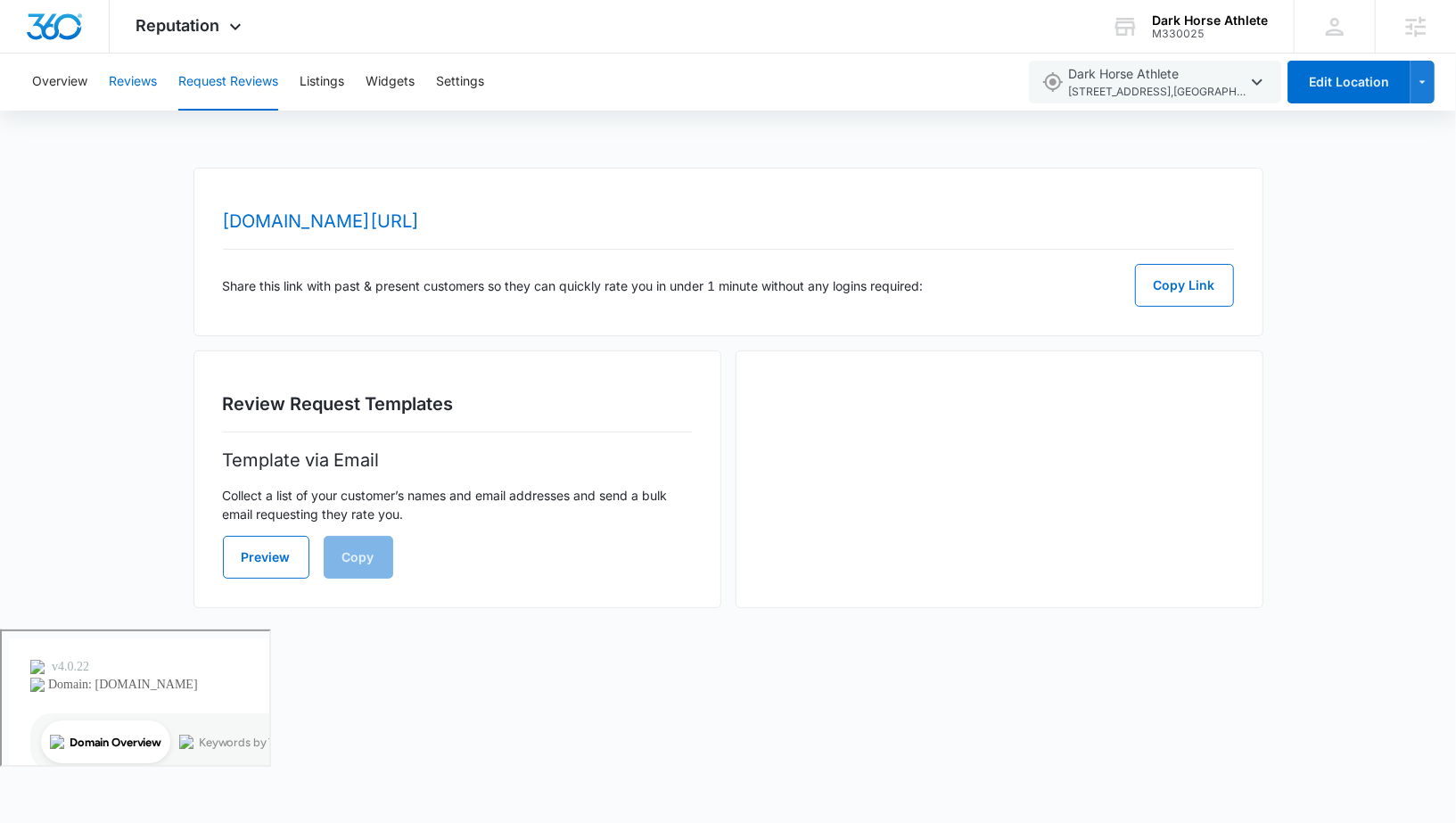 click on "Reviews" at bounding box center (133, 82) 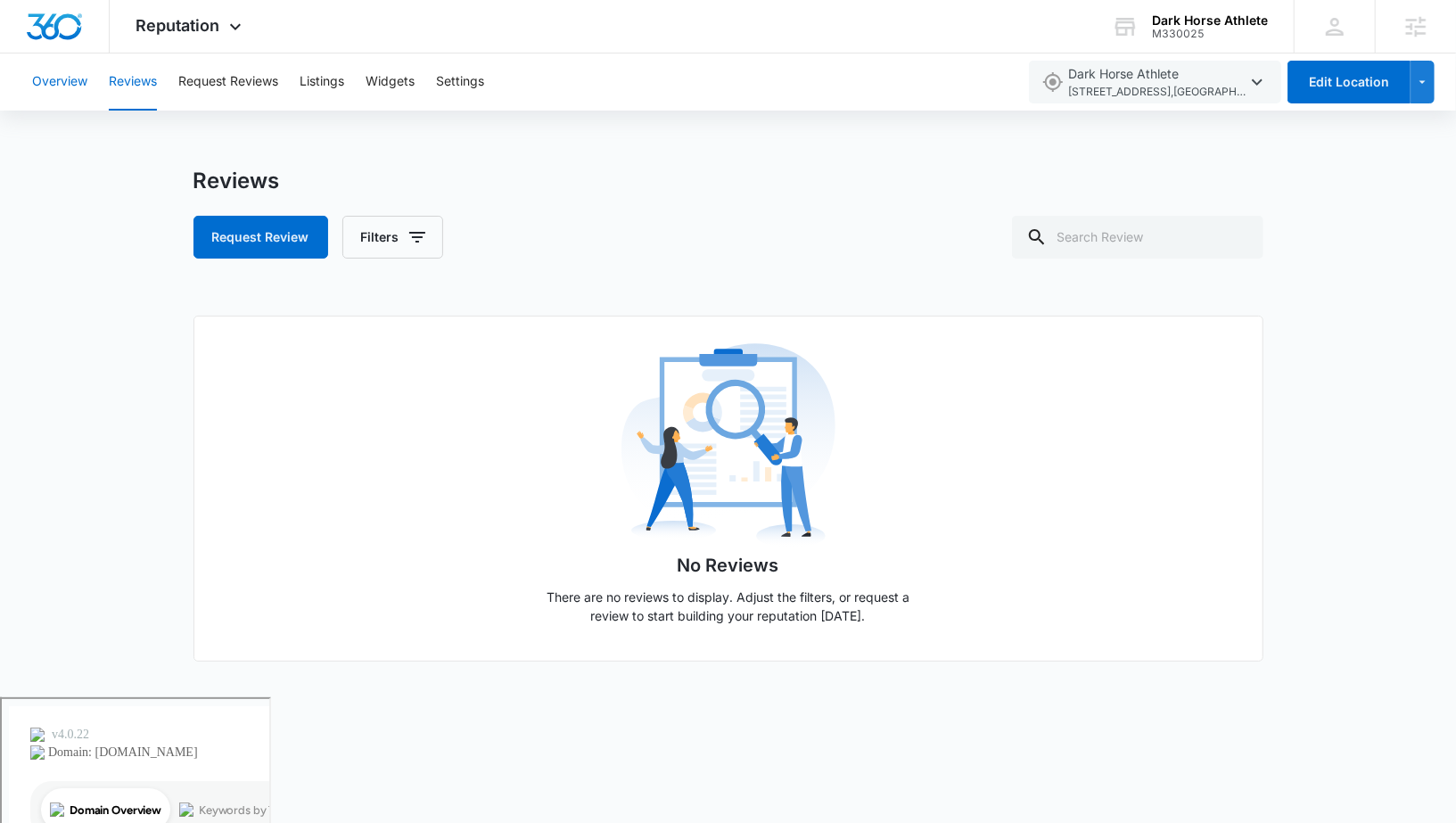 click on "Overview" at bounding box center [60, 82] 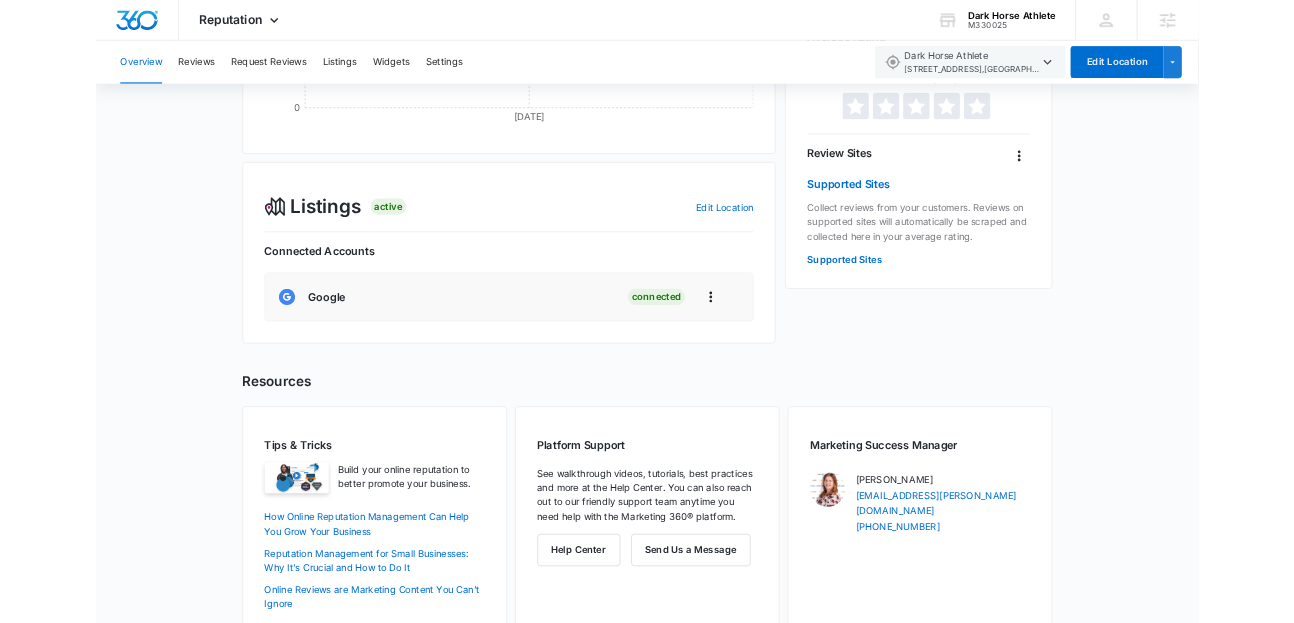 scroll, scrollTop: 568, scrollLeft: 0, axis: vertical 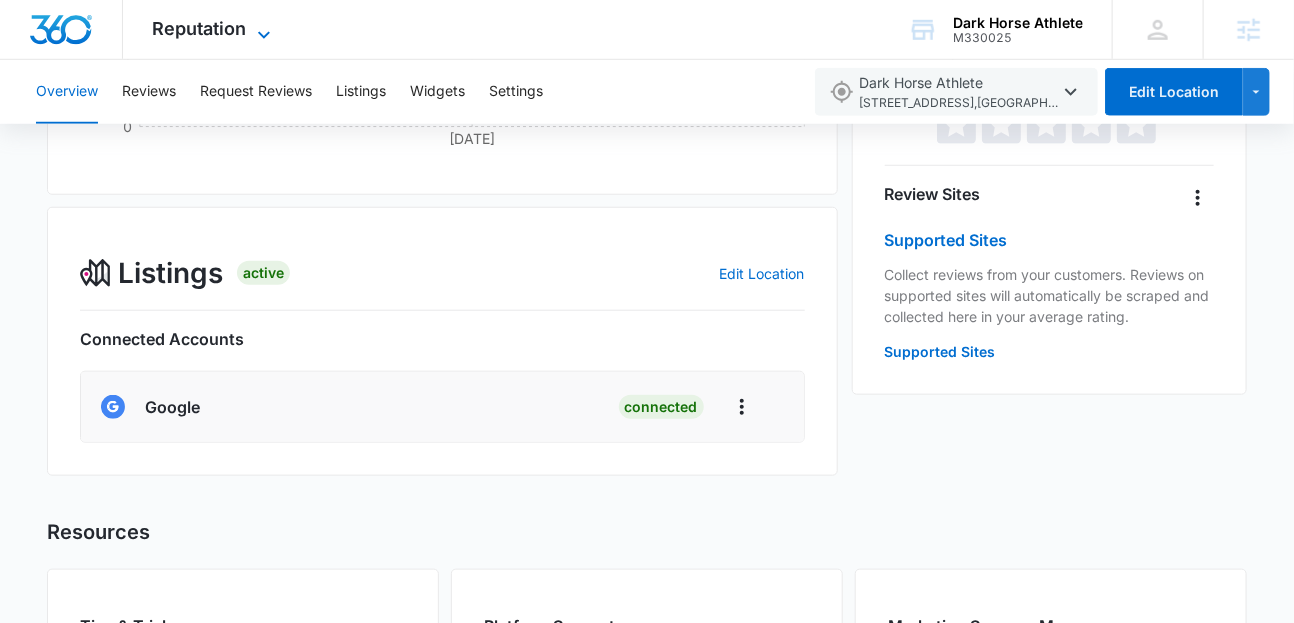 click on "Reputation" at bounding box center (200, 28) 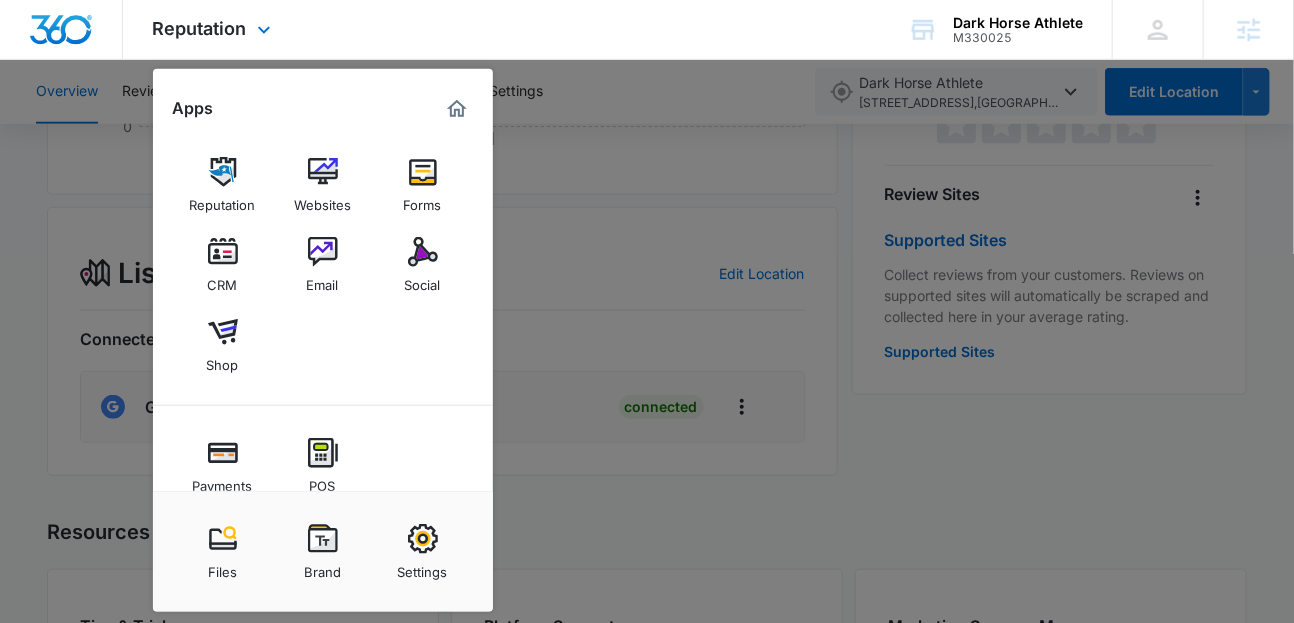 scroll, scrollTop: 100, scrollLeft: 0, axis: vertical 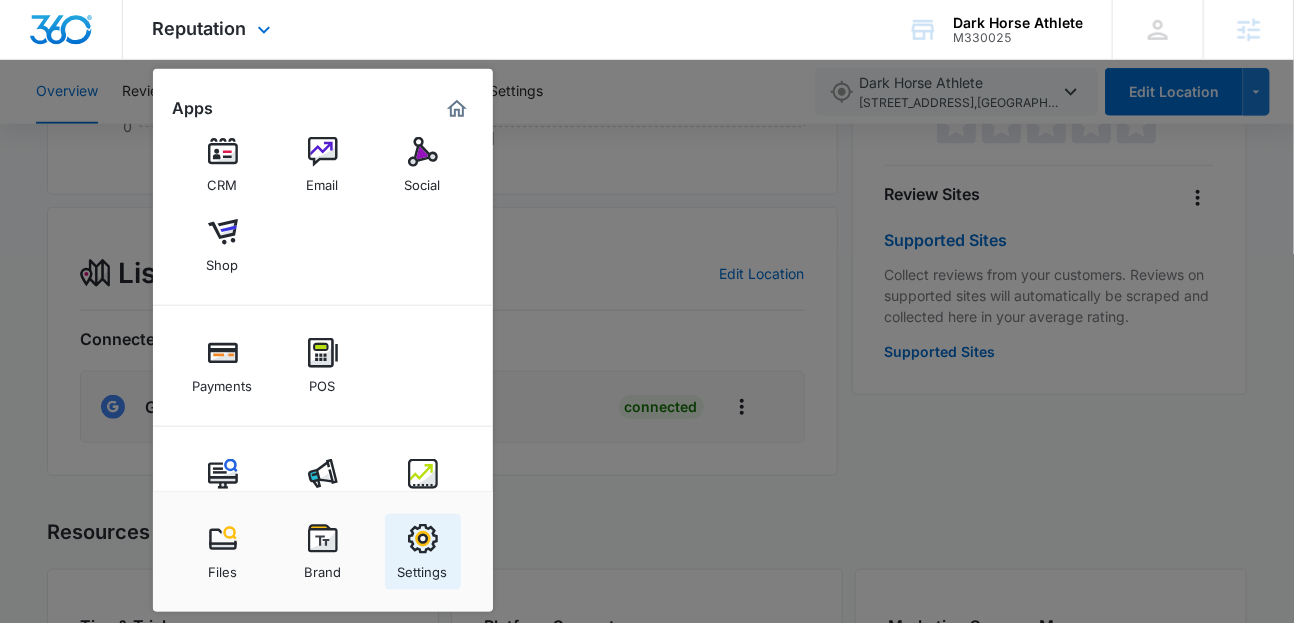 click at bounding box center (423, 539) 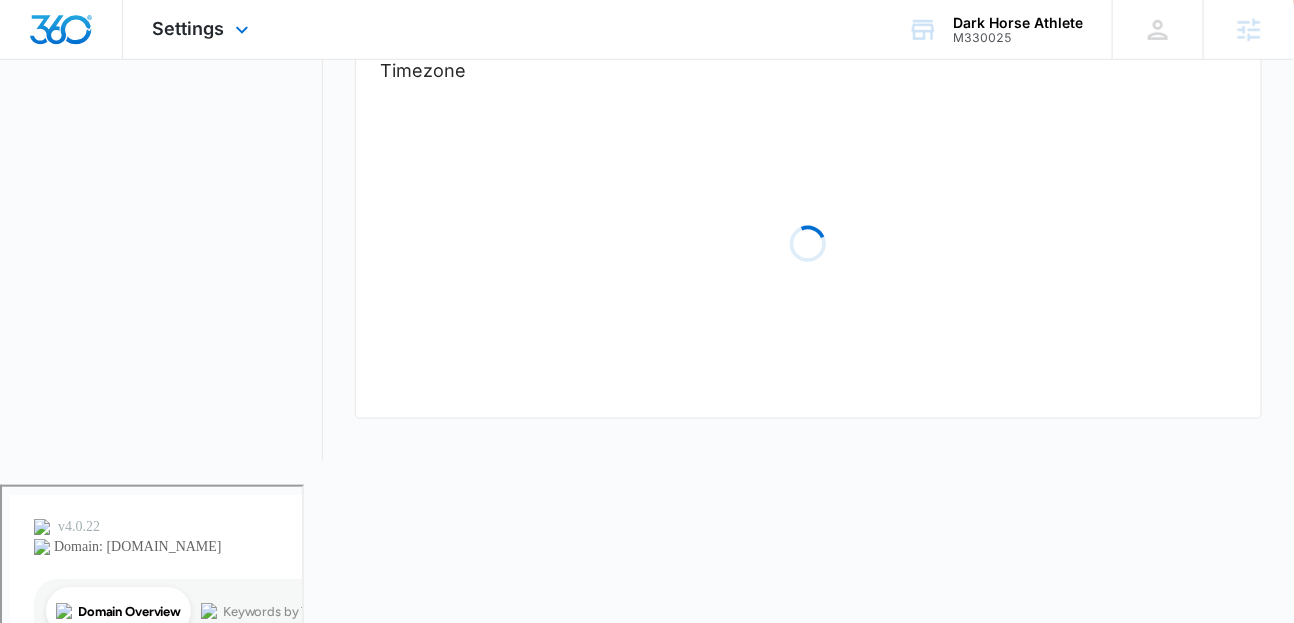 scroll, scrollTop: 0, scrollLeft: 0, axis: both 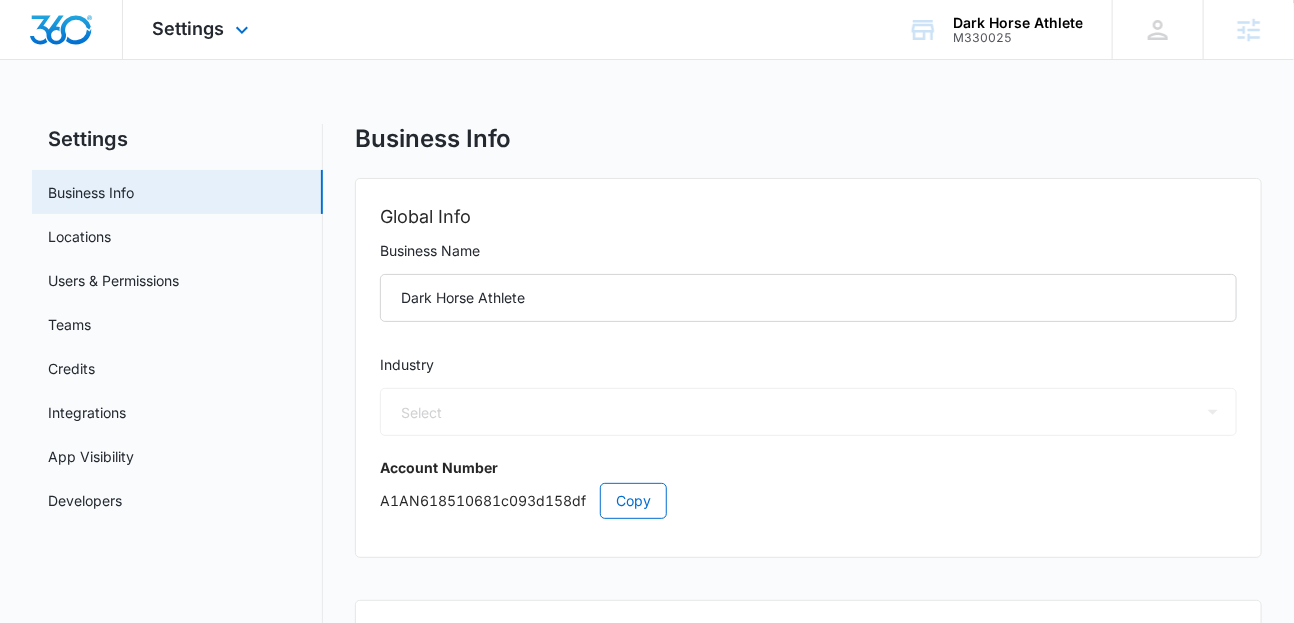 select on "US" 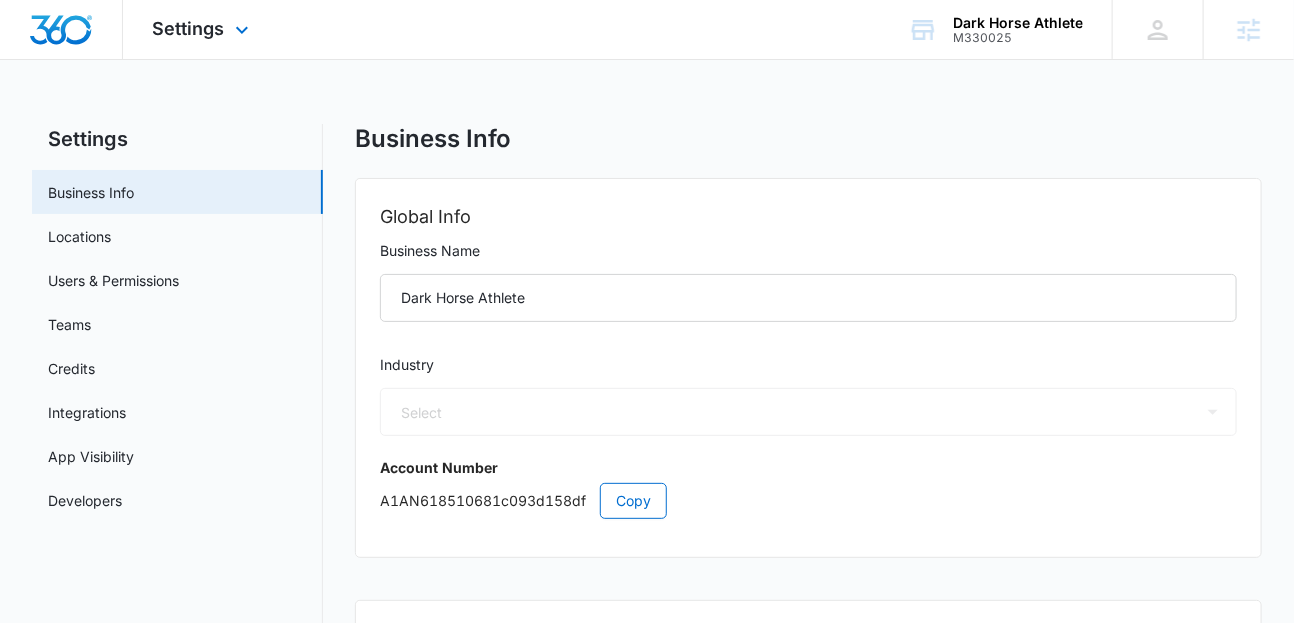 select on "36" 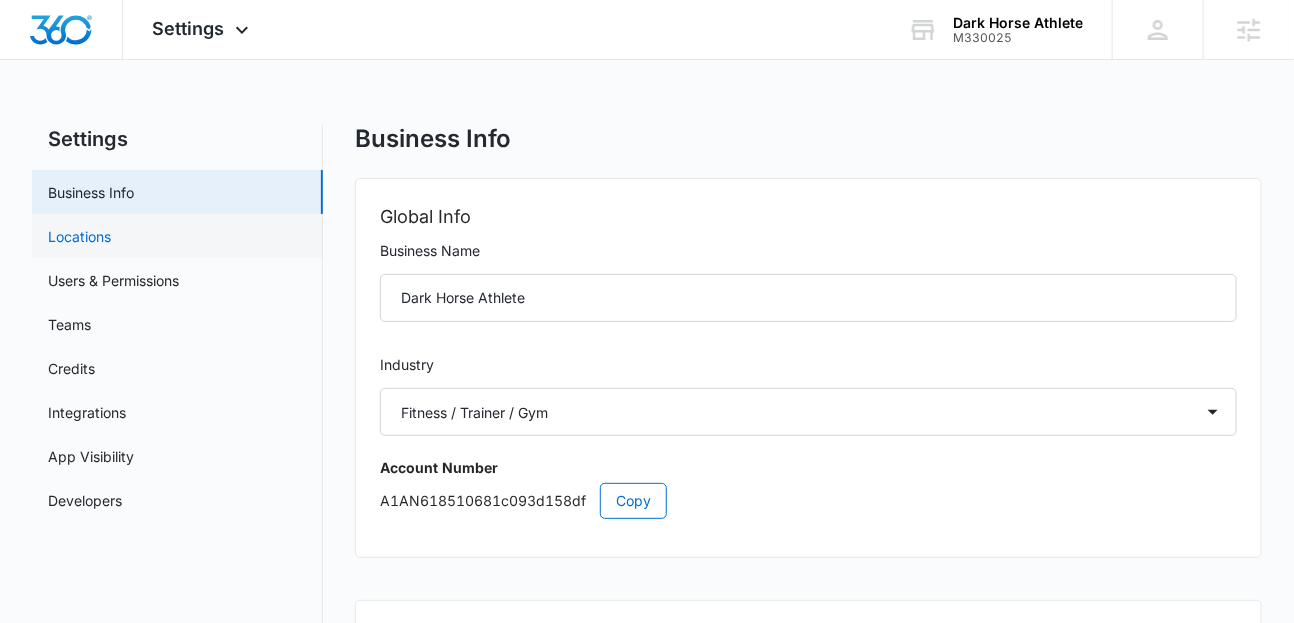click on "Locations" at bounding box center [79, 236] 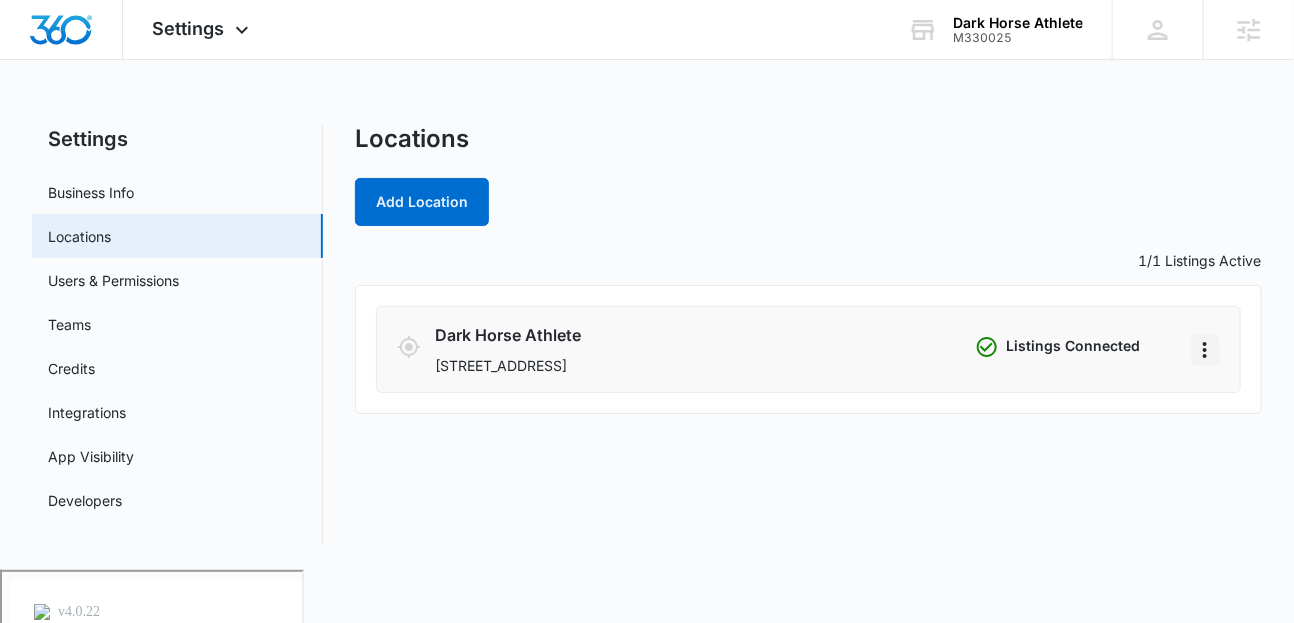 click 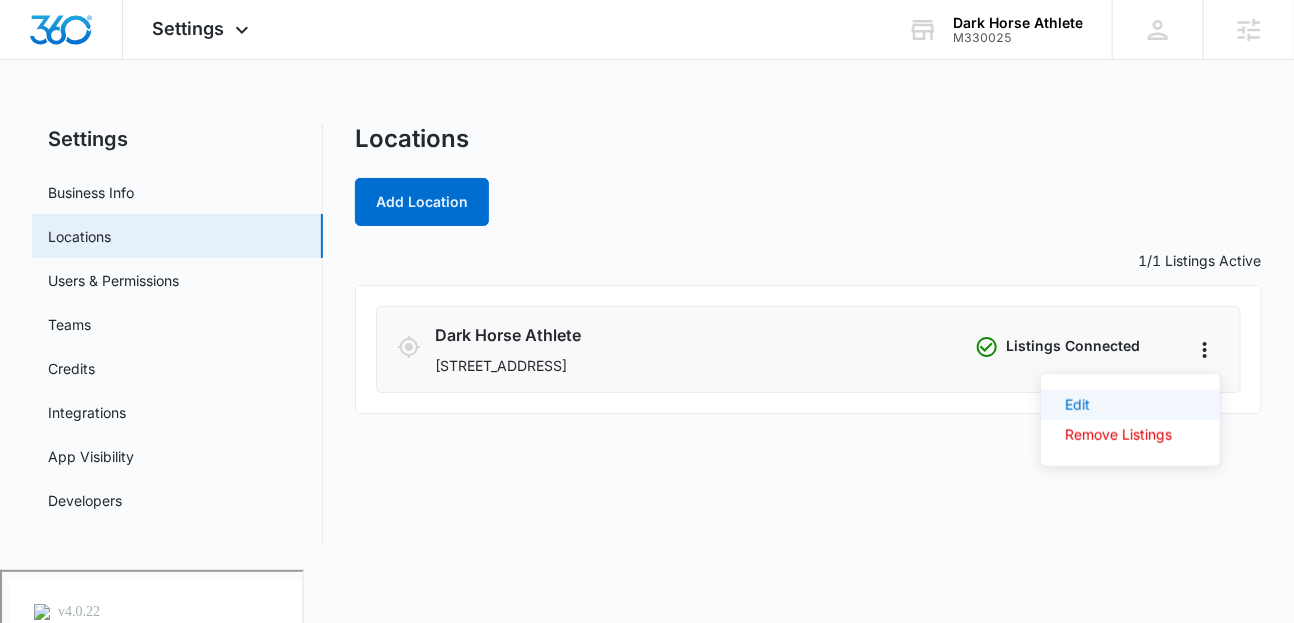 click on "Edit" at bounding box center (1077, 404) 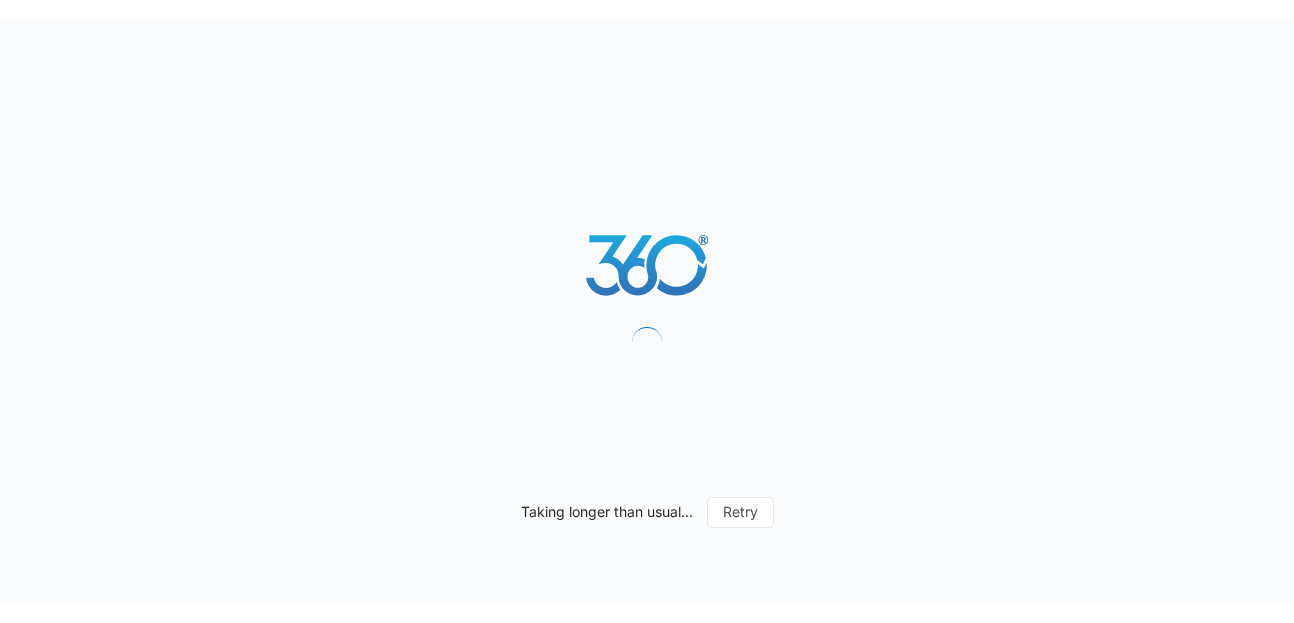 scroll, scrollTop: 0, scrollLeft: 0, axis: both 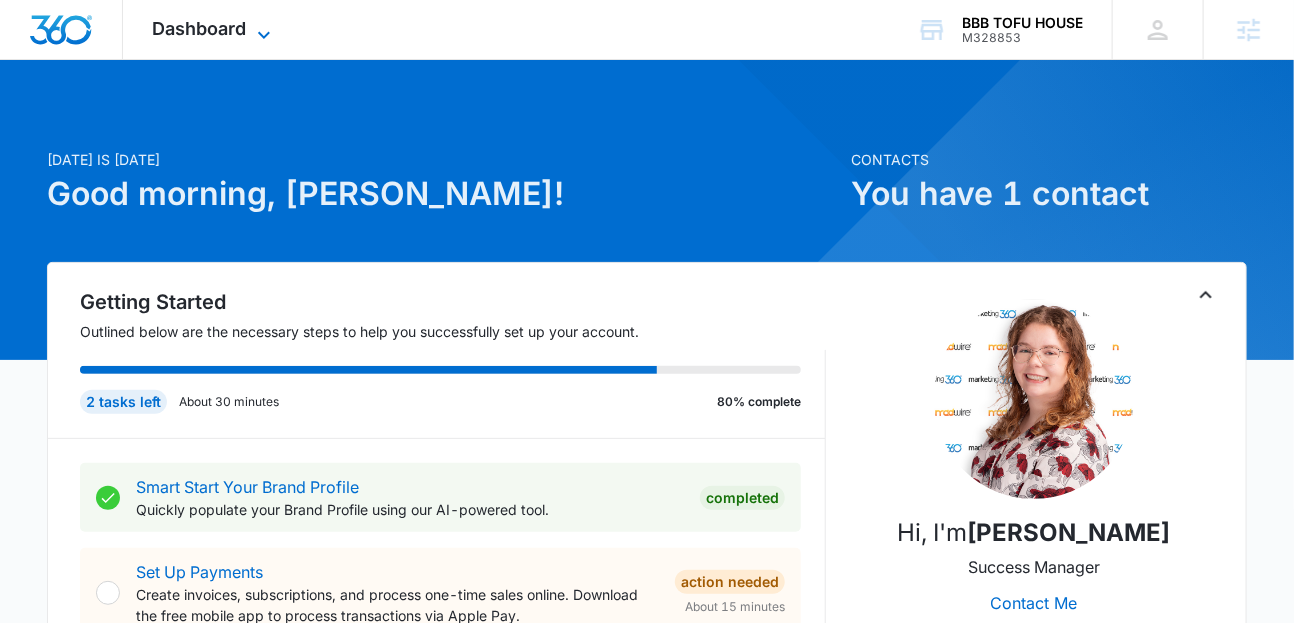 click on "Dashboard" at bounding box center (200, 28) 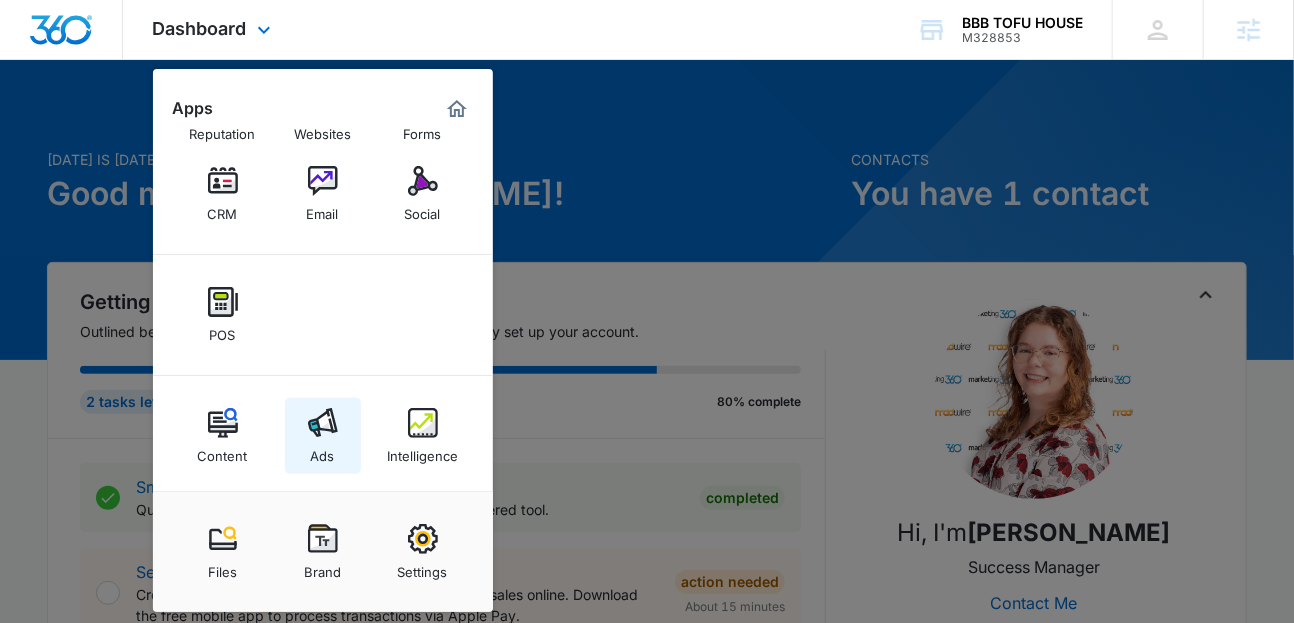 scroll, scrollTop: 0, scrollLeft: 0, axis: both 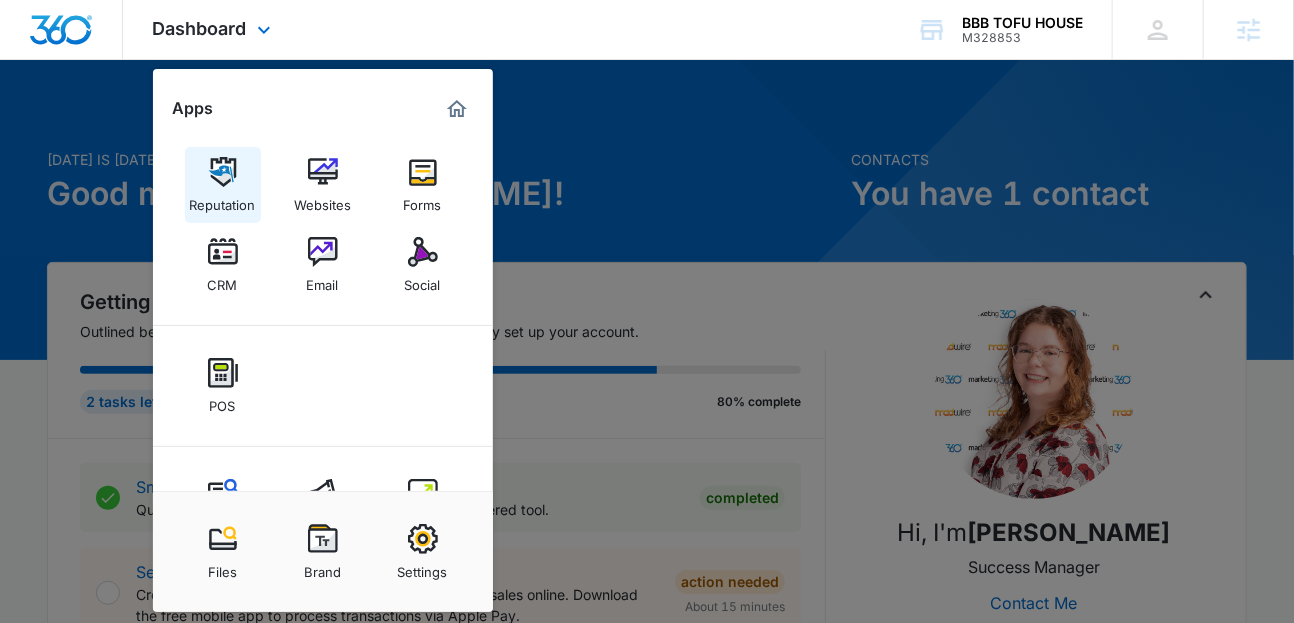 click at bounding box center (223, 172) 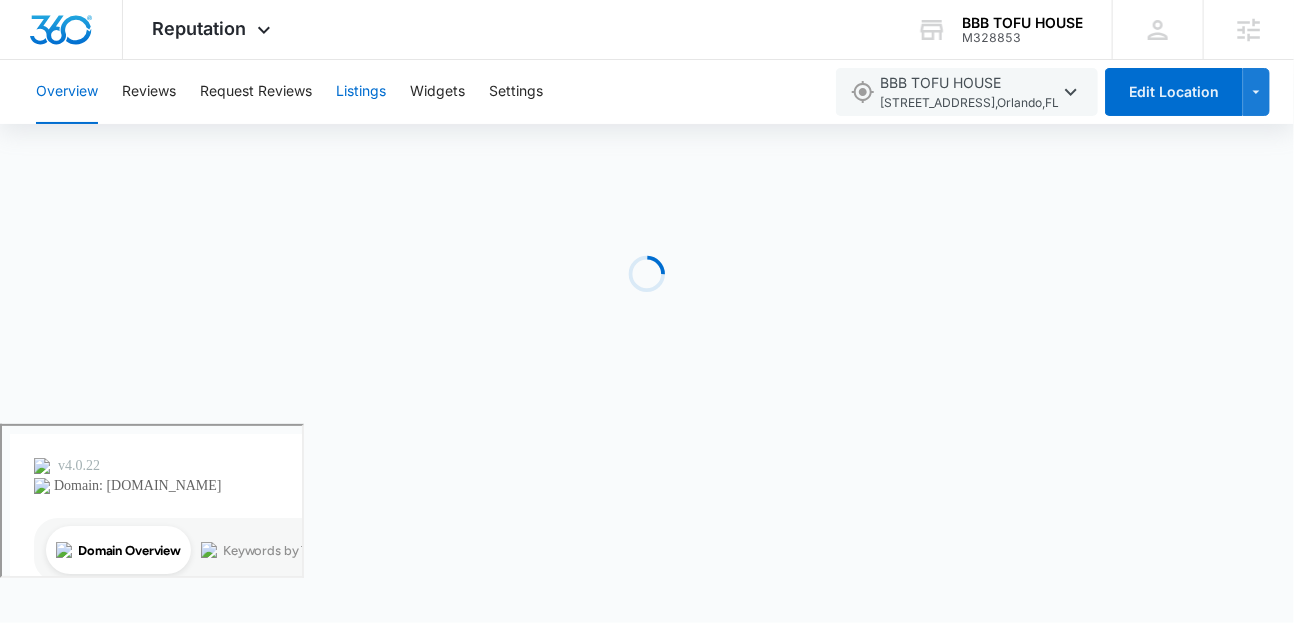 click on "Listings" at bounding box center [361, 92] 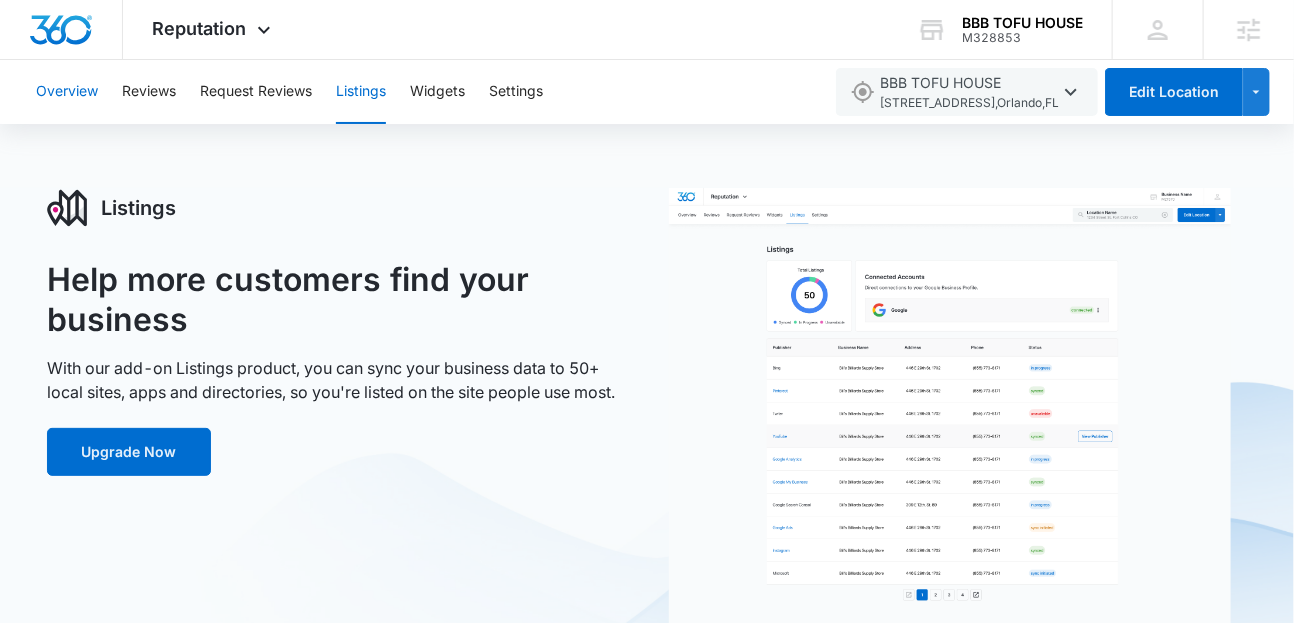 click on "Overview" at bounding box center (67, 92) 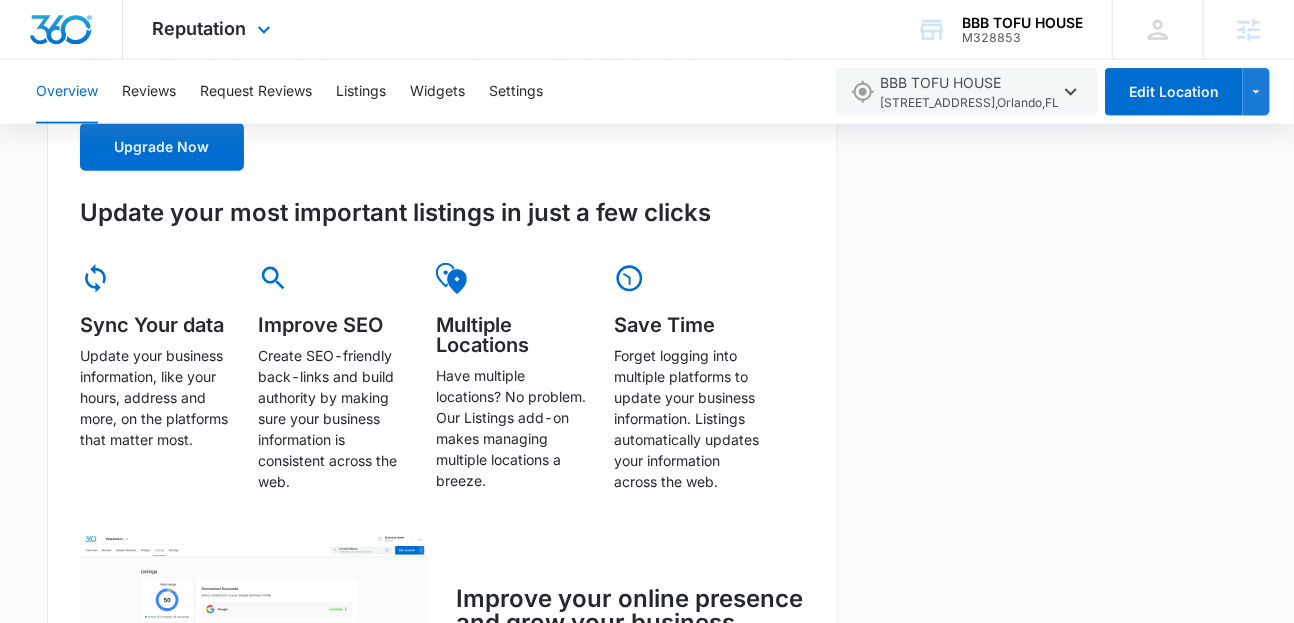 scroll, scrollTop: 825, scrollLeft: 0, axis: vertical 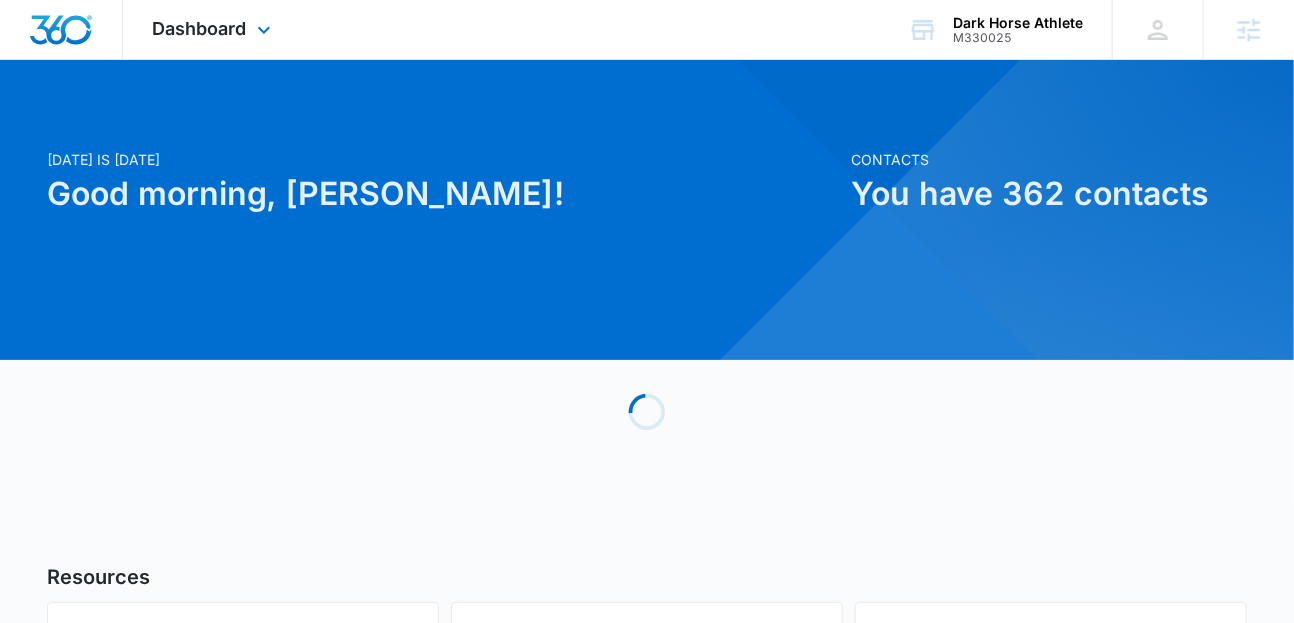 click 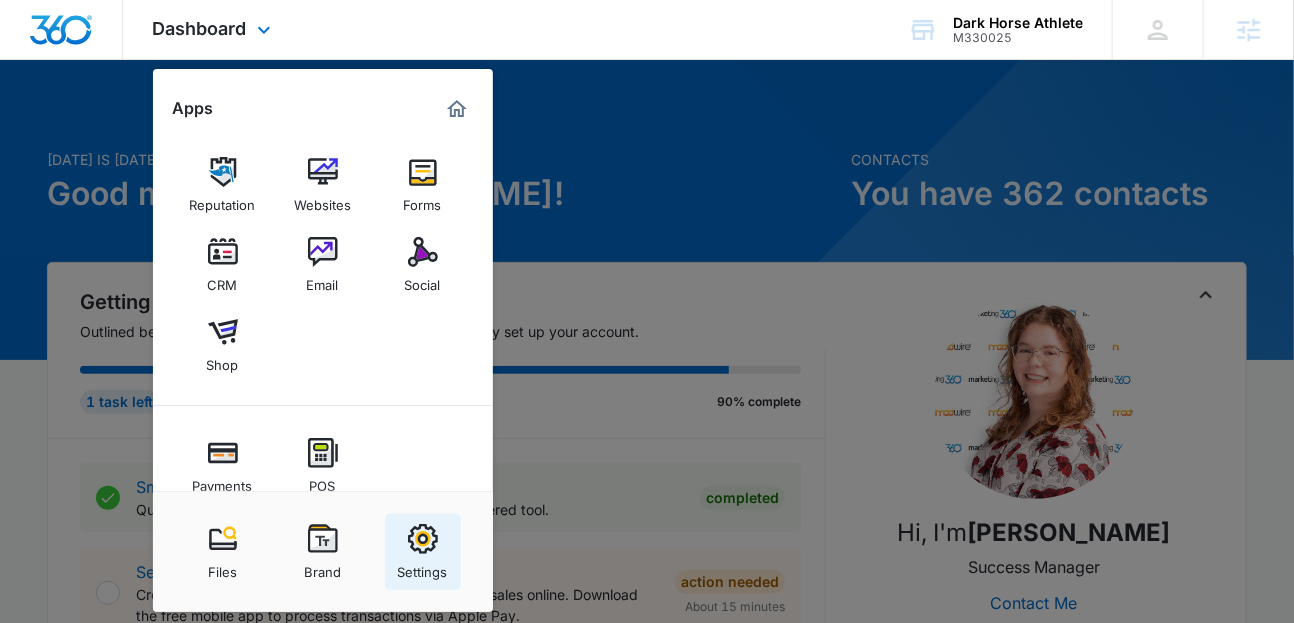 click at bounding box center [423, 539] 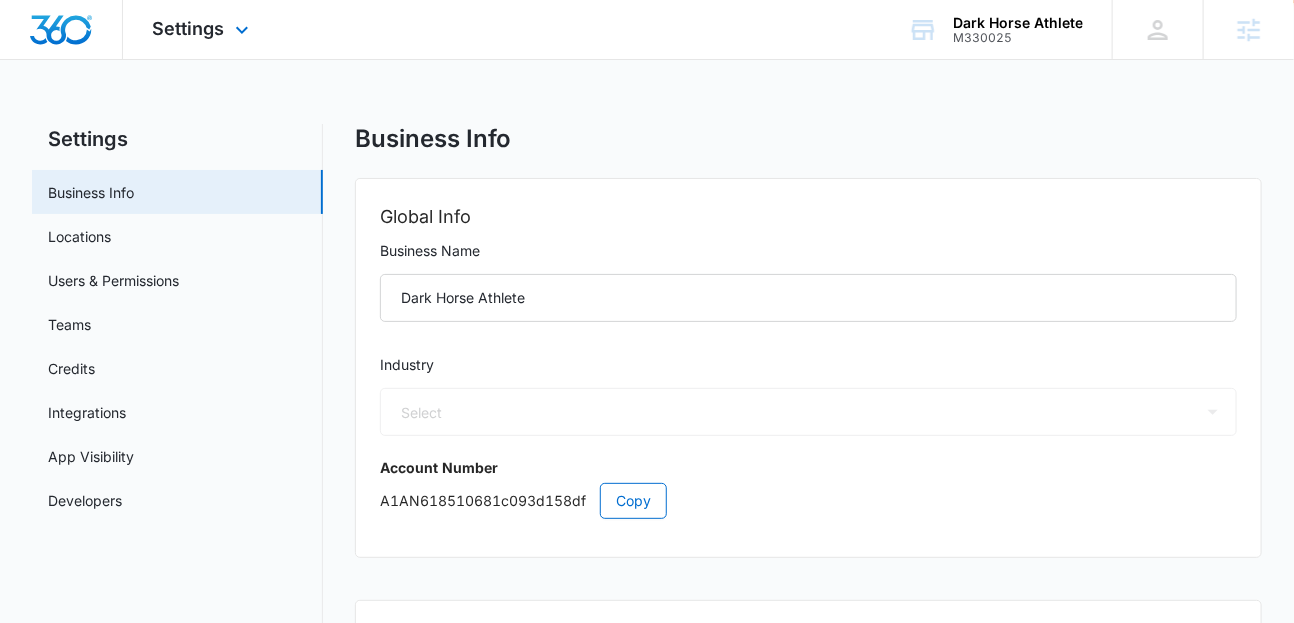 select on "36" 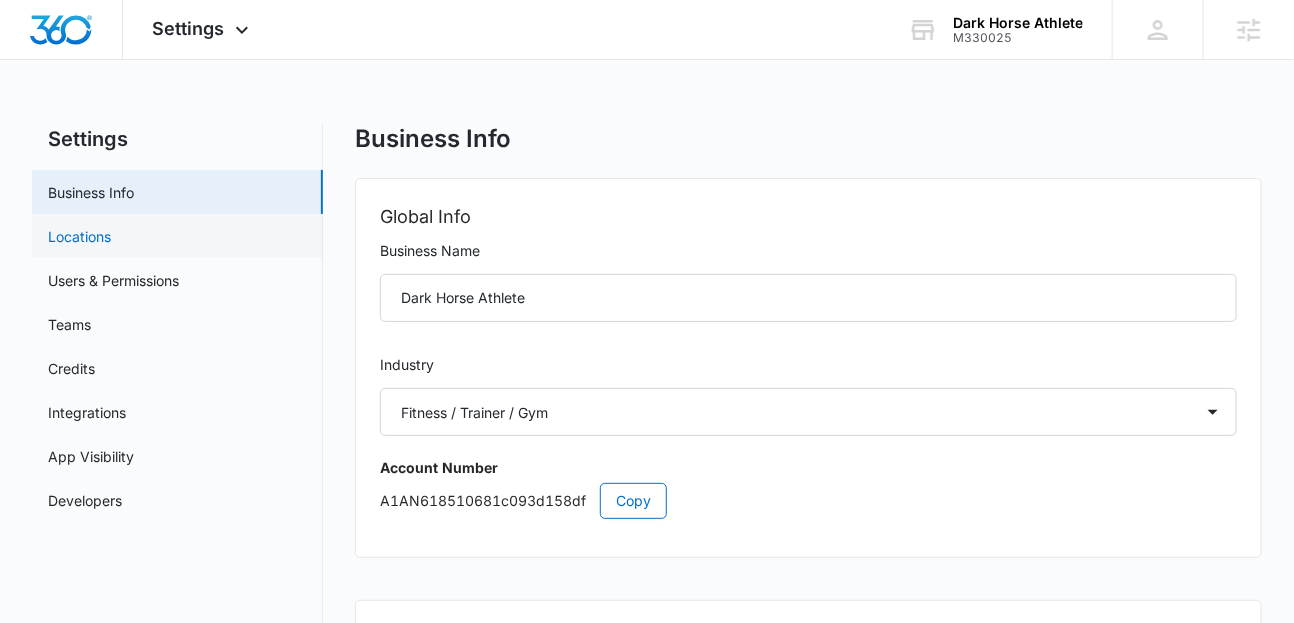 click on "Locations" at bounding box center [79, 236] 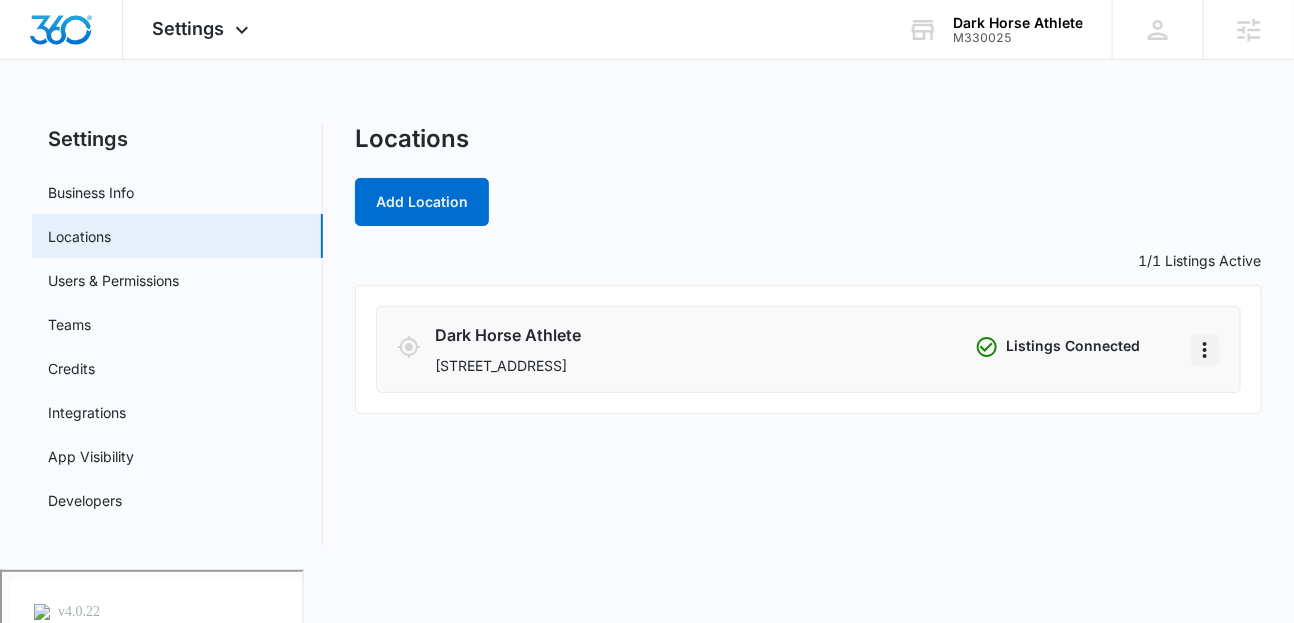 click 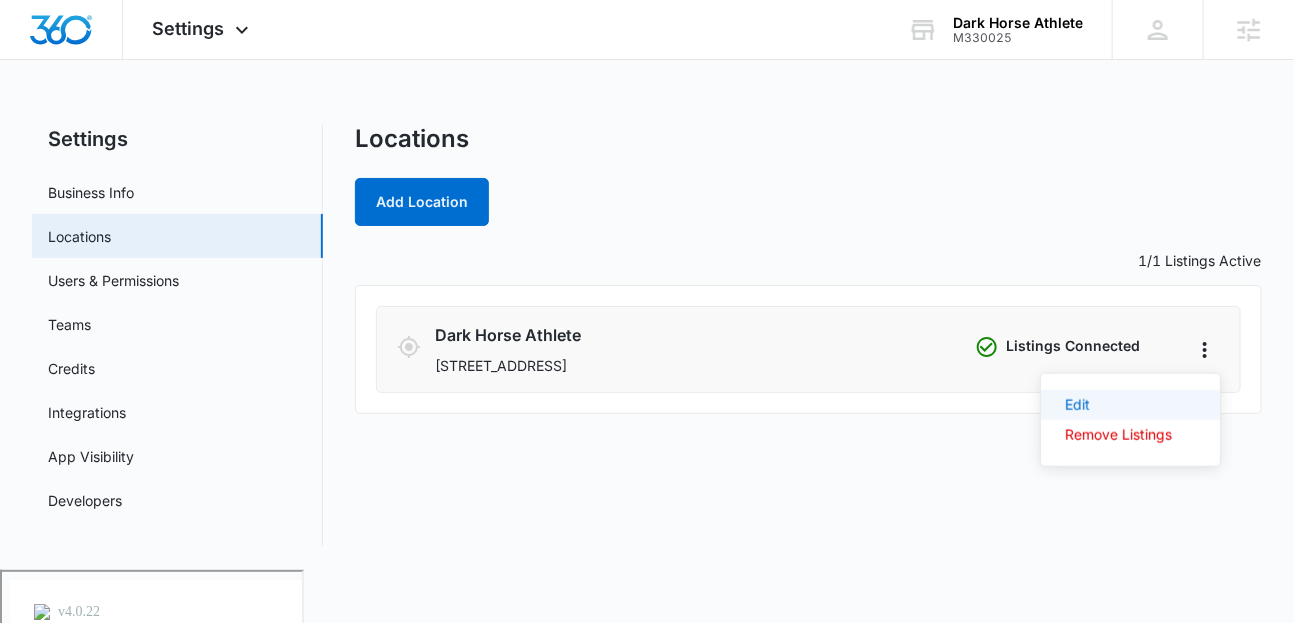 click on "Edit" at bounding box center [1077, 404] 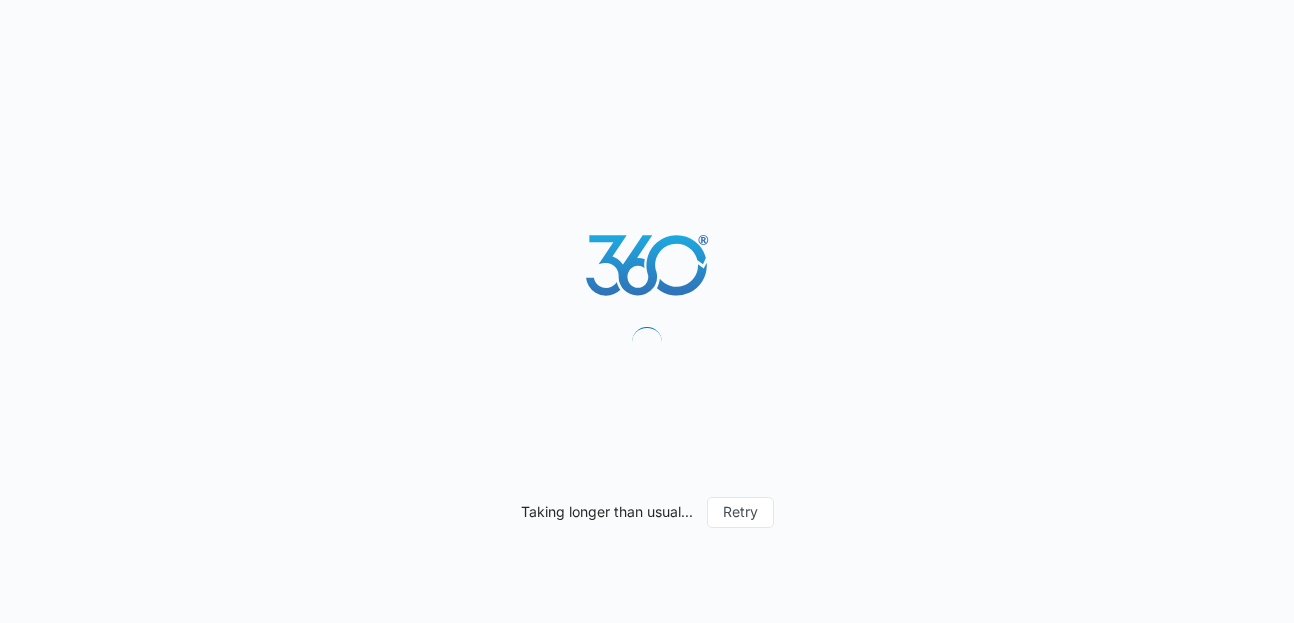 scroll, scrollTop: 0, scrollLeft: 0, axis: both 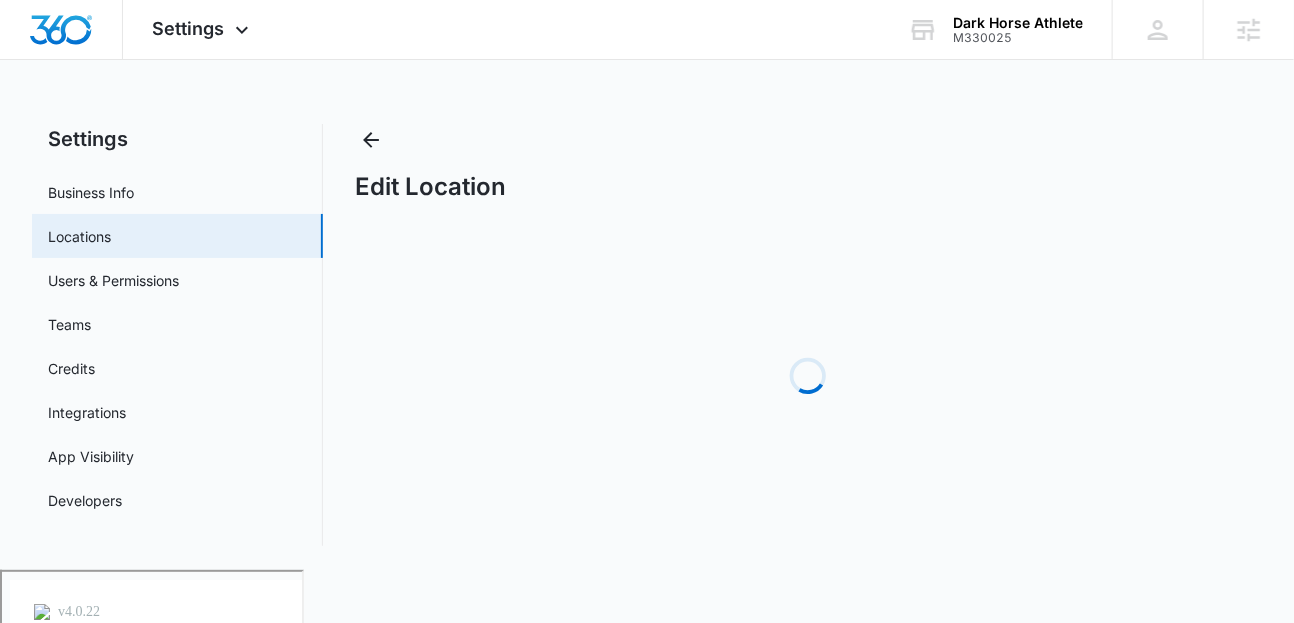 select on "[US_STATE]" 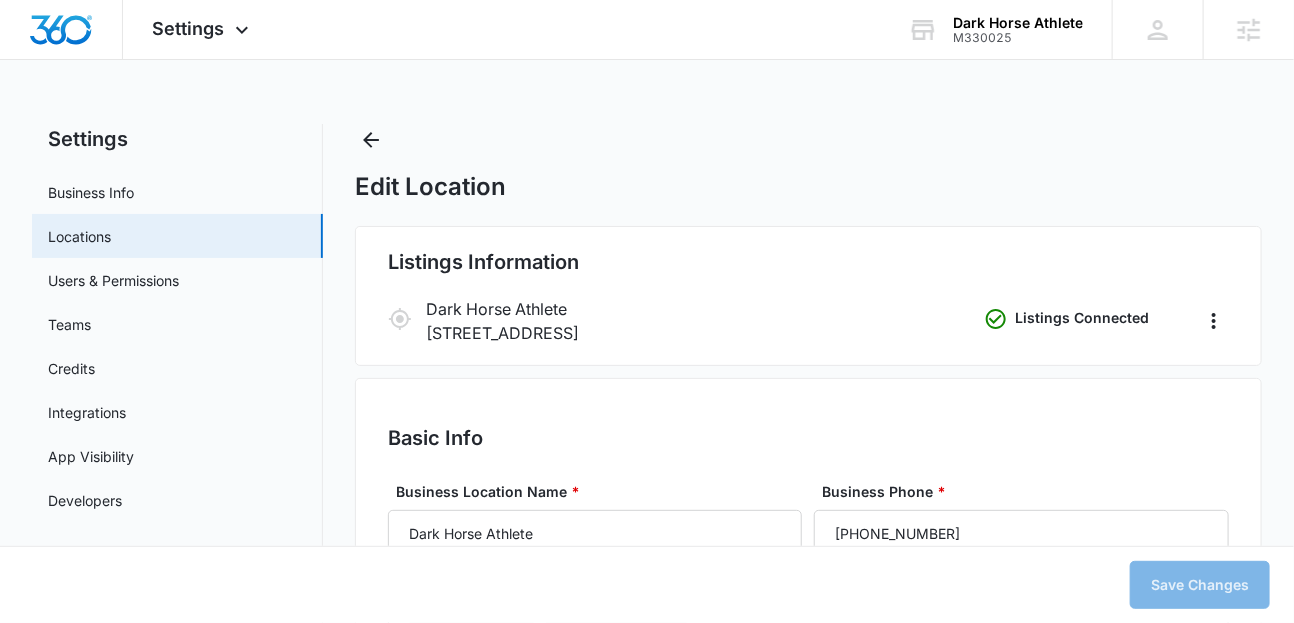 scroll, scrollTop: 647, scrollLeft: 0, axis: vertical 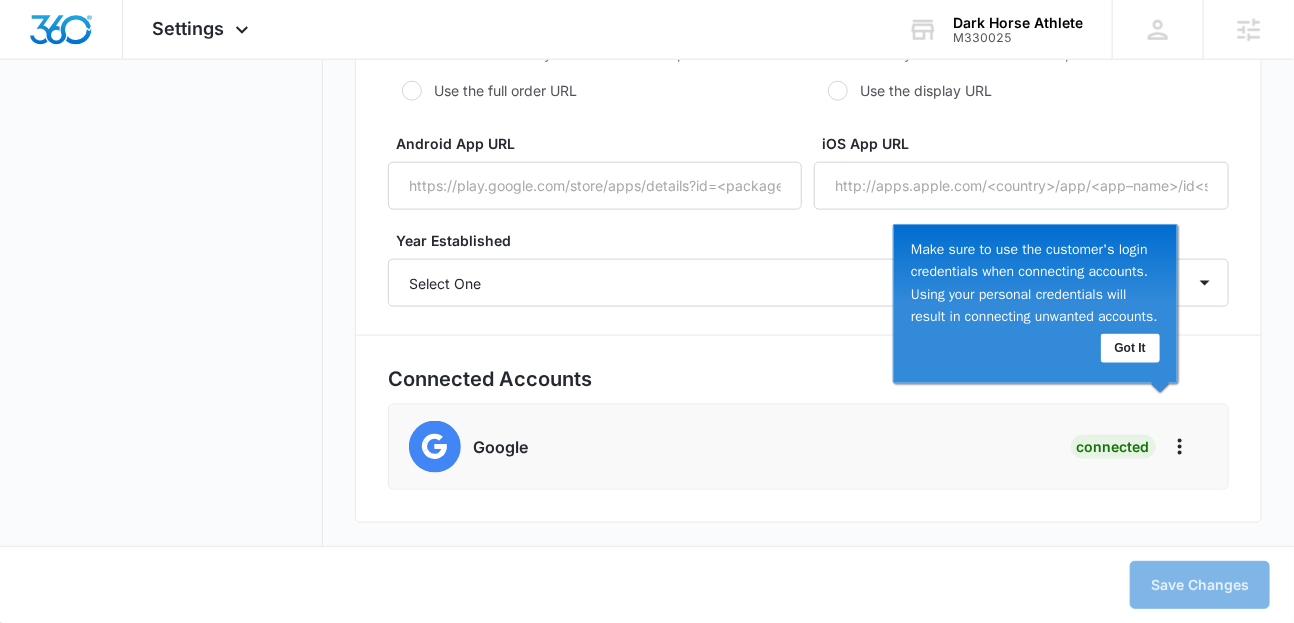 click on "Got It" at bounding box center [1130, 348] 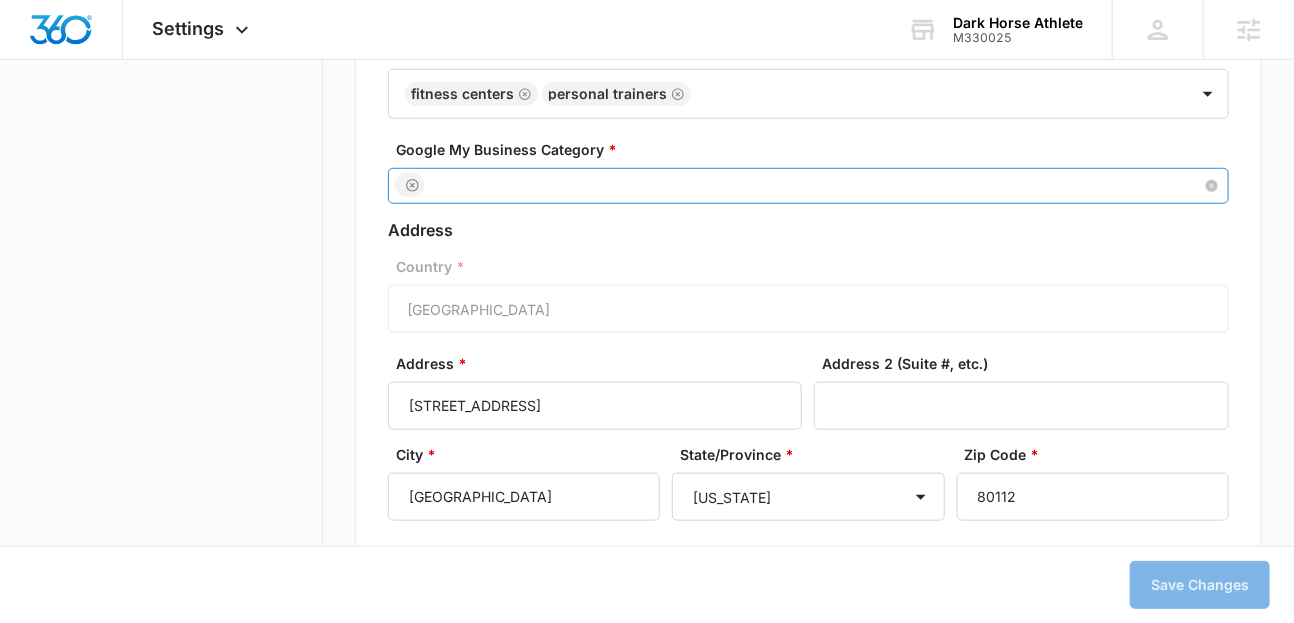 scroll, scrollTop: 529, scrollLeft: 0, axis: vertical 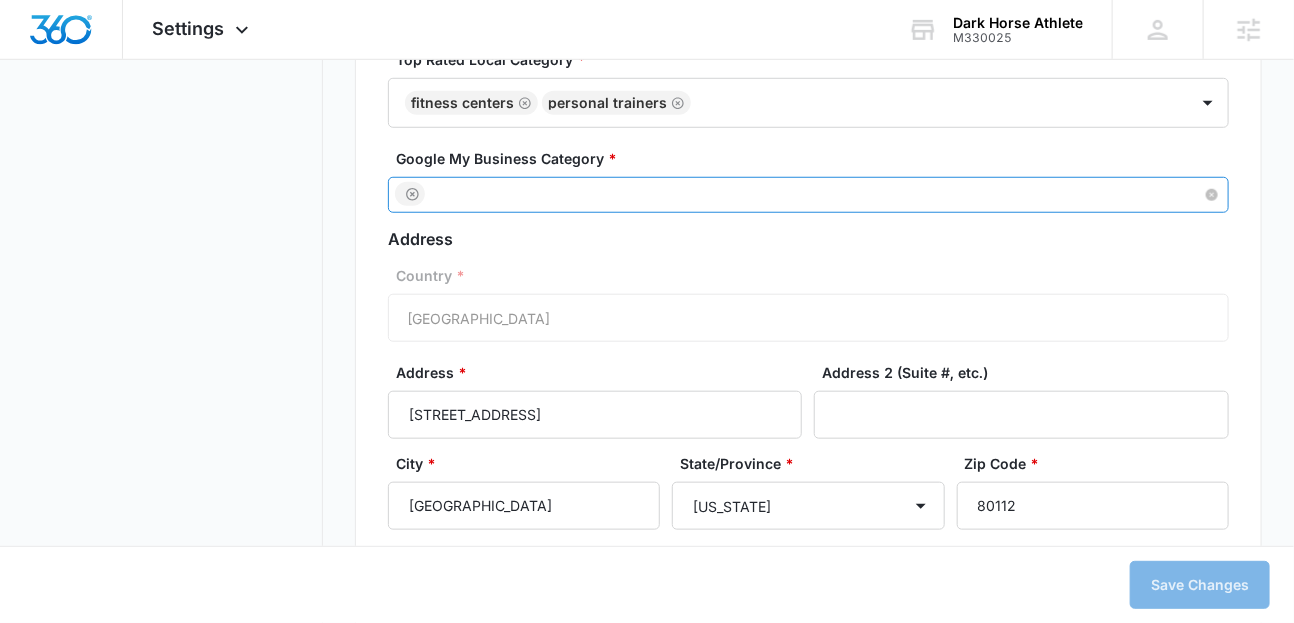 click at bounding box center [808, 195] 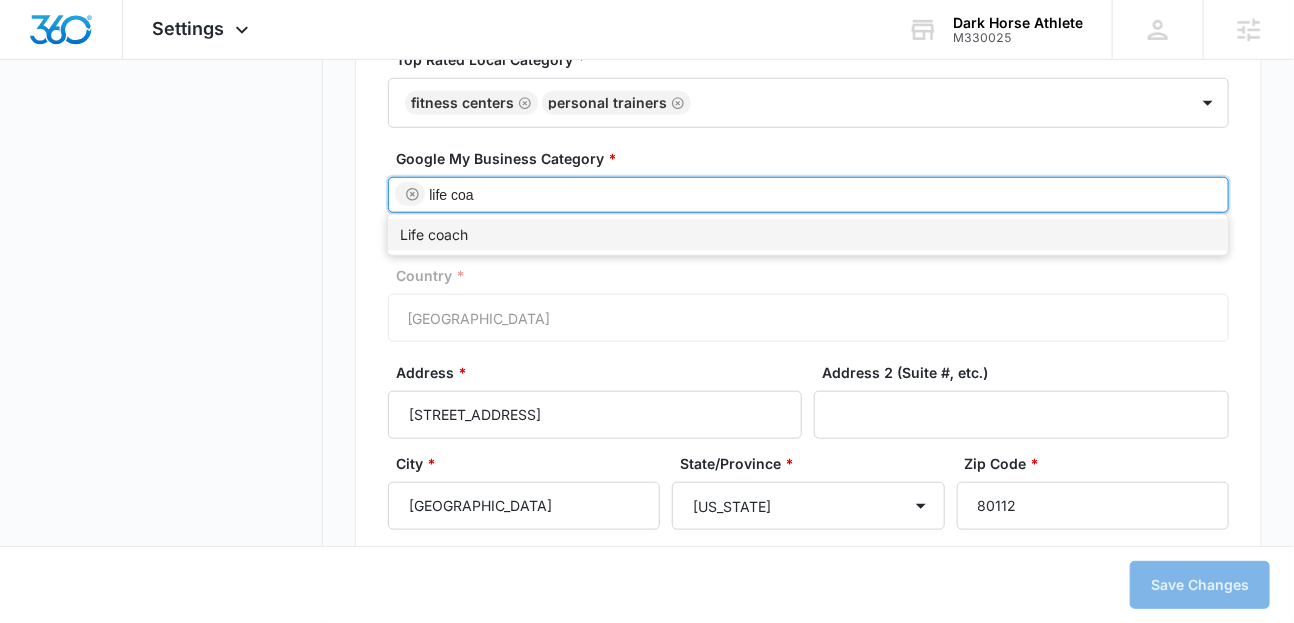 click on "Life coach" at bounding box center (808, 235) 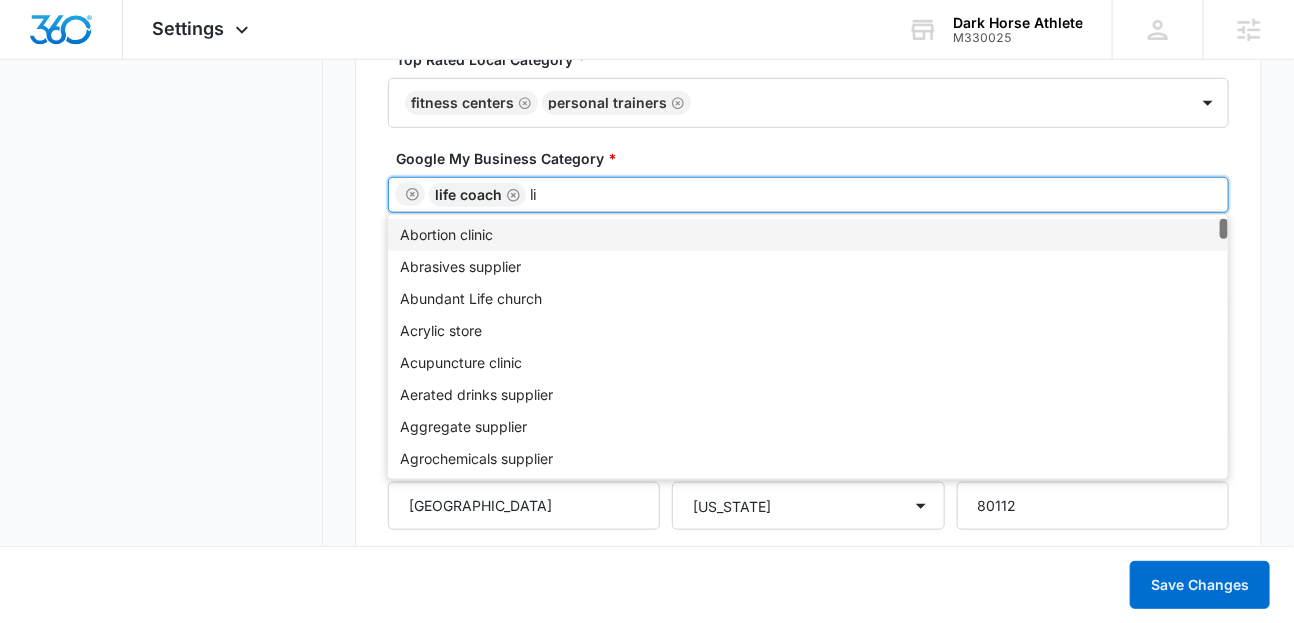 type on "l" 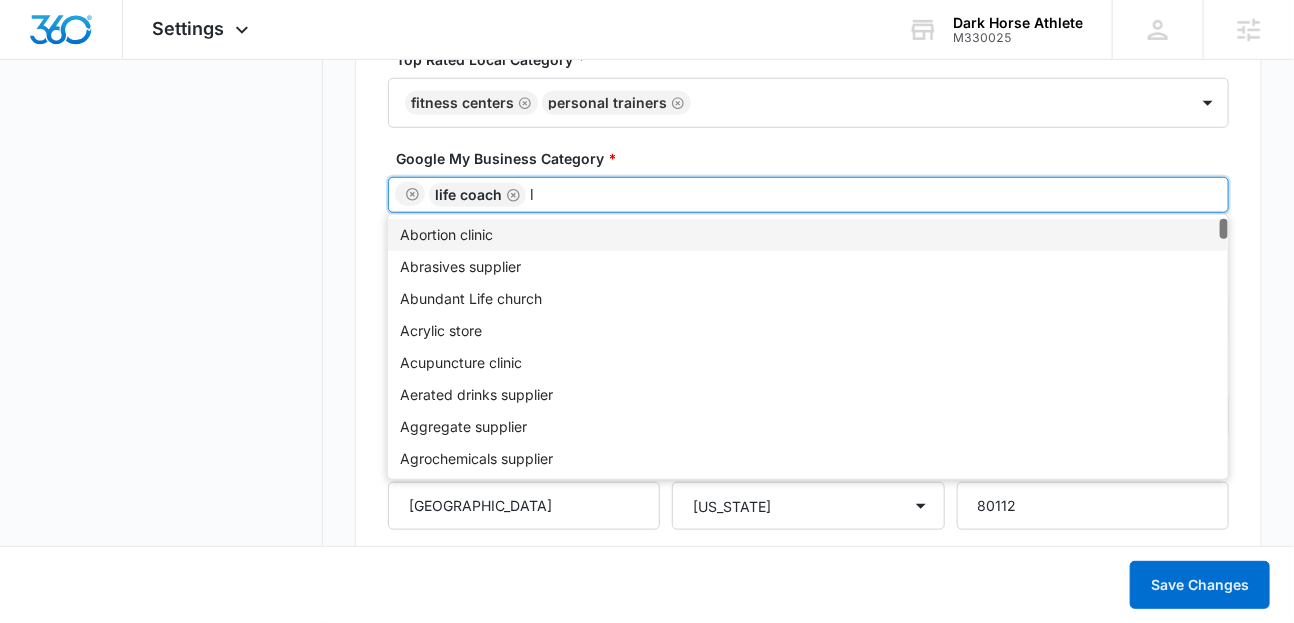 type 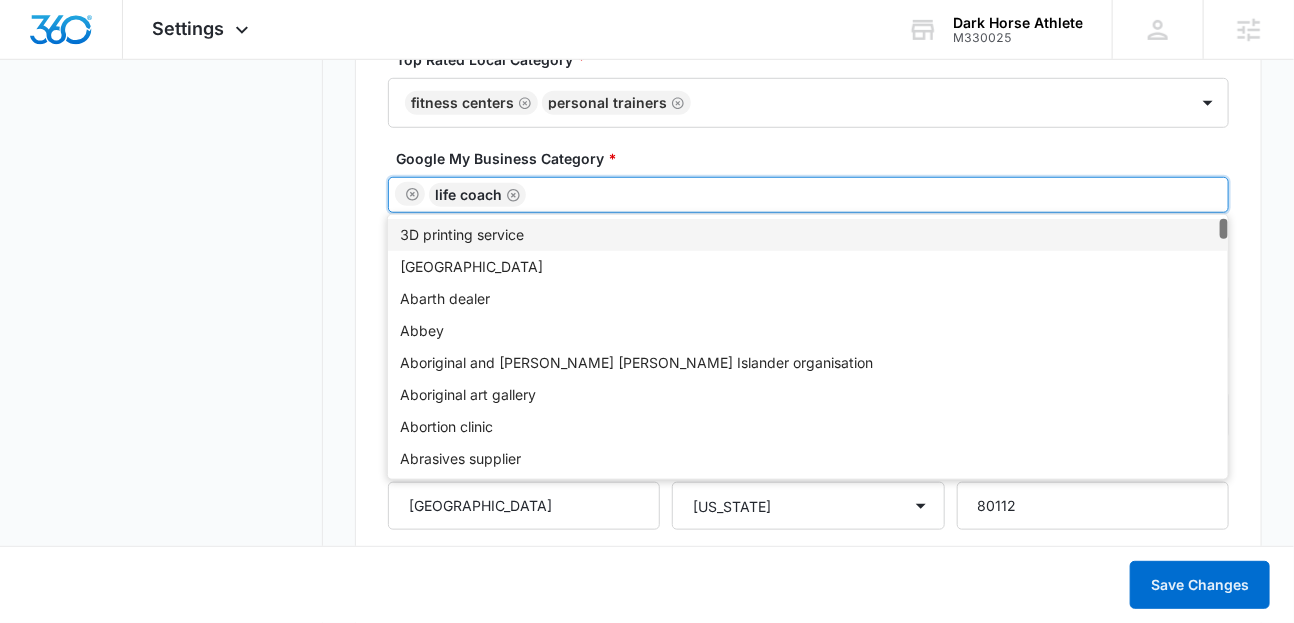 click on "Google My Business Category *" at bounding box center [816, 158] 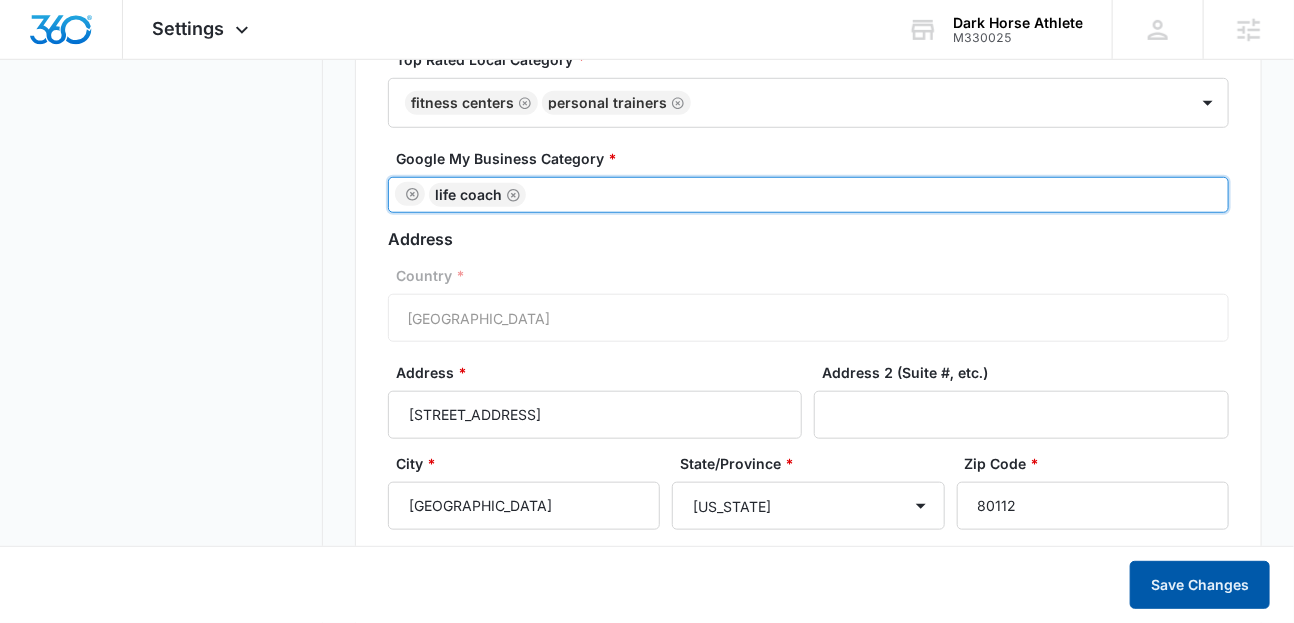 click on "Save Changes" at bounding box center (1200, 585) 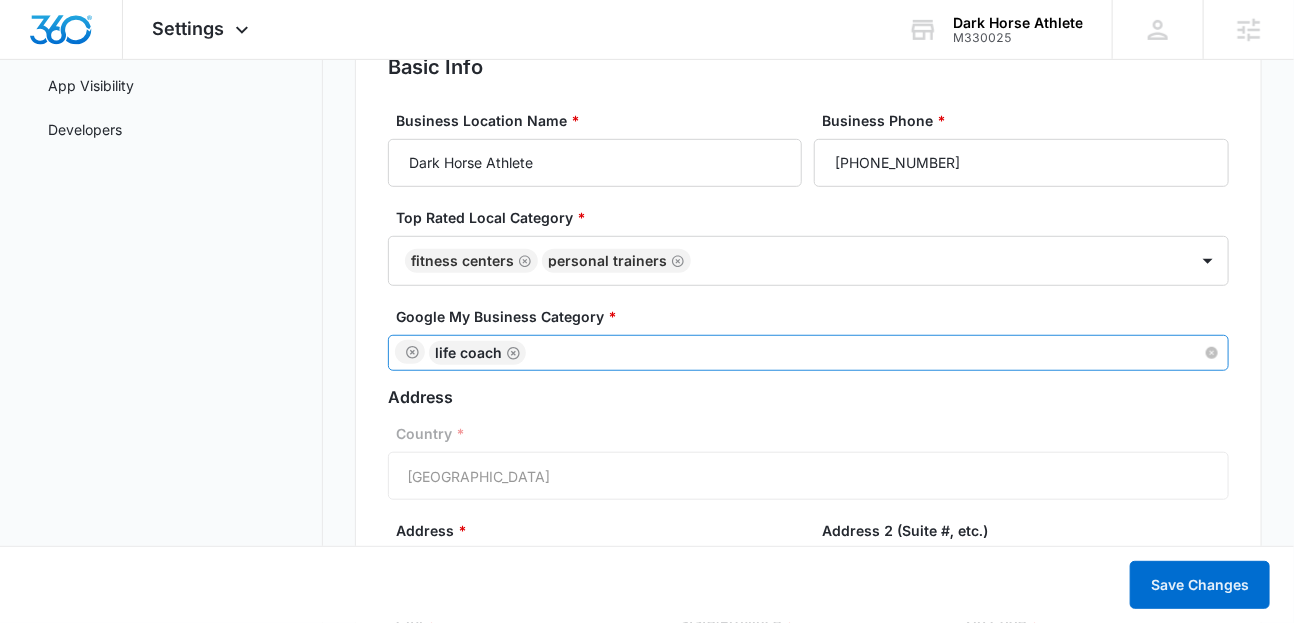 scroll, scrollTop: 370, scrollLeft: 0, axis: vertical 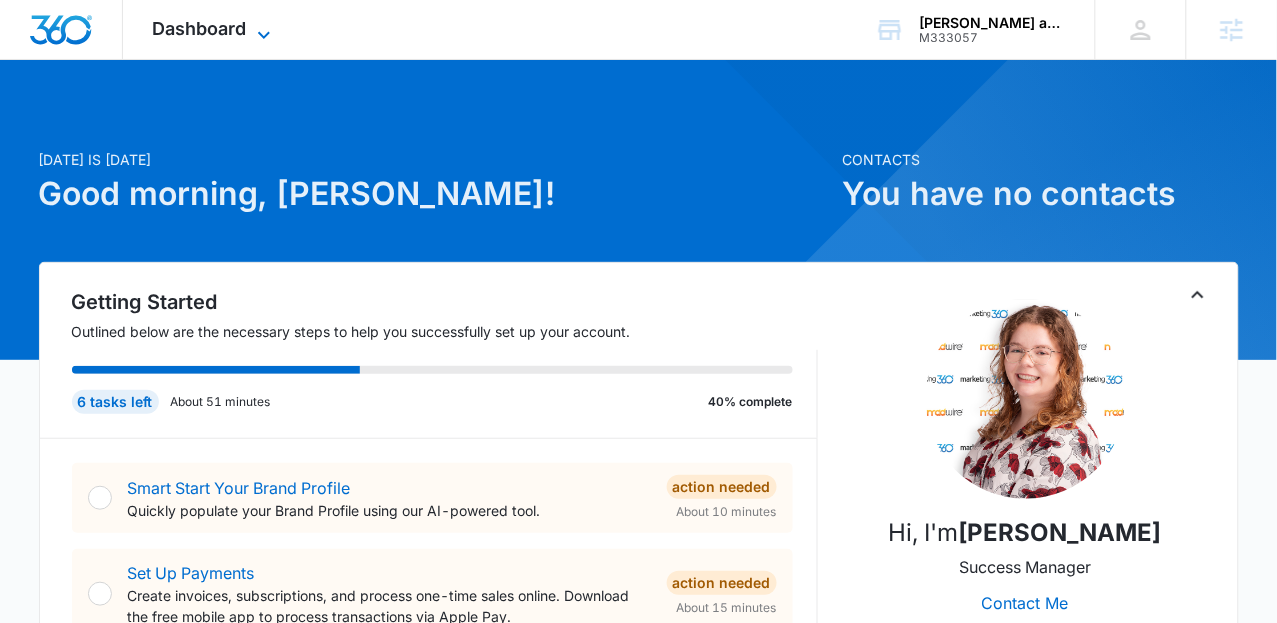 click 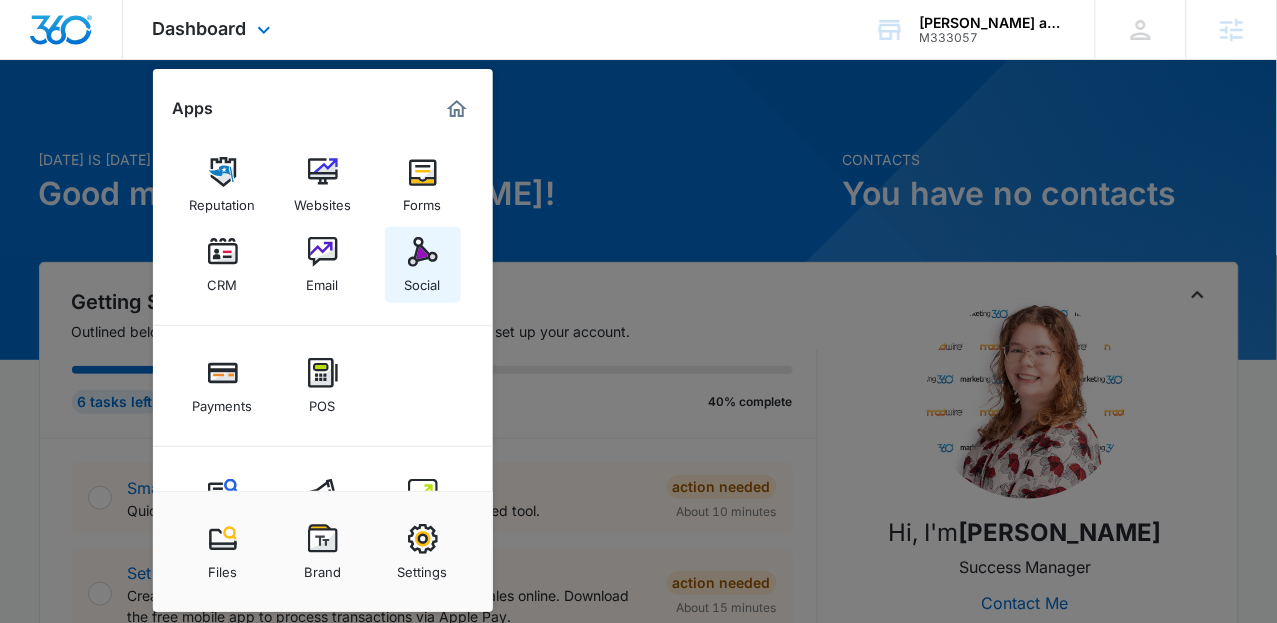click at bounding box center (423, 252) 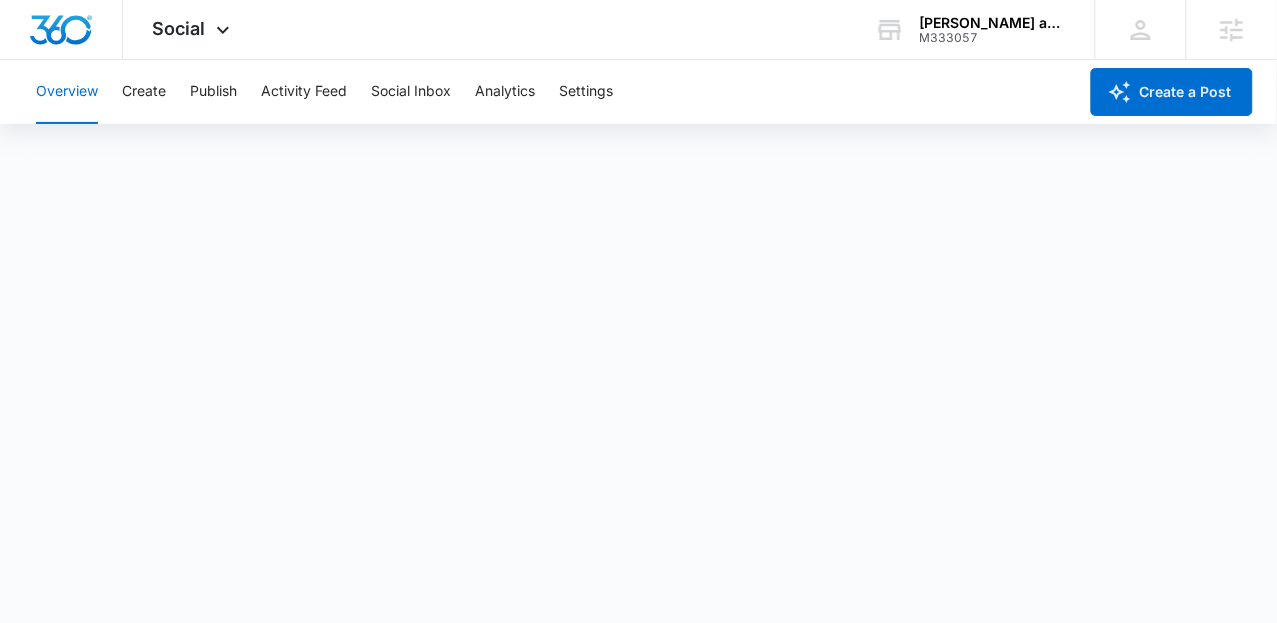 scroll, scrollTop: 6, scrollLeft: 0, axis: vertical 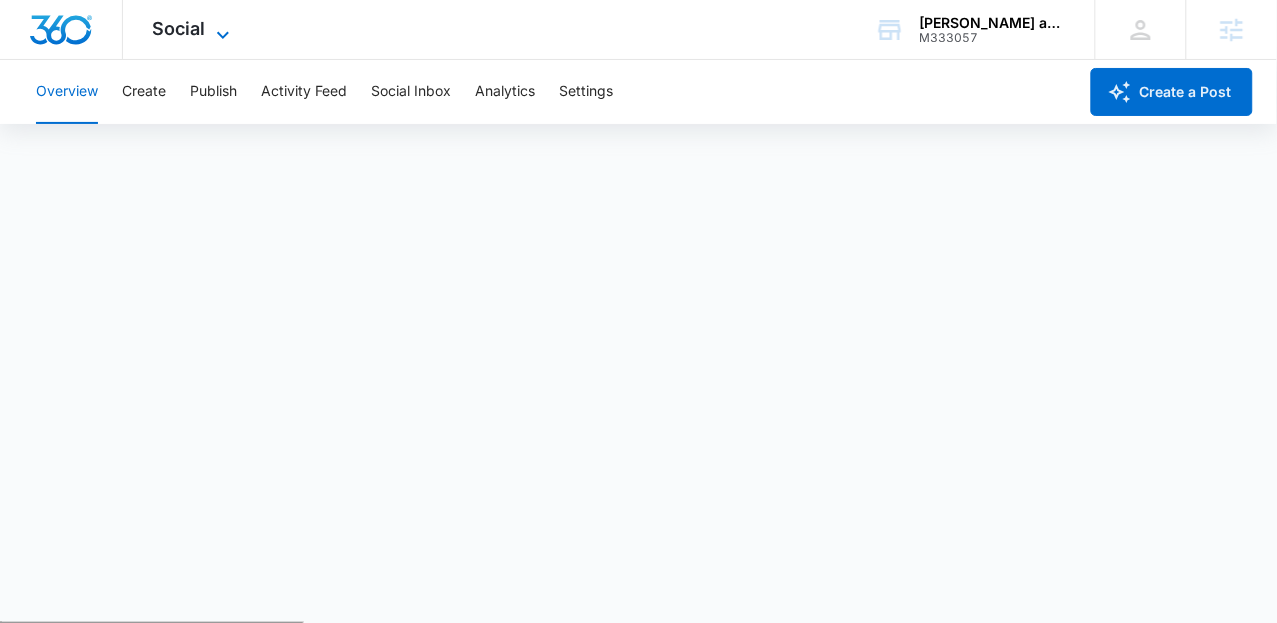 click 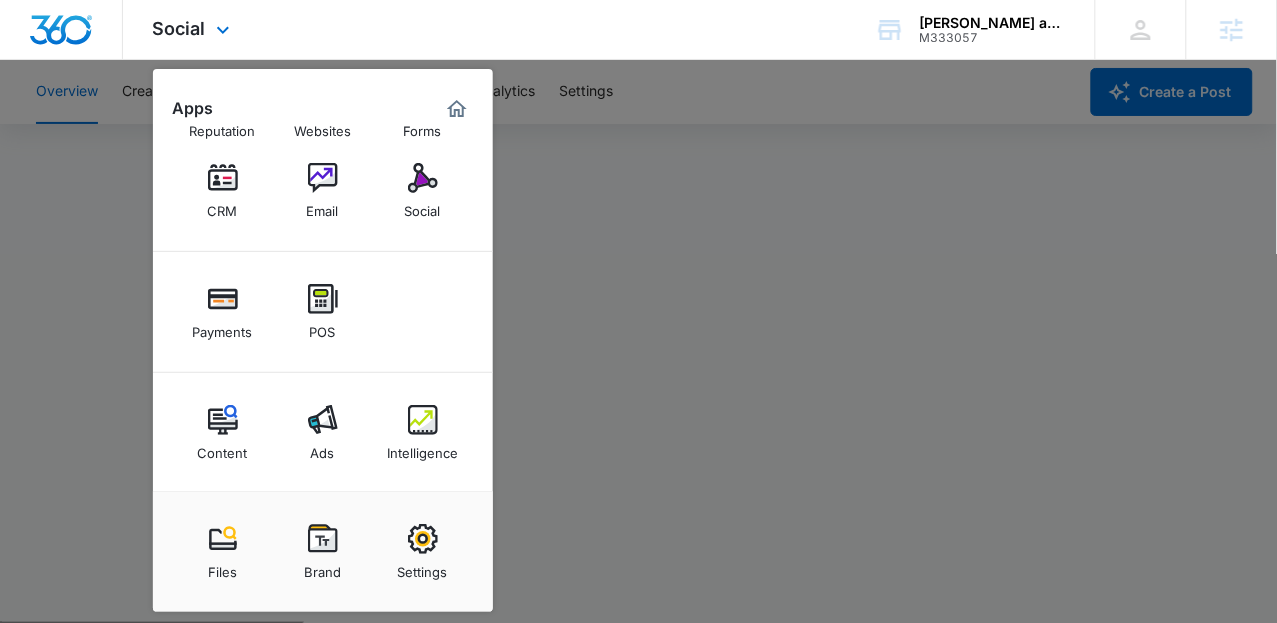 scroll, scrollTop: 76, scrollLeft: 0, axis: vertical 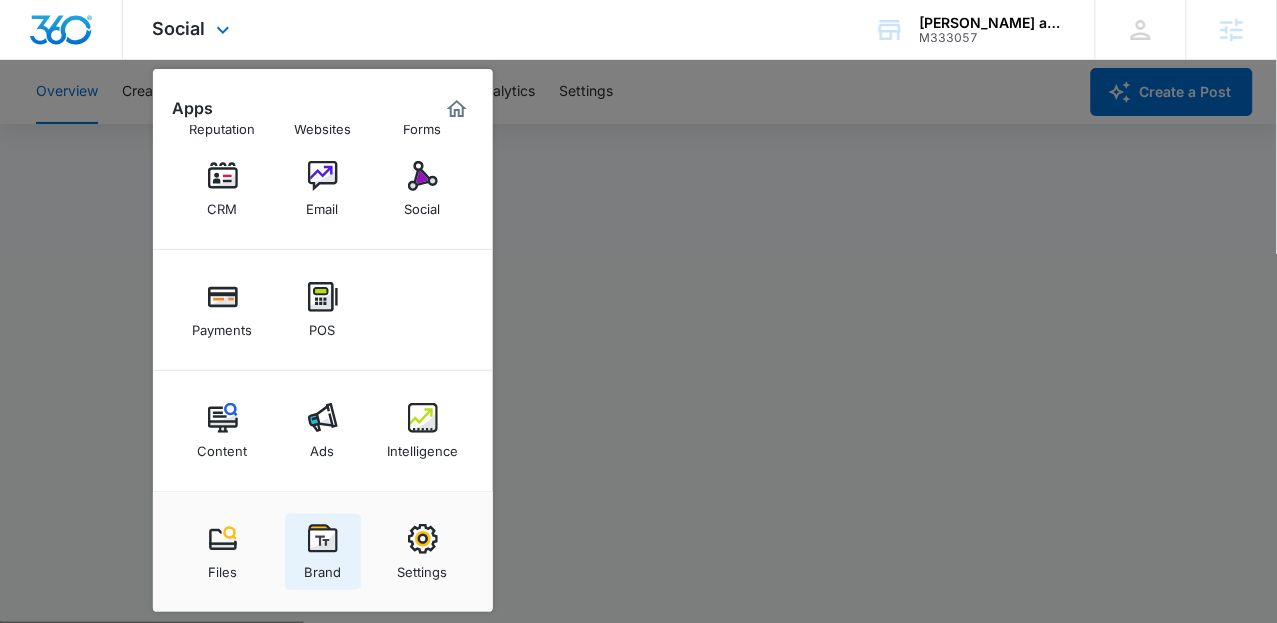click on "Brand" at bounding box center [323, 552] 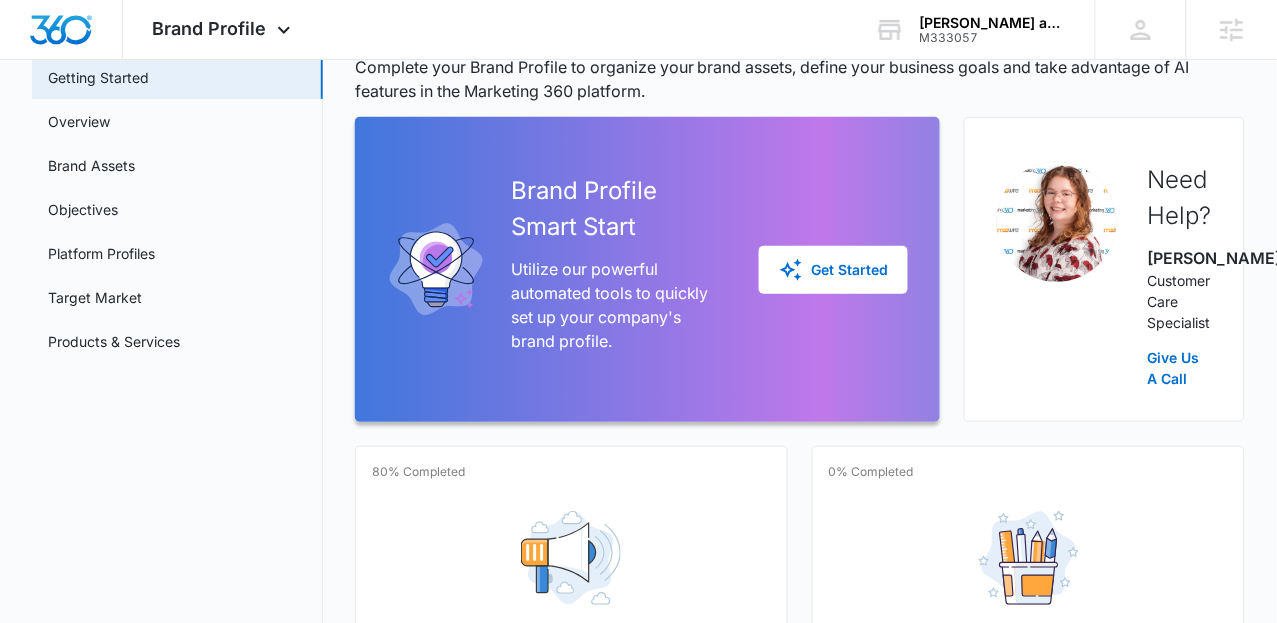 scroll, scrollTop: 0, scrollLeft: 0, axis: both 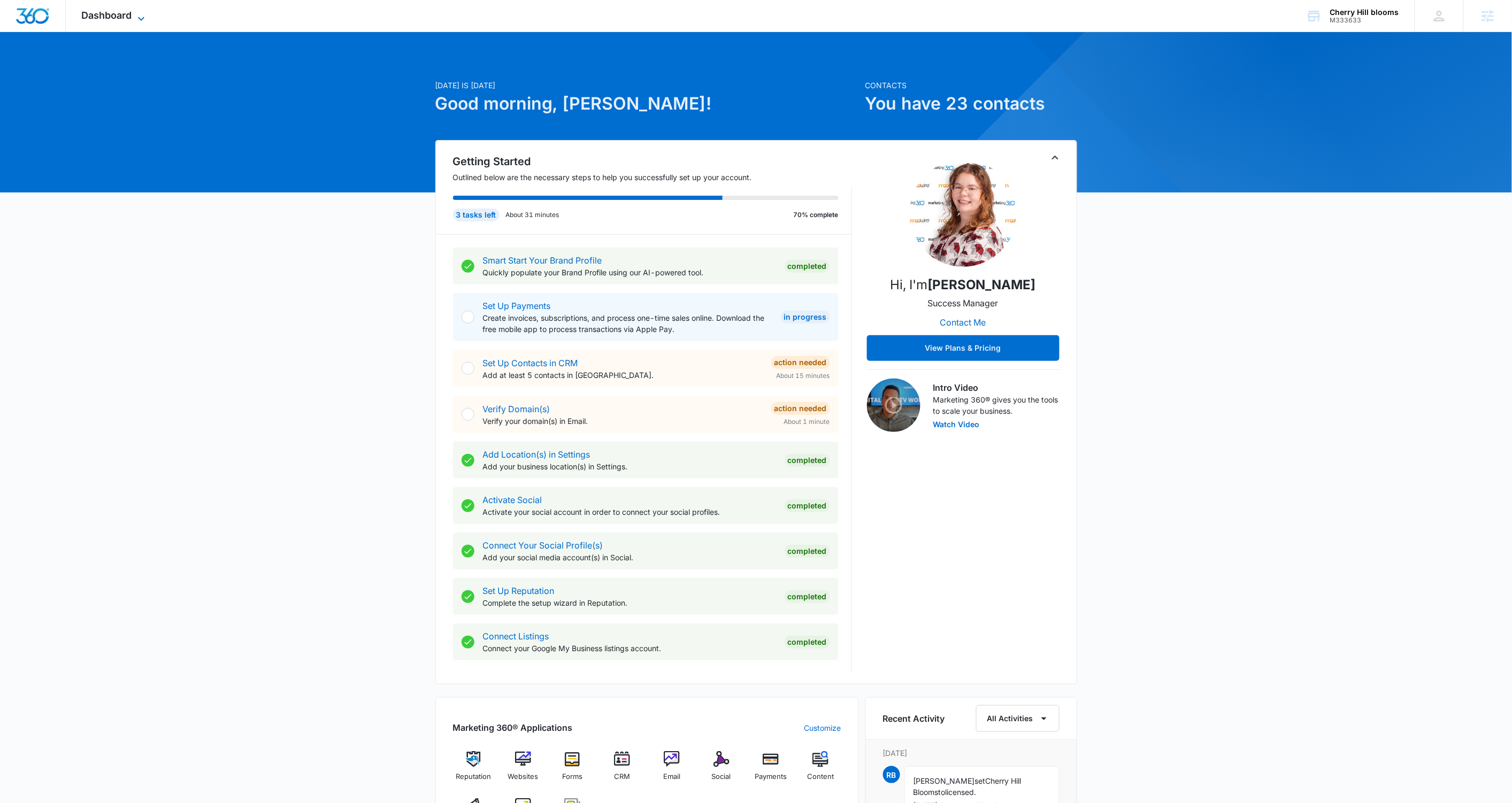 click on "Dashboard Apps Reputation Websites Forms CRM Email Social Payments POS Content Ads Intelligence Files Brand Settings" at bounding box center [114, 16] 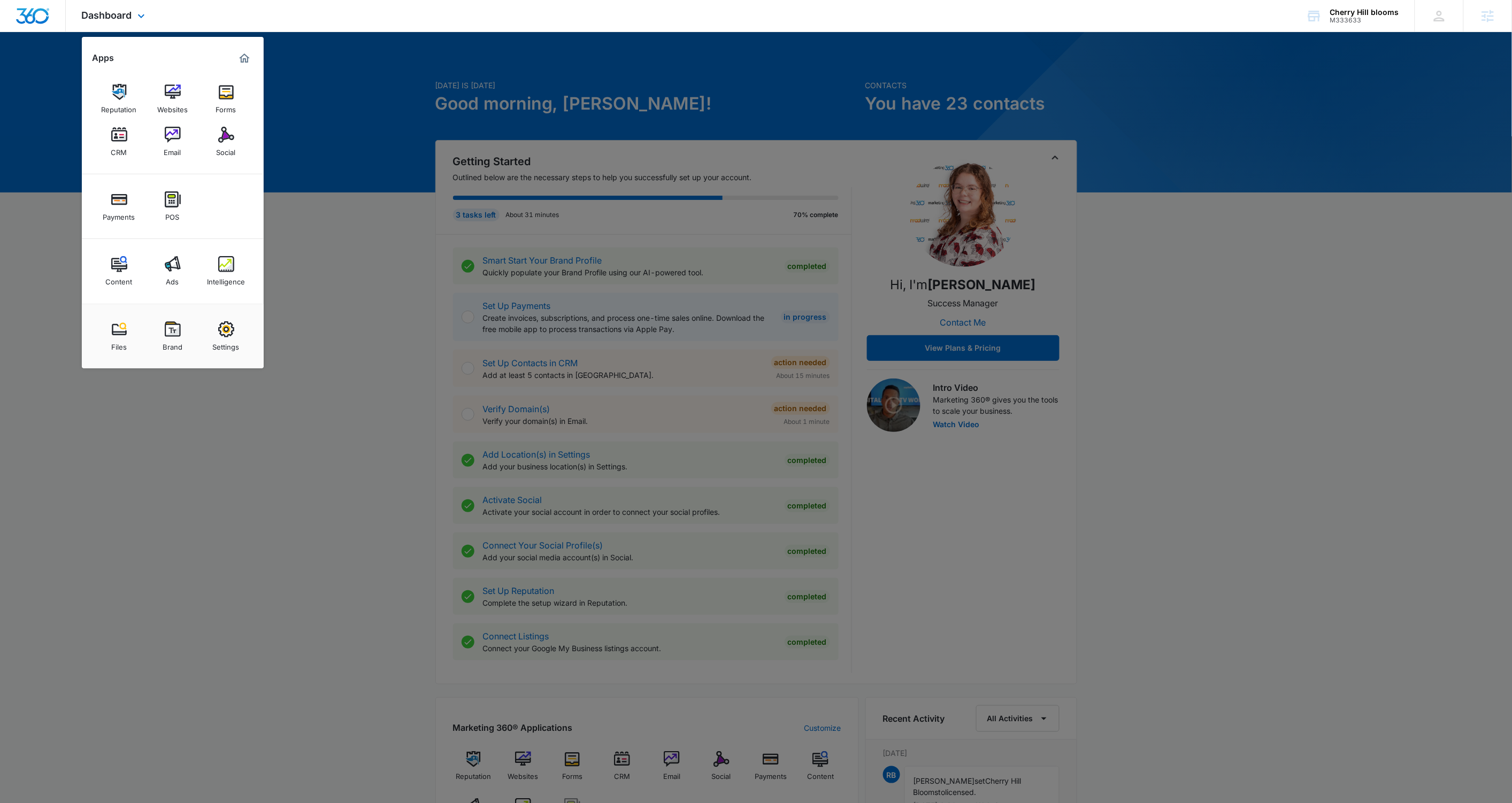 click on "Files Brand Settings" at bounding box center (173, 336) 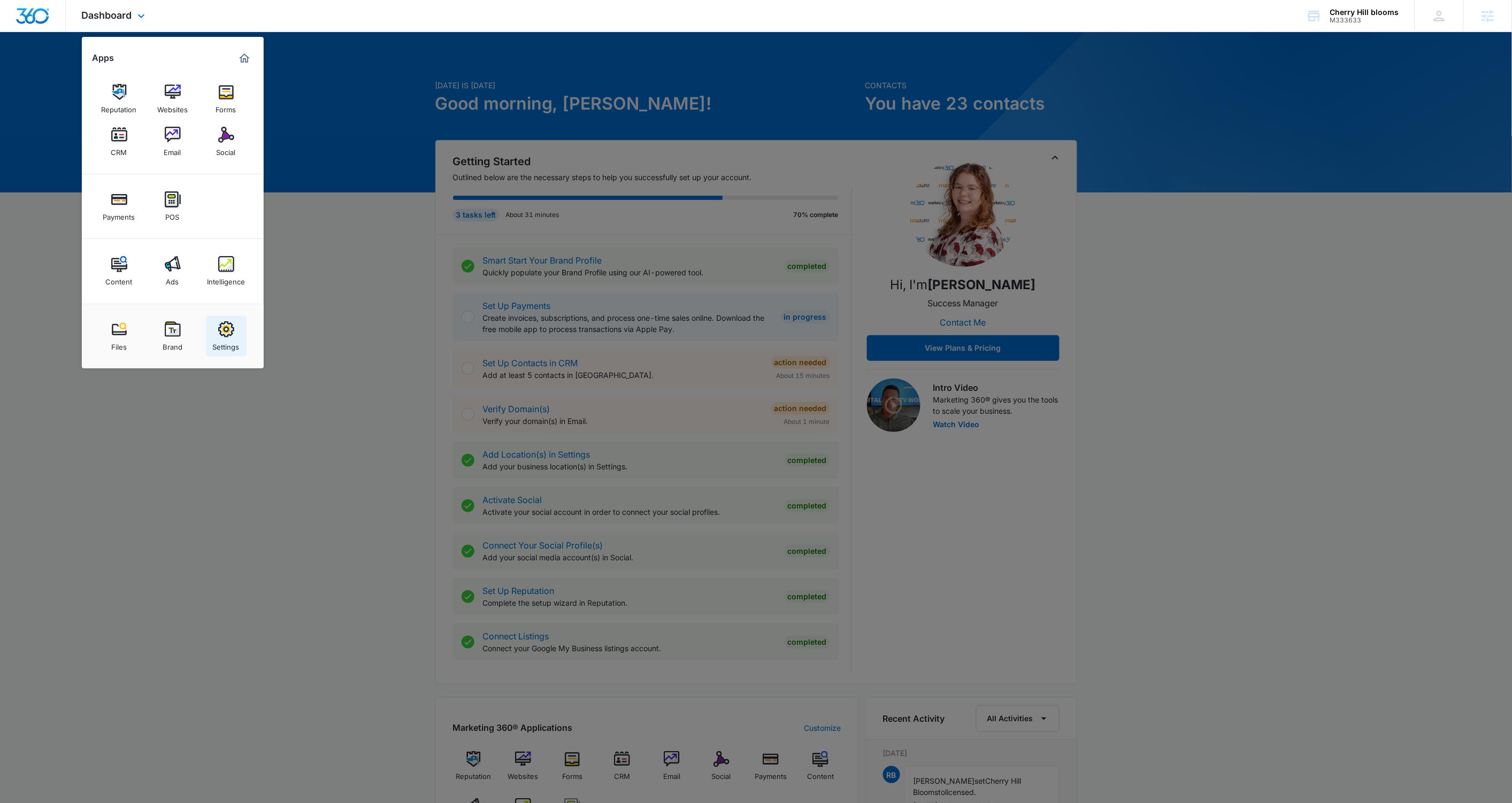click on "Settings" at bounding box center (226, 344) 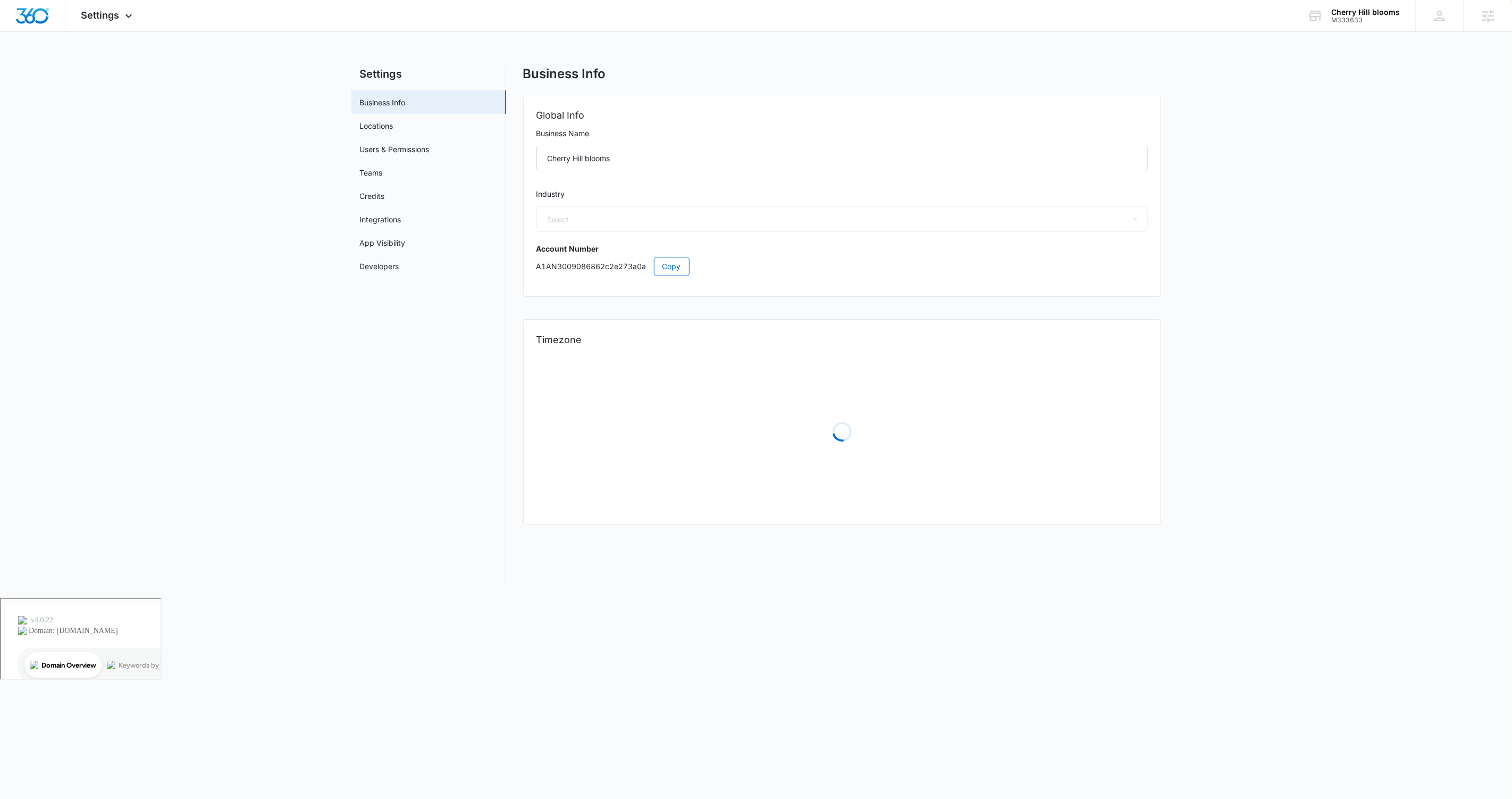select on "52" 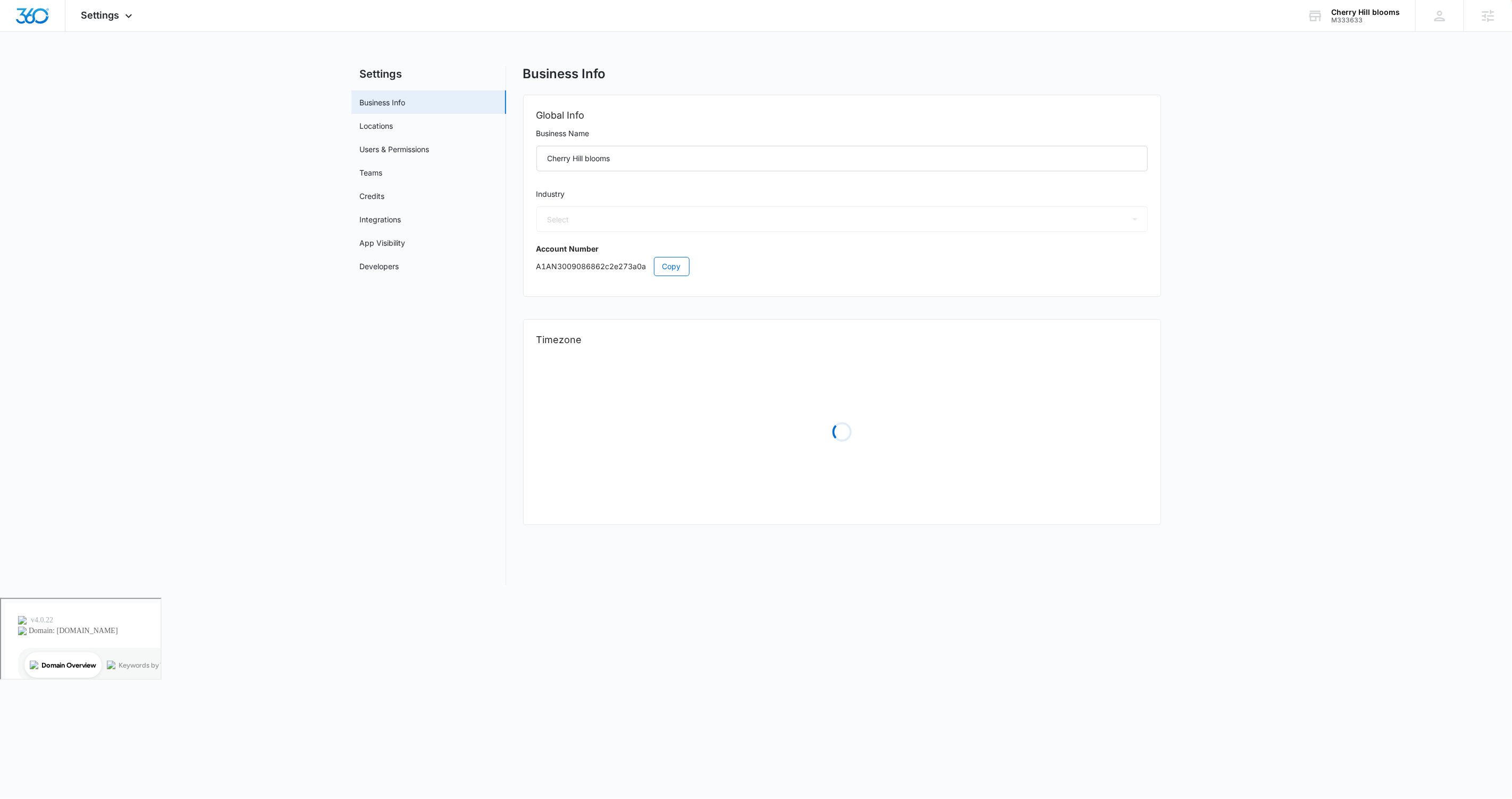 select on "US" 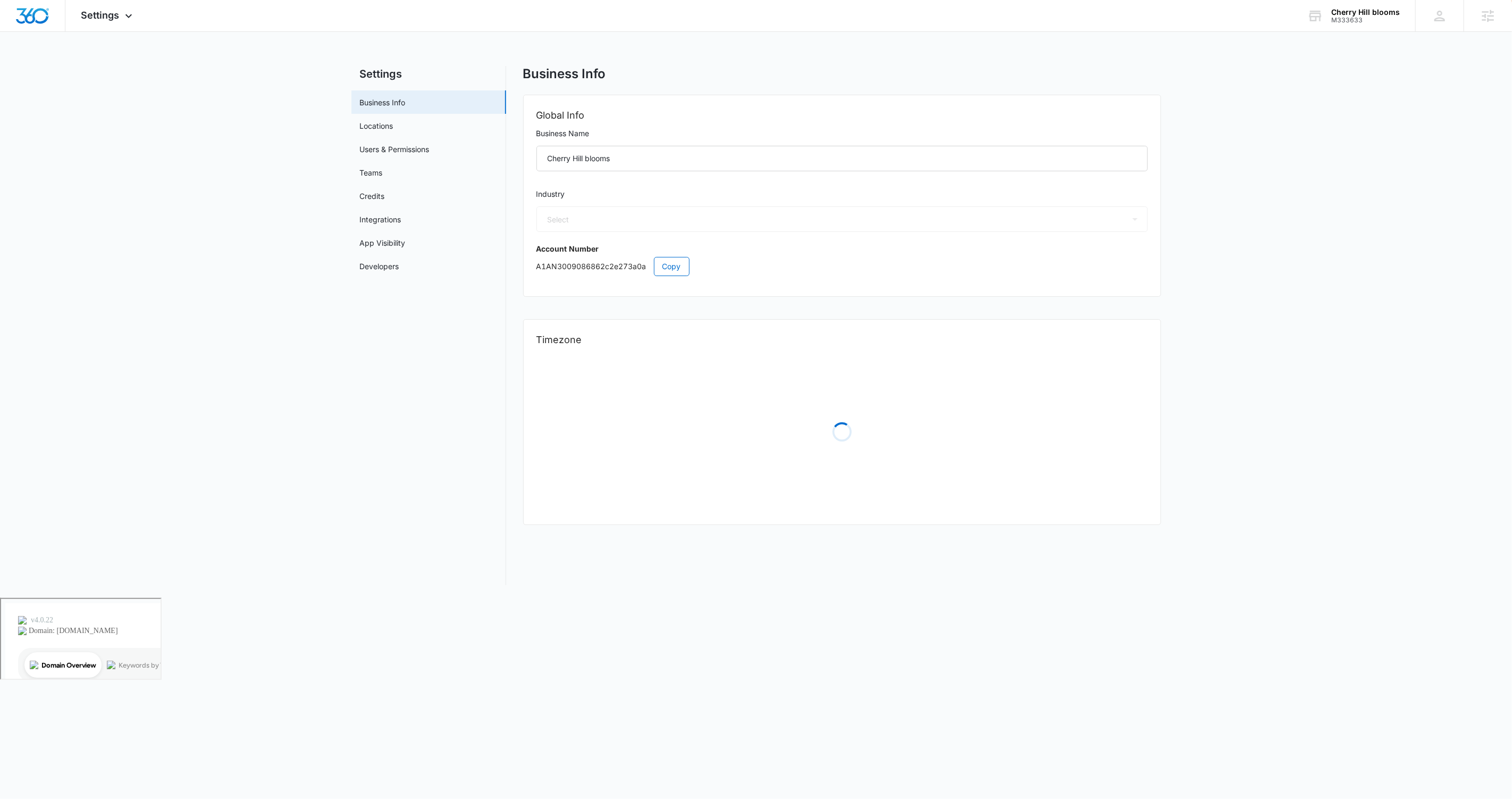 select on "America/Denver" 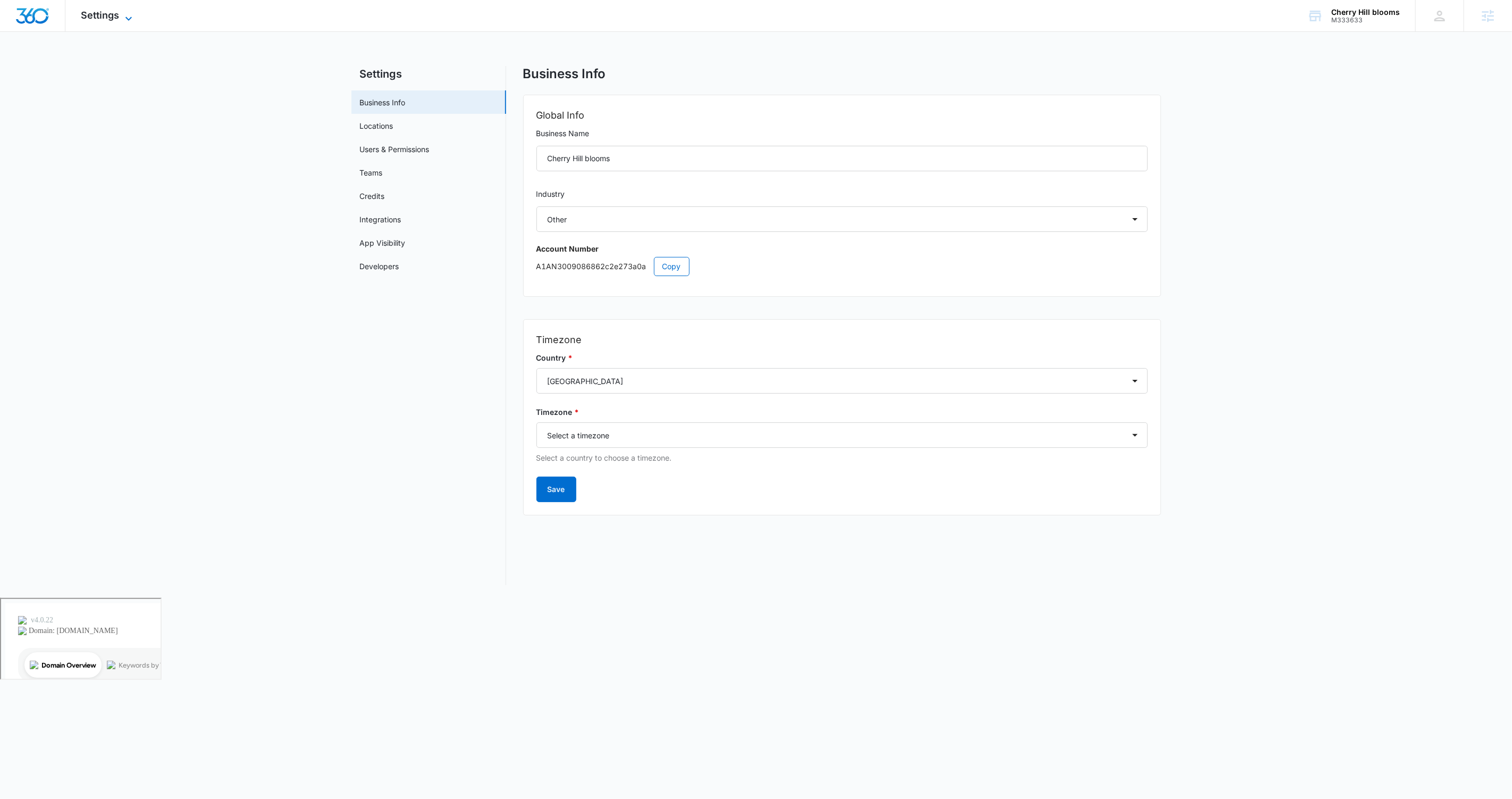 click 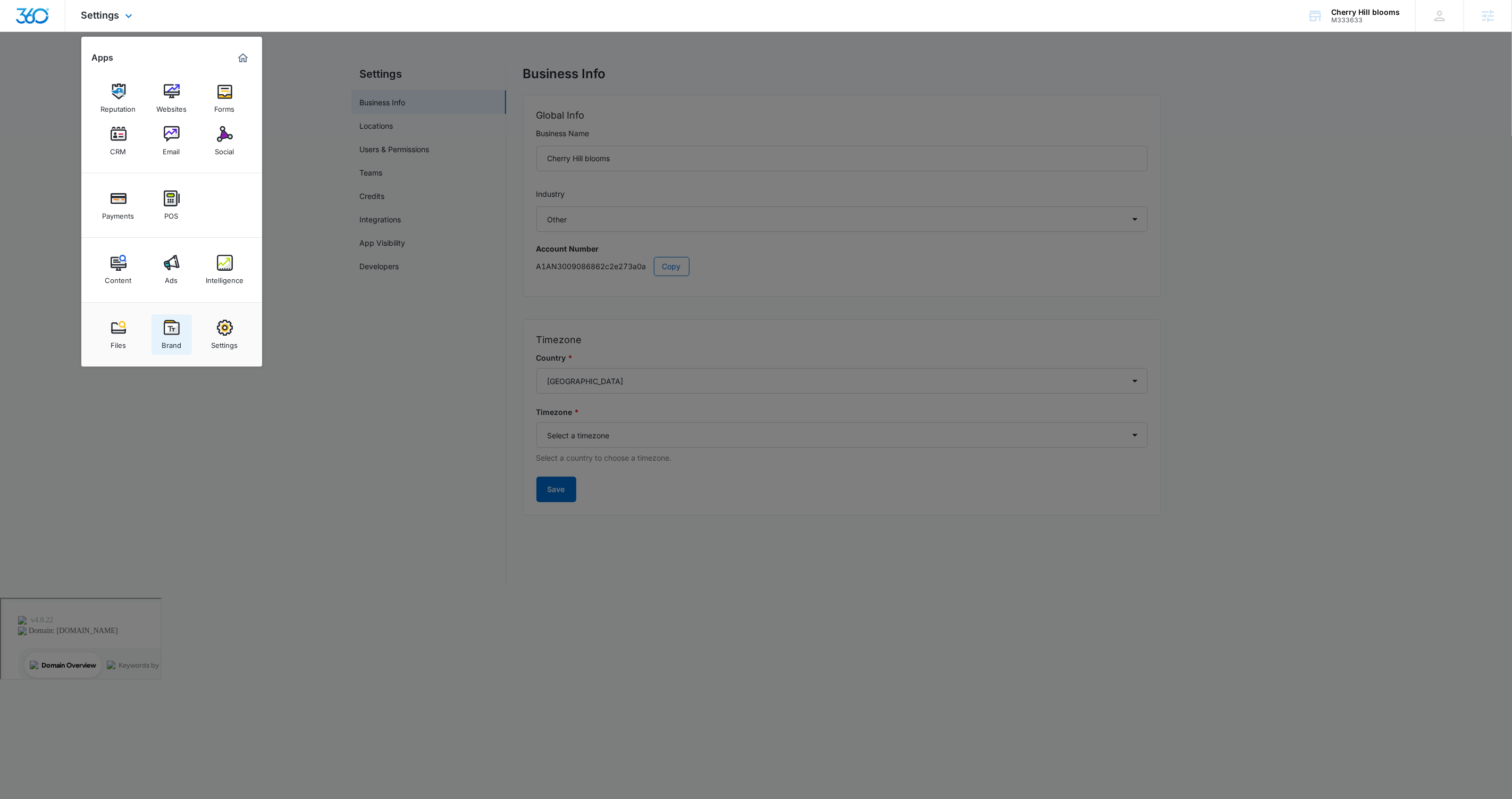 click on "Brand" at bounding box center [172, 335] 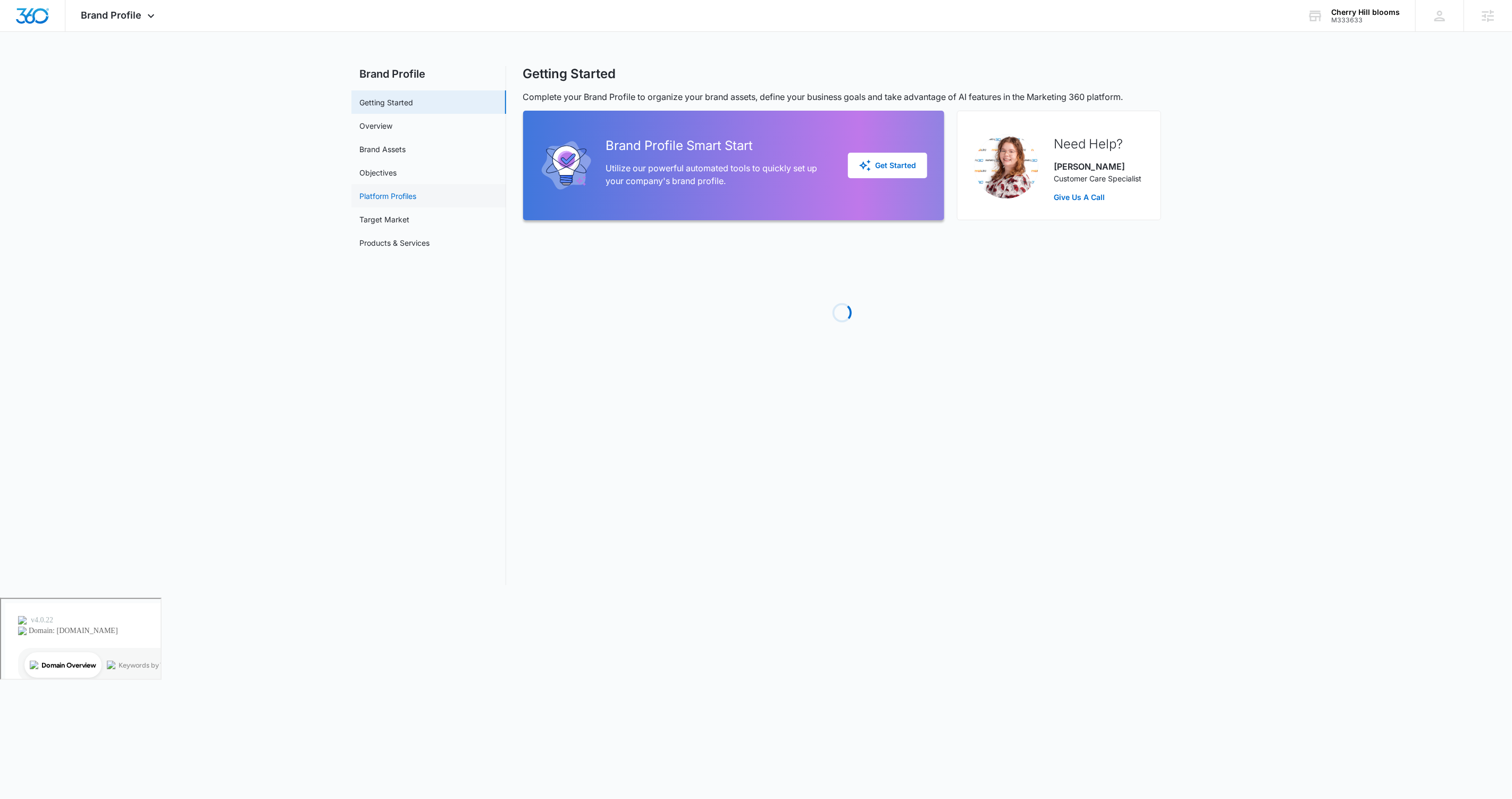 click on "Platform Profiles" at bounding box center (388, 196) 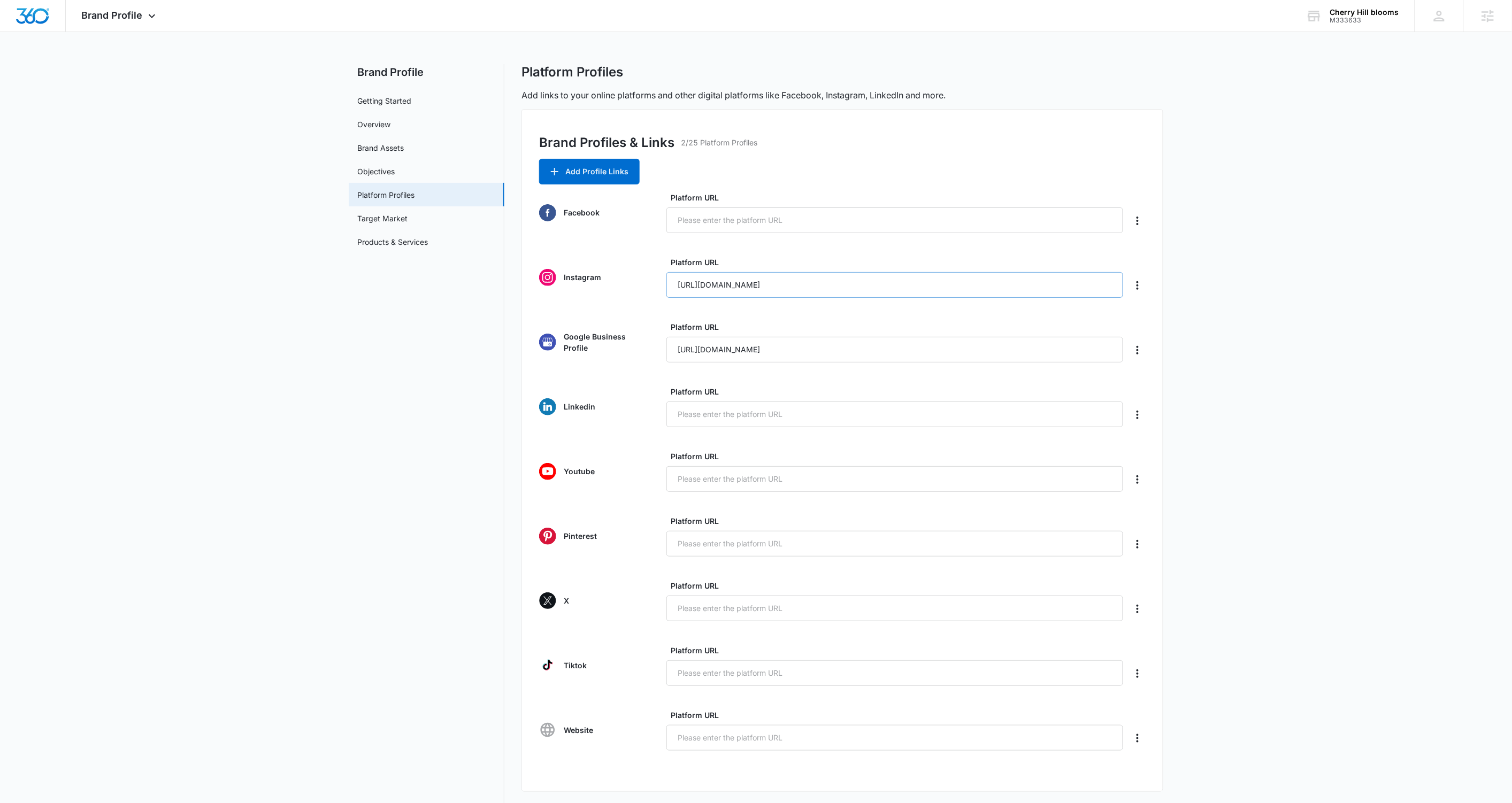 scroll, scrollTop: 0, scrollLeft: 0, axis: both 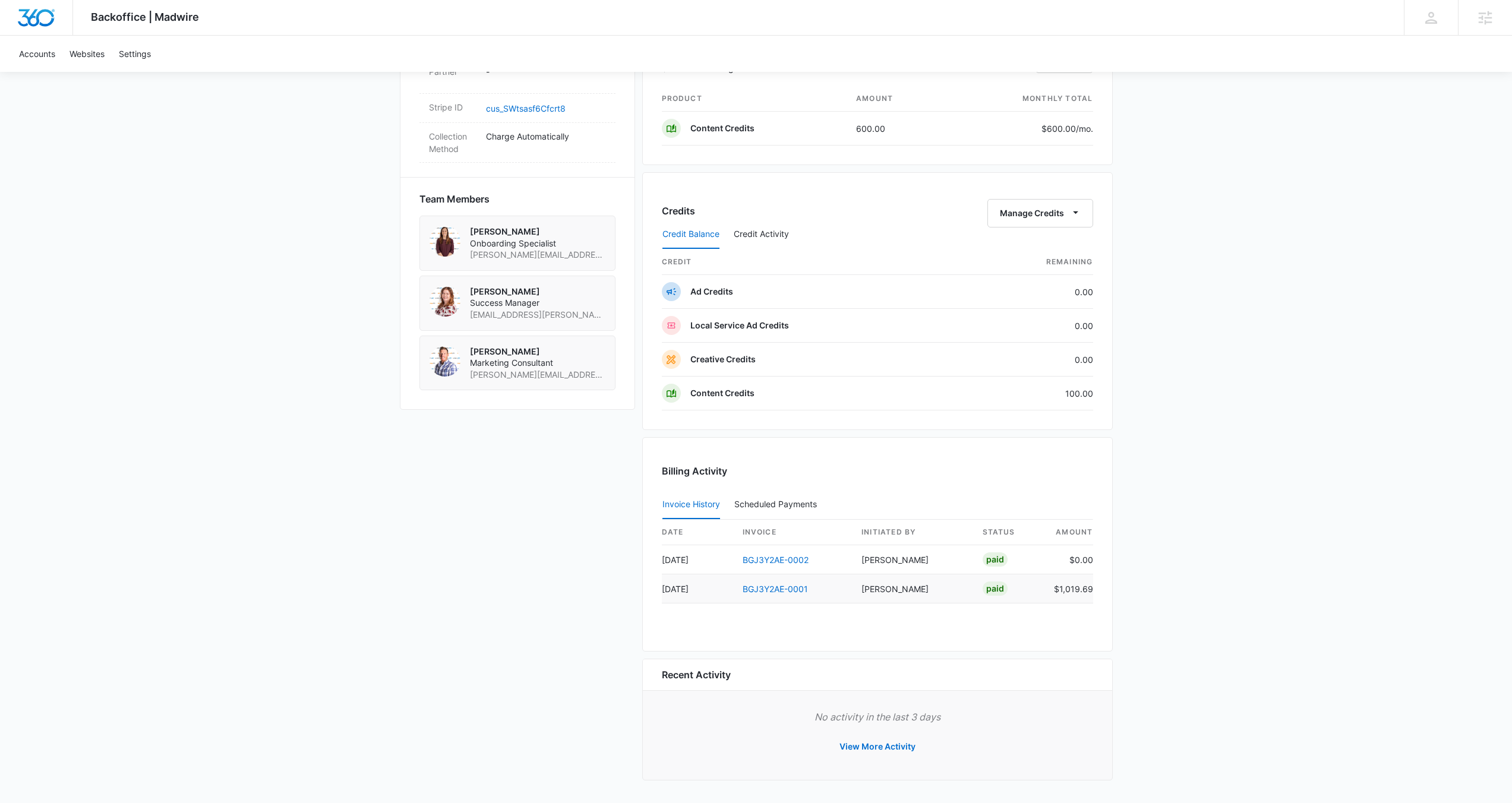 click on "BGJ3Y2AE-0001" at bounding box center [793, 589] 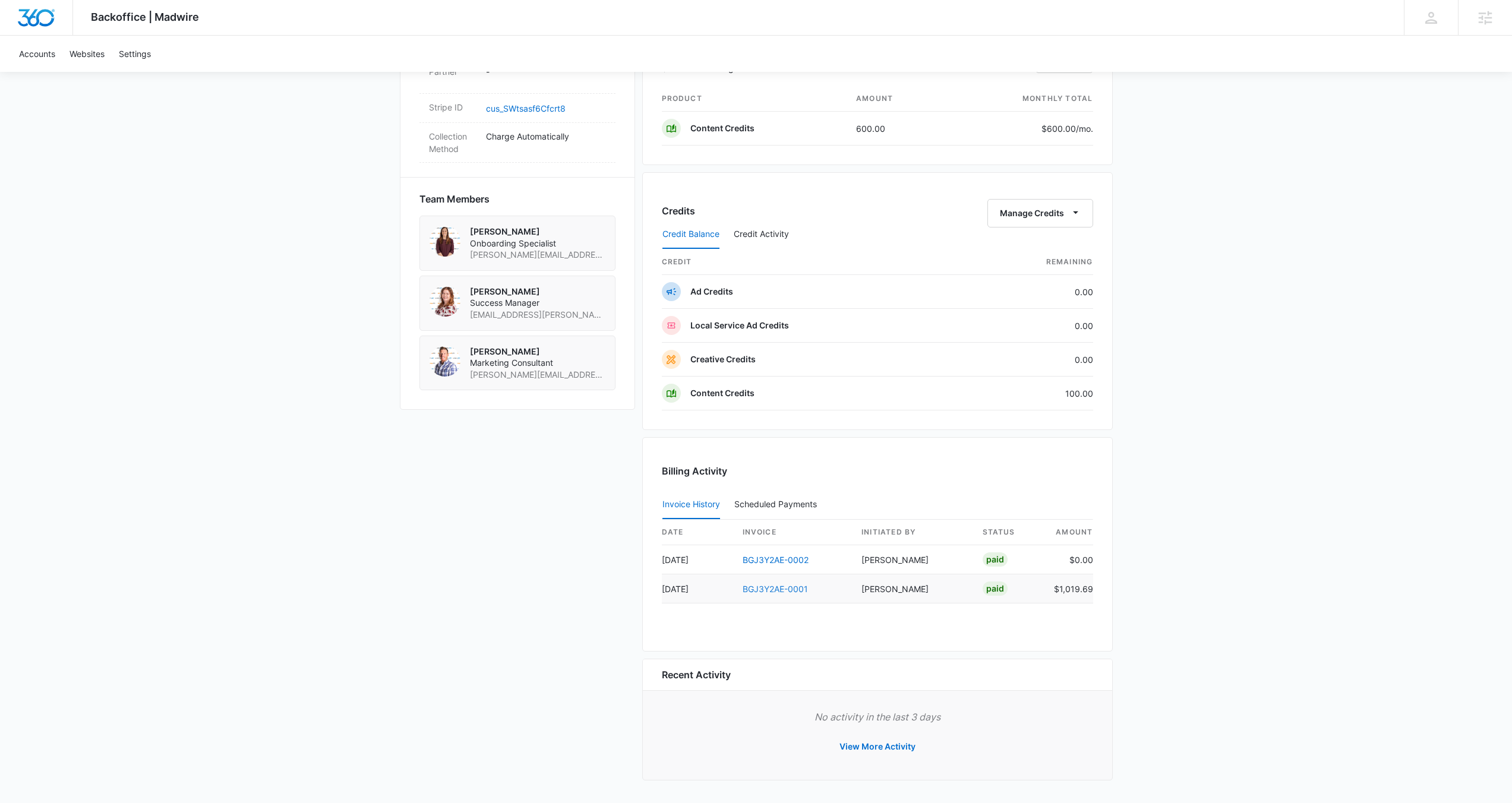 click on "BGJ3Y2AE-0001" at bounding box center [775, 589] 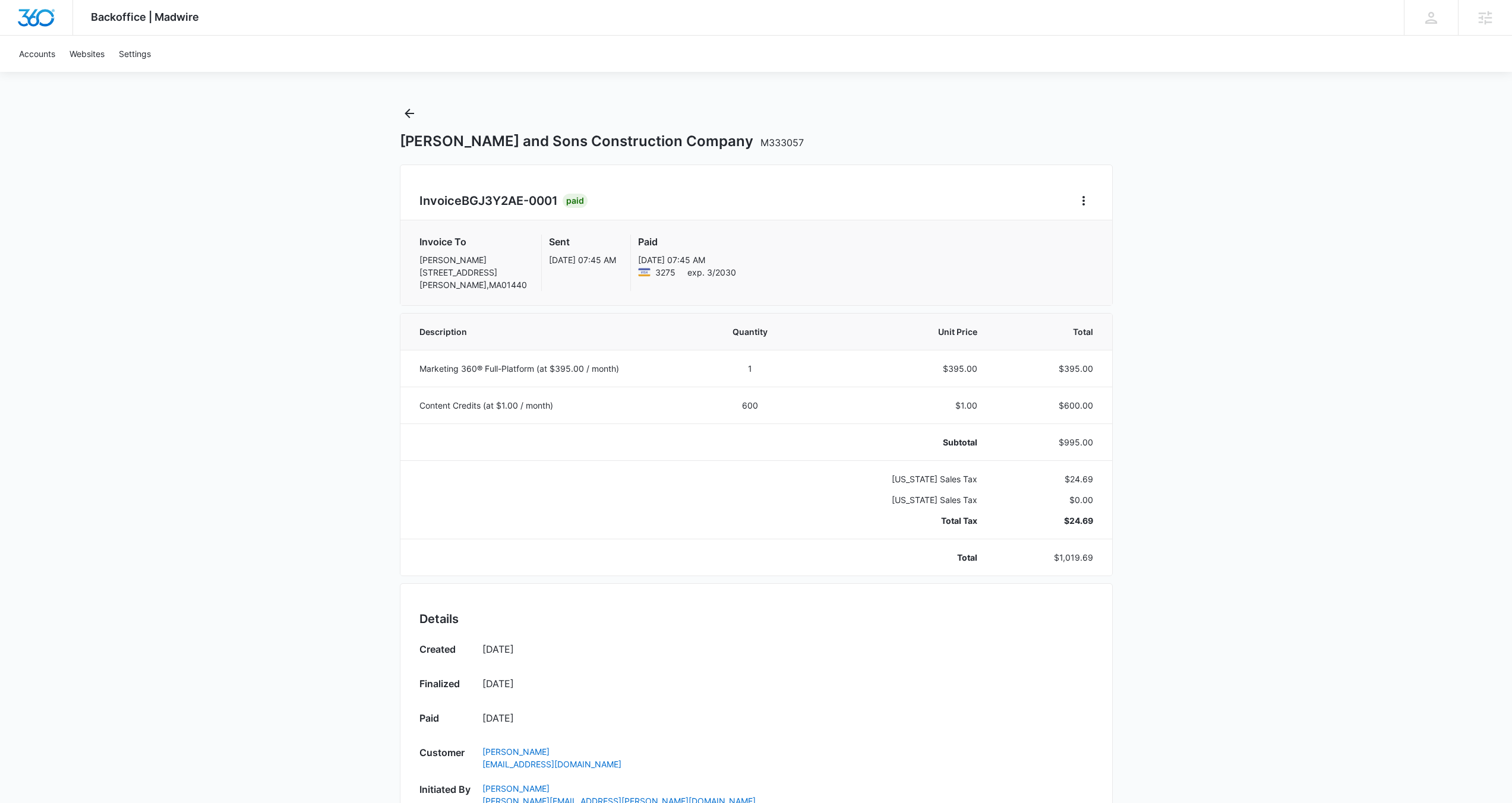 scroll, scrollTop: 0, scrollLeft: 0, axis: both 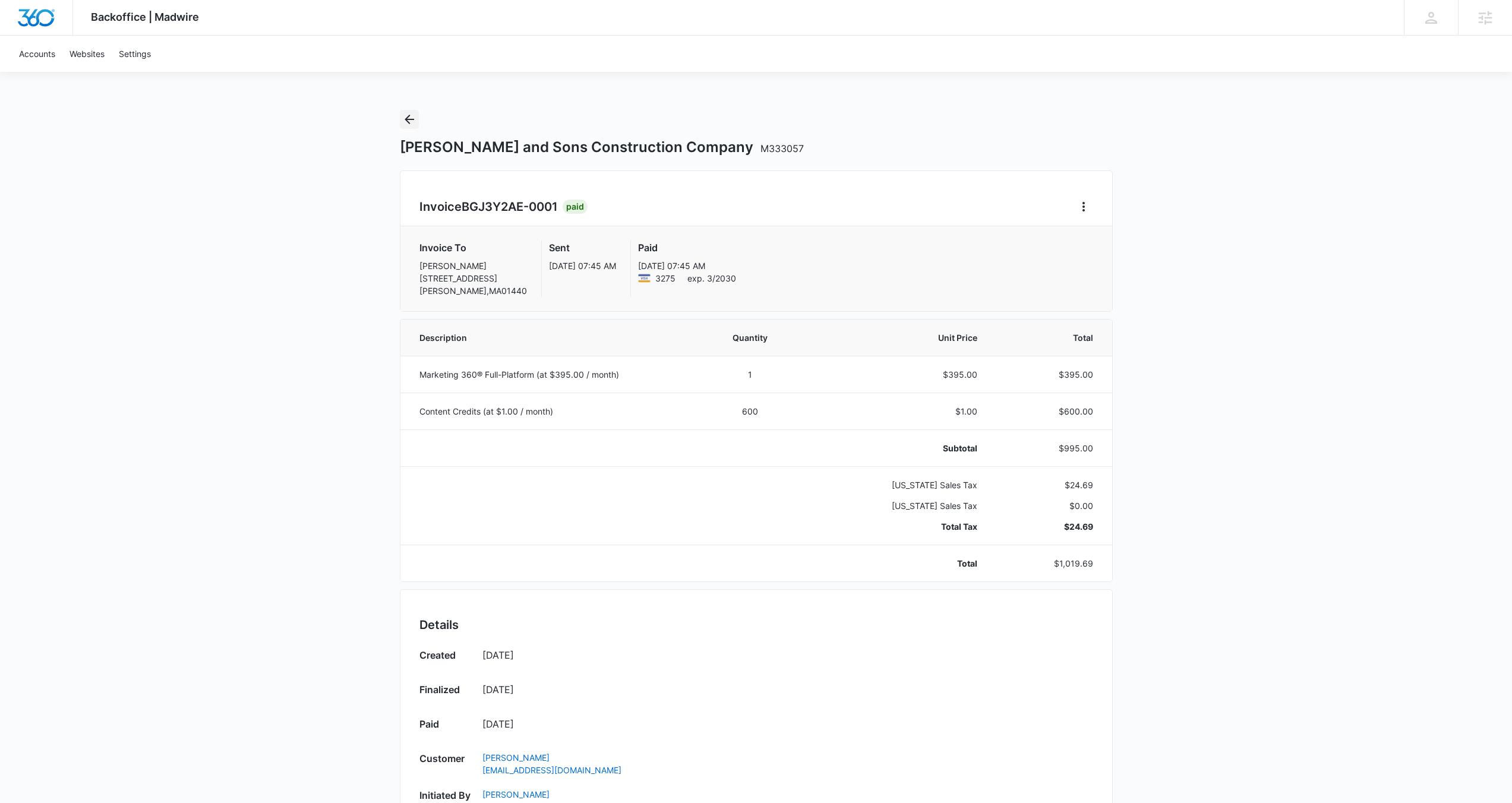 click 